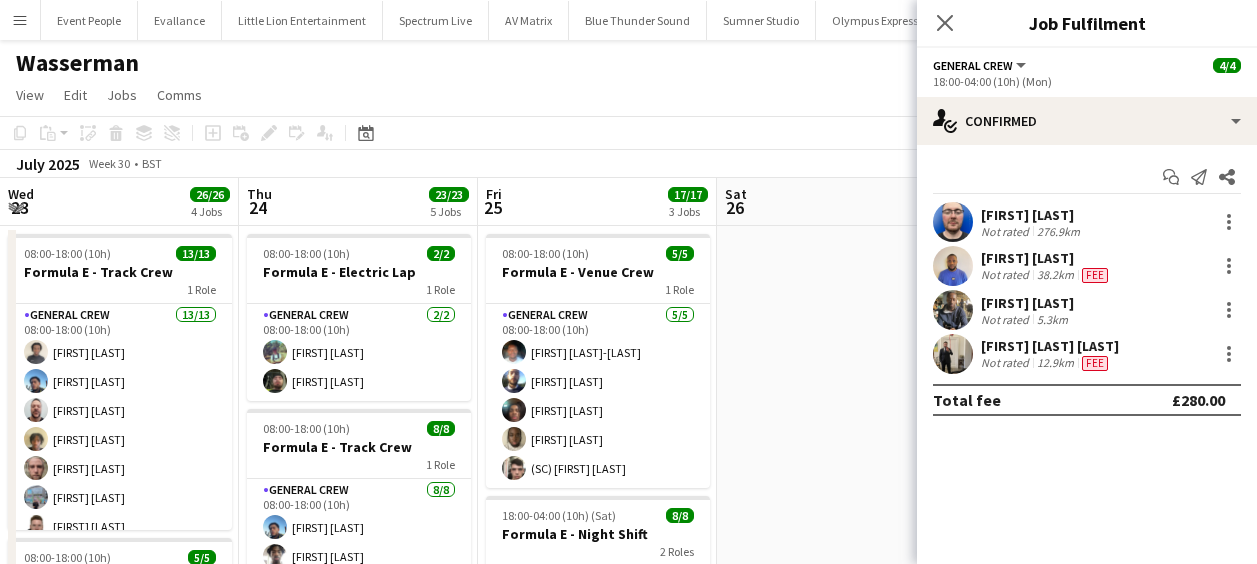scroll, scrollTop: 0, scrollLeft: 0, axis: both 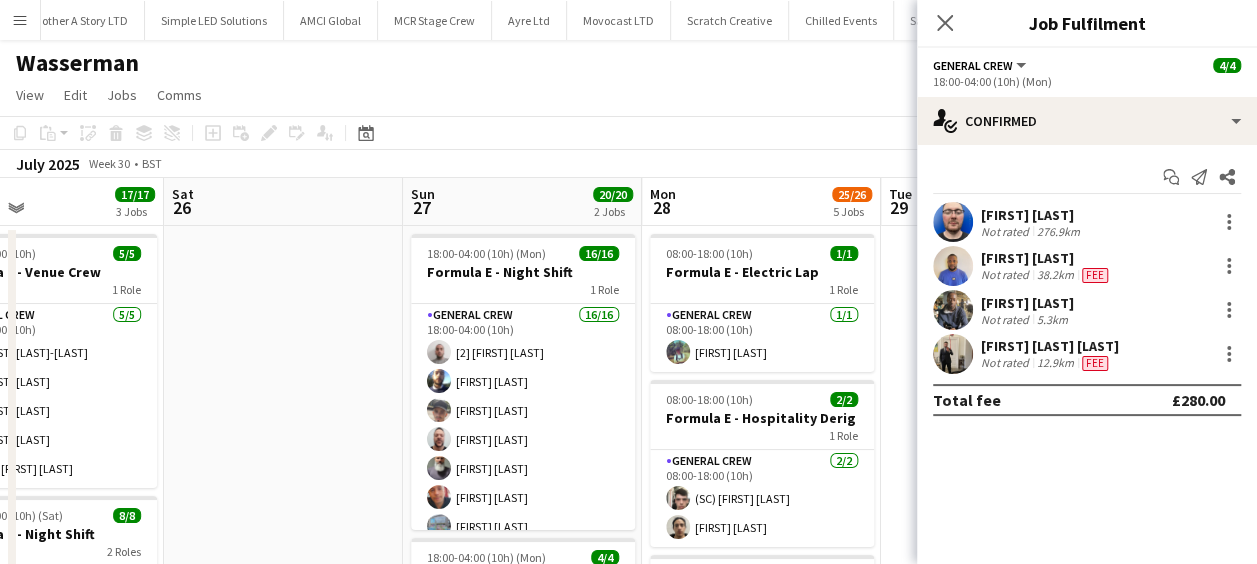 click at bounding box center [283, 888] 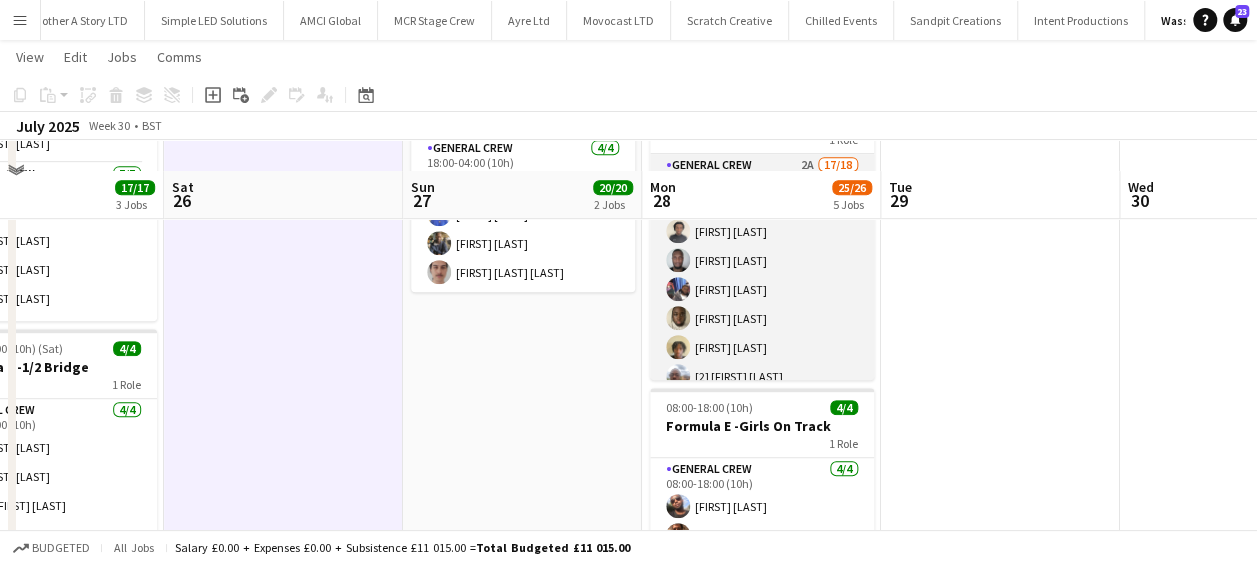 scroll, scrollTop: 500, scrollLeft: 0, axis: vertical 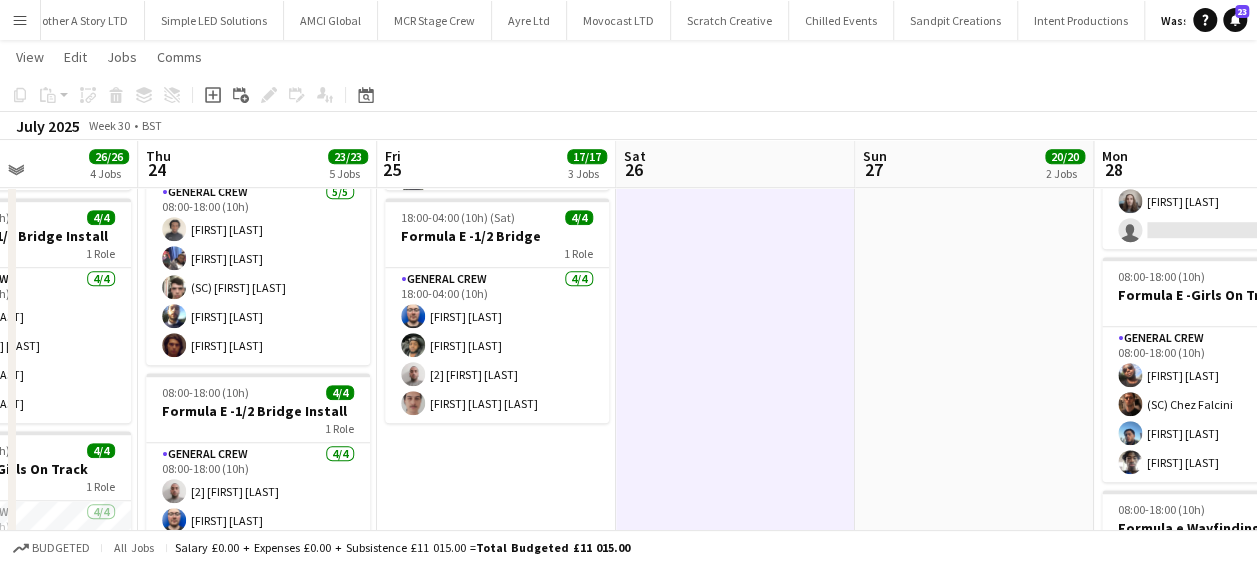 drag, startPoint x: 486, startPoint y: 344, endPoint x: 762, endPoint y: 337, distance: 276.08875 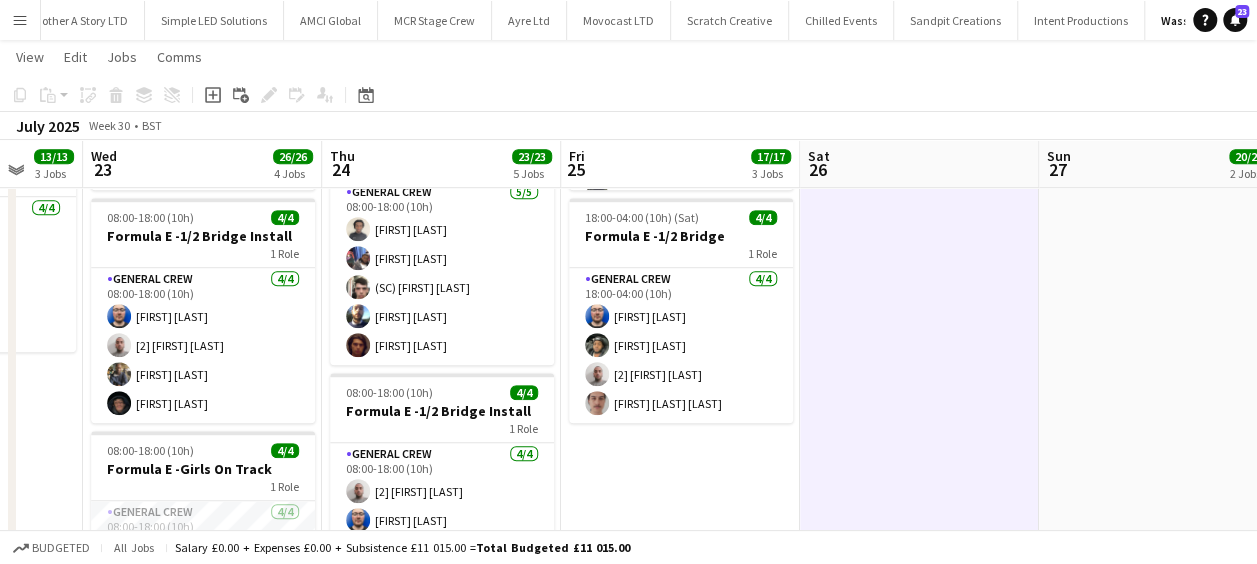 drag, startPoint x: 940, startPoint y: 331, endPoint x: 1065, endPoint y: 326, distance: 125.09996 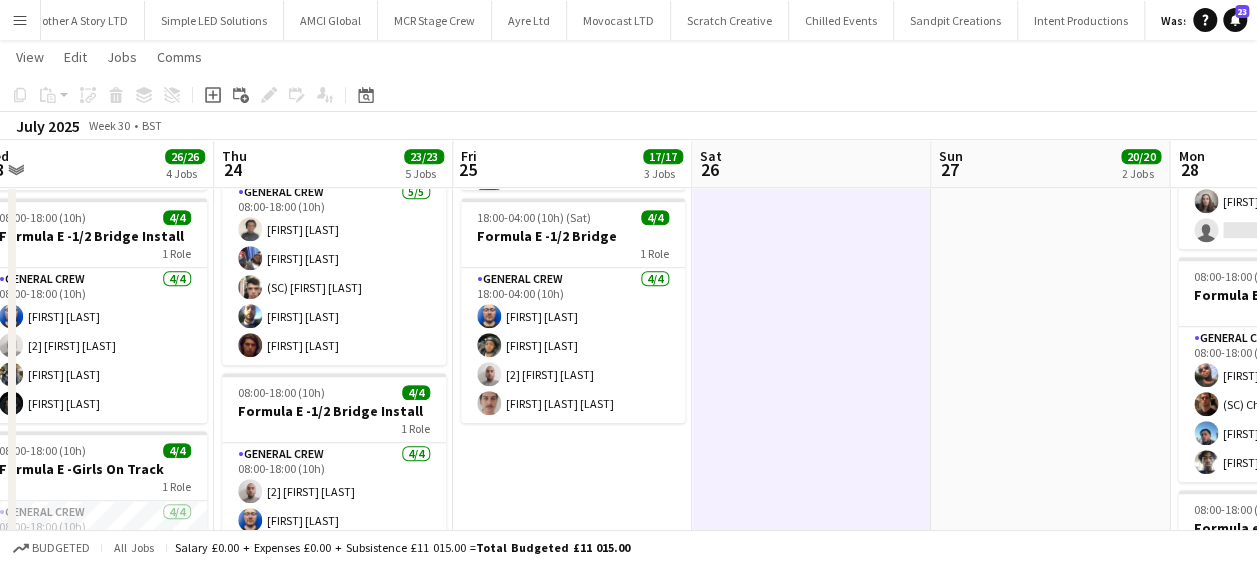 drag, startPoint x: 582, startPoint y: 362, endPoint x: 0, endPoint y: 405, distance: 583.5863 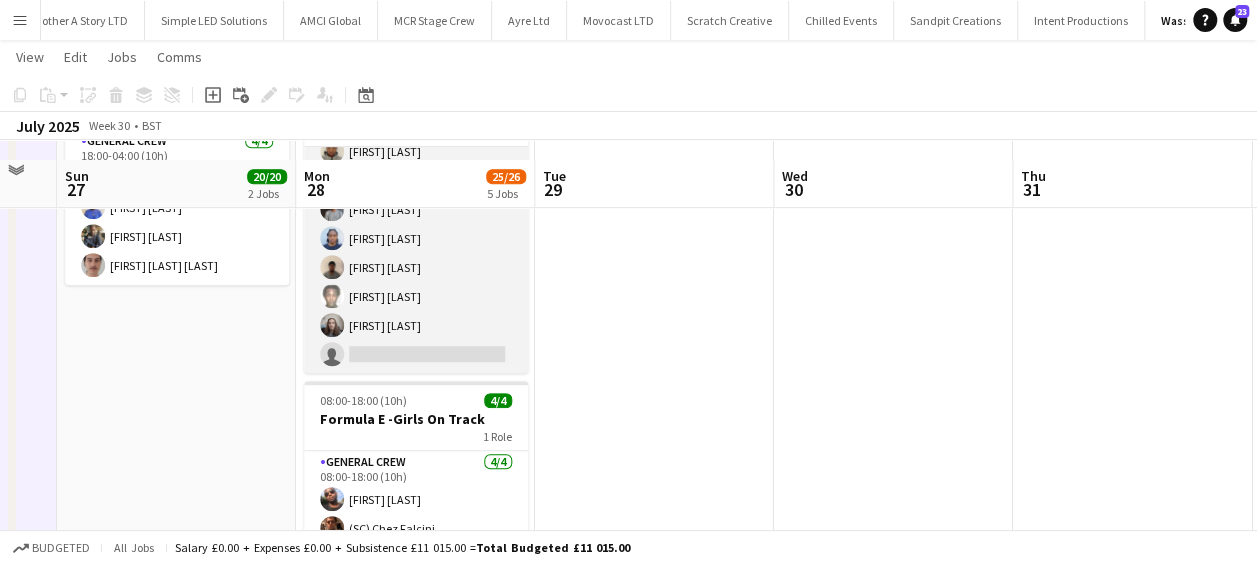 scroll, scrollTop: 500, scrollLeft: 0, axis: vertical 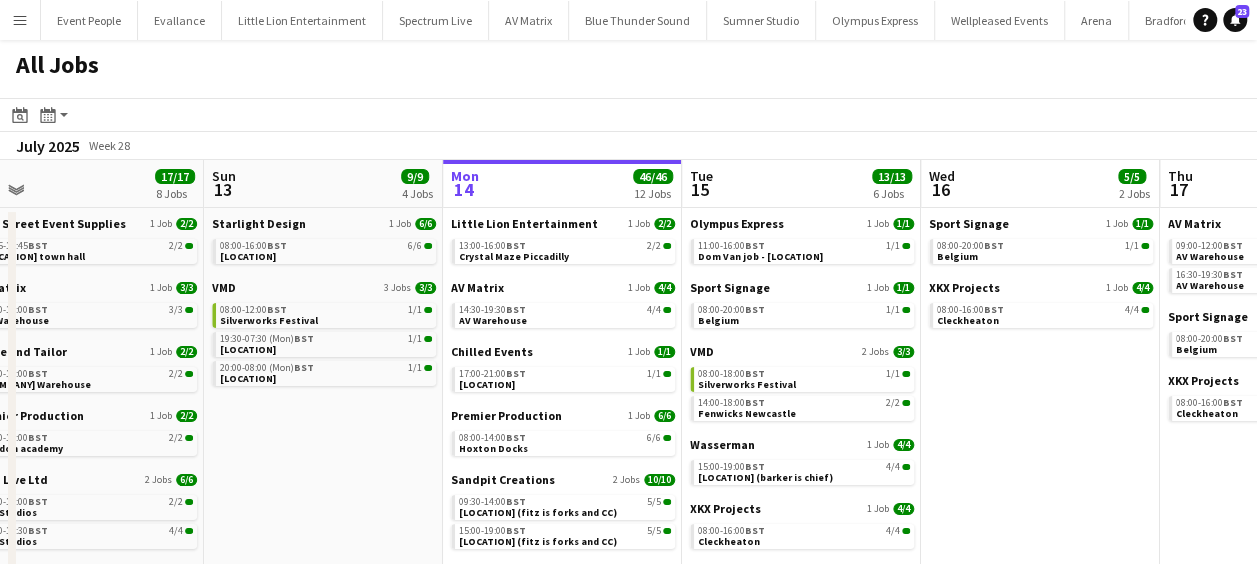 drag, startPoint x: 325, startPoint y: 322, endPoint x: 668, endPoint y: 316, distance: 343.05246 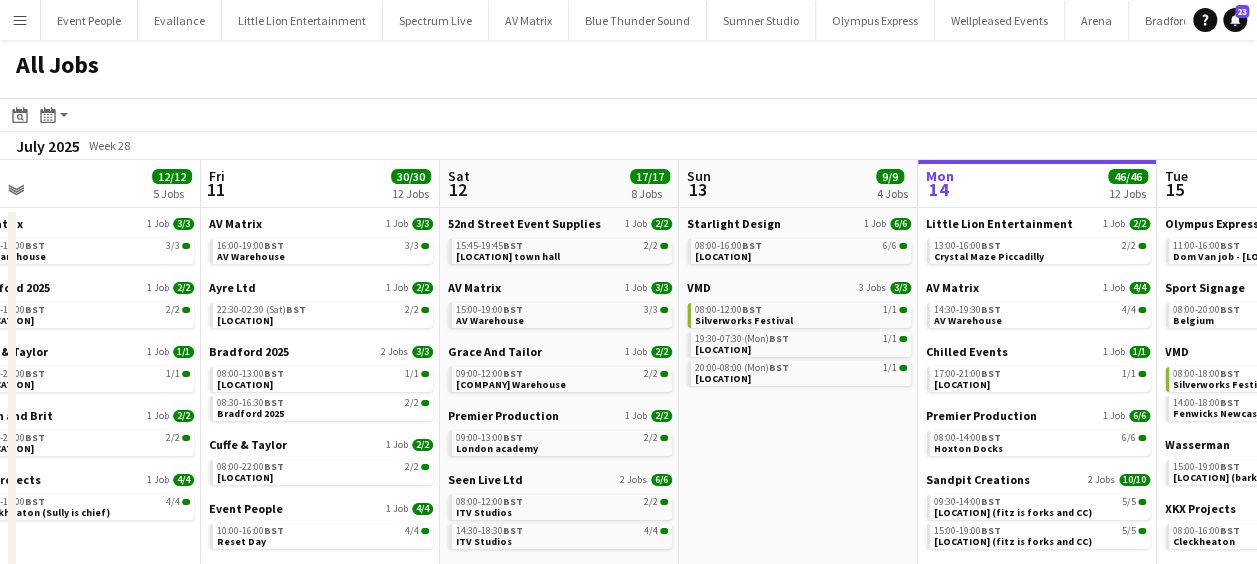 scroll, scrollTop: 0, scrollLeft: 487, axis: horizontal 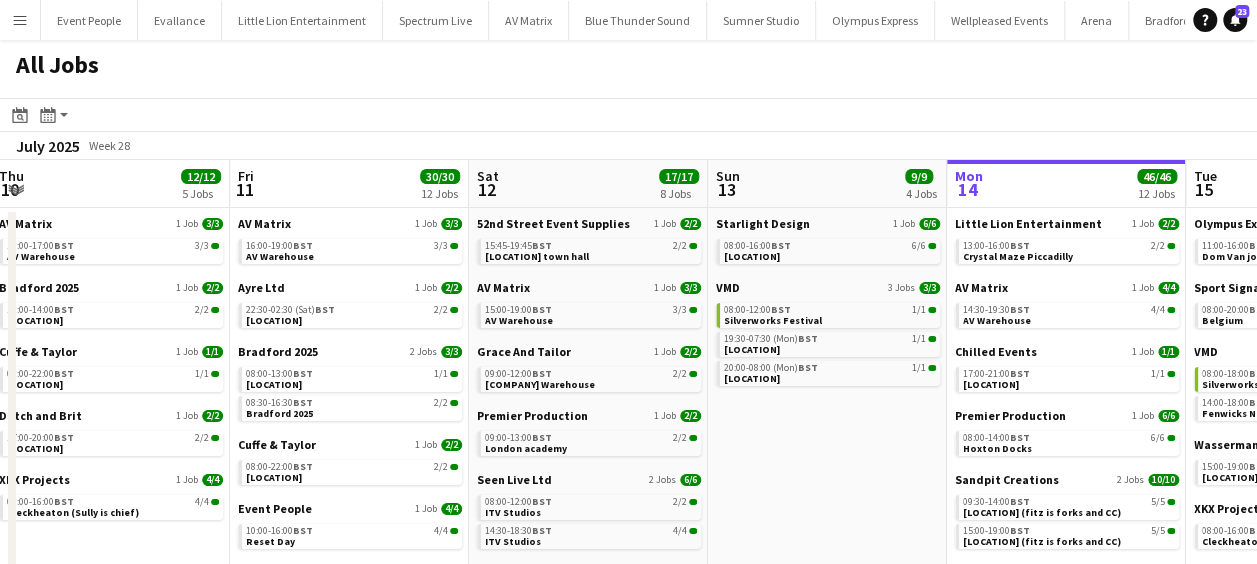 drag, startPoint x: 462, startPoint y: 316, endPoint x: 725, endPoint y: 313, distance: 263.01712 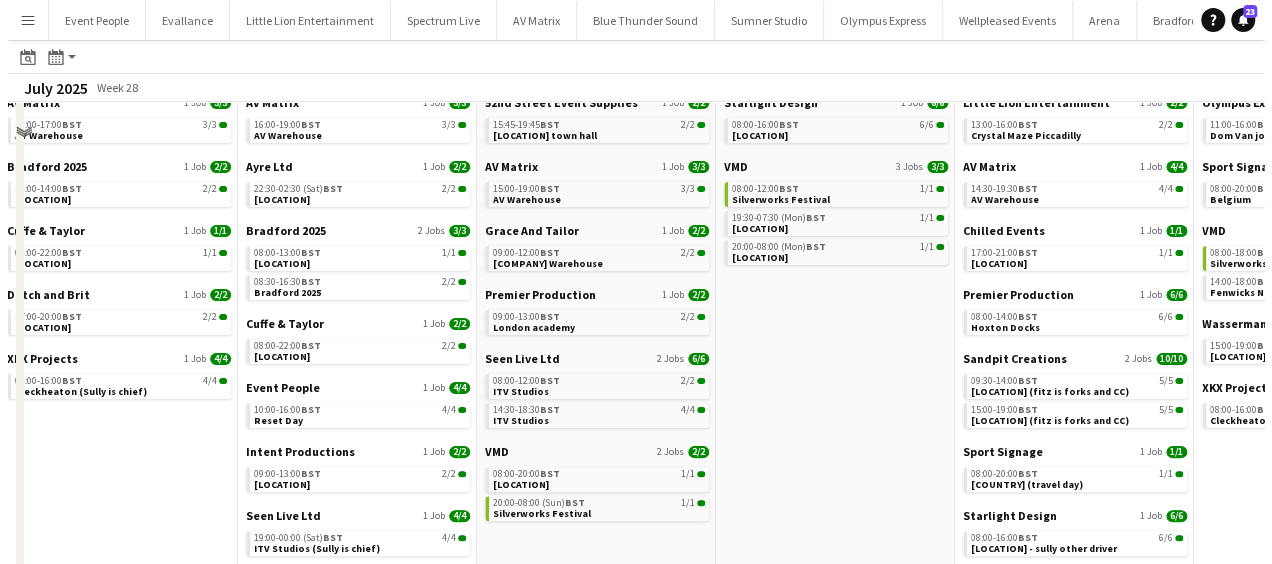scroll, scrollTop: 0, scrollLeft: 0, axis: both 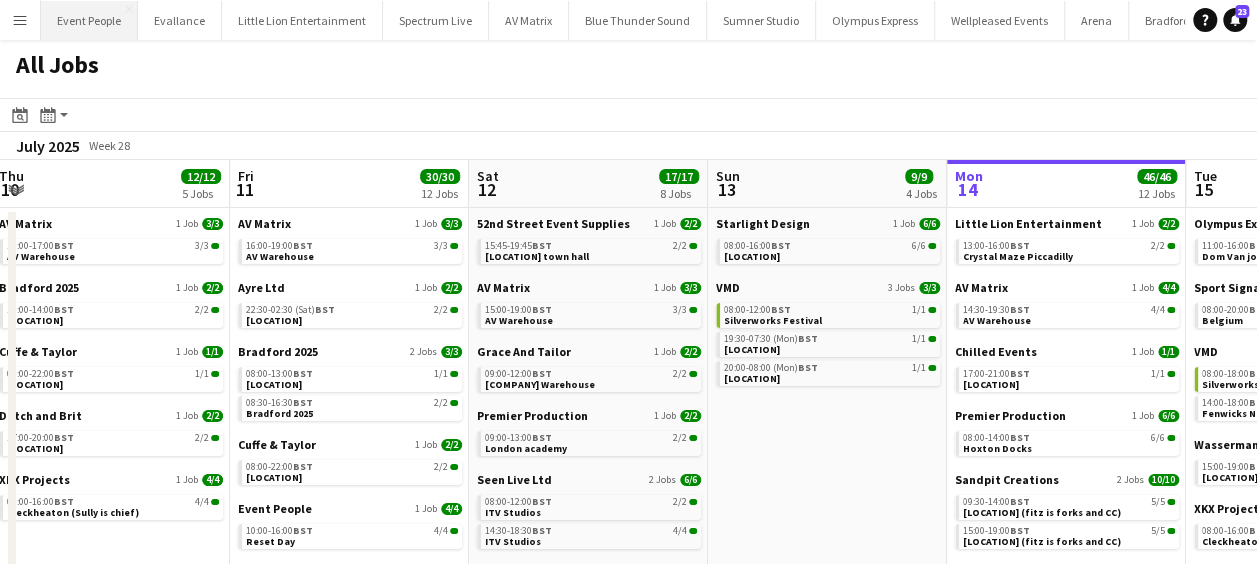 click on "Event People
Close" at bounding box center [89, 20] 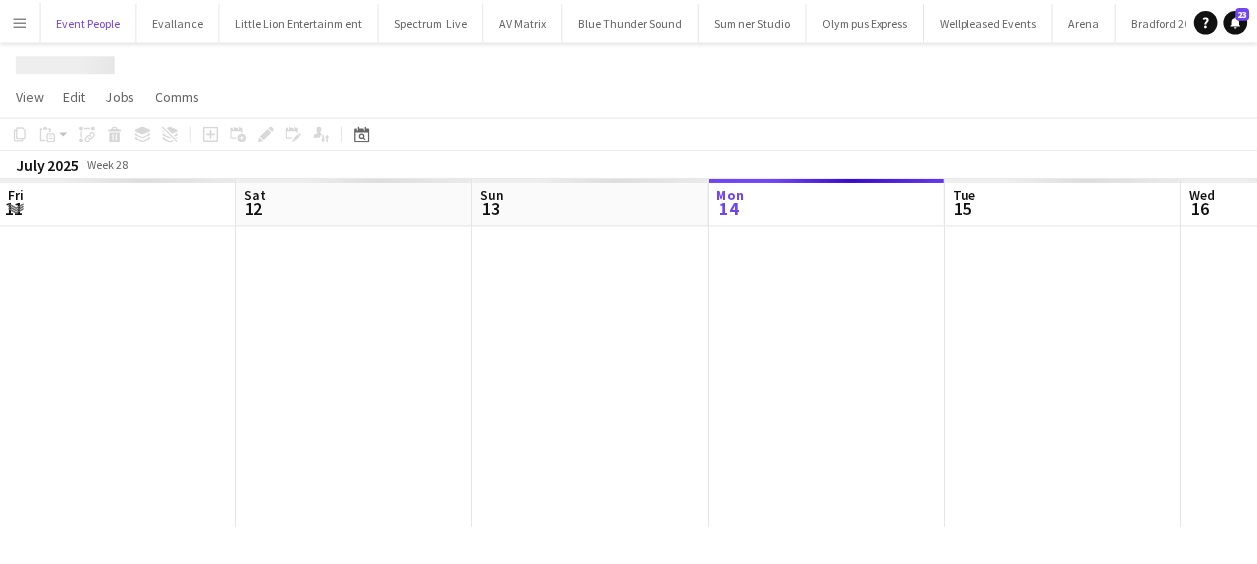 scroll, scrollTop: 0, scrollLeft: 478, axis: horizontal 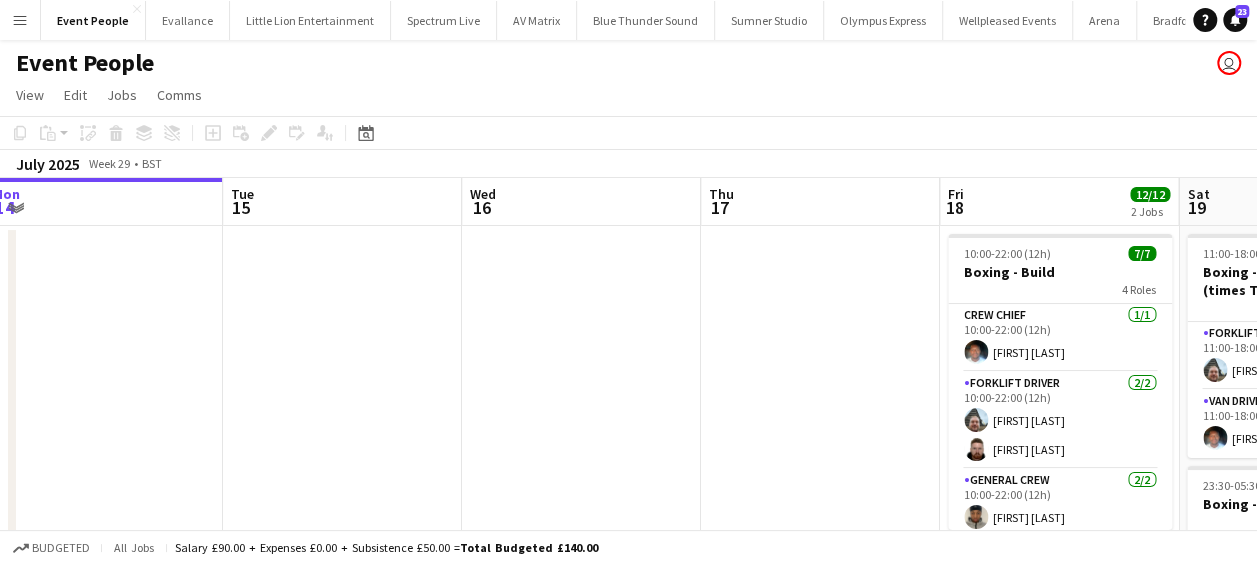 drag, startPoint x: 291, startPoint y: 351, endPoint x: 30, endPoint y: 358, distance: 261.09384 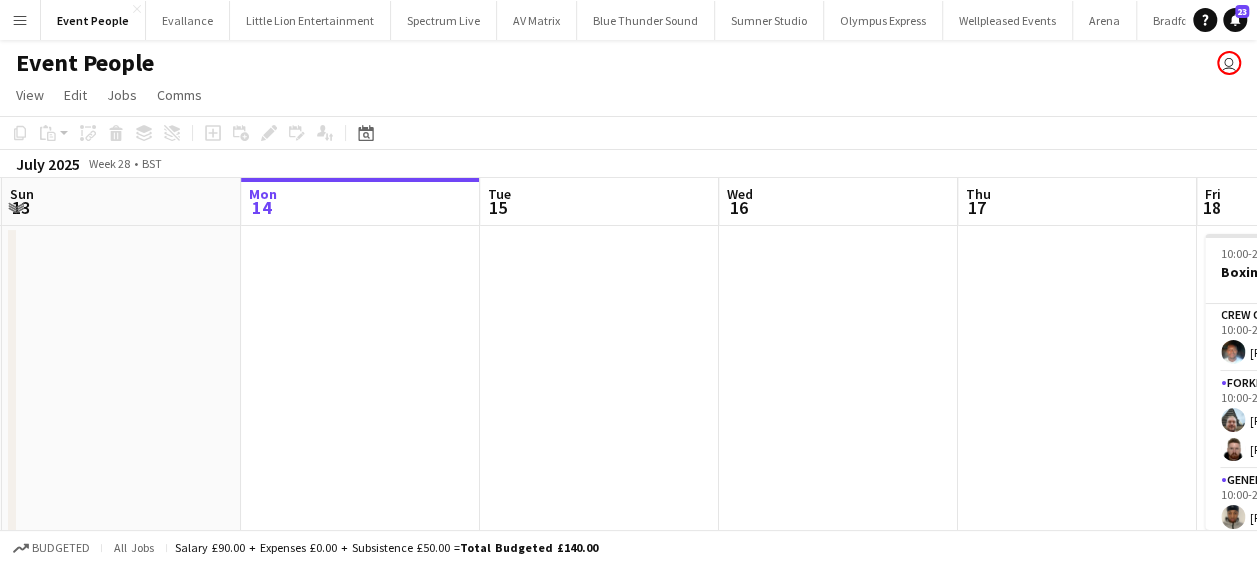drag, startPoint x: 312, startPoint y: 373, endPoint x: 822, endPoint y: 393, distance: 510.392 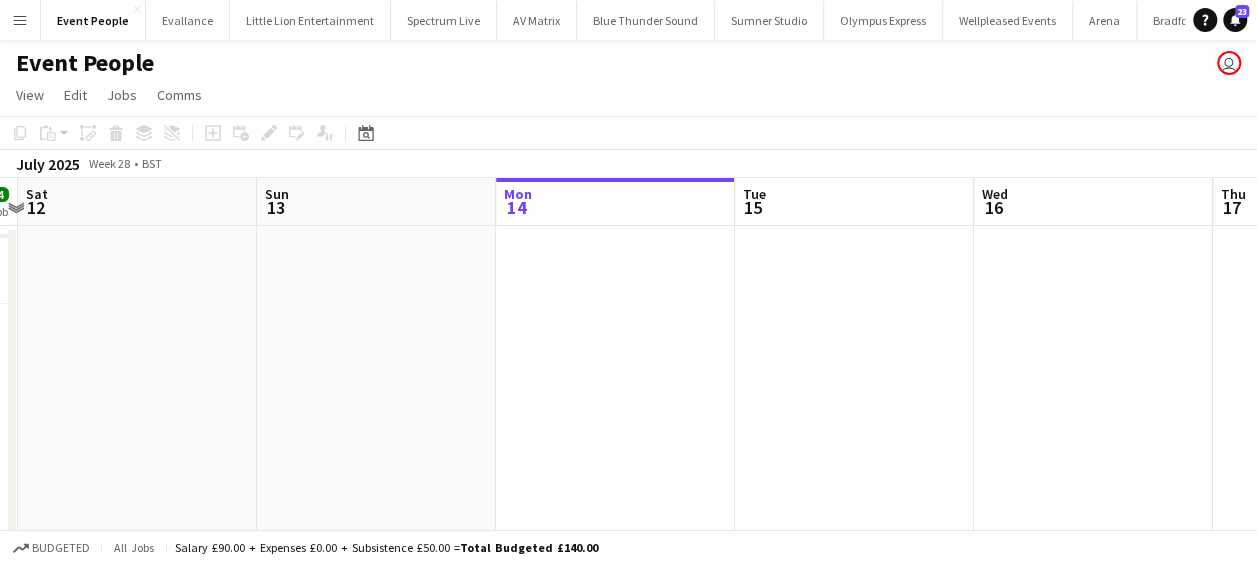 drag, startPoint x: 413, startPoint y: 408, endPoint x: 846, endPoint y: 407, distance: 433.00116 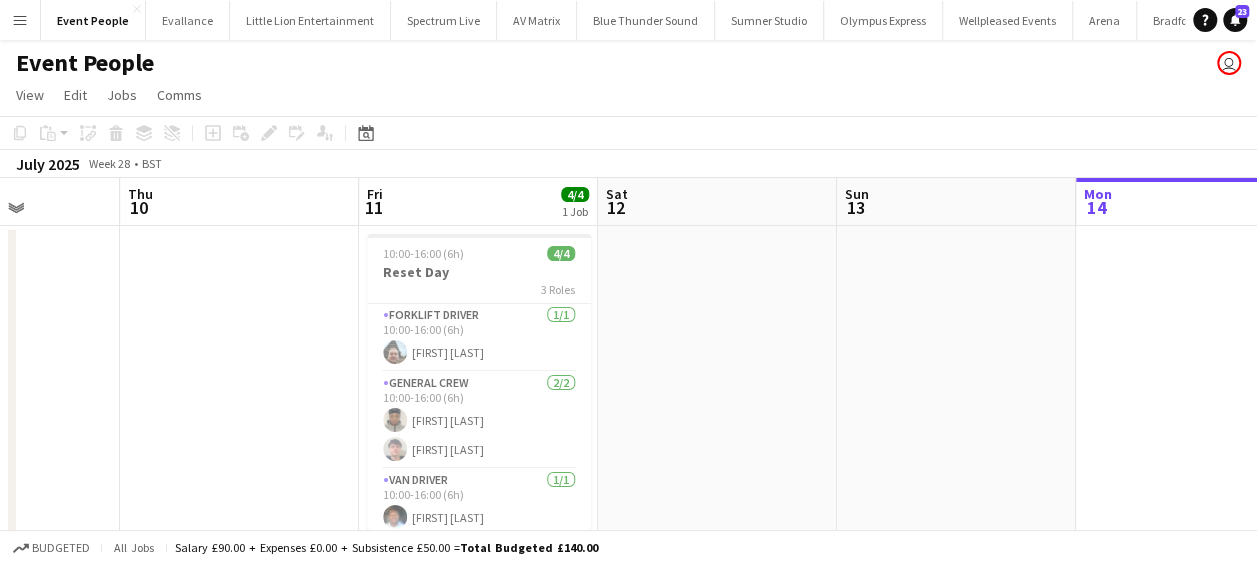 scroll, scrollTop: 0, scrollLeft: 585, axis: horizontal 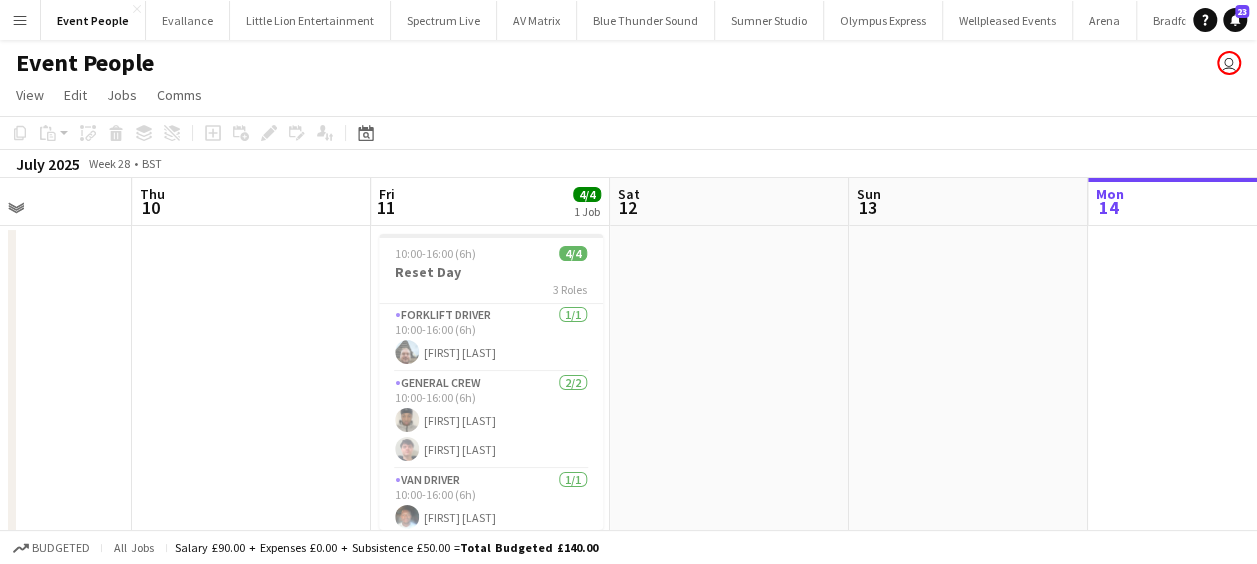 drag, startPoint x: 653, startPoint y: 400, endPoint x: 742, endPoint y: 400, distance: 89 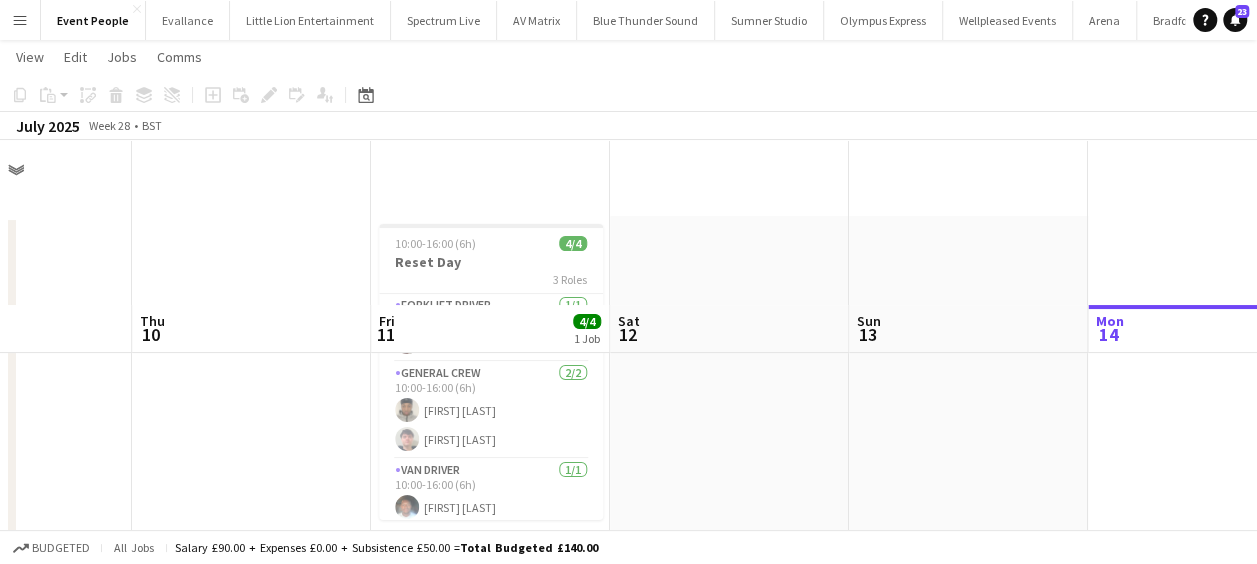 scroll, scrollTop: 0, scrollLeft: 0, axis: both 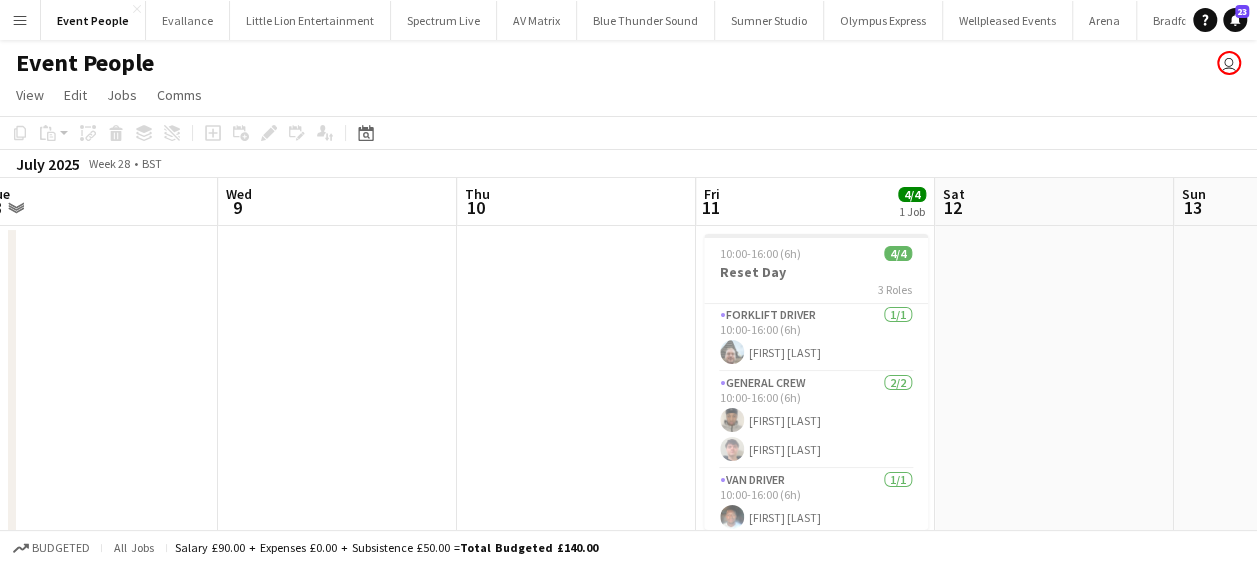 drag, startPoint x: 241, startPoint y: 360, endPoint x: 566, endPoint y: 370, distance: 325.1538 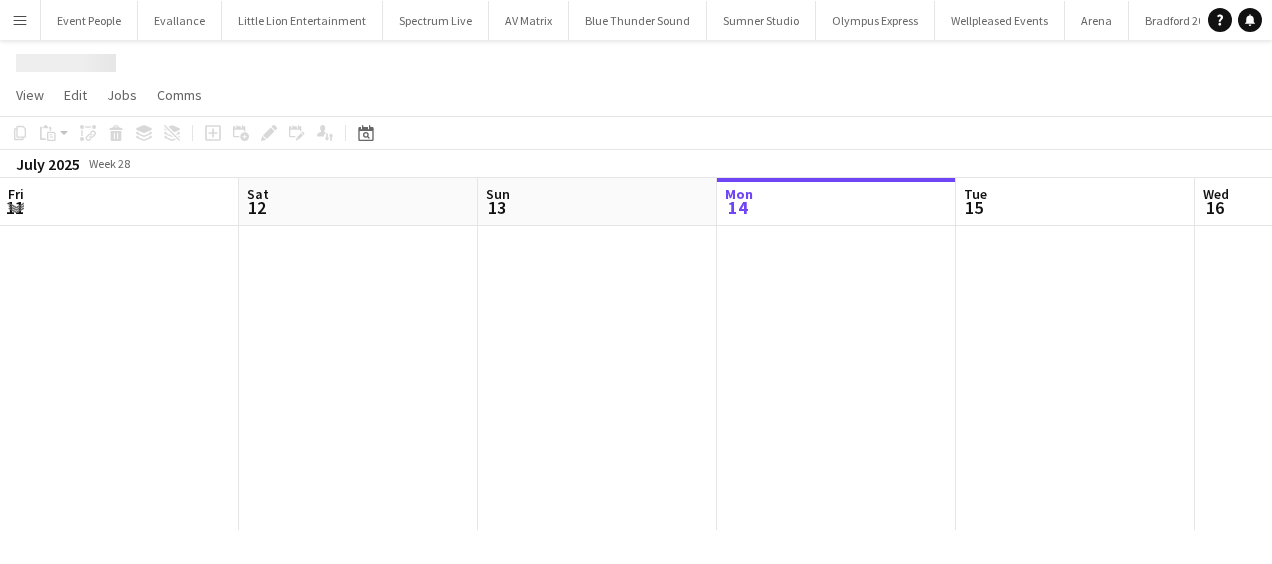 scroll, scrollTop: 0, scrollLeft: 0, axis: both 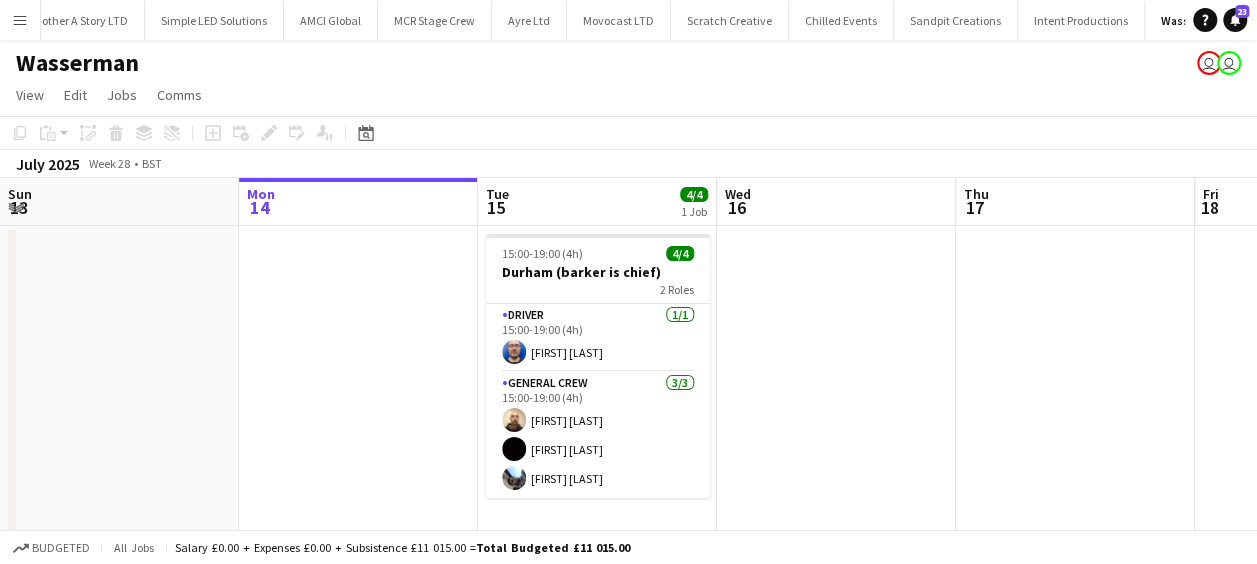 click on "Menu" at bounding box center [20, 20] 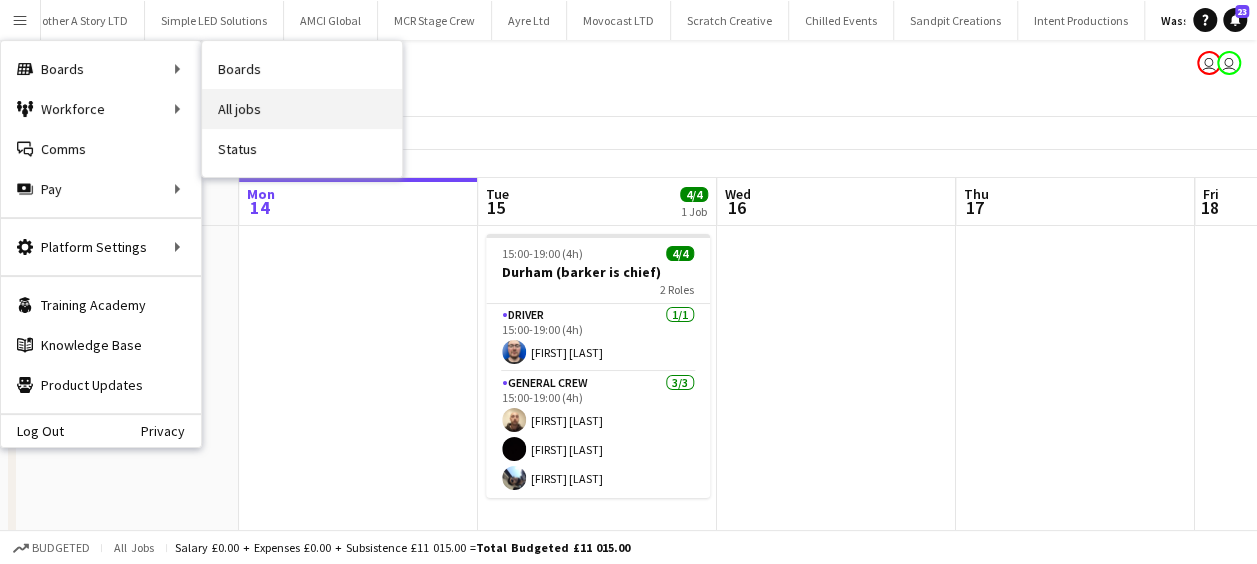 click on "All jobs" at bounding box center [302, 109] 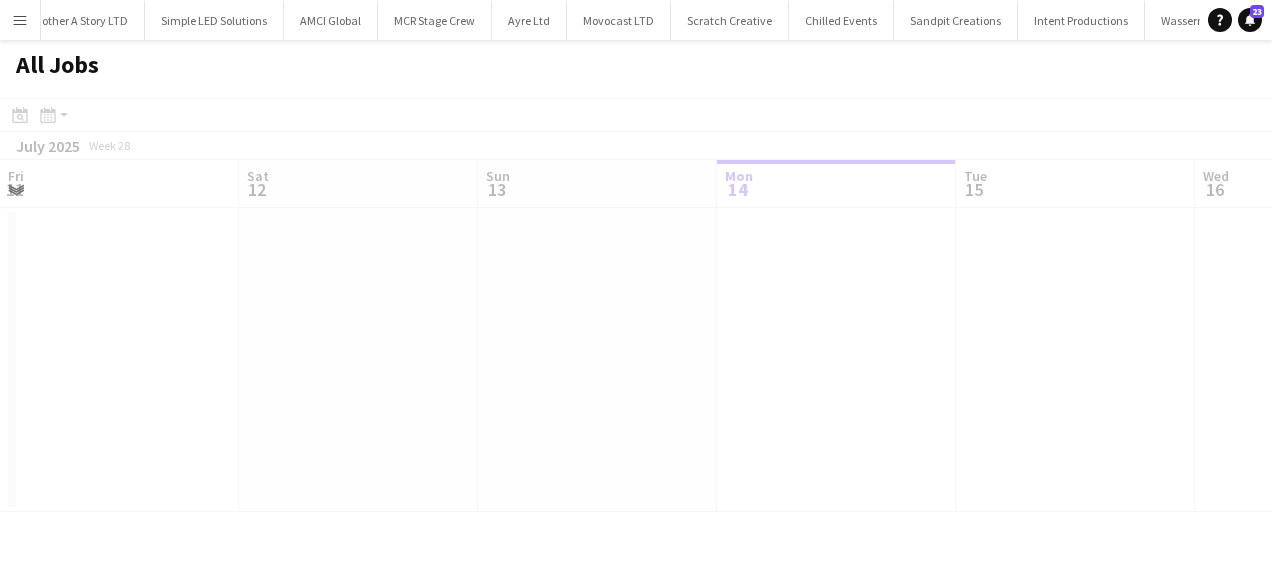 scroll, scrollTop: 0, scrollLeft: 478, axis: horizontal 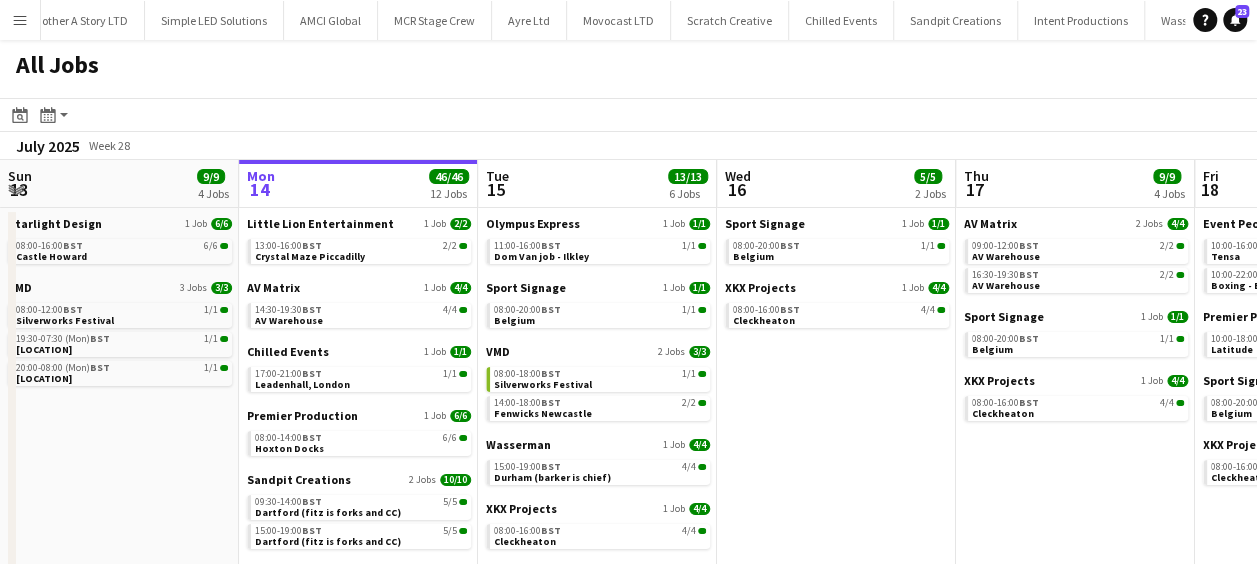 click on "Menu" at bounding box center (20, 20) 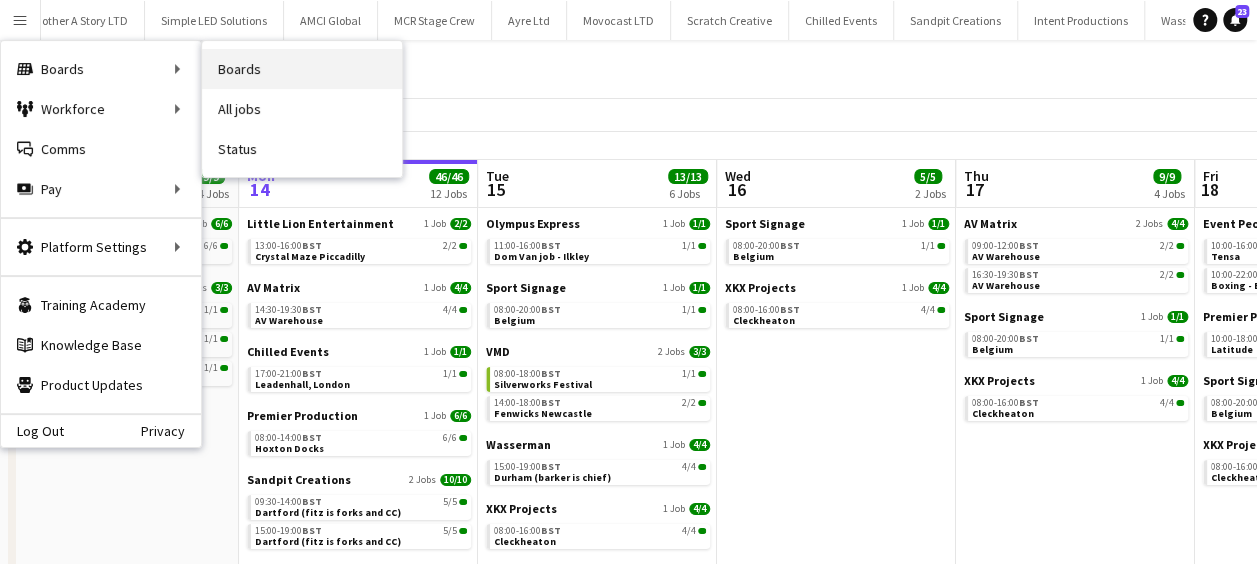 click on "Boards" at bounding box center (302, 69) 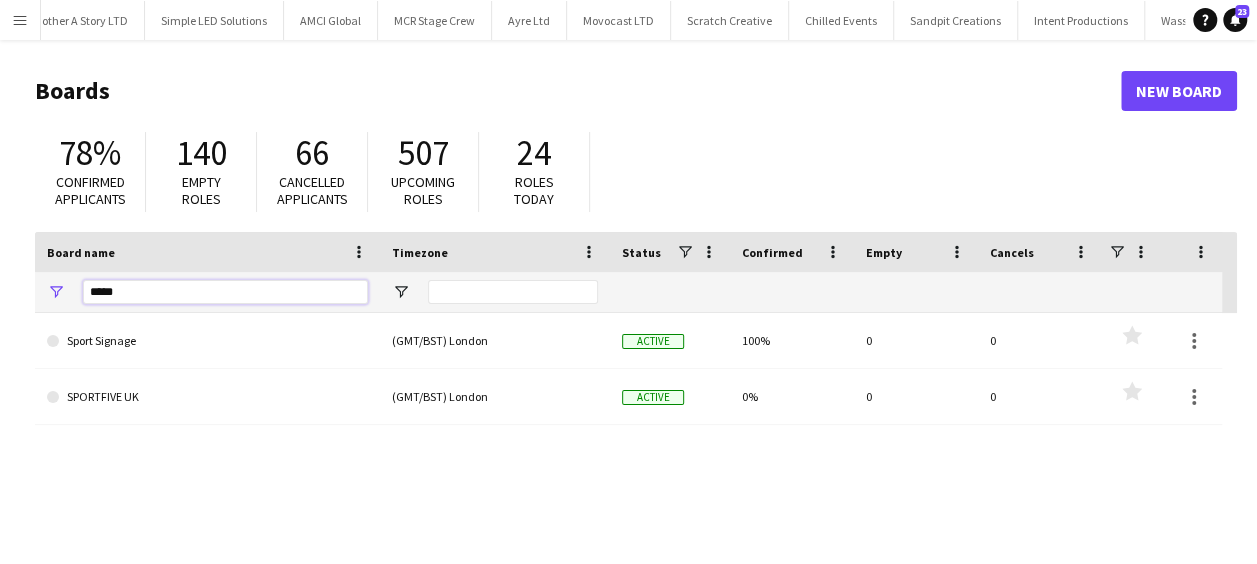 drag, startPoint x: 150, startPoint y: 295, endPoint x: 49, endPoint y: 282, distance: 101.8332 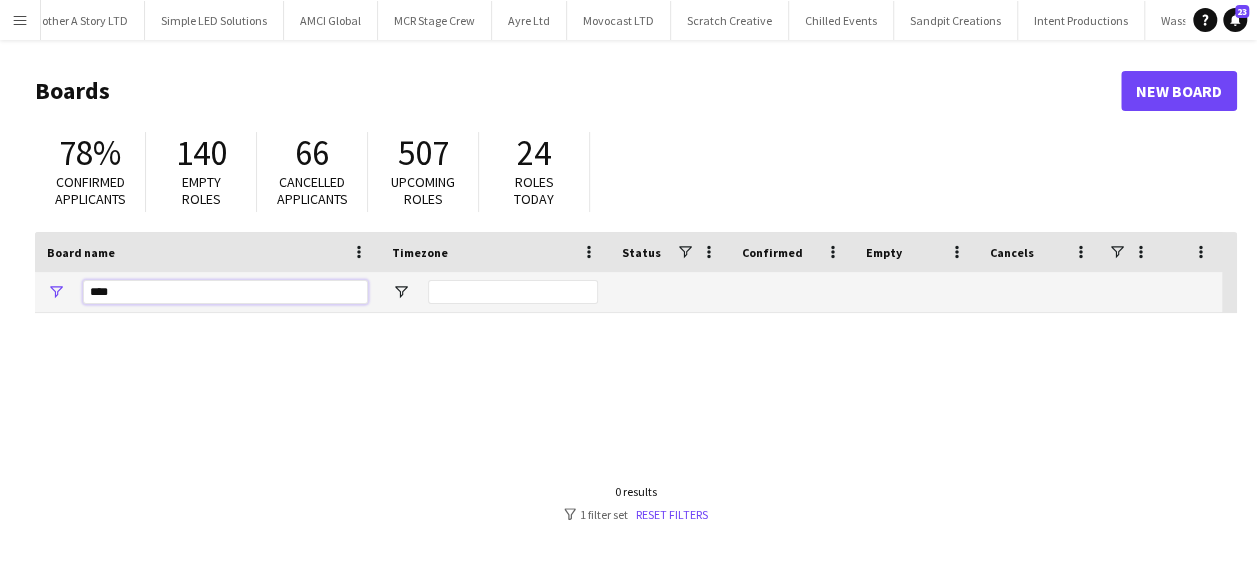 type on "****" 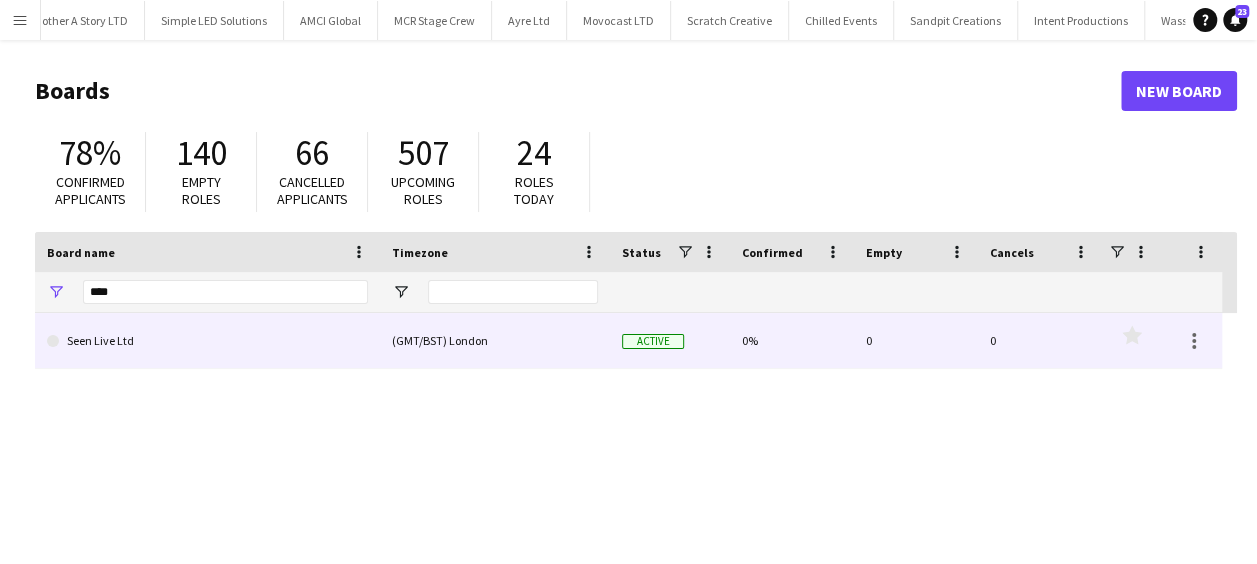 click on "Seen Live Ltd" 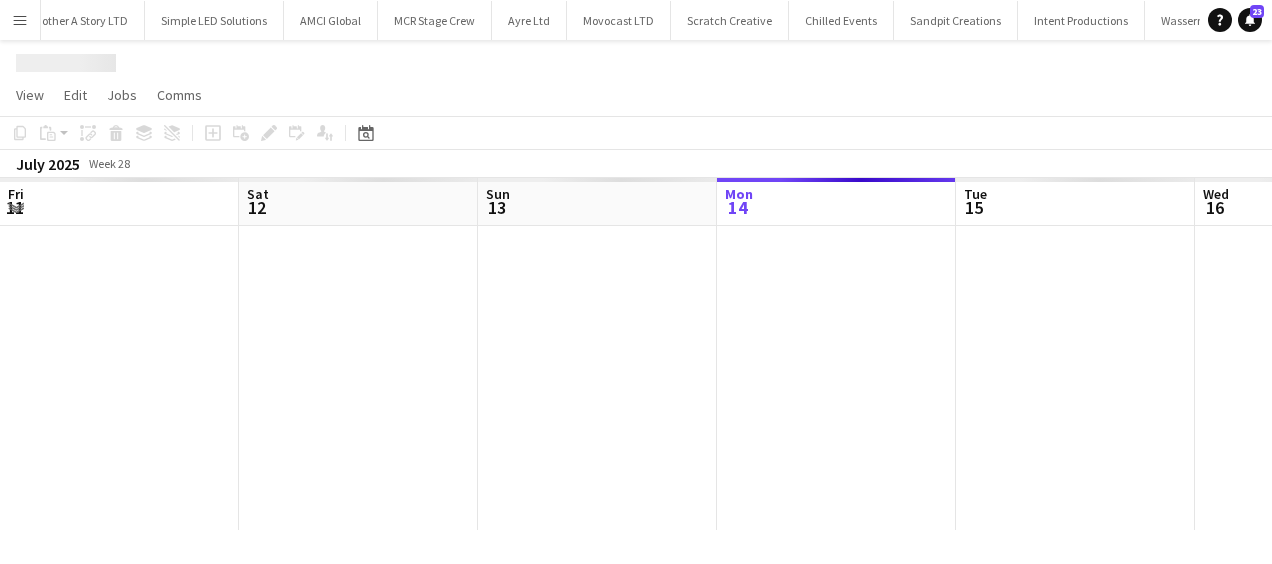 scroll, scrollTop: 0, scrollLeft: 478, axis: horizontal 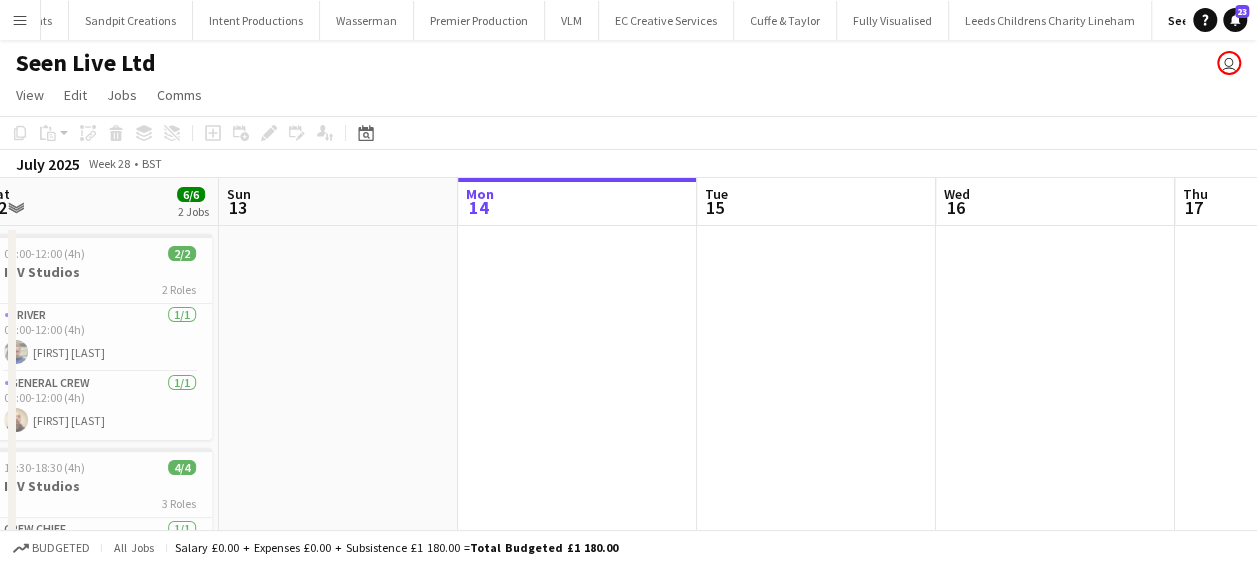 drag, startPoint x: 438, startPoint y: 356, endPoint x: 548, endPoint y: 366, distance: 110.45361 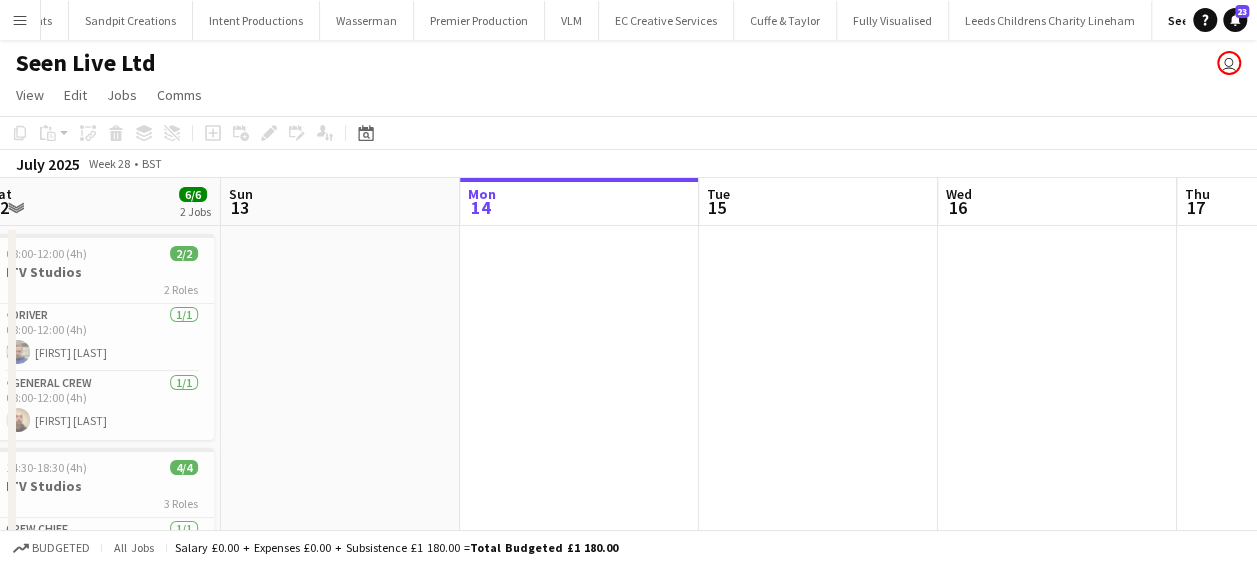 drag, startPoint x: 466, startPoint y: 370, endPoint x: 690, endPoint y: 394, distance: 225.28204 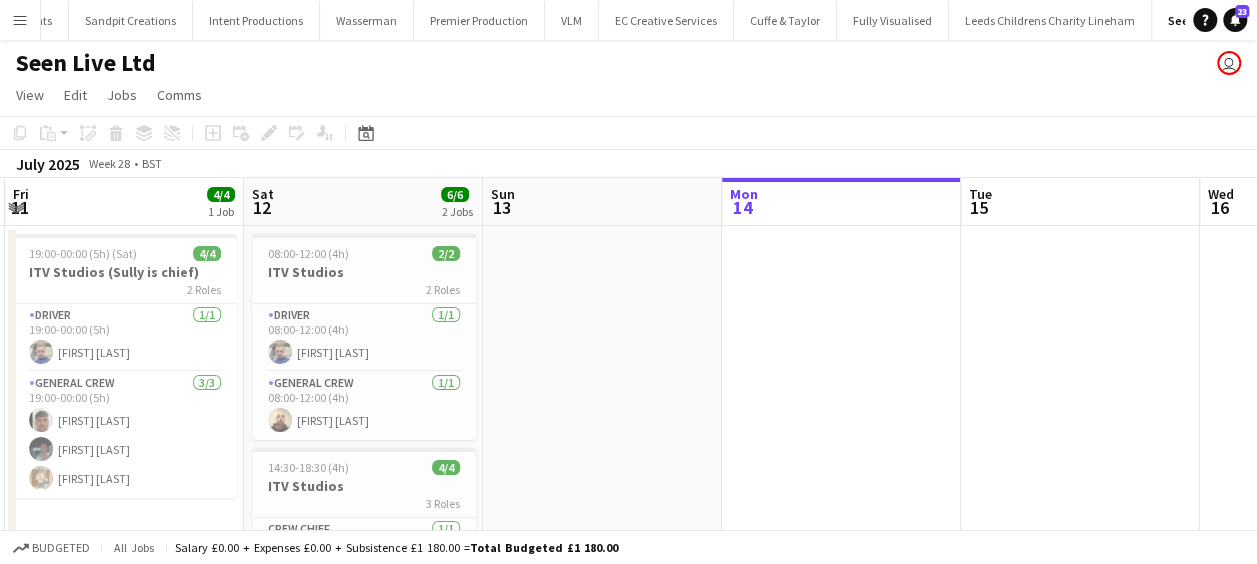 scroll, scrollTop: 0, scrollLeft: 429, axis: horizontal 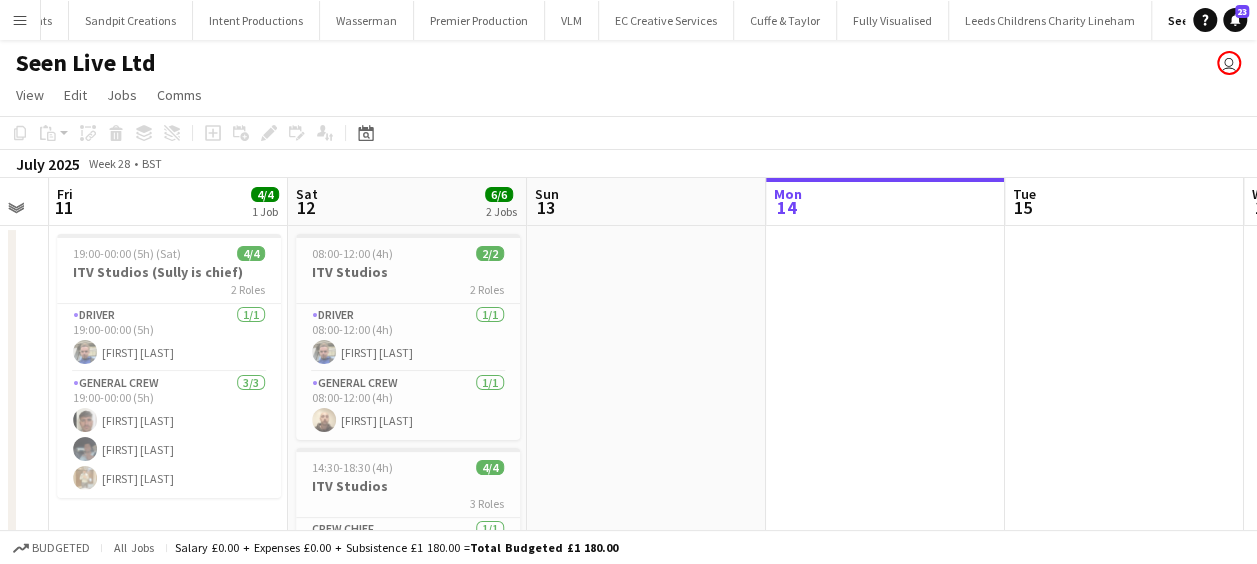 drag, startPoint x: 638, startPoint y: 396, endPoint x: 682, endPoint y: 396, distance: 44 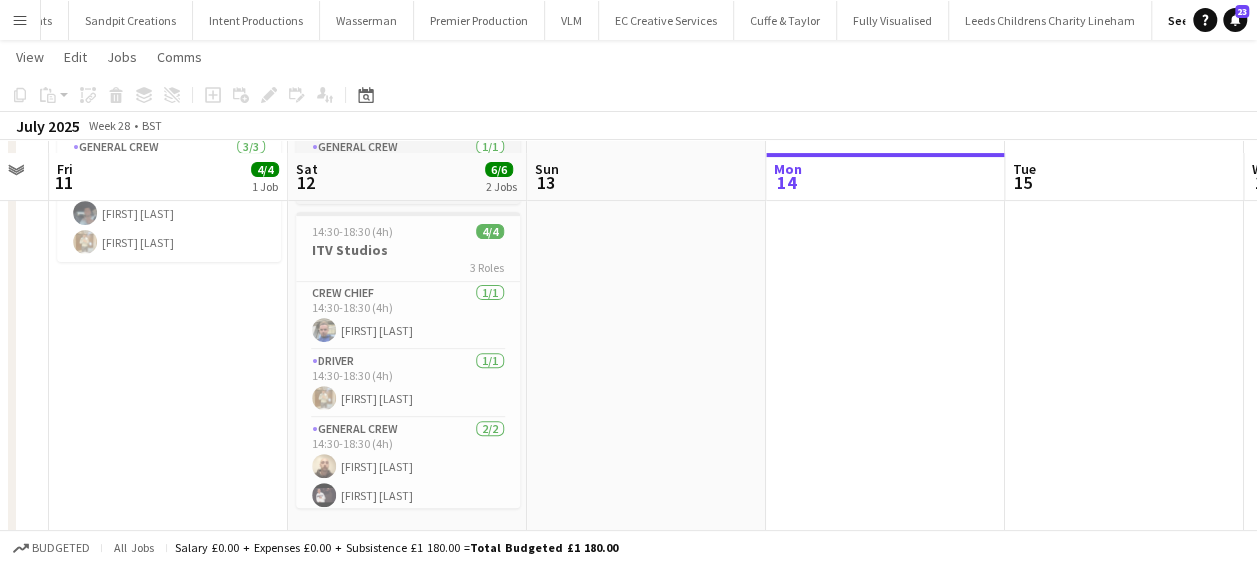 scroll, scrollTop: 253, scrollLeft: 0, axis: vertical 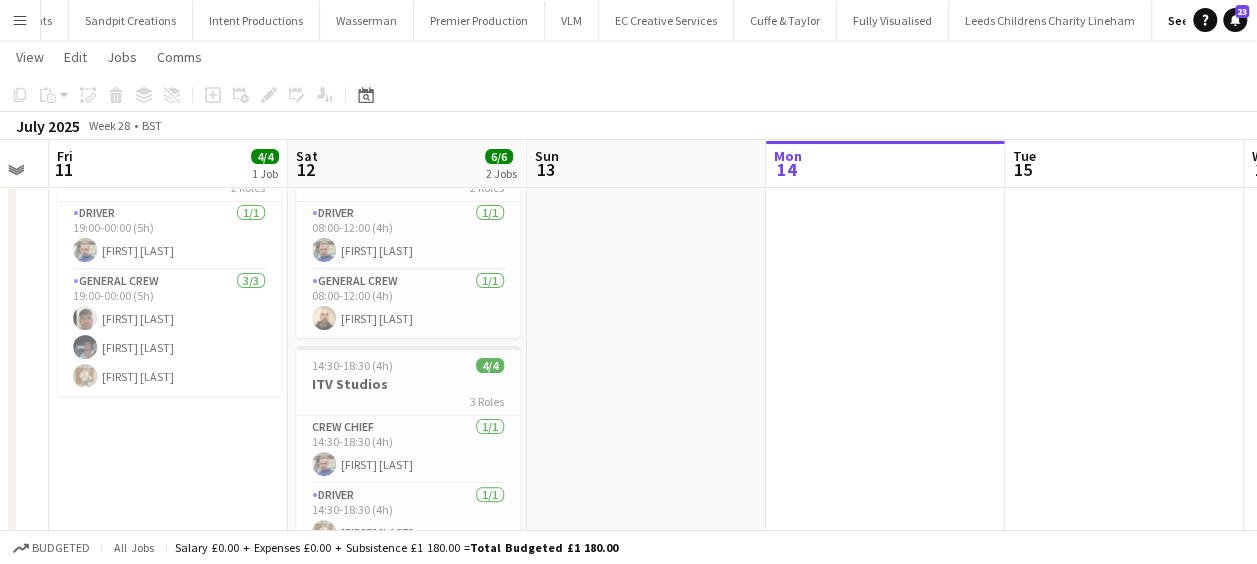 click on "Menu" at bounding box center [20, 20] 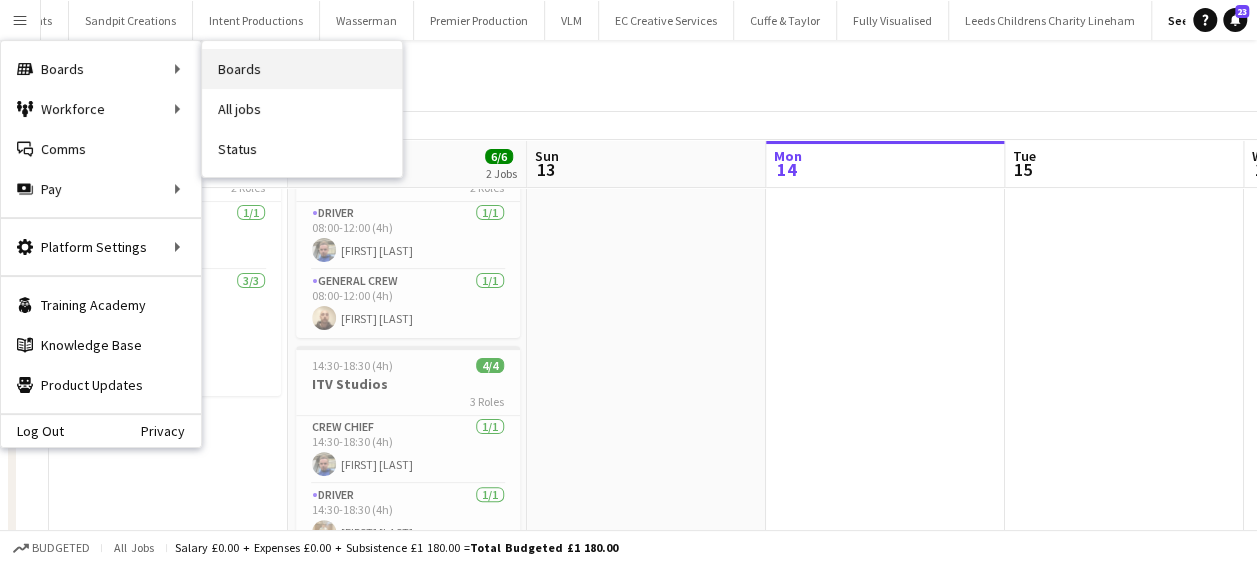 click on "Boards" at bounding box center [302, 69] 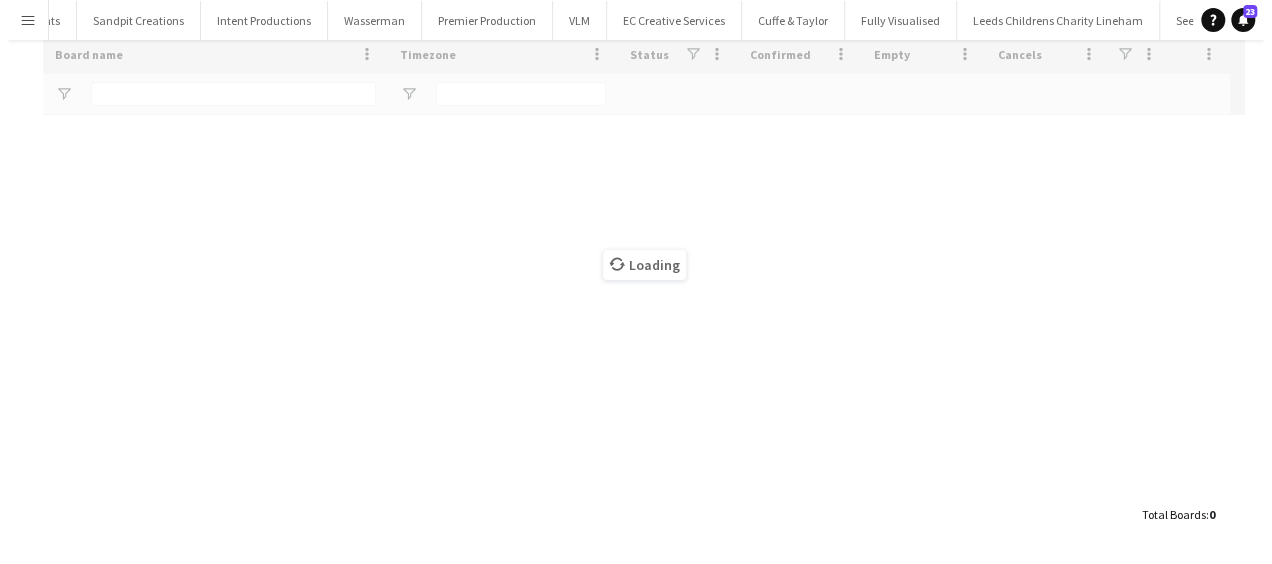 scroll, scrollTop: 0, scrollLeft: 0, axis: both 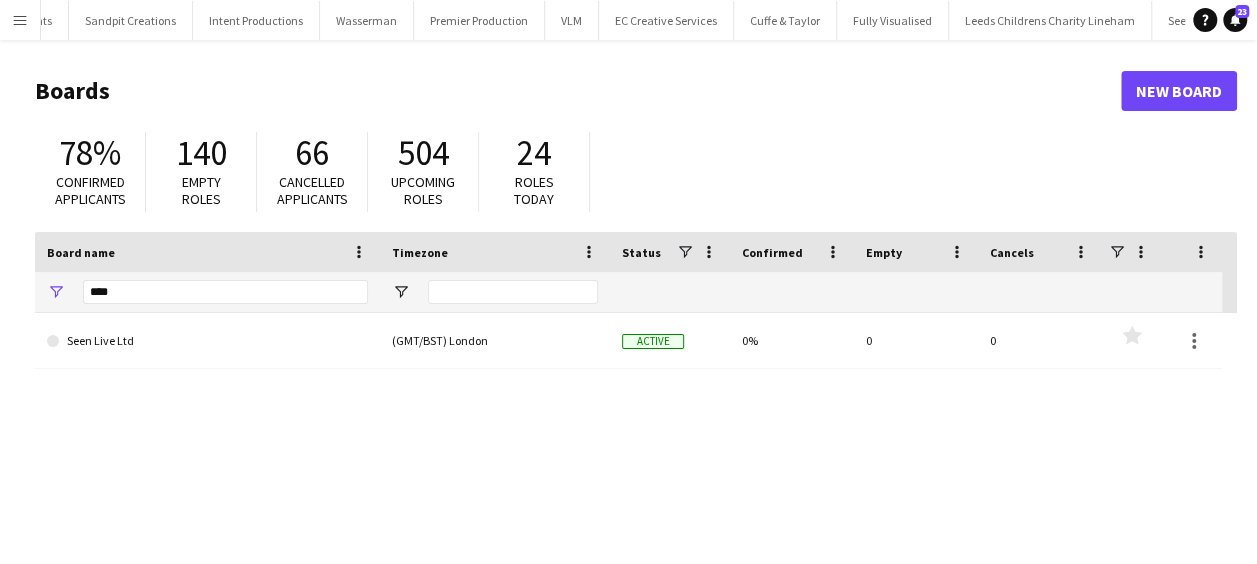 drag, startPoint x: 163, startPoint y: 306, endPoint x: 135, endPoint y: 291, distance: 31.764761 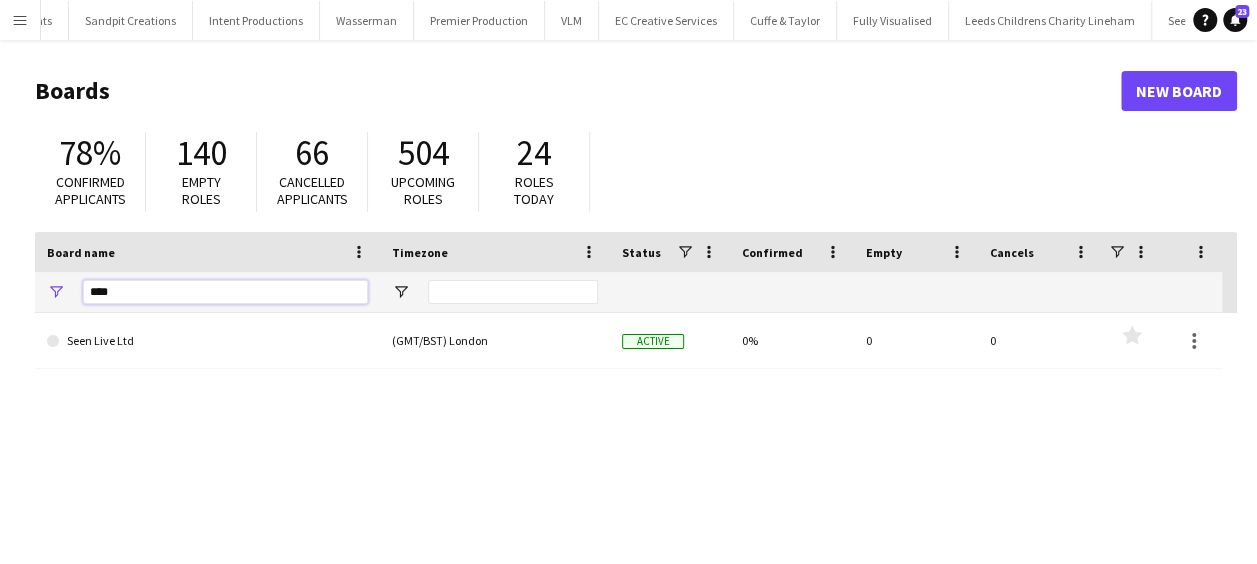 drag, startPoint x: 136, startPoint y: 290, endPoint x: 48, endPoint y: 293, distance: 88.051125 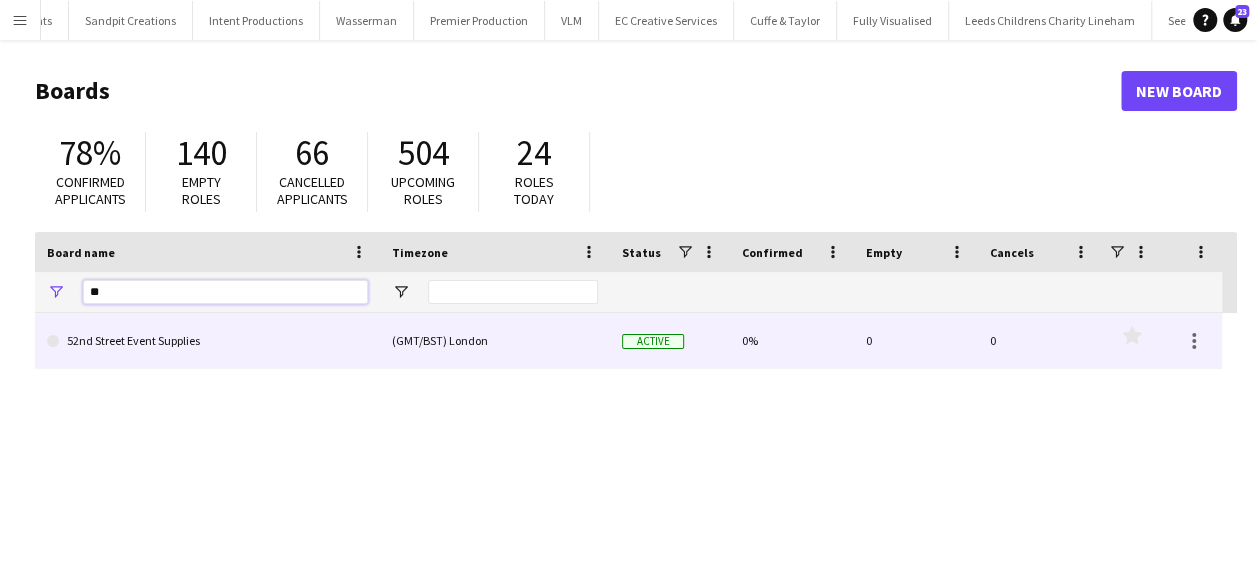 type on "**" 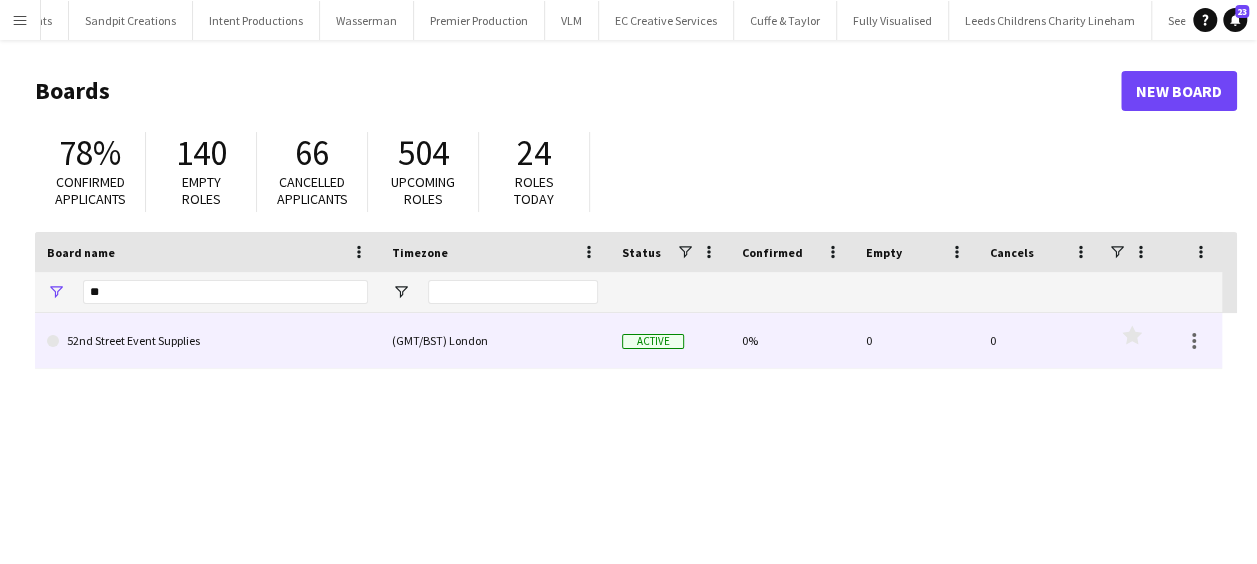 click on "52nd Street Event Supplies" 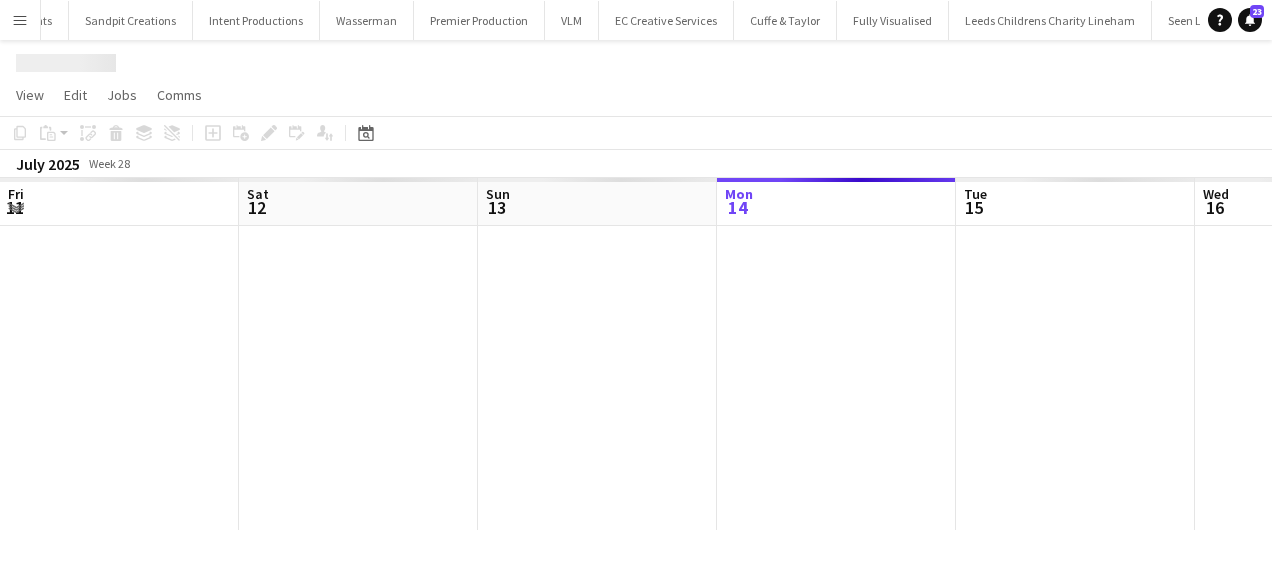 scroll, scrollTop: 0, scrollLeft: 478, axis: horizontal 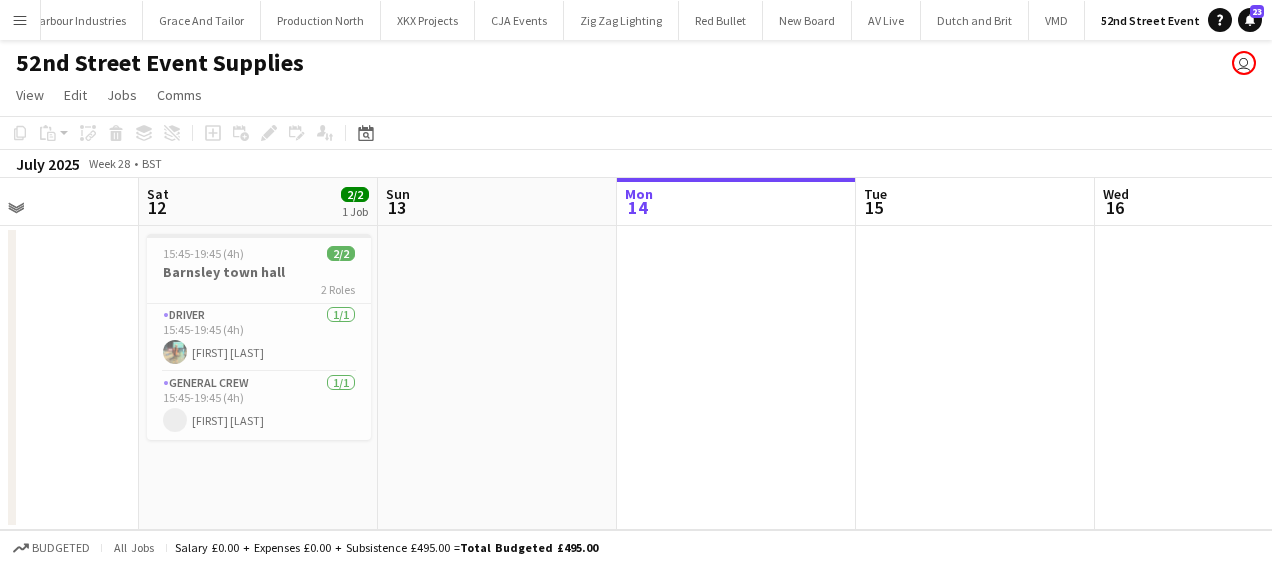 drag, startPoint x: 441, startPoint y: 375, endPoint x: 720, endPoint y: 407, distance: 280.82913 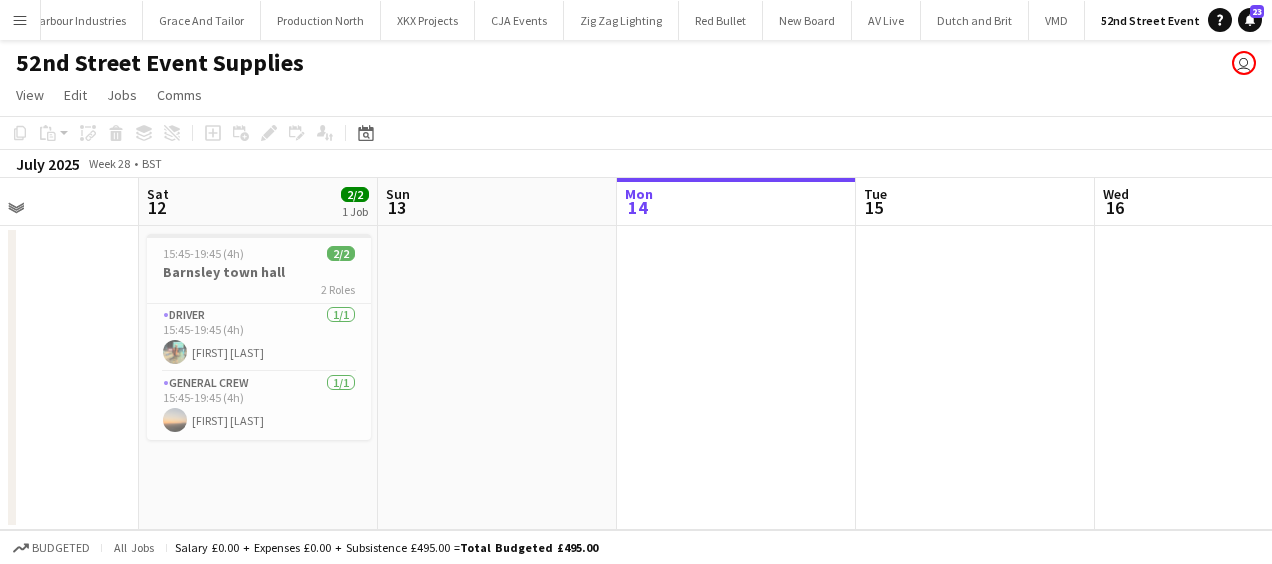 click on "Wed   9   Thu   10   Fri   11   Sat   12   2/2   1 Job   Sun   13   Mon   14   Tue   15   Wed   16   Thu   17   Fri   18   Sat   19      15:45-19:45 (4h)    2/2   Barnsley town hall   2 Roles   Driver   1/1   15:45-19:45 (4h)
Jake Hull  General Crew   1/1   15:45-19:45 (4h)
Ewan Miller" at bounding box center (636, 354) 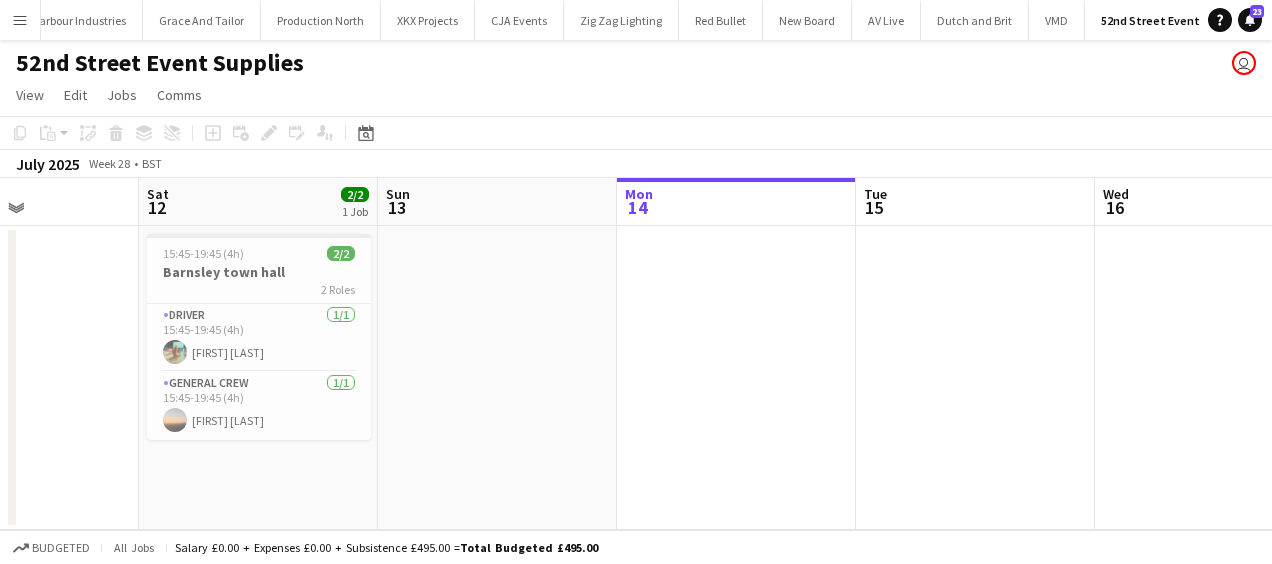 scroll, scrollTop: 0, scrollLeft: 474, axis: horizontal 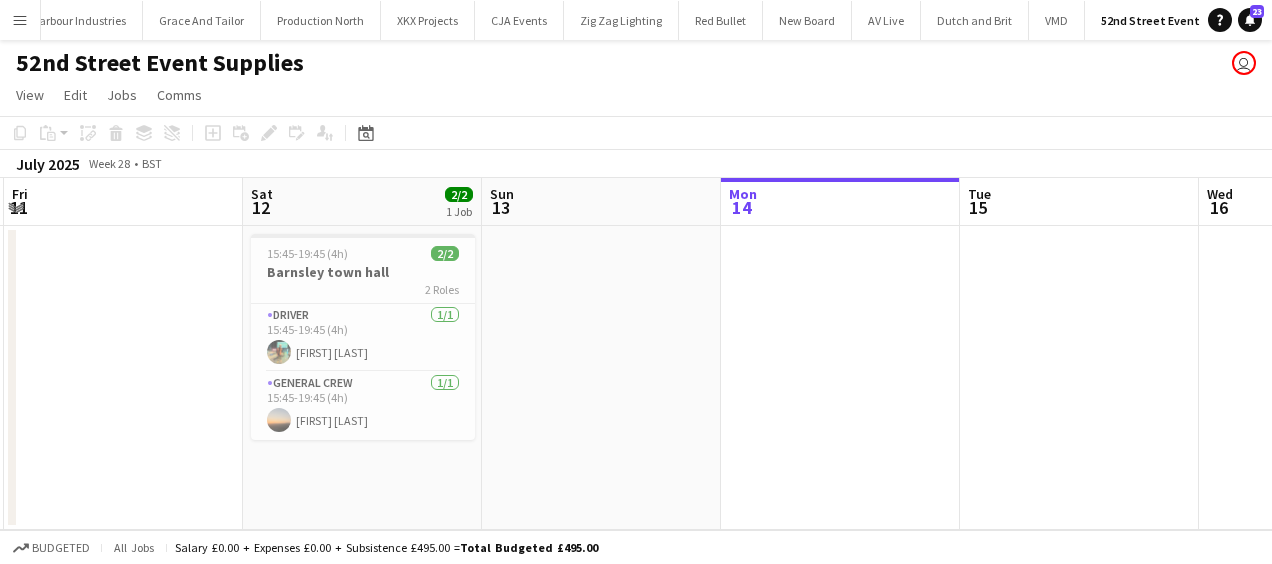 drag, startPoint x: 631, startPoint y: 413, endPoint x: 724, endPoint y: 421, distance: 93.34345 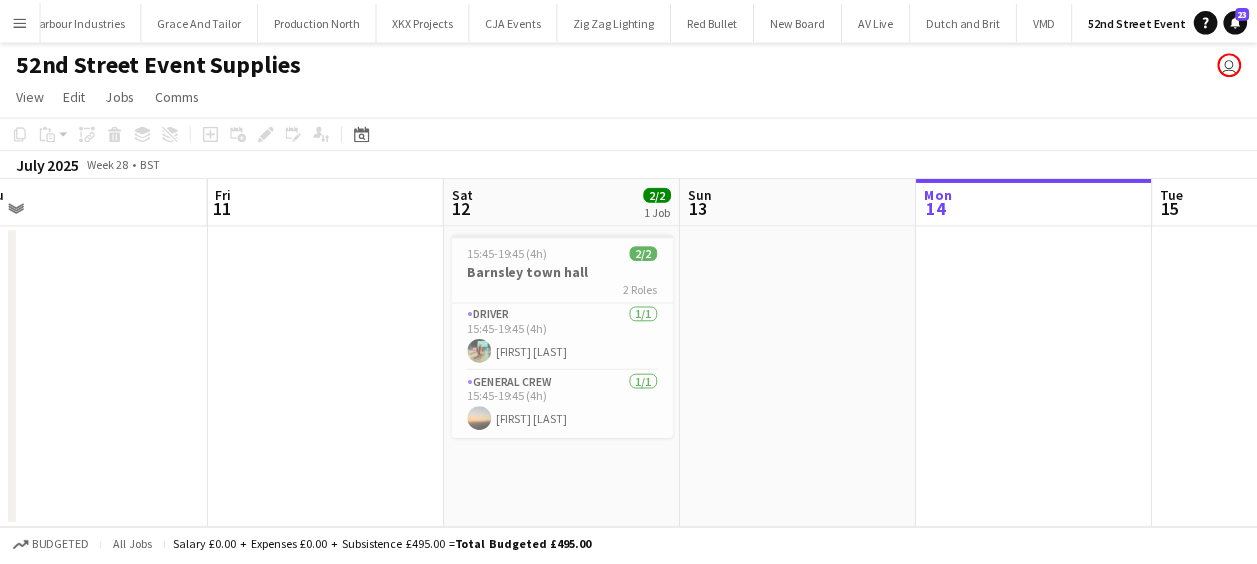 scroll, scrollTop: 0, scrollLeft: 495, axis: horizontal 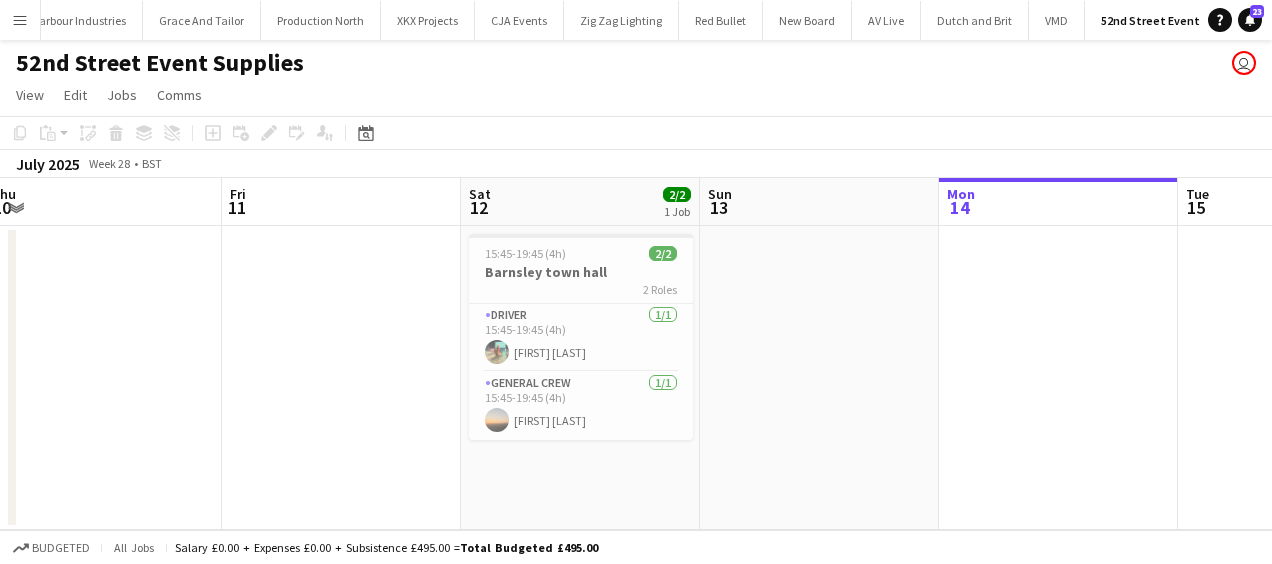click on "Tue   8   Wed   9   Thu   10   Fri   11   Sat   12   2/2   1 Job   Sun   13   Mon   14   Tue   15   Wed   16   Thu   17   Fri   18      15:45-19:45 (4h)    2/2   Barnsley town hall   2 Roles   Driver   1/1   15:45-19:45 (4h)
Jake Hull  General Crew   1/1   15:45-19:45 (4h)
Ewan Miller" at bounding box center [636, 354] 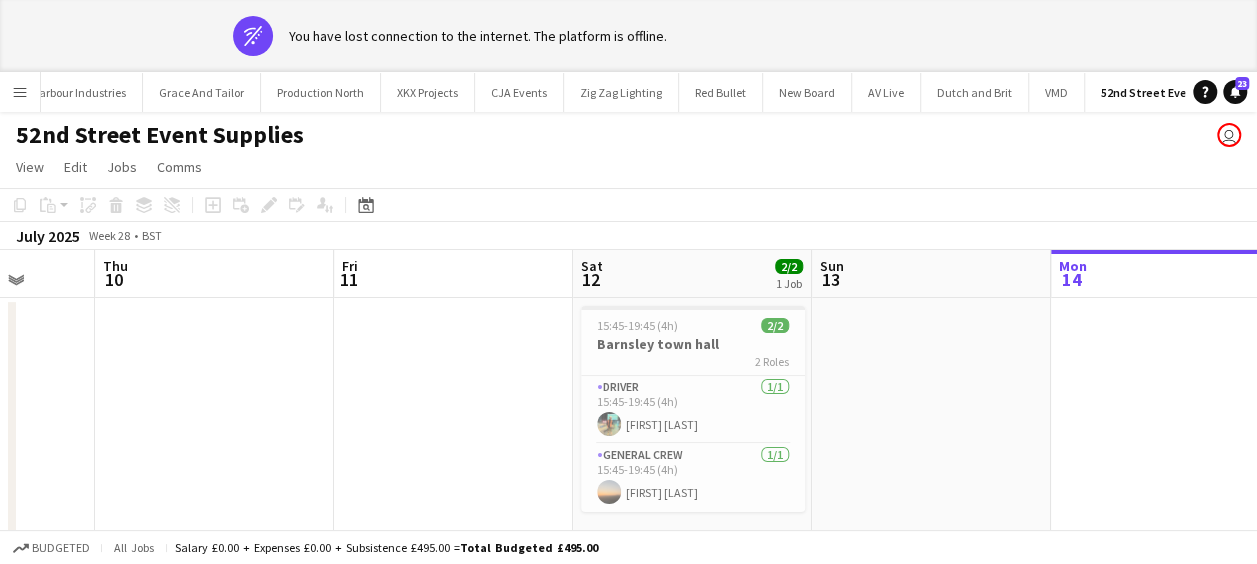 drag, startPoint x: 227, startPoint y: 450, endPoint x: 546, endPoint y: 408, distance: 321.75302 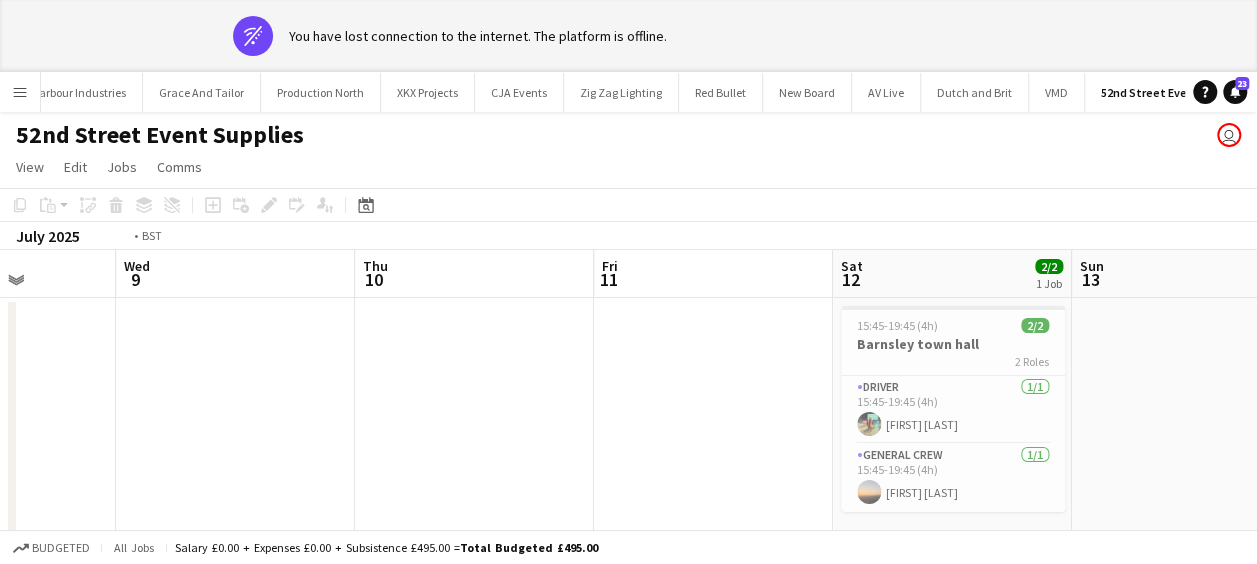 drag, startPoint x: 369, startPoint y: 405, endPoint x: 593, endPoint y: 389, distance: 224.5707 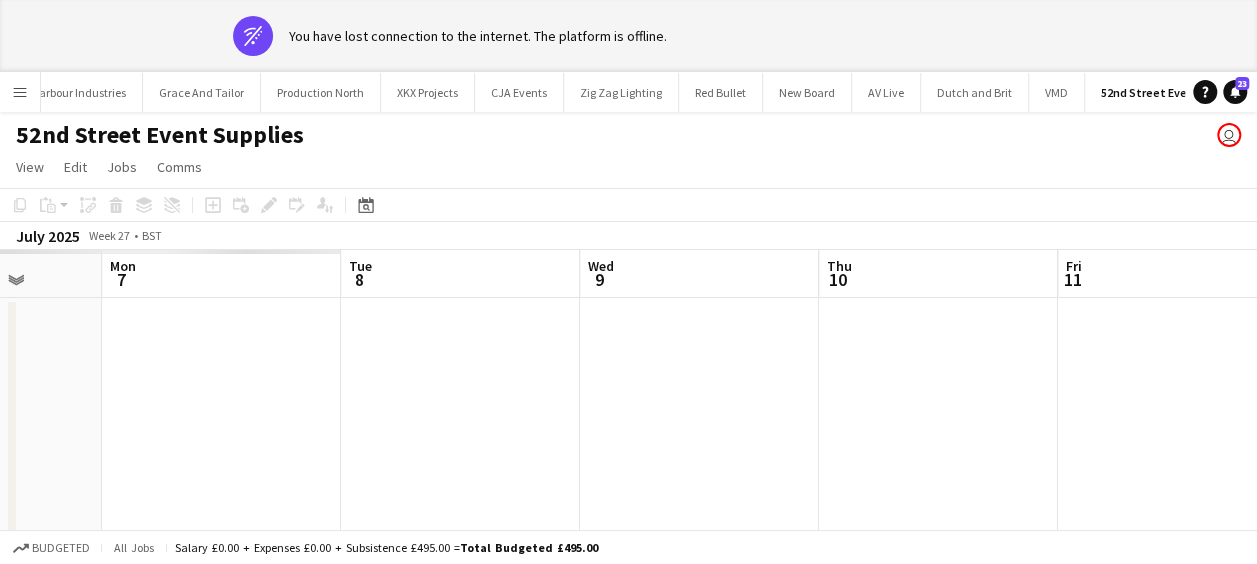 drag, startPoint x: 602, startPoint y: 394, endPoint x: 427, endPoint y: 408, distance: 175.55911 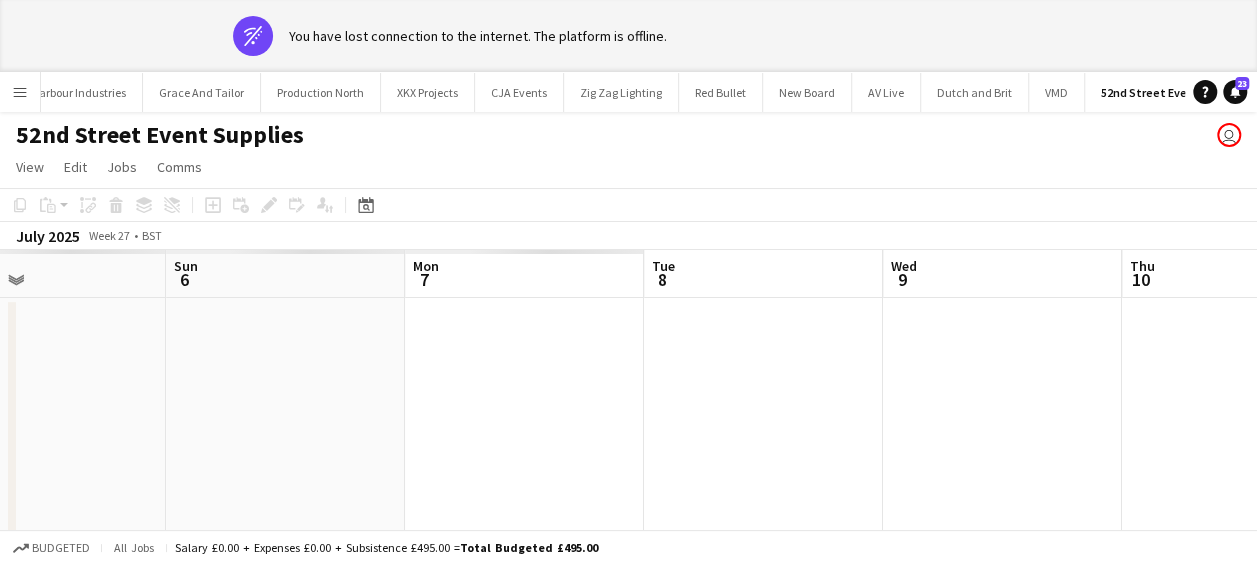 drag, startPoint x: 493, startPoint y: 412, endPoint x: 462, endPoint y: 432, distance: 36.891735 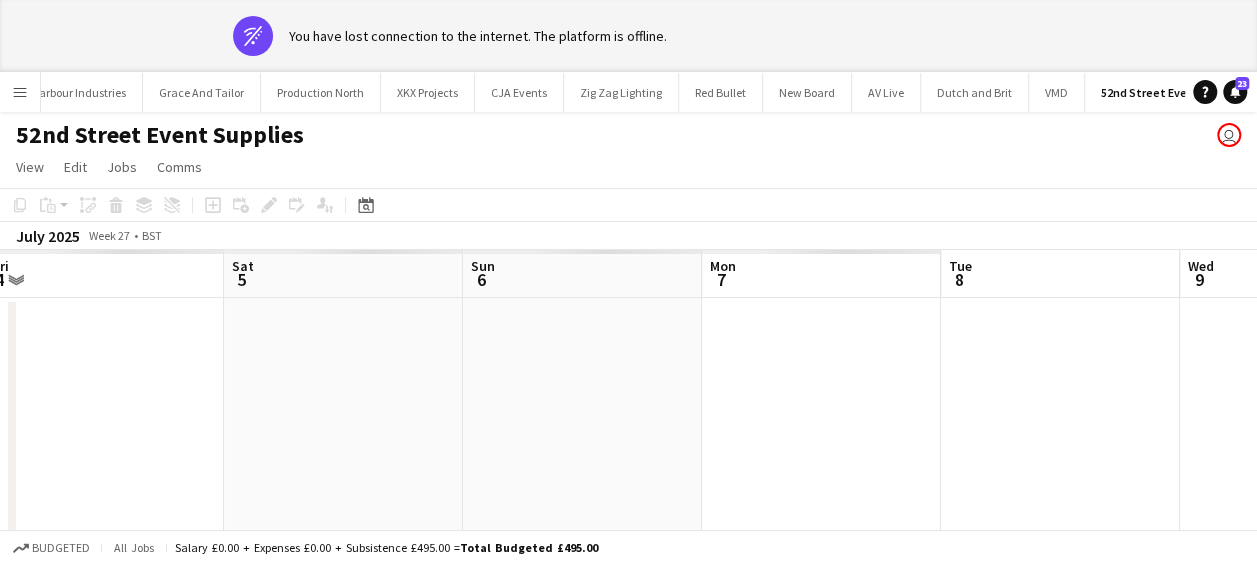 drag, startPoint x: 440, startPoint y: 438, endPoint x: 820, endPoint y: 416, distance: 380.63632 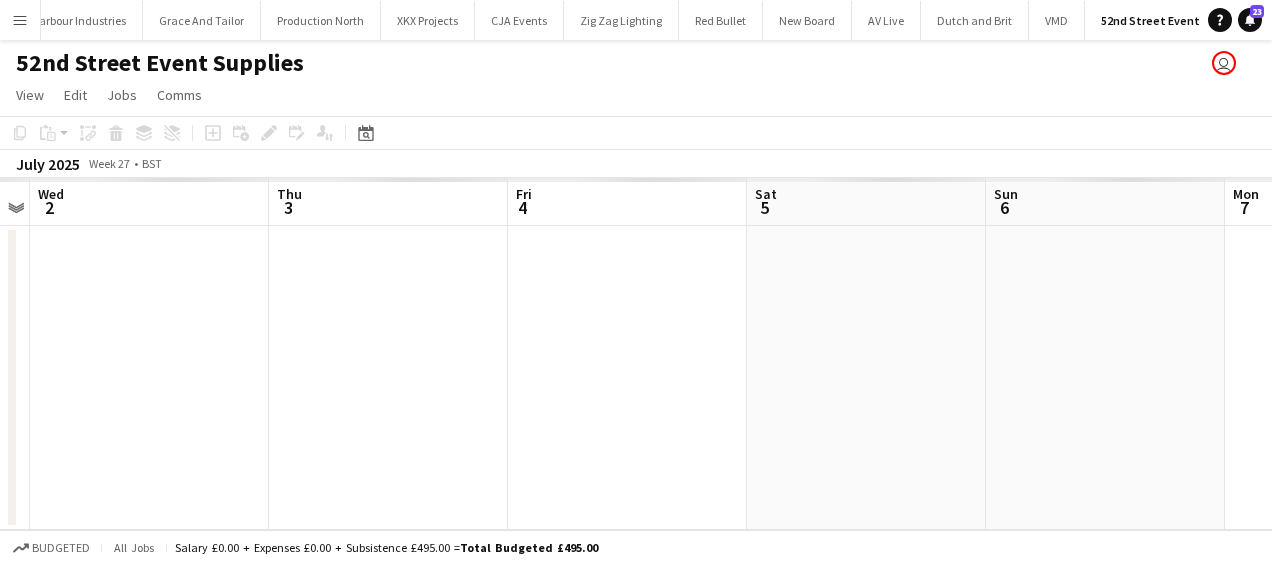 drag, startPoint x: 617, startPoint y: 430, endPoint x: 504, endPoint y: 438, distance: 113.28283 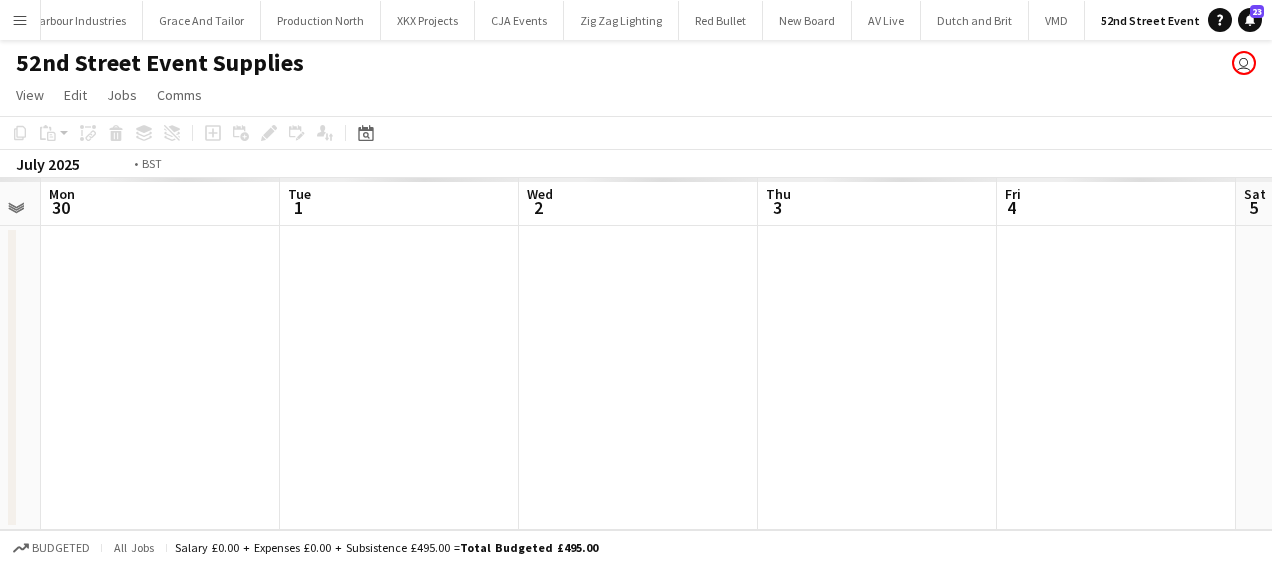 drag, startPoint x: 504, startPoint y: 438, endPoint x: 450, endPoint y: 440, distance: 54.037025 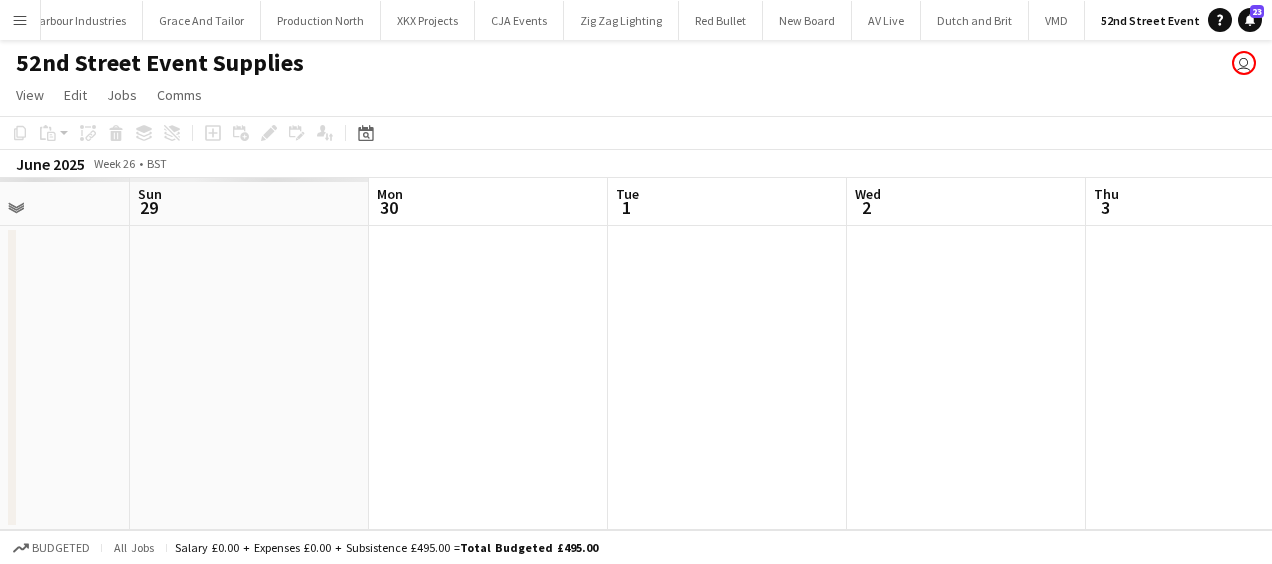 click on "Thu   26   Fri   27   Sat   28   Sun   29   Mon   30   Tue   1   Wed   2   Thu   3   Fri   4   Sat   5   Sun   6" at bounding box center (636, 354) 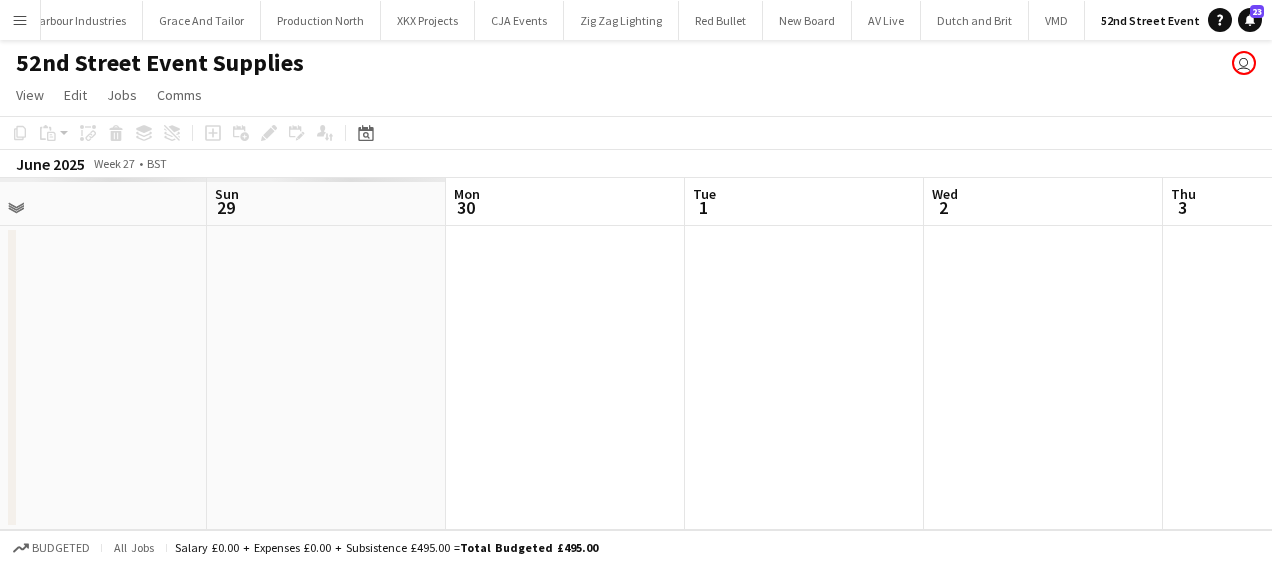 drag, startPoint x: 733, startPoint y: 417, endPoint x: 646, endPoint y: 432, distance: 88.28363 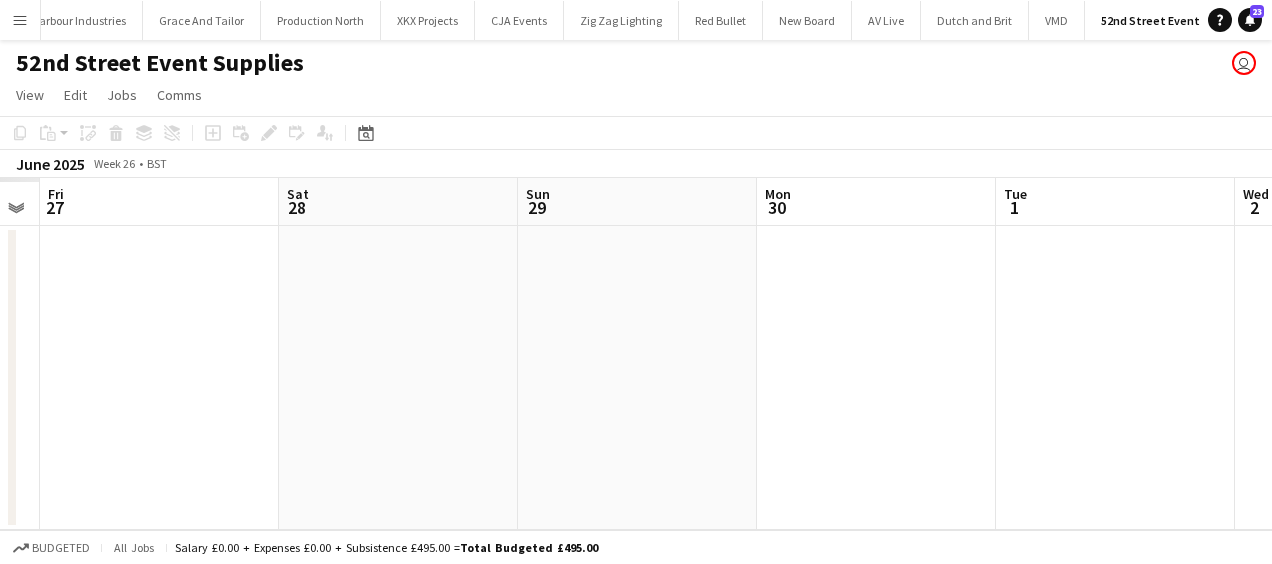 drag, startPoint x: 402, startPoint y: 448, endPoint x: 681, endPoint y: 404, distance: 282.4482 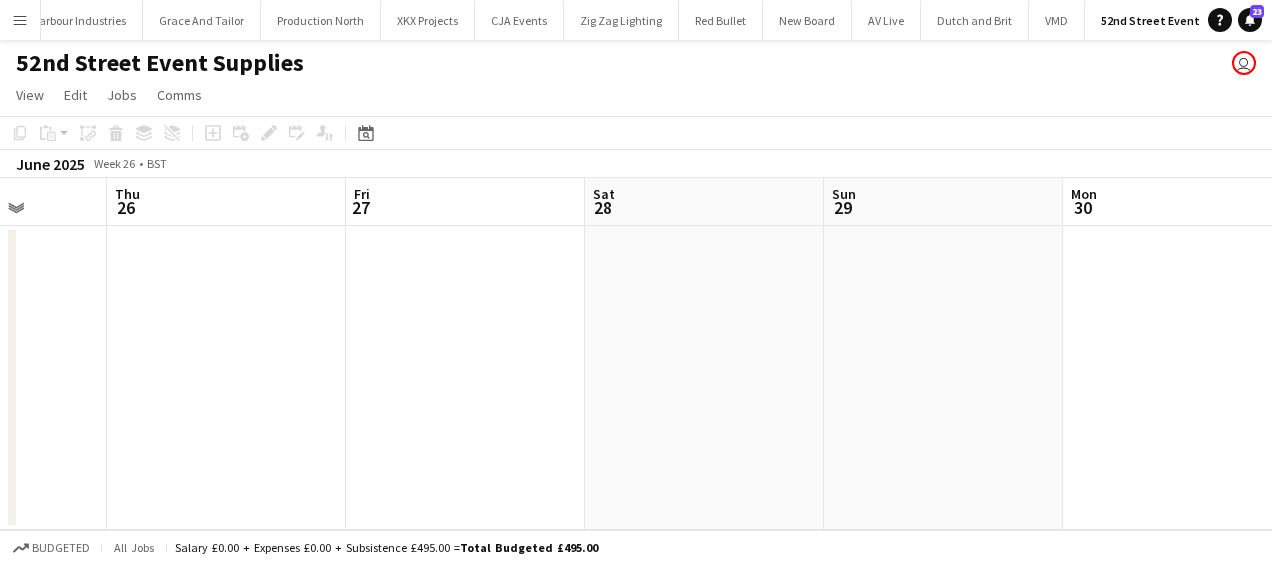 click on "Mon   23   Tue   24   Wed   25   Thu   26   Fri   27   Sat   28   Sun   29   Mon   30   Tue   1   Wed   2   Thu   3" at bounding box center [636, 354] 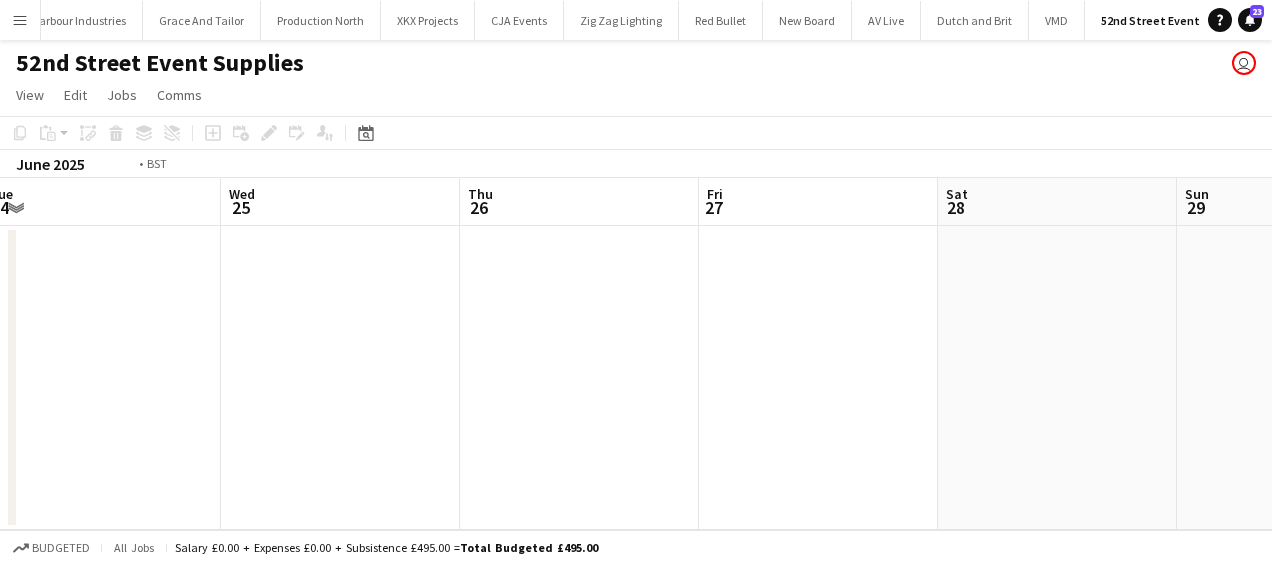drag, startPoint x: 751, startPoint y: 409, endPoint x: 374, endPoint y: 419, distance: 377.1326 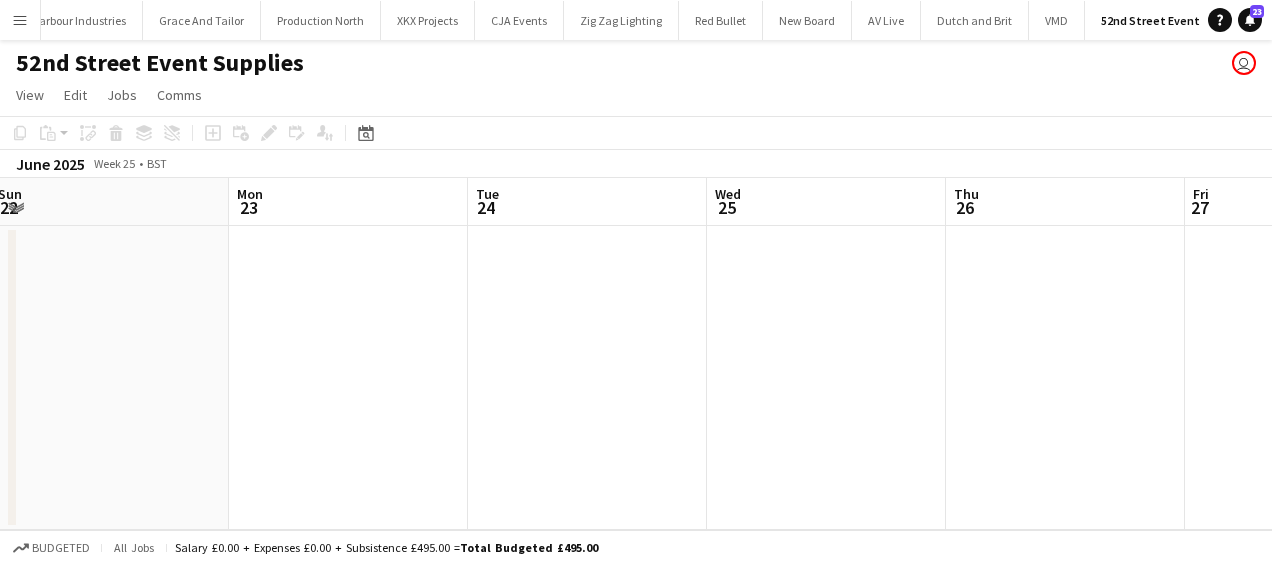 drag, startPoint x: 374, startPoint y: 419, endPoint x: 608, endPoint y: 366, distance: 239.92708 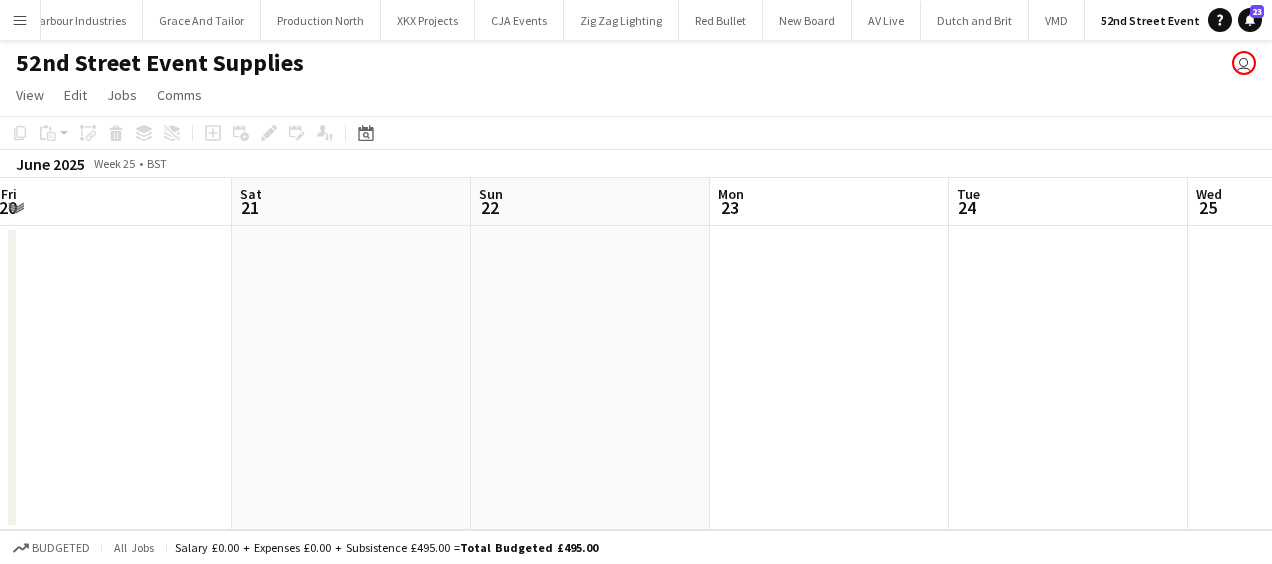 drag, startPoint x: 376, startPoint y: 386, endPoint x: 834, endPoint y: 336, distance: 460.72116 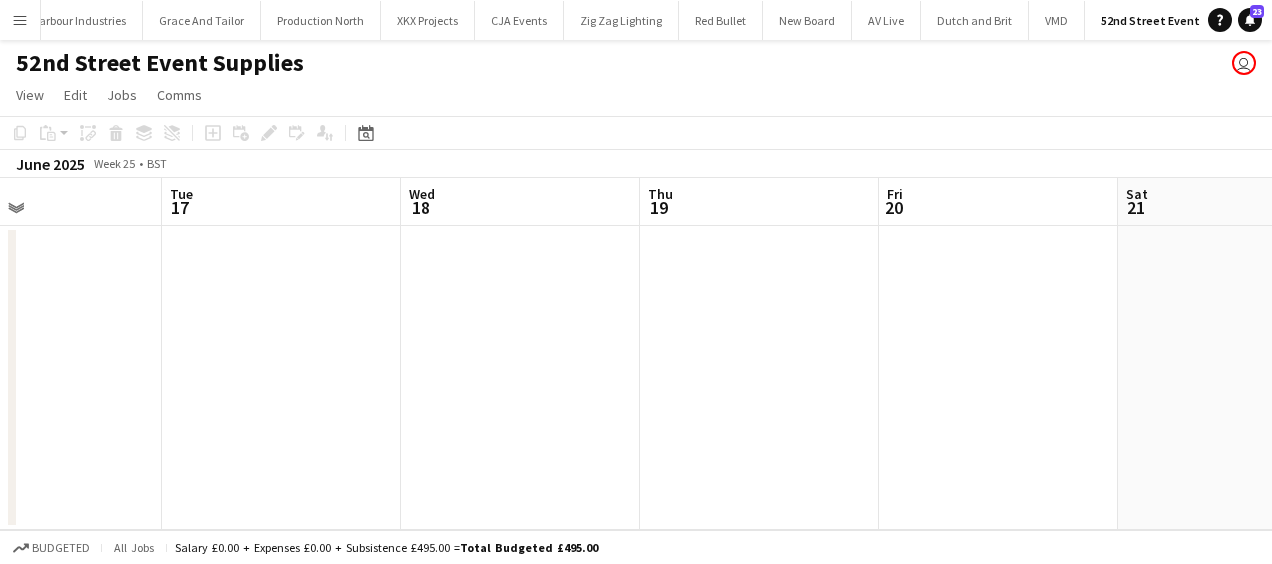 drag, startPoint x: 848, startPoint y: 334, endPoint x: 467, endPoint y: 383, distance: 384.138 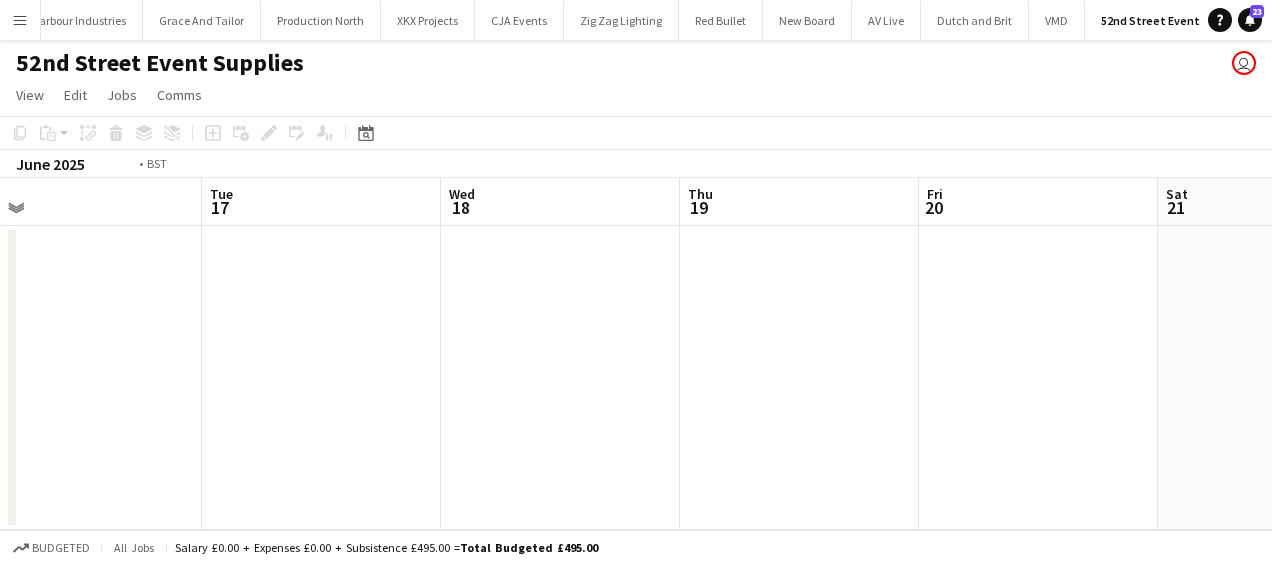 drag, startPoint x: 467, startPoint y: 383, endPoint x: 828, endPoint y: 334, distance: 364.3103 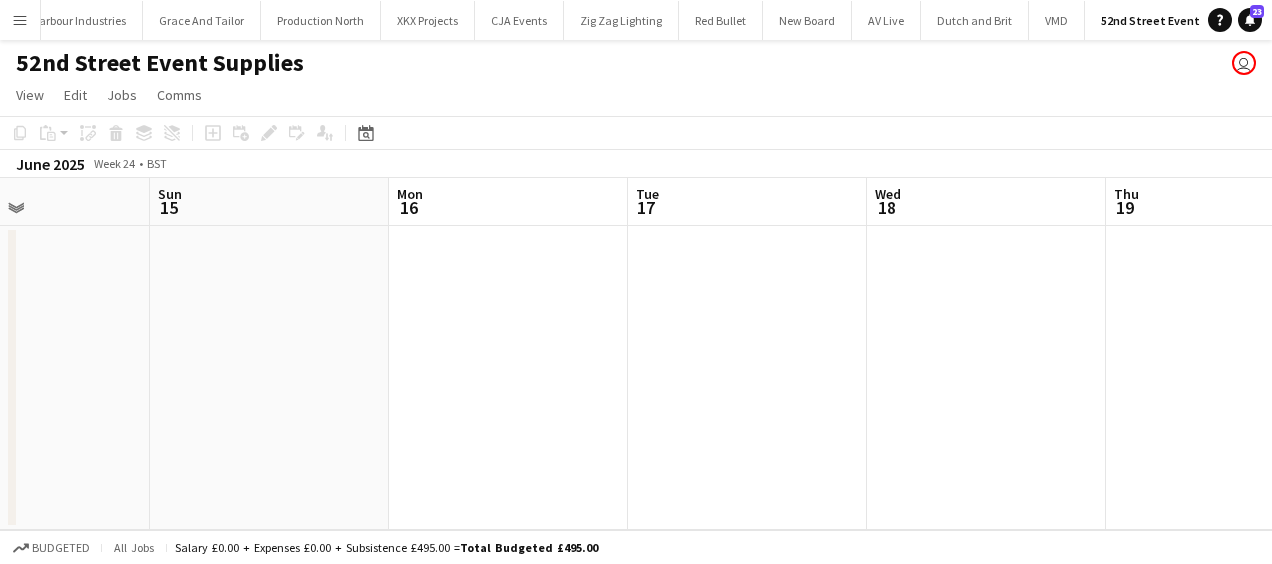 click on "Thu   12   Fri   13   Sat   14   Sun   15   Mon   16   Tue   17   Wed   18   Thu   19   Fri   20   Sat   21   Sun   22" at bounding box center [636, 354] 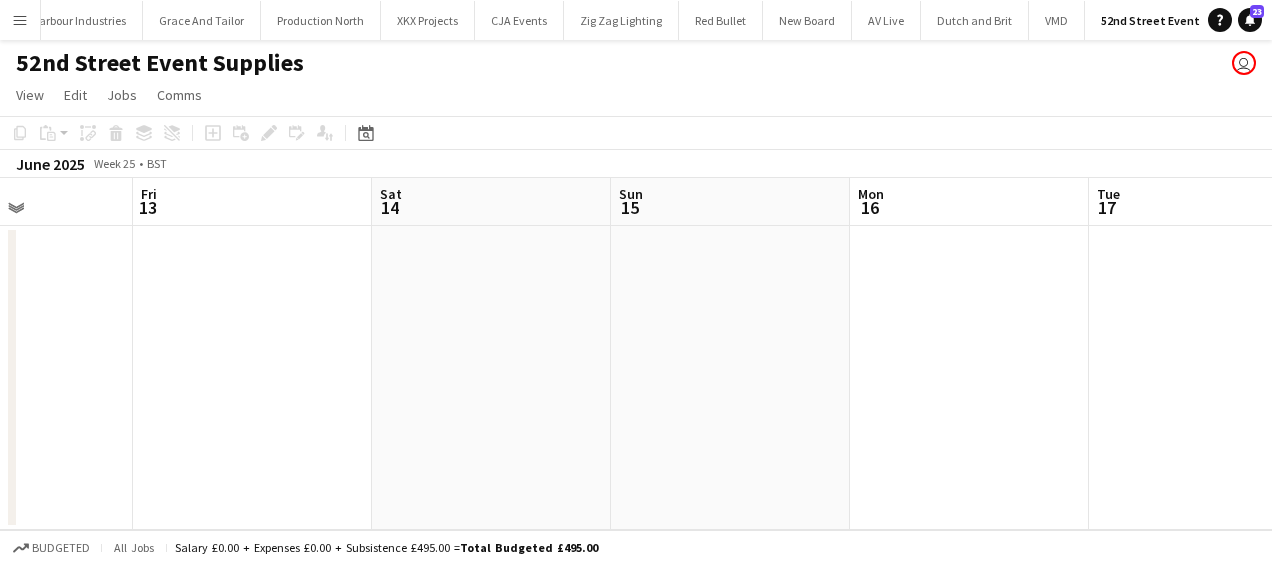 drag, startPoint x: 808, startPoint y: 329, endPoint x: 500, endPoint y: 358, distance: 309.36224 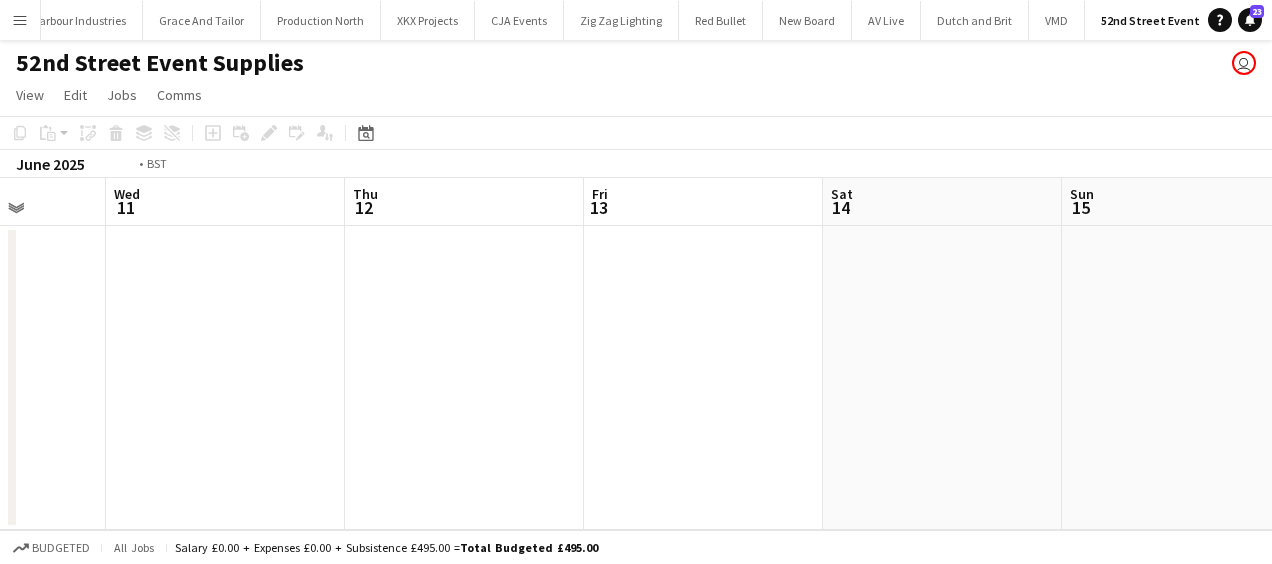 drag, startPoint x: 357, startPoint y: 366, endPoint x: 482, endPoint y: 337, distance: 128.31992 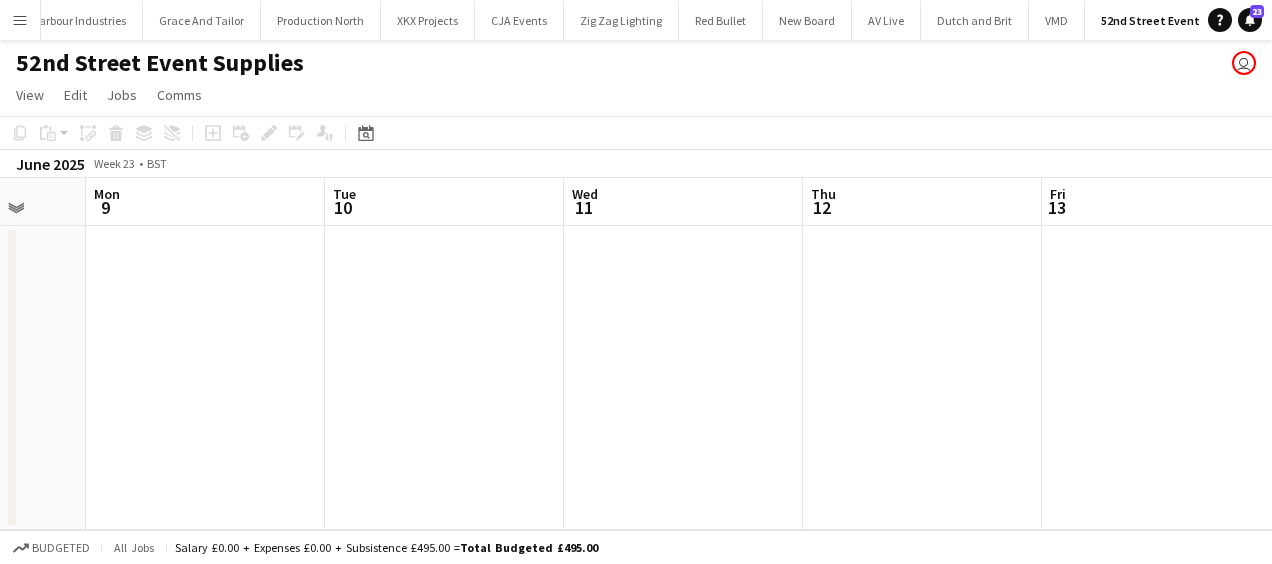 drag, startPoint x: 390, startPoint y: 344, endPoint x: 730, endPoint y: 296, distance: 343.37152 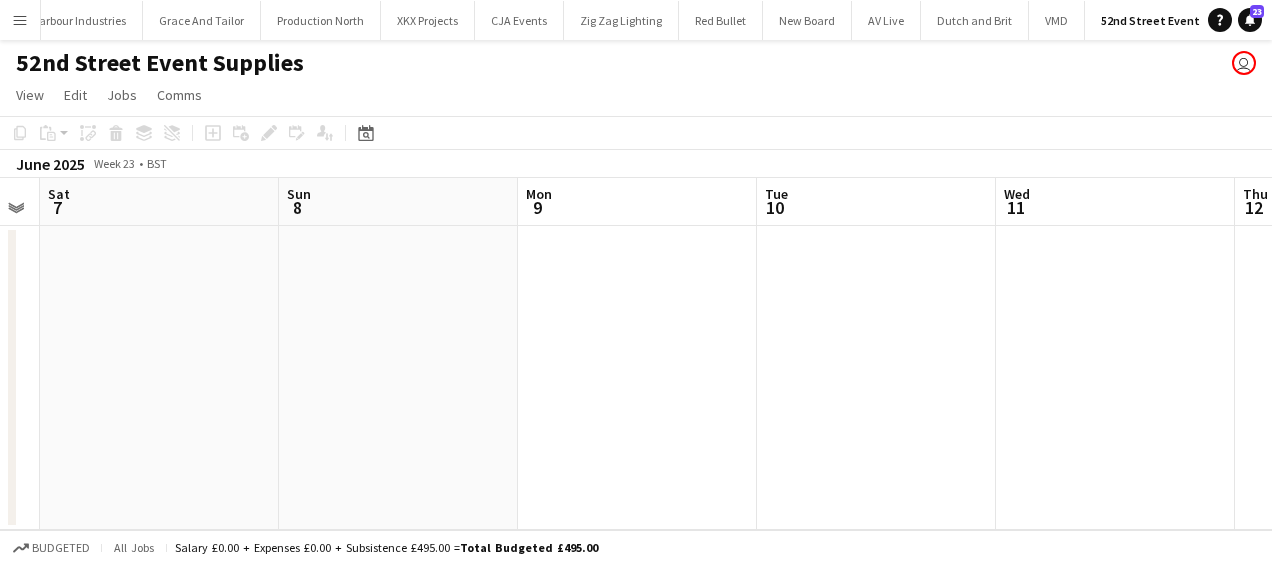 drag, startPoint x: 218, startPoint y: 360, endPoint x: 17, endPoint y: 394, distance: 203.85535 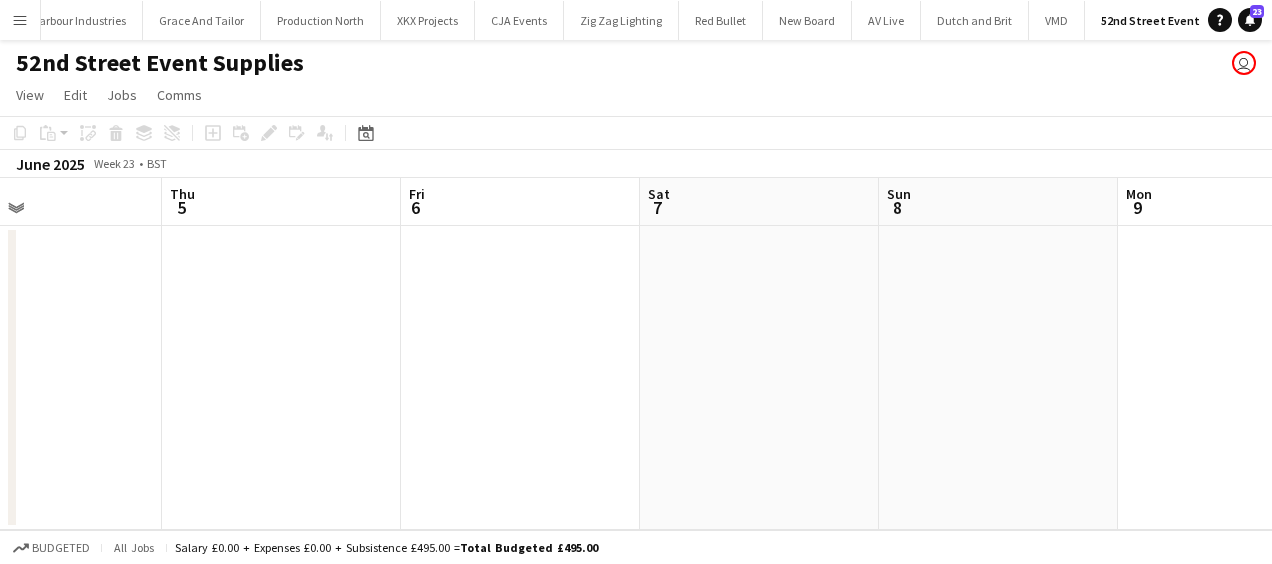 drag, startPoint x: 17, startPoint y: 394, endPoint x: 524, endPoint y: 318, distance: 512.6646 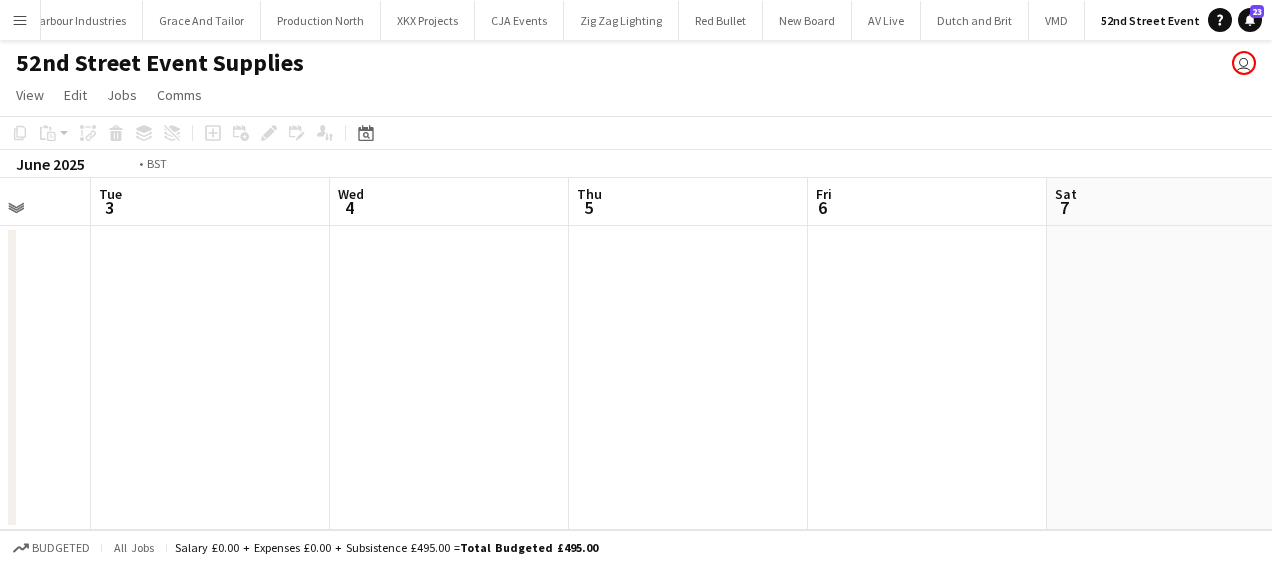 click on "Sat   31   Sun   1   Mon   2   Tue   3   Wed   4   Thu   5   Fri   6   Sat   7   Sun   8   Mon   9   Tue   10" at bounding box center [636, 354] 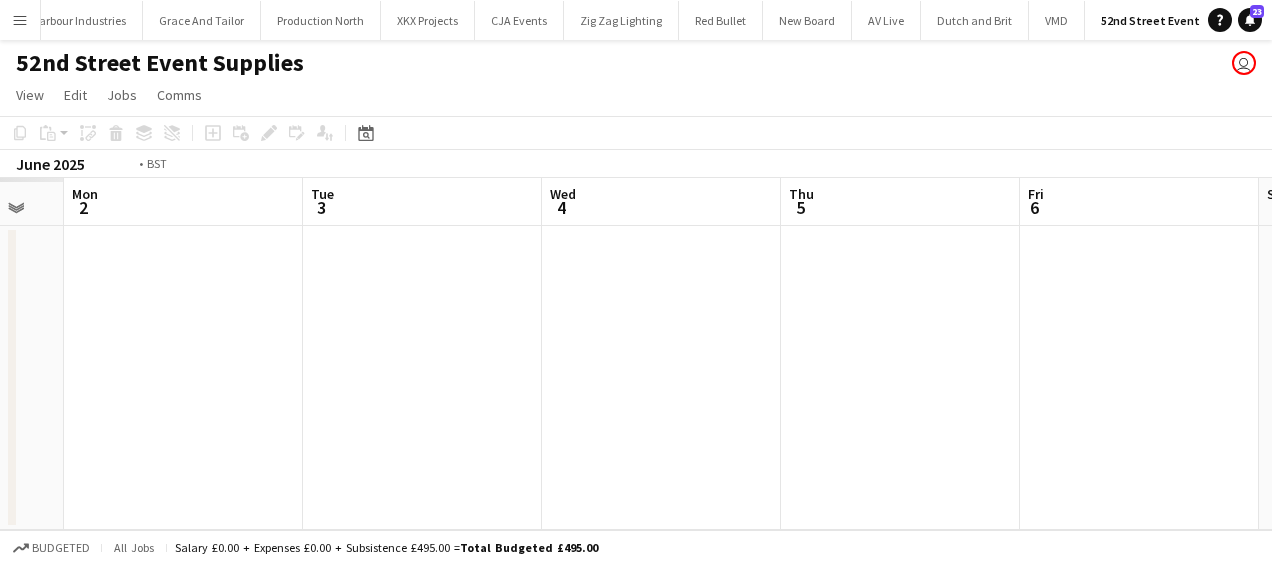 drag, startPoint x: 626, startPoint y: 327, endPoint x: 612, endPoint y: 329, distance: 14.142136 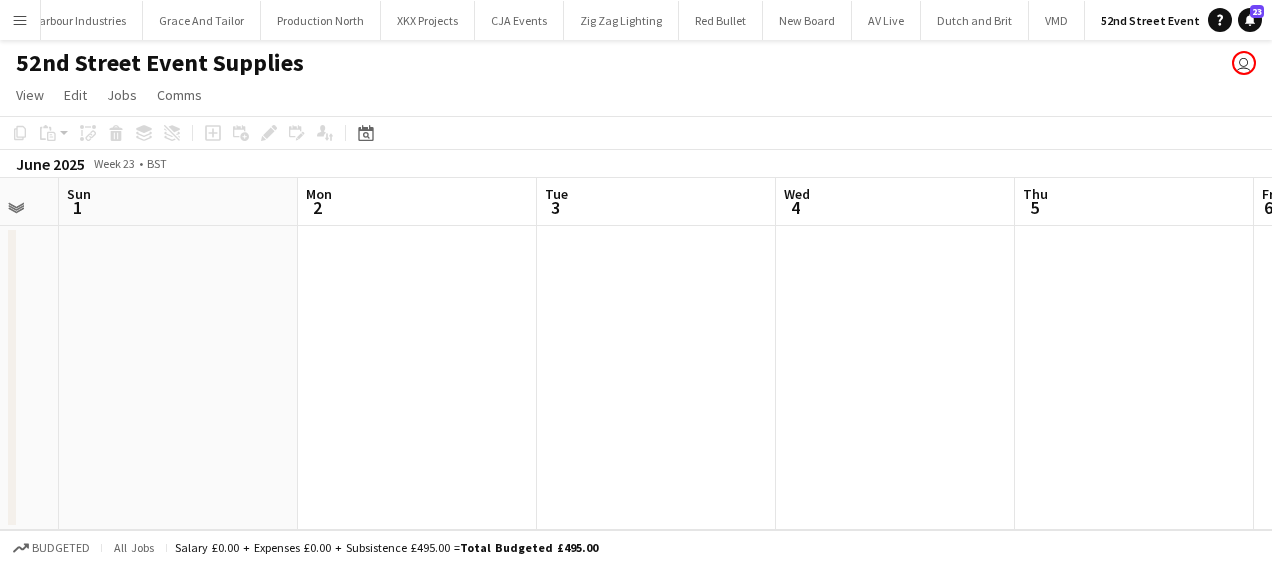 drag, startPoint x: 434, startPoint y: 344, endPoint x: 708, endPoint y: 309, distance: 276.22635 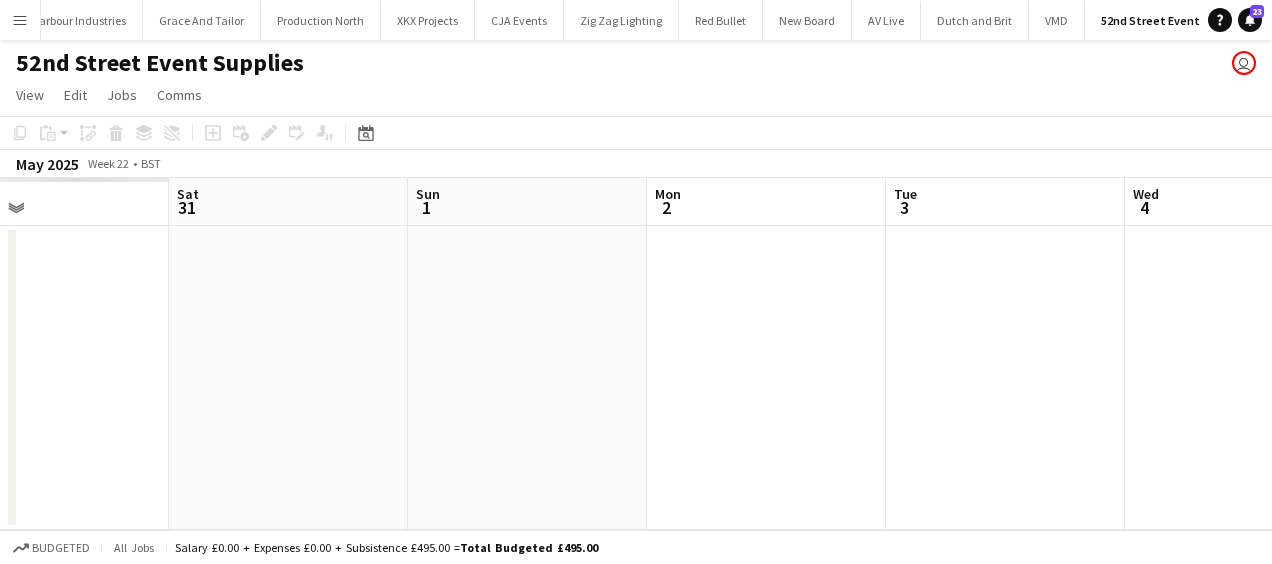 drag, startPoint x: 854, startPoint y: 292, endPoint x: 410, endPoint y: 311, distance: 444.40634 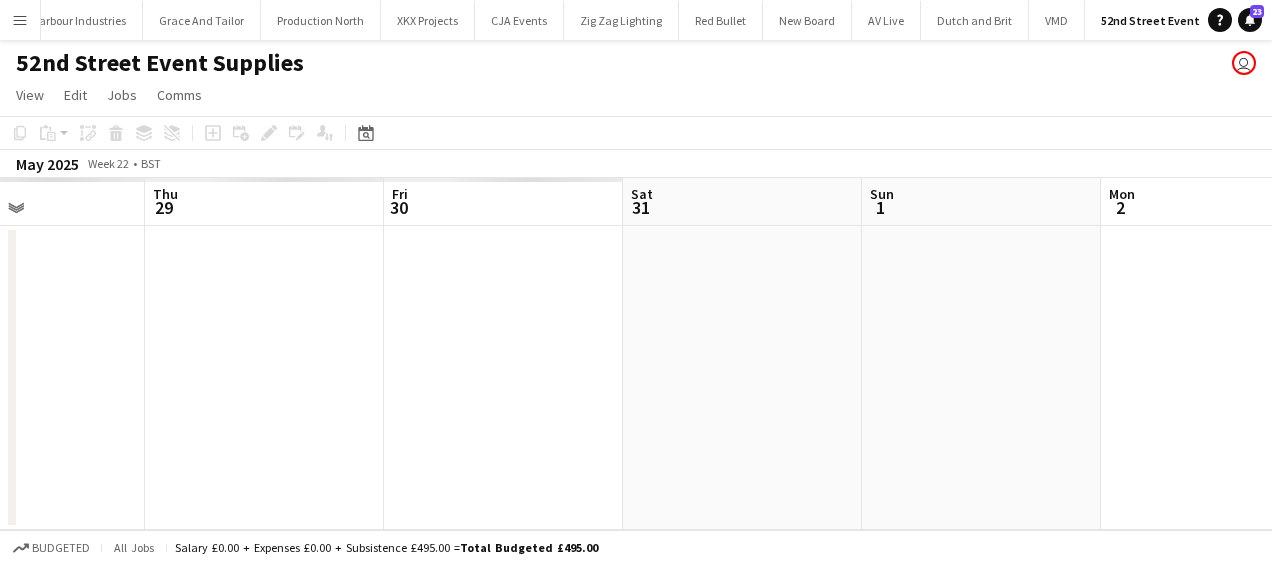 drag, startPoint x: 600, startPoint y: 304, endPoint x: 422, endPoint y: 322, distance: 178.90779 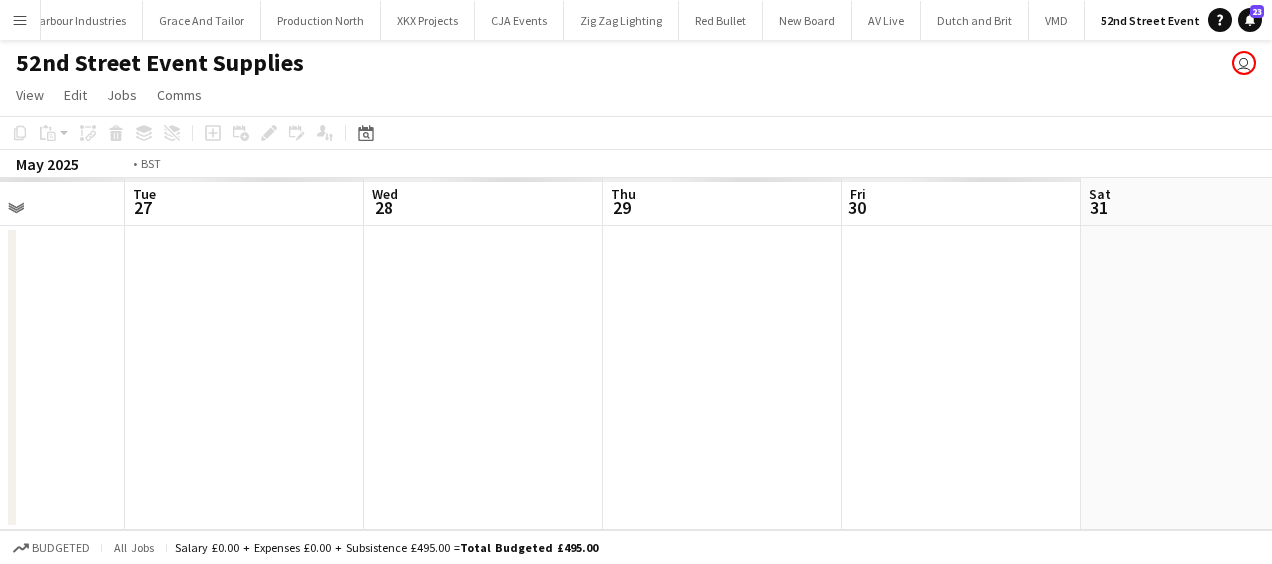 drag, startPoint x: 428, startPoint y: 323, endPoint x: 805, endPoint y: 294, distance: 378.11374 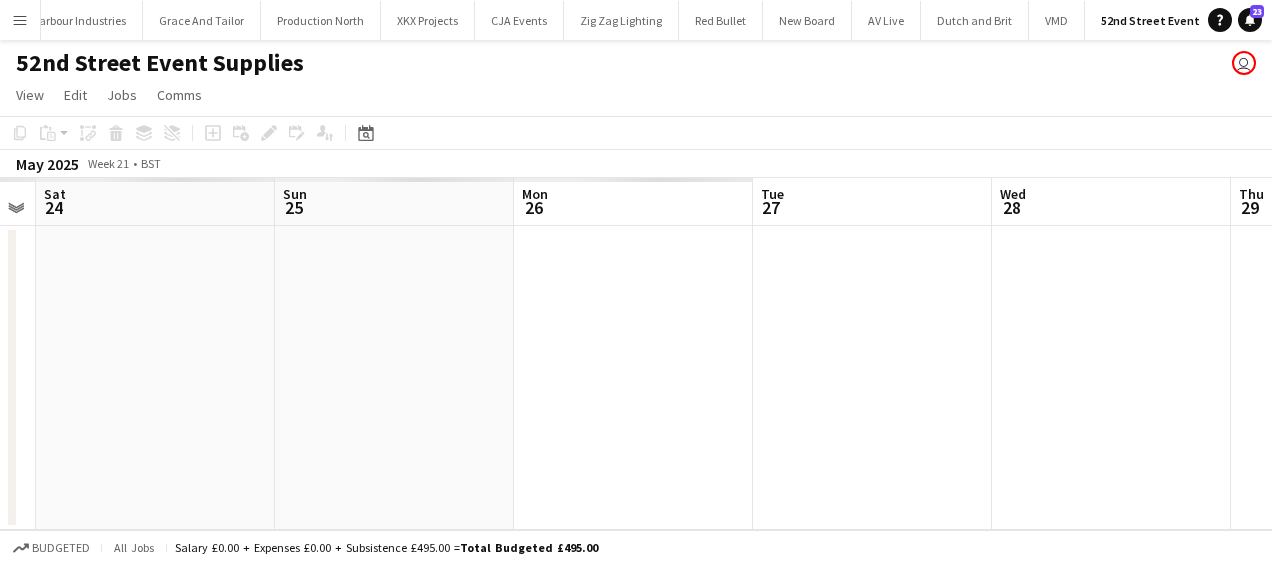 drag, startPoint x: 262, startPoint y: 350, endPoint x: 155, endPoint y: 343, distance: 107.22873 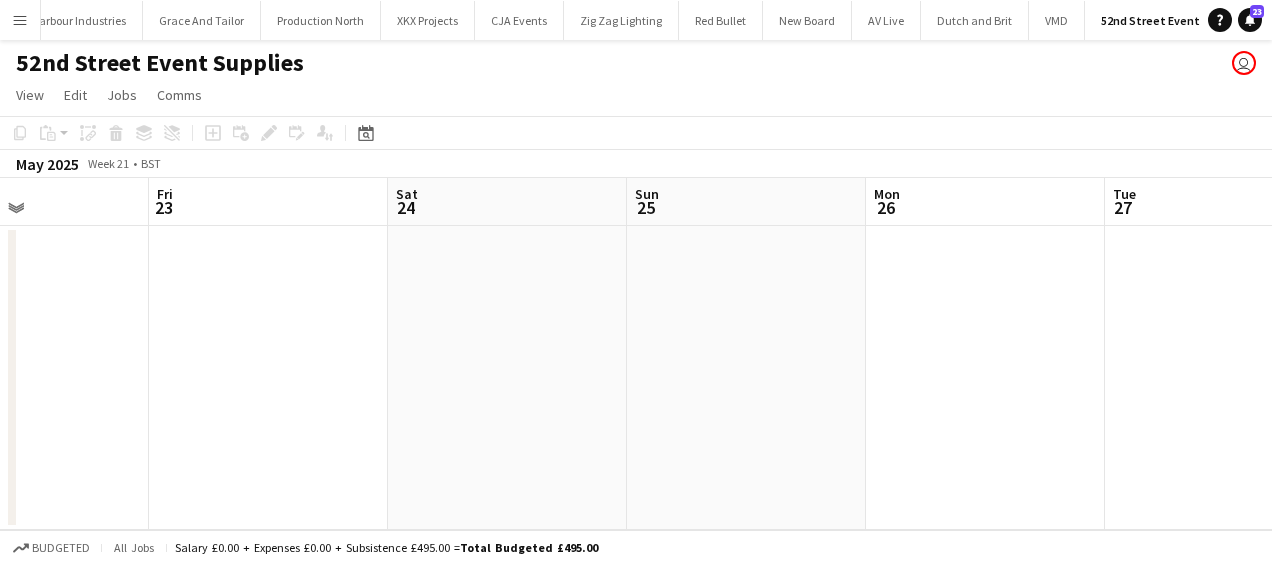 drag, startPoint x: 155, startPoint y: 343, endPoint x: 273, endPoint y: 344, distance: 118.004234 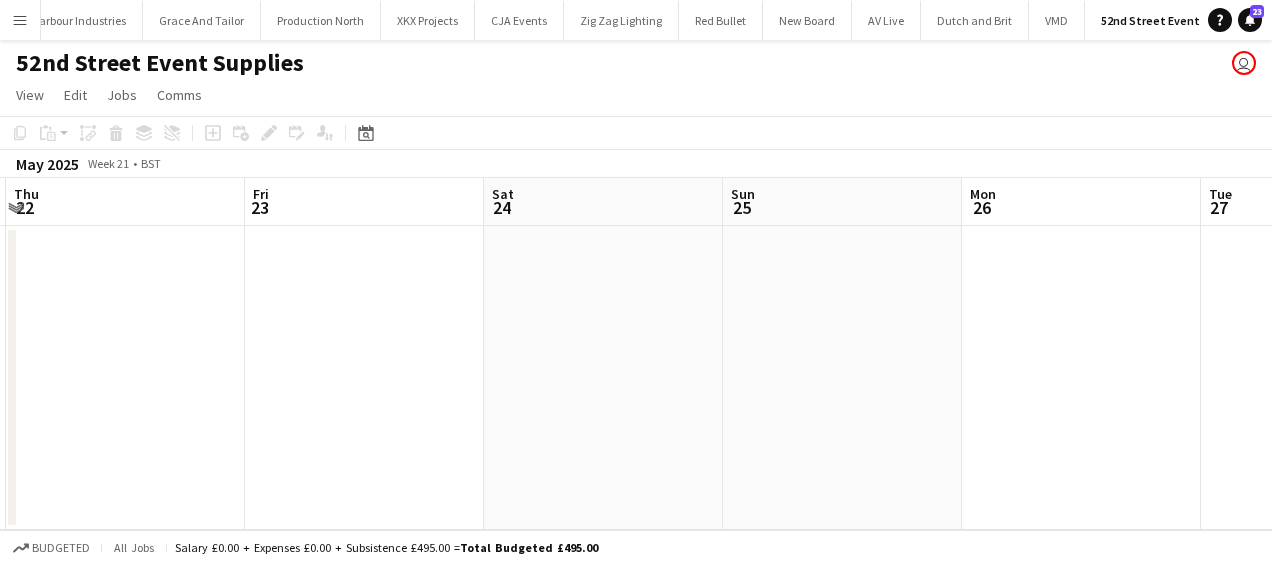 click on "Tue   20   Wed   21   Thu   22   Fri   23   Sat   24   Sun   25   Mon   26   Tue   27   Wed   28   Thu   29   Fri   30" at bounding box center [636, 354] 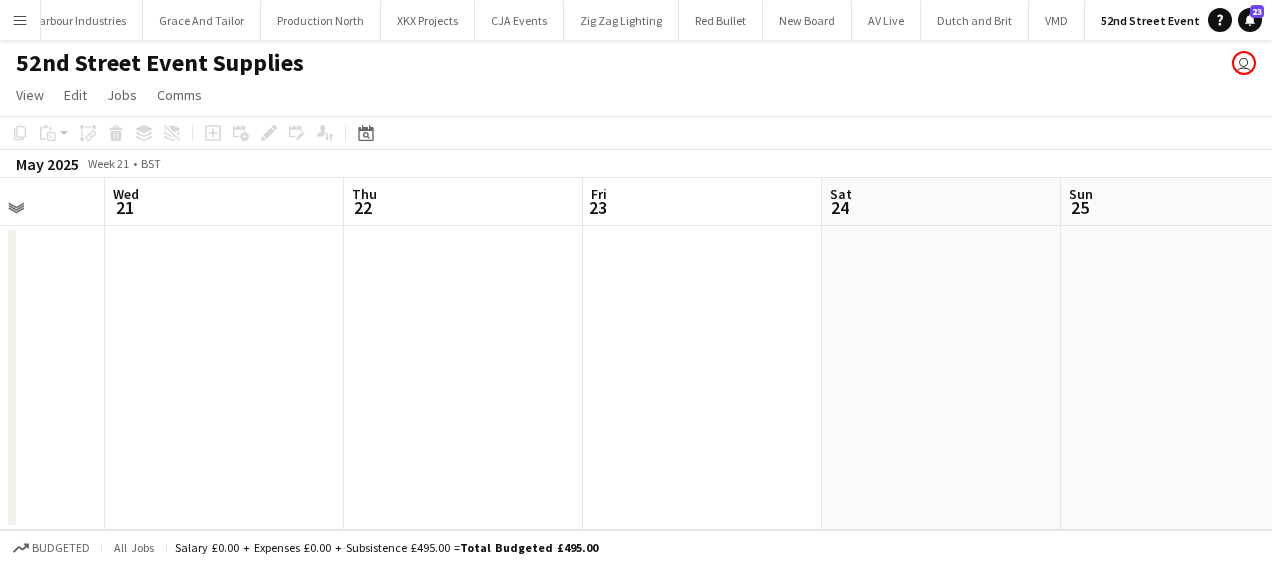 drag, startPoint x: 188, startPoint y: 344, endPoint x: 409, endPoint y: 324, distance: 221.90314 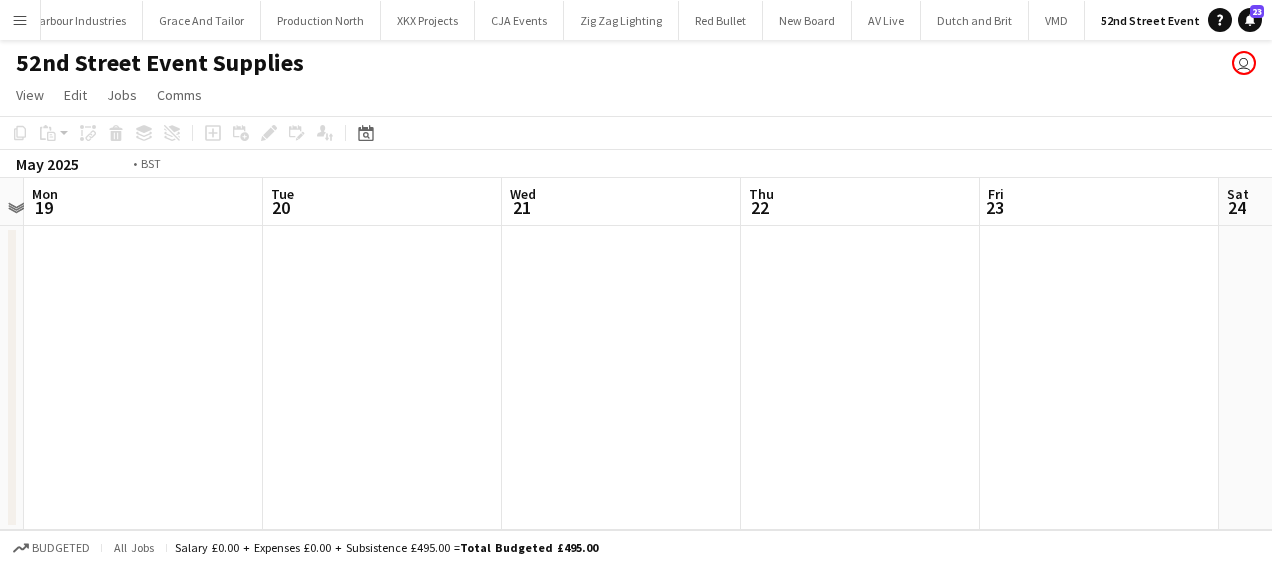 drag, startPoint x: 135, startPoint y: 344, endPoint x: 334, endPoint y: 321, distance: 200.32474 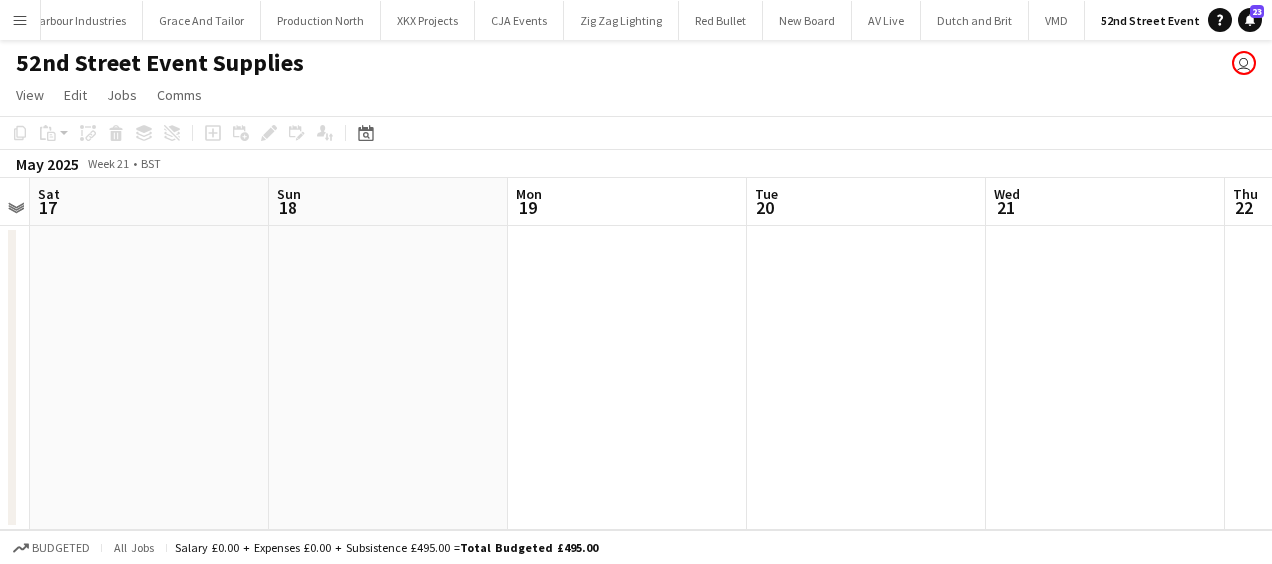 click on "Thu   15   Fri   16   Sat   17   Sun   18   Mon   19   Tue   20   Wed   21   Thu   22   Fri   23   Sat   24   Sun   25" at bounding box center (636, 354) 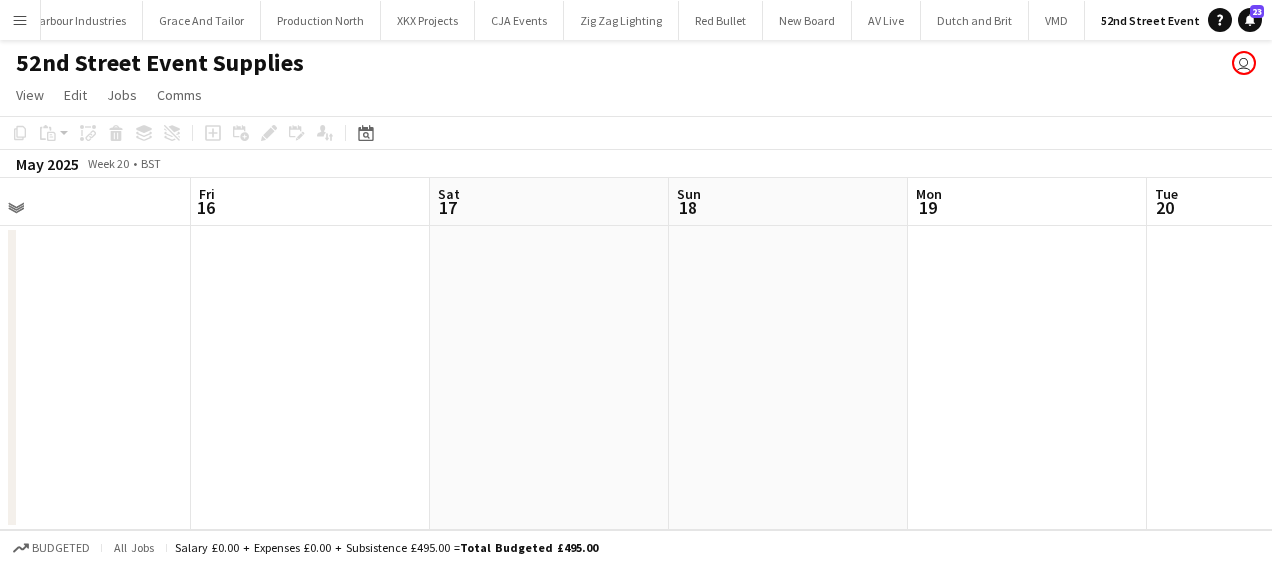 drag, startPoint x: 398, startPoint y: 326, endPoint x: 582, endPoint y: 335, distance: 184.21997 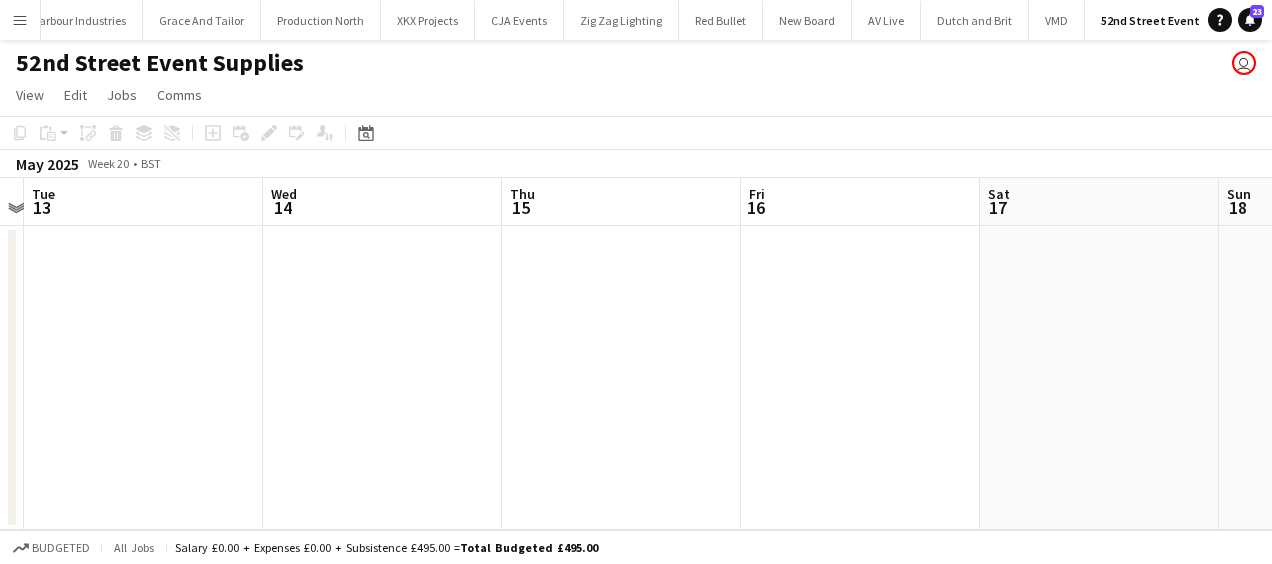 drag, startPoint x: 582, startPoint y: 335, endPoint x: 559, endPoint y: 328, distance: 24.04163 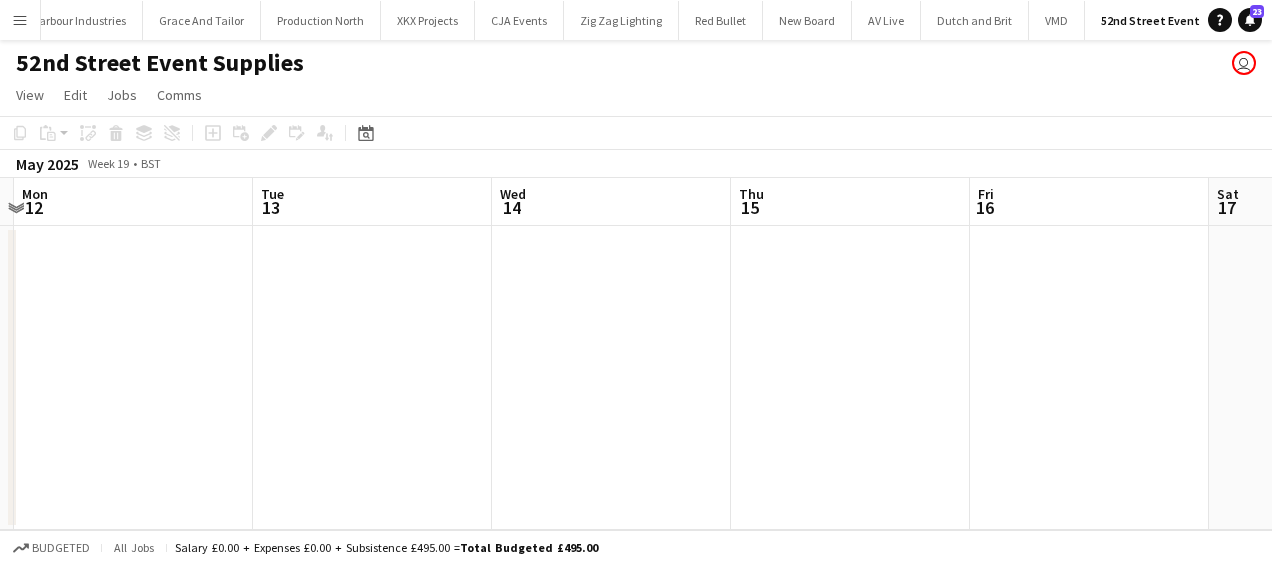drag 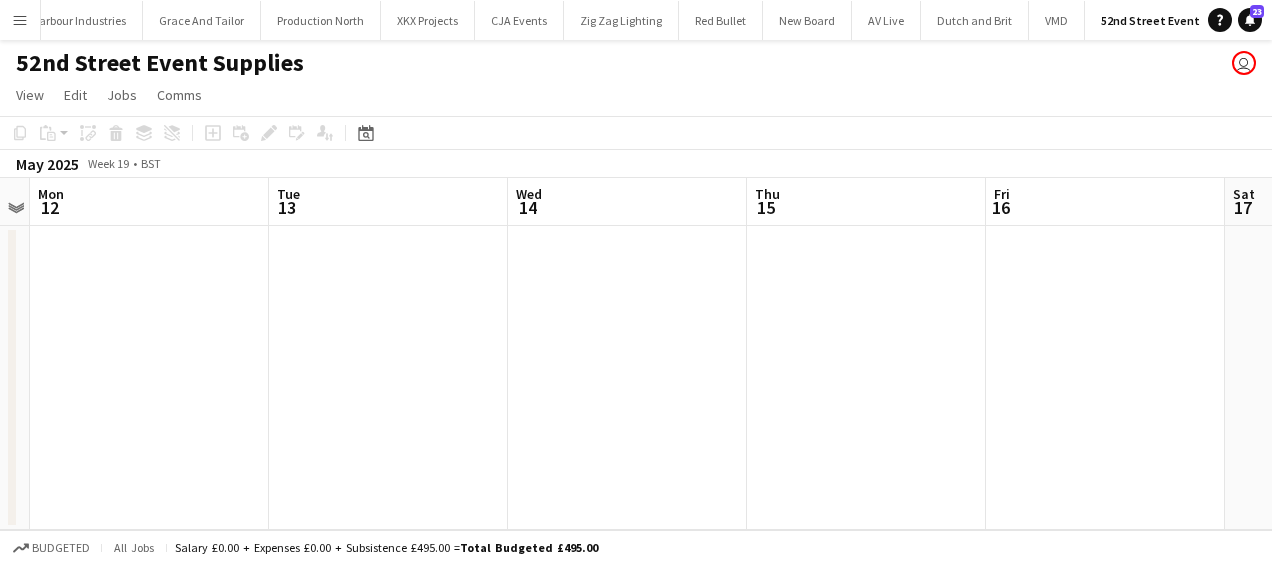 click on "Sat   10   Sun   11   Mon   12   Tue   13   Wed   14   Thu   15   Fri   16   Sat   17   Sun   18   Mon   19   Tue   20" at bounding box center (636, 354) 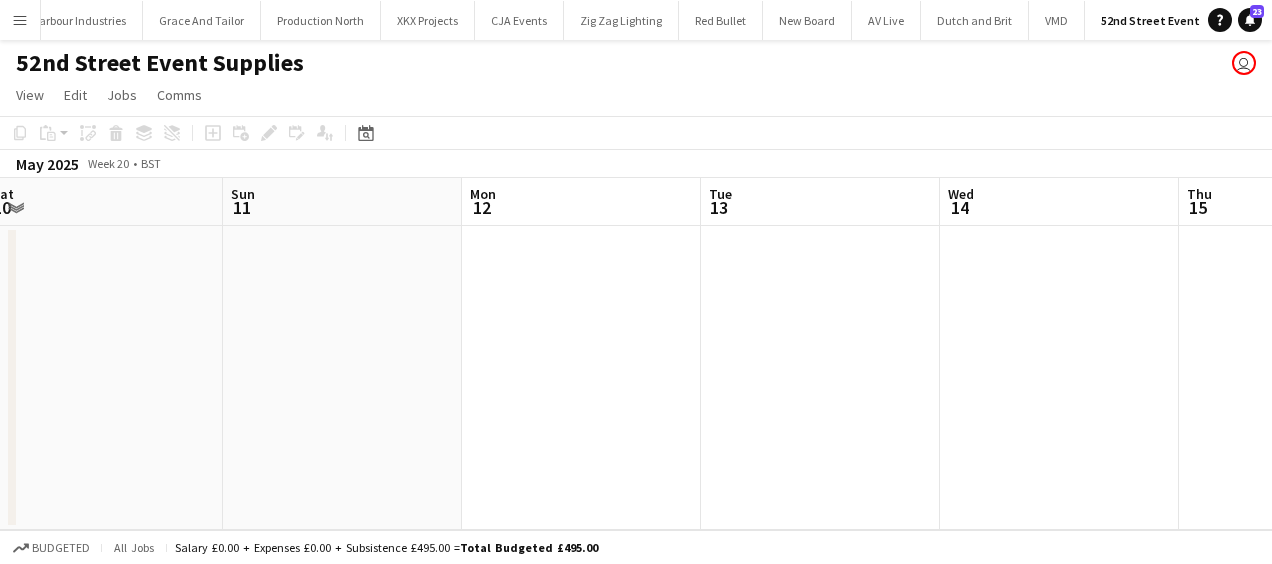 click on "Thu   8   Fri   9   Sat   10   Sun   11   Mon   12   Tue   13   Wed   14   Thu   15   Fri   16   Sat   17   Sun   18" at bounding box center (636, 354) 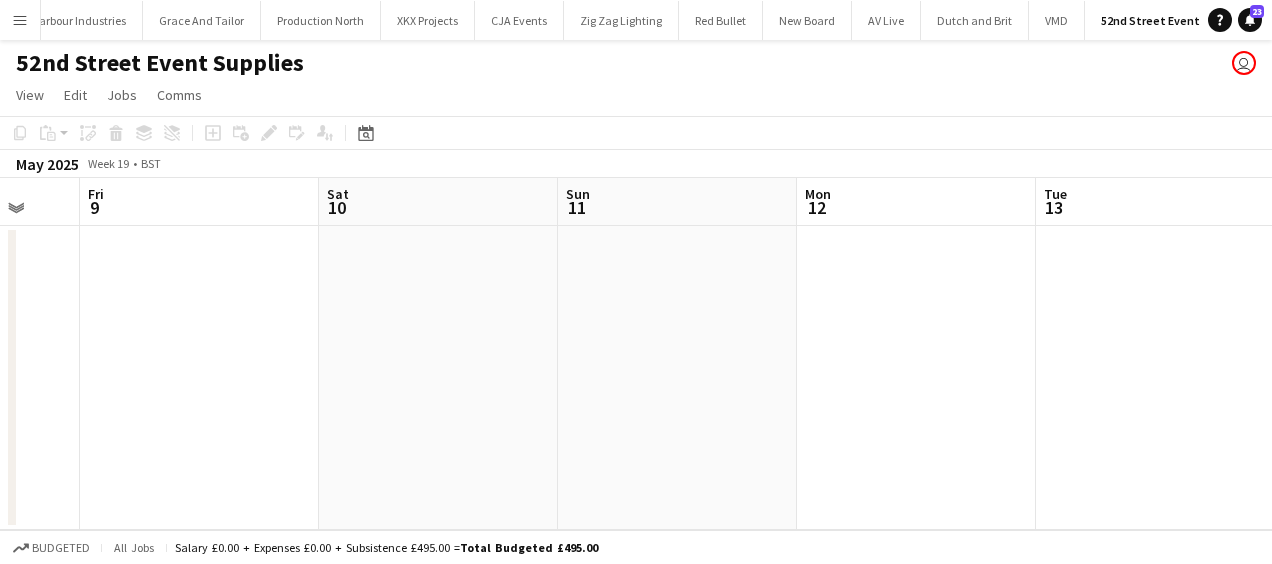 click on "Tue   6   Wed   7   Thu   8   Fri   9   Sat   10   Sun   11   Mon   12   Tue   13   Wed   14   Thu   15   Fri   16" at bounding box center [636, 354] 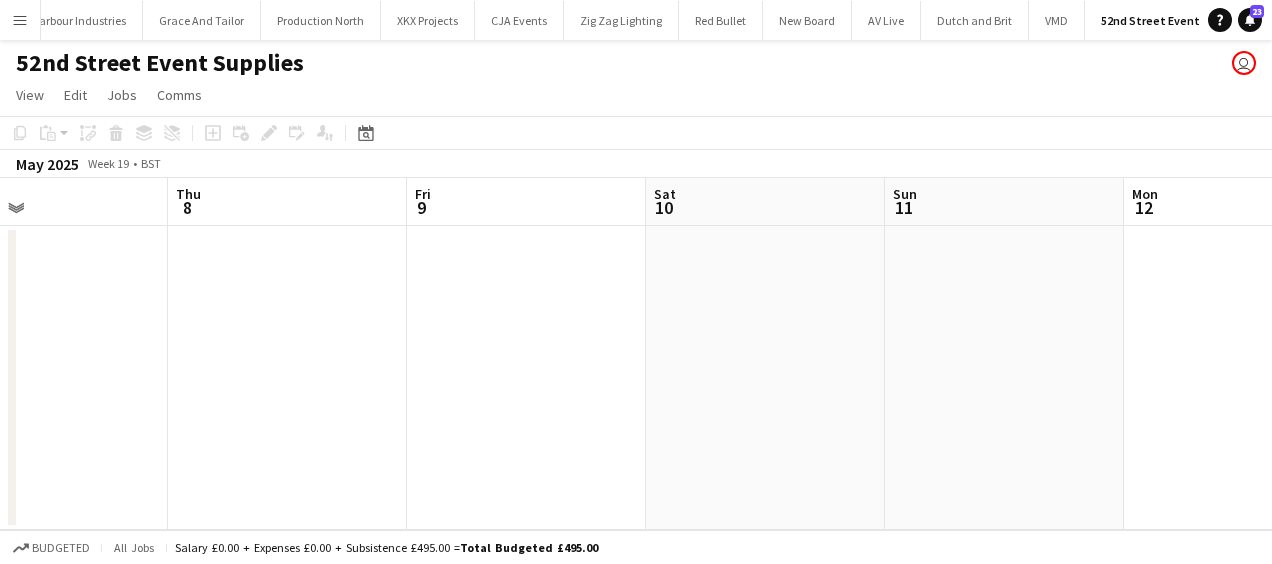 click on "Mon   5   Tue   6   Wed   7   Thu   8   Fri   9   Sat   10   Sun   11   Mon   12   Tue   13   Wed   14   Thu   15" at bounding box center (636, 354) 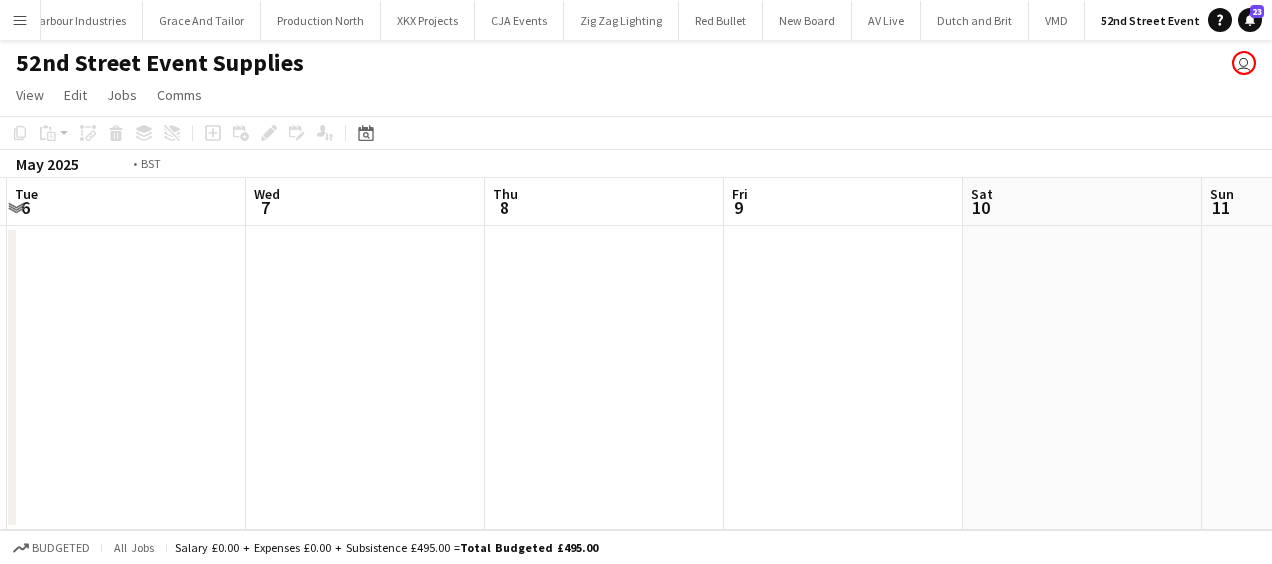 click on "Sun   4   Mon   5   Tue   6   Wed   7   Thu   8   Fri   9   Sat   10   Sun   11   Mon   12   Tue   13   Wed   14" at bounding box center [636, 354] 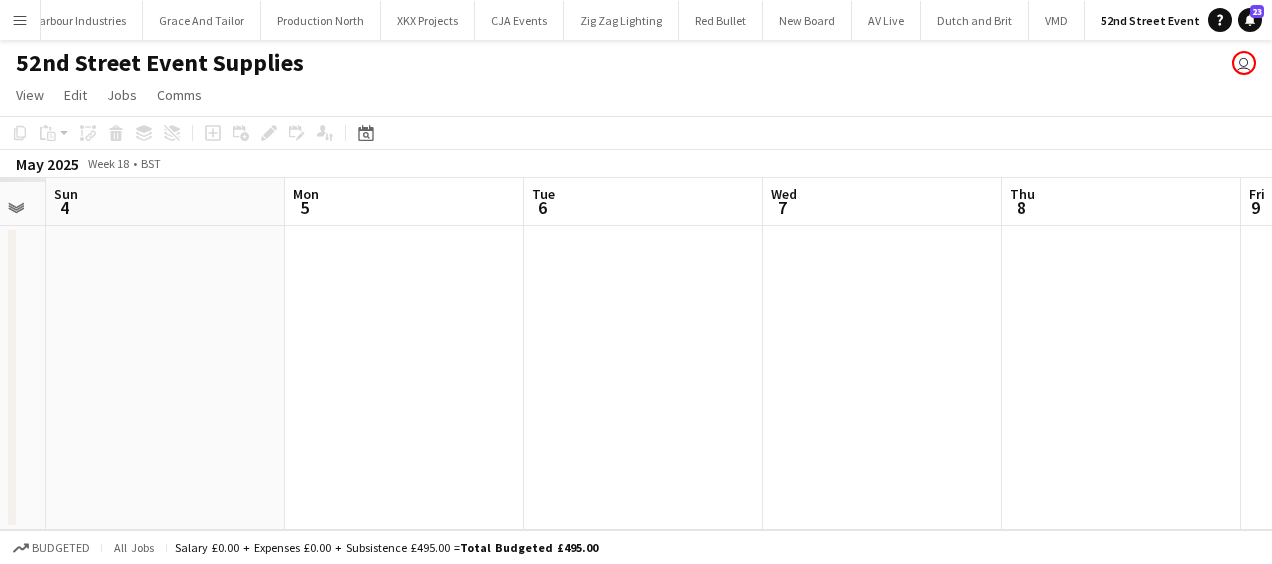 click on "Fri   2   Sat   3   Sun   4   Mon   5   Tue   6   Wed   7   Thu   8   Fri   9   Sat   10   Sun   11   Mon   12" at bounding box center [636, 354] 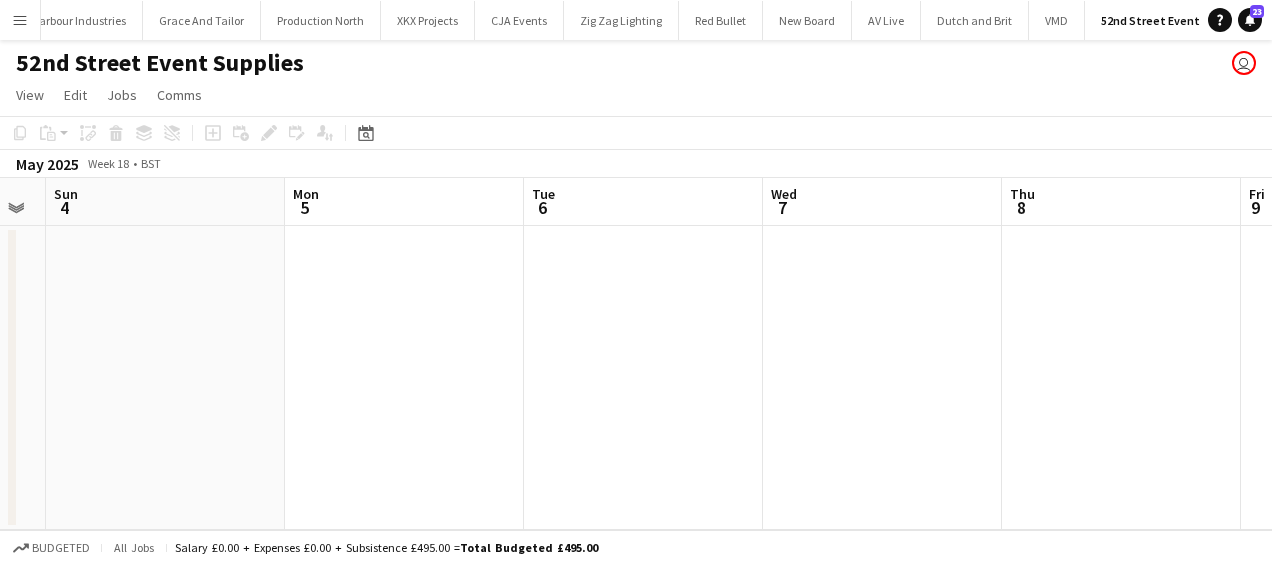 click on "Fri   2   Sat   3   Sun   4   Mon   5   Tue   6   Wed   7   Thu   8   Fri   9   Sat   10   Sun   11   Mon   12" at bounding box center [636, 354] 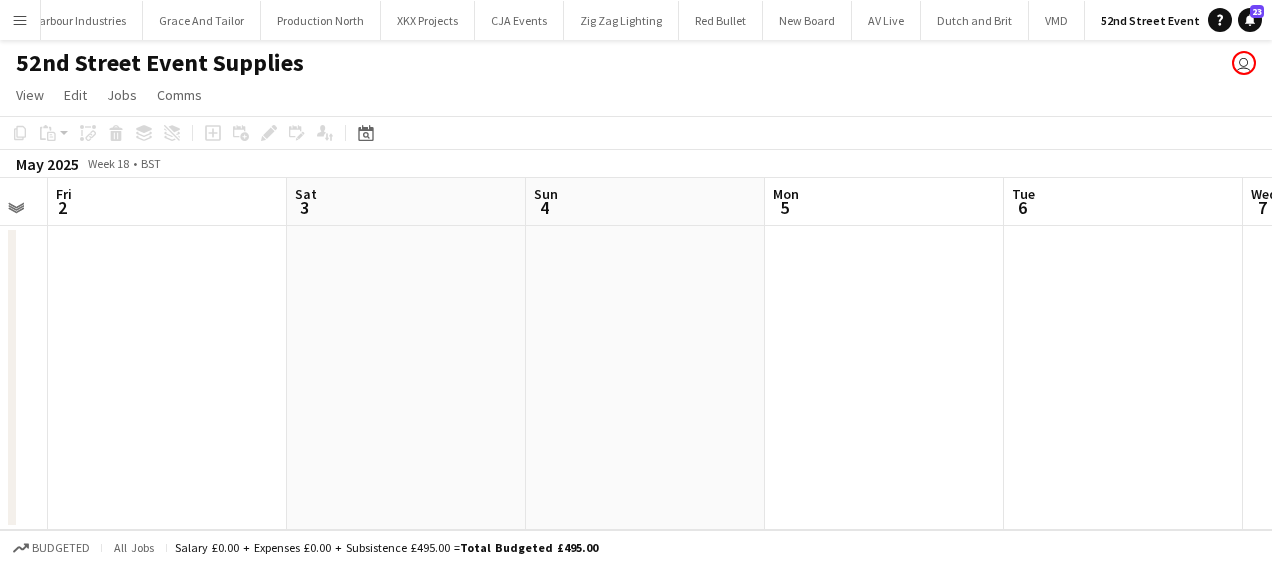 click on "Wed   30   Thu   1   Fri   2   Sat   3   Sun   4   Mon   5   Tue   6   Wed   7   Thu   8   Fri   9   Sat   10" at bounding box center [636, 354] 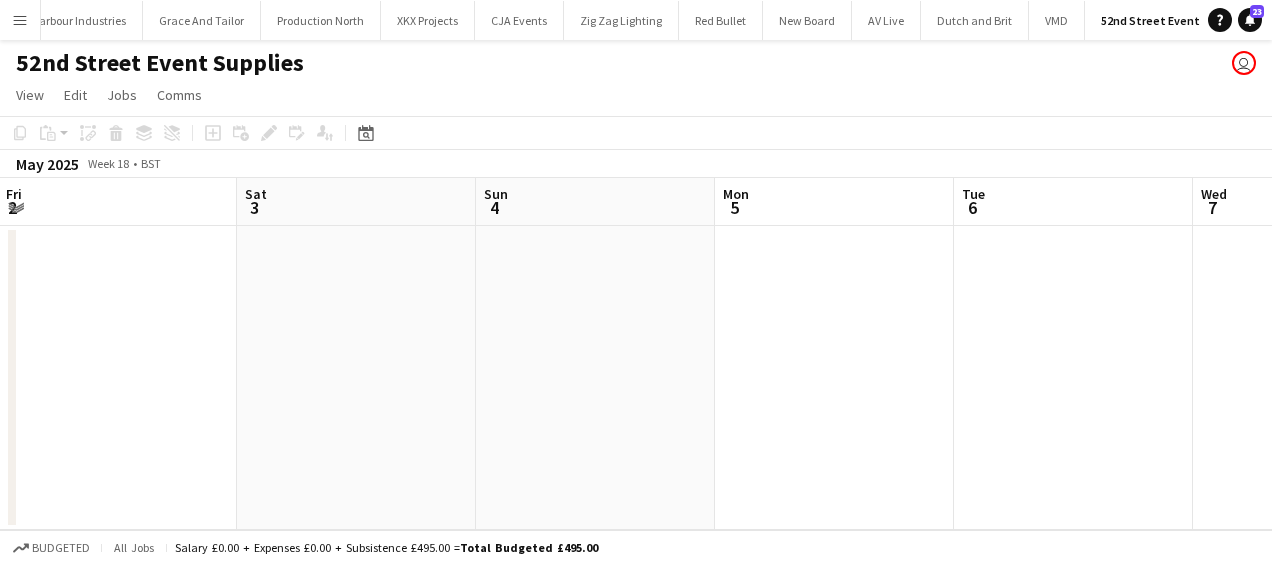 click on "Wed   30   Thu   1   Fri   2   Sat   3   Sun   4   Mon   5   Tue   6   Wed   7   Thu   8   Fri   9   Sat   10" at bounding box center [636, 354] 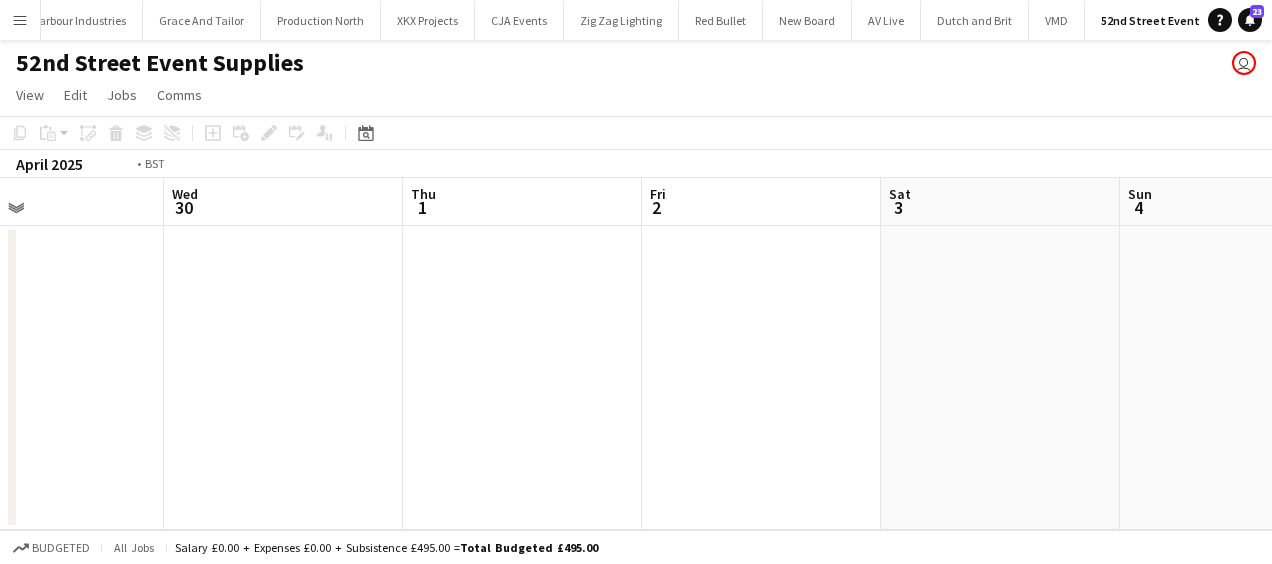 click on "Sun   27   Mon   28   Tue   29   Wed   30   Thu   1   Fri   2   Sat   3   Sun   4   Mon   5   Tue   6   Wed   7" at bounding box center [636, 354] 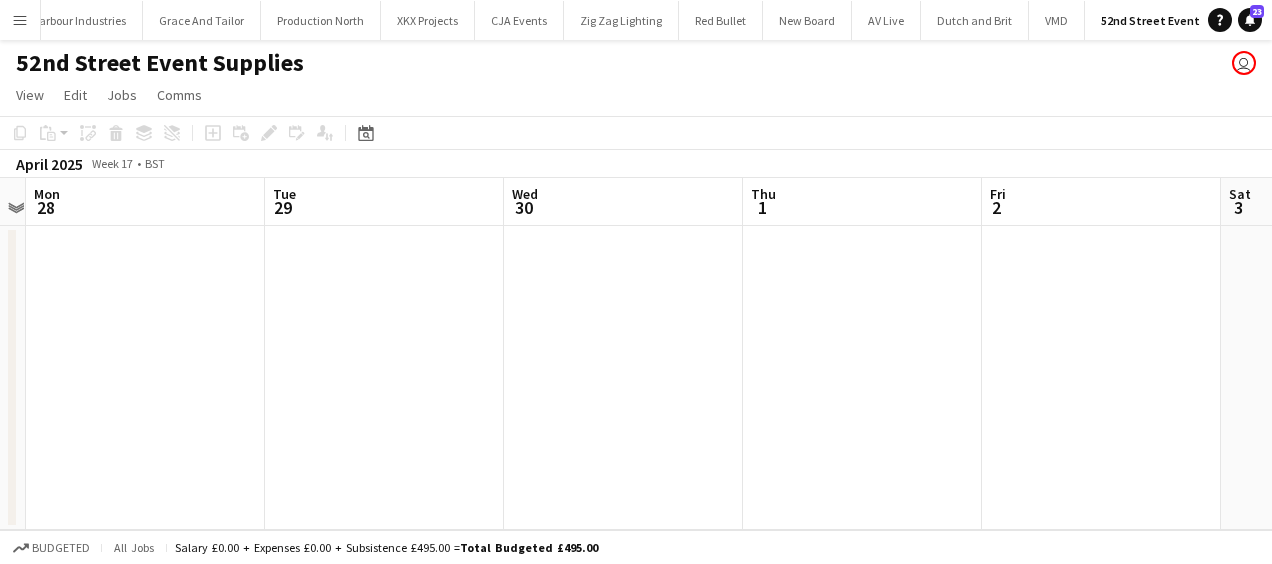 click on "Sat   26   Sun   27   Mon   28   Tue   29   Wed   30   Thu   1   Fri   2   Sat   3   Sun   4   Mon   5   Tue   6" at bounding box center [636, 354] 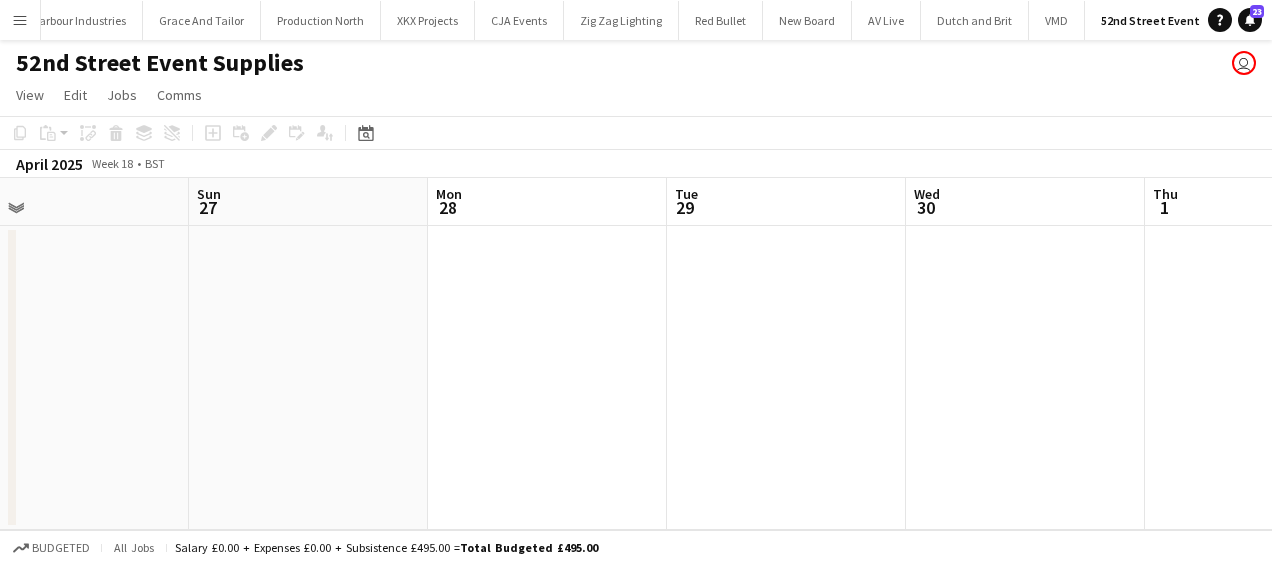 click on "Thu   24   Fri   25   Sat   26   Sun   27   Mon   28   Tue   29   Wed   30   Thu   1   Fri   2   Sat   3   Sun   4" at bounding box center (636, 354) 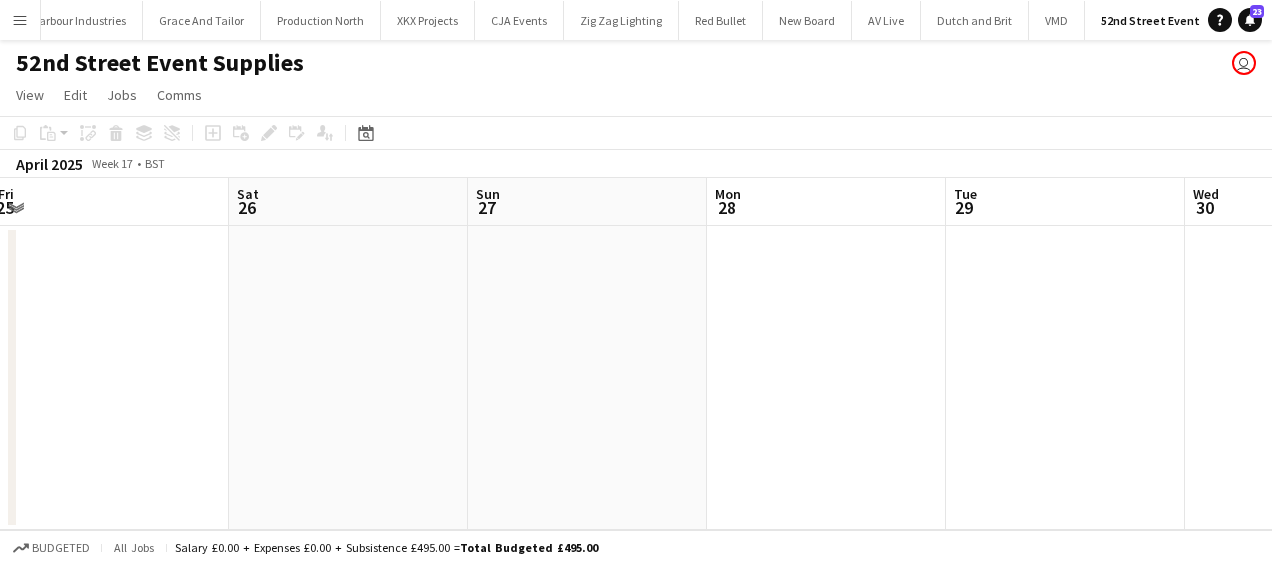 click on "Wed   23   Thu   24   Fri   25   Sat   26   Sun   27   Mon   28   Tue   29   Wed   30   Thu   1   Fri   2   Sat   3" at bounding box center [636, 354] 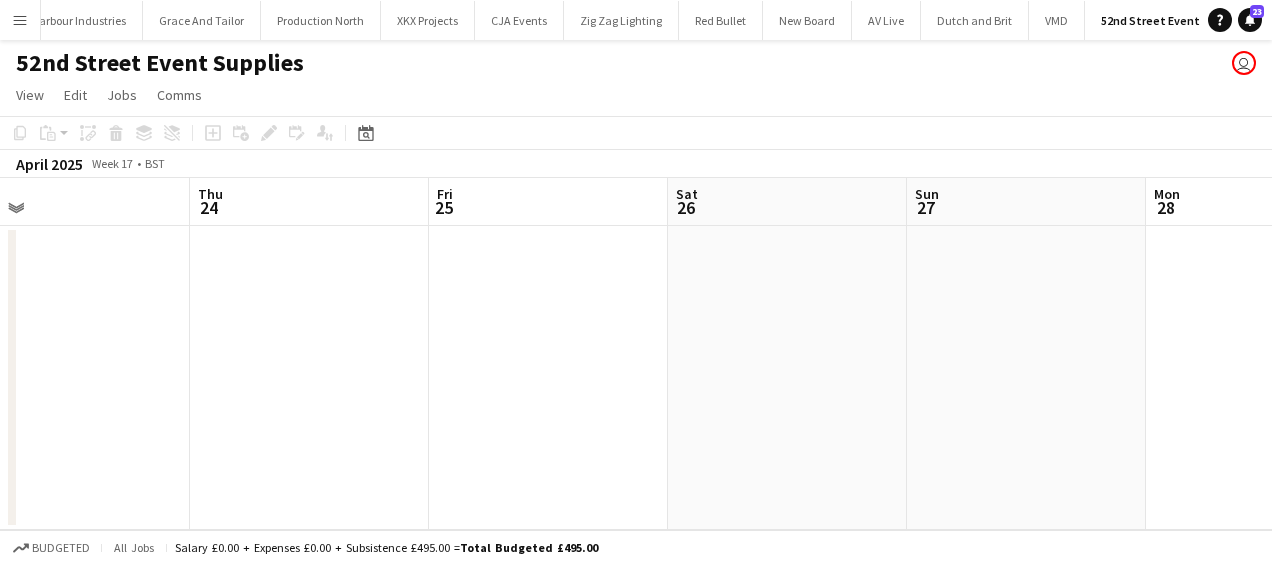 click on "Mon   21   Tue   22   Wed   23   Thu   24   Fri   25   Sat   26   Sun   27   Mon   28   Tue   29   Wed   30   Thu   1" at bounding box center [636, 354] 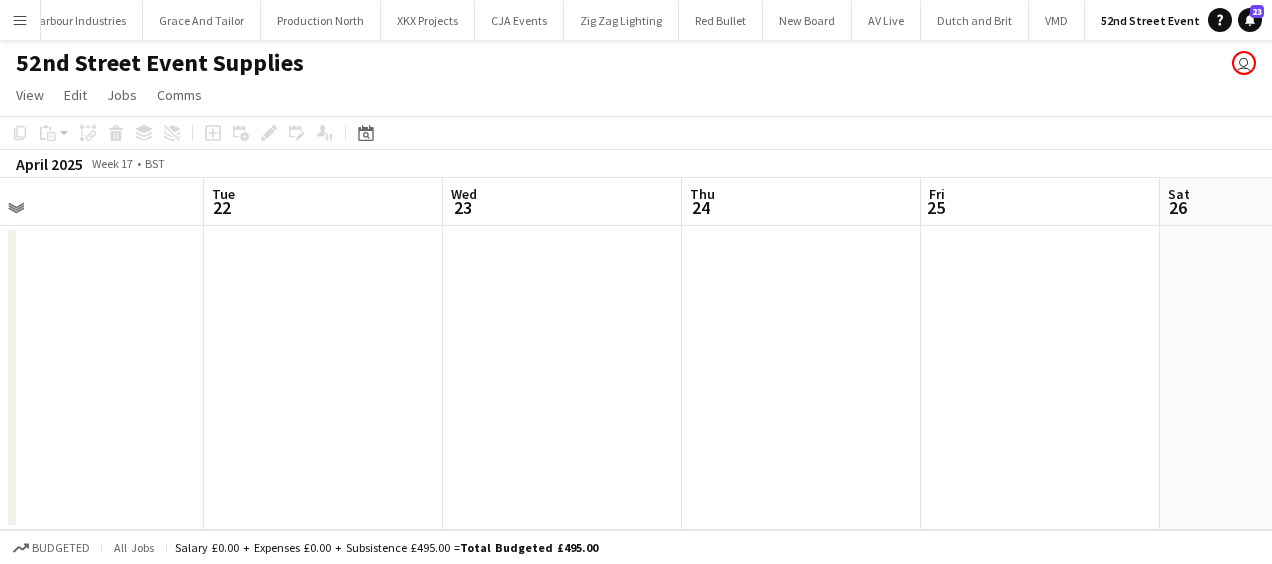 click on "Sat   19   Sun   20   Mon   21   Tue   22   Wed   23   Thu   24   Fri   25   Sat   26   Sun   27   Mon   28   Tue   29" at bounding box center [636, 354] 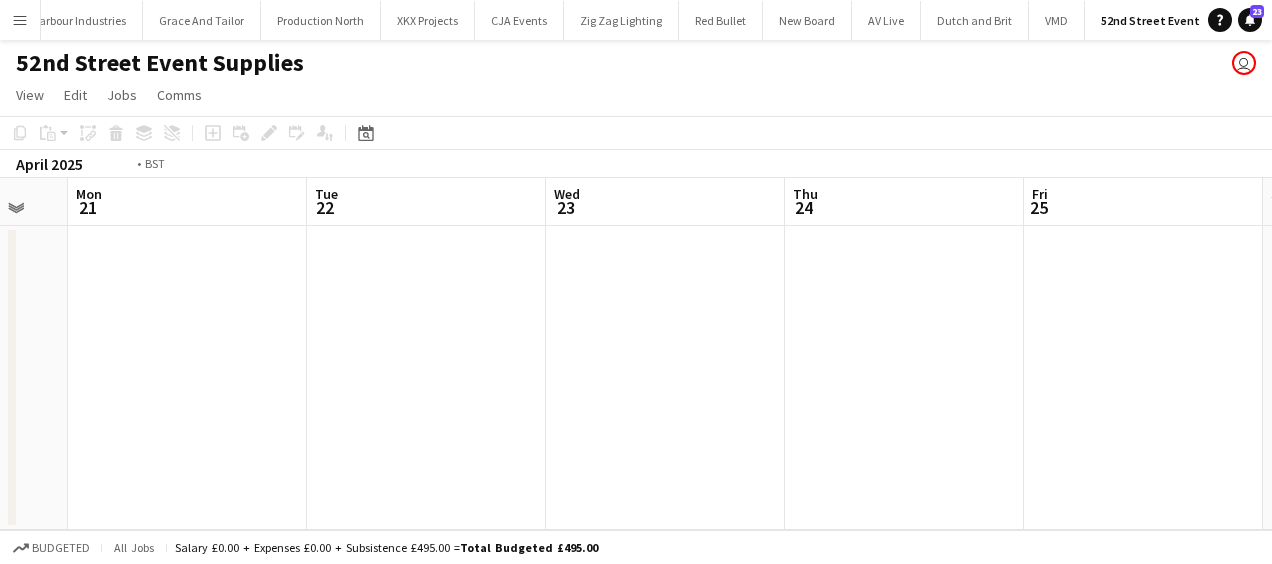 click on "Sat   19   Sun   20   Mon   21   Tue   22   Wed   23   Thu   24   Fri   25   Sat   26   Sun   27   Mon   28   Tue   29" at bounding box center (636, 354) 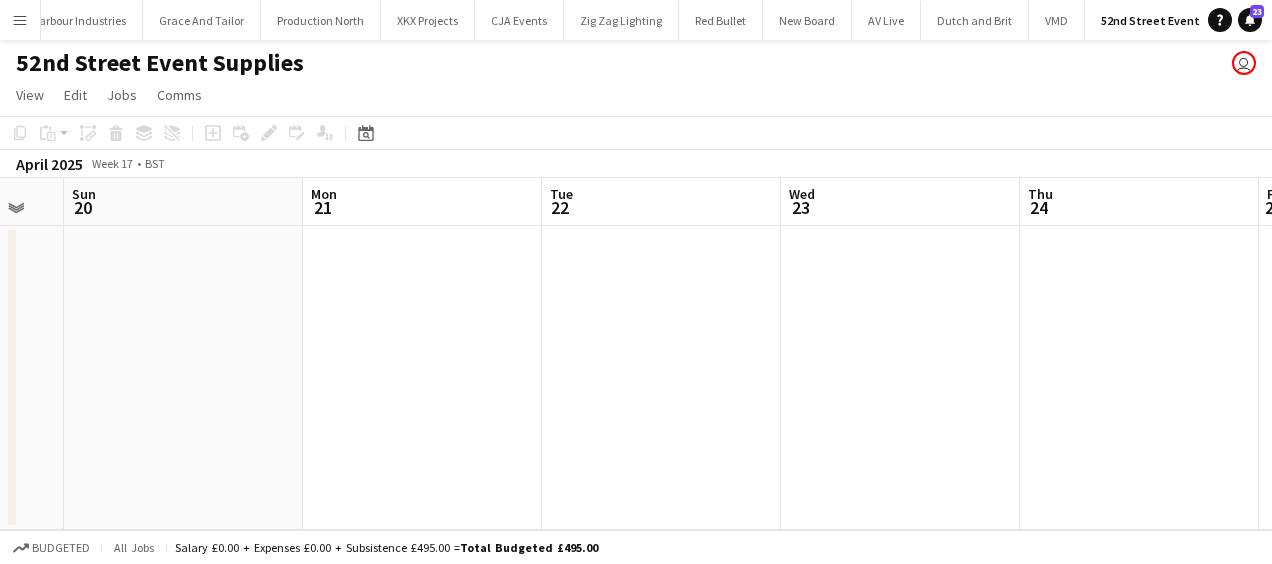 click on "Fri   18   Sat   19   Sun   20   Mon   21   Tue   22   Wed   23   Thu   24   Fri   25   Sat   26   Sun   27   Mon   28" at bounding box center [636, 354] 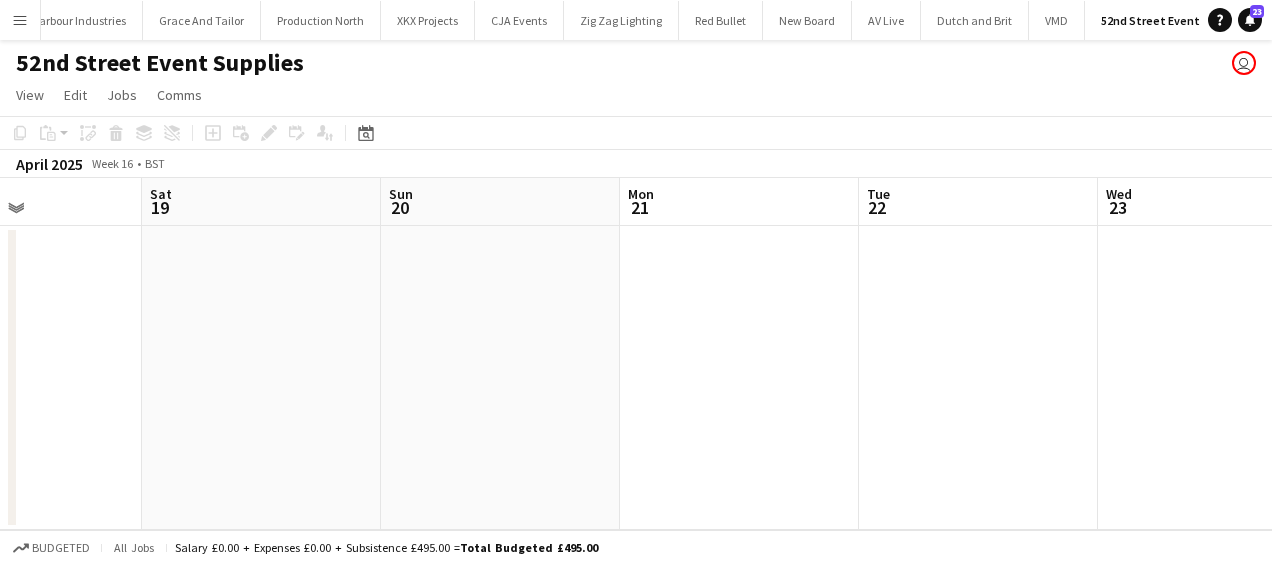 click on "Wed   16   Thu   17   Fri   18   Sat   19   Sun   20   Mon   21   Tue   22   Wed   23   Thu   24   Fri   25   Sat   26" at bounding box center (636, 354) 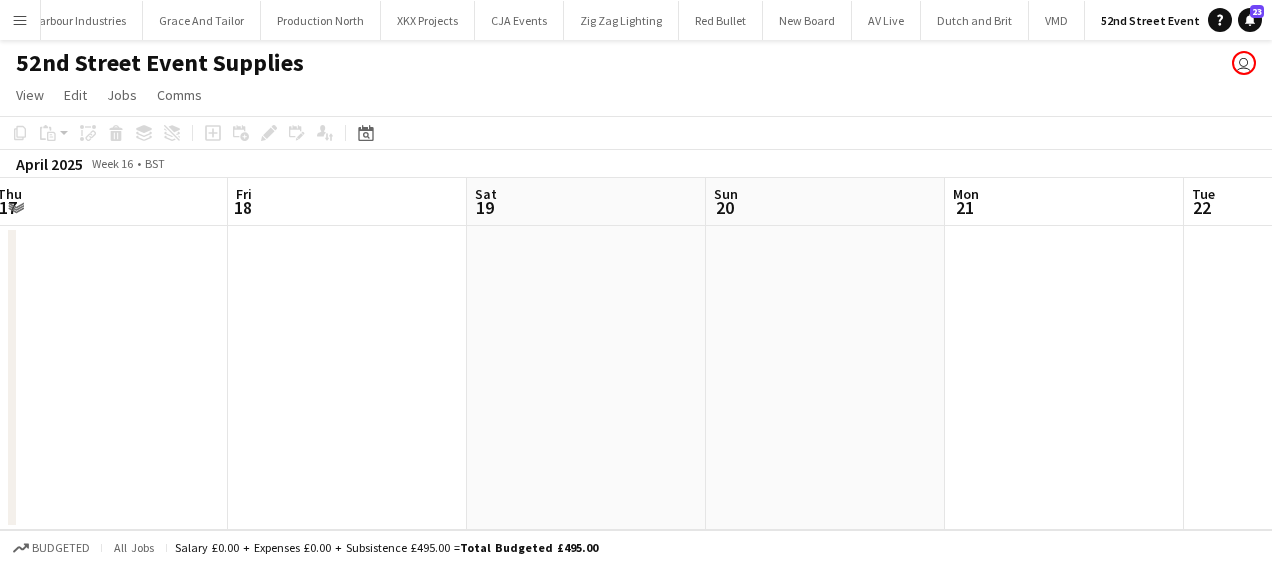 click on "Tue   15   Wed   16   Thu   17   Fri   18   Sat   19   Sun   20   Mon   21   Tue   22   Wed   23   Thu   24   Fri   25" at bounding box center [636, 354] 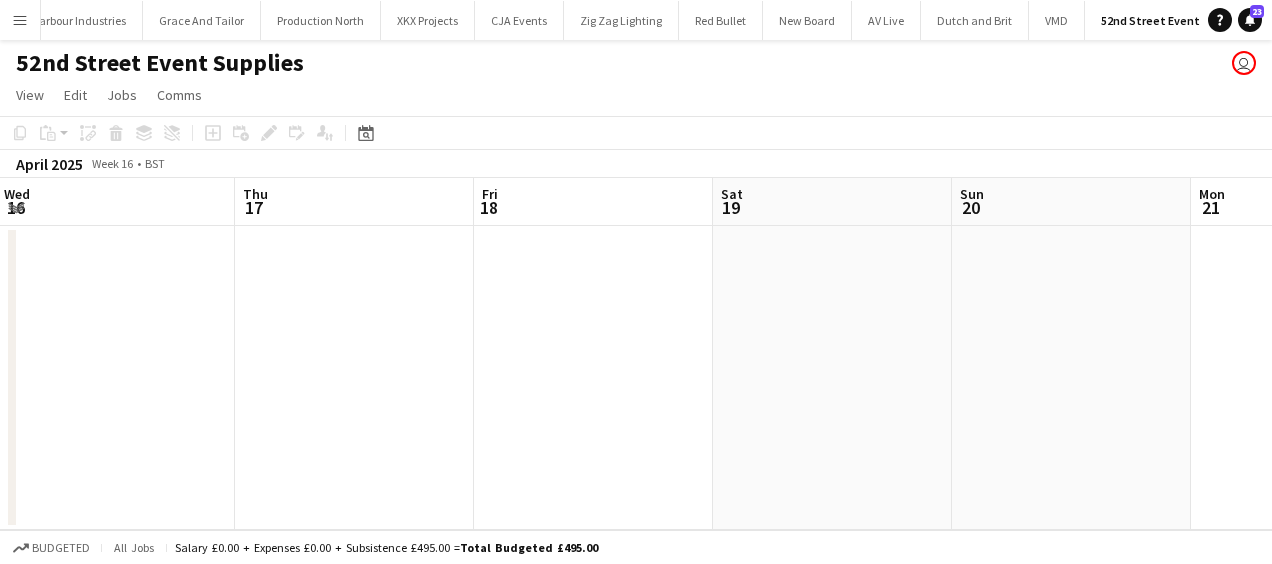 click on "Mon   14   Tue   15   Wed   16   Thu   17   Fri   18   Sat   19   Sun   20   Mon   21   Tue   22   Wed   23   Thu   24" at bounding box center [636, 354] 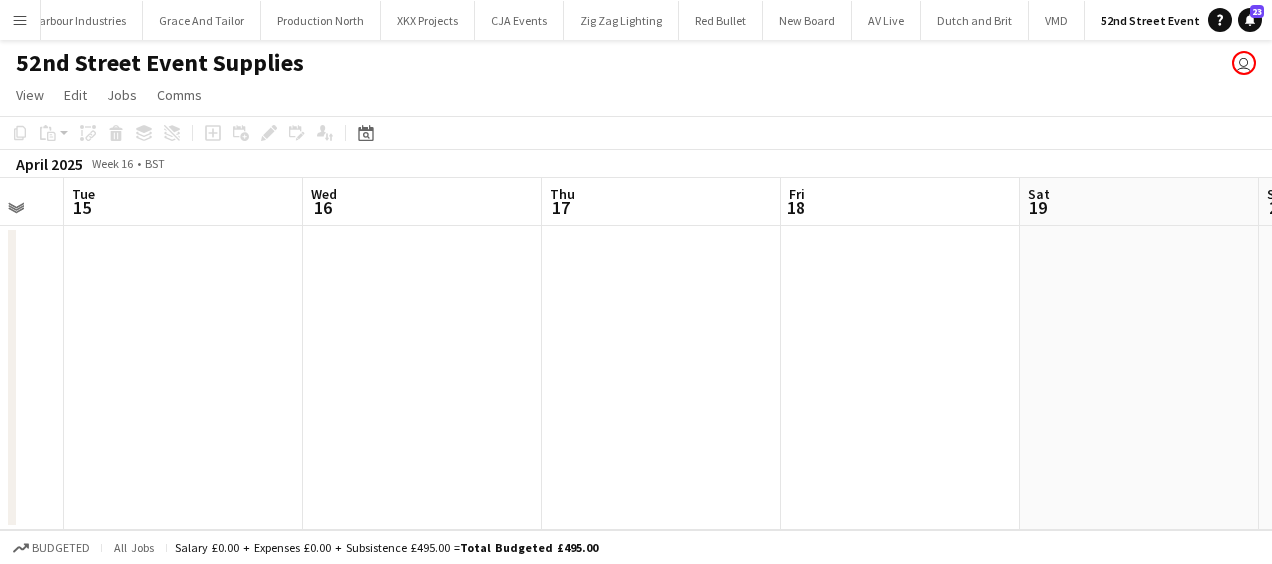 click on "Sun   13   Mon   14   Tue   15   Wed   16   Thu   17   Fri   18   Sat   19   Sun   20   Mon   21   Tue   22   Wed   23" at bounding box center (636, 354) 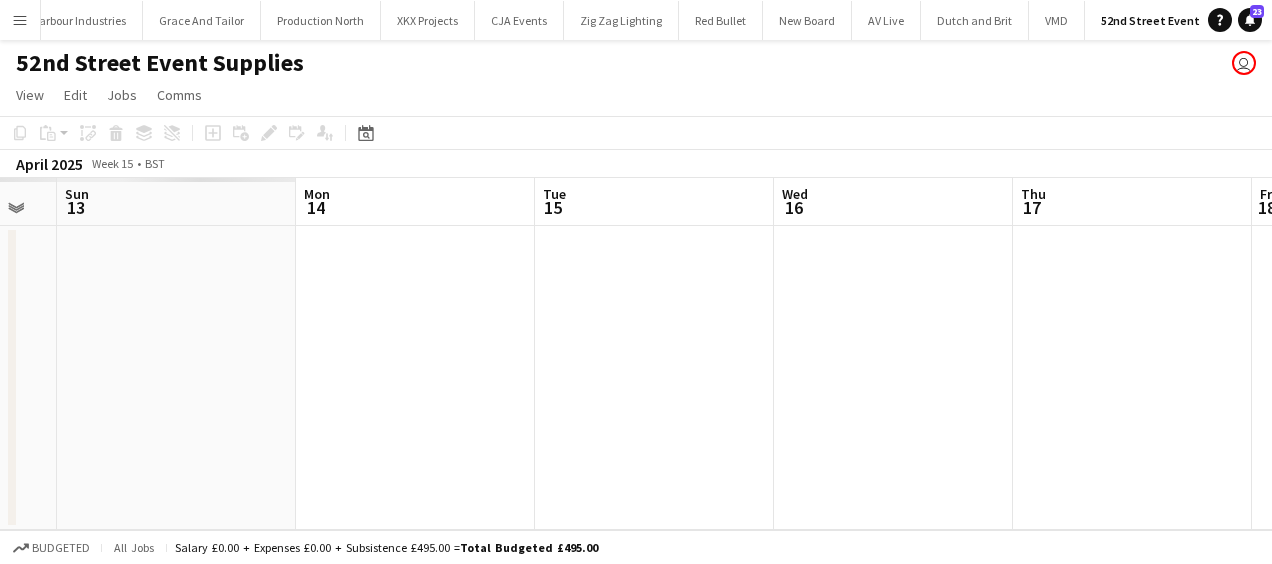 click on "Fri   11   Sat   12   Sun   13   Mon   14   Tue   15   Wed   16   Thu   17   Fri   18   Sat   19   Sun   20   Mon   21" at bounding box center (636, 354) 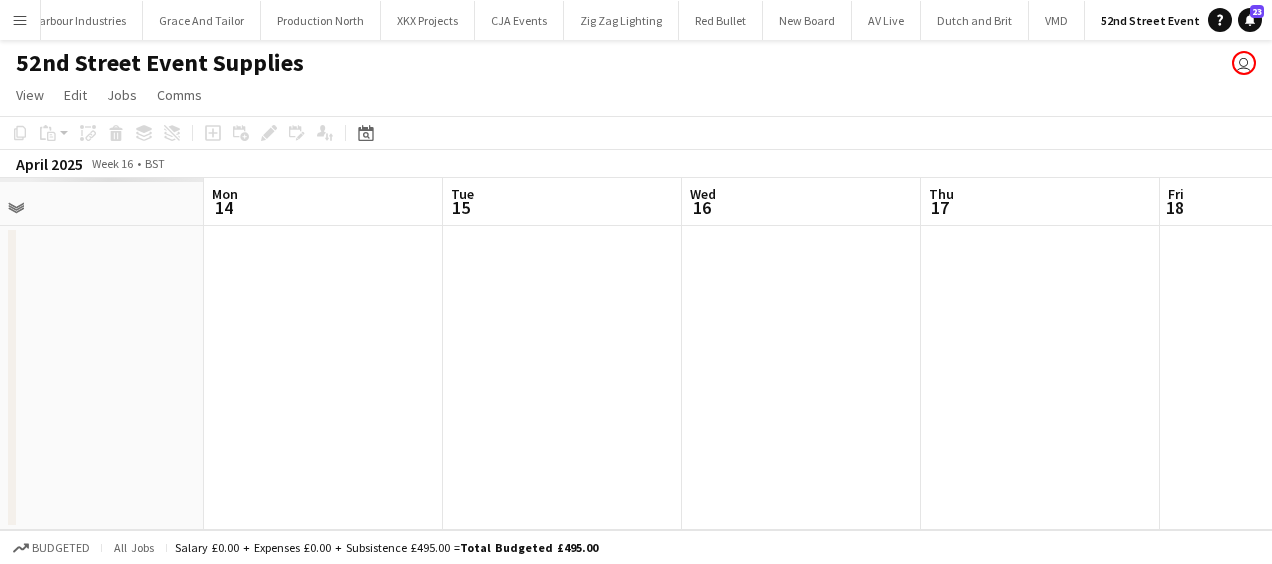 click on "Fri   11   Sat   12   Sun   13   Mon   14   Tue   15   Wed   16   Thu   17   Fri   18   Sat   19   Sun   20   Mon   21" at bounding box center [636, 354] 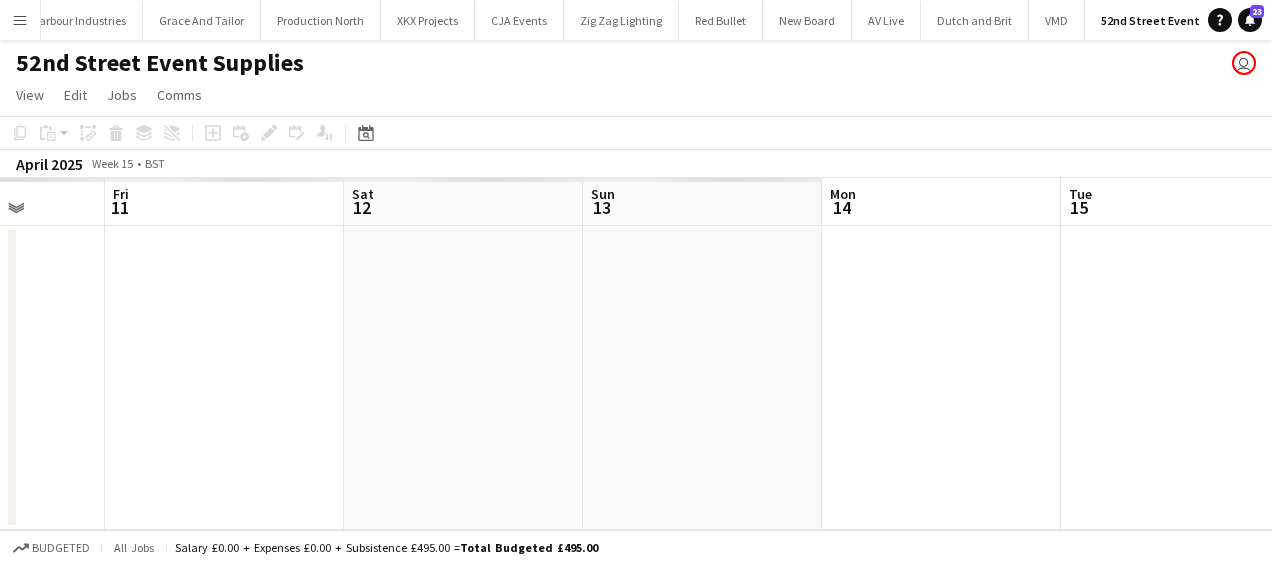 click on "Tue   8   Wed   9   Thu   10   Fri   11   Sat   12   Sun   13   Mon   14   Tue   15   Wed   16   Thu   17   Fri   18" at bounding box center (636, 354) 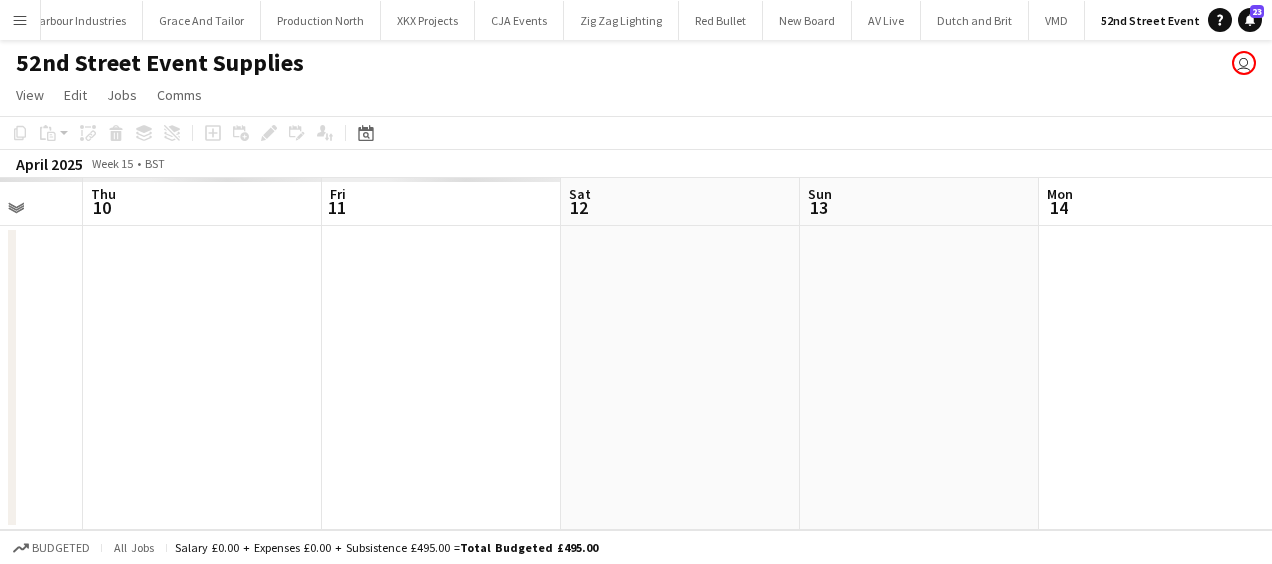 click on "Mon   7   Tue   8   Wed   9   Thu   10   Fri   11   Sat   12   Sun   13   Mon   14   Tue   15   Wed   16   Thu   17" at bounding box center (636, 354) 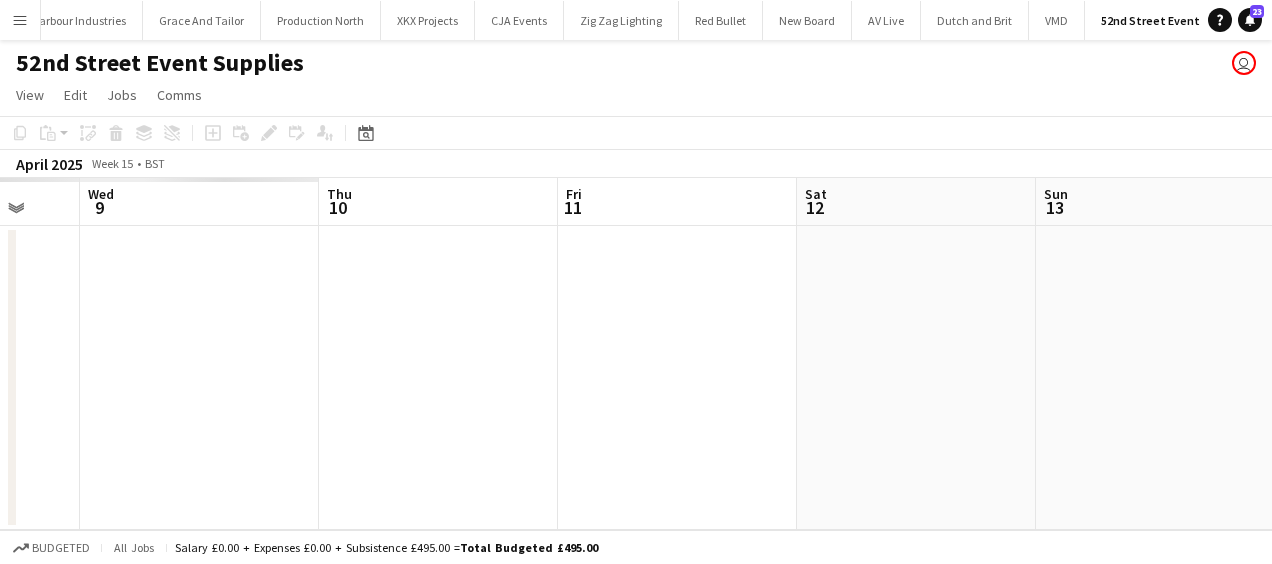 click on "Sun   6   Mon   7   Tue   8   Wed   9   Thu   10   Fri   11   Sat   12   Sun   13   Mon   14   Tue   15   Wed   16" at bounding box center (636, 354) 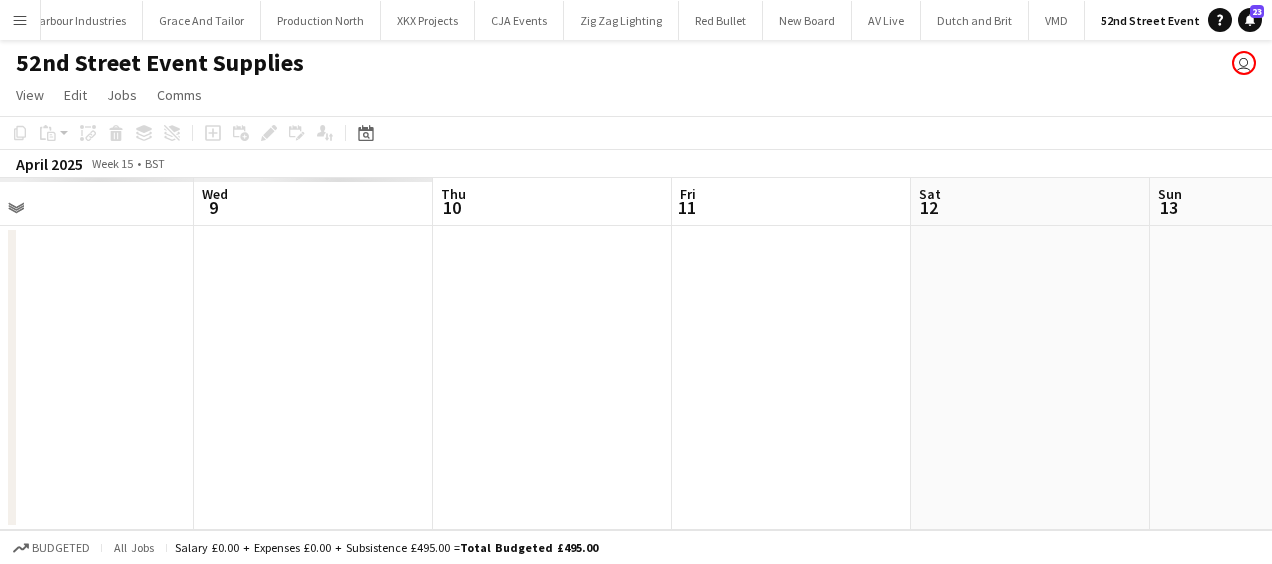 click on "Sun   6   Mon   7   Tue   8   Wed   9   Thu   10   Fri   11   Sat   12   Sun   13   Mon   14   Tue   15   Wed   16" at bounding box center (636, 354) 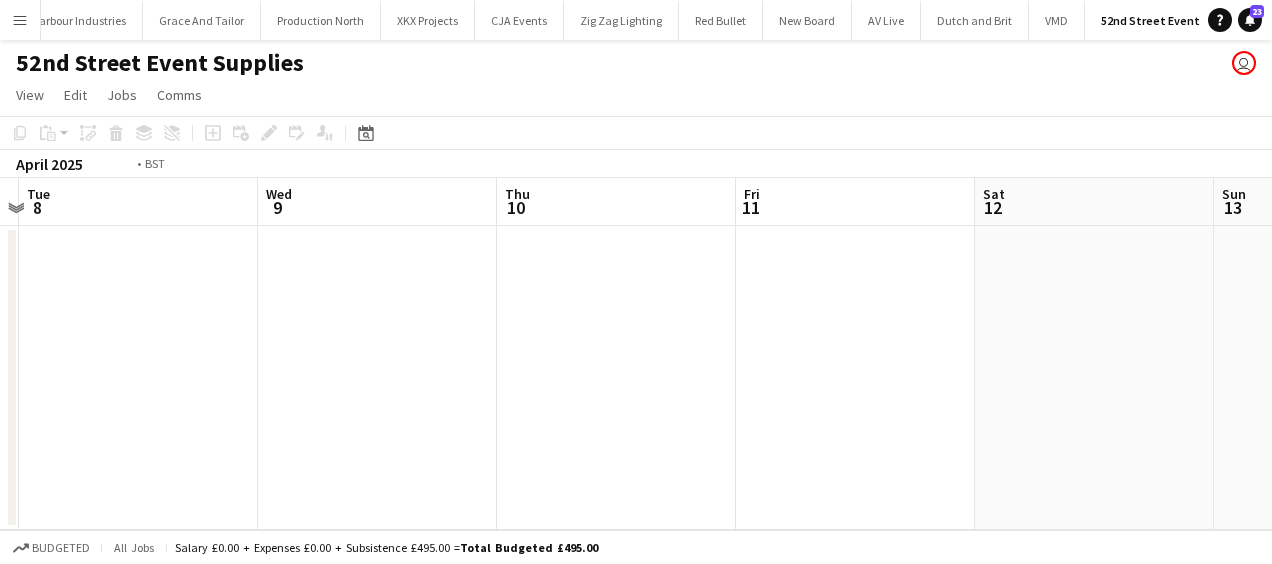 click on "Sun   6   Mon   7   Tue   8   Wed   9   Thu   10   Fri   11   Sat   12   Sun   13   Mon   14   Tue   15   Wed   16" at bounding box center [636, 354] 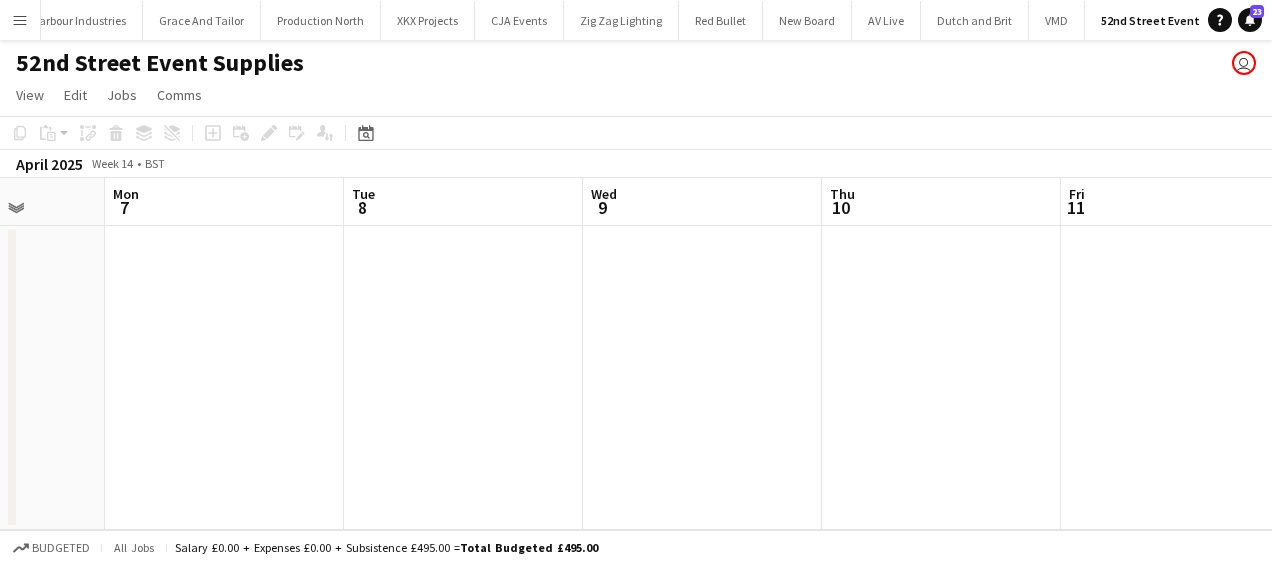 click on "Fri   4   Sat   5   Sun   6   Mon   7   Tue   8   Wed   9   Thu   10   Fri   11   Sat   12   Sun   13   Mon   14" at bounding box center (636, 354) 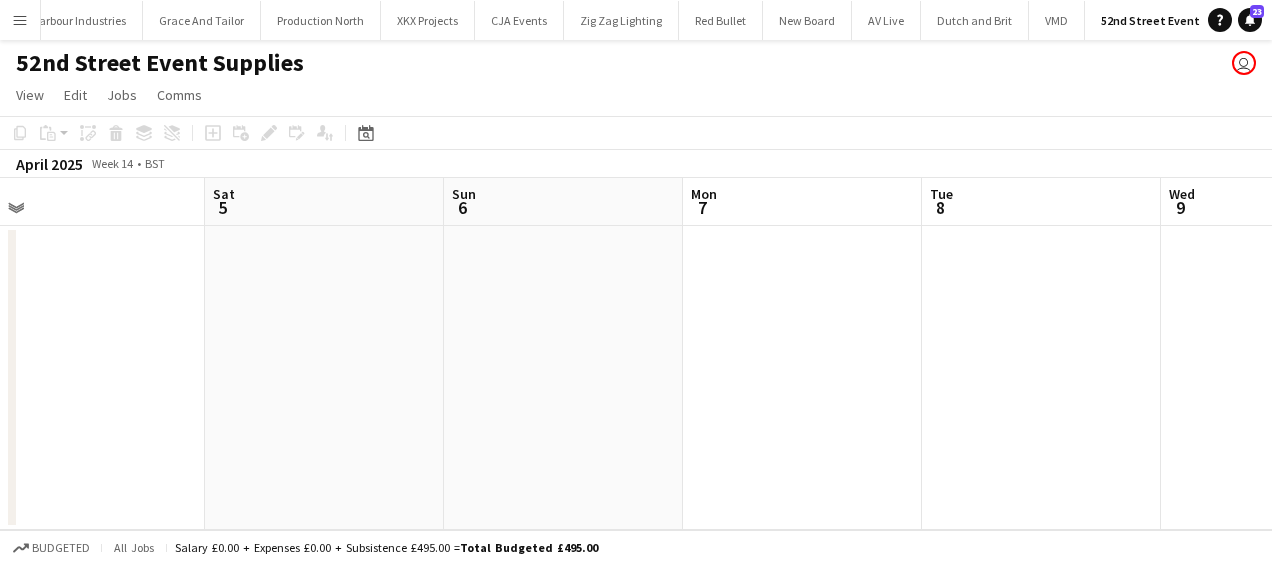 click on "Wed   2   Thu   3   Fri   4   Sat   5   Sun   6   Mon   7   Tue   8   Wed   9   Thu   10   Fri   11   Sat   12" at bounding box center (636, 354) 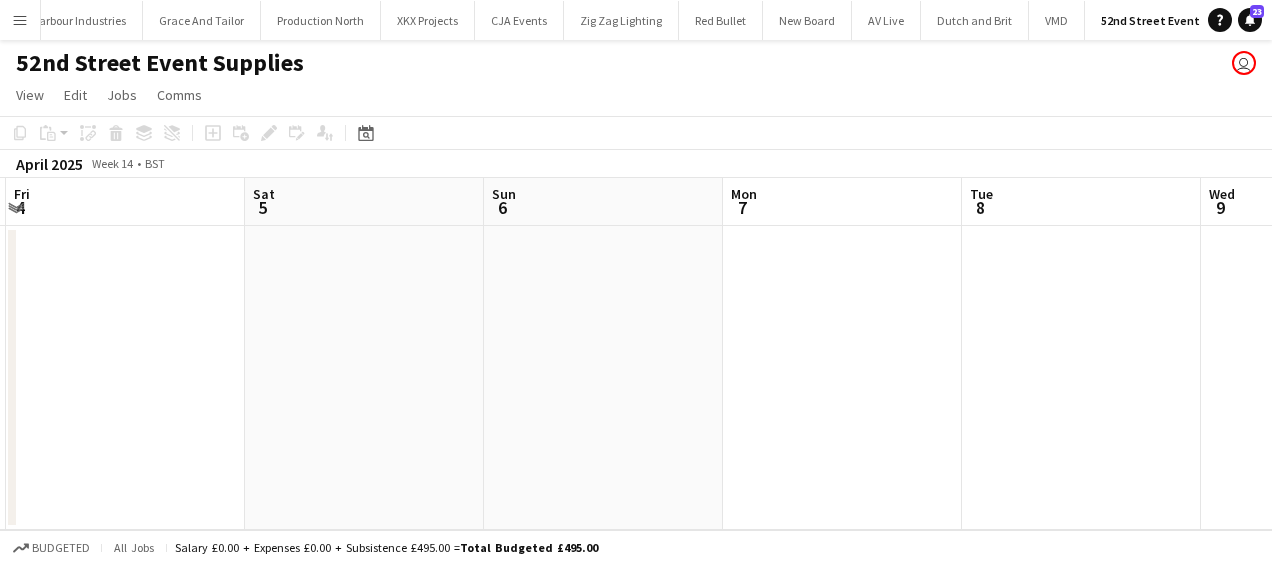 click on "Wed   2   Thu   3   Fri   4   Sat   5   Sun   6   Mon   7   Tue   8   Wed   9   Thu   10   Fri   11   Sat   12" at bounding box center (636, 354) 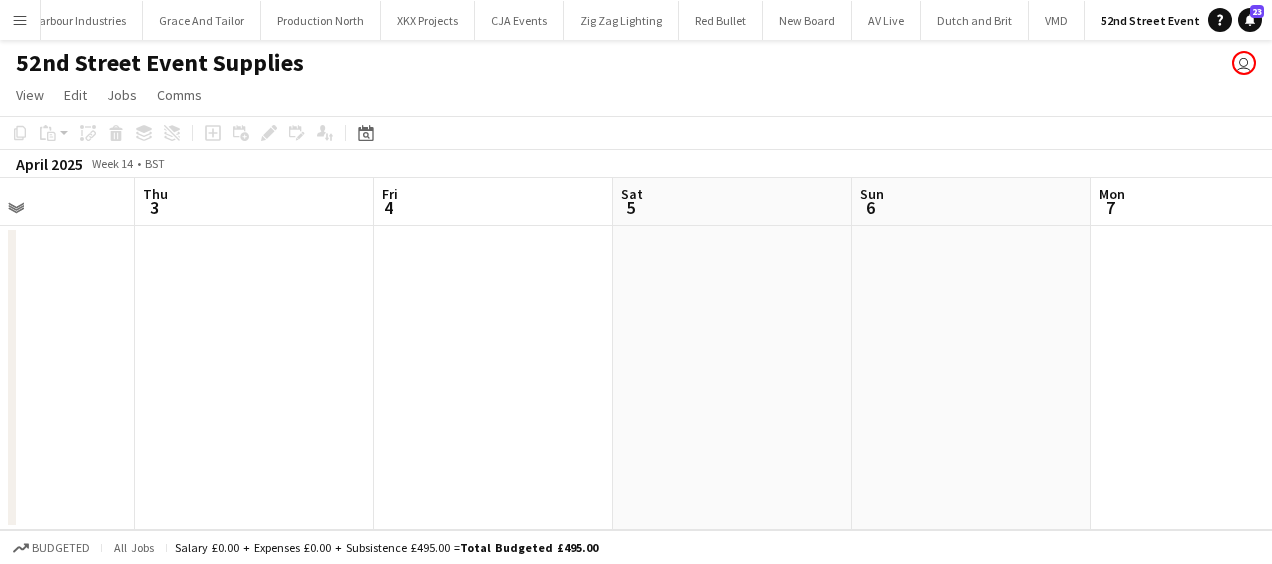 click on "Mon   31   Tue   1   Wed   2   Thu   3   Fri   4   Sat   5   Sun   6   Mon   7   Tue   8   Wed   9   Thu   10" at bounding box center (636, 354) 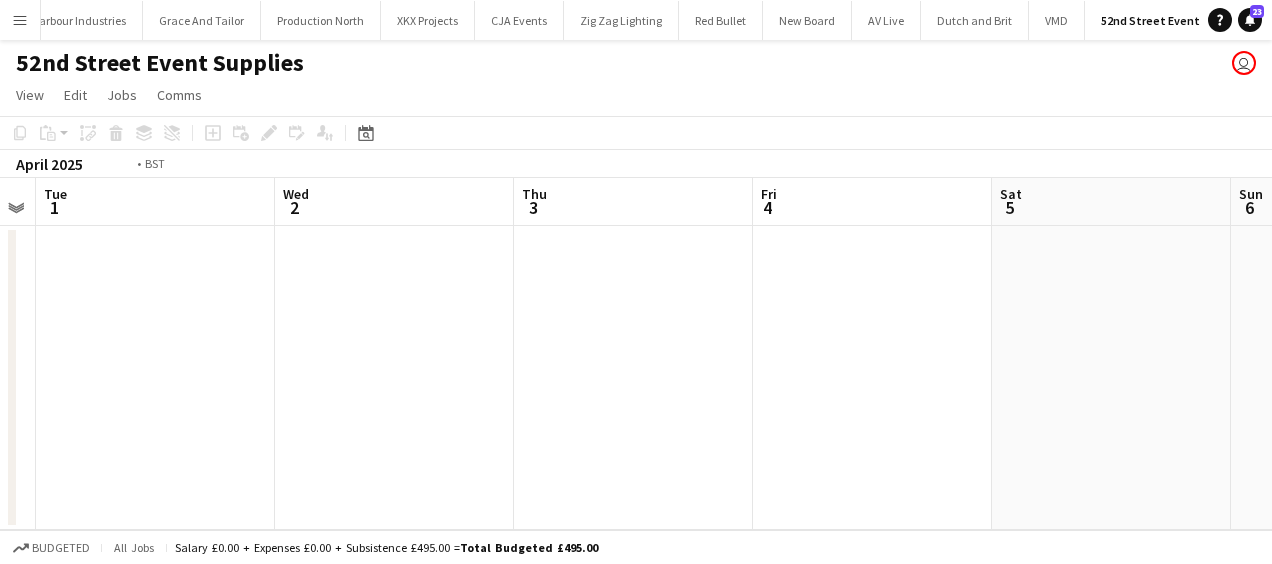 click on "Sun   30   Mon   31   Tue   1   Wed   2   Thu   3   Fri   4   Sat   5   Sun   6   Mon   7   Tue   8   Wed   9" at bounding box center (636, 354) 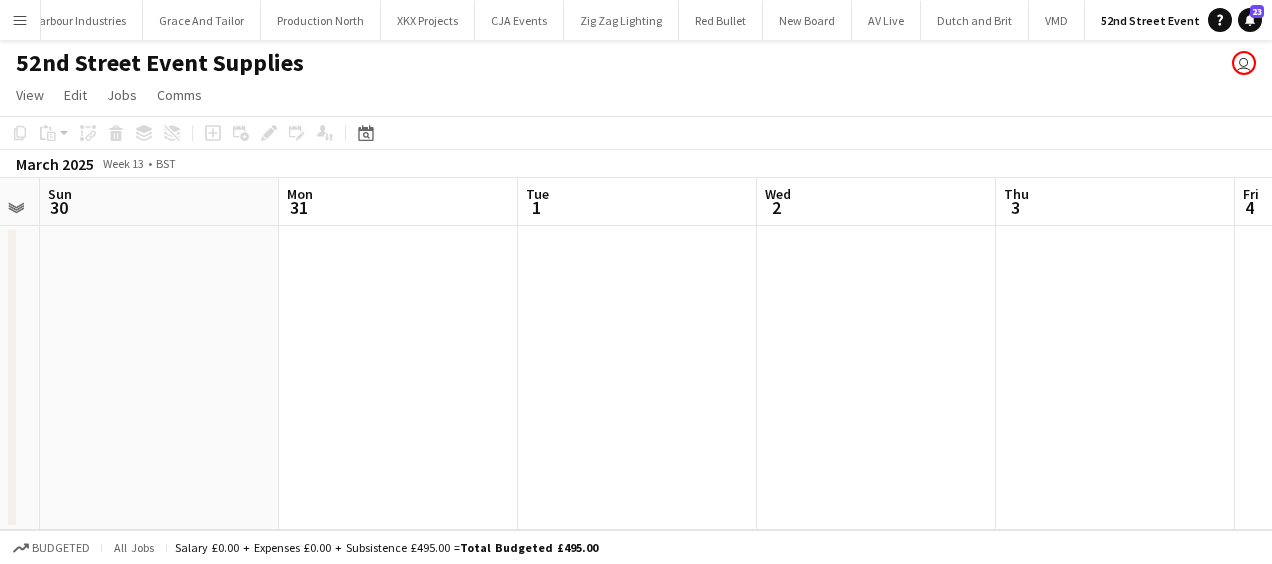 click on "Fri   28   Sat   29   Sun   30   Mon   31   Tue   1   Wed   2   Thu   3   Fri   4   Sat   5   Sun   6   Mon   7" at bounding box center (636, 354) 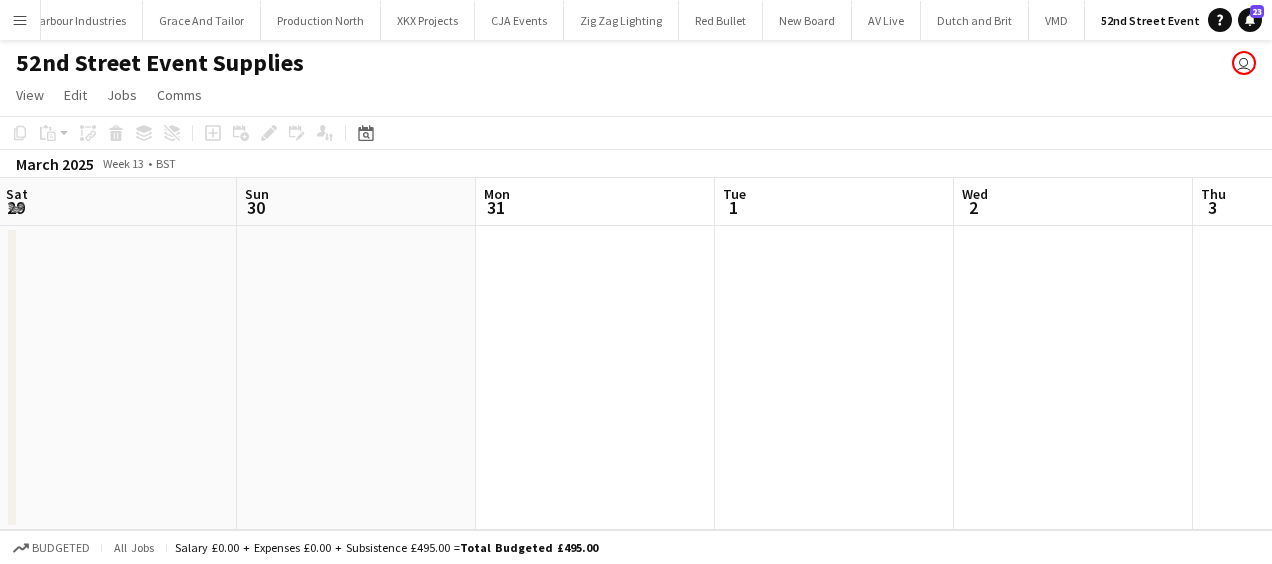 click on "Thu   27   Fri   28   Sat   29   Sun   30   Mon   31   Tue   1   Wed   2   Thu   3   Fri   4   Sat   5   Sun   6" at bounding box center [636, 354] 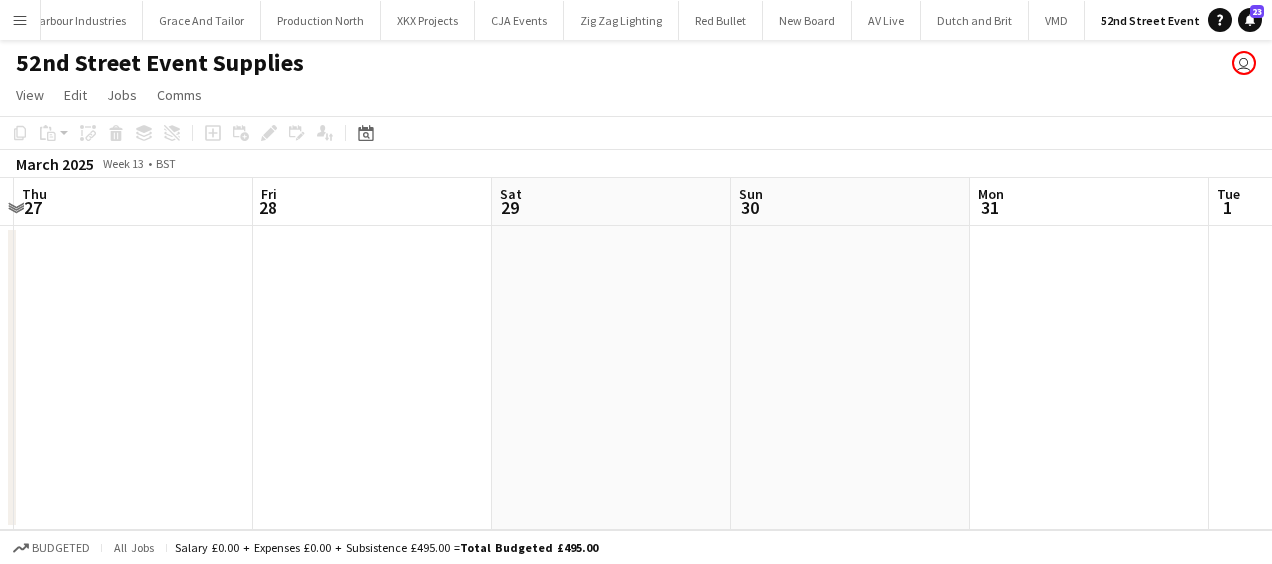 click on "Tue   25   Wed   26   Thu   27   Fri   28   Sat   29   Sun   30   Mon   31   Tue   1   Wed   2   Thu   3   Fri   4" at bounding box center [636, 354] 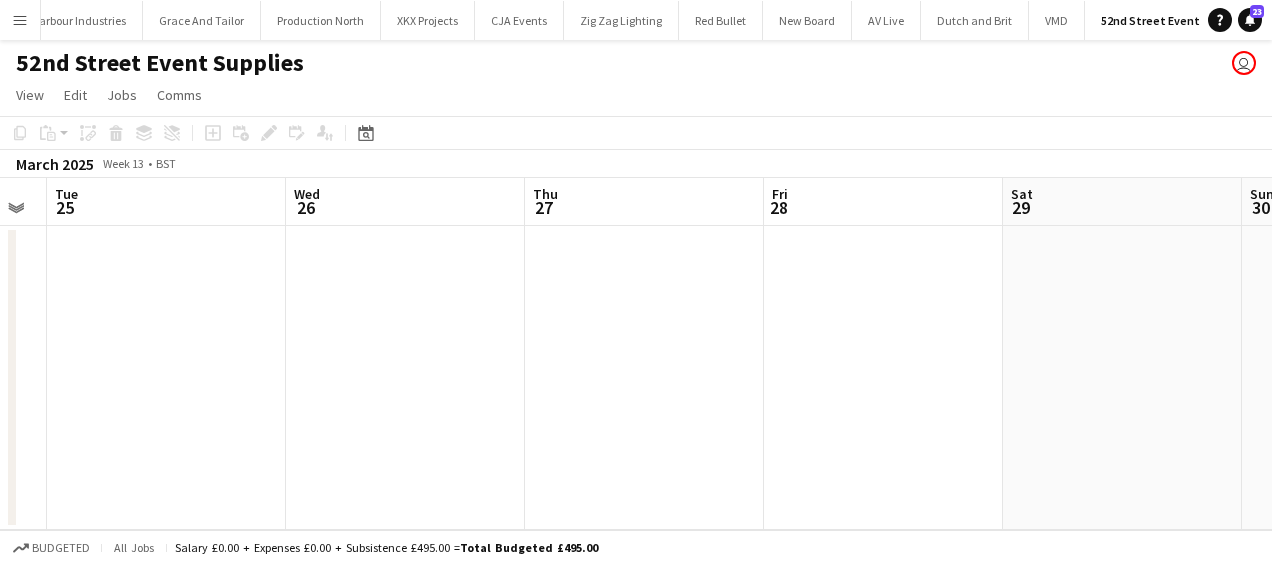 click on "Sun   23   Mon   24   Tue   25   Wed   26   Thu   27   Fri   28   Sat   29   Sun   30   Mon   31   Tue   1   Wed   2" at bounding box center [636, 354] 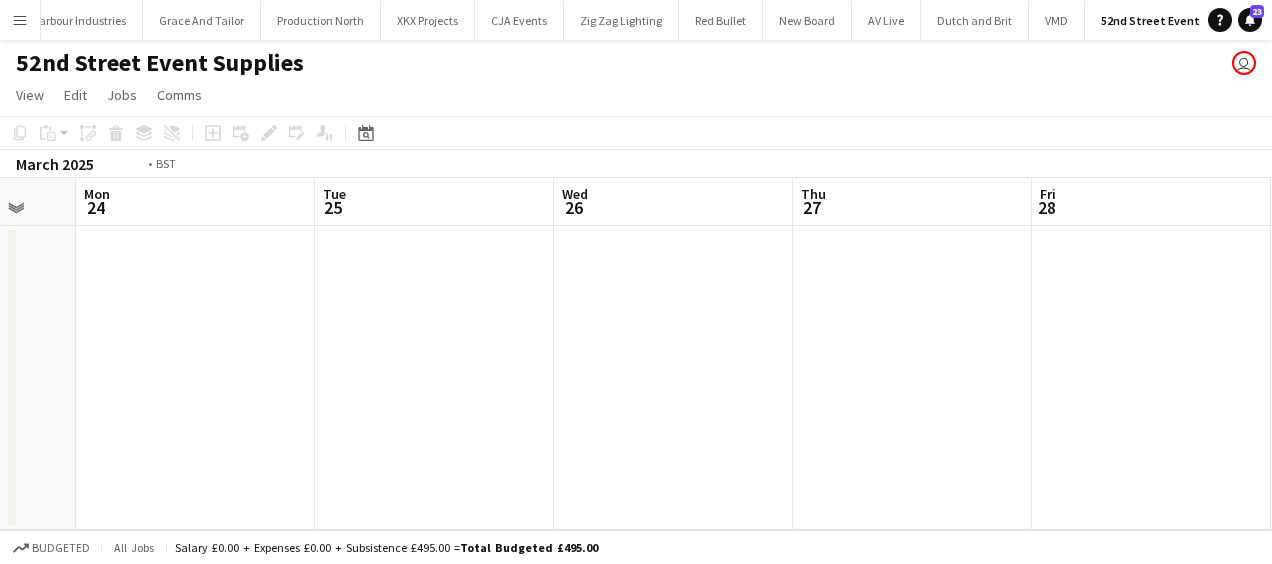 click on "Sat   22   Sun   23   Mon   24   Tue   25   Wed   26   Thu   27   Fri   28   Sat   29   Sun   30   Mon   31   Tue   1" at bounding box center [636, 354] 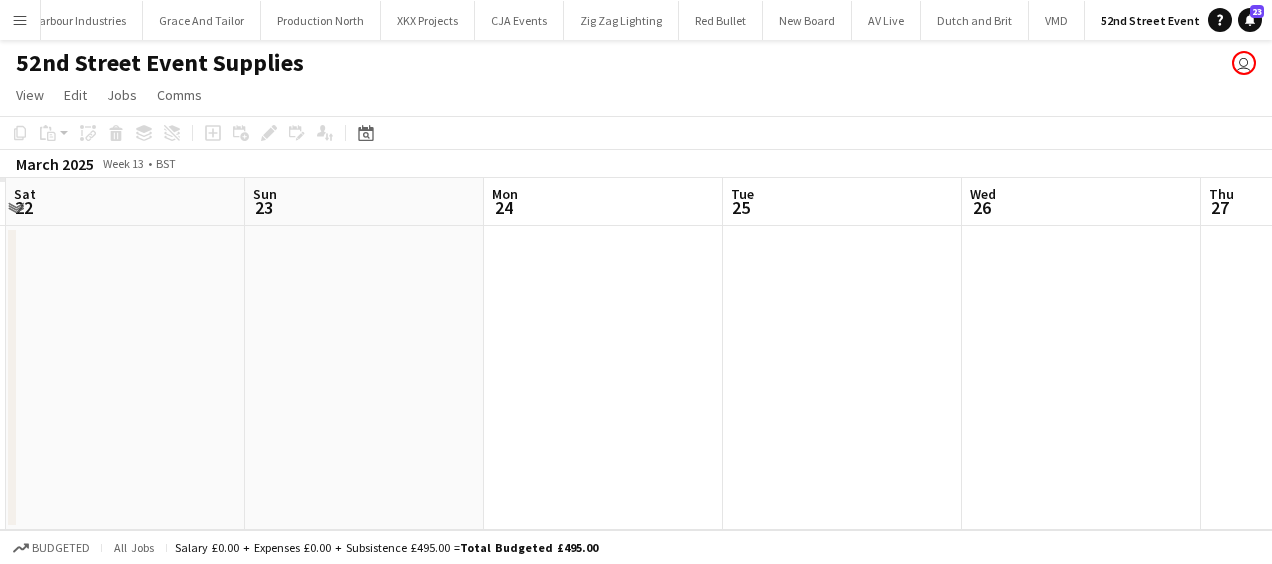 click on "Thu   20   Fri   21   Sat   22   Sun   23   Mon   24   Tue   25   Wed   26   Thu   27   Fri   28   Sat   29   Sun   30" at bounding box center (636, 354) 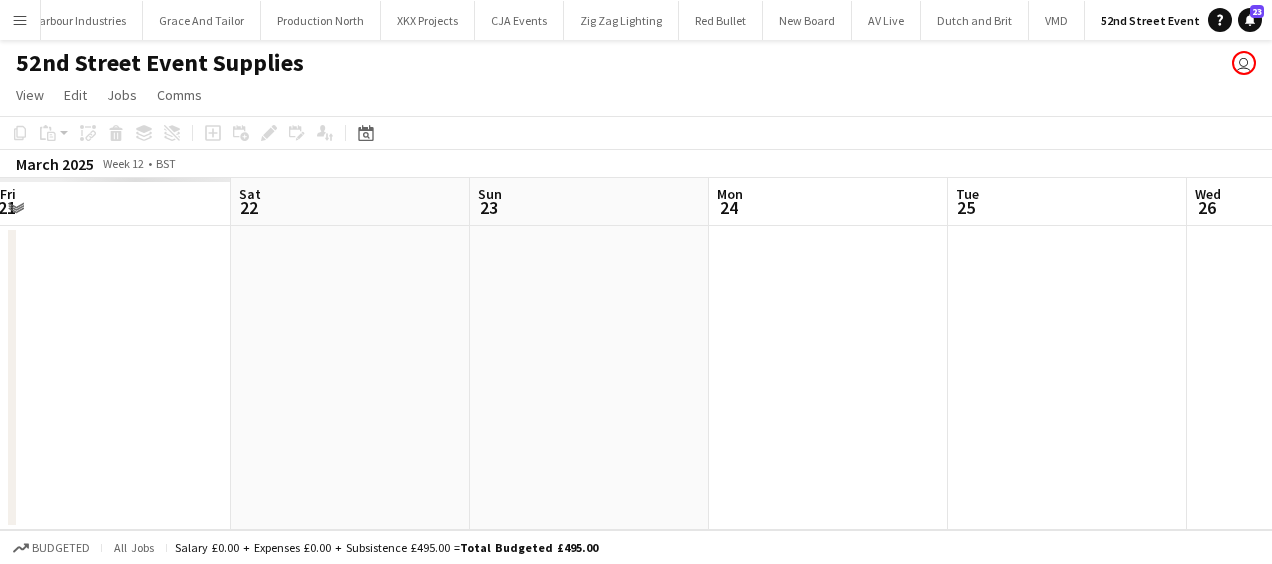 click on "Wed   19   Thu   20   Fri   21   Sat   22   Sun   23   Mon   24   Tue   25   Wed   26   Thu   27   Fri   28   Sat   29" at bounding box center (636, 354) 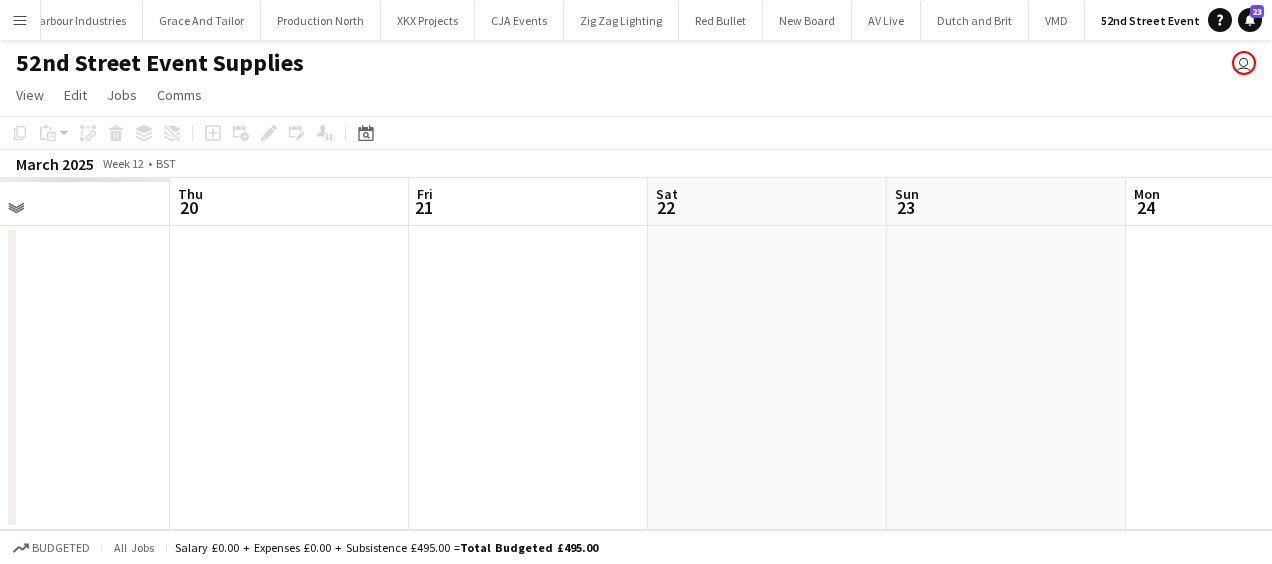 click on "Mon   17   Tue   18   Wed   19   Thu   20   Fri   21   Sat   22   Sun   23   Mon   24   Tue   25   Wed   26   Thu   27" at bounding box center (636, 354) 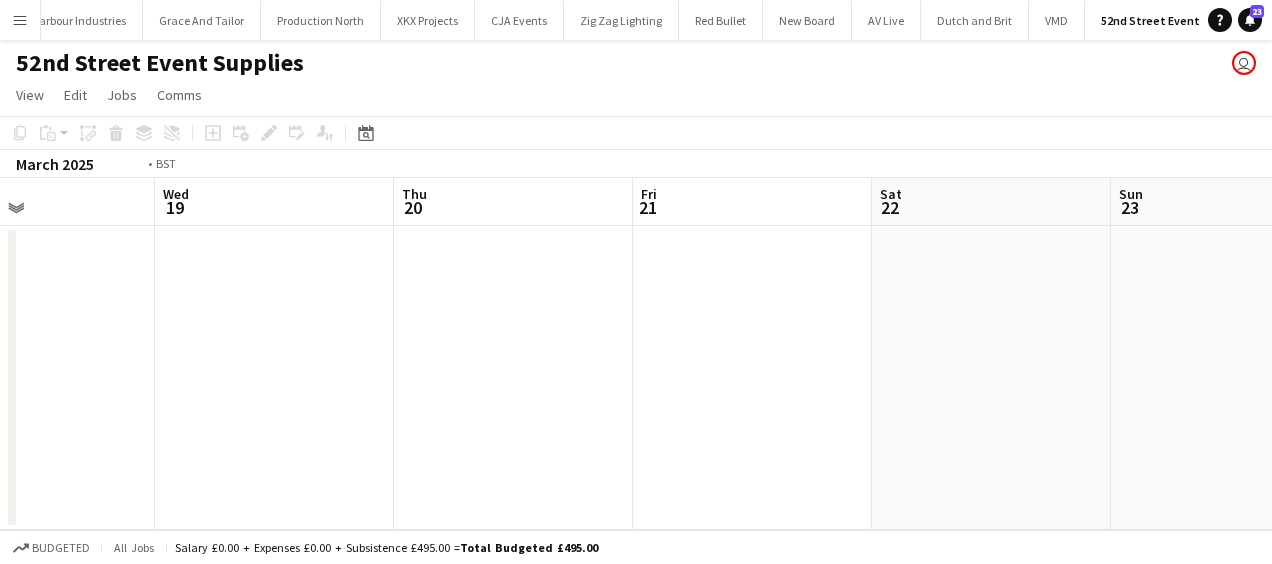 click on "Sun   16   Mon   17   Tue   18   Wed   19   Thu   20   Fri   21   Sat   22   Sun   23   Mon   24   Tue   25   Wed   26" at bounding box center (636, 354) 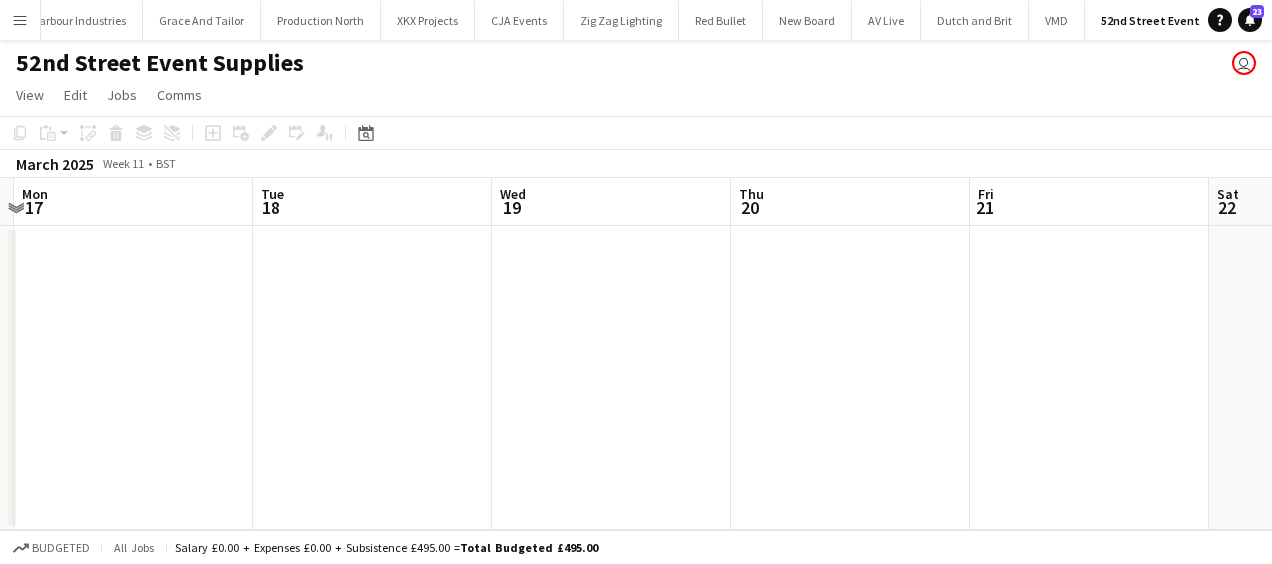 click on "Sat   15   Sun   16   Mon   17   Tue   18   Wed   19   Thu   20   Fri   21   Sat   22   Sun   23   Mon   24   Tue   25" at bounding box center [636, 354] 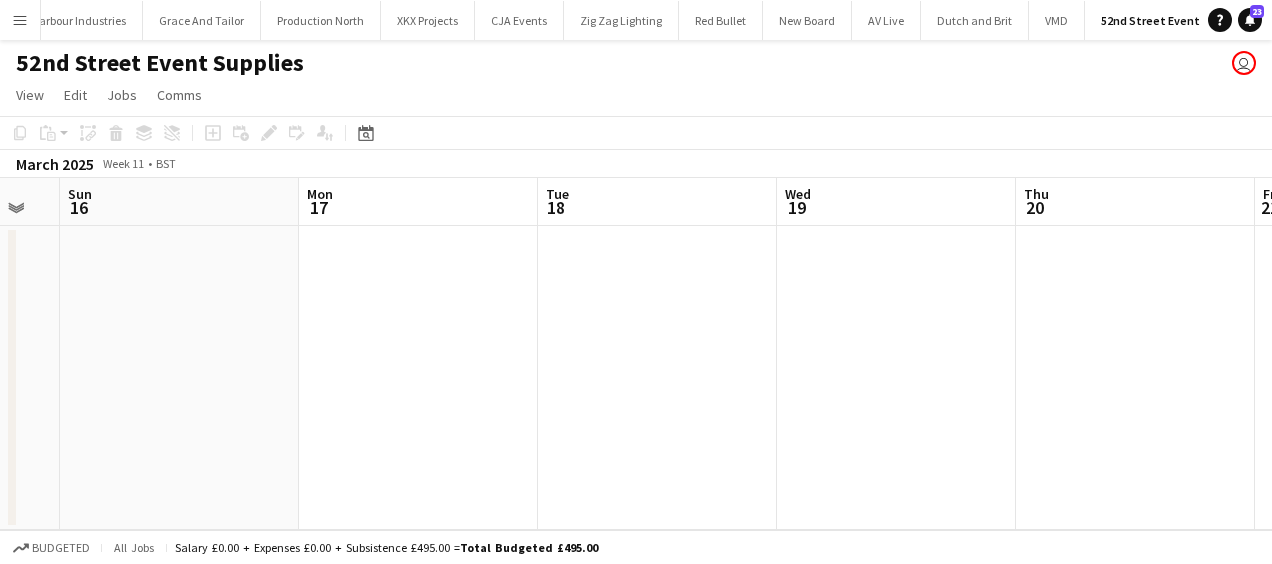 click on "Fri   14   Sat   15   Sun   16   Mon   17   Tue   18   Wed   19   Thu   20   Fri   21   Sat   22   Sun   23   Mon   24" at bounding box center (636, 354) 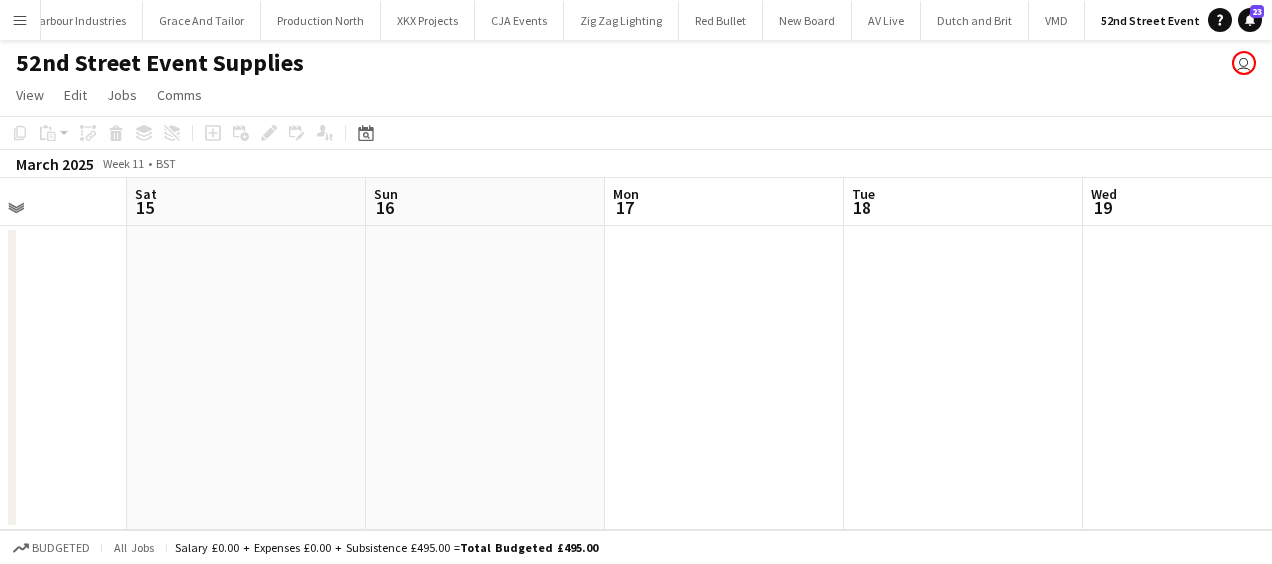 click on "Wed   12   Thu   13   Fri   14   Sat   15   Sun   16   Mon   17   Tue   18   Wed   19   Thu   20   Fri   21   Sat   22" at bounding box center [636, 354] 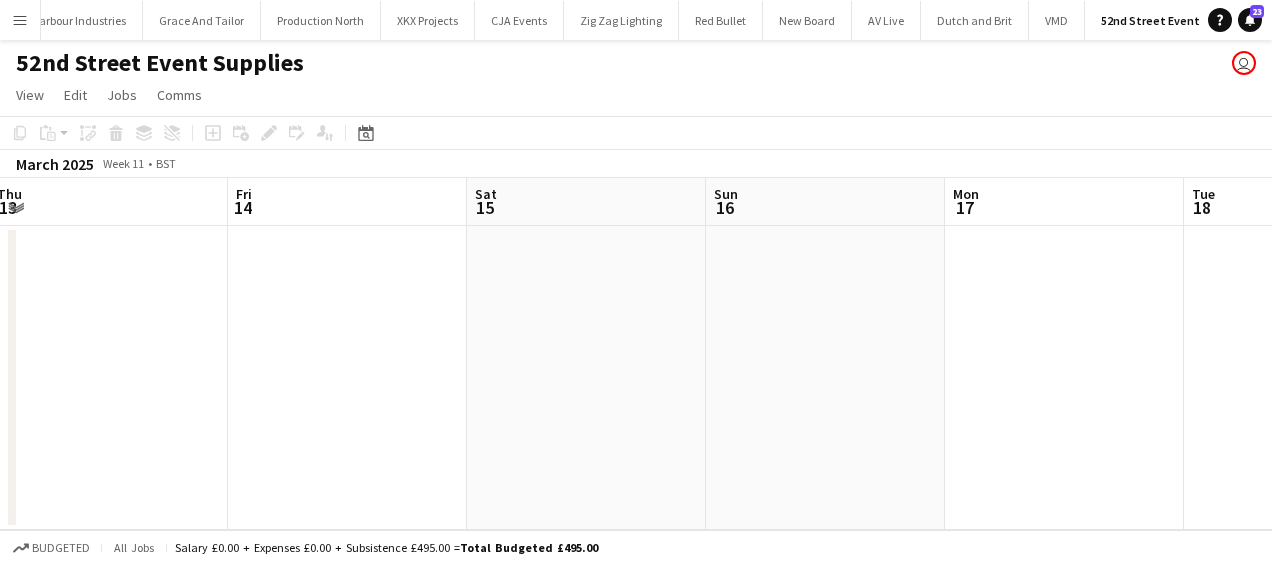 click on "Tue   11   Wed   12   Thu   13   Fri   14   Sat   15   Sun   16   Mon   17   Tue   18   Wed   19   Thu   20   Fri   21" at bounding box center [636, 354] 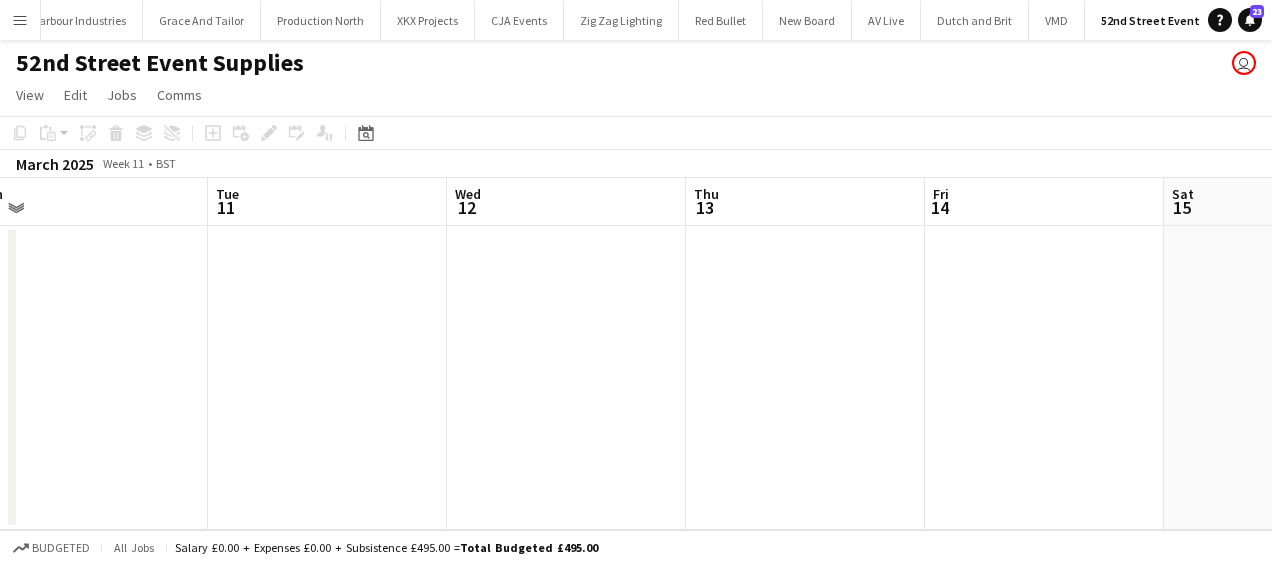 click on "Sat   8   Sun   9   Mon   10   Tue   11   Wed   12   Thu   13   Fri   14   Sat   15   Sun   16   Mon   17   Tue   18" at bounding box center (636, 354) 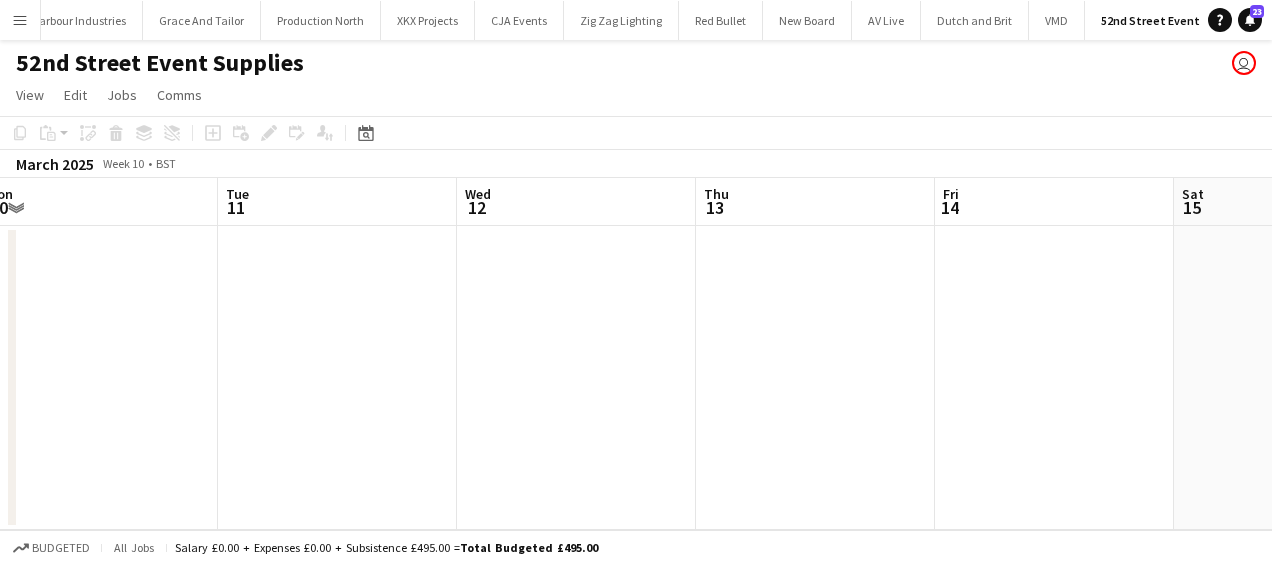 click on "Sat   8   Sun   9   Mon   10   Tue   11   Wed   12   Thu   13   Fri   14   Sat   15   Sun   16   Mon   17   Tue   18" at bounding box center [636, 354] 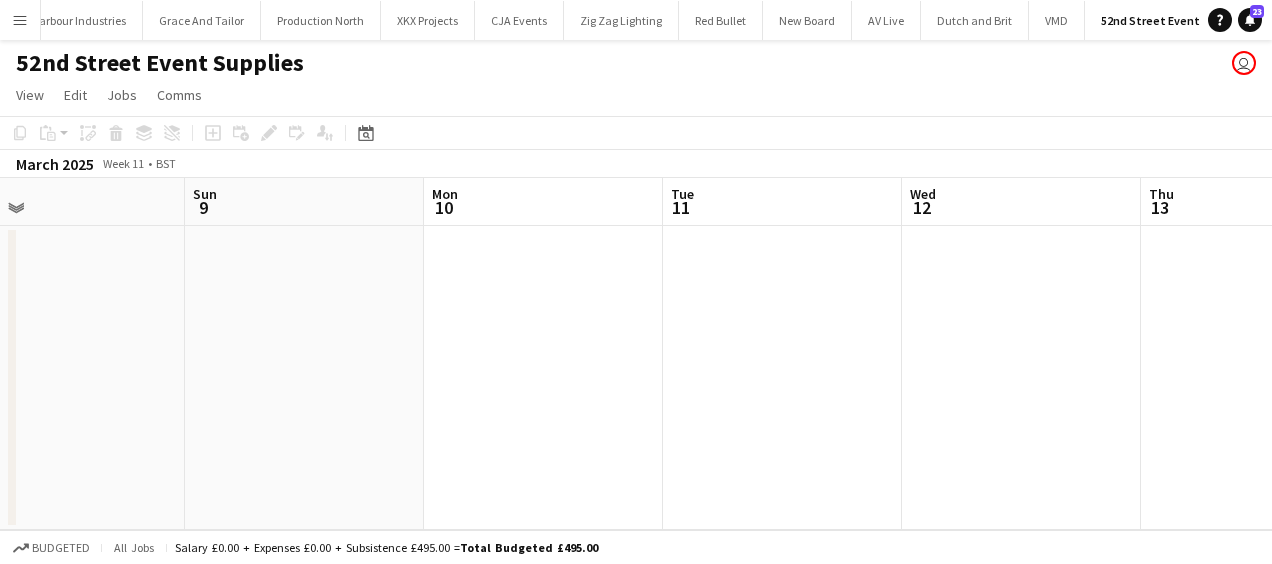 click on "Thu   6   Fri   7   Sat   8   Sun   9   Mon   10   Tue   11   Wed   12   Thu   13   Fri   14   Sat   15   Sun   16" at bounding box center [636, 354] 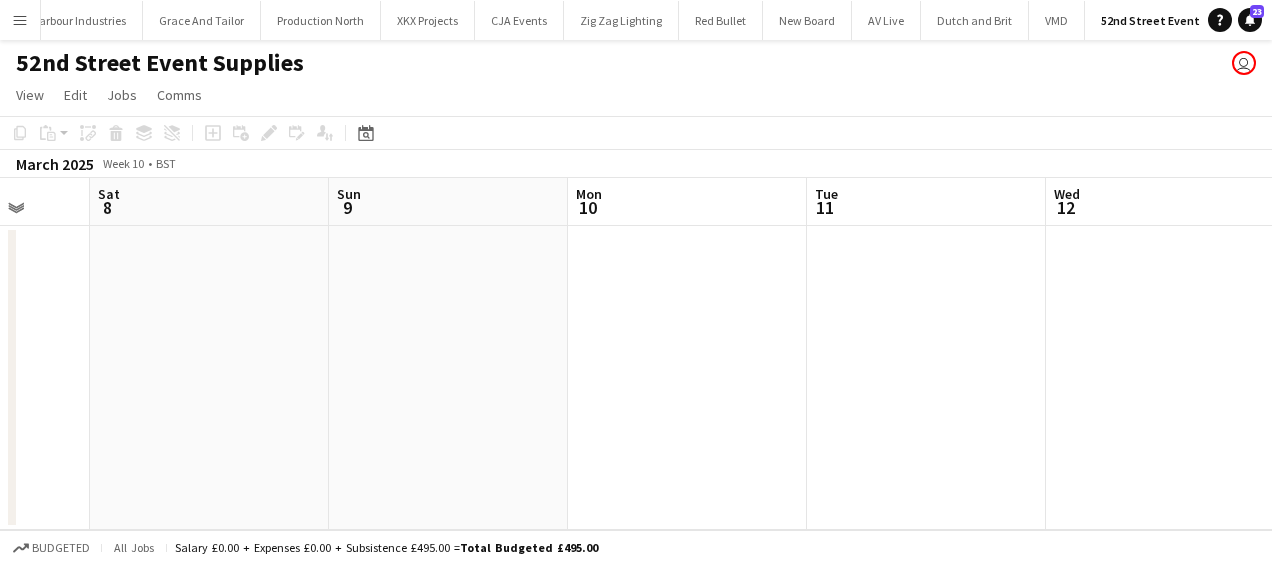 click on "Wed   5   Thu   6   Fri   7   Sat   8   Sun   9   Mon   10   Tue   11   Wed   12   Thu   13   Fri   14   Sat   15" at bounding box center (636, 354) 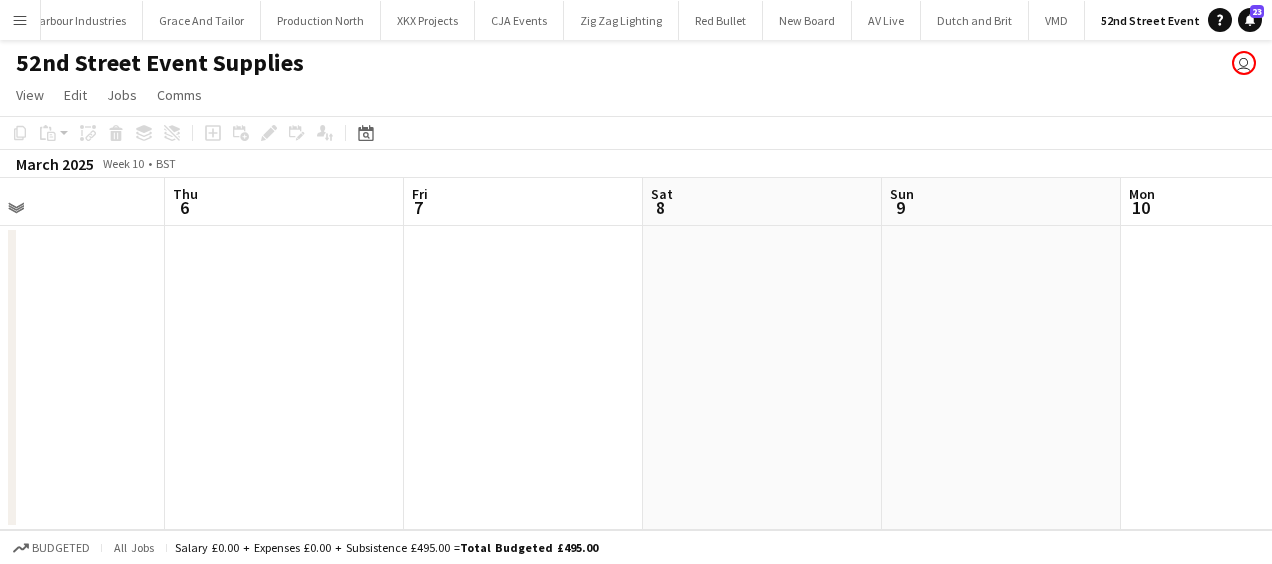 click on "Mon   3   Tue   4   Wed   5   Thu   6   Fri   7   Sat   8   Sun   9   Mon   10   Tue   11   Wed   12   Thu   13" at bounding box center [636, 354] 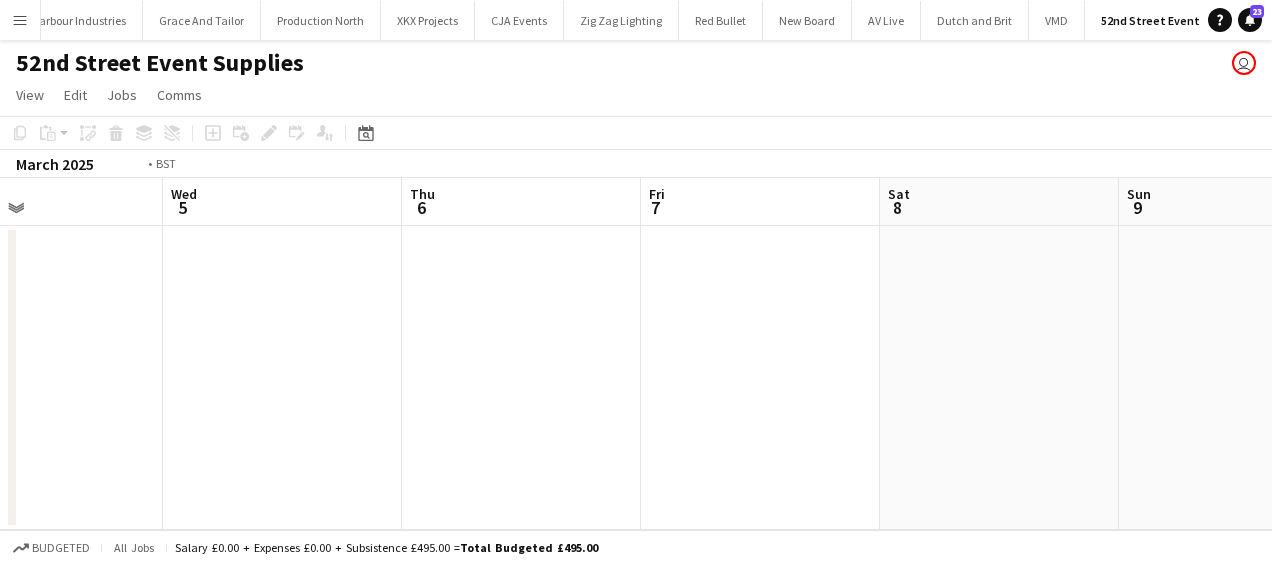 click on "Sun   2   Mon   3   Tue   4   Wed   5   Thu   6   Fri   7   Sat   8   Sun   9   Mon   10   Tue   11   Wed   12" at bounding box center (636, 354) 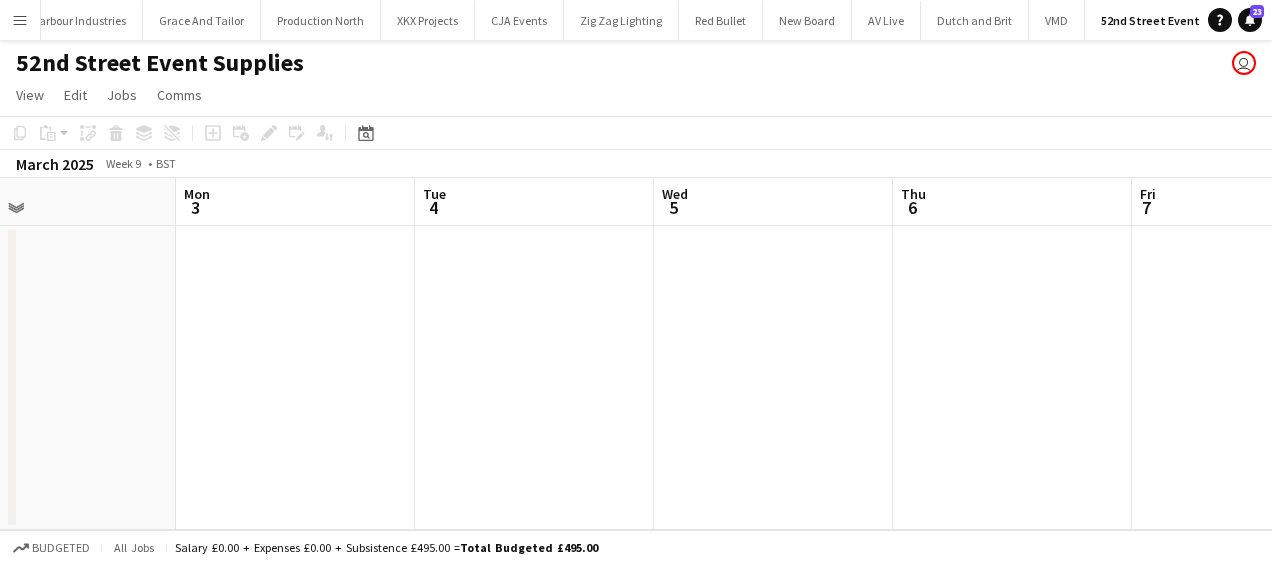 click on "Fri   28   Sat   1   Sun   2   Mon   3   Tue   4   Wed   5   Thu   6   Fri   7   Sat   8   Sun   9   Mon   10" at bounding box center (636, 354) 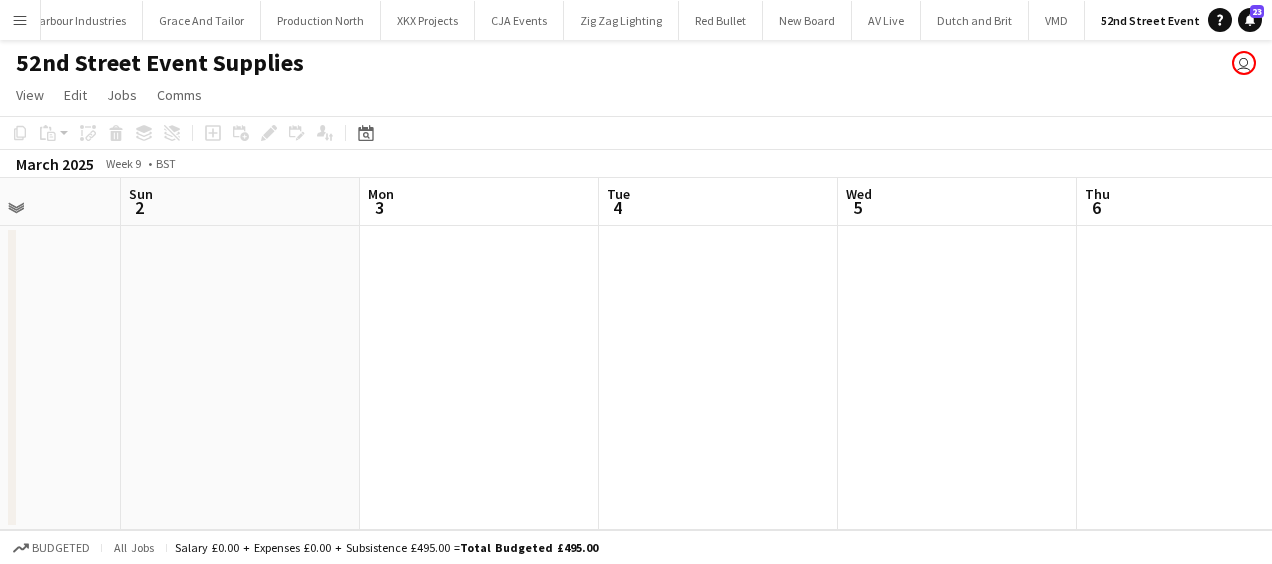 click on "Thu   27   Fri   28   Sat   1   Sun   2   Mon   3   Tue   4   Wed   5   Thu   6   Fri   7   Sat   8   Sun   9" at bounding box center [636, 354] 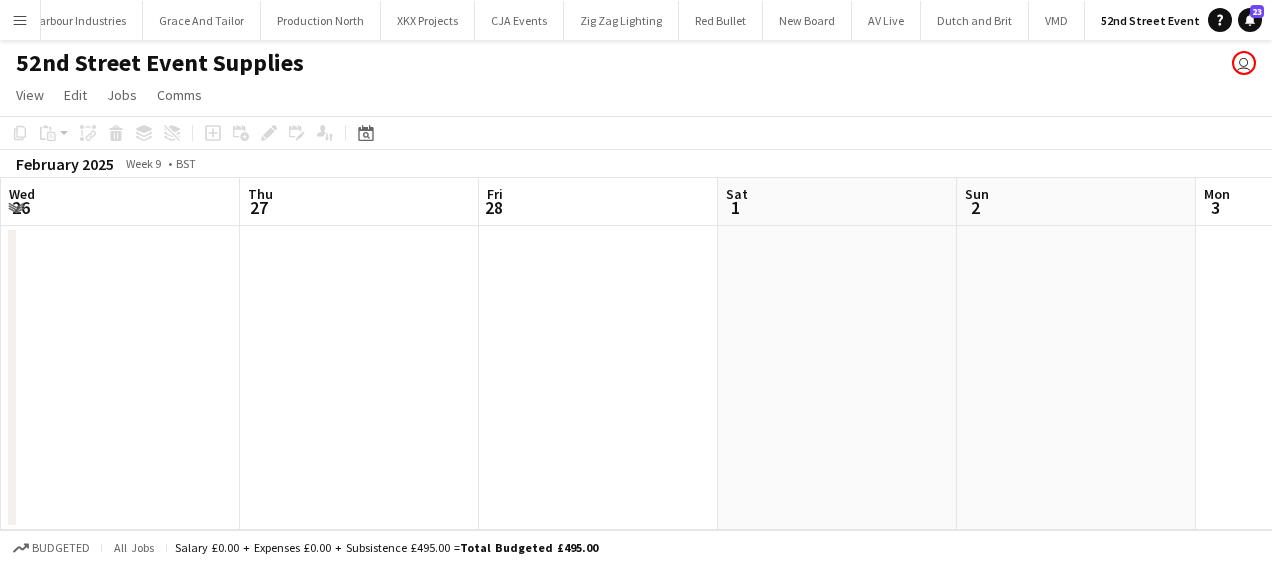 click on "Mon   24   Tue   25   Wed   26   Thu   27   Fri   28   Sat   1   Sun   2   Mon   3   Tue   4   Wed   5   Thu   6" at bounding box center (636, 354) 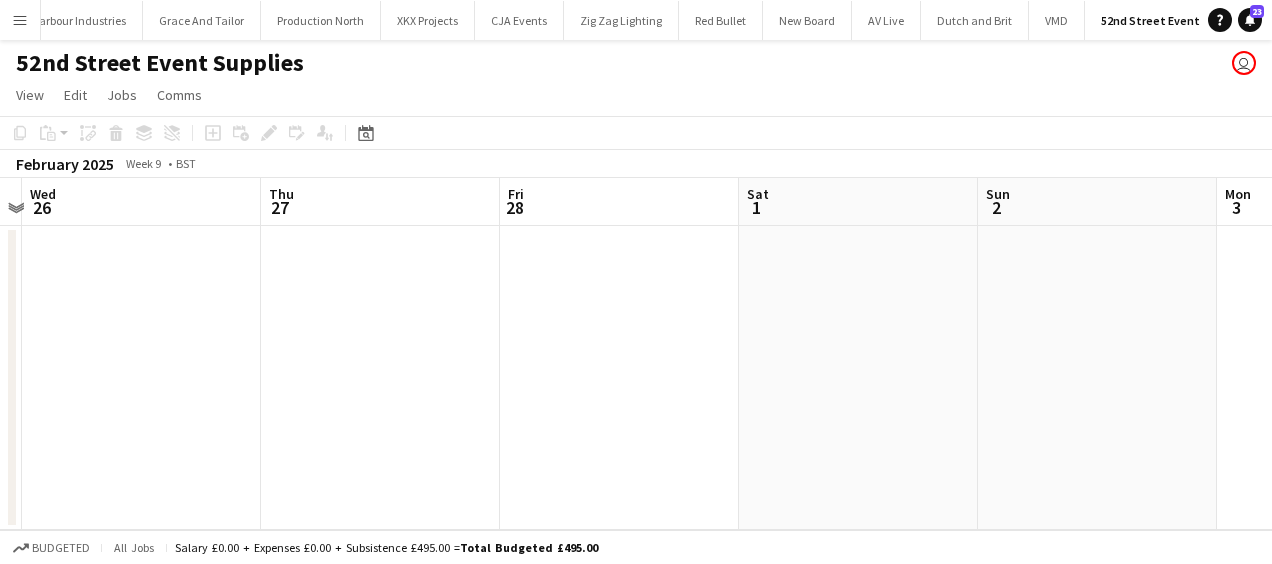 click on "Mon   24   Tue   25   Wed   26   Thu   27   Fri   28   Sat   1   Sun   2   Mon   3   Tue   4   Wed   5   Thu   6" at bounding box center [636, 354] 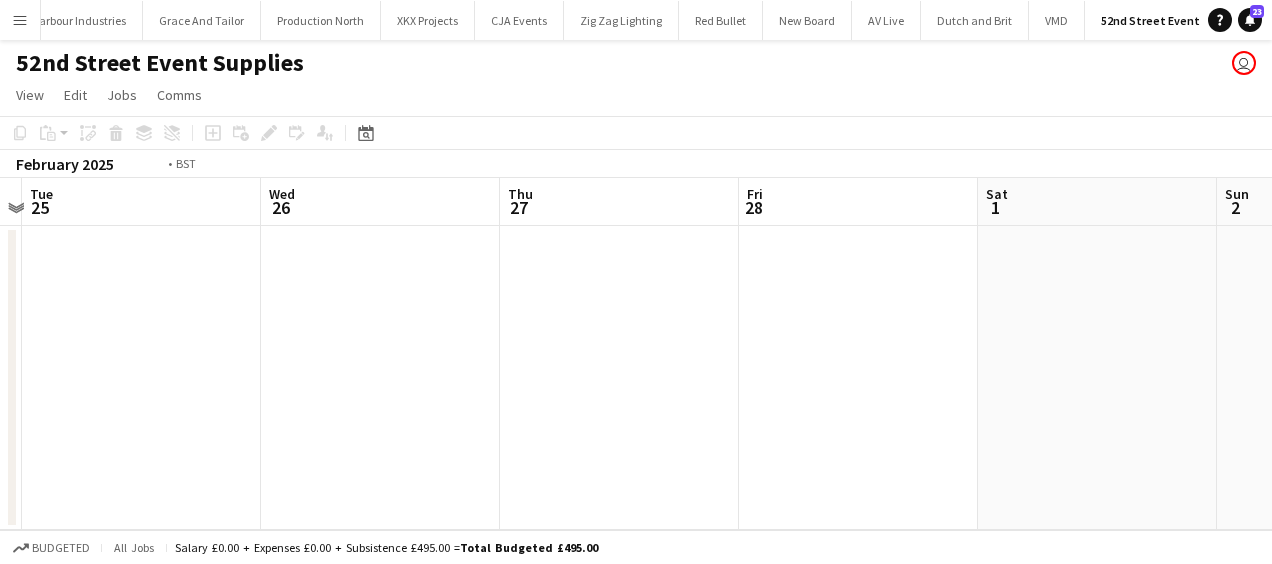 click on "Sun   23   Mon   24   Tue   25   Wed   26   Thu   27   Fri   28   Sat   1   Sun   2   Mon   3   Tue   4   Wed   5" at bounding box center [636, 354] 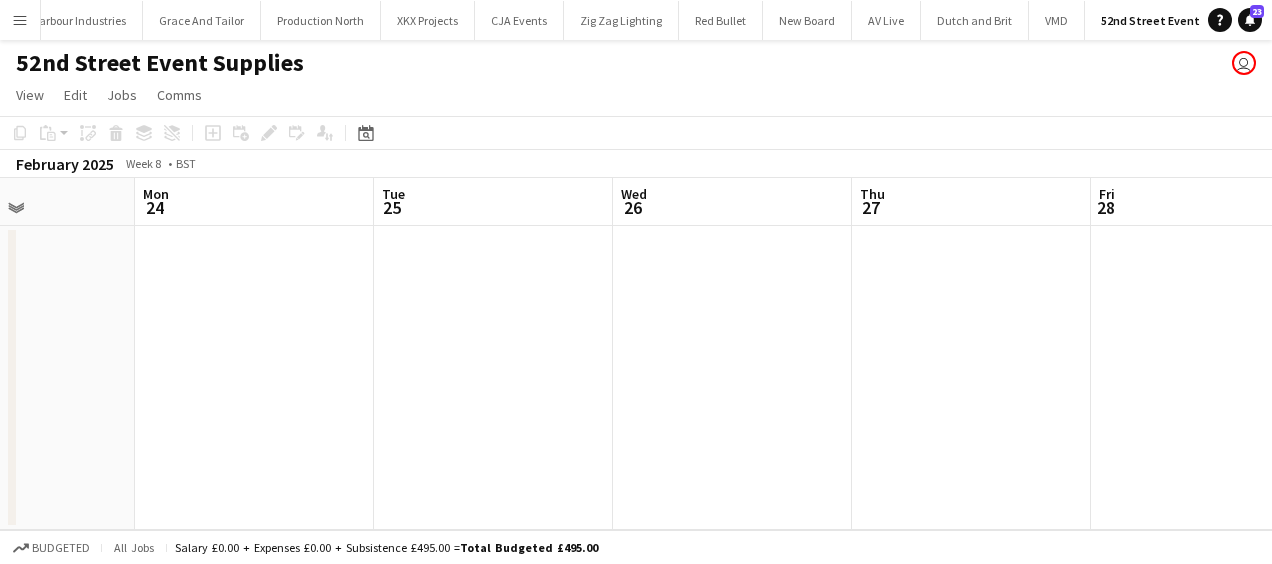 click on "Fri   21   Sat   22   Sun   23   Mon   24   Tue   25   Wed   26   Thu   27   Fri   28   Sat   1   Sun   2   Mon   3" at bounding box center [636, 354] 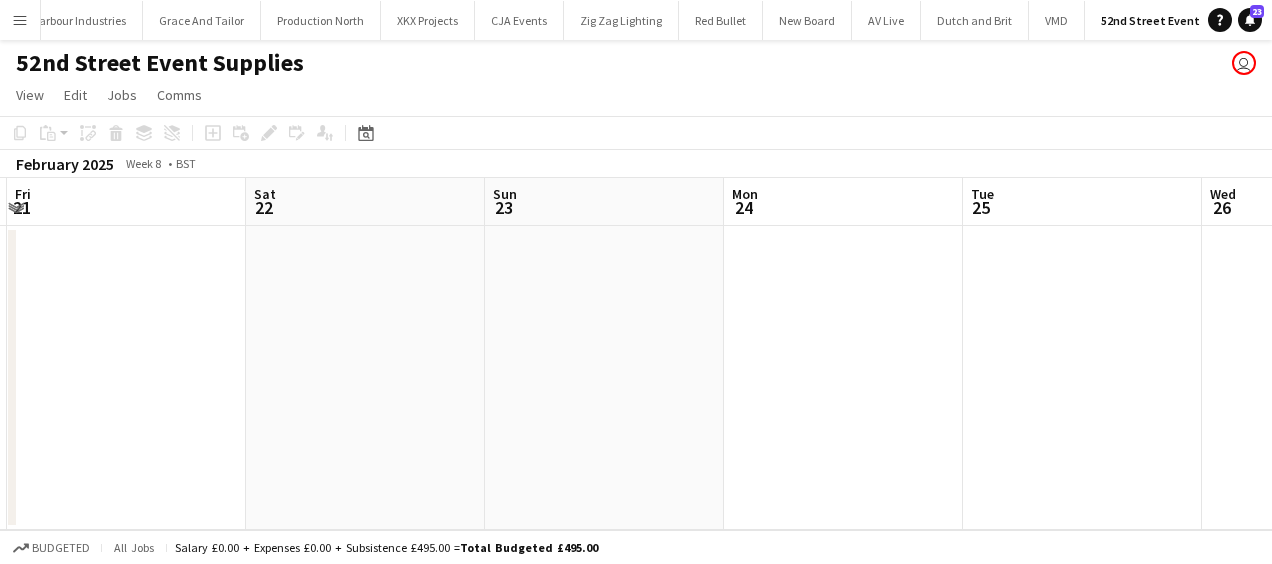 click on "Wed   19   Thu   20   Fri   21   Sat   22   Sun   23   Mon   24   Tue   25   Wed   26   Thu   27   Fri   28   Sat   1" at bounding box center [636, 354] 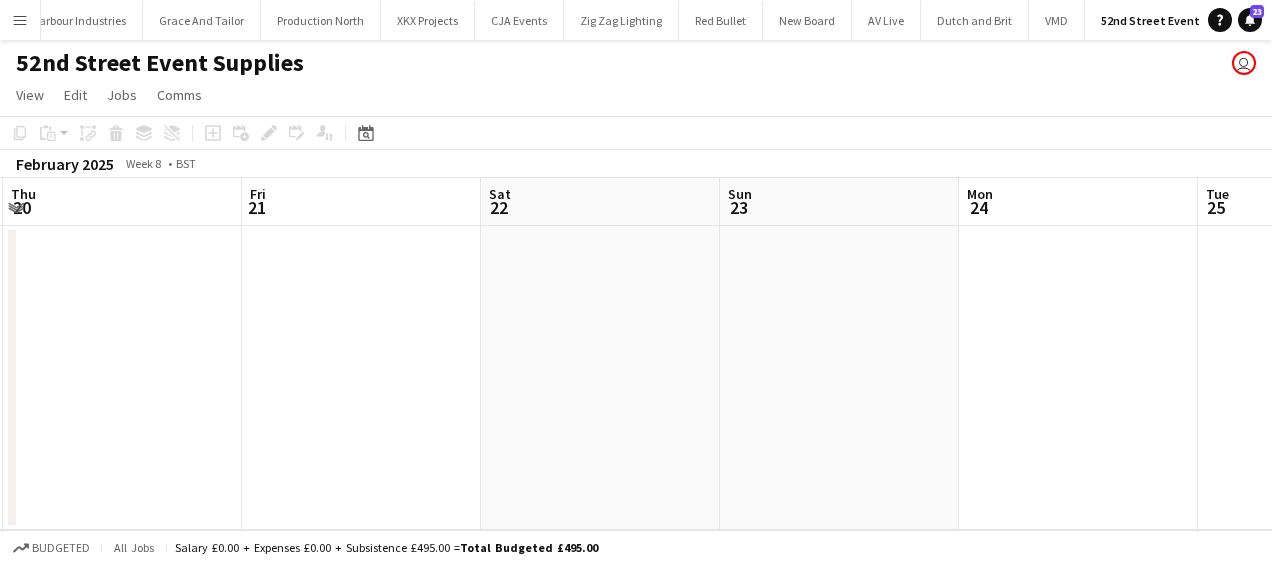 click on "Tue   18   Wed   19   Thu   20   Fri   21   Sat   22   Sun   23   Mon   24   Tue   25   Wed   26   Thu   27   Fri   28" at bounding box center [636, 354] 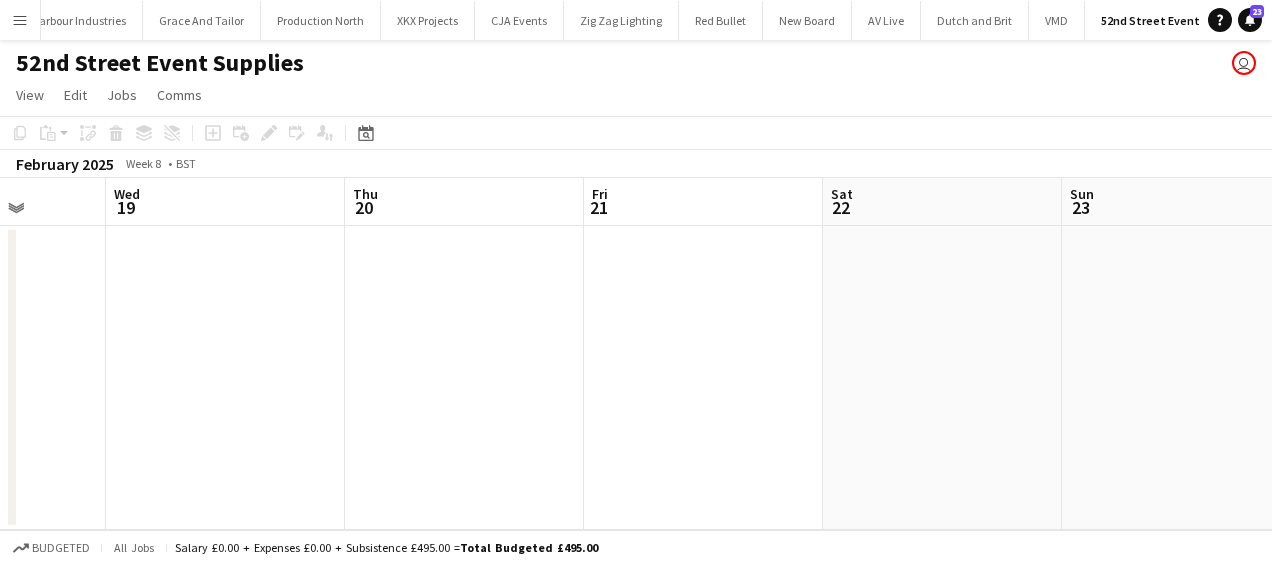 click on "Sun   16   Mon   17   Tue   18   Wed   19   Thu   20   Fri   21   Sat   22   Sun   23   Mon   24   Tue   25   Wed   26" at bounding box center [636, 354] 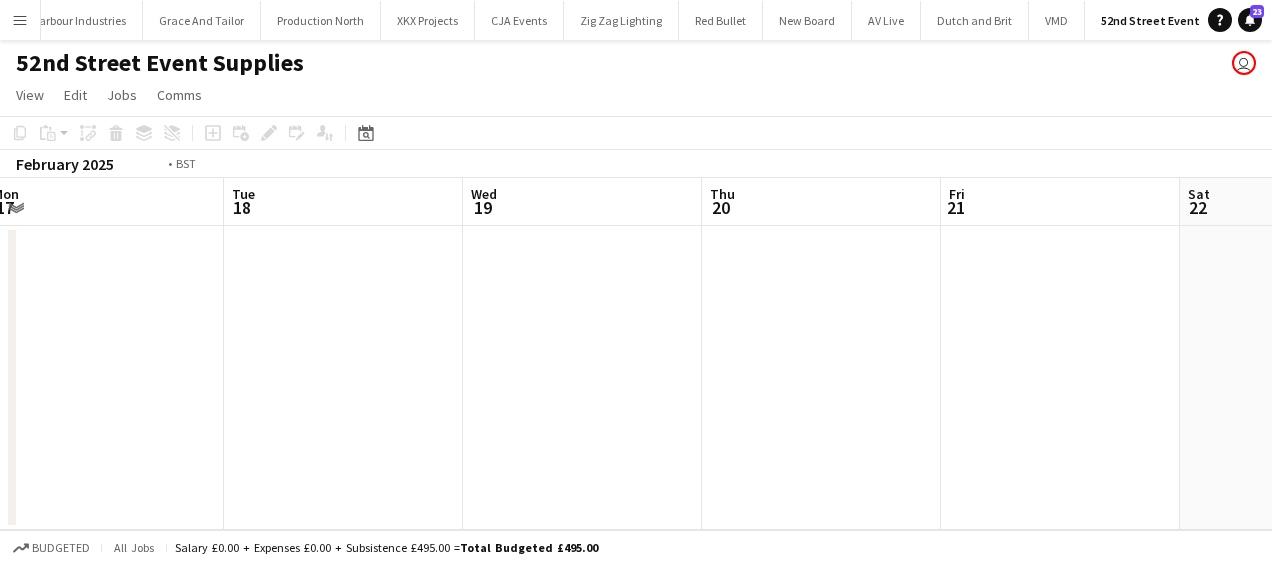 click on "Sat   15   Sun   16   Mon   17   Tue   18   Wed   19   Thu   20   Fri   21   Sat   22   Sun   23   Mon   24   Tue   25" at bounding box center [636, 354] 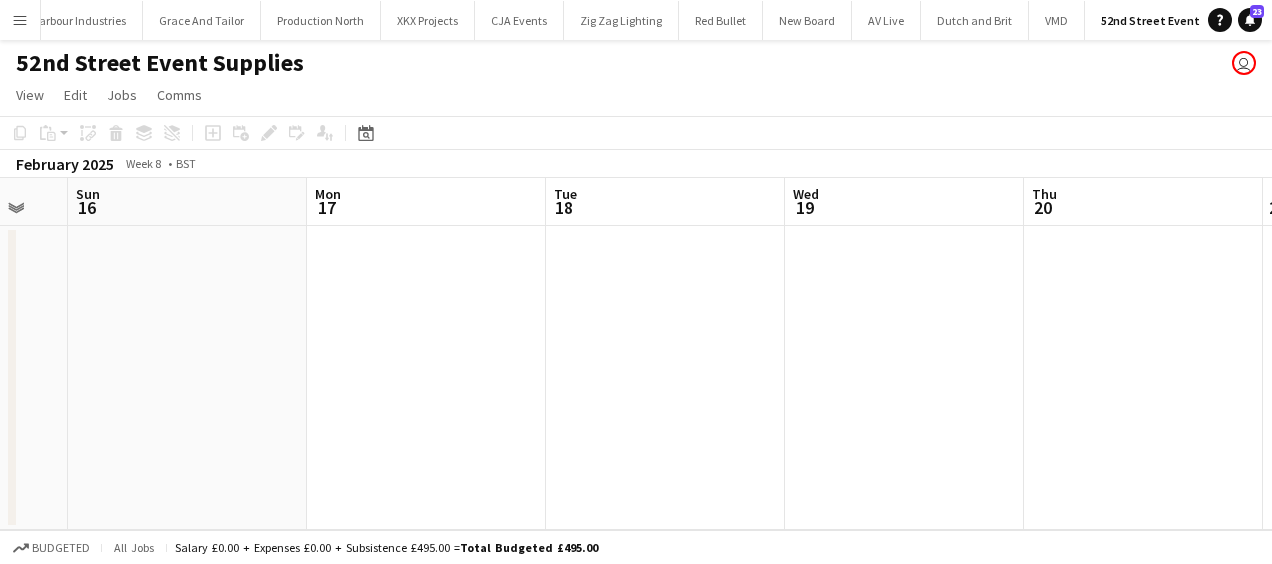 click on "Thu   13   Fri   14   Sat   15   Sun   16   Mon   17   Tue   18   Wed   19   Thu   20   Fri   21   Sat   22   Sun   23" at bounding box center [636, 354] 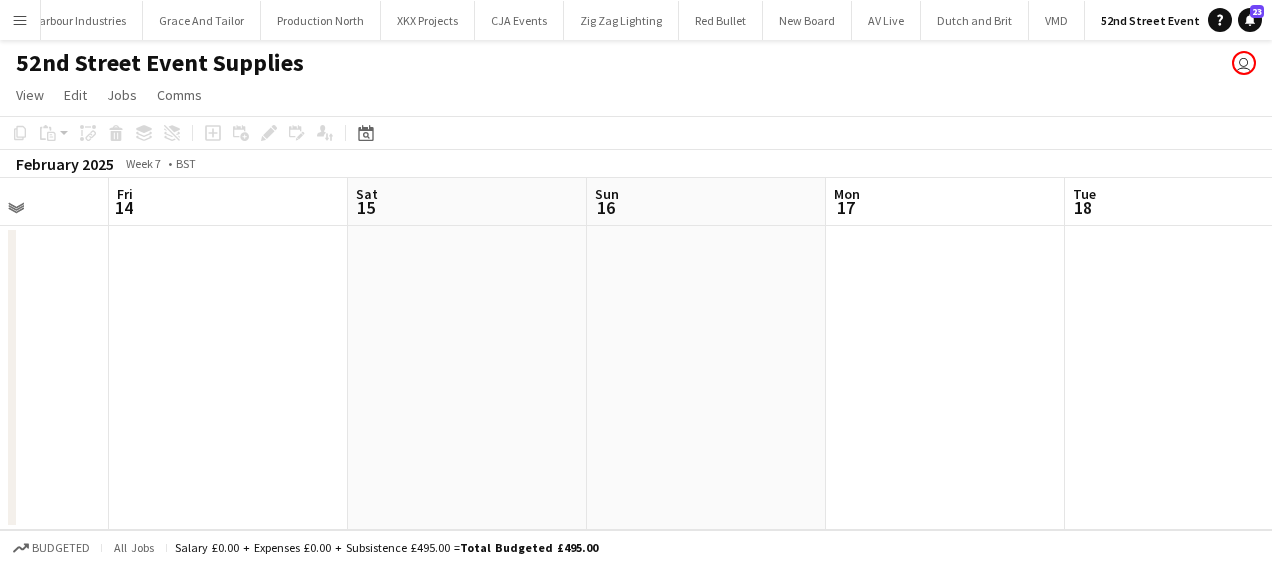 click on "Tue   11   Wed   12   Thu   13   Fri   14   Sat   15   Sun   16   Mon   17   Tue   18   Wed   19   Thu   20   Fri   21" at bounding box center (636, 354) 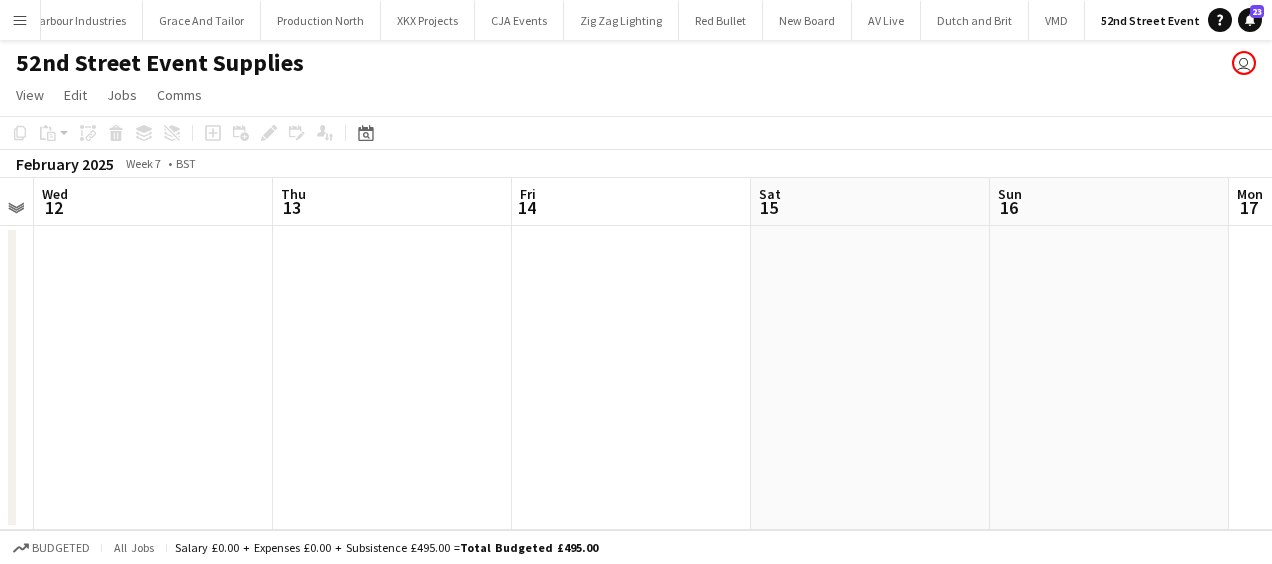 click on "Mon   10   Tue   11   Wed   12   Thu   13   Fri   14   Sat   15   Sun   16   Mon   17   Tue   18   Wed   19   Thu   20" at bounding box center [636, 354] 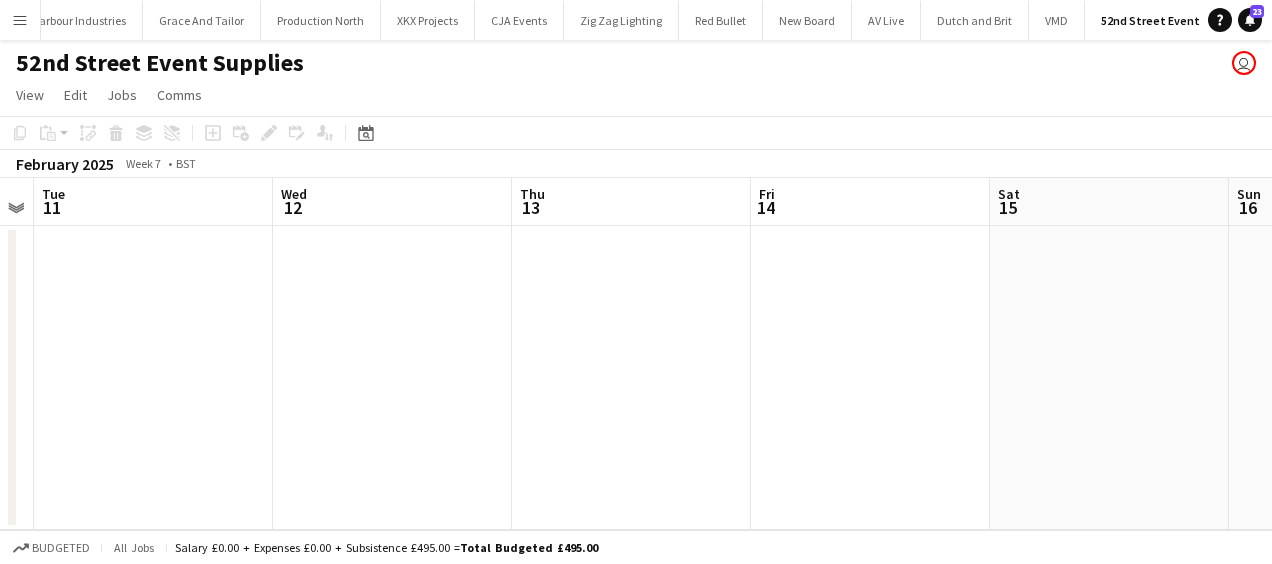 click on "Sun   9   Mon   10   Tue   11   Wed   12   Thu   13   Fri   14   Sat   15   Sun   16   Mon   17   Tue   18   Wed   19" at bounding box center [636, 354] 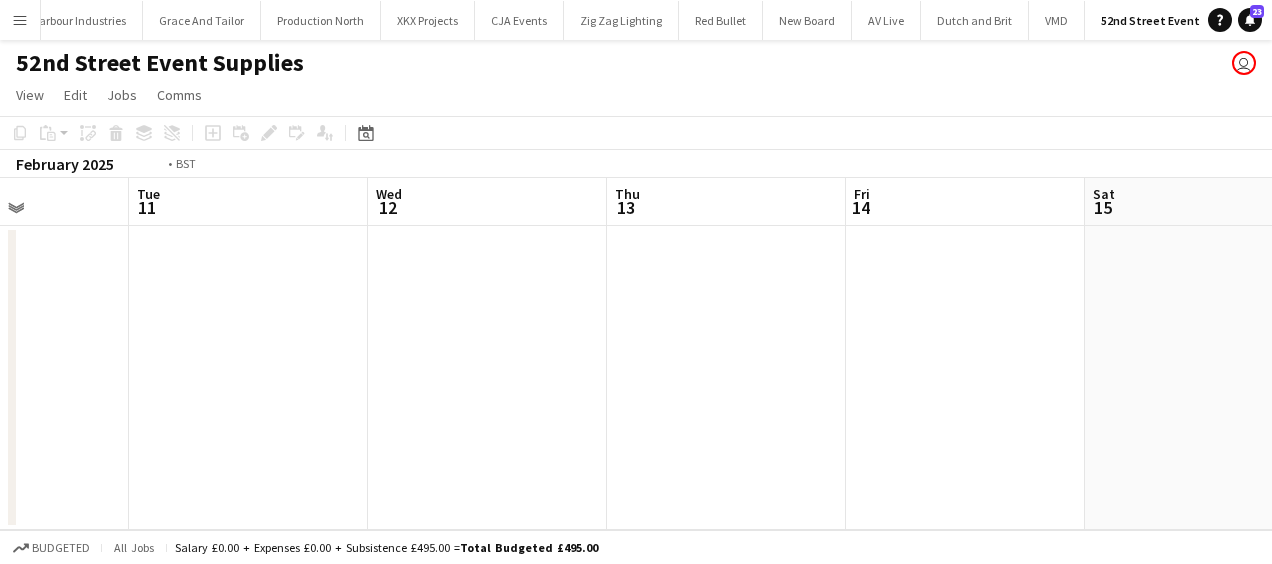 click on "Sat   8   Sun   9   Mon   10   Tue   11   Wed   12   Thu   13   Fri   14   Sat   15   Sun   16   Mon   17   Tue   18" at bounding box center [636, 354] 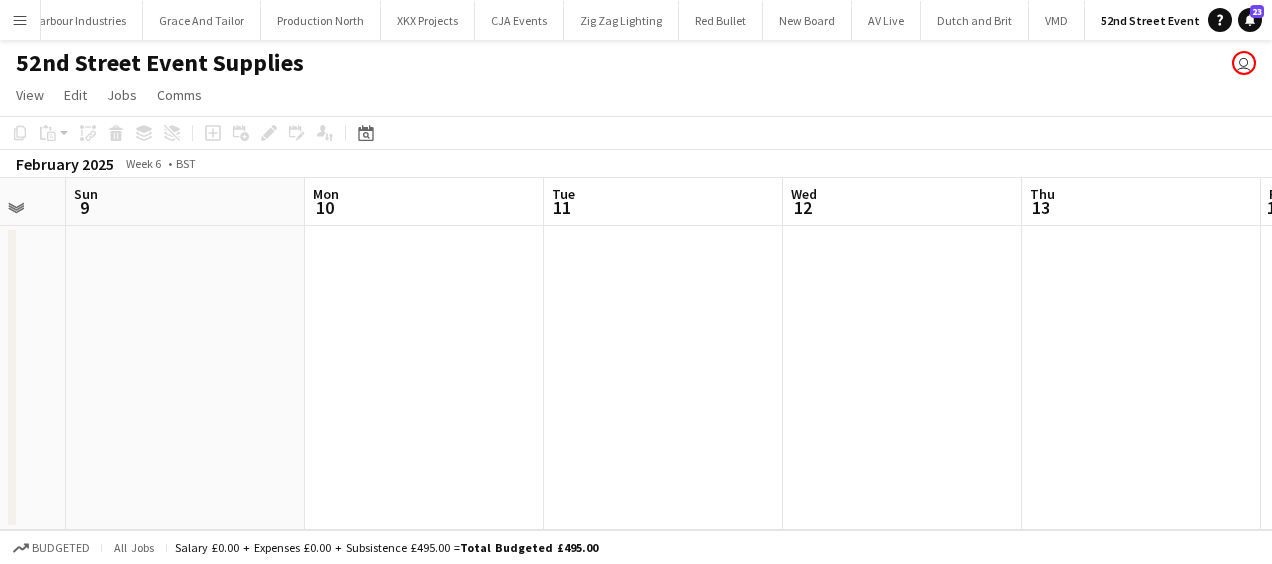click on "Fri   7   Sat   8   Sun   9   Mon   10   Tue   11   Wed   12   Thu   13   Fri   14   Sat   15   Sun   16   Mon   17" at bounding box center [636, 354] 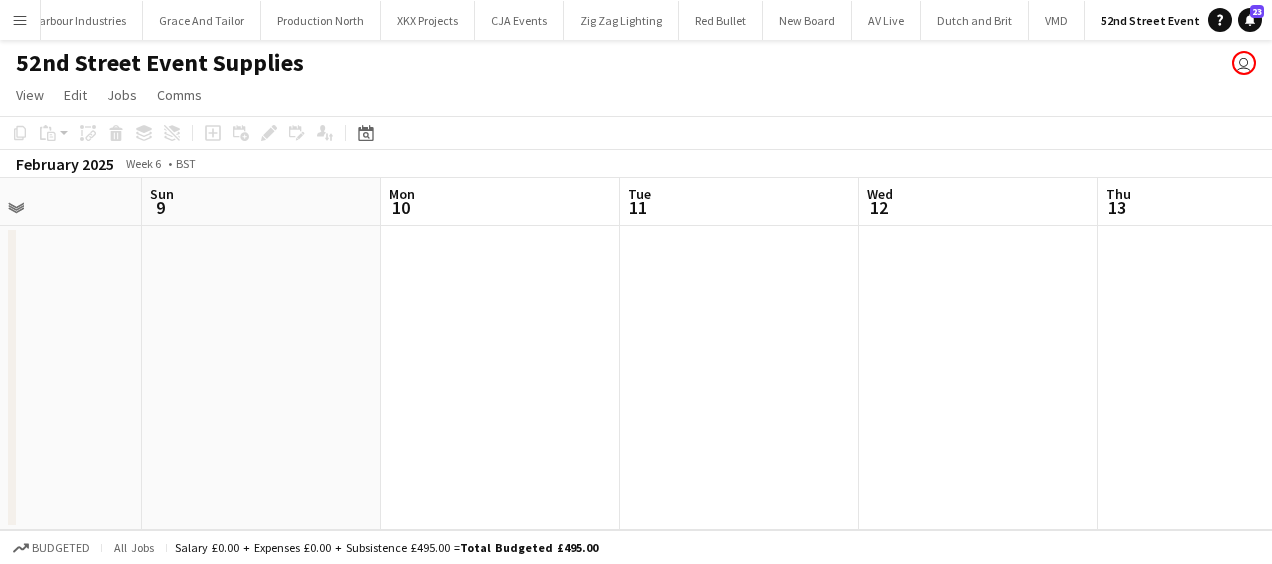 click on "Thu   6   Fri   7   Sat   8   Sun   9   Mon   10   Tue   11   Wed   12   Thu   13   Fri   14   Sat   15   Sun   16" at bounding box center (636, 354) 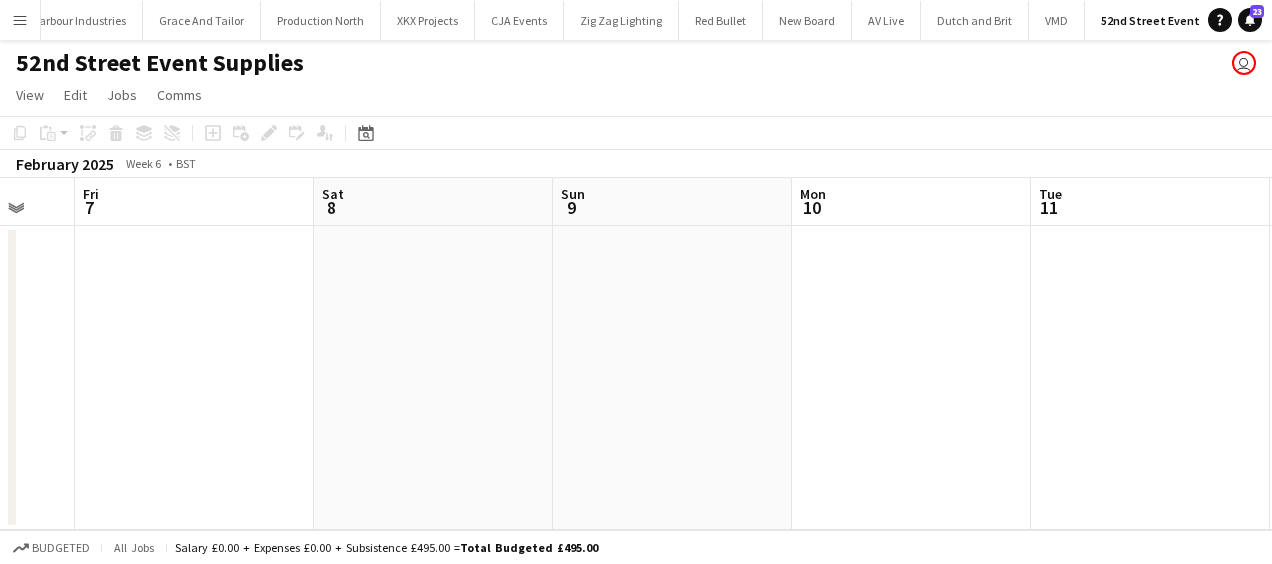 click on "Wed   5   Thu   6   Fri   7   Sat   8   Sun   9   Mon   10   Tue   11   Wed   12   Thu   13   Fri   14   Sat   15" at bounding box center [636, 354] 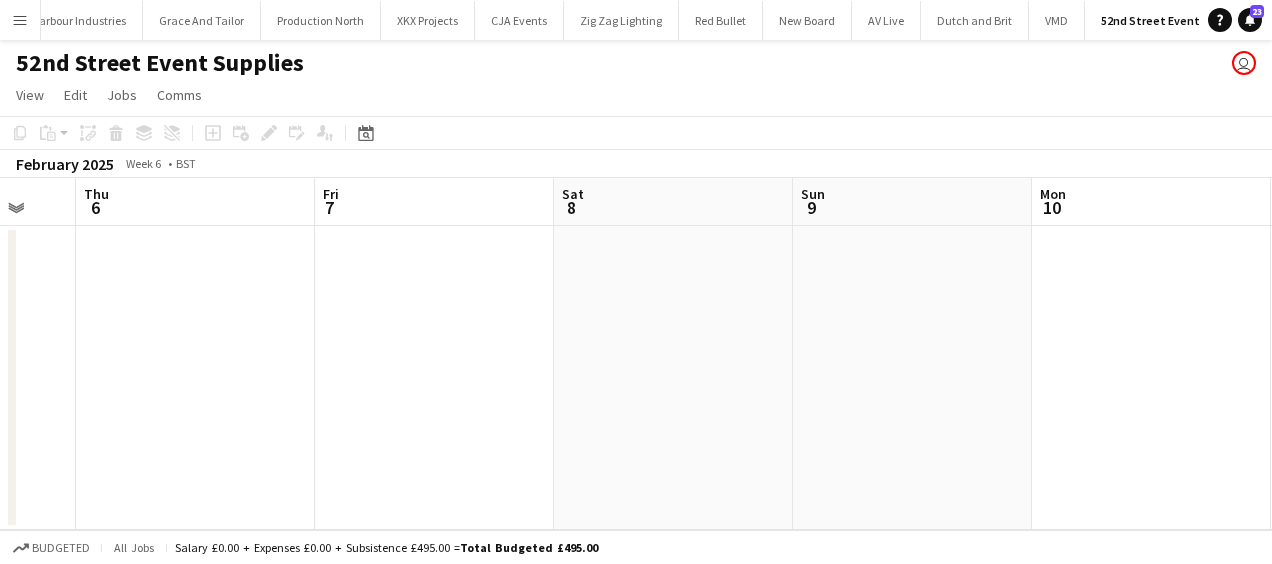 click on "Tue   4   Wed   5   Thu   6   Fri   7   Sat   8   Sun   9   Mon   10   Tue   11   Wed   12   Thu   13   Fri   14" at bounding box center (636, 354) 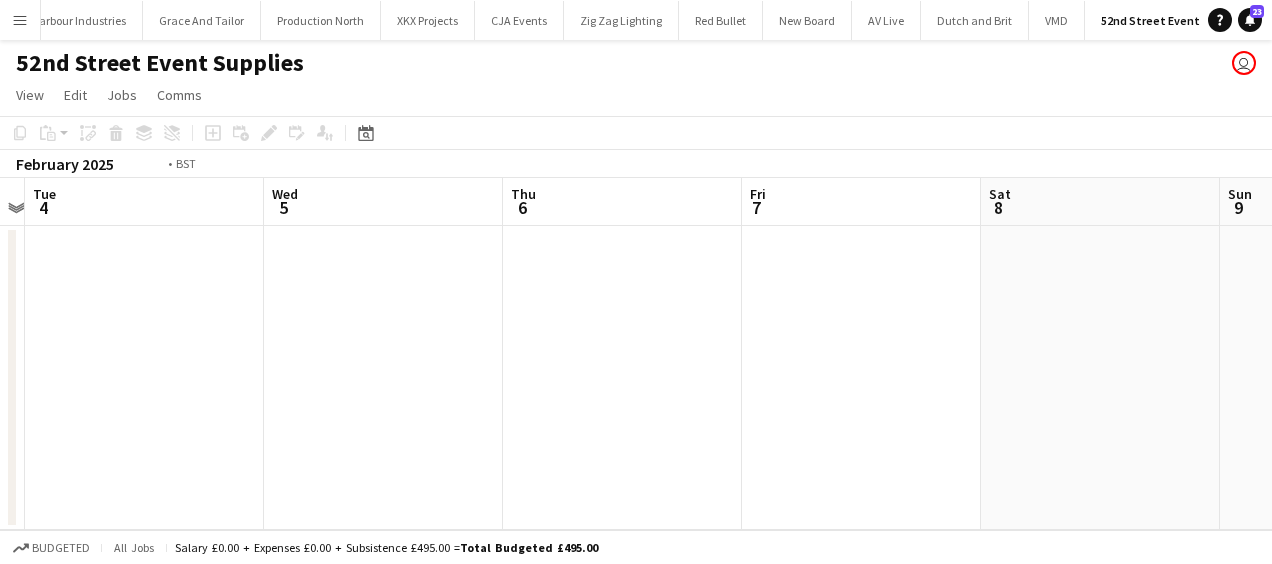 click on "Sun   2   Mon   3   Tue   4   Wed   5   Thu   6   Fri   7   Sat   8   Sun   9   Mon   10   Tue   11   Wed   12" at bounding box center [636, 354] 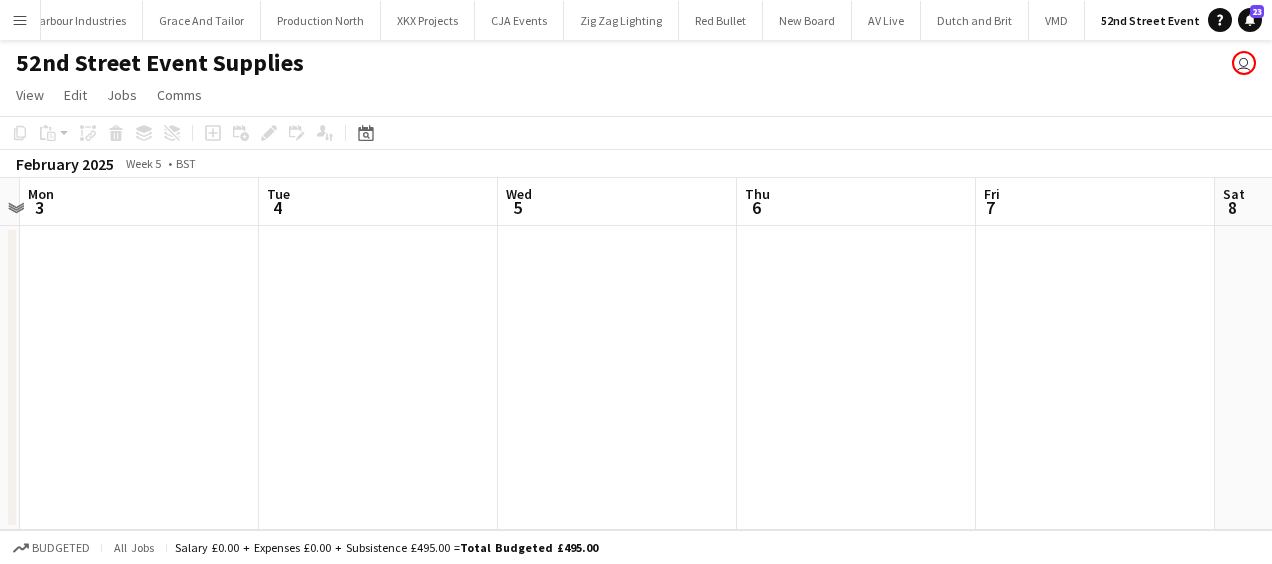 click on "Sat   1   Sun   2   Mon   3   Tue   4   Wed   5   Thu   6   Fri   7   Sat   8   Sun   9   Mon   10   Tue   11" at bounding box center [636, 354] 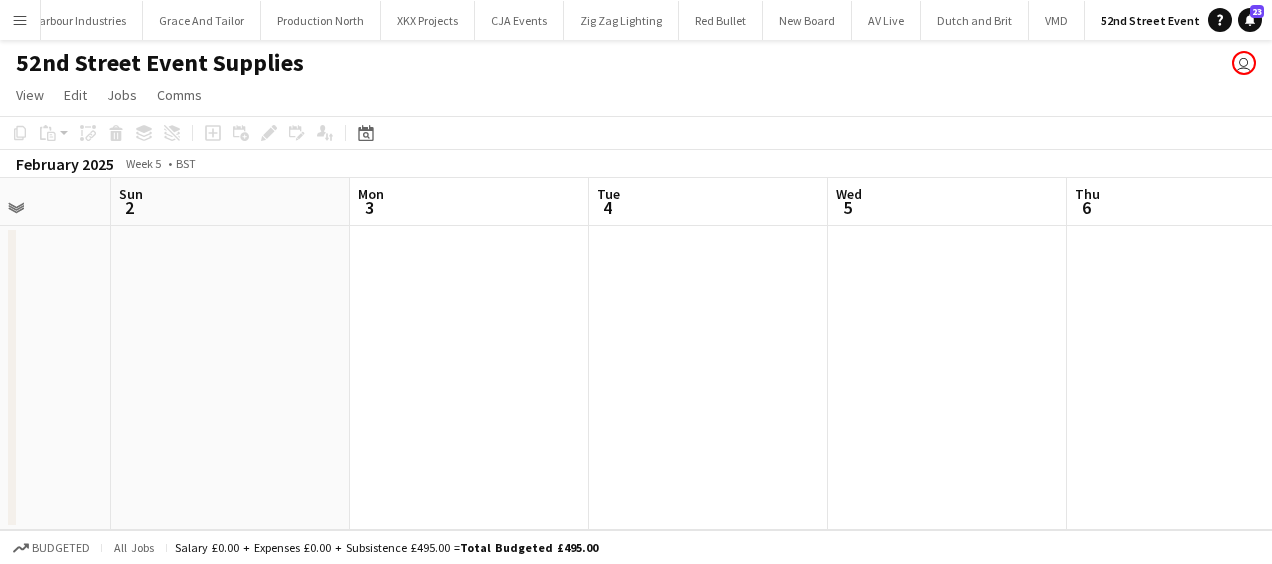 click on "Thu   30   Fri   31   Sat   1   Sun   2   Mon   3   Tue   4   Wed   5   Thu   6   Fri   7   Sat   8   Sun   9" at bounding box center [636, 354] 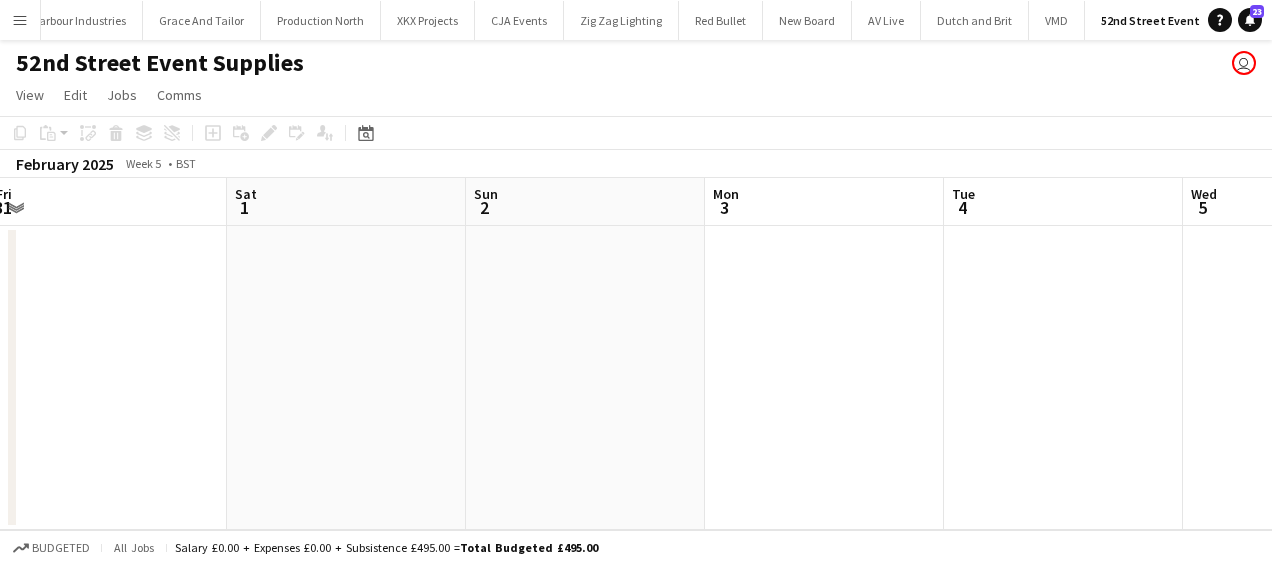 click on "Wed   29   Thu   30   Fri   31   Sat   1   Sun   2   Mon   3   Tue   4   Wed   5   Thu   6   Fri   7   Sat   8" at bounding box center (636, 354) 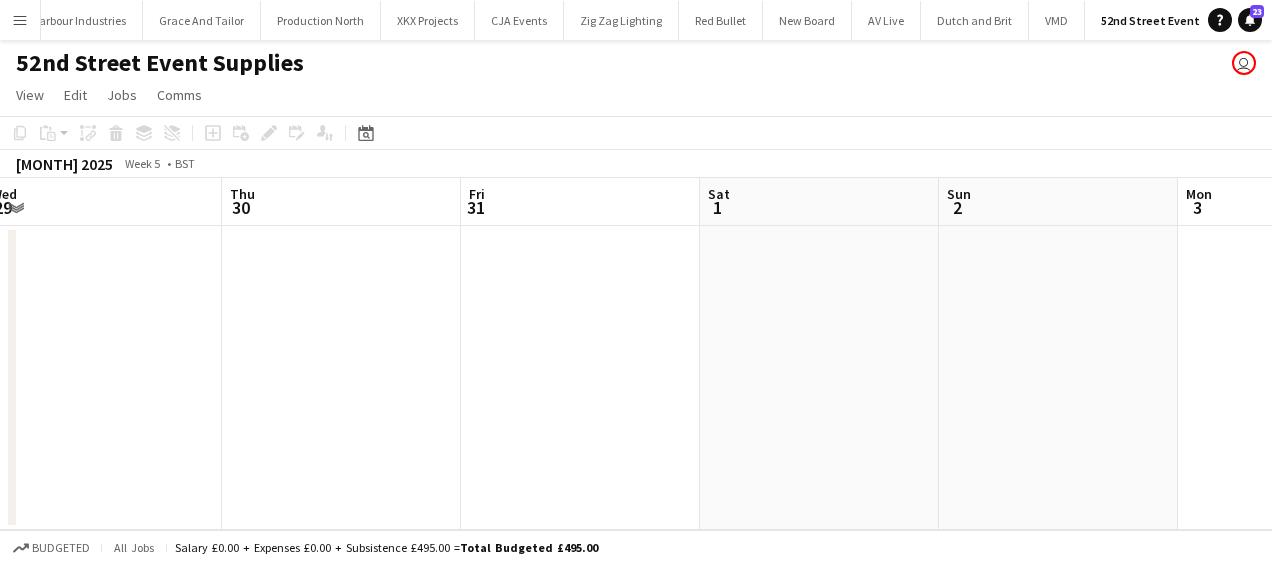 click on "Mon   27   Tue   28   Wed   29   Thu   30   Fri   31   Sat   1   Sun   2   Mon   3   Tue   4   Wed   5   Thu   6" at bounding box center [636, 354] 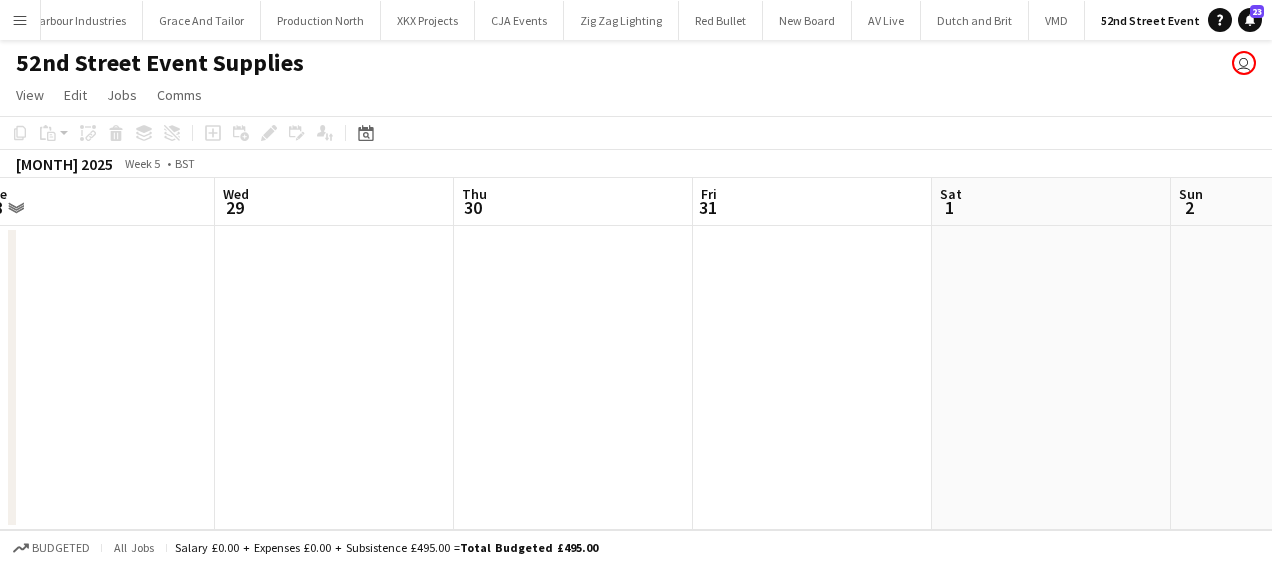 click on "Sun   26   Mon   27   Tue   28   Wed   29   Thu   30   Fri   31   Sat   1   Sun   2   Mon   3   Tue   4   Wed   5" at bounding box center [636, 354] 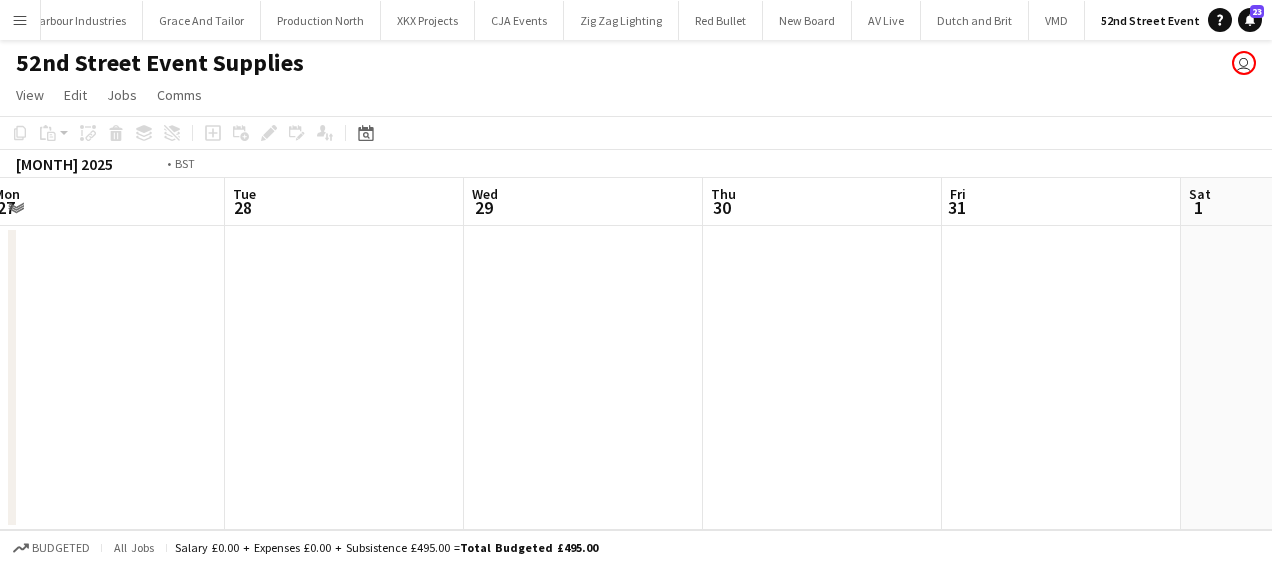 click on "Sat   25   Sun   26   Mon   27   Tue   28   Wed   29   Thu   30   Fri   31   Sat   1   Sun   2   Mon   3   Tue   4" at bounding box center [636, 354] 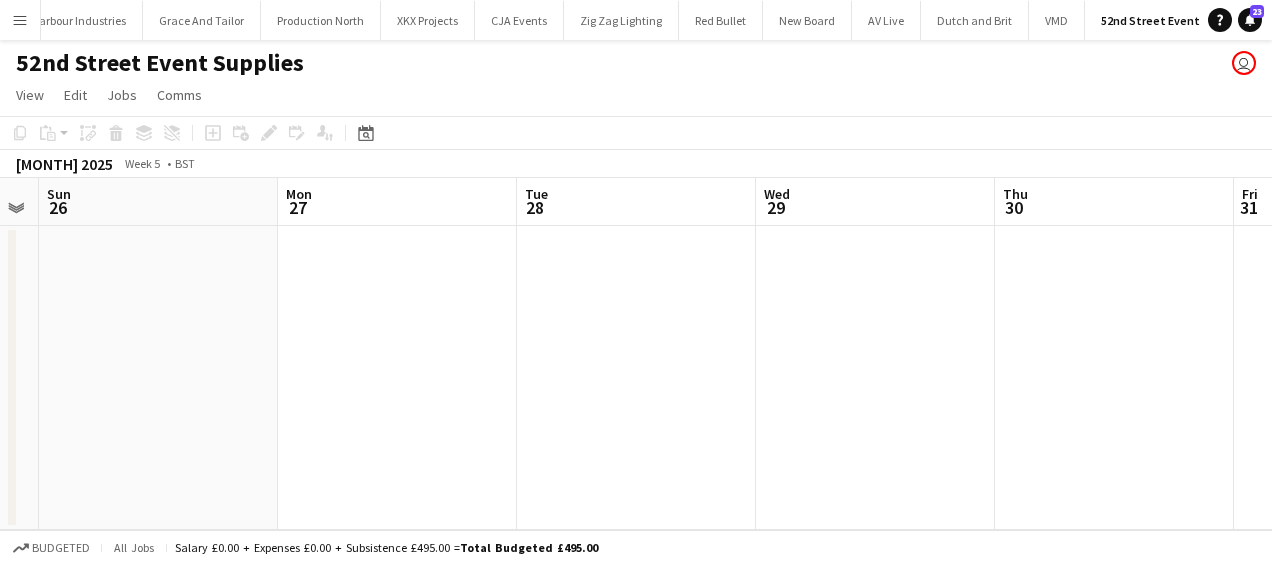 click on "Thu   23   Fri   24   Sat   25   Sun   26   Mon   27   Tue   28   Wed   29   Thu   30   Fri   31   Sat   1   Sun   2" at bounding box center [636, 354] 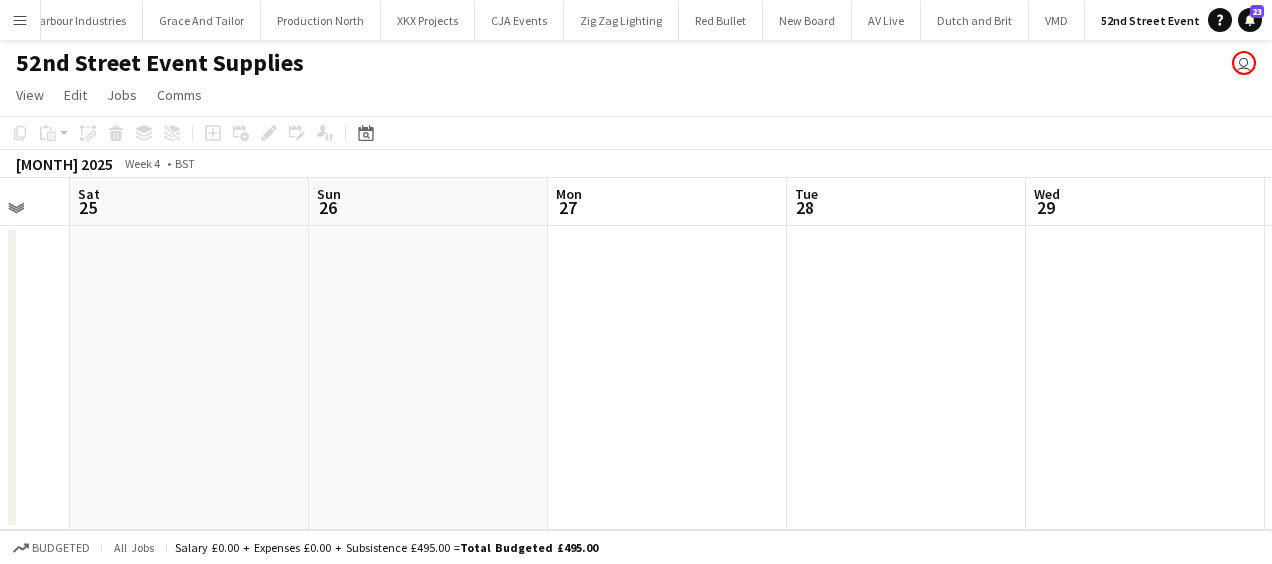 click on "Thu   23   Fri   24   Sat   25   Sun   26   Mon   27   Tue   28   Wed   29   Thu   30   Fri   31   Sat   1   Sun   2" at bounding box center (636, 354) 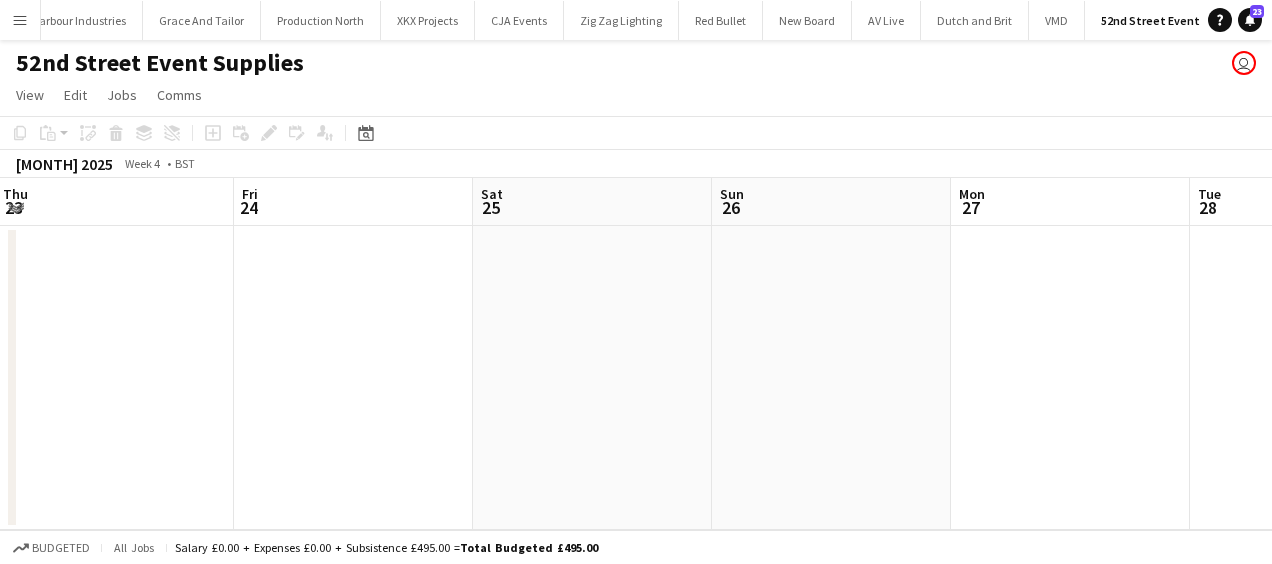 click on "Tue   21   Wed   22   Thu   23   Fri   24   Sat   25   Sun   26   Mon   27   Tue   28   Wed   29   Thu   30   Fri   31" at bounding box center [636, 354] 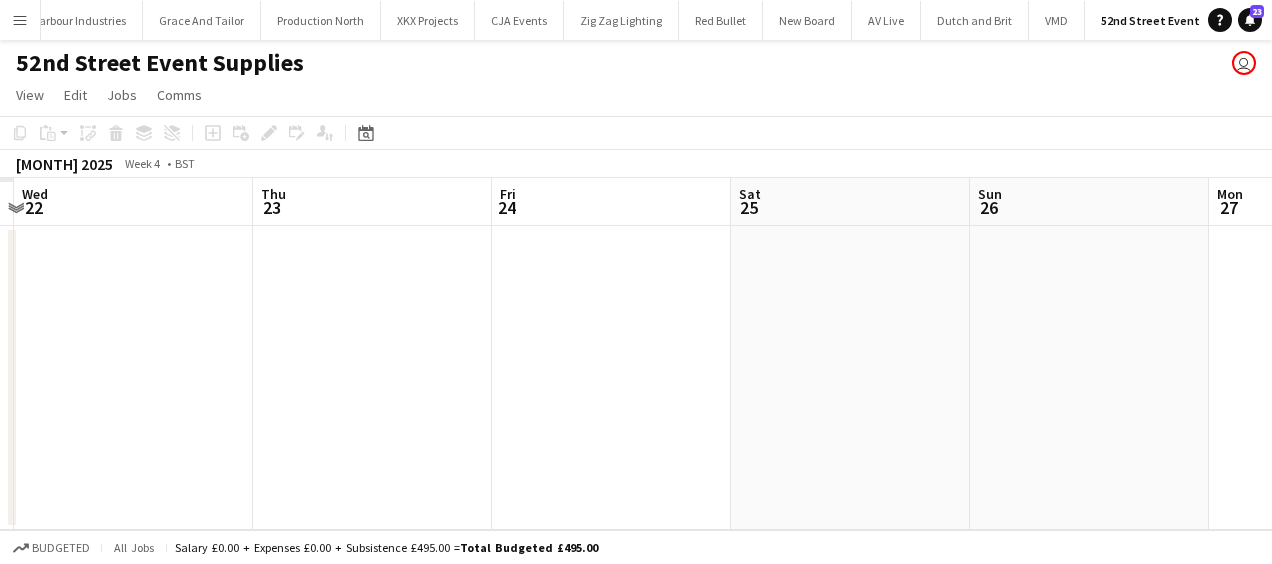 click on "Mon   20   Tue   21   Wed   22   Thu   23   Fri   24   Sat   25   Sun   26   Mon   27   Tue   28   Wed   29   Thu   30" at bounding box center [636, 354] 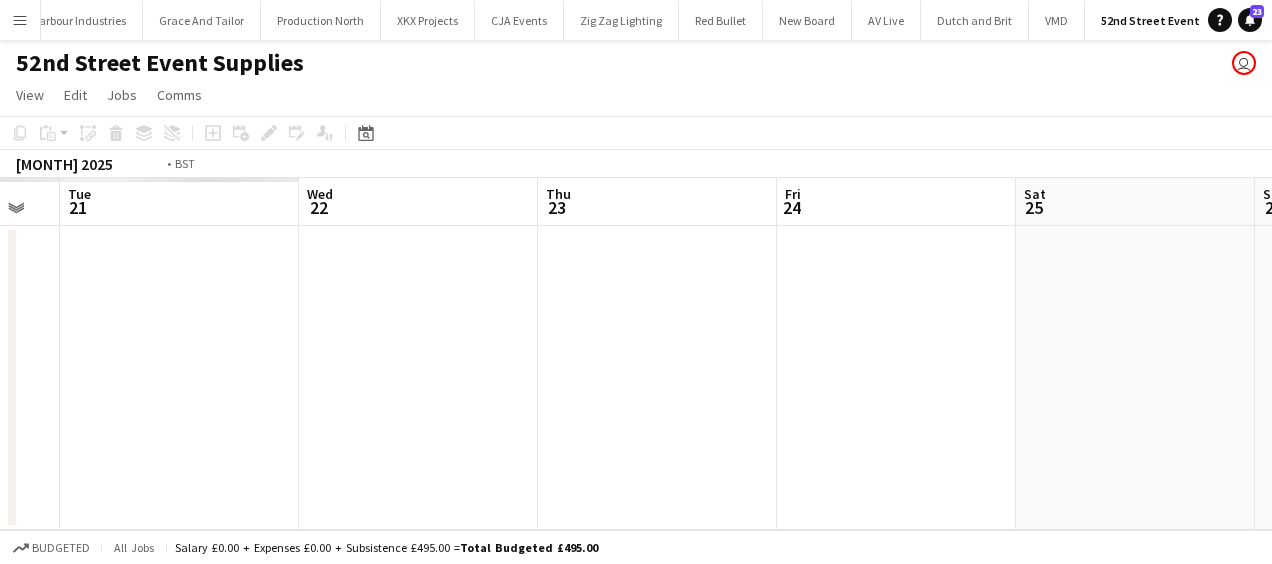 click on "Sun   19   Mon   20   Tue   21   Wed   22   Thu   23   Fri   24   Sat   25   Sun   26   Mon   27   Tue   28   Wed   29" at bounding box center (636, 354) 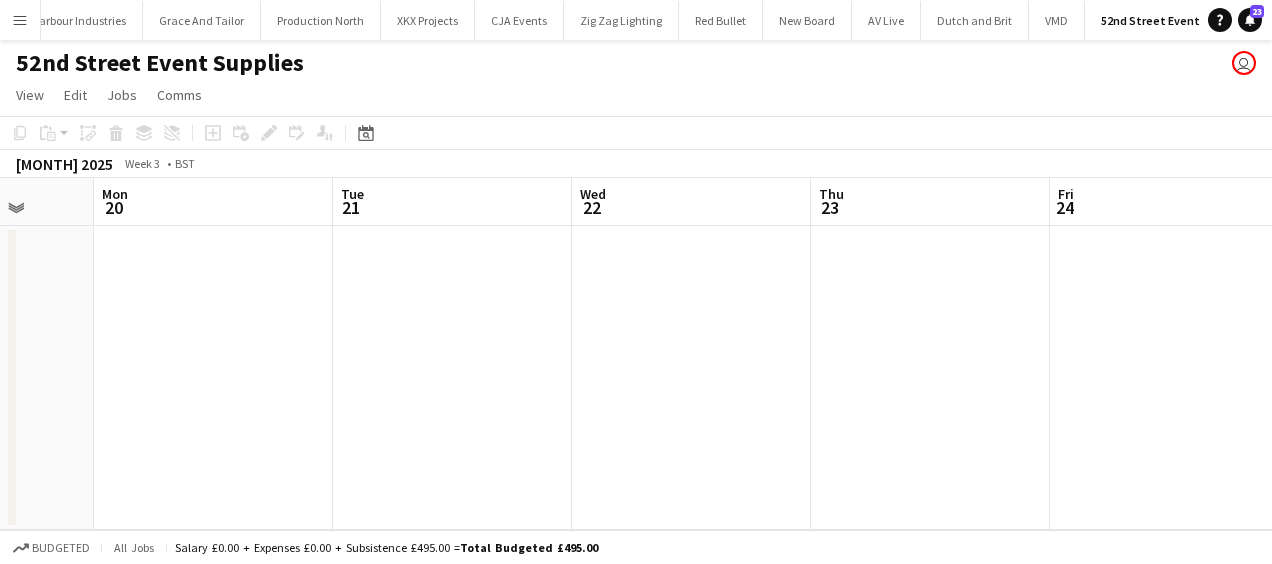 click on "Fri   17   Sat   18   Sun   19   Mon   20   Tue   21   Wed   22   Thu   23   Fri   24   Sat   25   Sun   26   Mon   27" at bounding box center [636, 354] 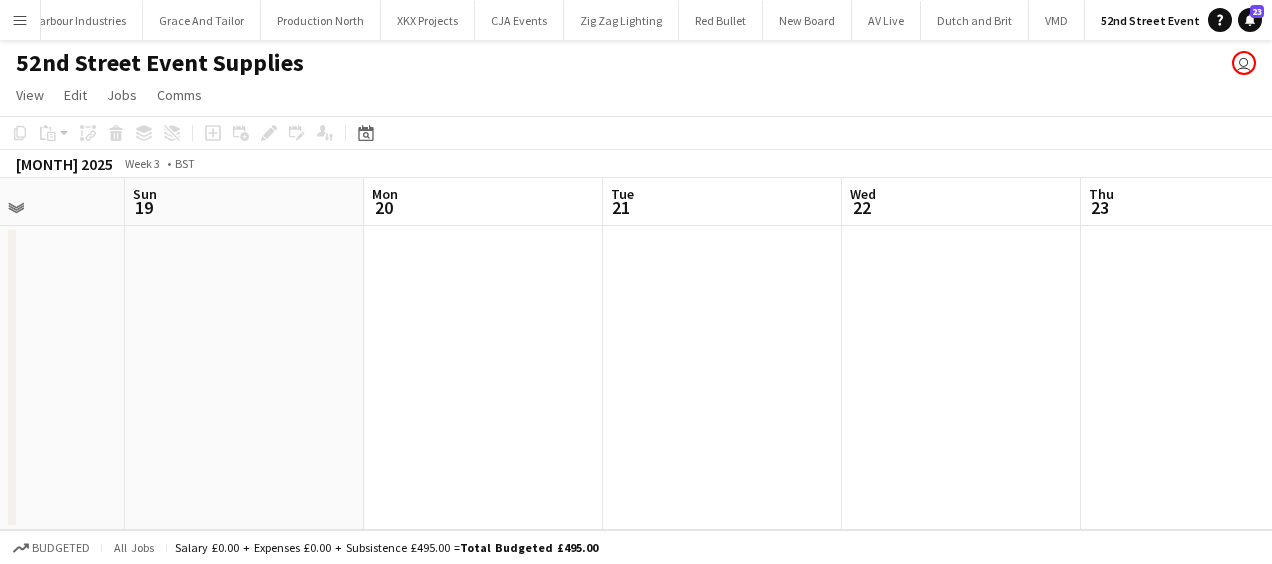 click on "Thu   16   Fri   17   Sat   18   Sun   19   Mon   20   Tue   21   Wed   22   Thu   23   Fri   24   Sat   25   Sun   26" at bounding box center (636, 354) 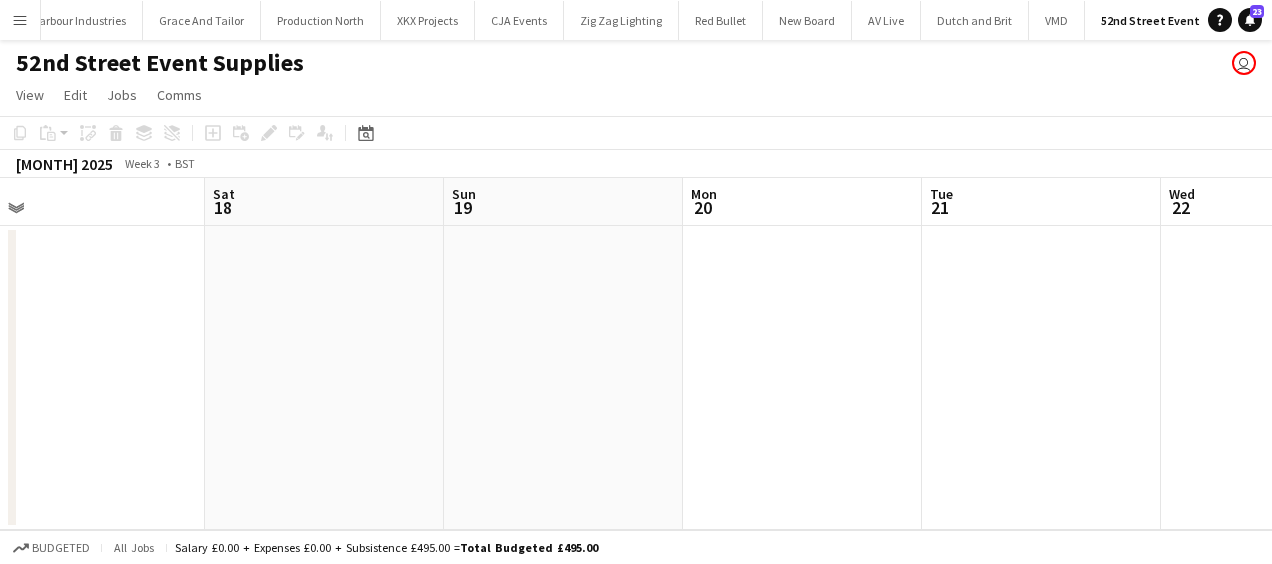 click on "Wed   15   Thu   16   Fri   17   Sat   18   Sun   19   Mon   20   Tue   21   Wed   22   Thu   23   Fri   24   Sat   25" at bounding box center [636, 354] 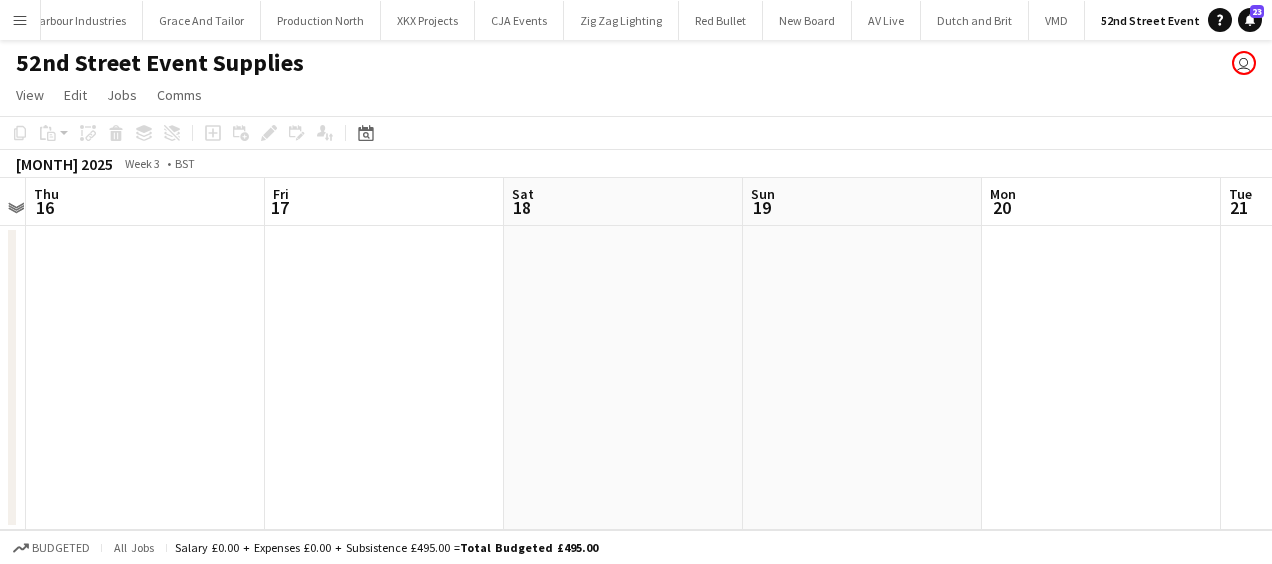 click on "Tue   14   Wed   15   Thu   16   Fri   17   Sat   18   Sun   19   Mon   20   Tue   21   Wed   22   Thu   23   Fri   24" at bounding box center [636, 354] 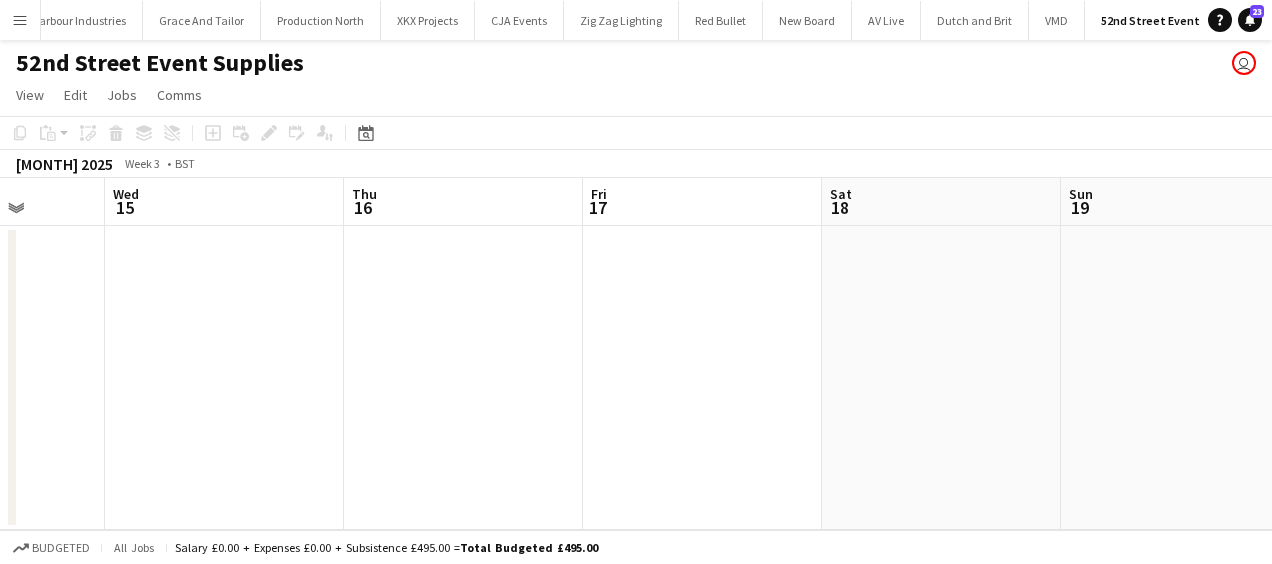 click on "Sun   12   Mon   13   Tue   14   Wed   15   Thu   16   Fri   17   Sat   18   Sun   19   Mon   20   Tue   21   Wed   22" at bounding box center [636, 354] 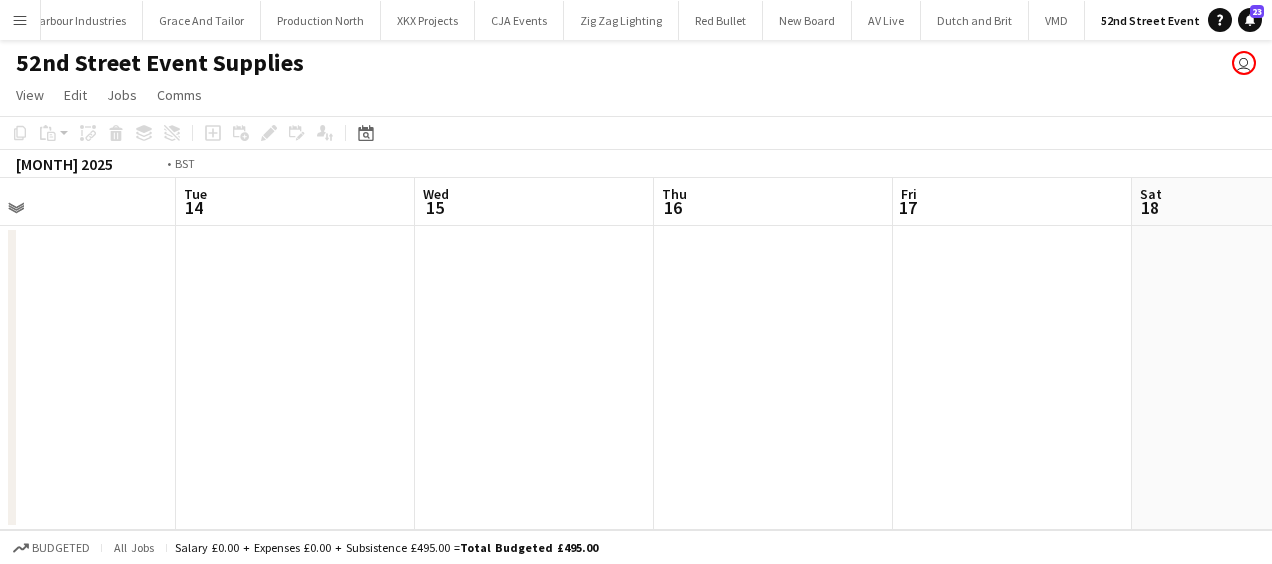 click on "Sat   11   Sun   12   Mon   13   Tue   14   Wed   15   Thu   16   Fri   17   Sat   18   Sun   19   Mon   20   Tue   21" at bounding box center [636, 354] 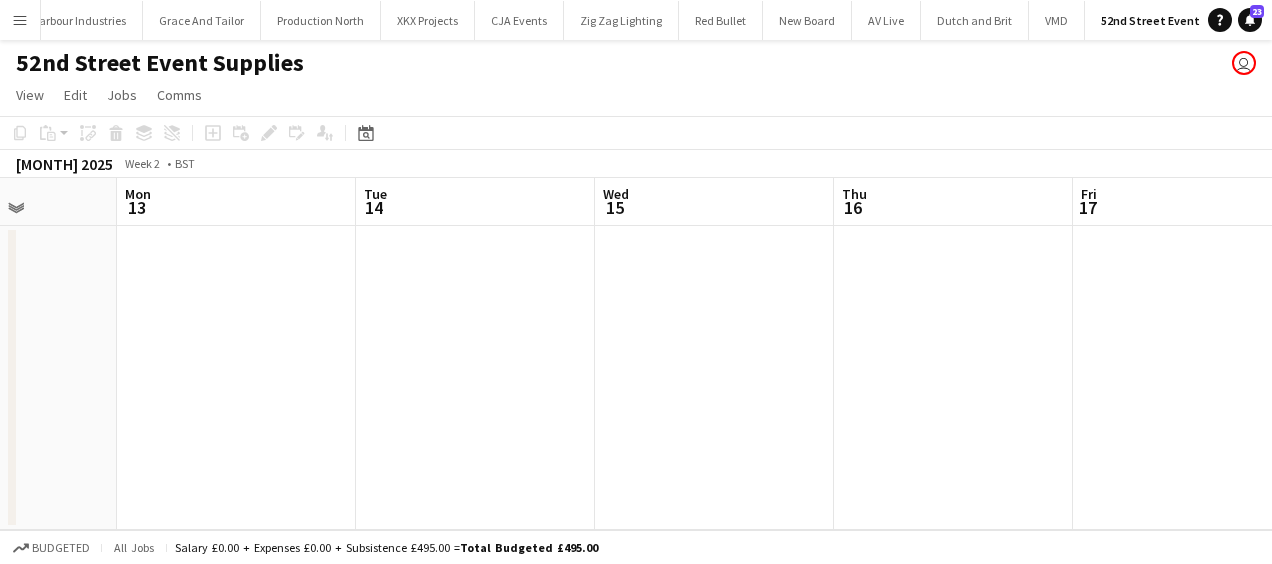 click on "Fri   10   Sat   11   Sun   12   Mon   13   Tue   14   Wed   15   Thu   16   Fri   17   Sat   18   Sun   19   Mon   20" at bounding box center (636, 354) 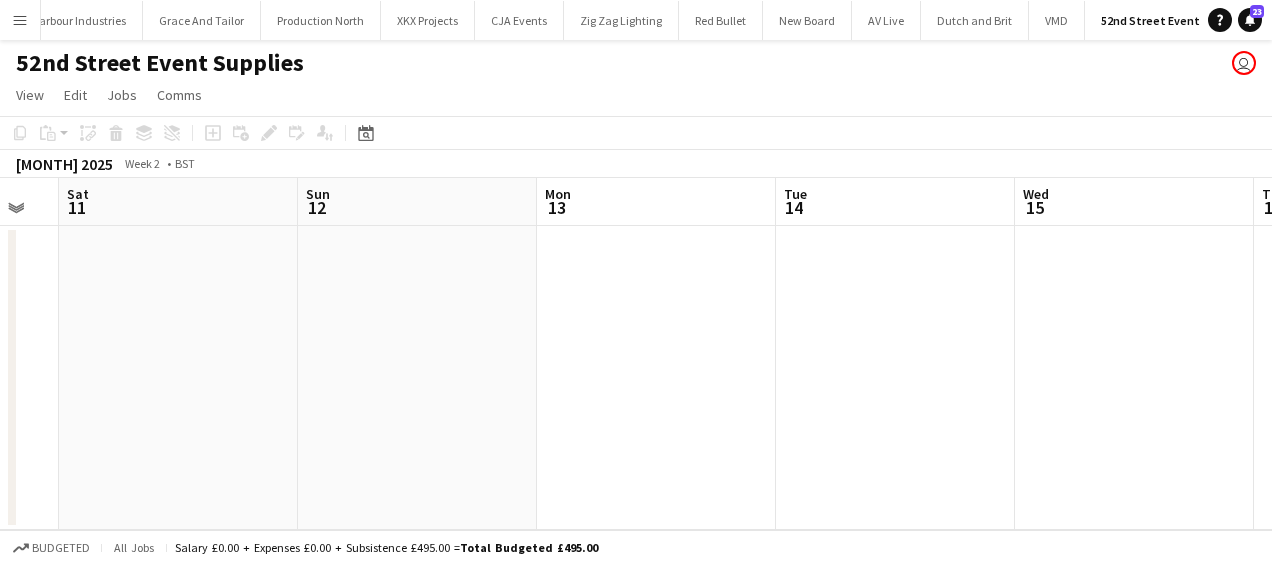 click on "Thu   9   Fri   10   Sat   11   Sun   12   Mon   13   Tue   14   Wed   15   Thu   16   Fri   17   Sat   18   Sun   19" at bounding box center [636, 354] 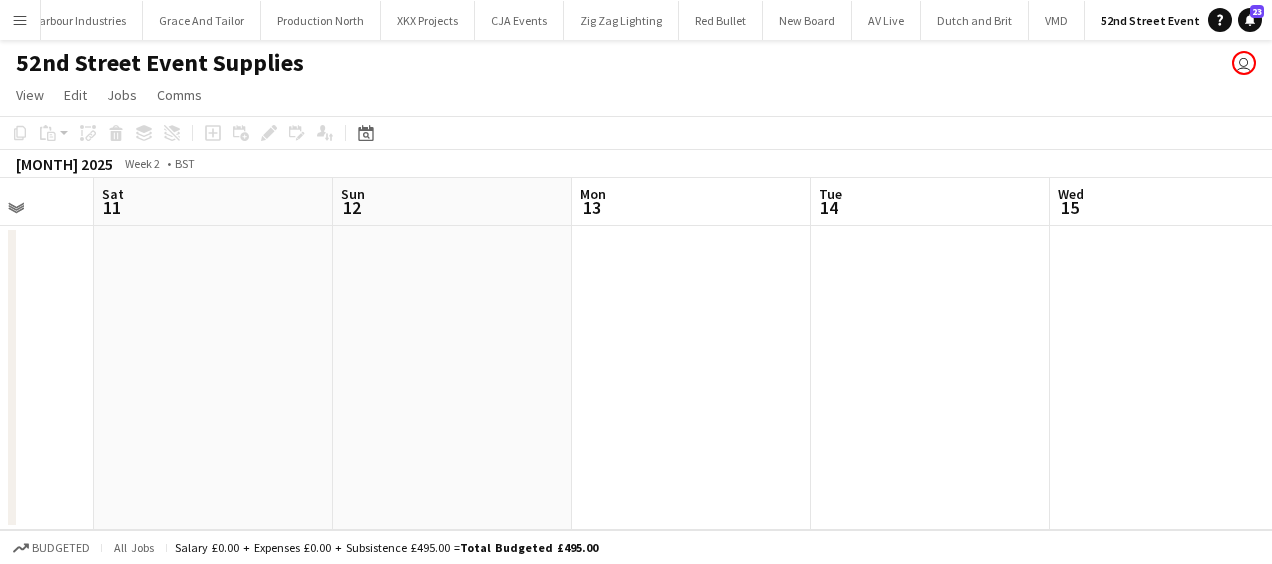 click on "Wed   8   Thu   9   Fri   10   Sat   11   Sun   12   Mon   13   Tue   14   Wed   15   Thu   16   Fri   17   Sat   18" at bounding box center (636, 354) 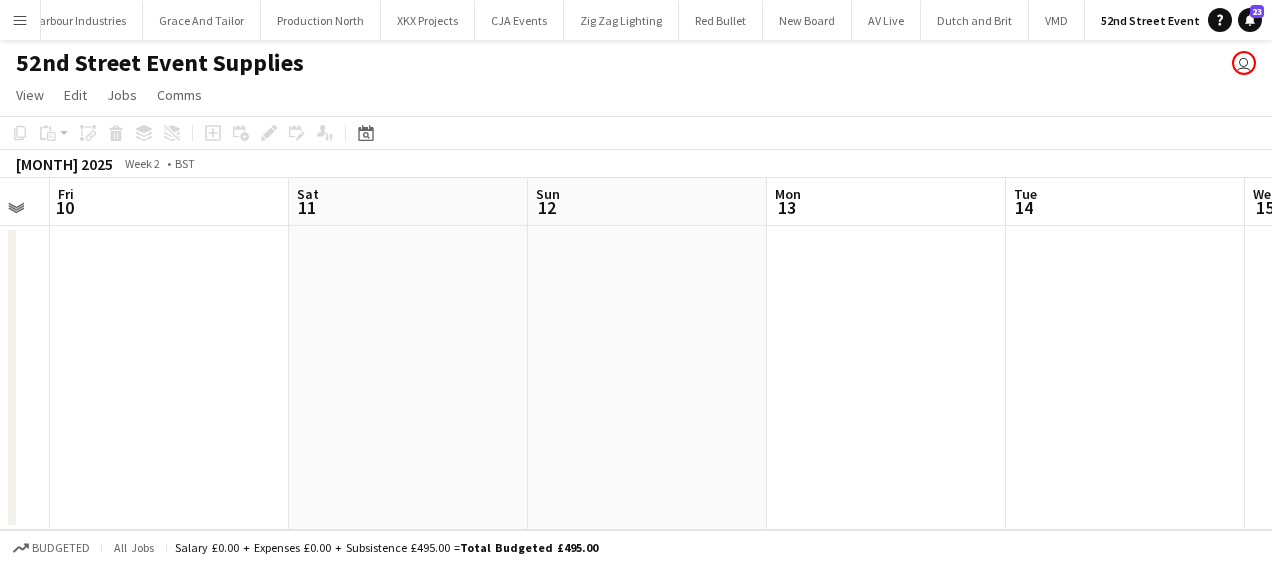 click on "Wed   8   Thu   9   Fri   10   Sat   11   Sun   12   Mon   13   Tue   14   Wed   15   Thu   16   Fri   17   Sat   18" at bounding box center [636, 354] 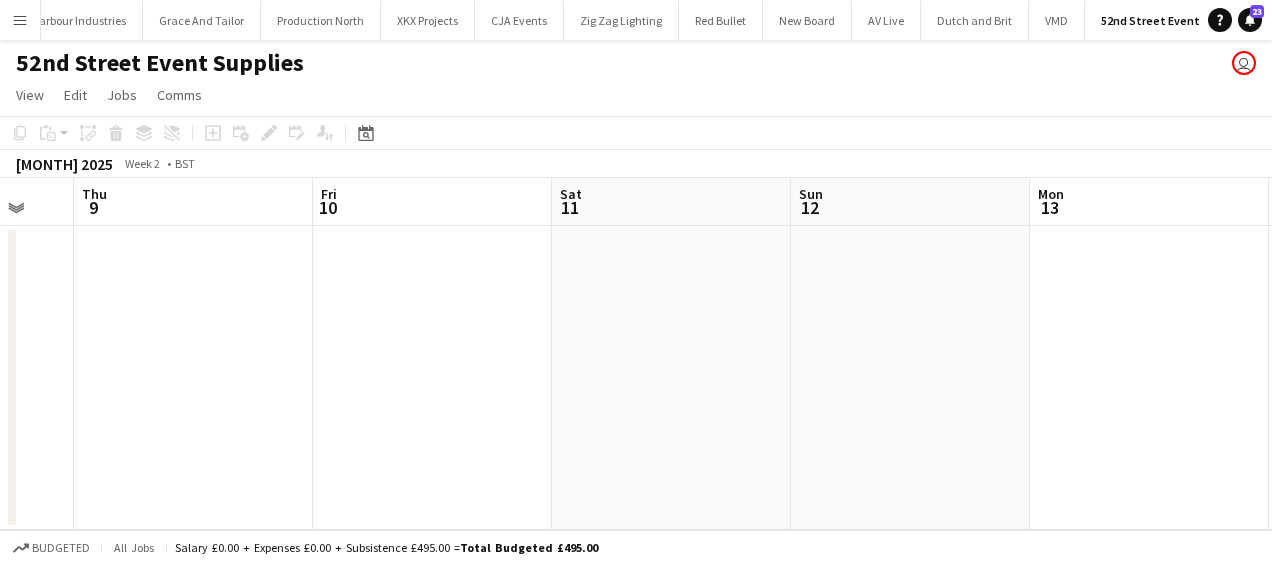 click on "Tue   7   Wed   8   Thu   9   Fri   10   Sat   11   Sun   12   Mon   13   Tue   14   Wed   15   Thu   16   Fri   17" at bounding box center [636, 354] 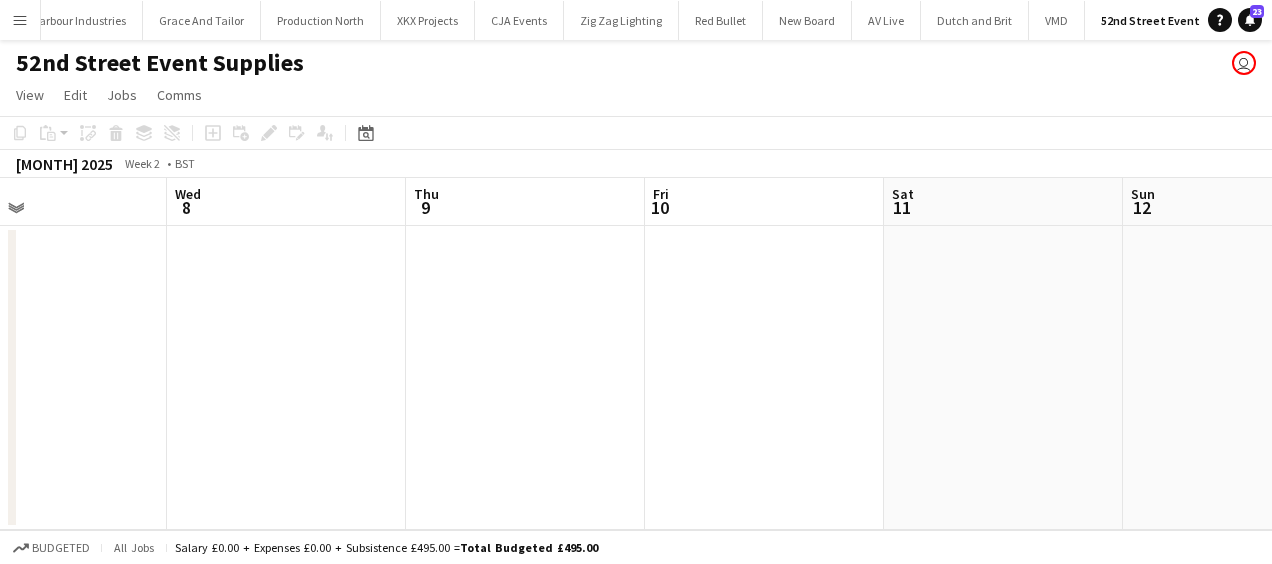 click on "Sun   5   Mon   6   Tue   7   Wed   8   Thu   9   Fri   10   Sat   11   Sun   12   Mon   13   Tue   14   Wed   15" at bounding box center [636, 354] 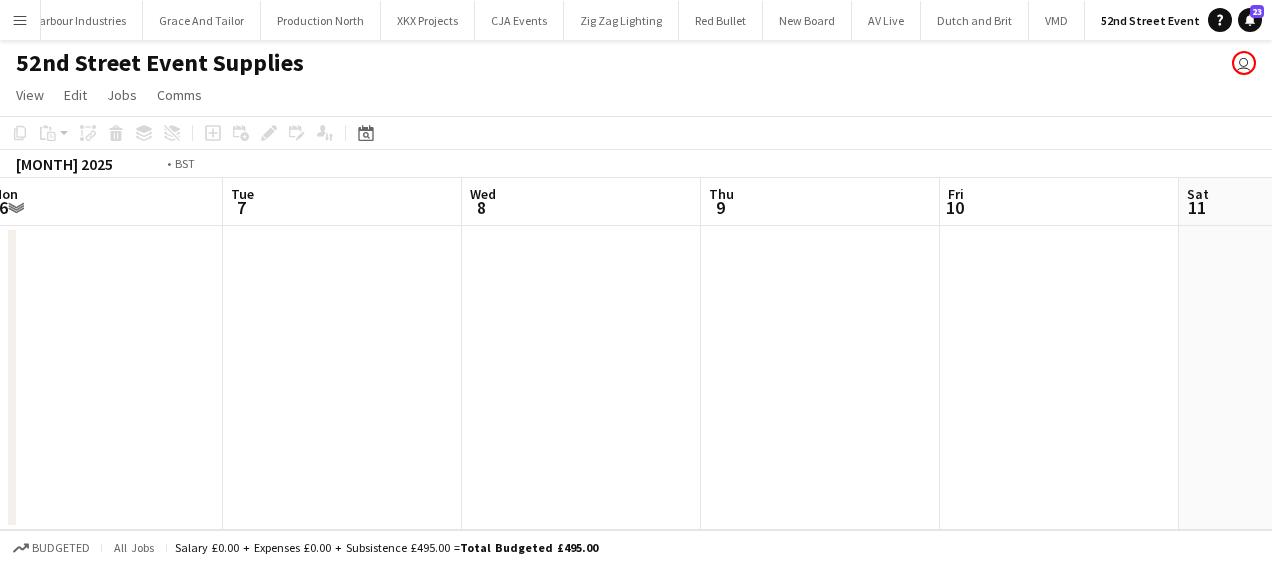 click on "Sat   4   Sun   5   Mon   6   Tue   7   Wed   8   Thu   9   Fri   10   Sat   11   Sun   12   Mon   13   Tue   14" at bounding box center (636, 354) 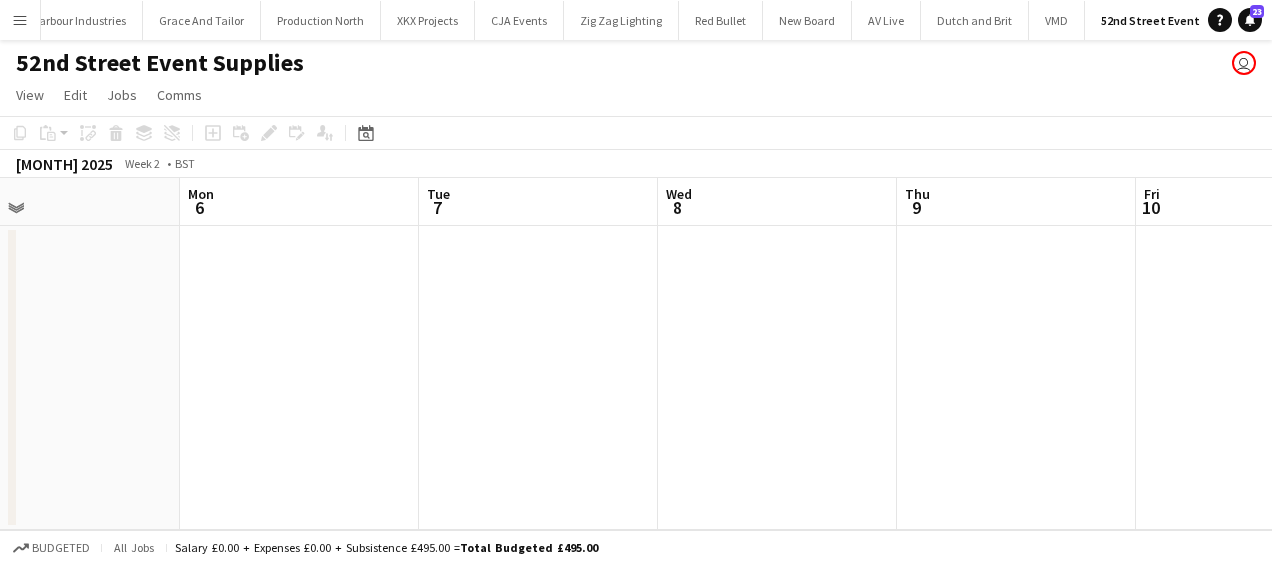 click on "Fri   3   Sat   4   Sun   5   Mon   6   Tue   7   Wed   8   Thu   9   Fri   10   Sat   11   Sun   12   Mon   13" at bounding box center (636, 354) 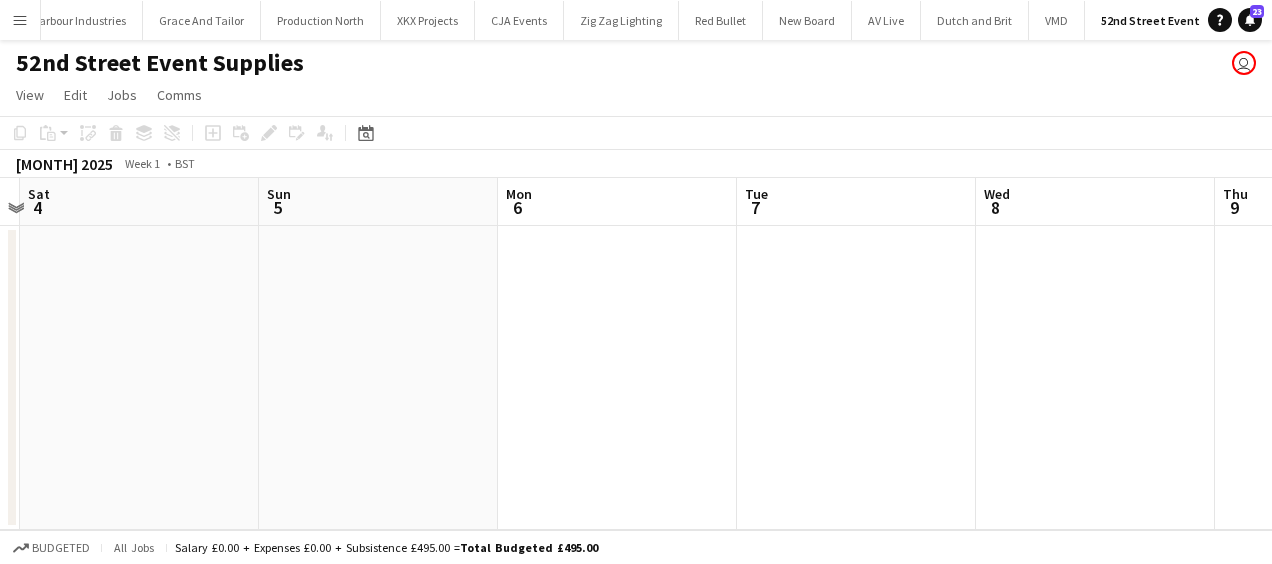 click on "Thu   2   Fri   3   Sat   4   Sun   5   Mon   6   Tue   7   Wed   8   Thu   9   Fri   10   Sat   11   Sun   12" at bounding box center (636, 354) 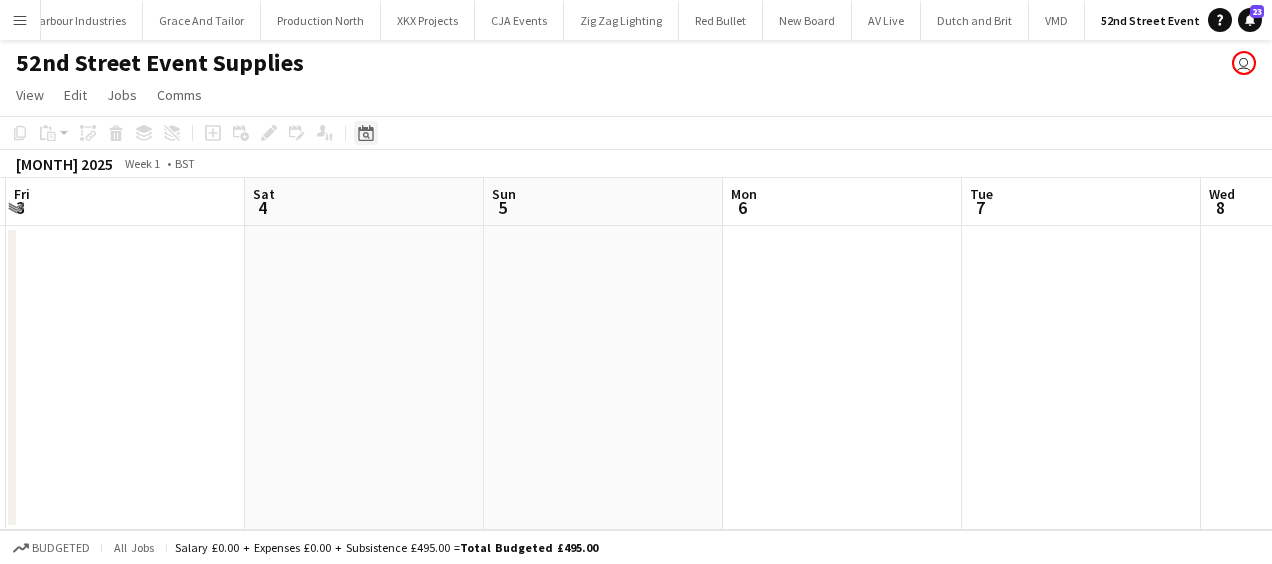 click on "Date picker" 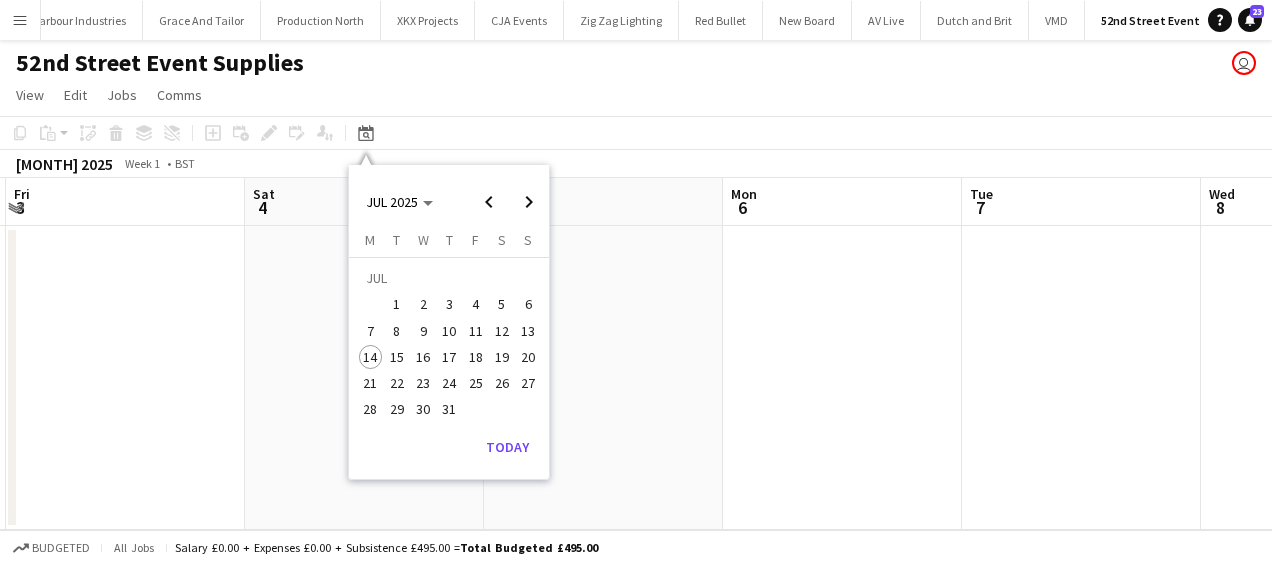 click on "14" at bounding box center (371, 357) 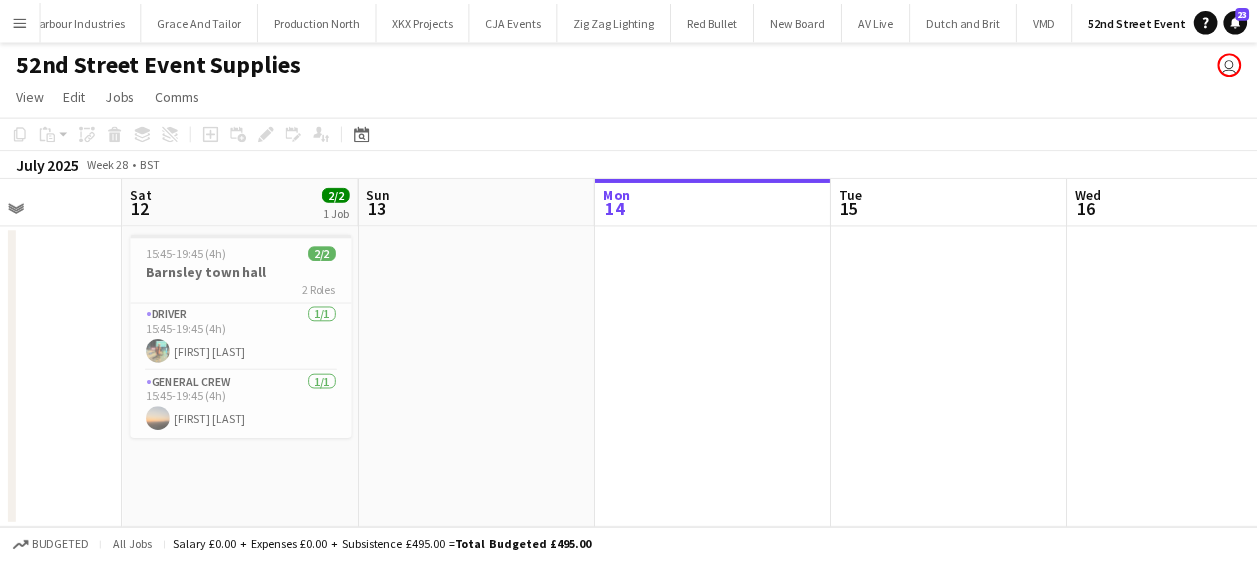 scroll, scrollTop: 0, scrollLeft: 565, axis: horizontal 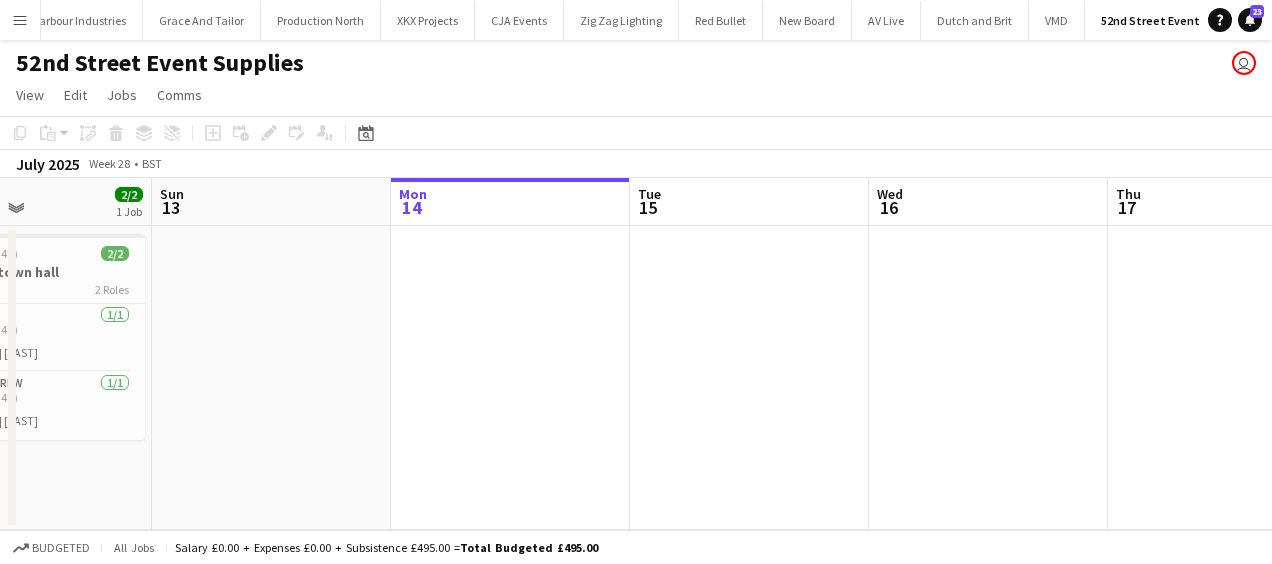 click on "Thu   10   Fri   11   Sat   12   2/2   1 Job   Sun   13   Mon   14   Tue   15   Wed   16   Thu   17   Fri   18   Sat   19   Sun   20      15:45-19:45 (4h)    2/2   Barnsley town hall   2 Roles   Driver   1/1   15:45-19:45 (4h)
Jake Hull  General Crew   1/1   15:45-19:45 (4h)
Ewan Miller" at bounding box center [636, 354] 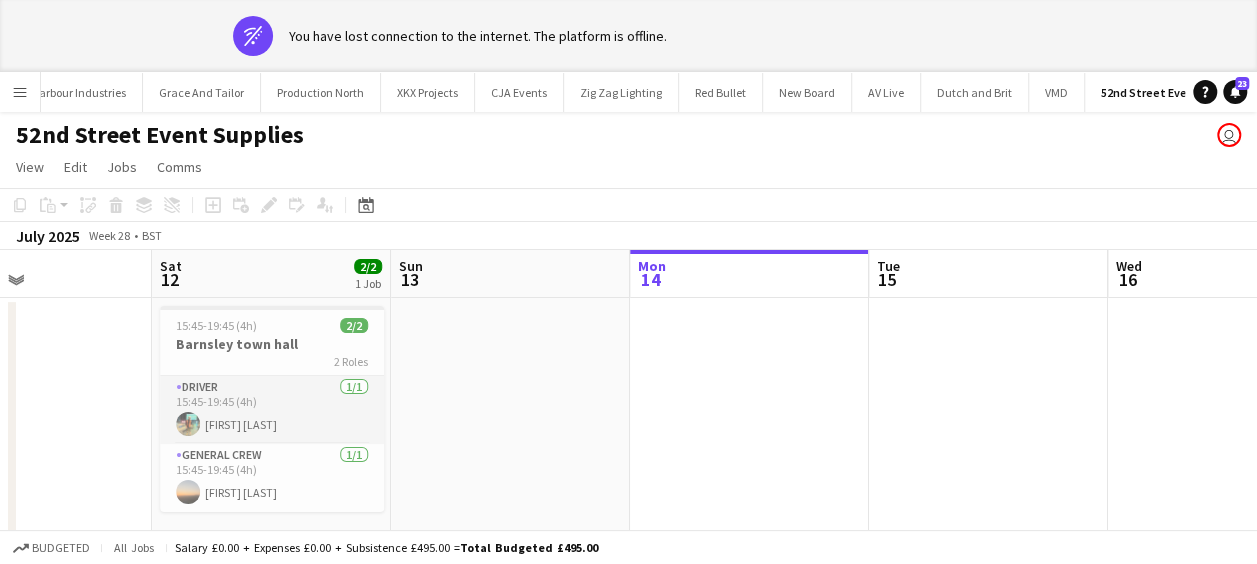 click on "Driver   1/1   15:45-19:45 (4h)
Jake Hull" at bounding box center (272, 410) 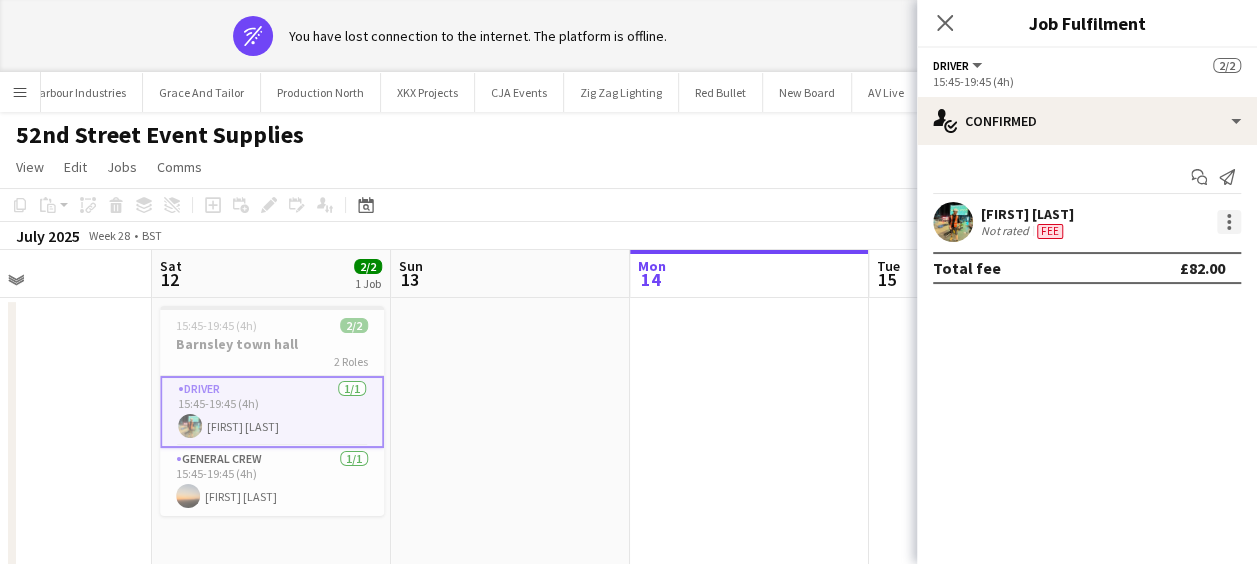 click at bounding box center [1229, 216] 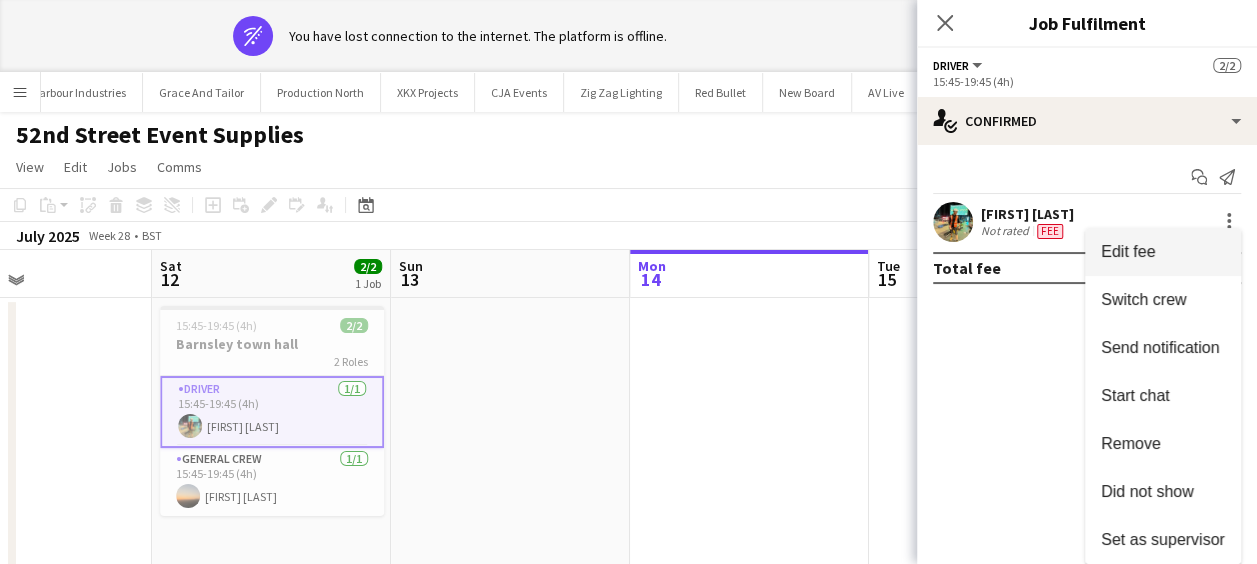click on "Edit fee" at bounding box center (1163, 252) 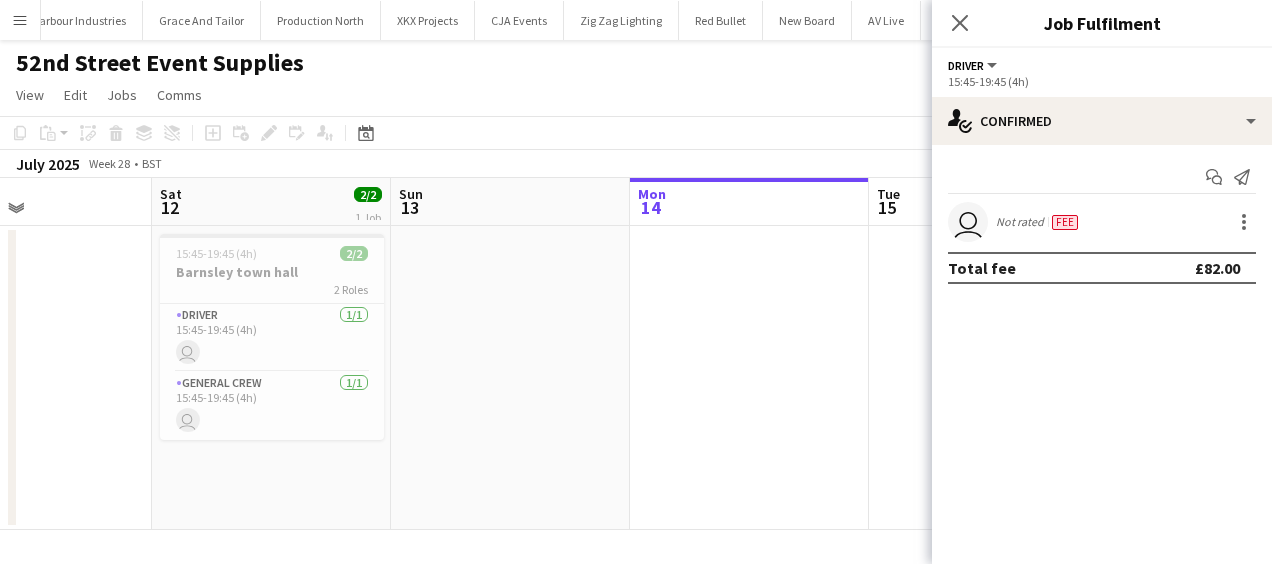 scroll, scrollTop: 0, scrollLeft: 0, axis: both 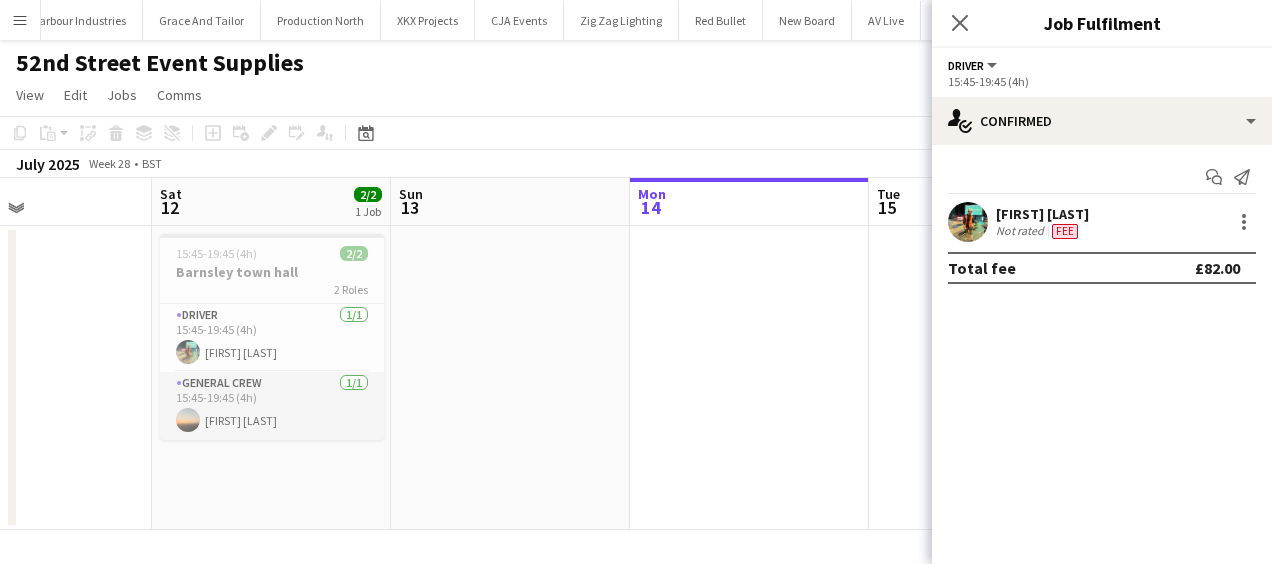 click on "General Crew   1/1   15:45-19:45 (4h)
Ewan Miller" at bounding box center [272, 406] 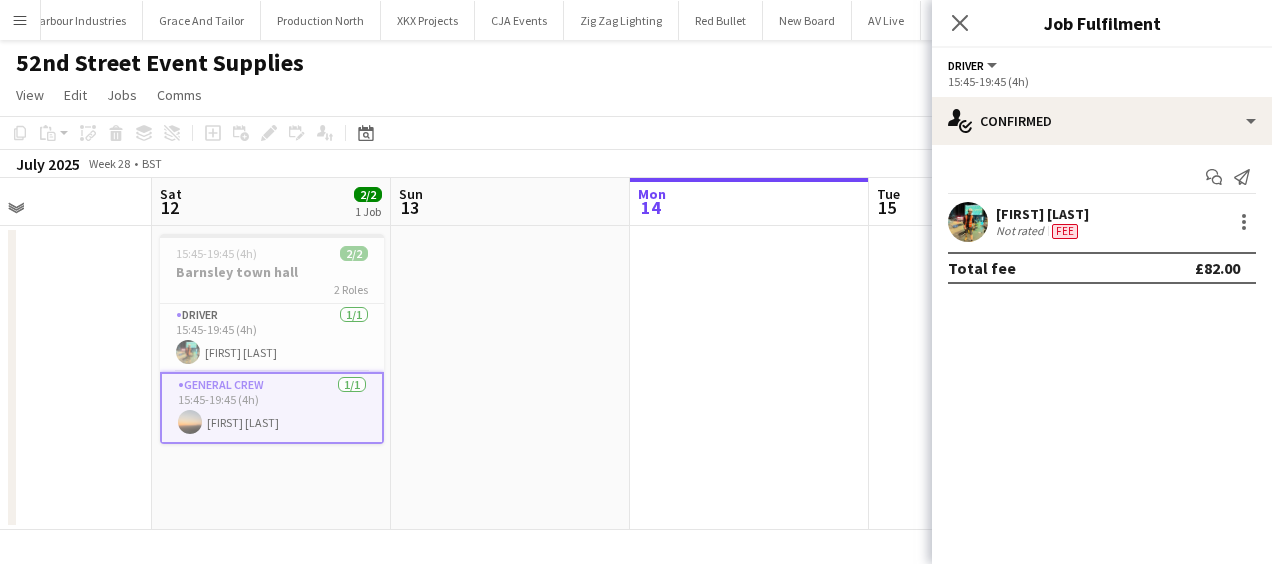 click on "General Crew   1/1   15:45-19:45 (4h)
Ewan Miller" at bounding box center [272, 408] 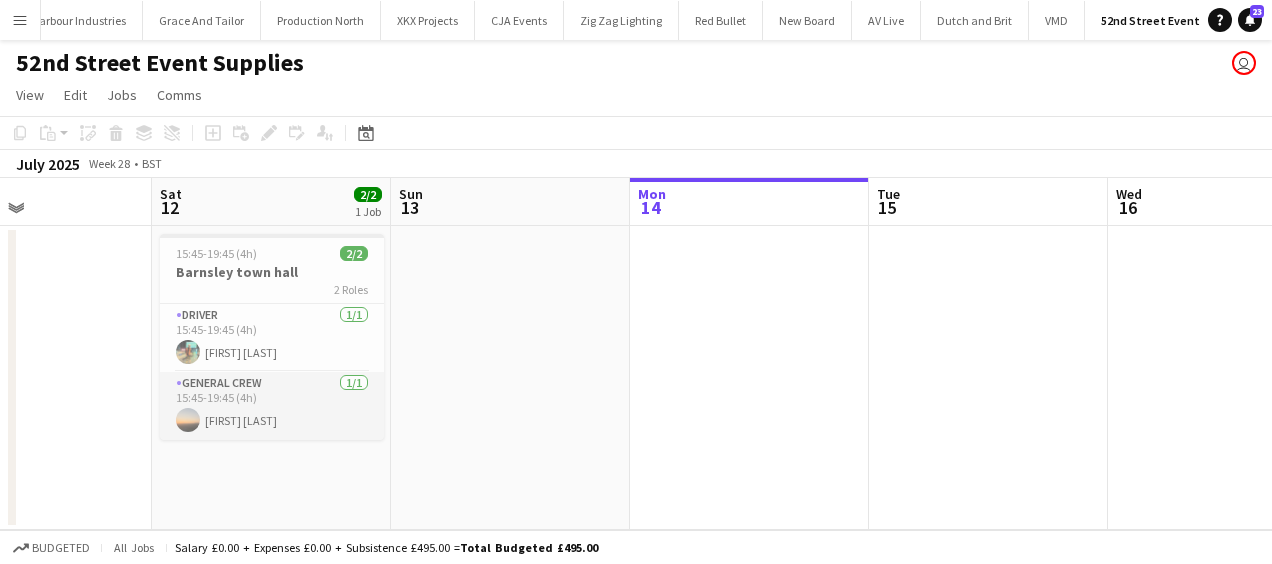 click on "General Crew   1/1   15:45-19:45 (4h)
Ewan Miller" at bounding box center (272, 406) 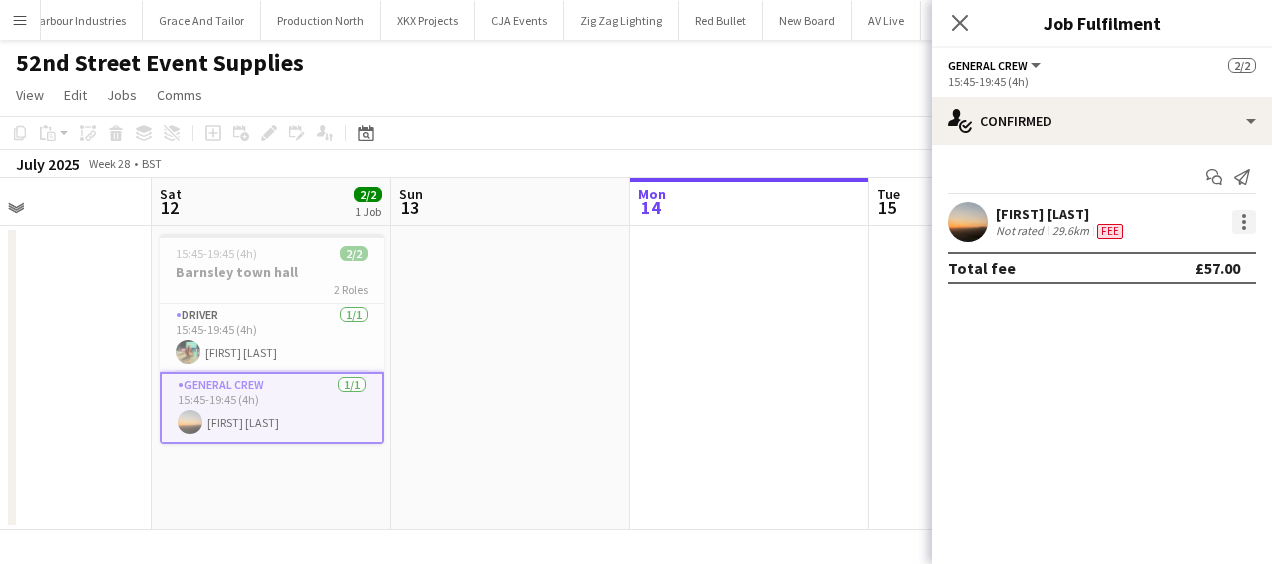 click at bounding box center [1244, 222] 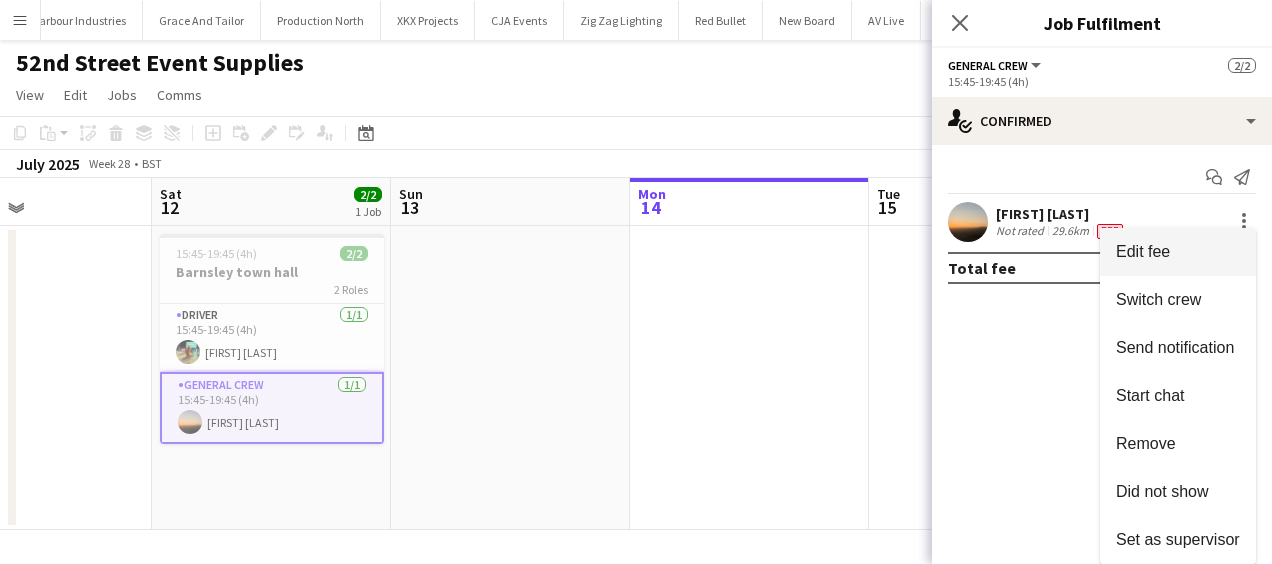 click on "Edit fee" at bounding box center [1143, 251] 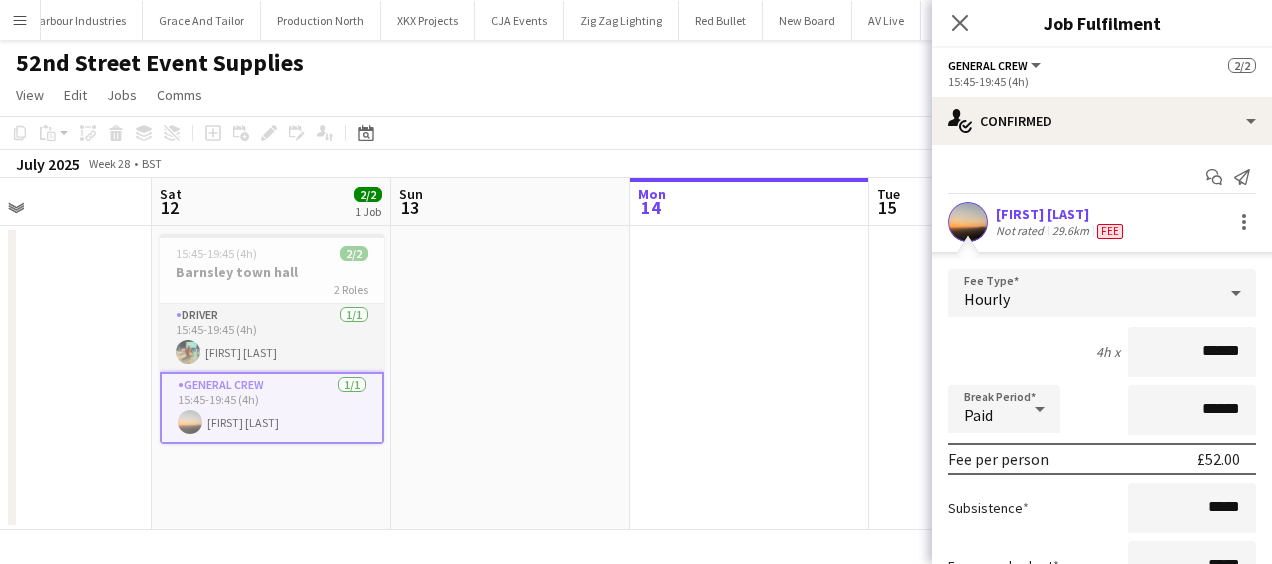 click on "Driver   1/1   15:45-19:45 (4h)
Jake Hull" at bounding box center [272, 338] 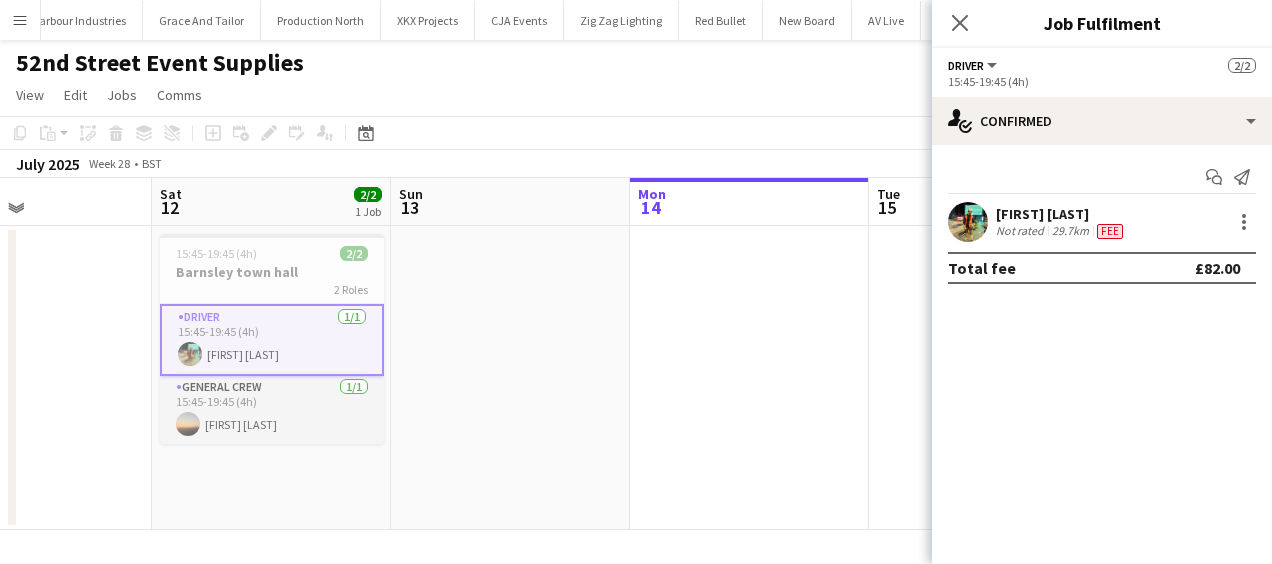 click on "General Crew   1/1   15:45-19:45 (4h)
Ewan Miller" at bounding box center [272, 410] 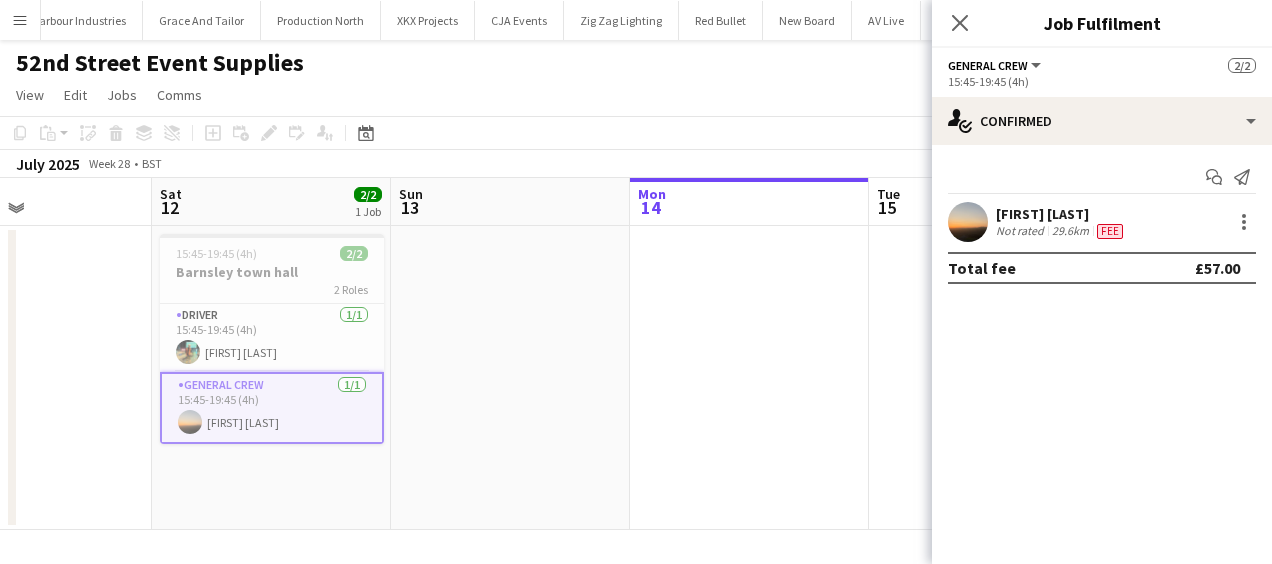 click at bounding box center (510, 378) 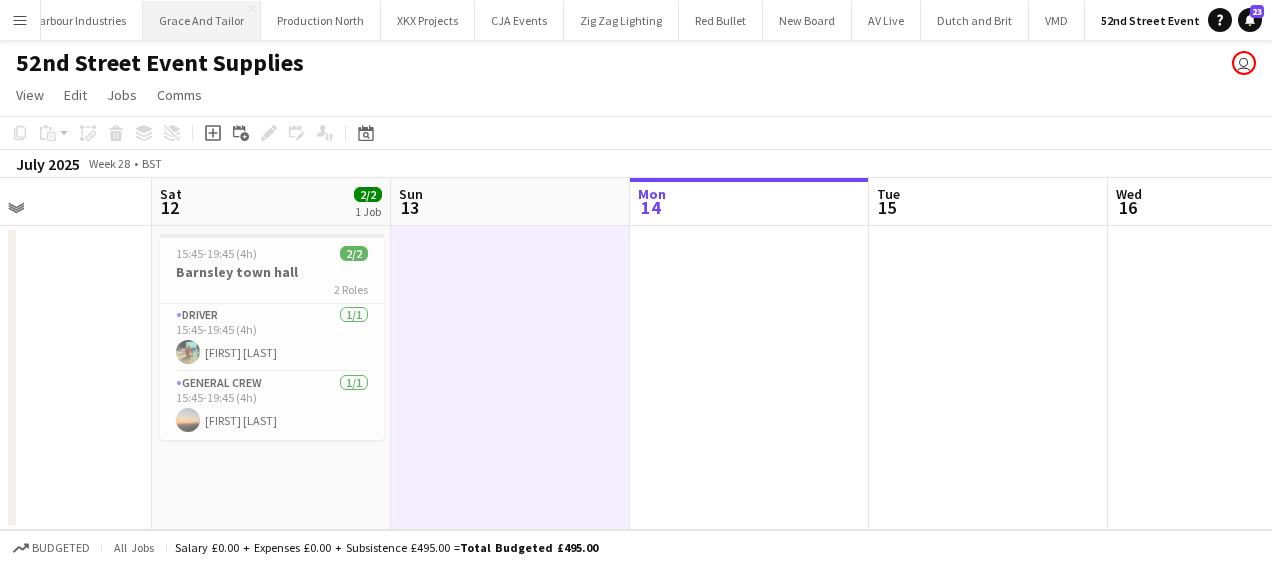 click on "Grace And Tailor
Close" at bounding box center [202, 20] 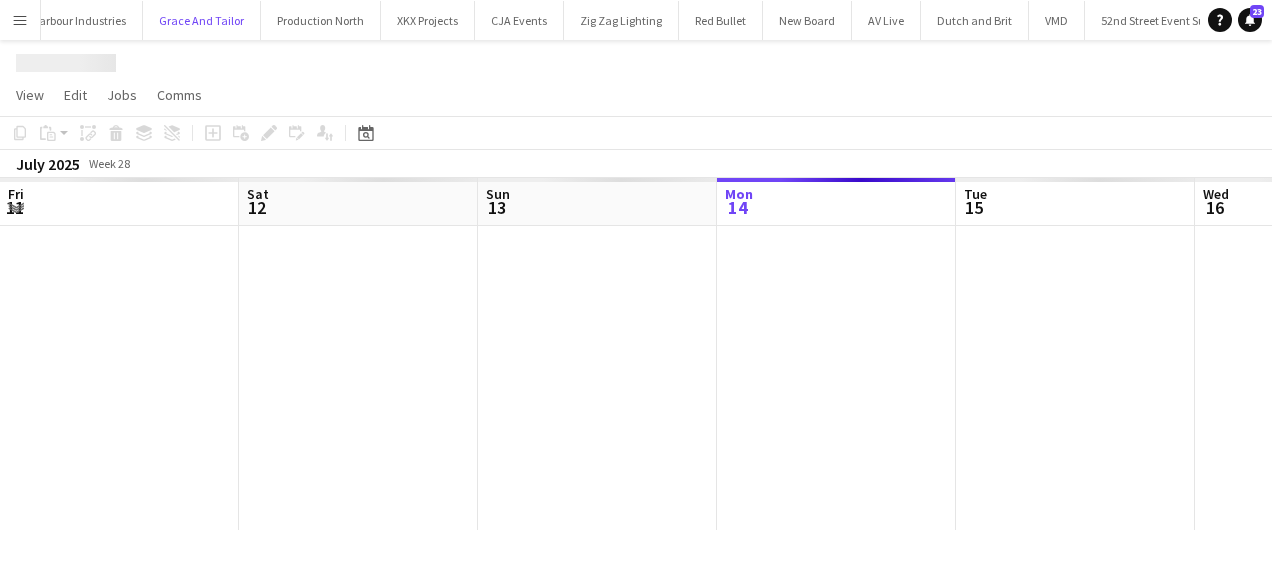 scroll, scrollTop: 0, scrollLeft: 4376, axis: horizontal 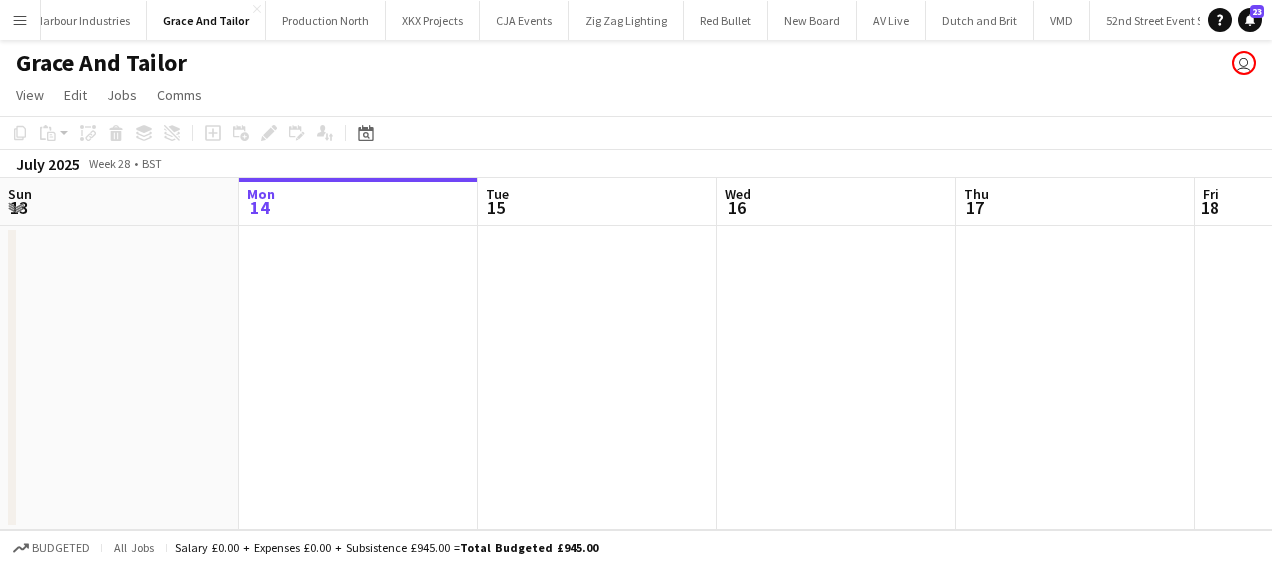 drag, startPoint x: 313, startPoint y: 370, endPoint x: 496, endPoint y: 371, distance: 183.00273 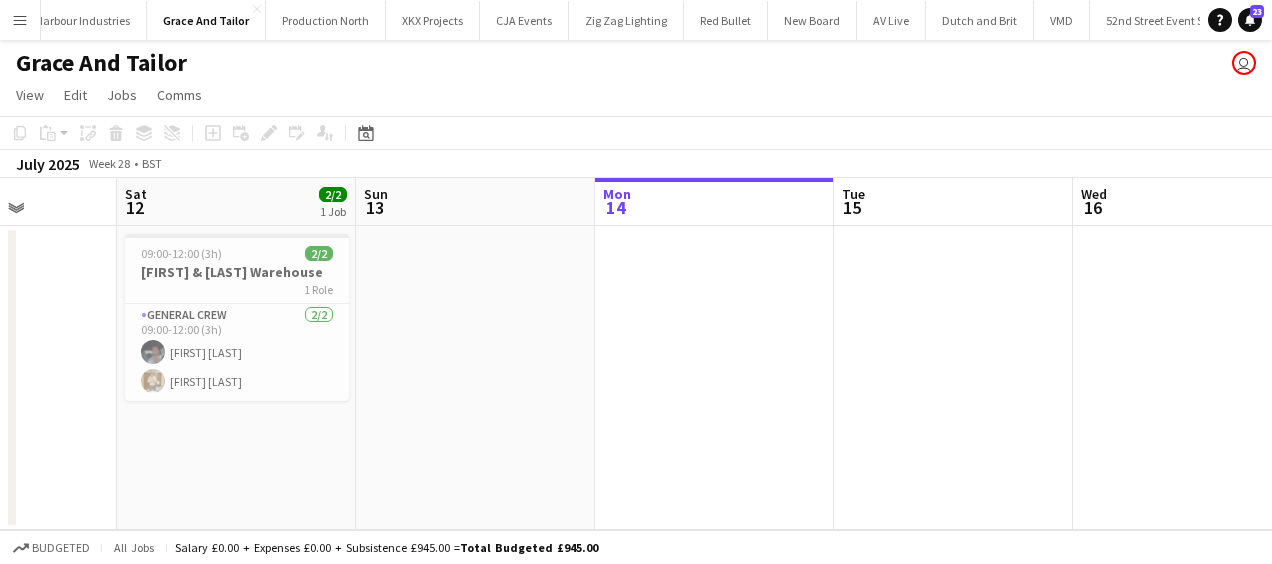 drag, startPoint x: 359, startPoint y: 374, endPoint x: 638, endPoint y: 385, distance: 279.21677 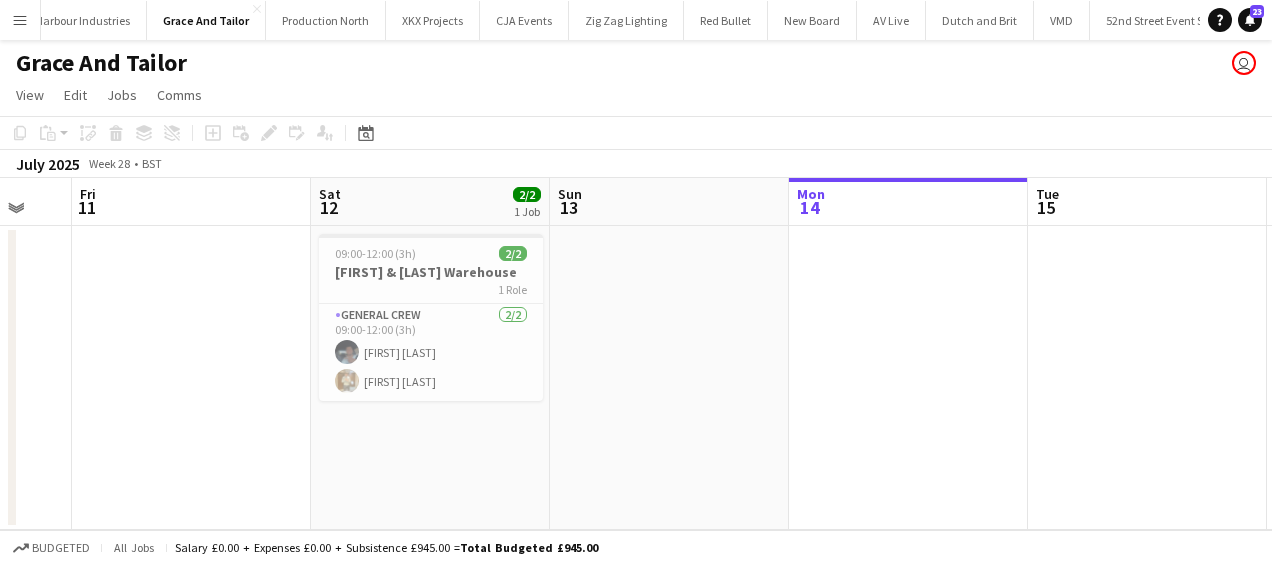 click on "Wed   9   Thu   10   Fri   11   Sat   12   2/2   1 Job   Sun   13   Mon   14   Tue   15   Wed   16   Thu   17   Fri   18   Sat   19      09:00-12:00 (3h)    2/2   Grace & Taylor Warehouse   1 Role   General Crew   2/2   09:00-12:00 (3h)
Benn Dyer Charlie Mason" at bounding box center [636, 354] 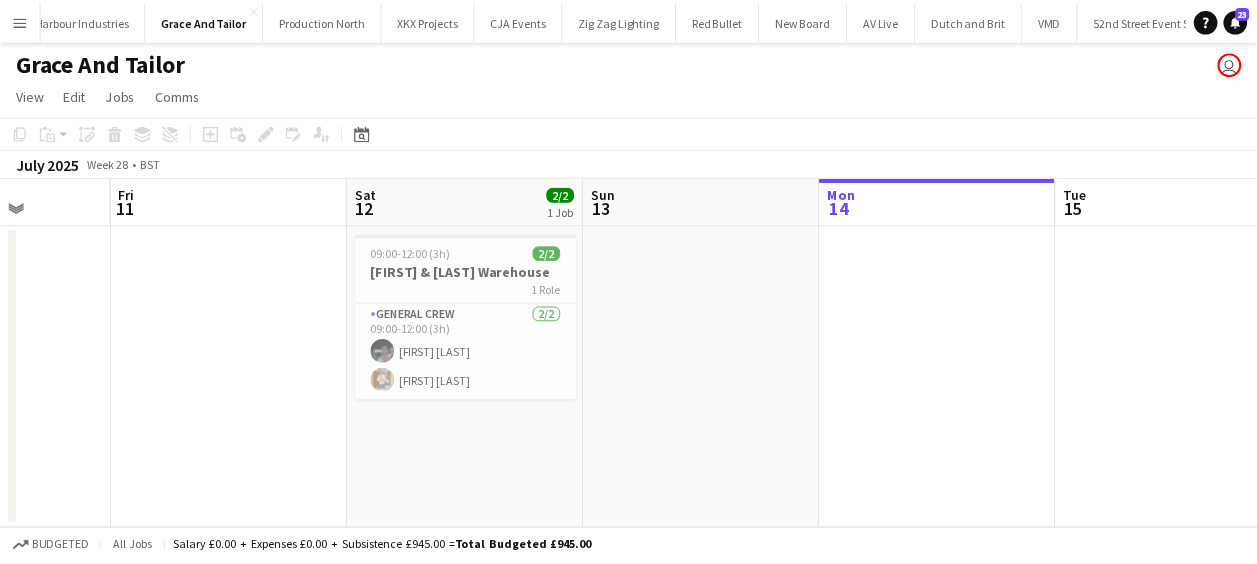 scroll, scrollTop: 0, scrollLeft: 604, axis: horizontal 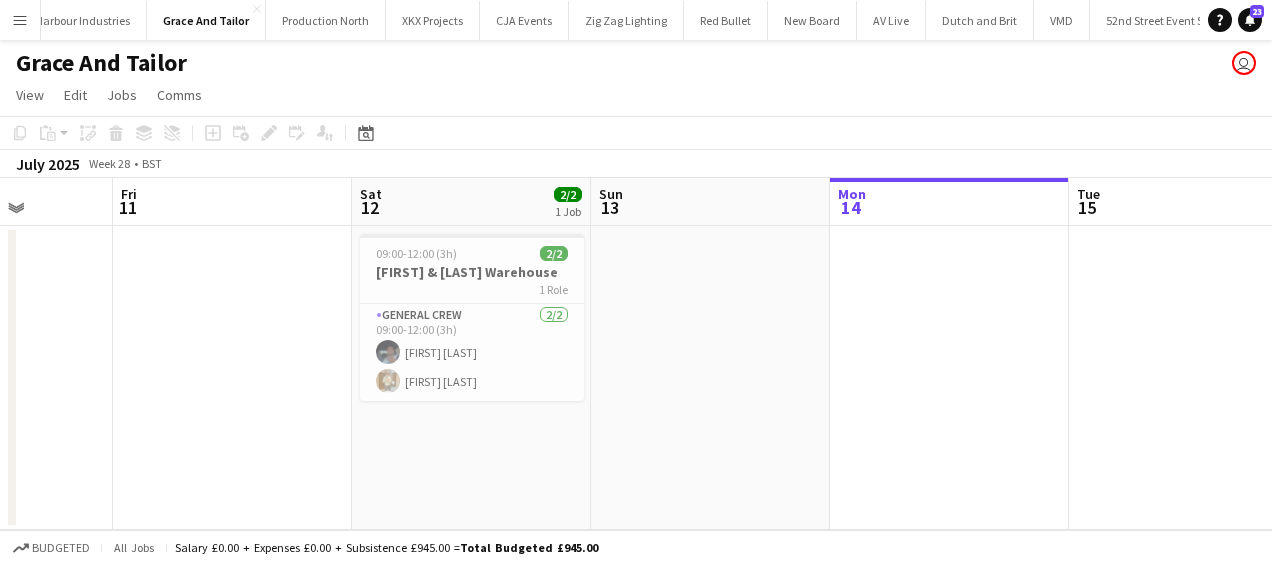 drag, startPoint x: 576, startPoint y: 385, endPoint x: 599, endPoint y: 386, distance: 23.021729 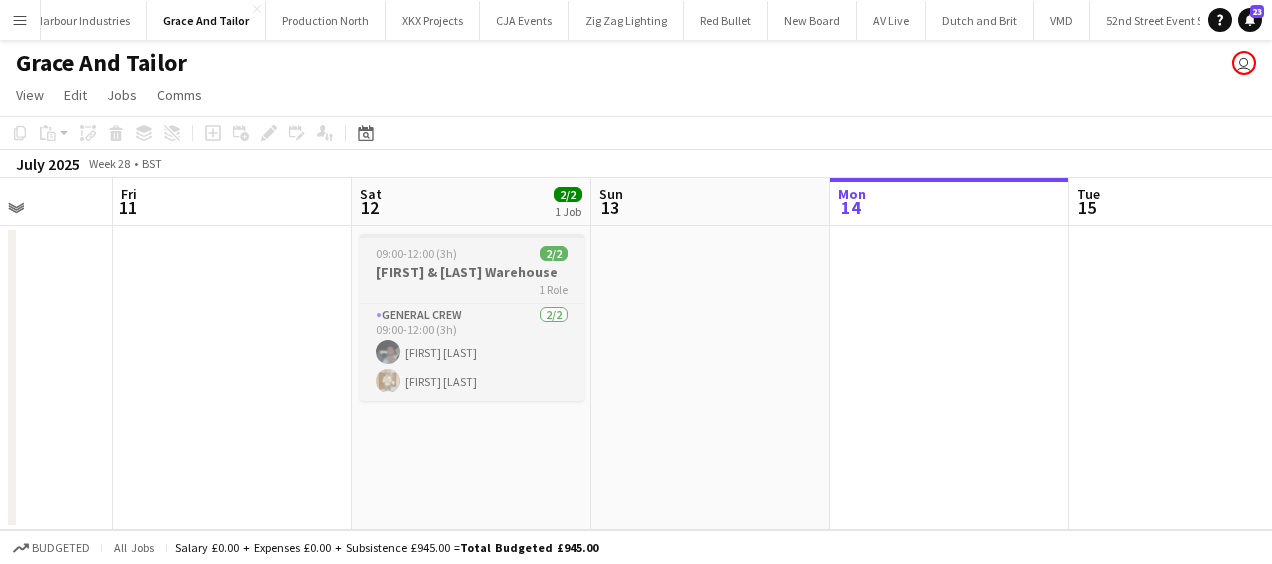 click on "1 Role" at bounding box center (472, 289) 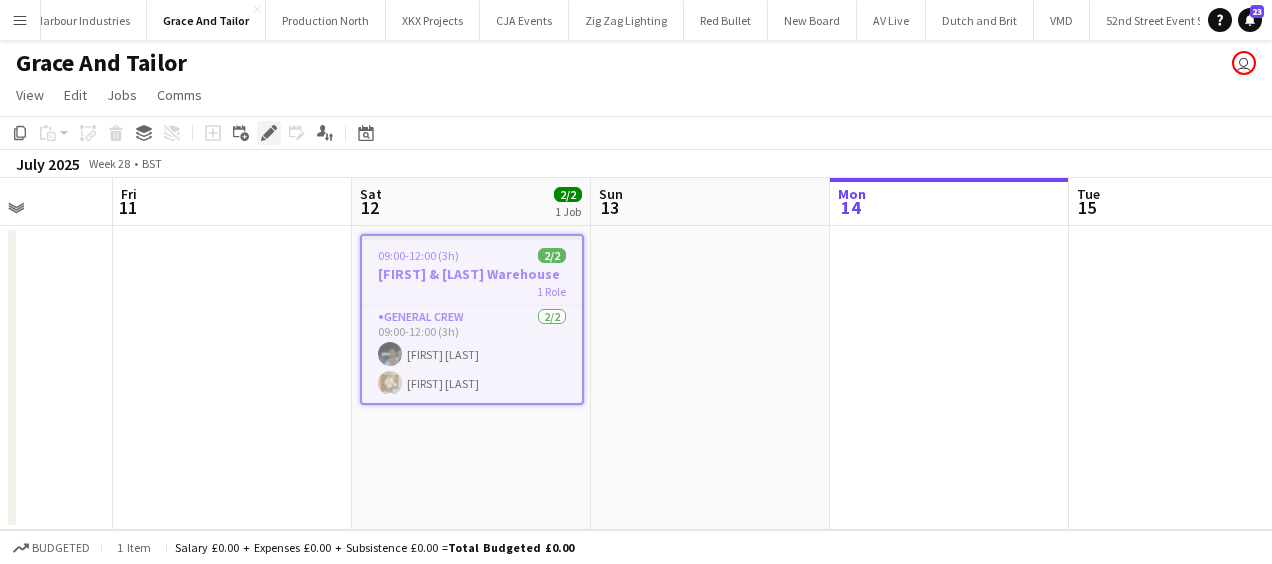click on "Edit" 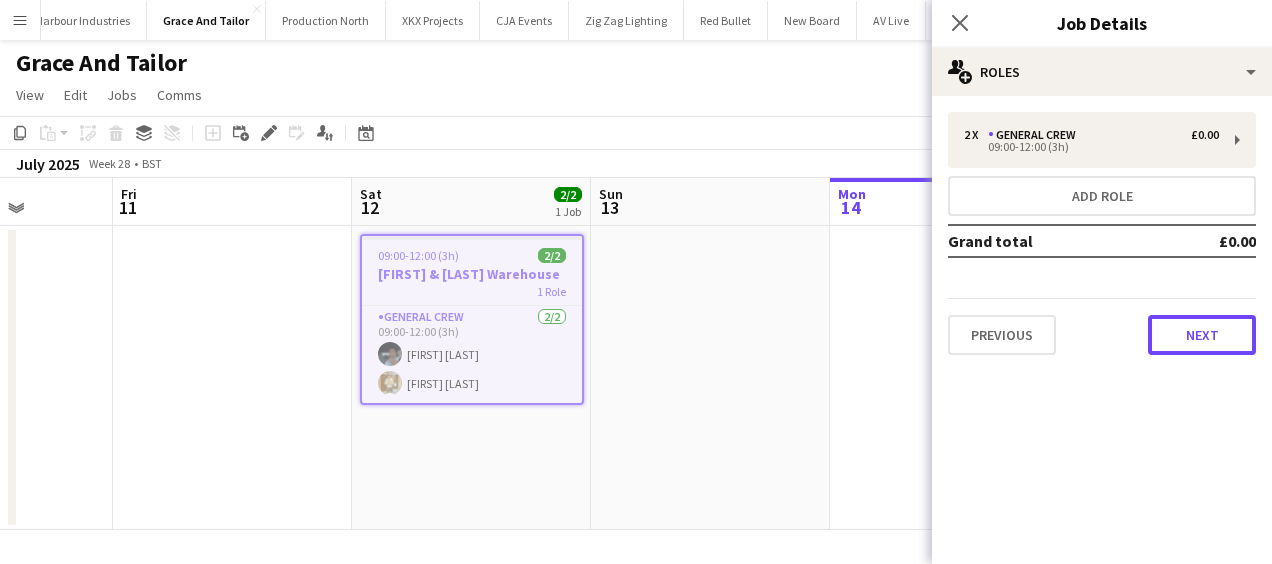 click on "Next" at bounding box center (1202, 335) 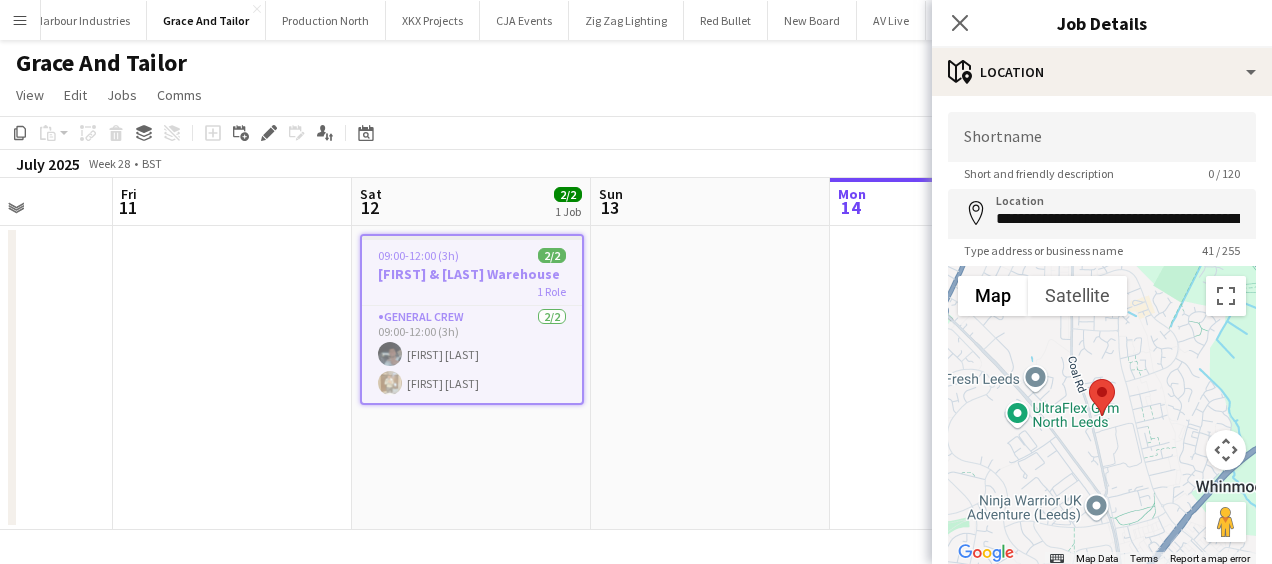 click at bounding box center (710, 378) 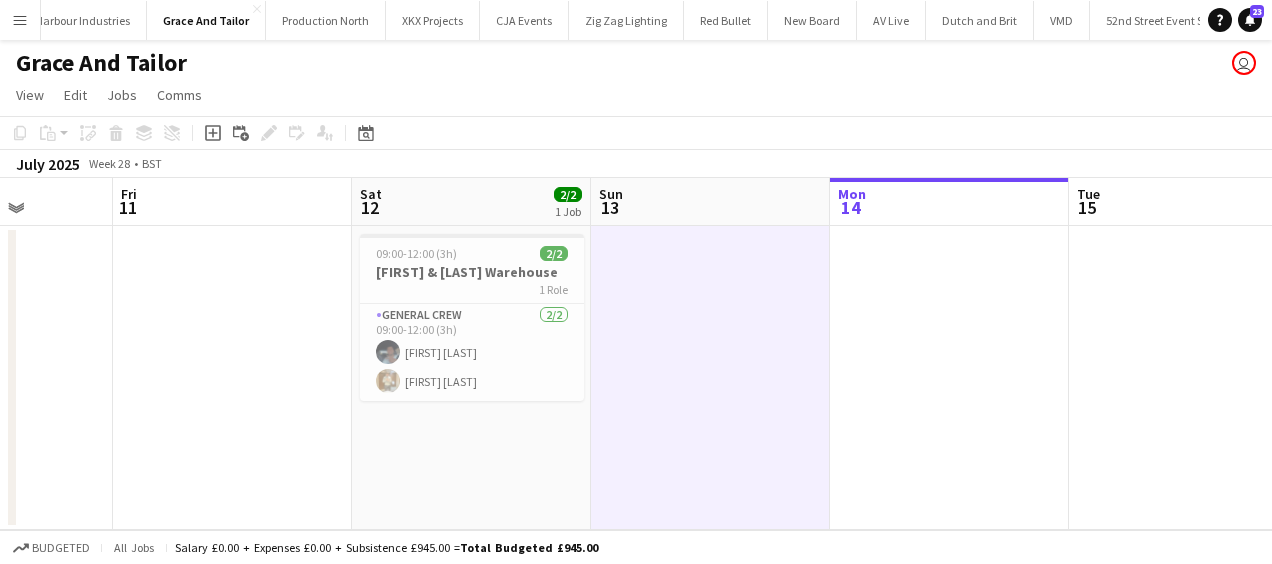 click on "Menu" at bounding box center [20, 20] 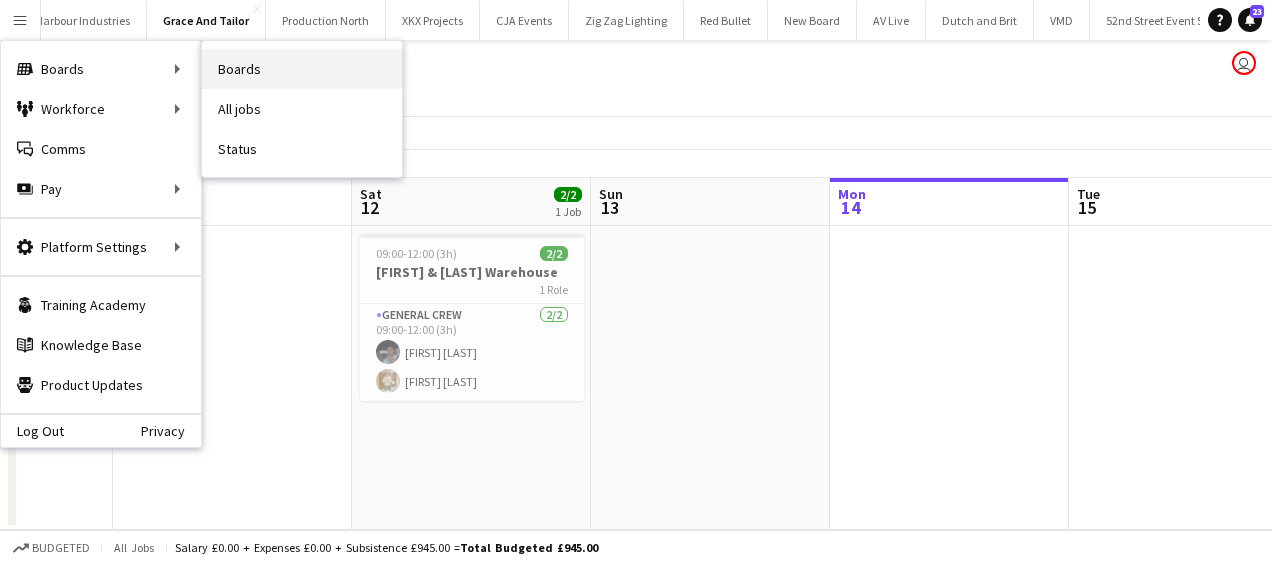 click on "Boards" at bounding box center [302, 69] 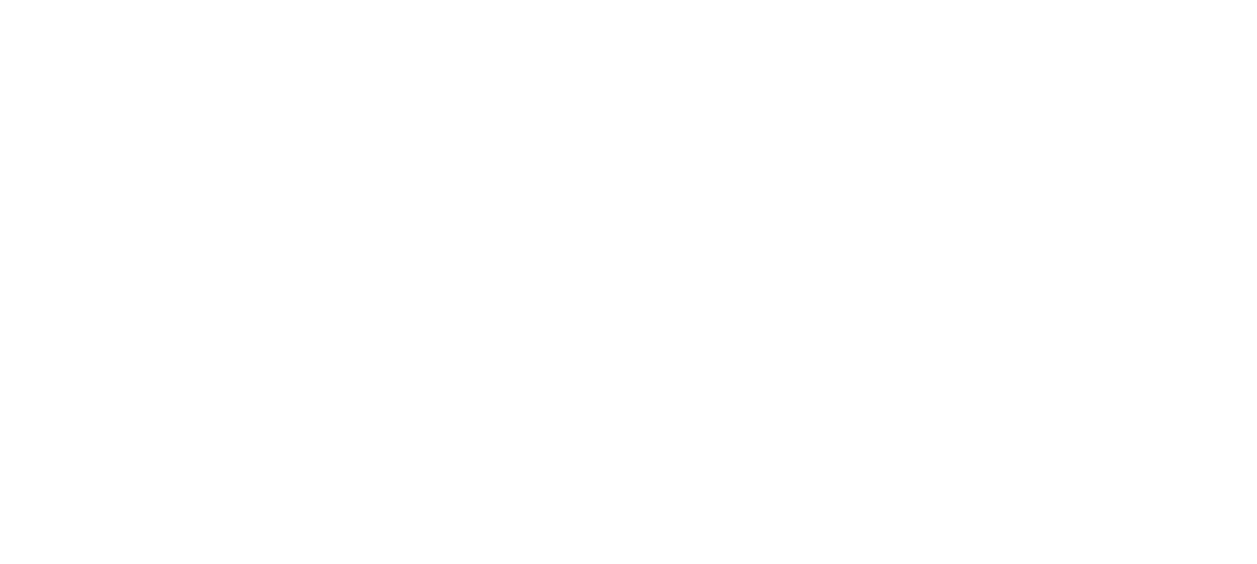 scroll, scrollTop: 0, scrollLeft: 0, axis: both 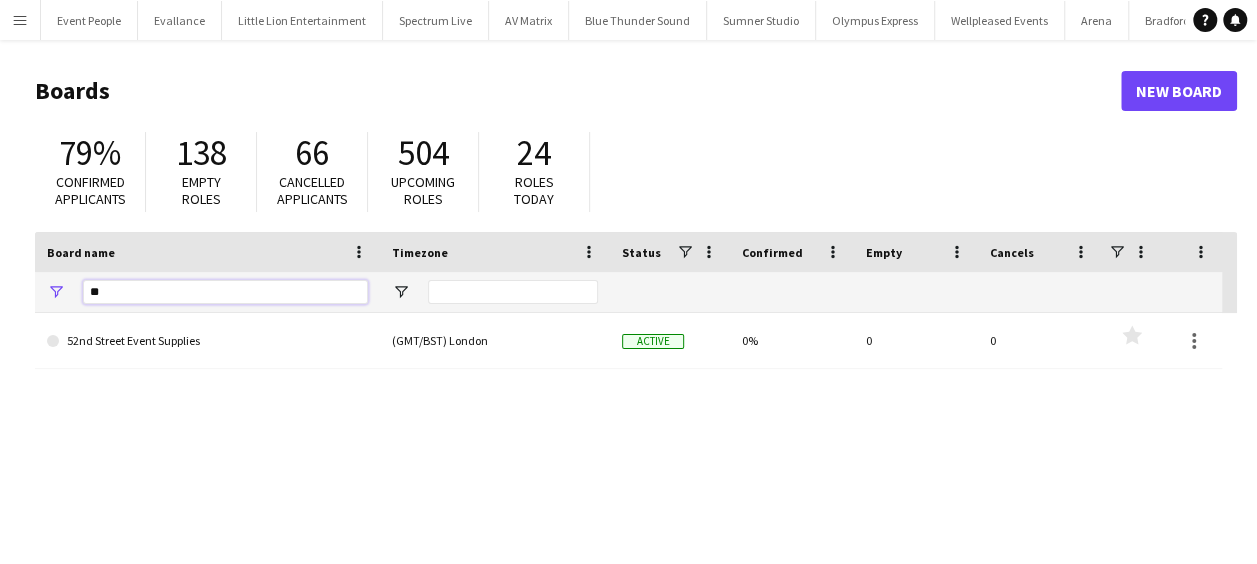 drag, startPoint x: 114, startPoint y: 291, endPoint x: 32, endPoint y: 293, distance: 82.02438 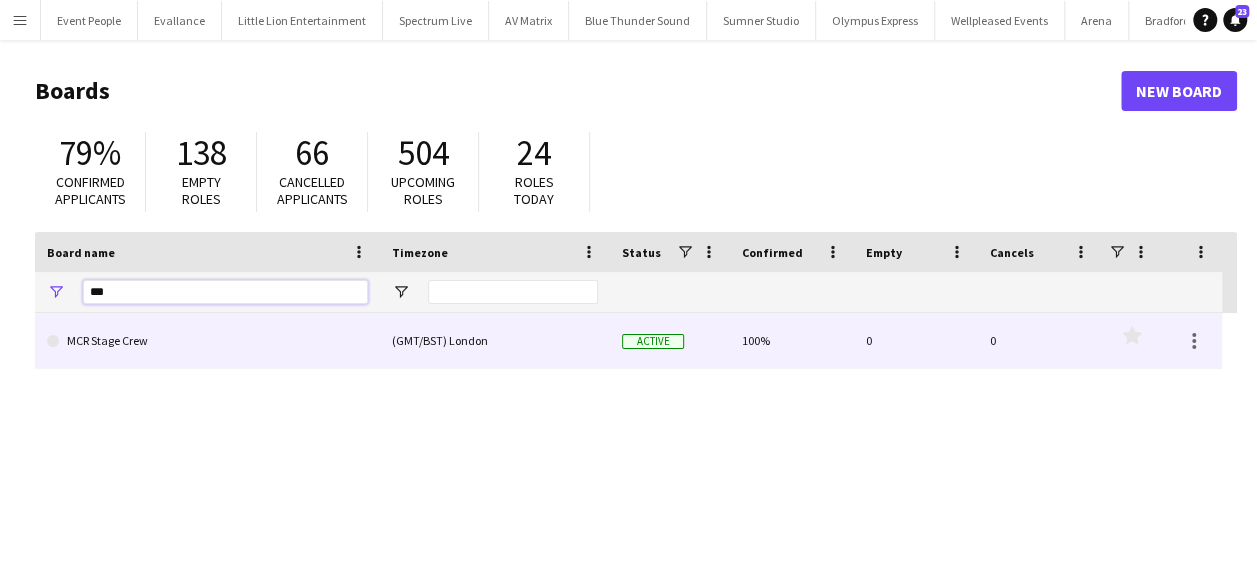 type on "***" 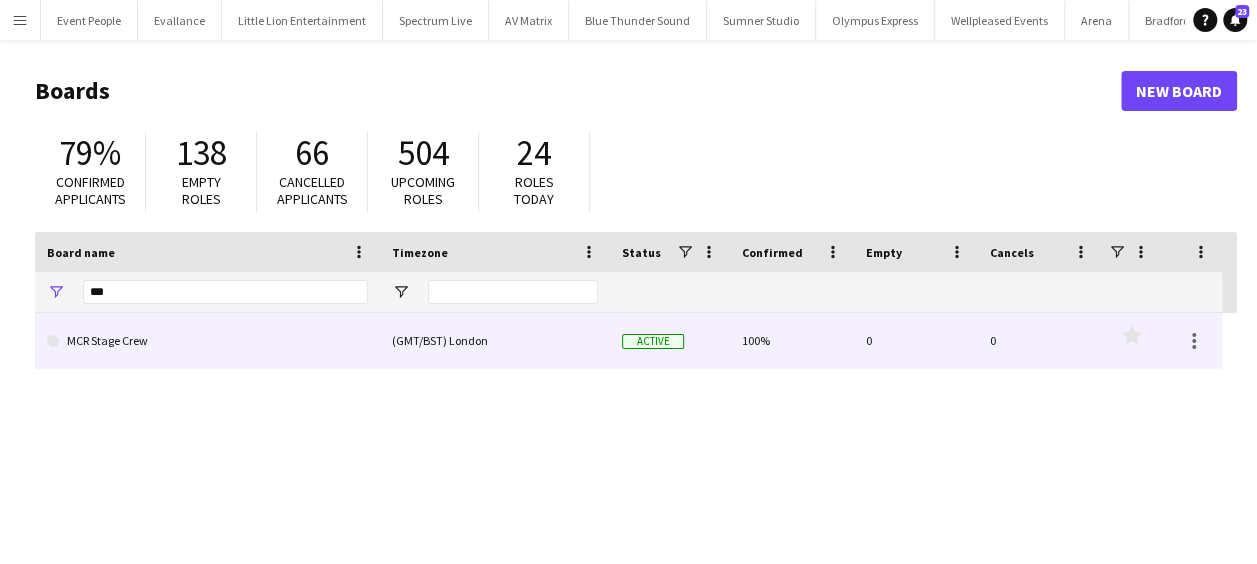 click on "MCR Stage Crew" 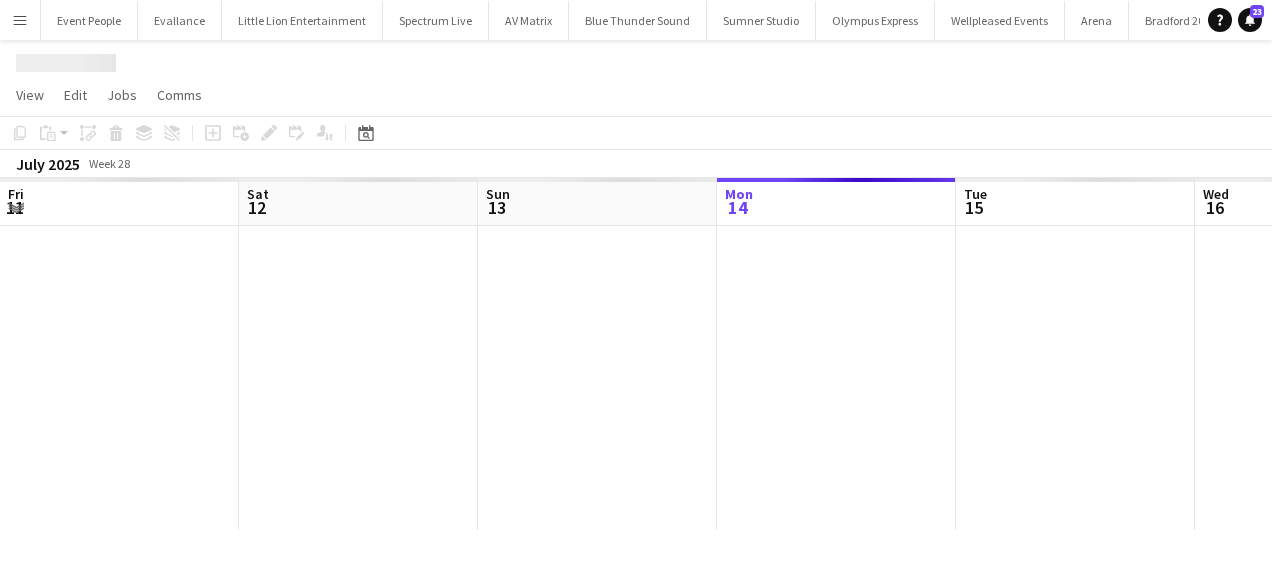 scroll, scrollTop: 0, scrollLeft: 478, axis: horizontal 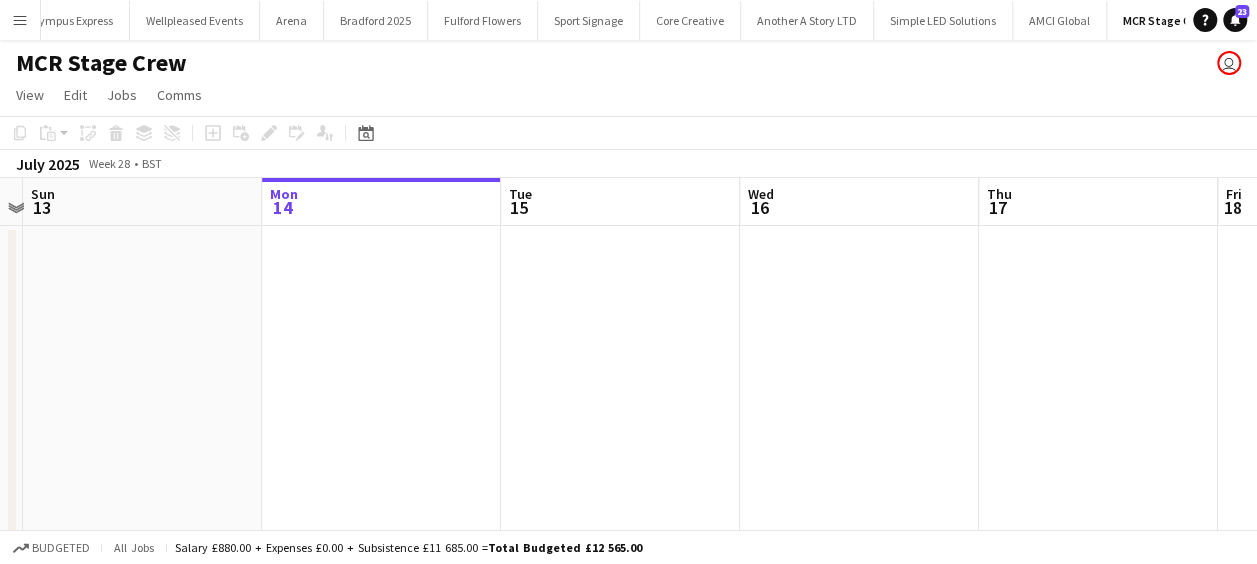 drag, startPoint x: 356, startPoint y: 362, endPoint x: 618, endPoint y: 362, distance: 262 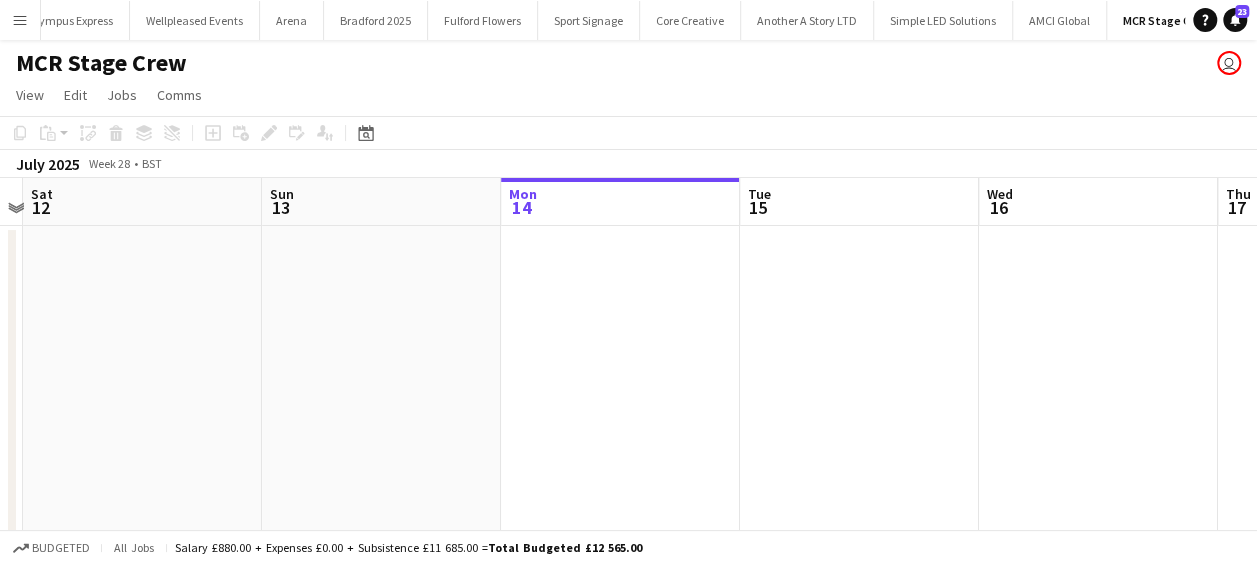 drag, startPoint x: 394, startPoint y: 382, endPoint x: 492, endPoint y: 379, distance: 98.045906 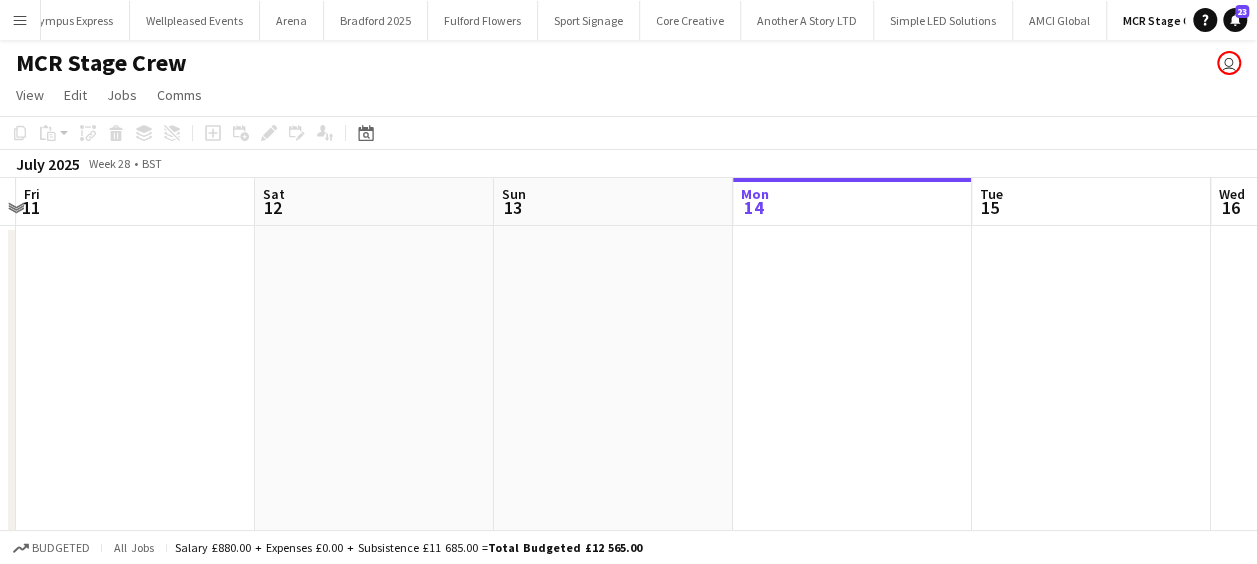 drag, startPoint x: 534, startPoint y: 372, endPoint x: 770, endPoint y: 325, distance: 240.63458 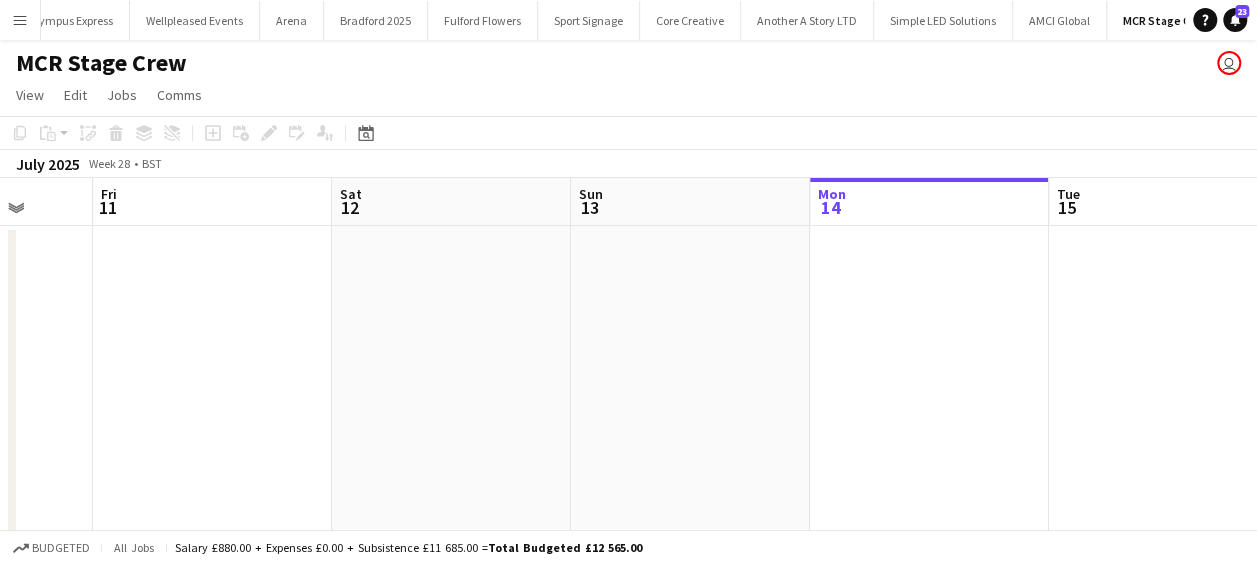 drag, startPoint x: 609, startPoint y: 390, endPoint x: 892, endPoint y: 364, distance: 284.19183 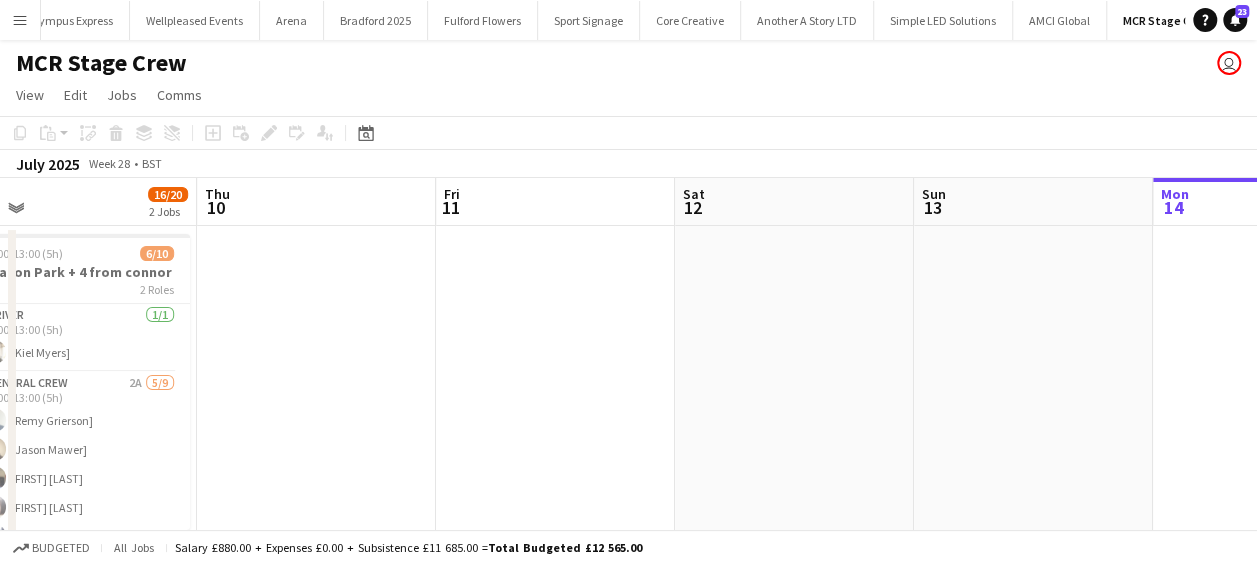 drag, startPoint x: 784, startPoint y: 410, endPoint x: 864, endPoint y: 398, distance: 80.895 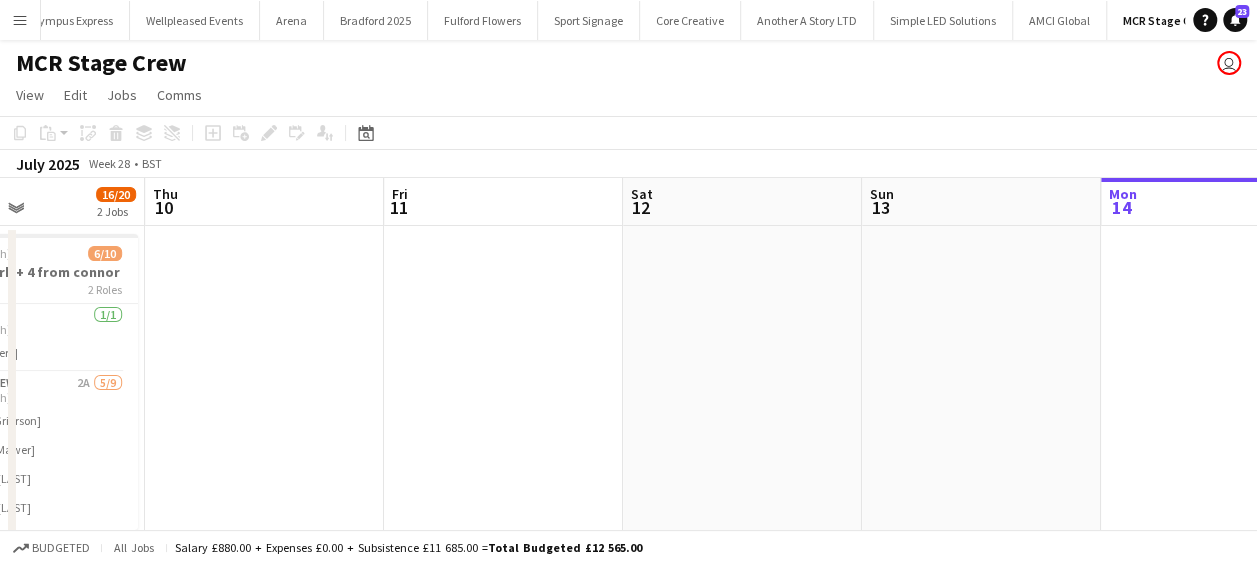 drag, startPoint x: 652, startPoint y: 391, endPoint x: 914, endPoint y: 353, distance: 264.7414 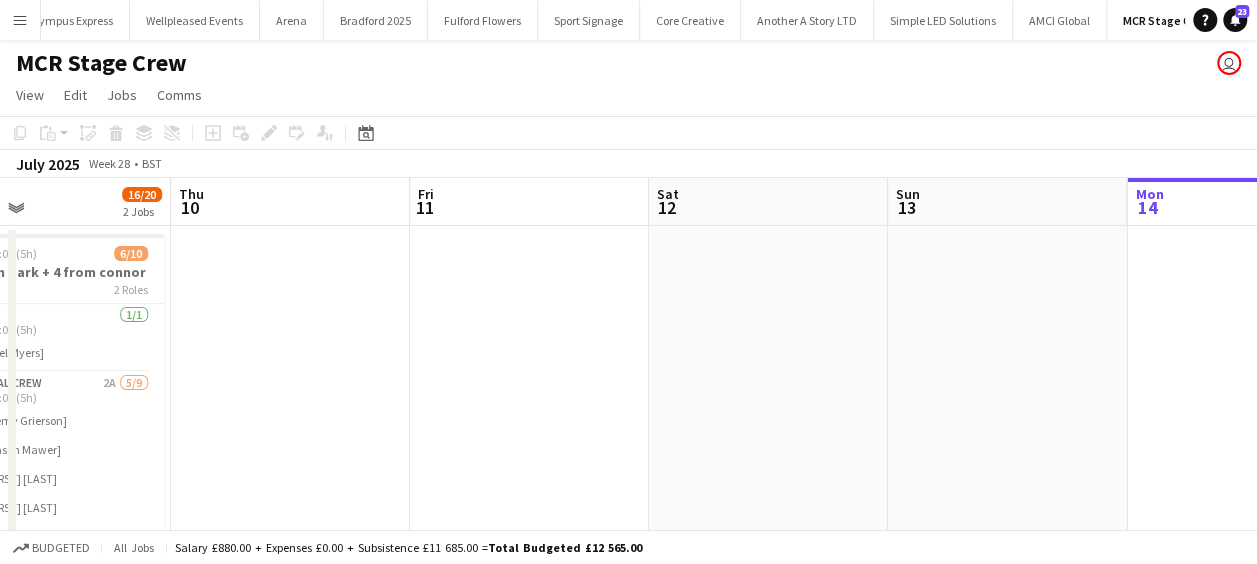 drag, startPoint x: 665, startPoint y: 361, endPoint x: 704, endPoint y: 352, distance: 40.024994 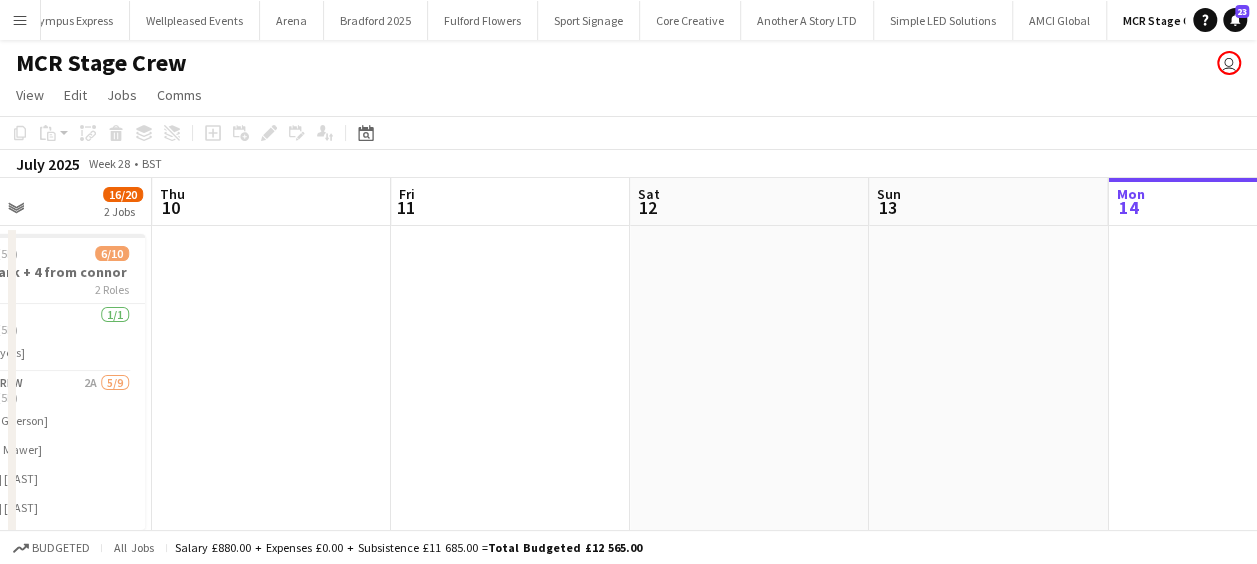 drag, startPoint x: 806, startPoint y: 353, endPoint x: 674, endPoint y: 350, distance: 132.03409 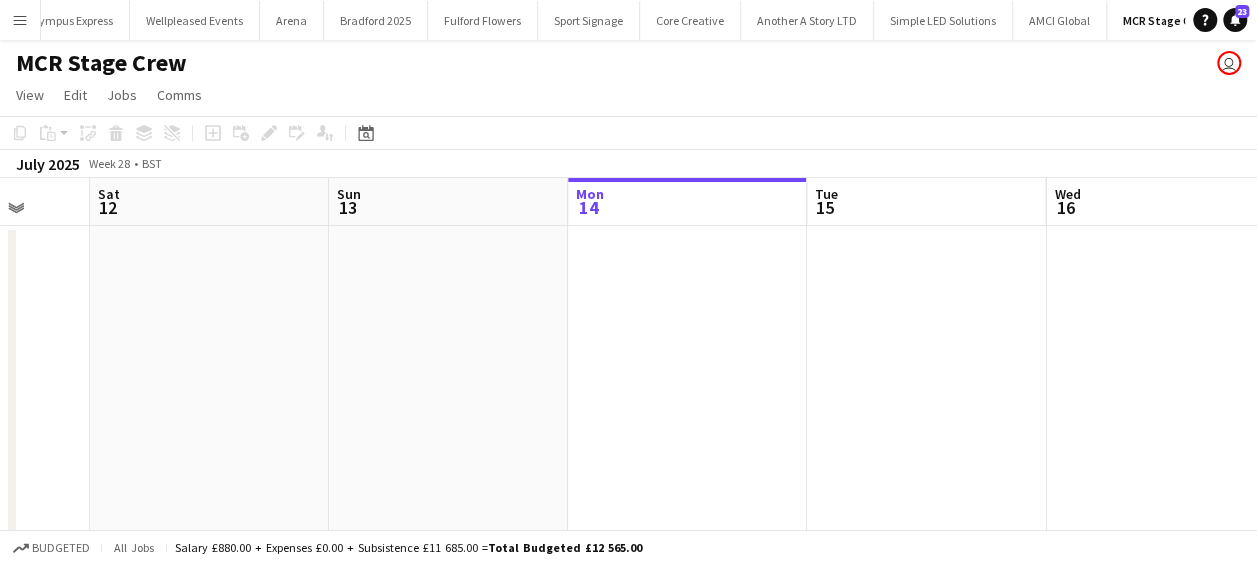 drag, startPoint x: 464, startPoint y: 358, endPoint x: 538, endPoint y: 352, distance: 74.24284 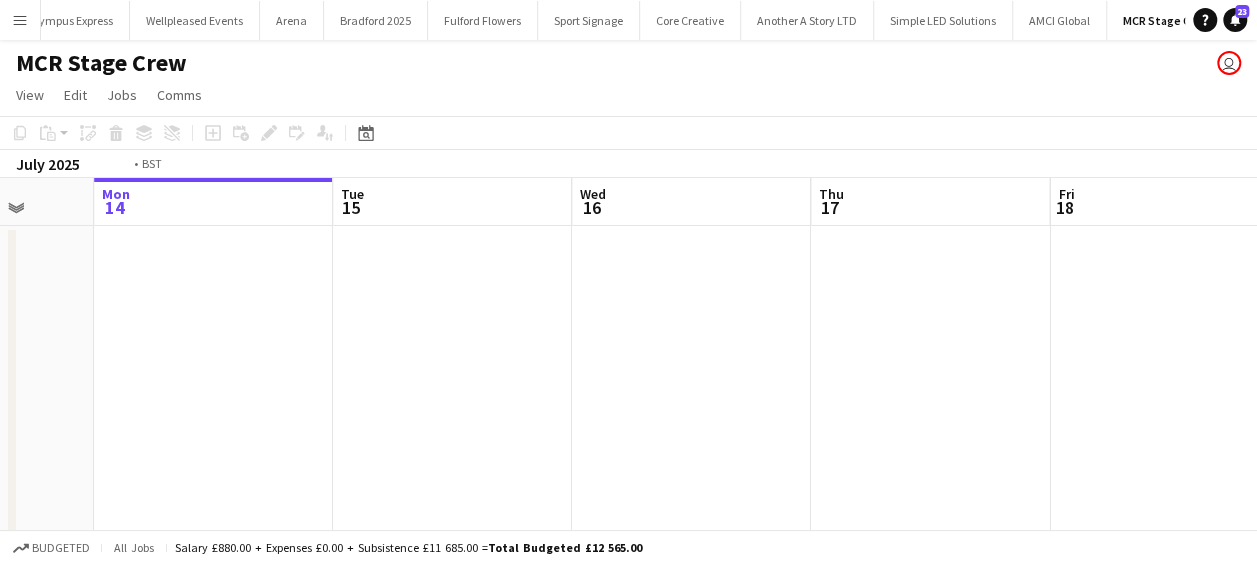 drag, startPoint x: 391, startPoint y: 355, endPoint x: 408, endPoint y: 354, distance: 17.029387 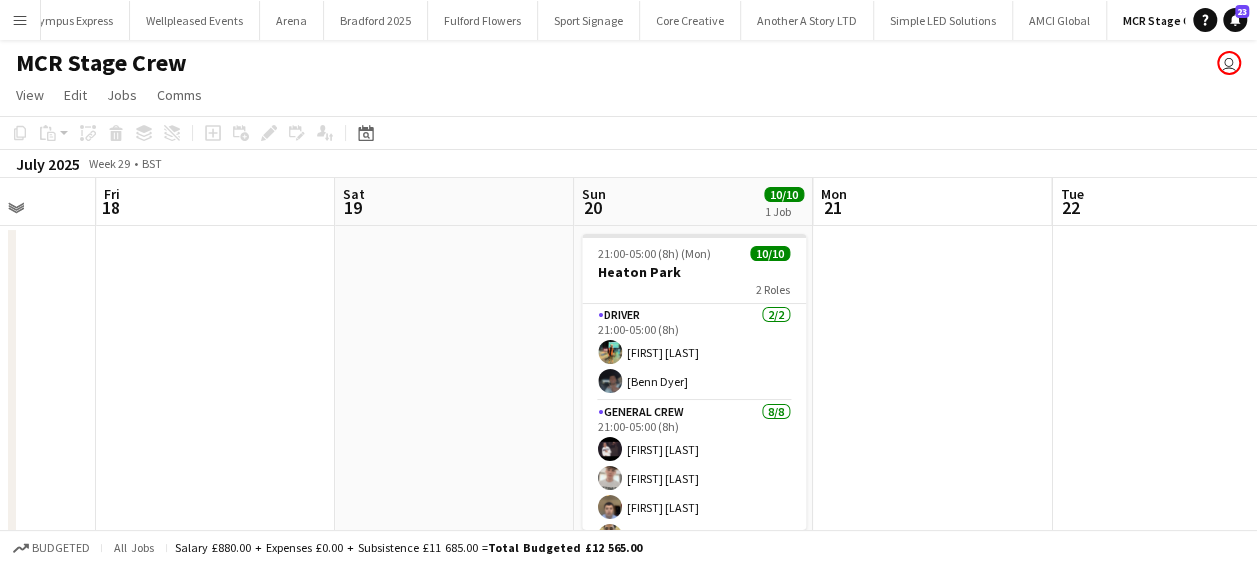 drag, startPoint x: 500, startPoint y: 344, endPoint x: 526, endPoint y: 340, distance: 26.305893 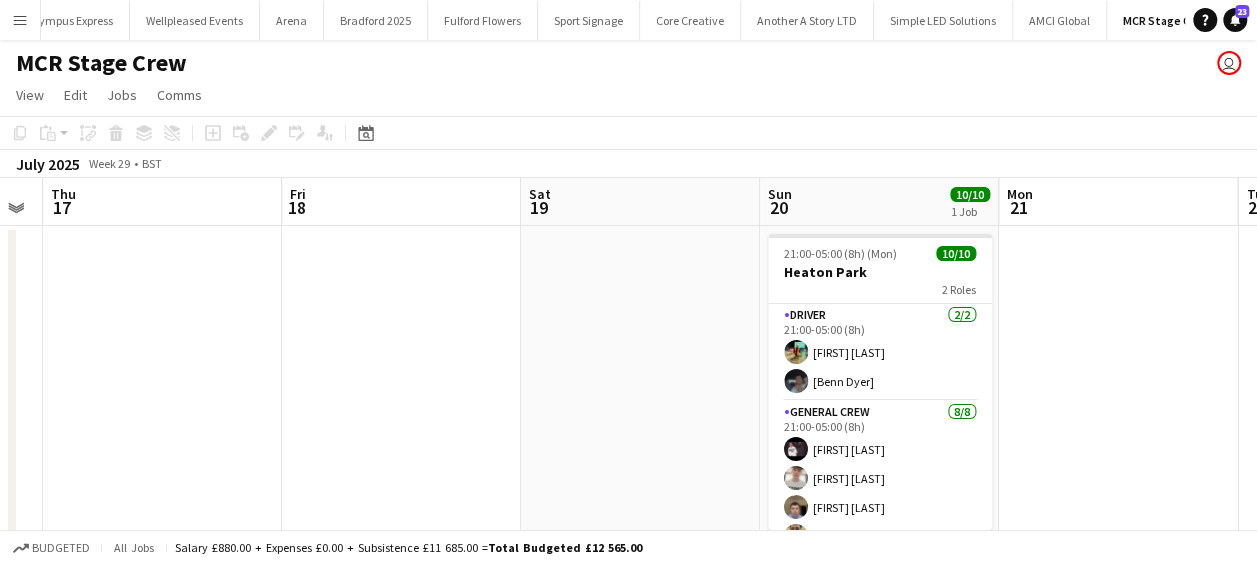 click on "Mon   14   Tue   15   Wed   16   Thu   17   Fri   18   Sat   19   Sun   20   10/10   1 Job   Mon   21   Tue   22   Wed   23   10/10   1 Job   Thu   24      21:00-05:00 (8h) (Mon)   10/10   Heaton Park   2 Roles   Driver   2/2   21:00-05:00 (8h)
Jake Hull Benn Dyer  General Crew   8/8   21:00-05:00 (8h)
Antonio Aiken Cian Fearnley Kian Hill Raheel Mohammad James Hassett Aaron Beck Joseph Bennett Ilan Archibald     22:00-03:00 (5h) (Thu)   10/10   Coop Live    2 Roles   Driver   2/2   22:00-03:00 (5h)
Jake Hull Benn Dyer  General Crew   8/8   22:00-03:00 (5h)
Antonio Aiken Samuel Newell Price Ewan Miller Remy Grierson James Hassett Aaron Beck Joseph Bennett David Brown" at bounding box center [628, 526] 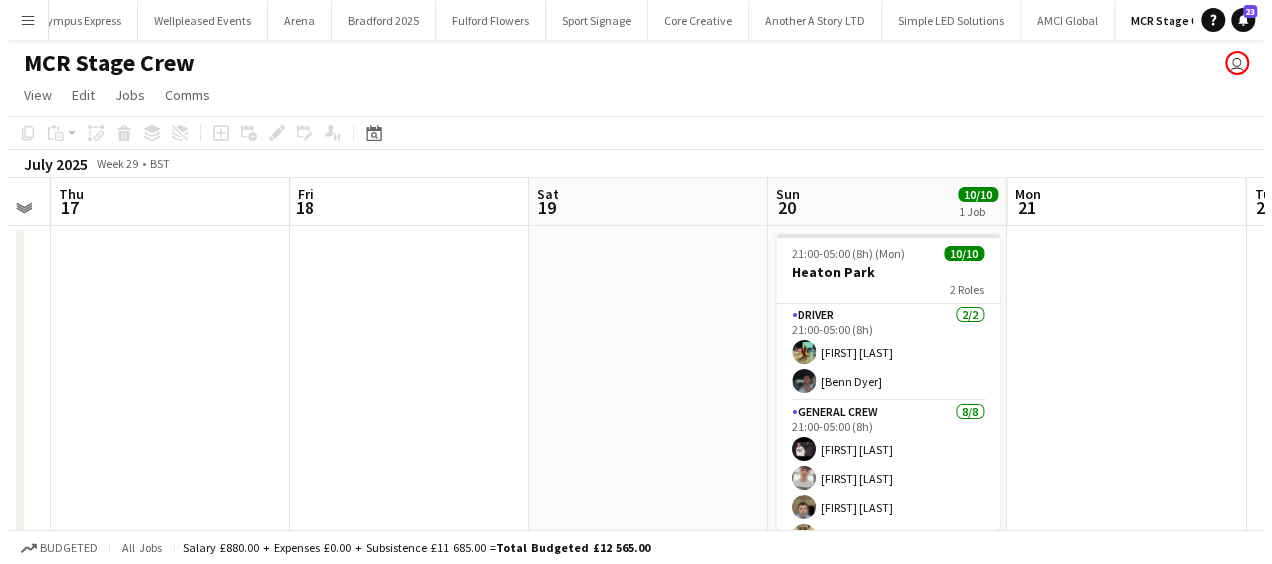 scroll, scrollTop: 0, scrollLeft: 846, axis: horizontal 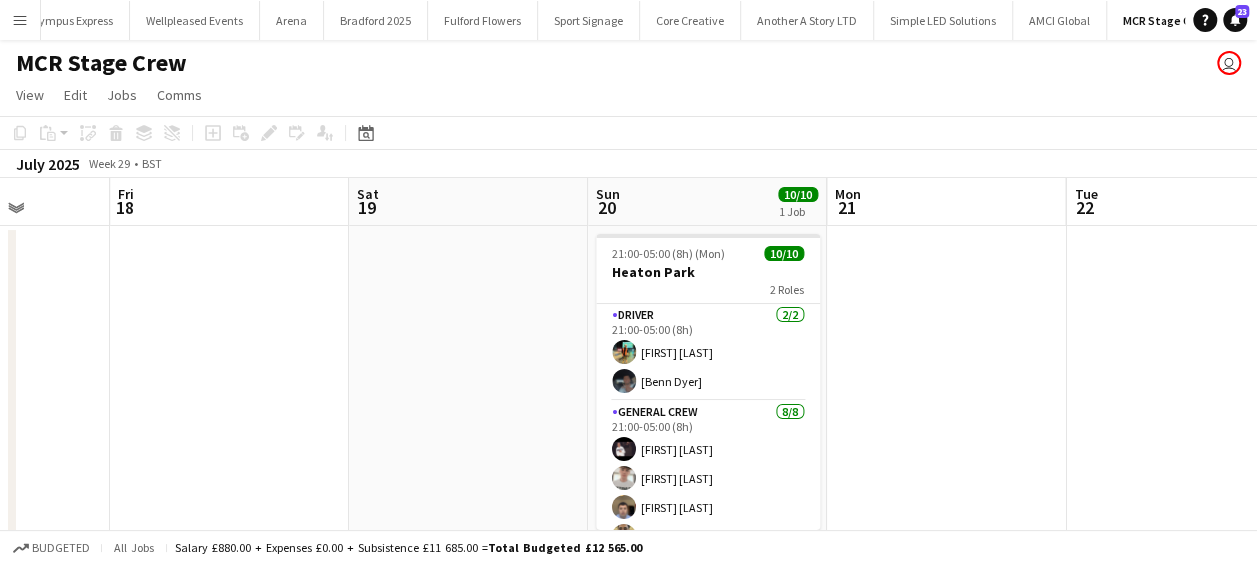 click on "Menu" at bounding box center [20, 20] 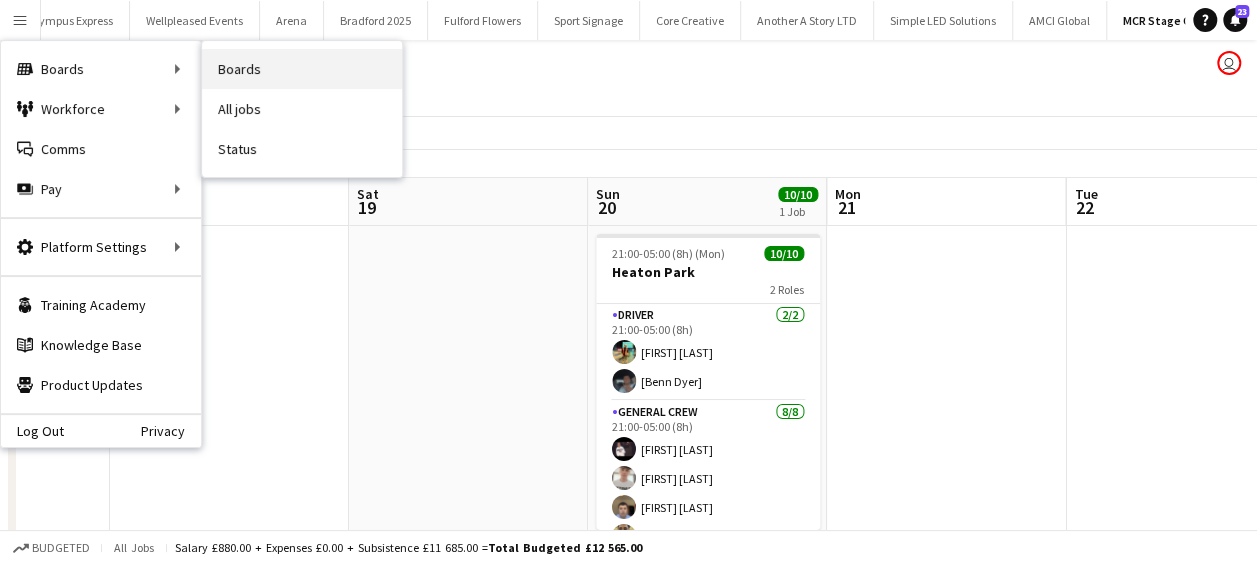 click on "Boards" at bounding box center (302, 69) 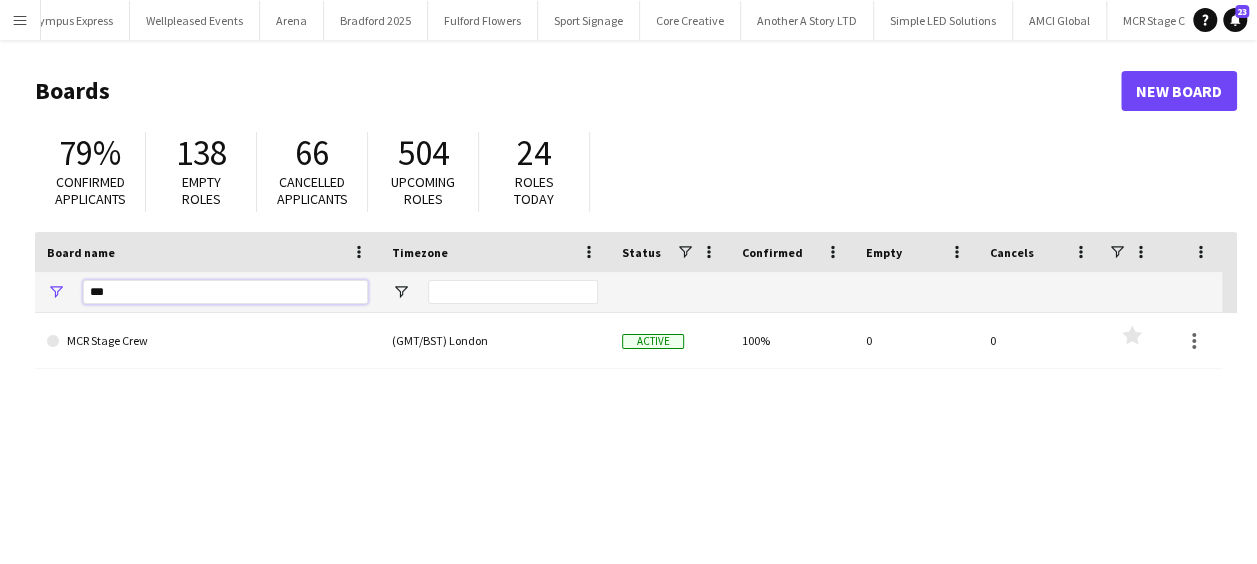 drag, startPoint x: 105, startPoint y: 294, endPoint x: 22, endPoint y: 283, distance: 83.725746 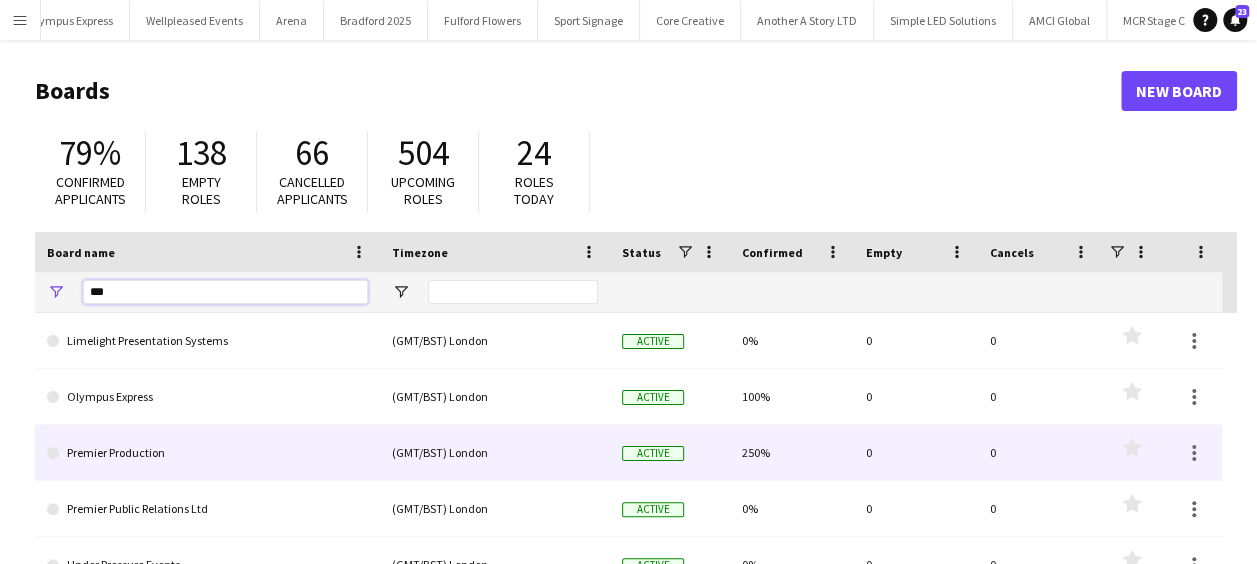 type on "***" 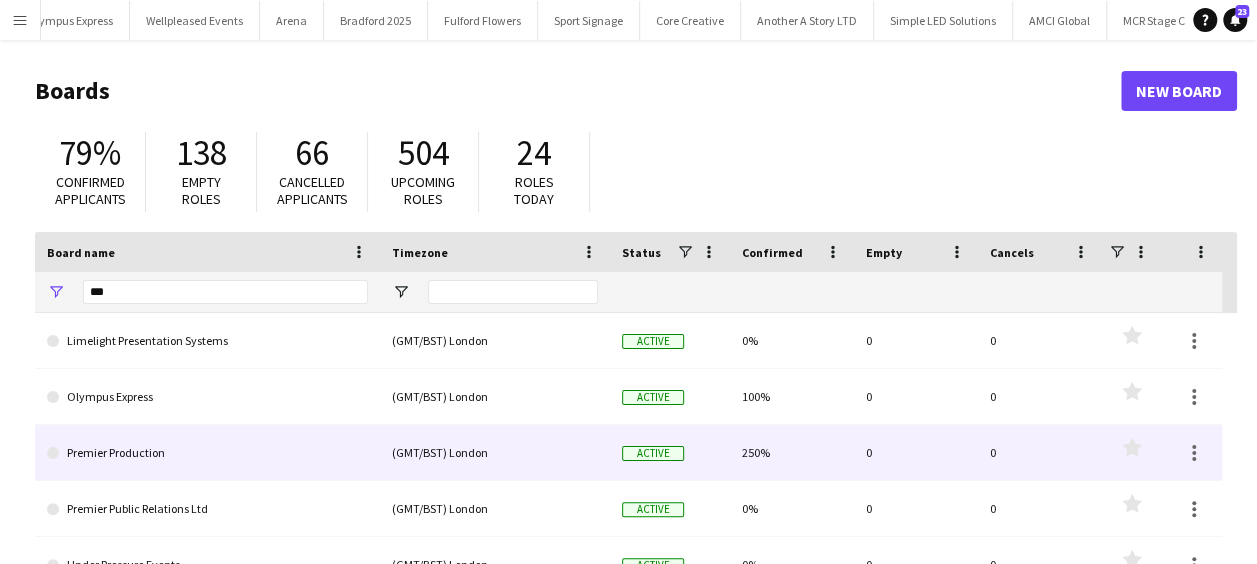 click on "Premier Production" 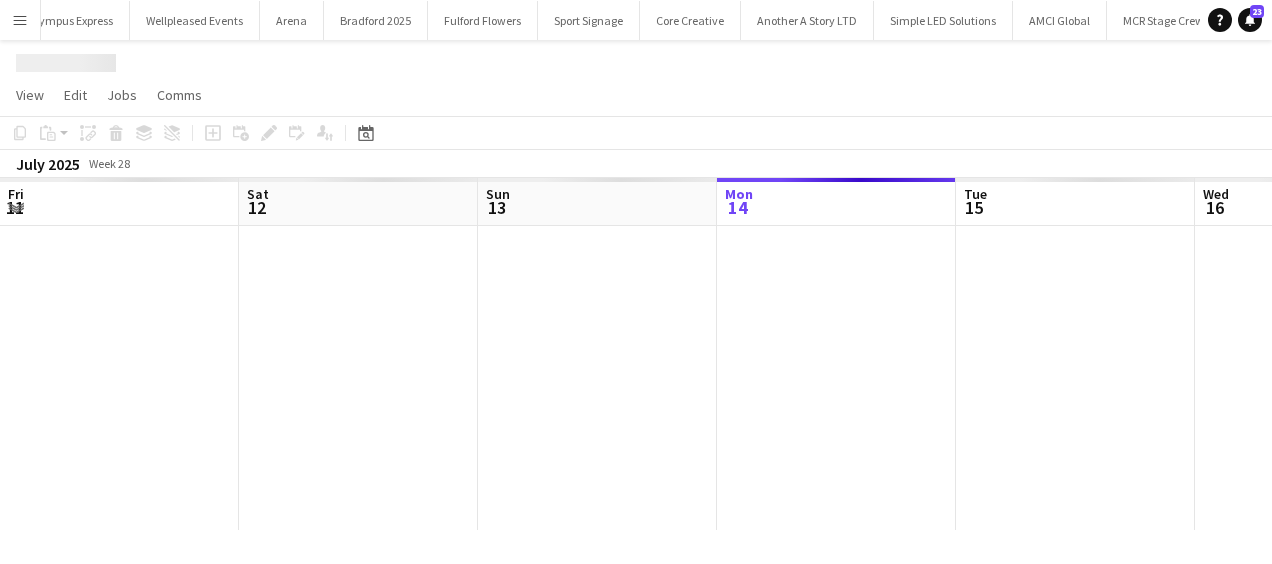 scroll, scrollTop: 0, scrollLeft: 478, axis: horizontal 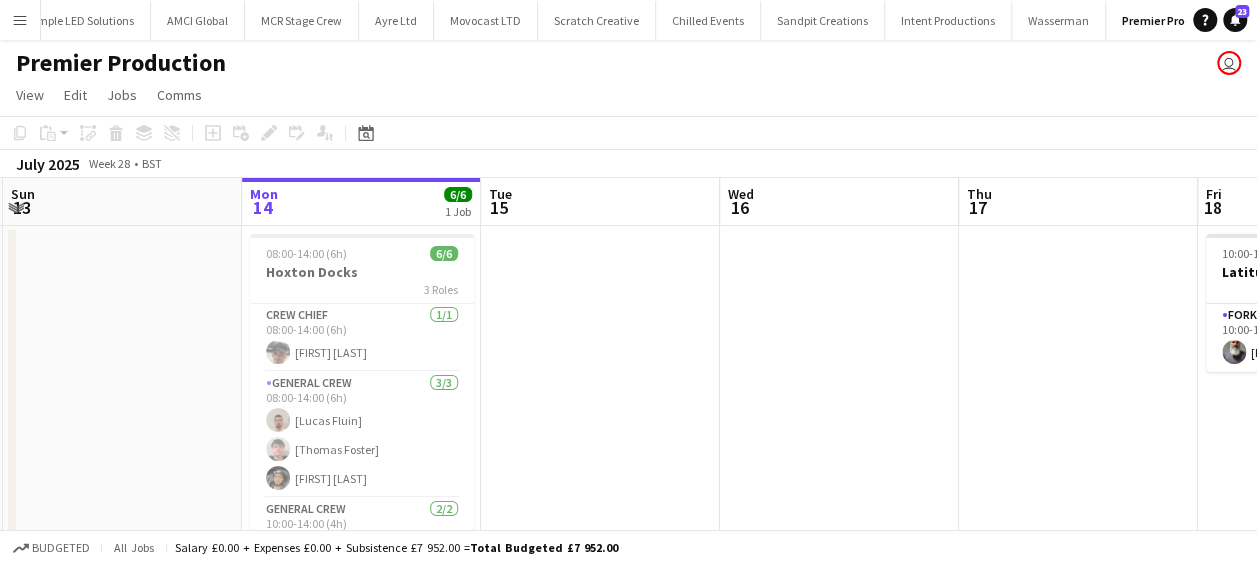drag, startPoint x: 200, startPoint y: 334, endPoint x: 676, endPoint y: 334, distance: 476 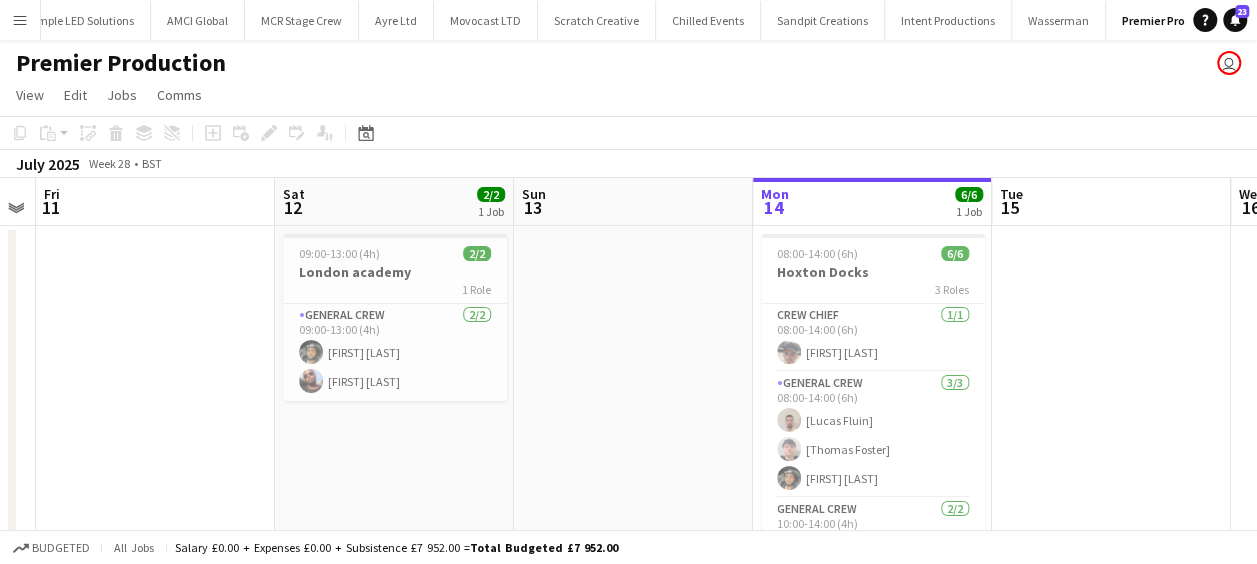 scroll, scrollTop: 0, scrollLeft: 438, axis: horizontal 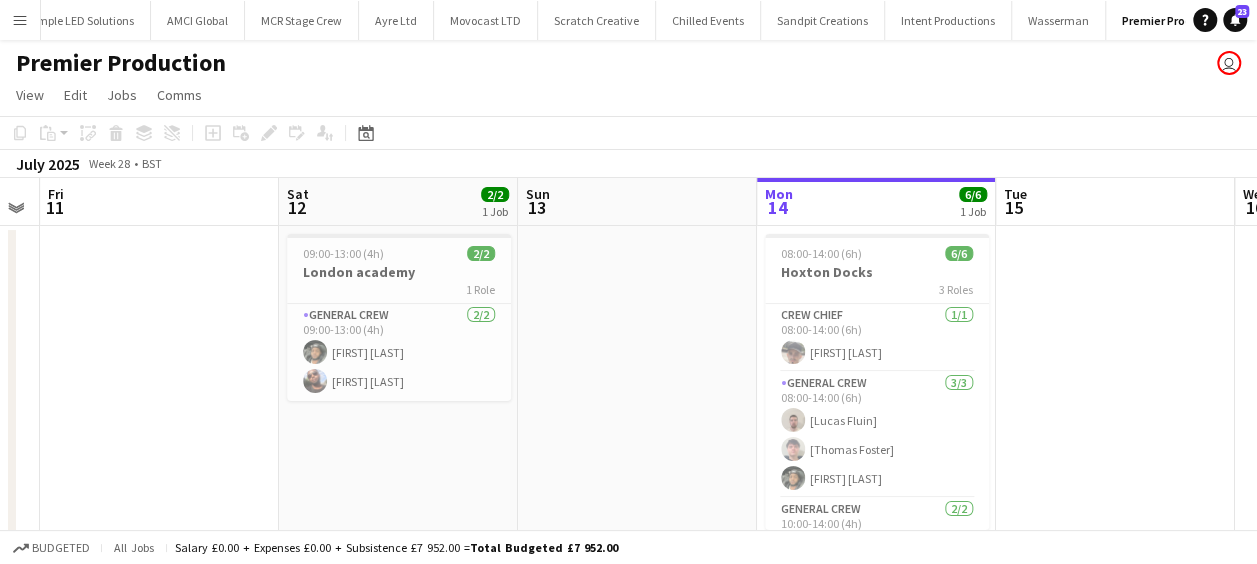 click on "Wed   9   Thu   10   Fri   11   Sat   12   2/2   1 Job   Sun   13   Mon   14   6/6   1 Job   Tue   15   Wed   16   Thu   17   Fri   18   1/1   1 Job   Sat   19      09:00-13:00 (4h)    2/2   London academy    1 Role   General Crew   2/2   09:00-13:00 (4h)
Kairo Solomon David Ryan     08:00-14:00 (6h)    6/6   Hoxton Docks   3 Roles   Crew Chief   1/1   08:00-14:00 (6h)
Szymon Matyjasik  General Crew   3/3   08:00-14:00 (6h)
Lucas Fluin Thomas Foster Kairo Solomon  General Crew   2/2   10:00-14:00 (4h)
Daniel Amber Alex Richards     10:00-18:00 (8h)    1/1   Latitude   1 Role   Forklift Driver   1/1   10:00-18:00 (8h)
Edvardas Draskinis" at bounding box center (628, 374) 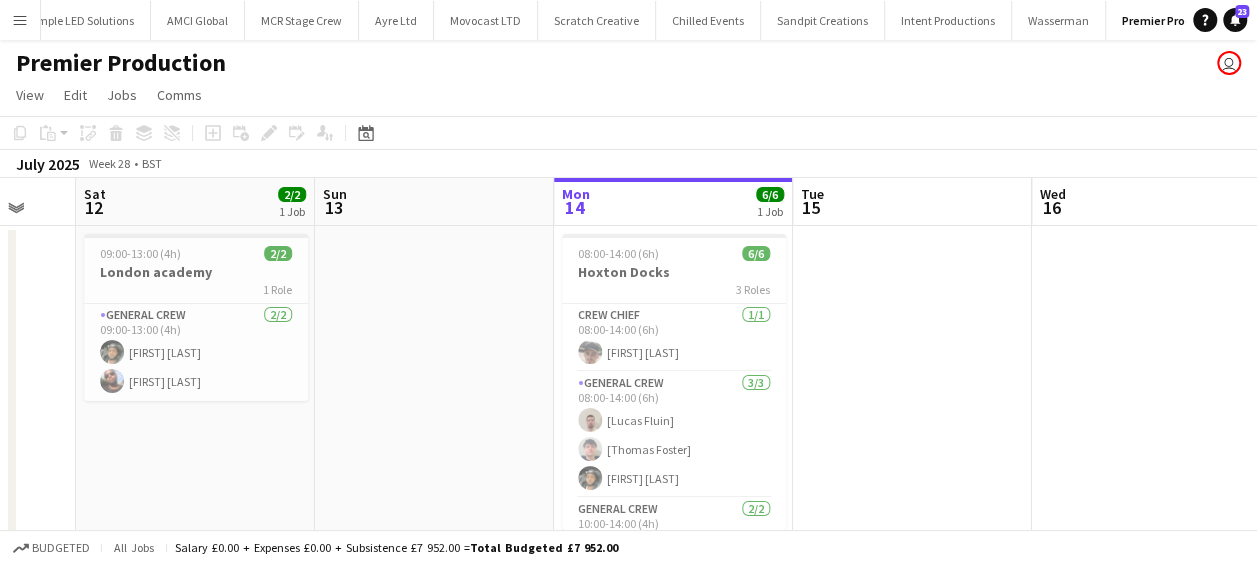 drag, startPoint x: 663, startPoint y: 354, endPoint x: 458, endPoint y: 359, distance: 205.06097 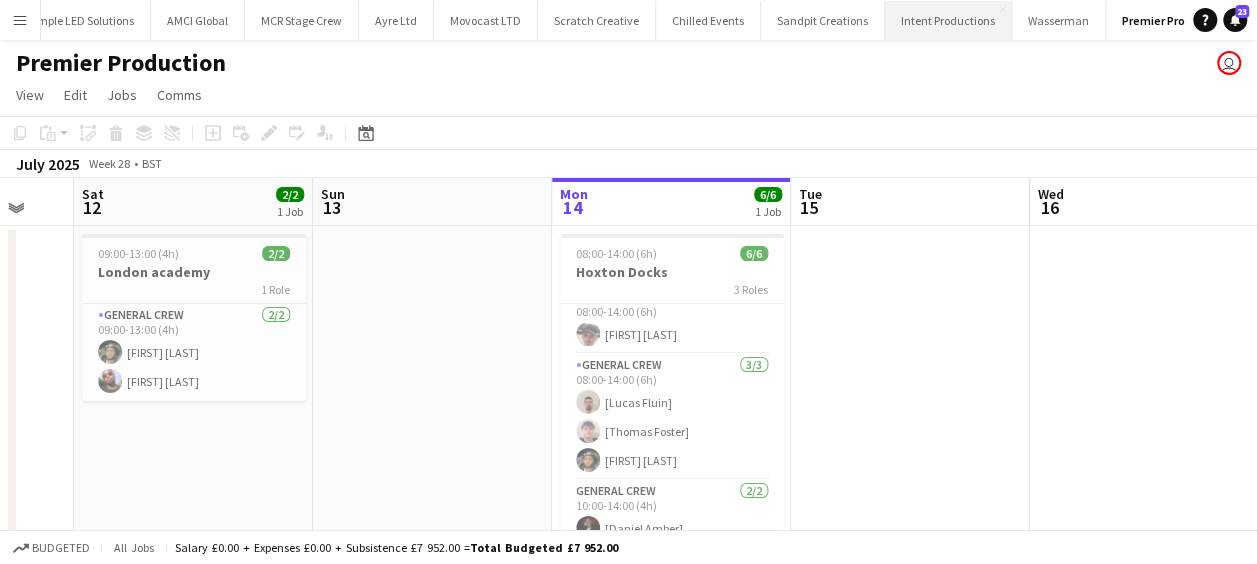 scroll, scrollTop: 0, scrollLeft: 0, axis: both 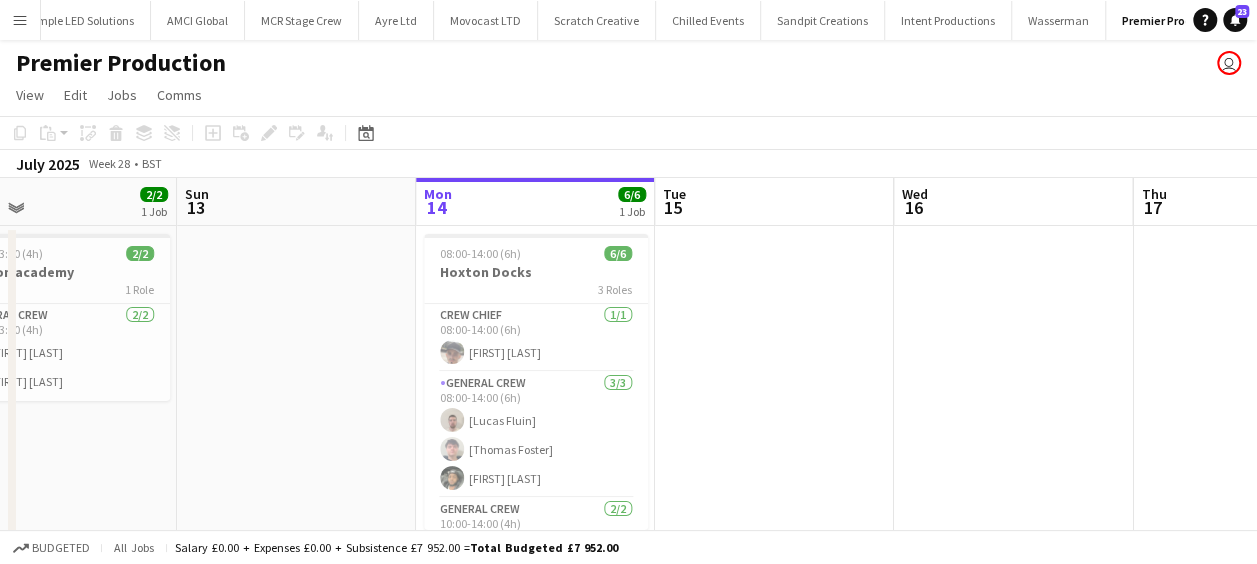 drag, startPoint x: 470, startPoint y: 290, endPoint x: 308, endPoint y: 291, distance: 162.00308 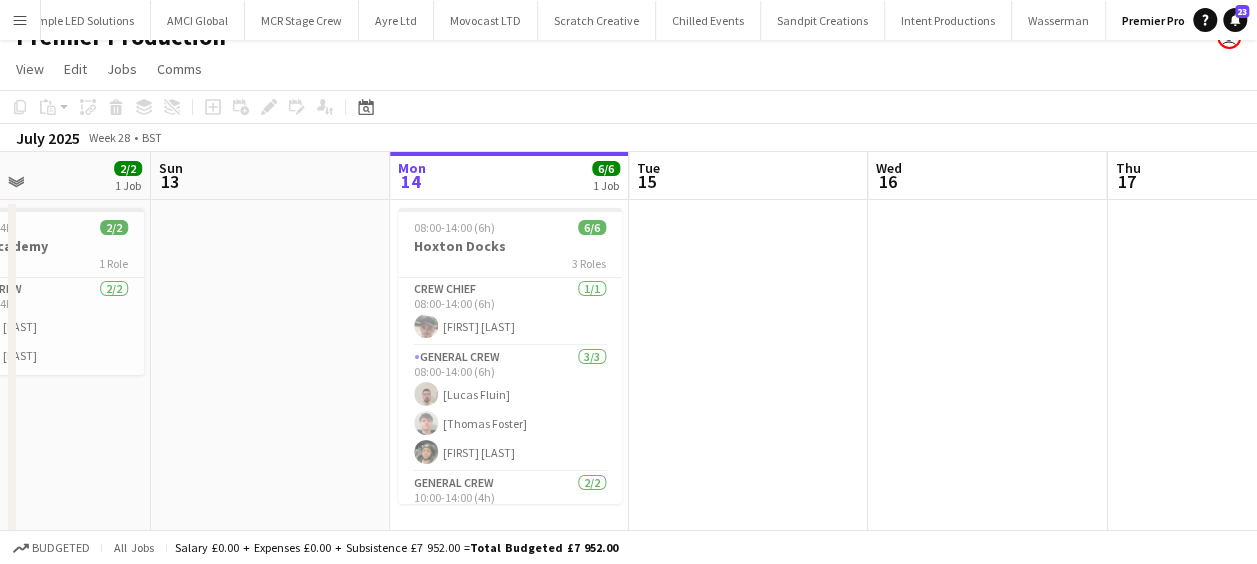 scroll, scrollTop: 40, scrollLeft: 0, axis: vertical 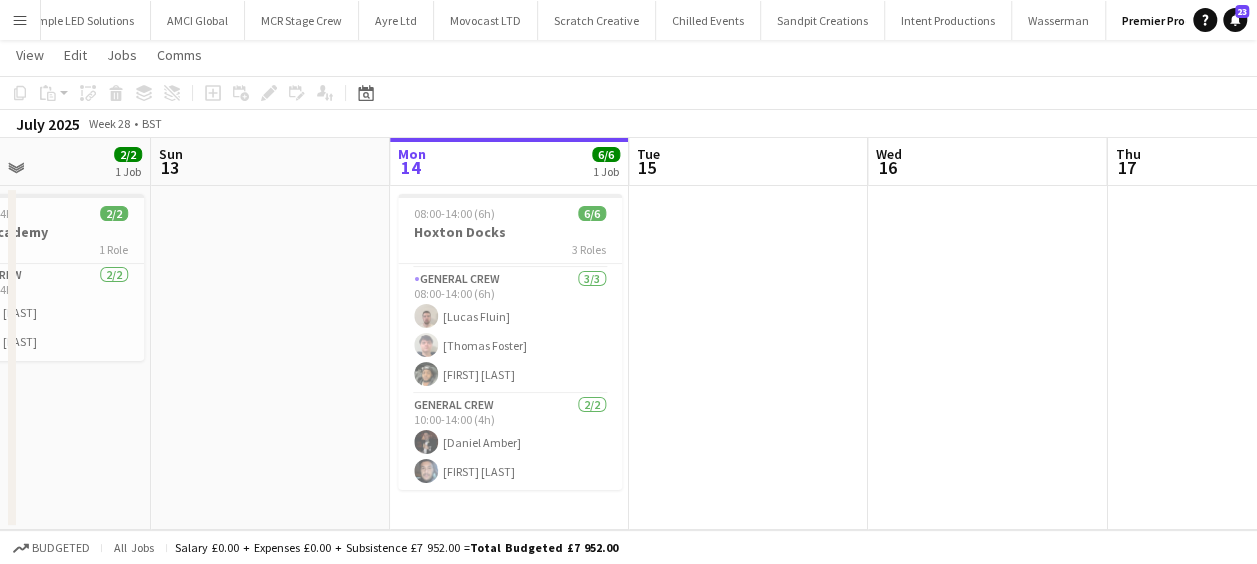 click on "Menu" at bounding box center [20, 20] 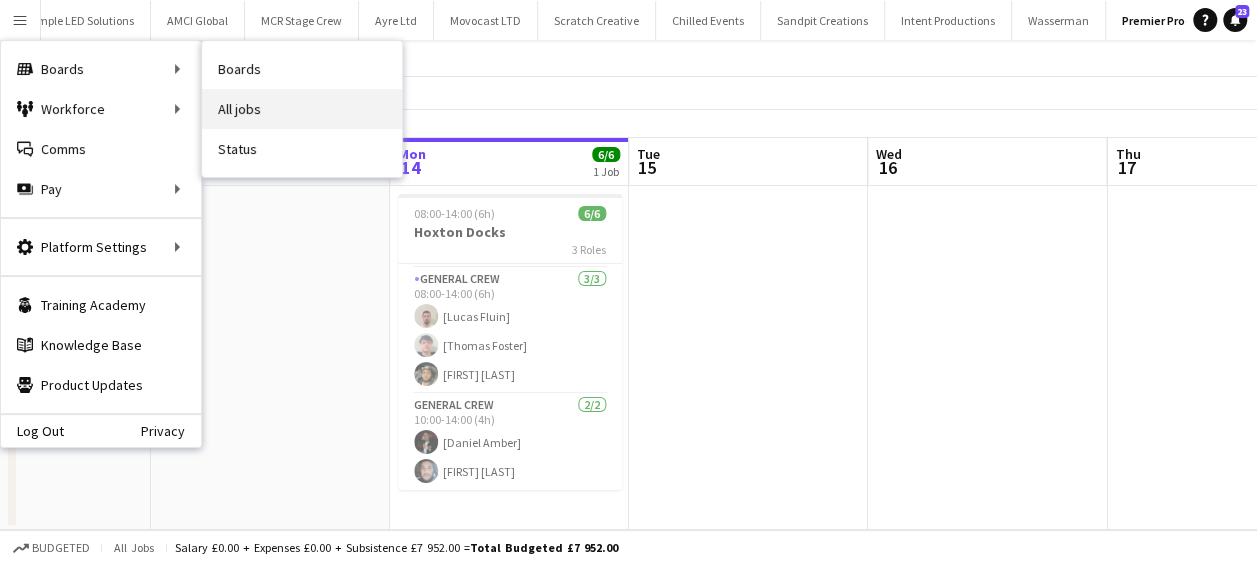 click on "All jobs" at bounding box center [302, 109] 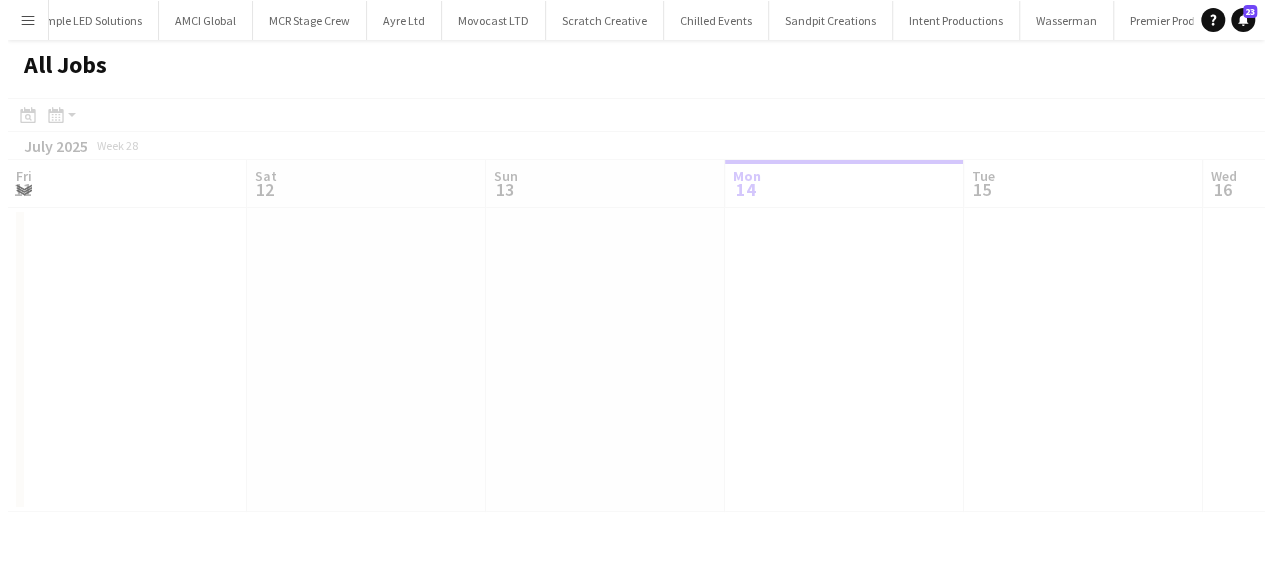 scroll, scrollTop: 0, scrollLeft: 0, axis: both 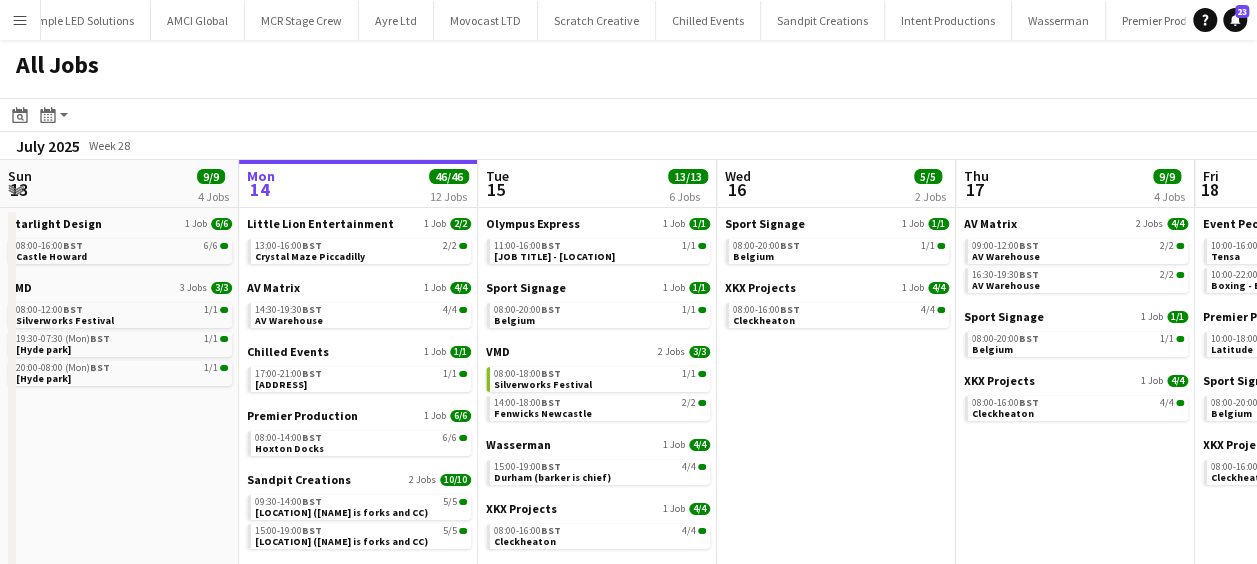 click on "Menu" at bounding box center (20, 20) 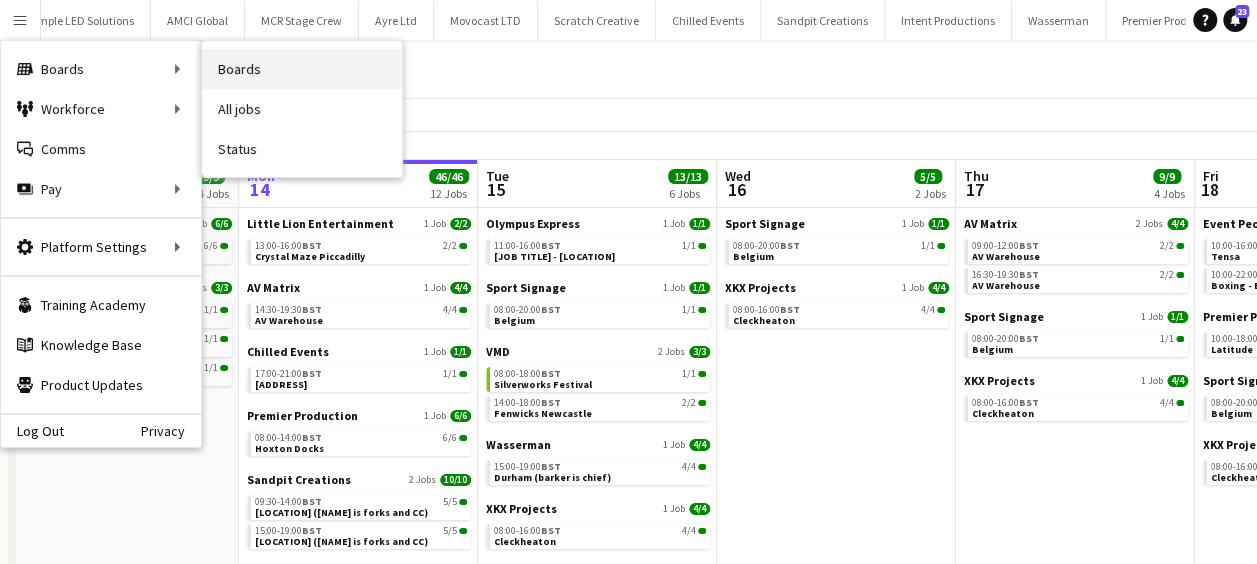 click on "Boards" at bounding box center [302, 69] 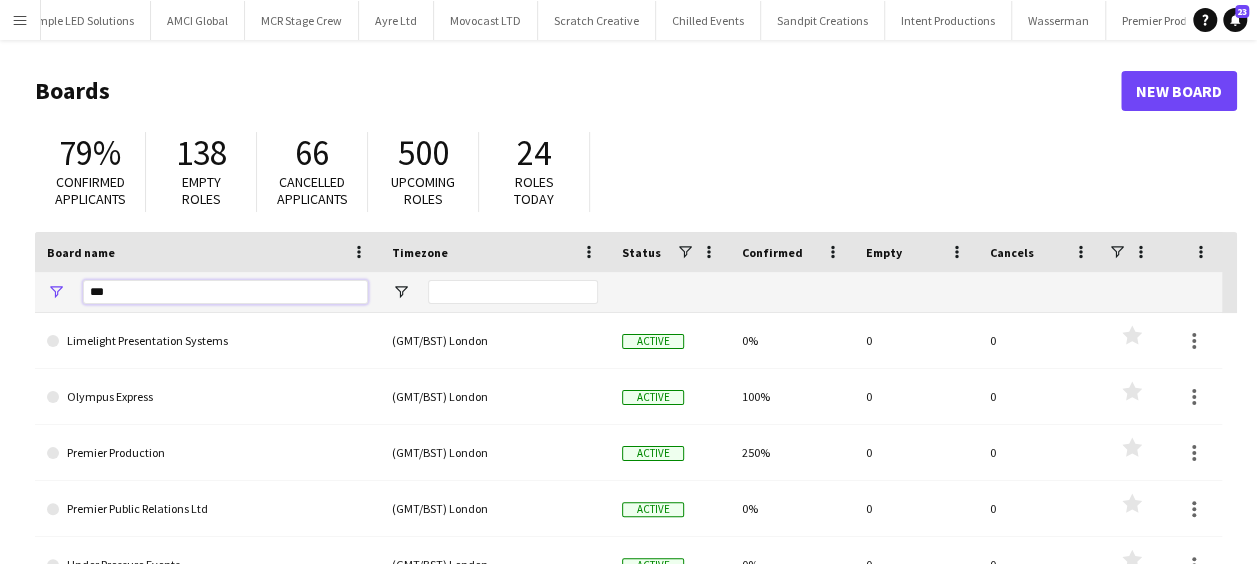 drag, startPoint x: 134, startPoint y: 279, endPoint x: 43, endPoint y: 289, distance: 91.5478 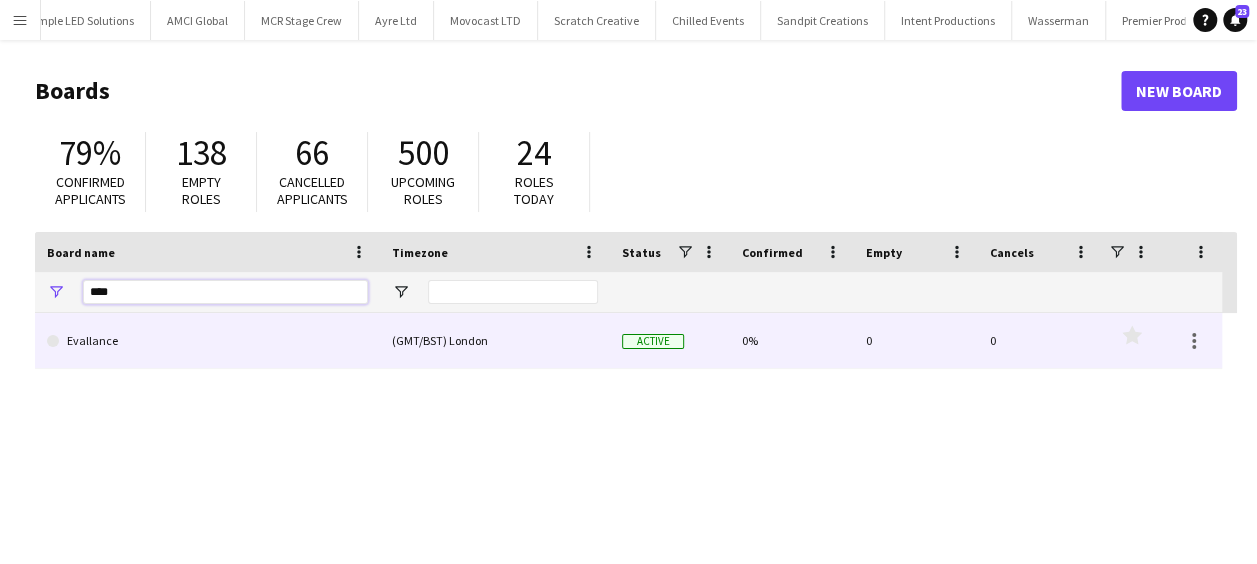 type on "****" 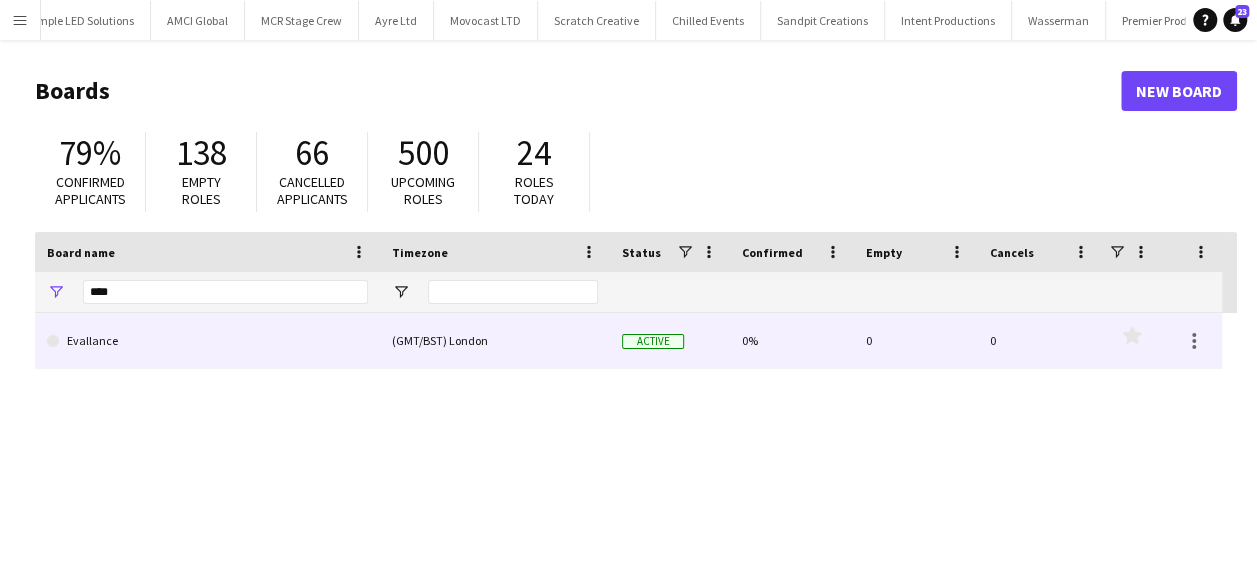 click on "Evallance" 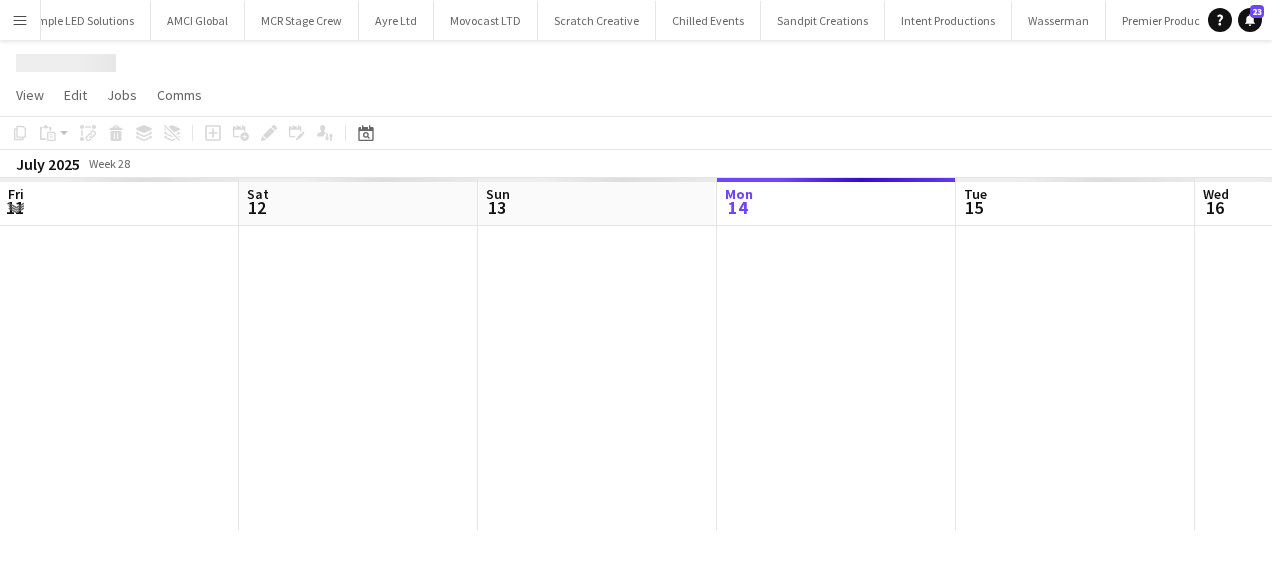 scroll, scrollTop: 0, scrollLeft: 478, axis: horizontal 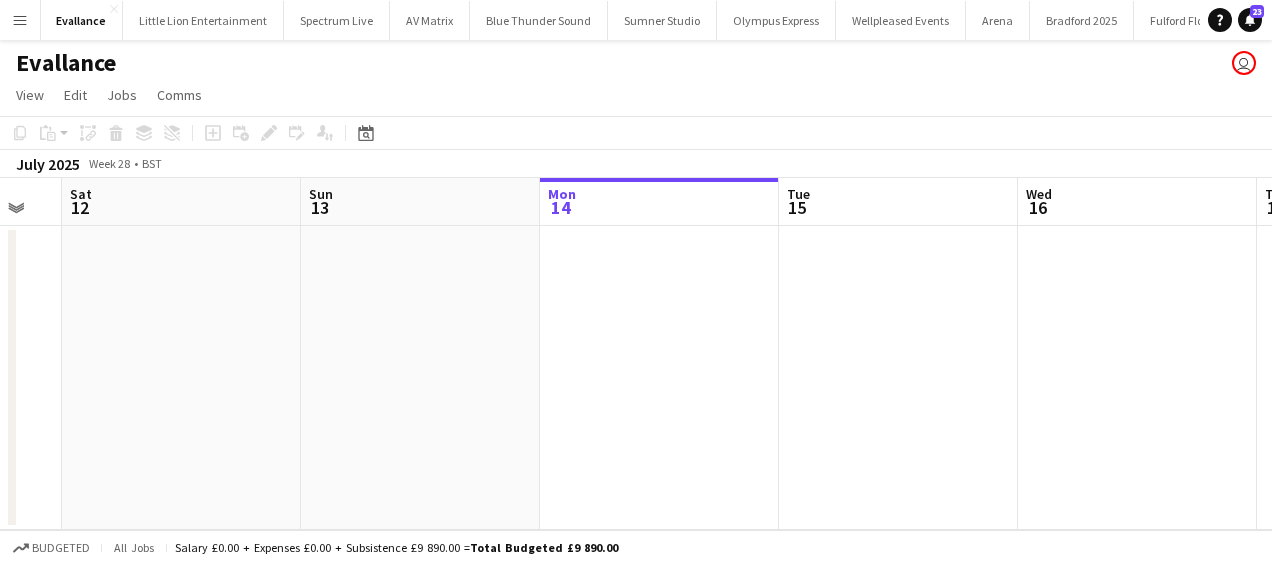 drag, startPoint x: 271, startPoint y: 378, endPoint x: 570, endPoint y: 380, distance: 299.00668 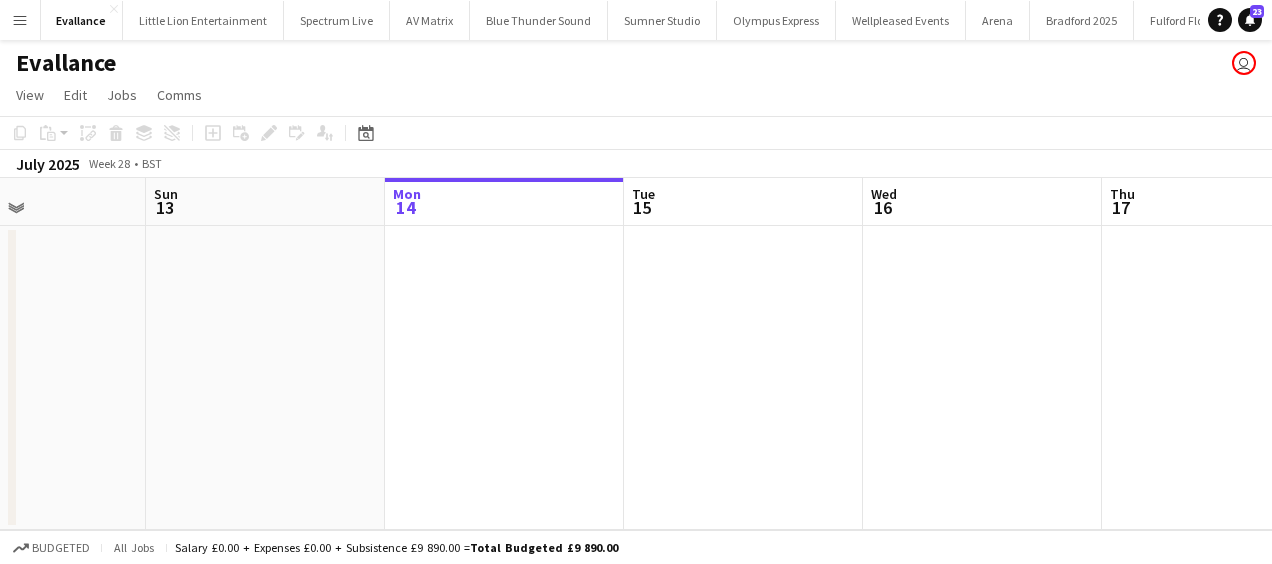 drag, startPoint x: 276, startPoint y: 410, endPoint x: 602, endPoint y: 404, distance: 326.0552 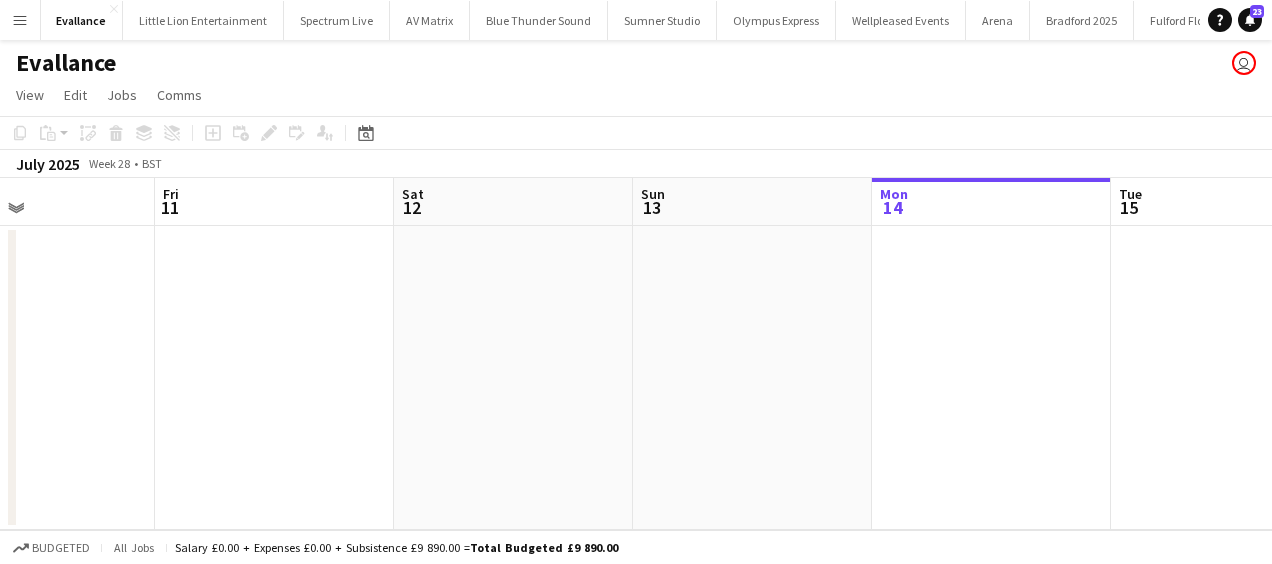 drag, startPoint x: 476, startPoint y: 421, endPoint x: 656, endPoint y: 419, distance: 180.01111 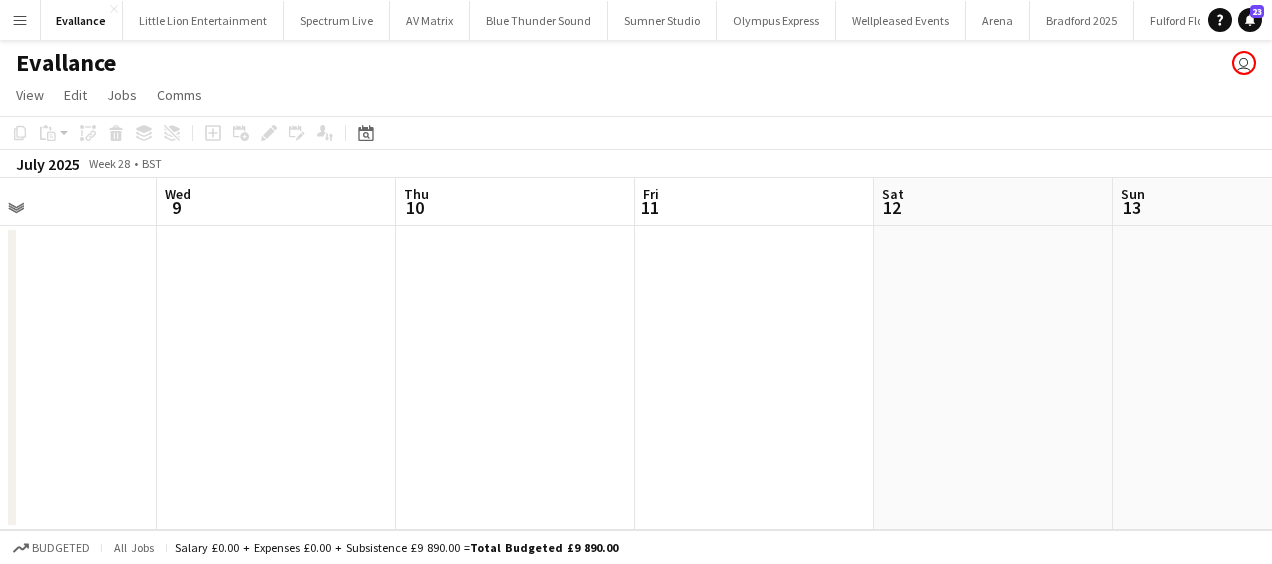 drag, startPoint x: 450, startPoint y: 420, endPoint x: 712, endPoint y: 415, distance: 262.0477 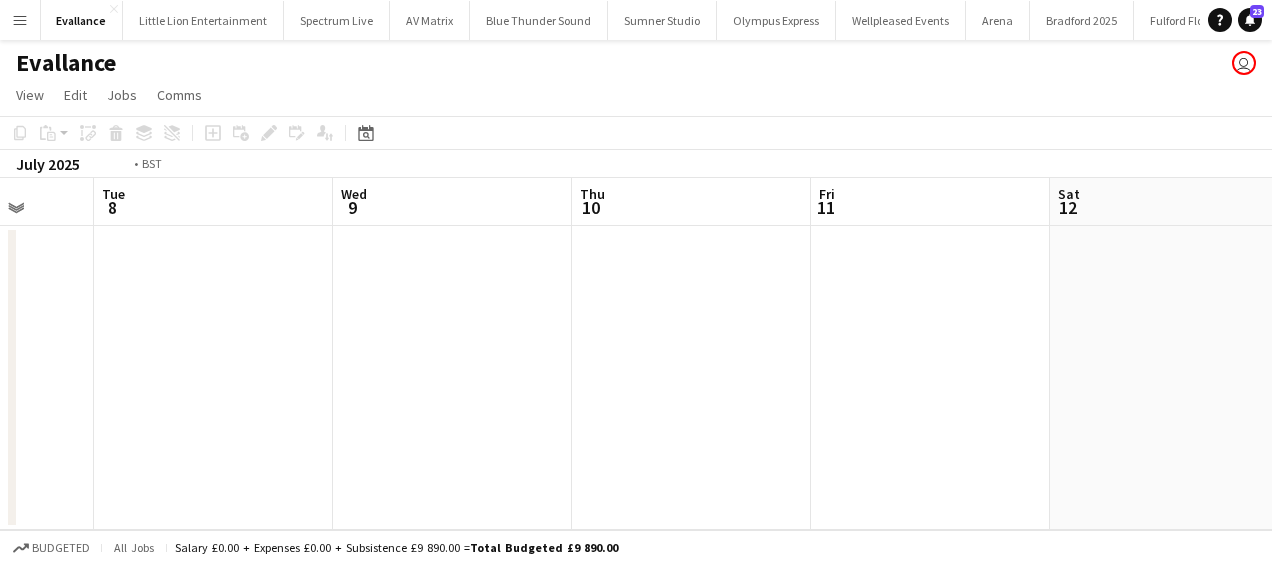 click on "Sat   5   Sun   6   Mon   7   Tue   8   Wed   9   Thu   10   Fri   11   Sat   12   Sun   13   Mon   14   Tue   15" at bounding box center [636, 354] 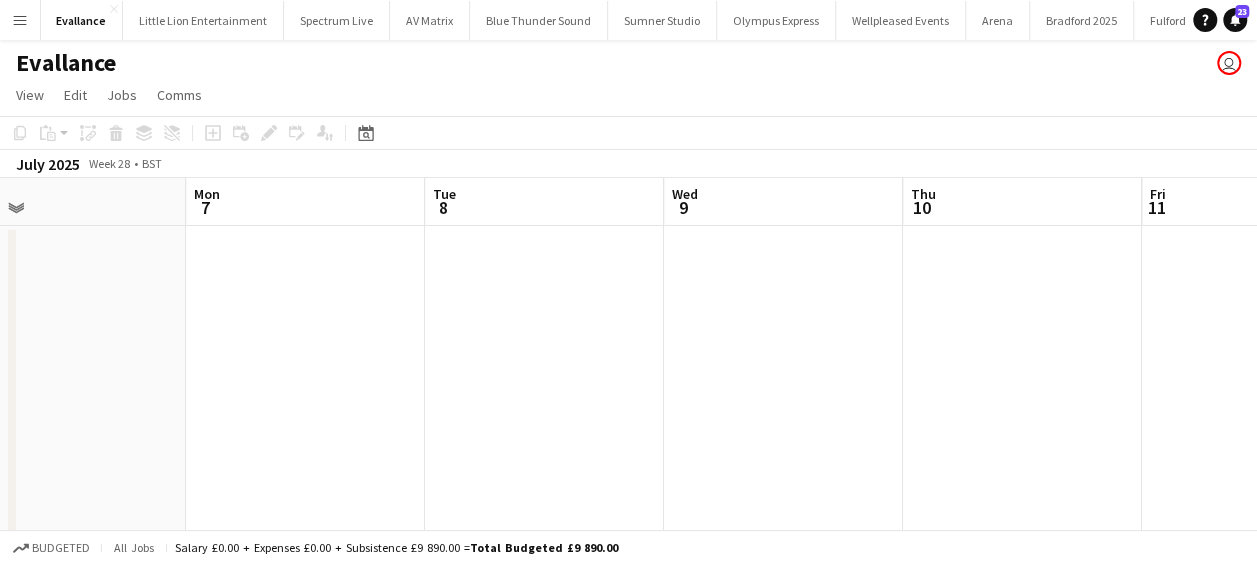 drag, startPoint x: 338, startPoint y: 391, endPoint x: 754, endPoint y: 386, distance: 416.03006 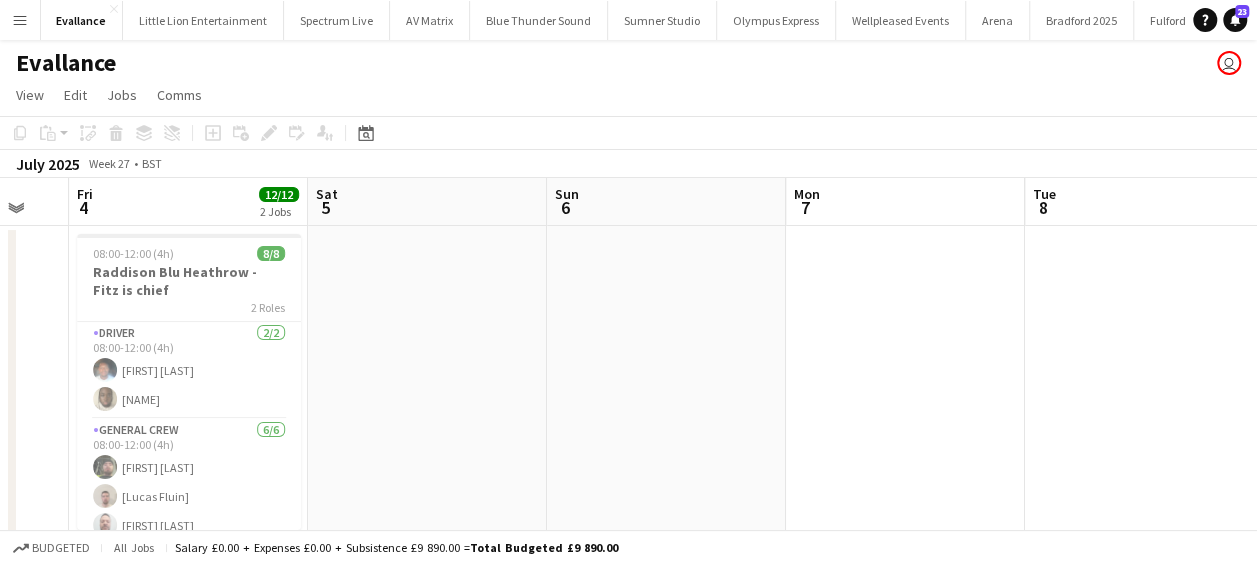 drag, startPoint x: 386, startPoint y: 396, endPoint x: 574, endPoint y: 383, distance: 188.44893 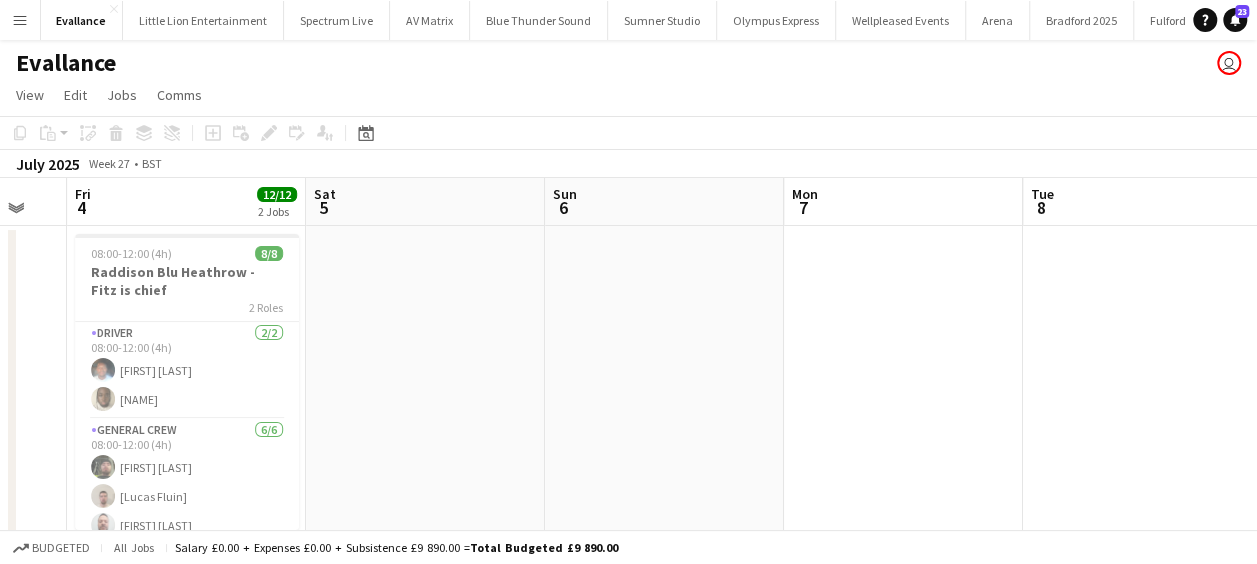 click on "Wed   2   Thu   3   Fri   4   12/12   2 Jobs   Sat   5   Sun   6   Mon   7   Tue   8   Wed   9   Thu   10   Fri   11   Sat   12      08:00-12:00 (4h)    8/8   Raddison Blu Heathrow - Fitz is chief   2 Roles   Driver   2/2   08:00-12:00 (4h)
Fitzgerald Williams-Owens David Simbizi  General Crew   6/6   08:00-12:00 (4h)
Kane O’Neill Lucas Fluin Lionel Joseph Thomas Foster David Ryan Ona Ajala     18:00-21:00 (3h)    4/4   Evallance Warehouse   2 Roles   Crew Chief   1/1   18:00-21:00 (3h)
Luke Flynn  General Crew   3/3   18:00-21:00 (3h)
Jake Hull David Brown Antonio Aiken" at bounding box center (628, 511) 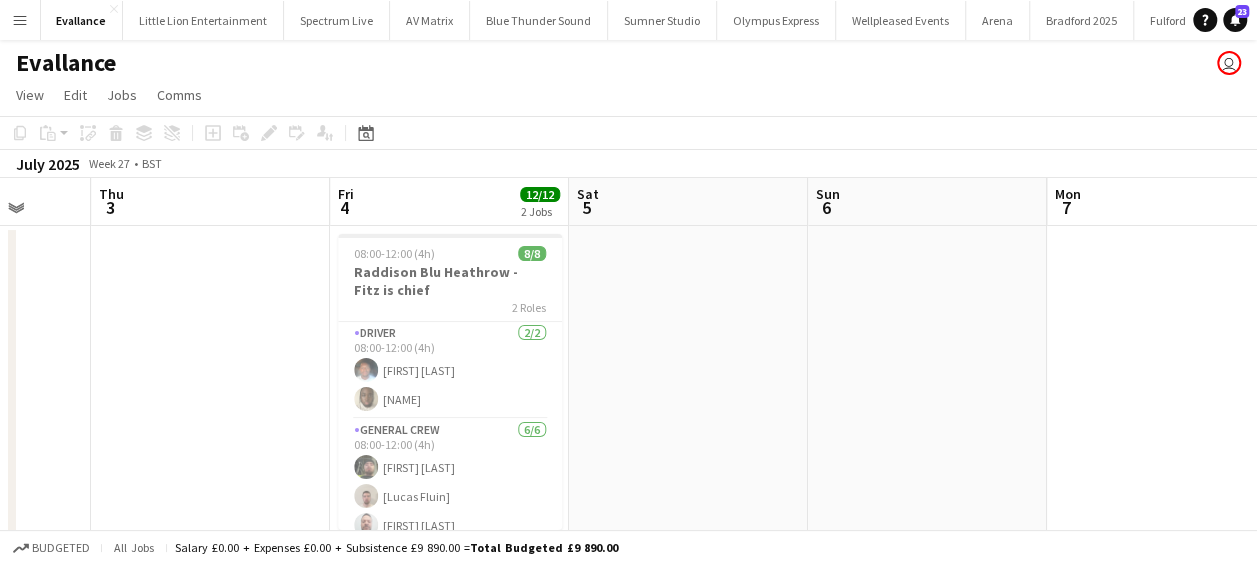 drag, startPoint x: 686, startPoint y: 373, endPoint x: 716, endPoint y: 373, distance: 30 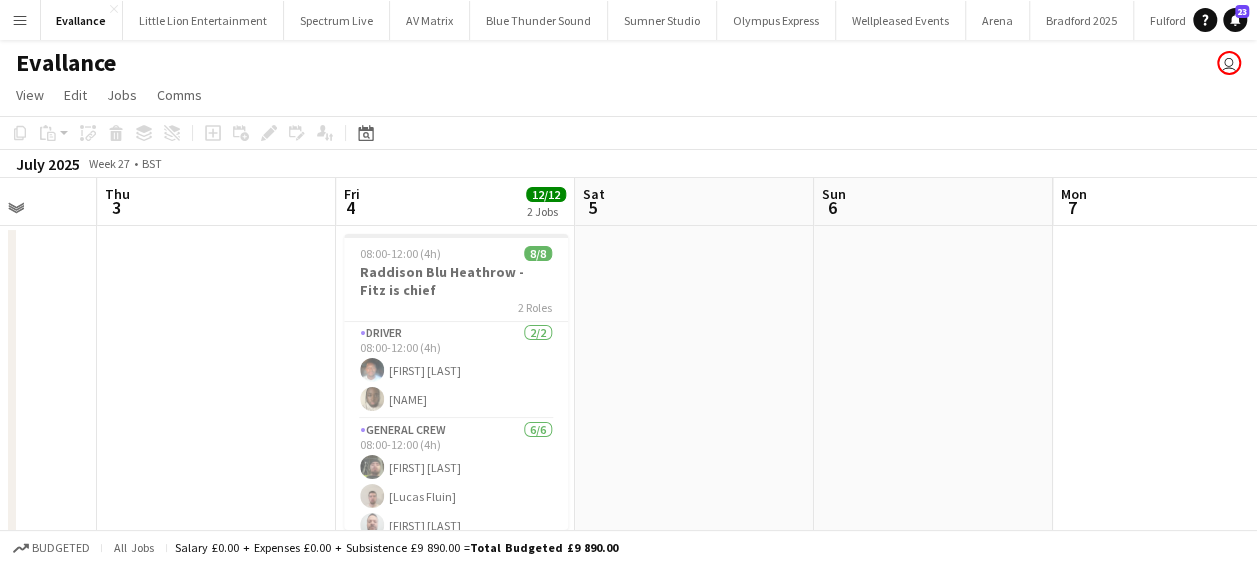 drag, startPoint x: 857, startPoint y: 411, endPoint x: 912, endPoint y: 411, distance: 55 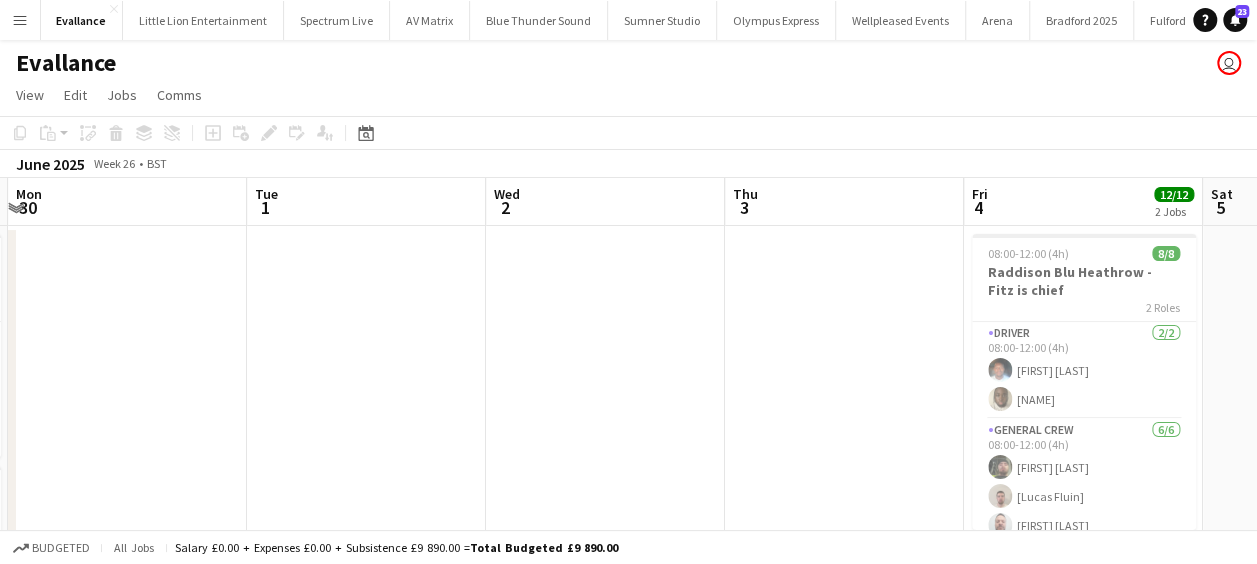 click on "Sat   28   4/6   3 Jobs   Sun   29   8/10   2 Jobs   Mon   30   Tue   1   Wed   2   Thu   3   Fri   4   12/12   2 Jobs   Sat   5   Sun   6   Mon   7   Tue   8      07:30-11:30 (4h)    2/2   The Oakwood   2 Roles   Driver   1/1   07:30-11:30 (4h)
Benn Dyer  General Crew   1/1   07:30-11:30 (4h)
Peter Stevenson     13:00-17:00 (4h)    0/2   Last Drop Hotel & Spa 2 from Connor   2 Roles   Driver   0/1   13:00-17:00 (4h)
single-neutral-actions
General Crew   0/1   13:00-17:00 (4h)
single-neutral-actions
23:45-02:45 (3h) (Sun)   2/2   The Oakwood   2 Roles   Driver   1/1   23:45-02:45 (3h)
Benn Dyer  General Crew   1/1   23:45-02:45 (3h)
Peter Stevenson     01:00-05:00 (4h)    0/2   Last Drop Hotel & Spa 2 from Connor   2 Roles   Driver   0/1   01:00-05:00 (4h)
single-neutral-actions
General Crew   0/1   01:00-05:00 (4h)
single-neutral-actions
8/8   1/1" at bounding box center [628, 554] 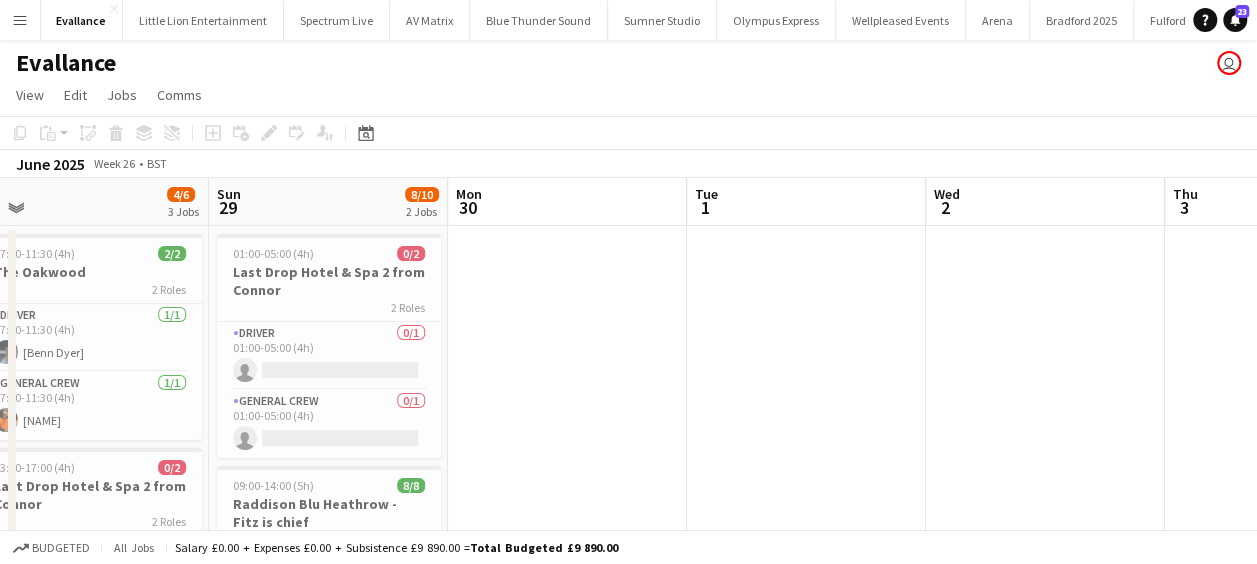 drag, startPoint x: 1010, startPoint y: 376, endPoint x: 931, endPoint y: 377, distance: 79.00633 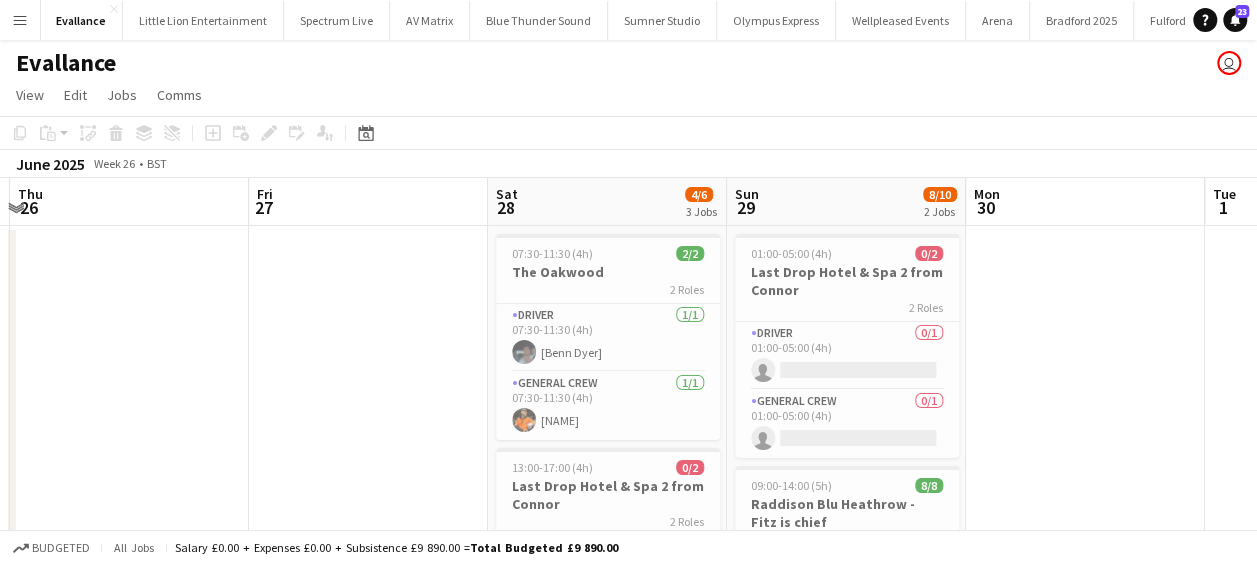 drag, startPoint x: 264, startPoint y: 346, endPoint x: 595, endPoint y: 340, distance: 331.05438 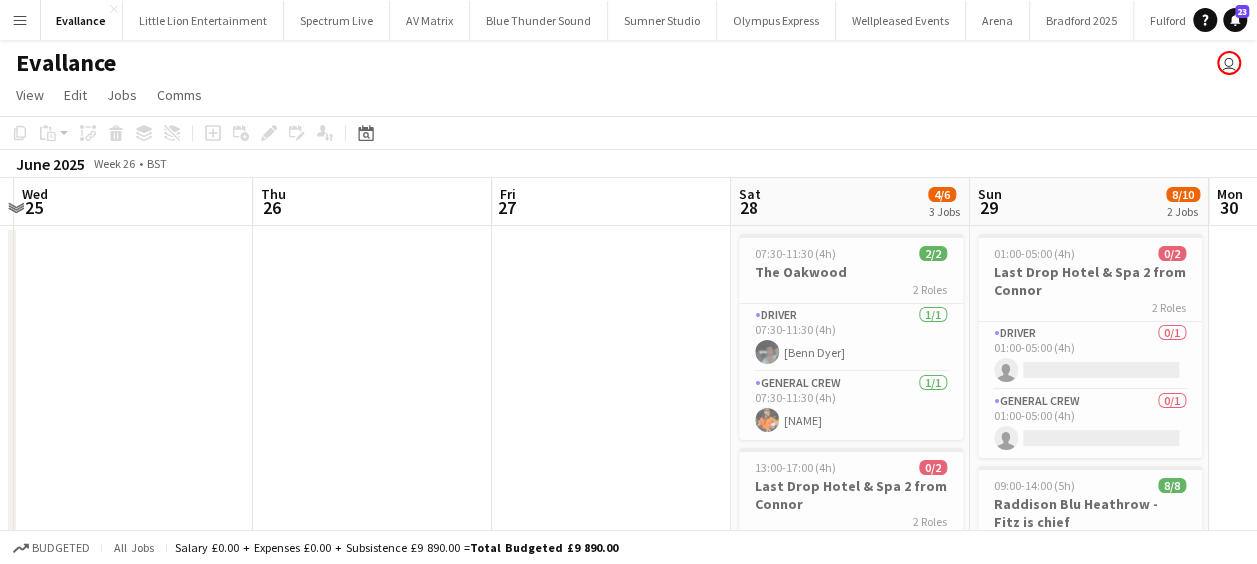 click on "Mon   23   Tue   24   Wed   25   Thu   26   Fri   27   Sat   28   4/6   3 Jobs   Sun   29   8/10   2 Jobs   Mon   30   Tue   1   Wed   2   Thu   3      07:30-11:30 (4h)    2/2   The Oakwood   2 Roles   Driver   1/1   07:30-11:30 (4h)
Benn Dyer  General Crew   1/1   07:30-11:30 (4h)
Peter Stevenson     13:00-17:00 (4h)    0/2   Last Drop Hotel & Spa 2 from Connor   2 Roles   Driver   0/1   13:00-17:00 (4h)
single-neutral-actions
General Crew   0/1   13:00-17:00 (4h)
single-neutral-actions
23:45-02:45 (3h) (Sun)   2/2   The Oakwood   2 Roles   Driver   1/1   23:45-02:45 (3h)
Benn Dyer  General Crew   1/1   23:45-02:45 (3h)
Peter Stevenson     01:00-05:00 (4h)    0/2   Last Drop Hotel & Spa 2 from Connor   2 Roles   Driver   0/1   01:00-05:00 (4h)
single-neutral-actions
General Crew   0/1   01:00-05:00 (4h)
single-neutral-actions
09:00-14:00 (5h)" at bounding box center [628, 554] 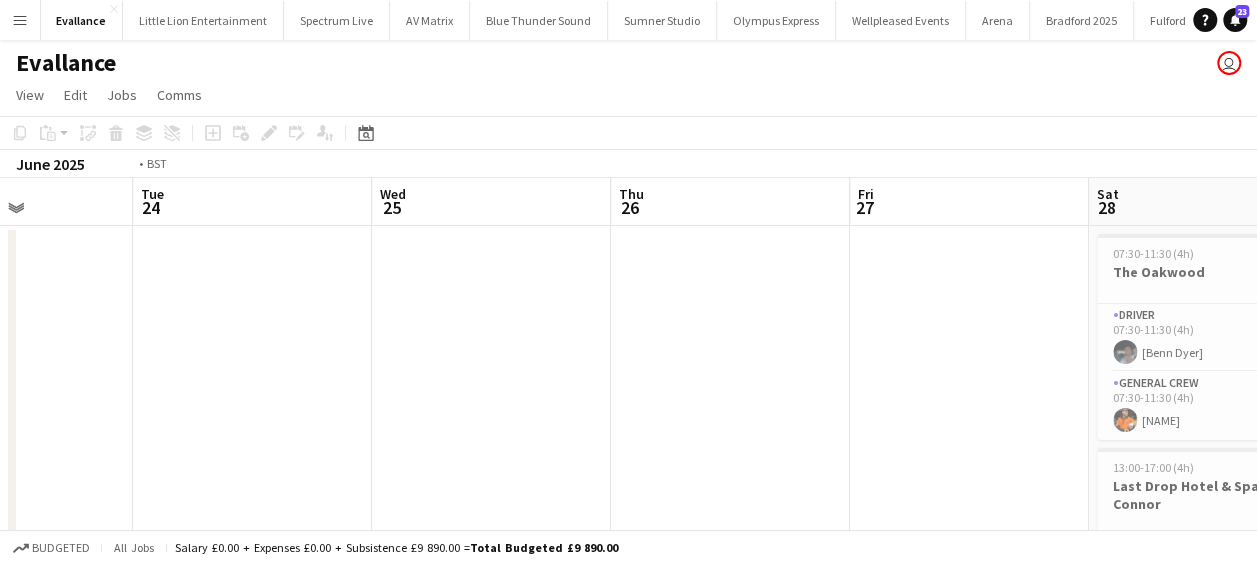 click on "Sat   21   Sun   22   Mon   23   Tue   24   Wed   25   Thu   26   Fri   27   Sat   28   4/6   3 Jobs   Sun   29   8/10   2 Jobs   Mon   30   Tue   1      07:30-11:30 (4h)    2/2   The Oakwood   2 Roles   Driver   1/1   07:30-11:30 (4h)
Benn Dyer  General Crew   1/1   07:30-11:30 (4h)
Peter Stevenson     13:00-17:00 (4h)    0/2   Last Drop Hotel & Spa 2 from Connor   2 Roles   Driver   0/1   13:00-17:00 (4h)
single-neutral-actions
General Crew   0/1   13:00-17:00 (4h)
single-neutral-actions
23:45-02:45 (3h) (Sun)   2/2   The Oakwood   2 Roles   Driver   1/1   23:45-02:45 (3h)
Benn Dyer  General Crew   1/1   23:45-02:45 (3h)
Peter Stevenson     01:00-05:00 (4h)    0/2   Last Drop Hotel & Spa 2 from Connor   2 Roles   Driver   0/1   01:00-05:00 (4h)
single-neutral-actions
General Crew   0/1   01:00-05:00 (4h)
single-neutral-actions
09:00-14:00 (5h)" at bounding box center [628, 554] 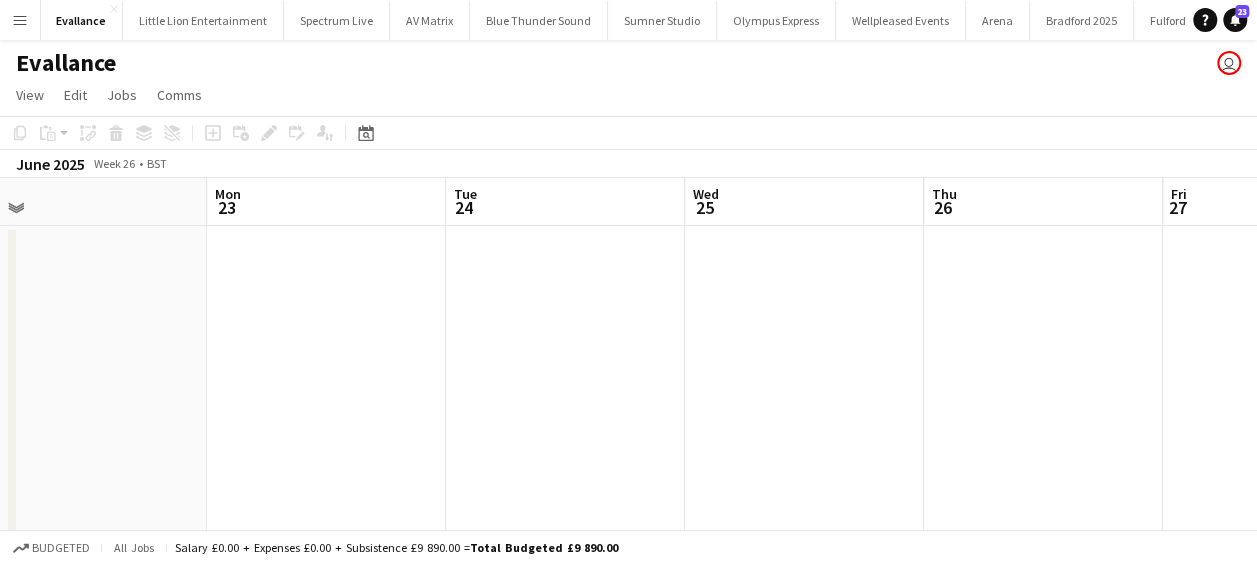 drag, startPoint x: 711, startPoint y: 353, endPoint x: 764, endPoint y: 358, distance: 53.235325 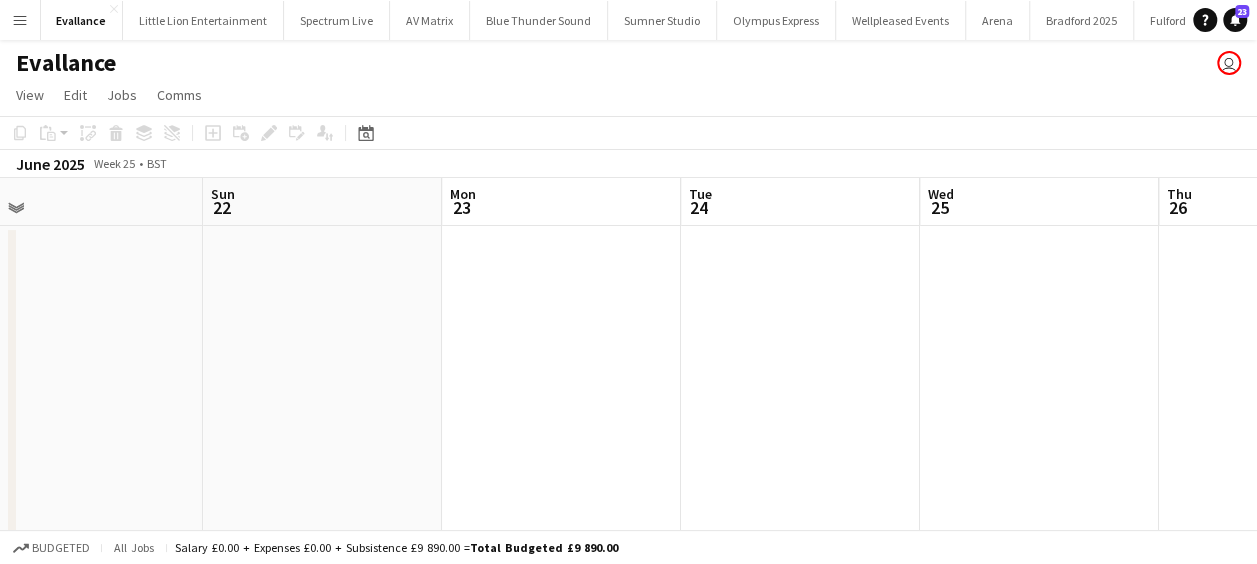 drag, startPoint x: 722, startPoint y: 358, endPoint x: 783, endPoint y: 363, distance: 61.204575 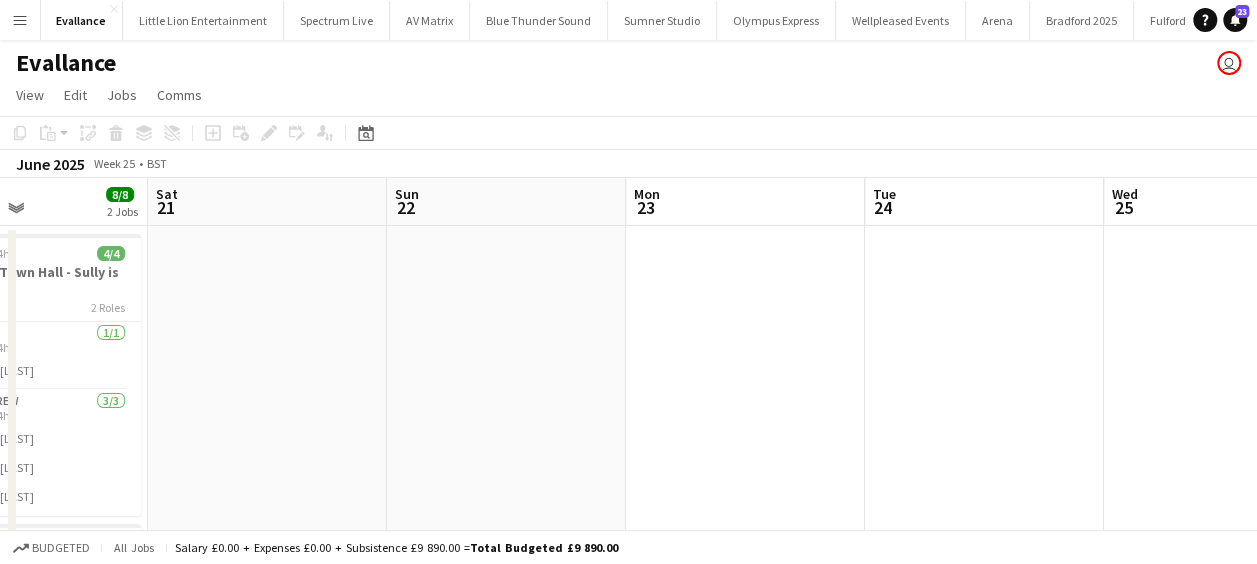 drag, startPoint x: 602, startPoint y: 363, endPoint x: 809, endPoint y: 358, distance: 207.06038 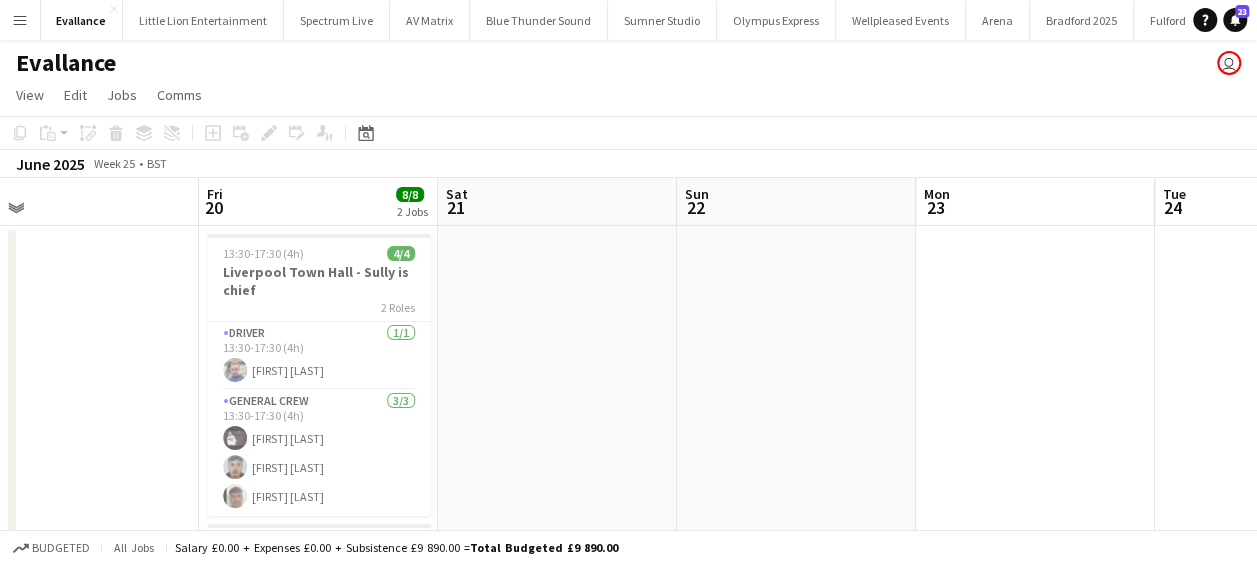 drag, startPoint x: 836, startPoint y: 364, endPoint x: 784, endPoint y: 380, distance: 54.405884 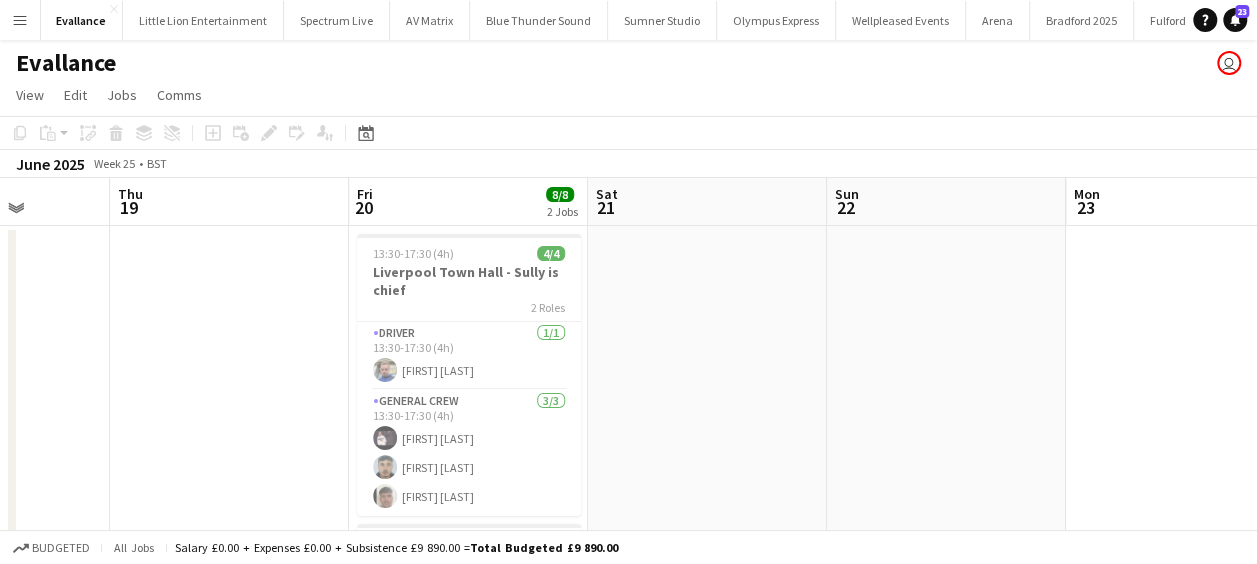 drag, startPoint x: 733, startPoint y: 386, endPoint x: 873, endPoint y: 385, distance: 140.00357 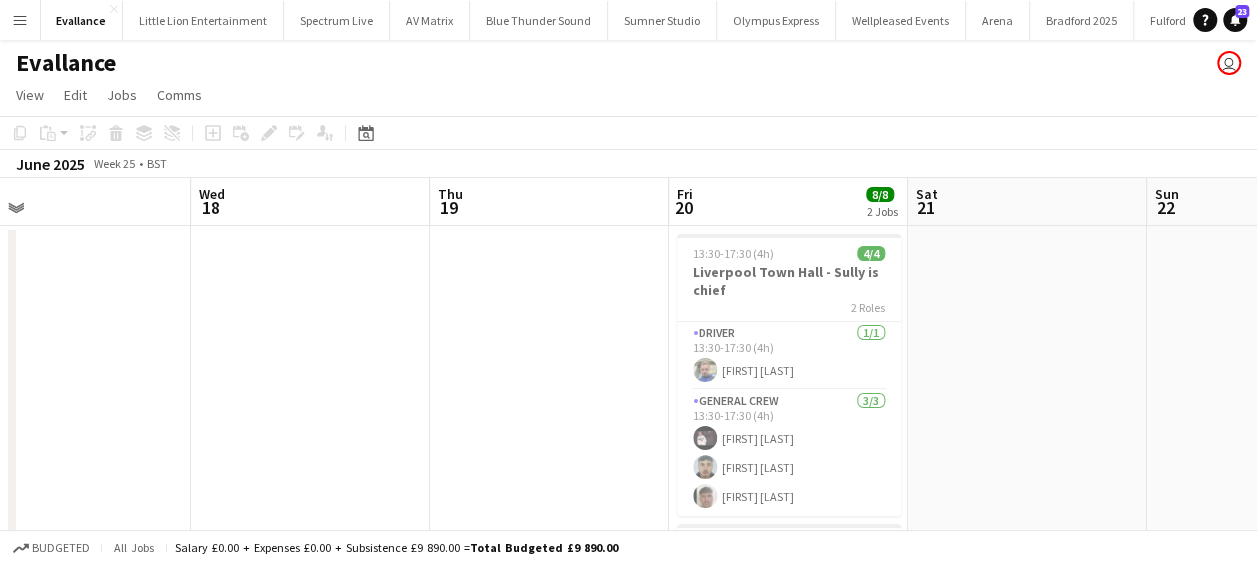 drag, startPoint x: 977, startPoint y: 387, endPoint x: 1166, endPoint y: 389, distance: 189.01057 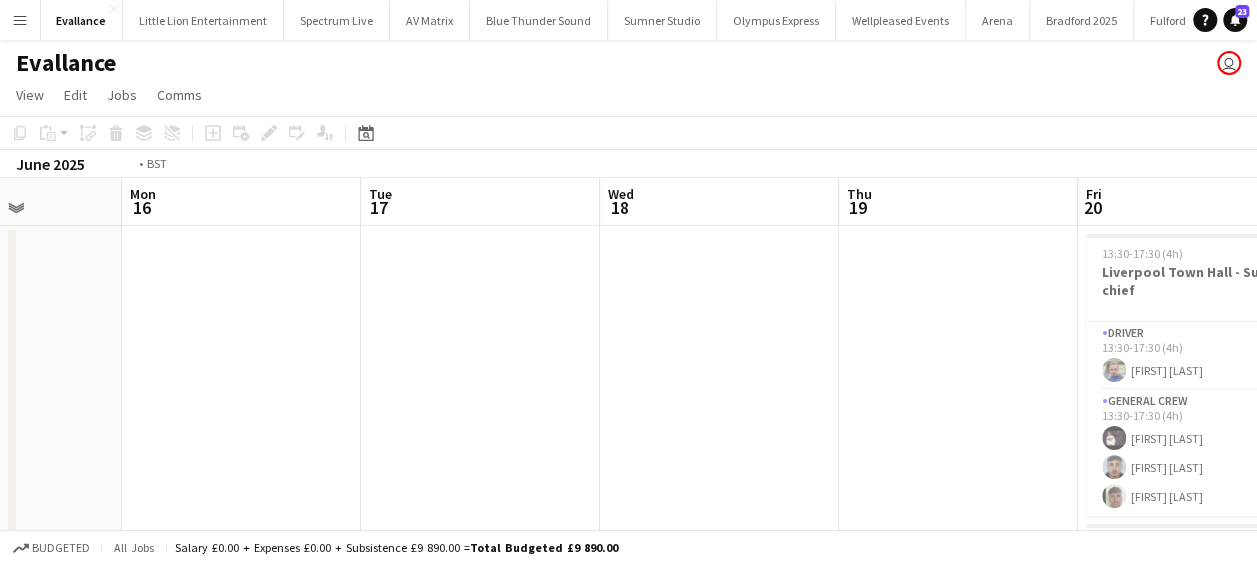 drag, startPoint x: 648, startPoint y: 403, endPoint x: 964, endPoint y: 384, distance: 316.57068 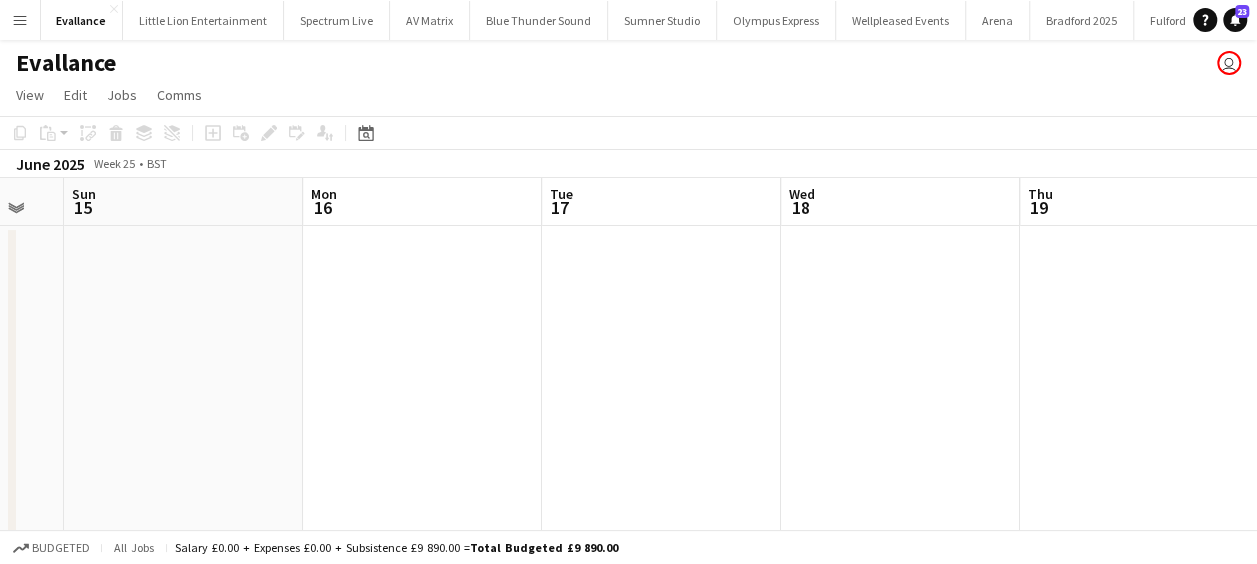 click on "Fri   13   14/17   2 Jobs   Sat   14   Sun   15   Mon   16   Tue   17   Wed   18   Thu   19   Fri   20   8/8   2 Jobs   Sat   21   Sun   22   Mon   23      01:00-05:00 (4h)    12/15   Titanic Hotel (sully is chief) 3 from connors crew   2 Roles   Driver   3/4   01:00-05:00 (4h)
Sullivan Elliott Charlie Mason Jake Hull
single-neutral-actions
General Crew   9/11   01:00-05:00 (4h)
Luke Flynn Antonio Aiken
user
Ewan Miller Samuel Newell Price
user
user
user
user
single-neutral-actions
single-neutral-actions
08:00-11:00 (3h)    2/2   Evallance Warehouse   1 Role   General Crew   2/2   08:00-11:00 (3h)
Jake Hull Luke Flynn     13:30-17:30 (4h)    4/4   Liverpool Town Hall - Sully is chief   2 Roles   Driver   1/1   13:30-17:30 (4h)
Sullivan Elliott" at bounding box center (628, 554) 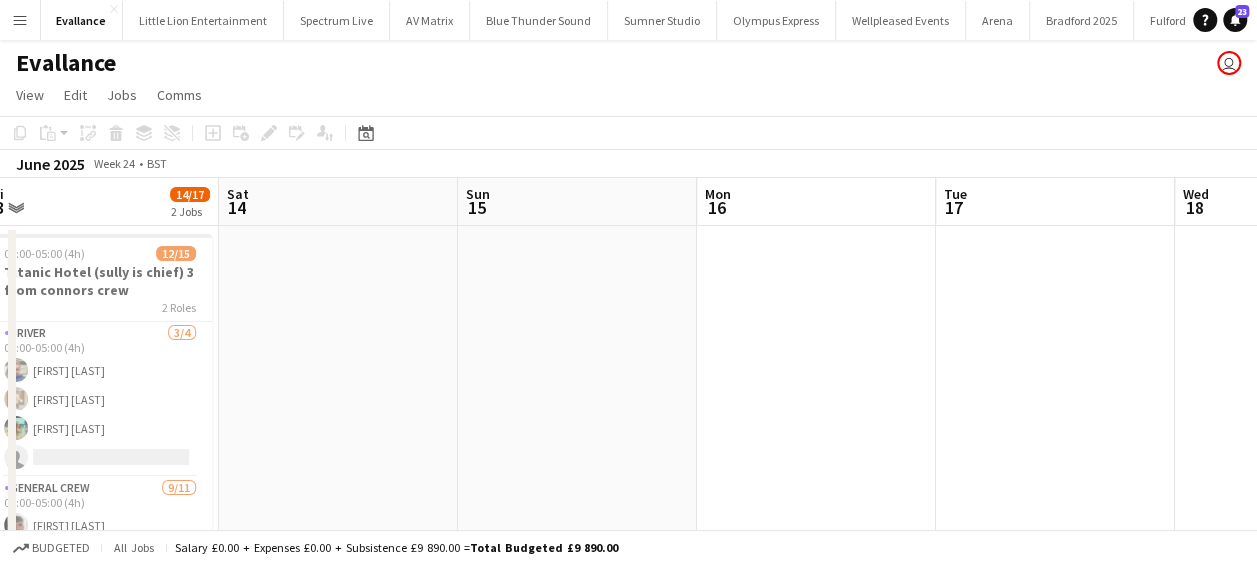 click on "Wed   11   Thu   12   Fri   13   14/17   2 Jobs   Sat   14   Sun   15   Mon   16   Tue   17   Wed   18   Thu   19   Fri   20   8/8   2 Jobs   Sat   21      01:00-05:00 (4h)    12/15   Titanic Hotel (sully is chief) 3 from connors crew   2 Roles   Driver   3/4   01:00-05:00 (4h)
Sullivan Elliott Charlie Mason Jake Hull
single-neutral-actions
General Crew   9/11   01:00-05:00 (4h)
Luke Flynn Antonio Aiken Joseph Bennett Ewan Miller Samuel Newell Price Remy Grierson Joe Weightman Raheel Mohammad Dom Riley
single-neutral-actions
single-neutral-actions
08:00-11:00 (3h)    2/2   Evallance Warehouse   1 Role   General Crew   2/2   08:00-11:00 (3h)
Jake Hull Luke Flynn     13:30-17:30 (4h)    4/4   Liverpool Town Hall - Sully is chief   2 Roles   Driver   1/1   13:30-17:30 (4h)
Sullivan Elliott  General Crew   3/3   13:30-17:30 (4h)
Antonio Aiken Samuel Newell Price Luke Flynn     4/4   3 Roles" at bounding box center [628, 554] 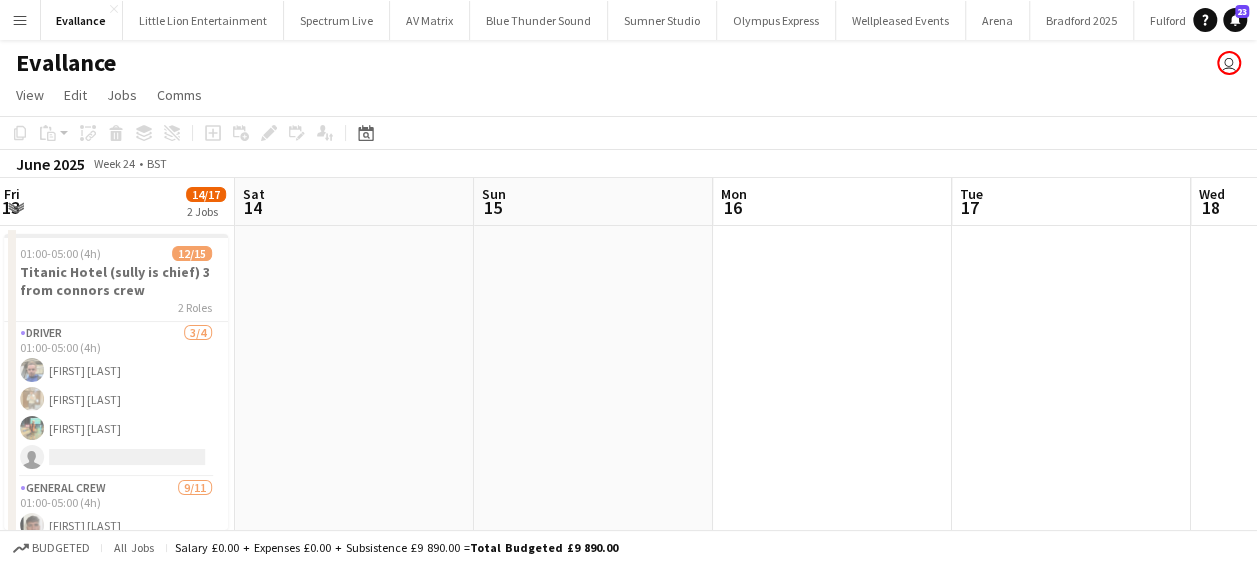 drag, startPoint x: 980, startPoint y: 403, endPoint x: 1256, endPoint y: 383, distance: 276.7237 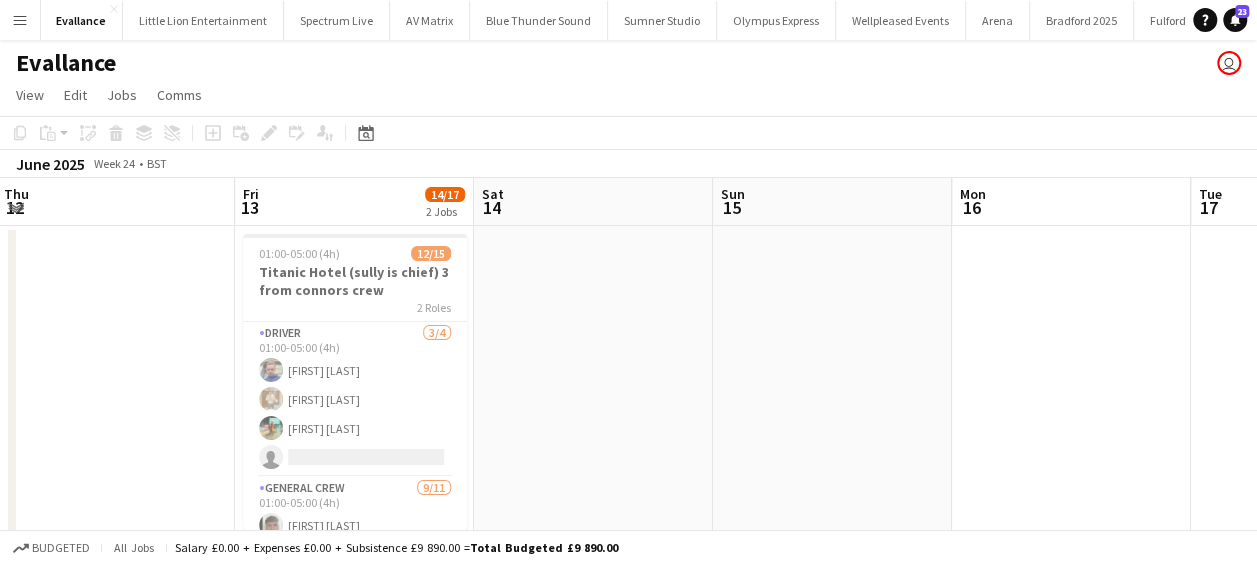 scroll, scrollTop: 0, scrollLeft: 464, axis: horizontal 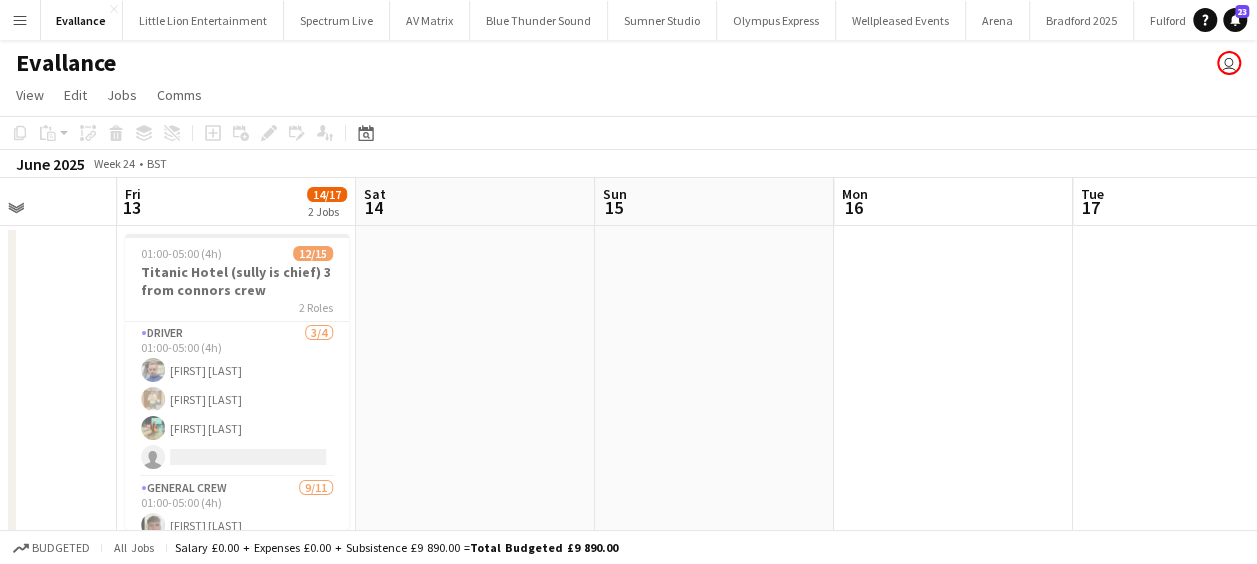 click on "Tue   10   Wed   11   Thu   12   Fri   13   14/17   2 Jobs   Sat   14   Sun   15   Mon   16   Tue   17   Wed   18   Thu   19   Fri   20   8/8   2 Jobs      01:00-05:00 (4h)    12/15   Titanic Hotel (sully is chief) 3 from connors crew   2 Roles   Driver   3/4   01:00-05:00 (4h)
Sullivan Elliott Charlie Mason Jake Hull
single-neutral-actions
General Crew   9/11   01:00-05:00 (4h)
Luke Flynn Antonio Aiken Joseph Bennett Ewan Miller Samuel Newell Price Remy Grierson Joe Weightman Raheel Mohammad Dom Riley
single-neutral-actions
single-neutral-actions
08:00-11:00 (3h)    2/2   Evallance Warehouse   1 Role   General Crew   2/2   08:00-11:00 (3h)
Jake Hull Luke Flynn     13:30-17:30 (4h)    4/4   Liverpool Town Hall - Sully is chief   2 Roles   Driver   1/1   13:30-17:30 (4h)
Sullivan Elliott  General Crew   3/3   13:30-17:30 (4h)
Antonio Aiken Samuel Newell Price Luke Flynn     4/4   3 Roles" at bounding box center (628, 554) 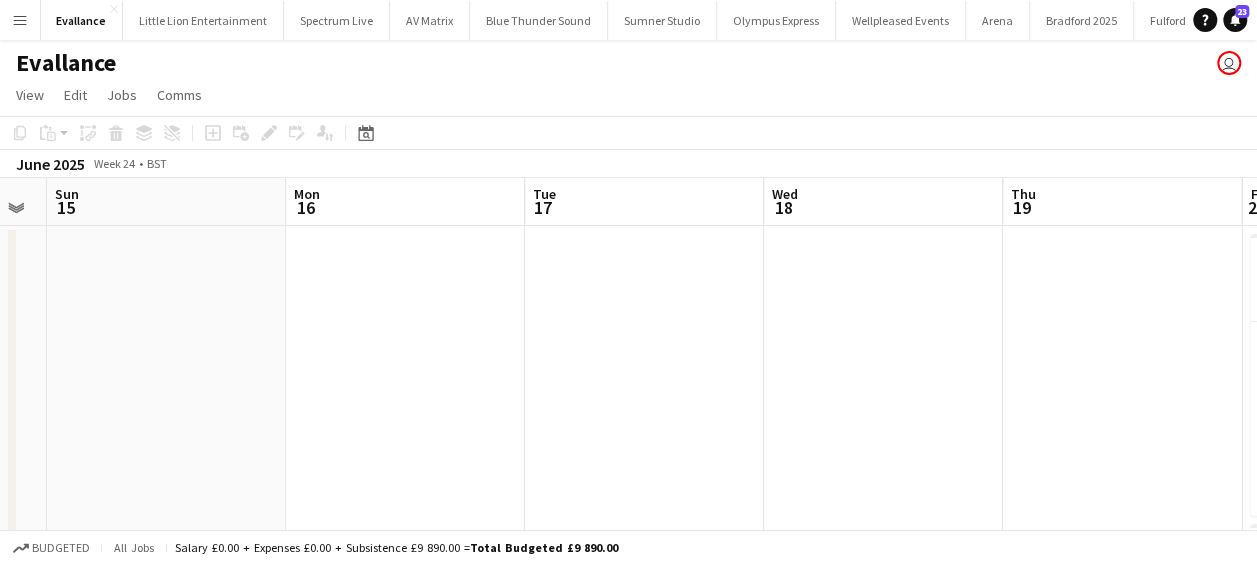 drag, startPoint x: 505, startPoint y: 392, endPoint x: 476, endPoint y: 392, distance: 29 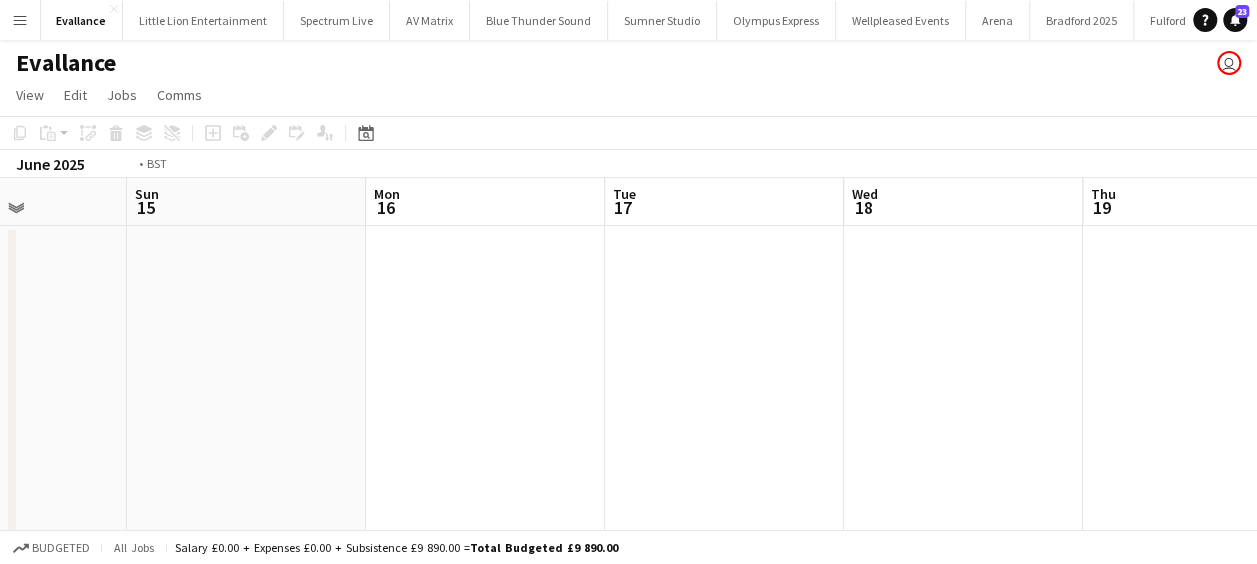 drag, startPoint x: 615, startPoint y: 407, endPoint x: 452, endPoint y: 406, distance: 163.00307 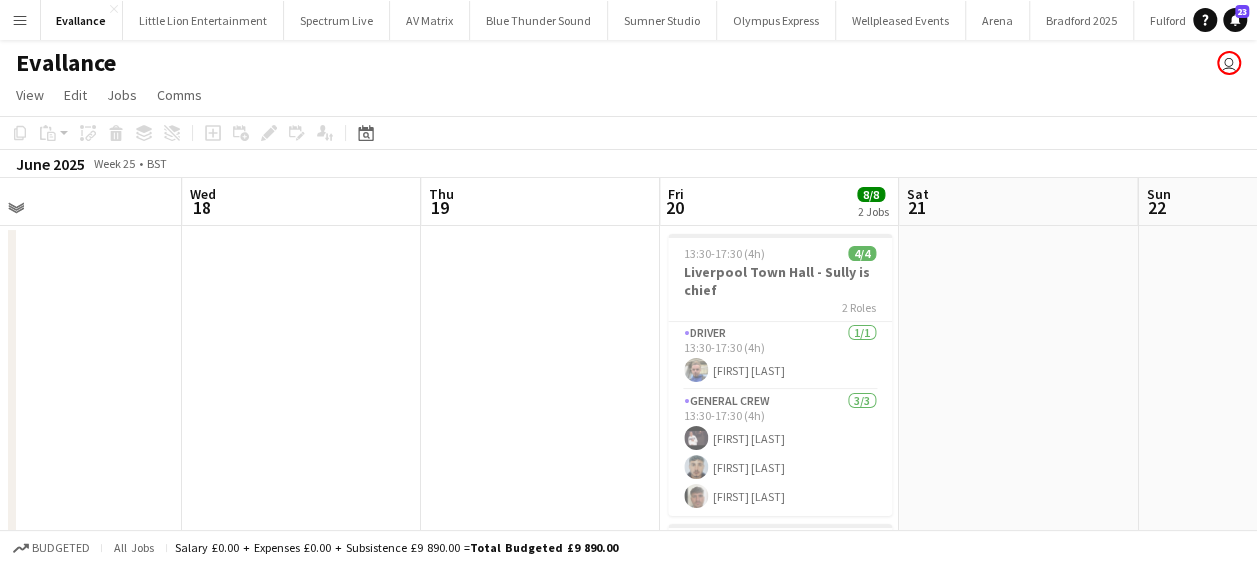 drag, startPoint x: 584, startPoint y: 407, endPoint x: 451, endPoint y: 401, distance: 133.13527 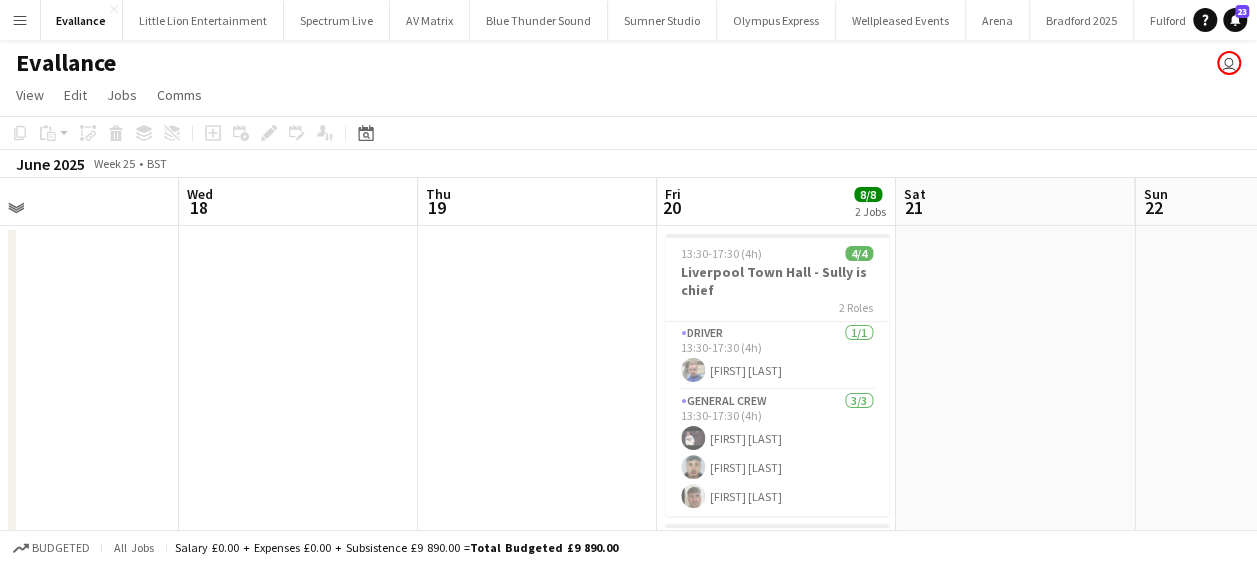 scroll, scrollTop: 0, scrollLeft: 958, axis: horizontal 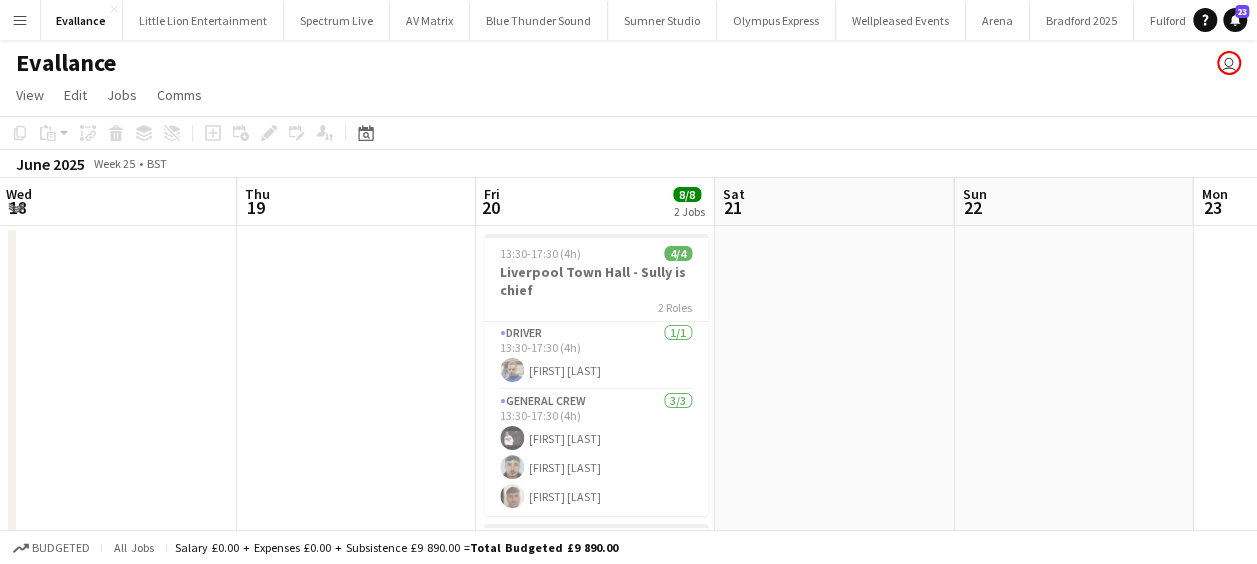 drag, startPoint x: 453, startPoint y: 401, endPoint x: 272, endPoint y: 381, distance: 182.10162 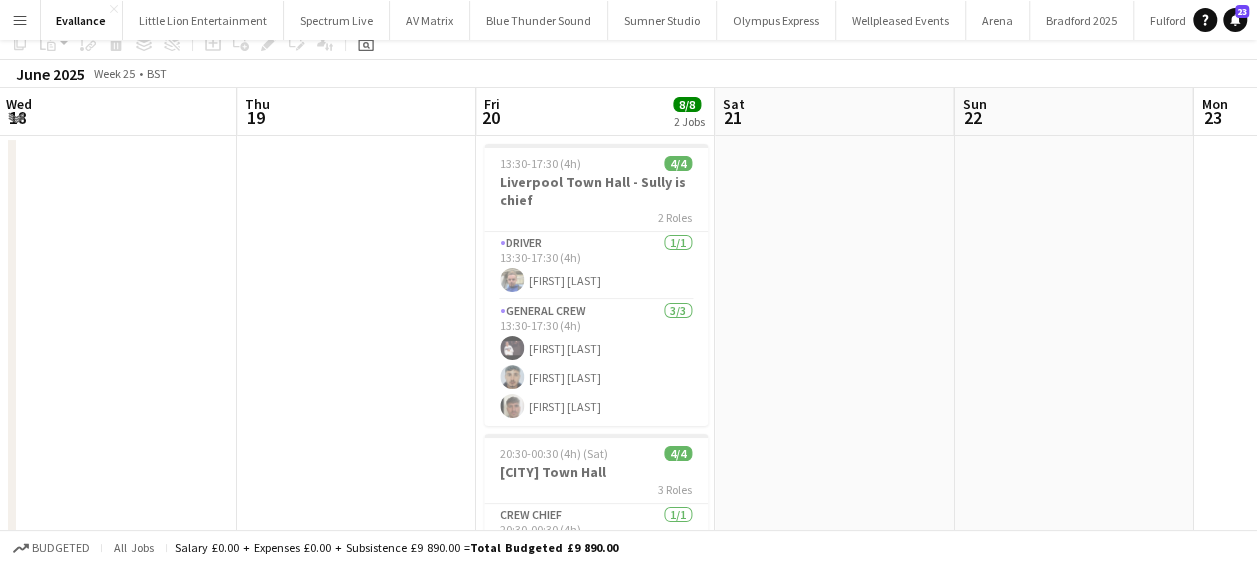 scroll, scrollTop: 0, scrollLeft: 0, axis: both 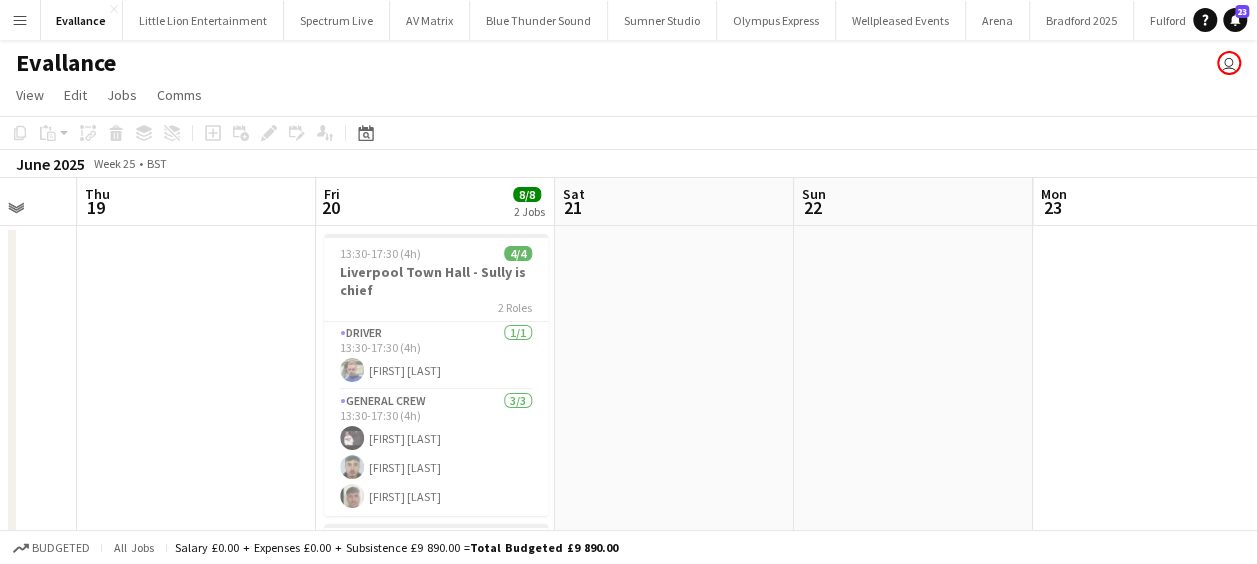 drag, startPoint x: 695, startPoint y: 396, endPoint x: 598, endPoint y: 396, distance: 97 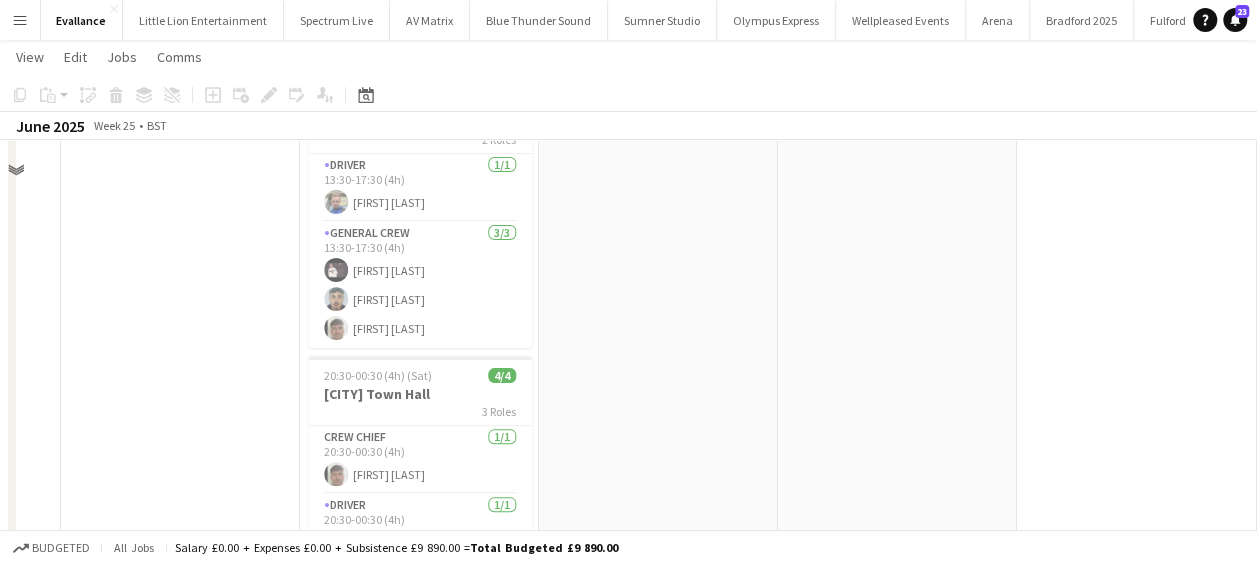 scroll, scrollTop: 0, scrollLeft: 0, axis: both 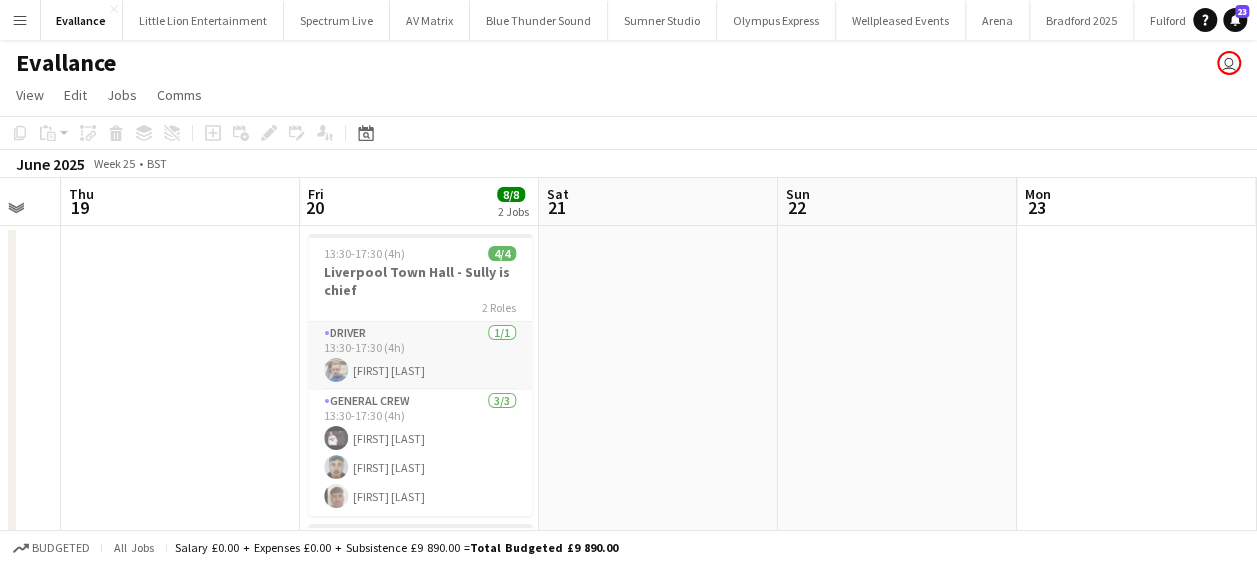 click on "Driver   1/1   13:30-17:30 (4h)
Sullivan Elliott" at bounding box center [420, 356] 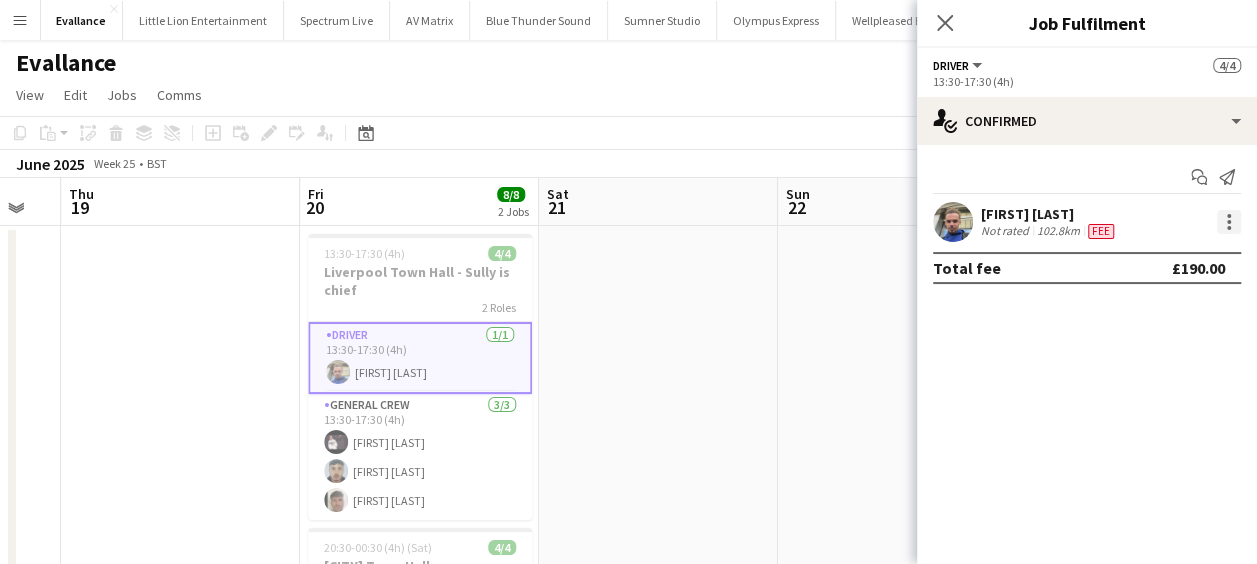 click at bounding box center (1229, 228) 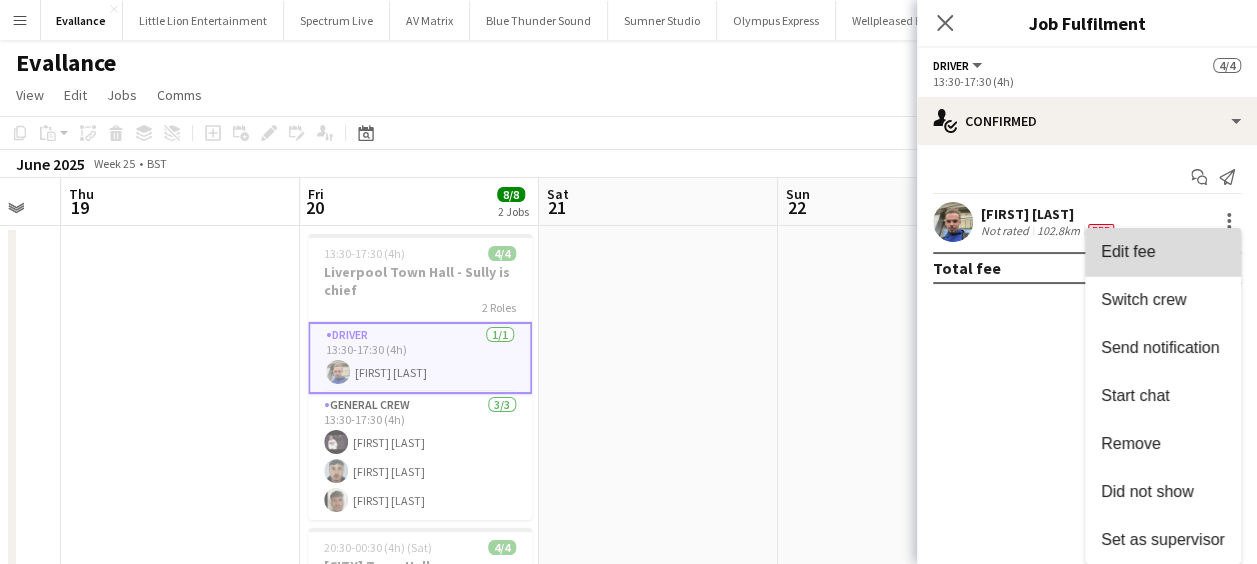 click on "Edit fee" at bounding box center (1128, 251) 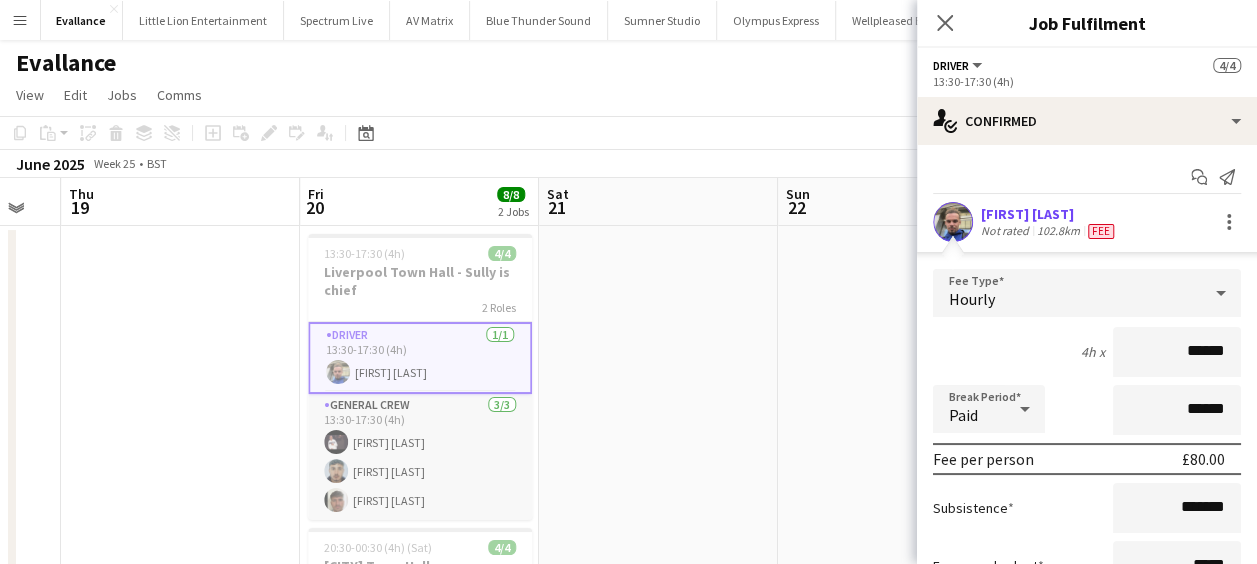 click on "General Crew   3/3   13:30-17:30 (4h)
Antonio Aiken Samuel Newell Price Luke Flynn" at bounding box center (420, 457) 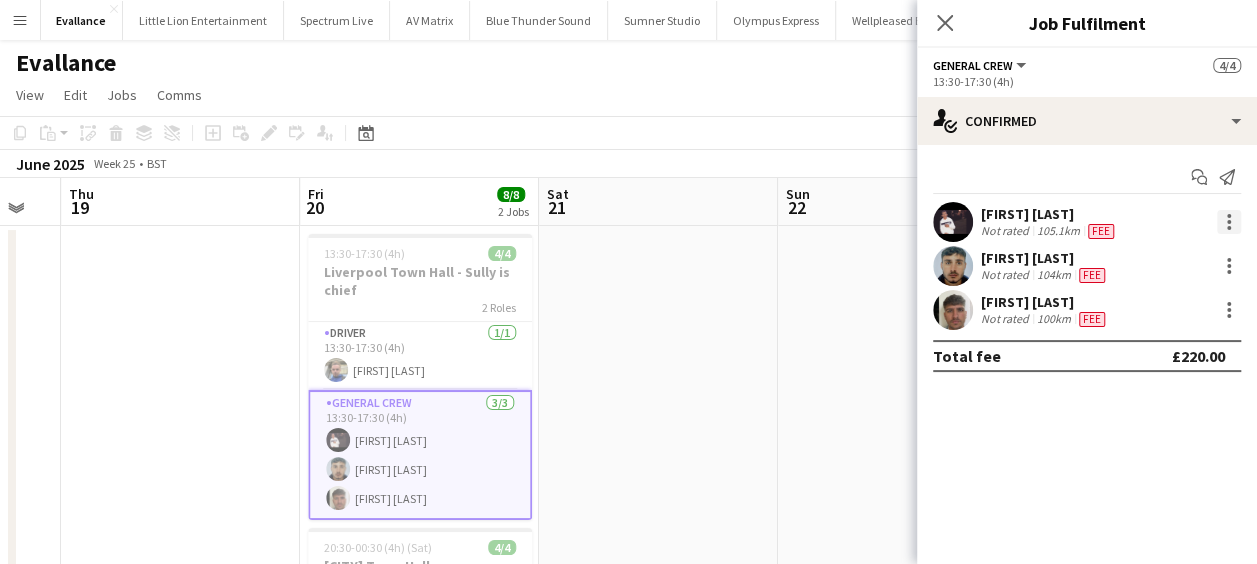 click at bounding box center (1229, 222) 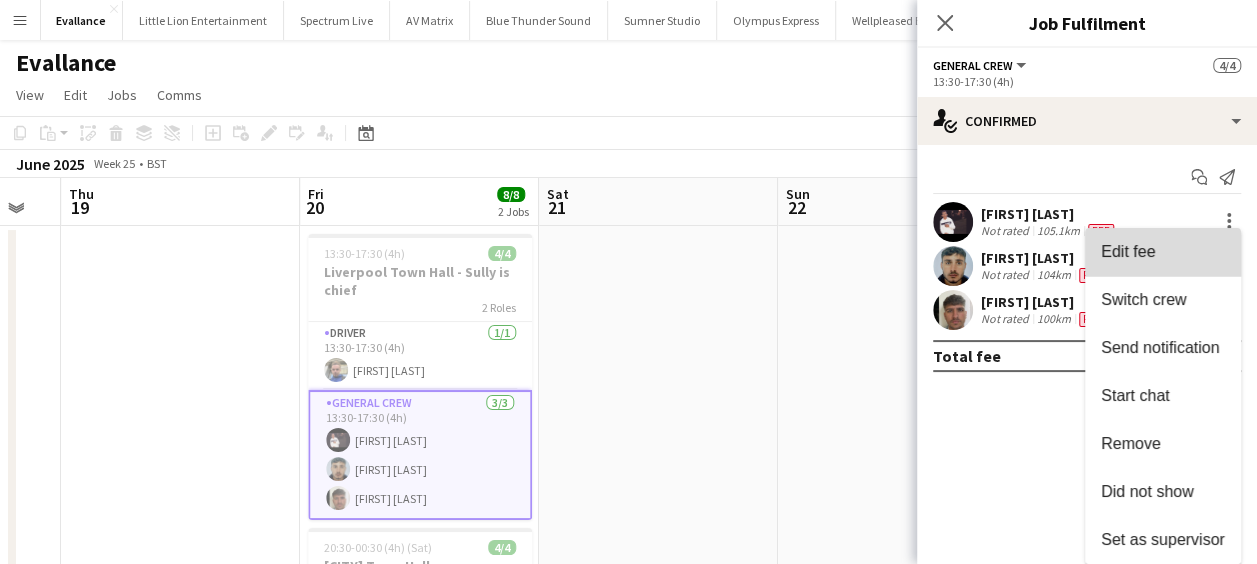 click on "Edit fee" at bounding box center (1128, 251) 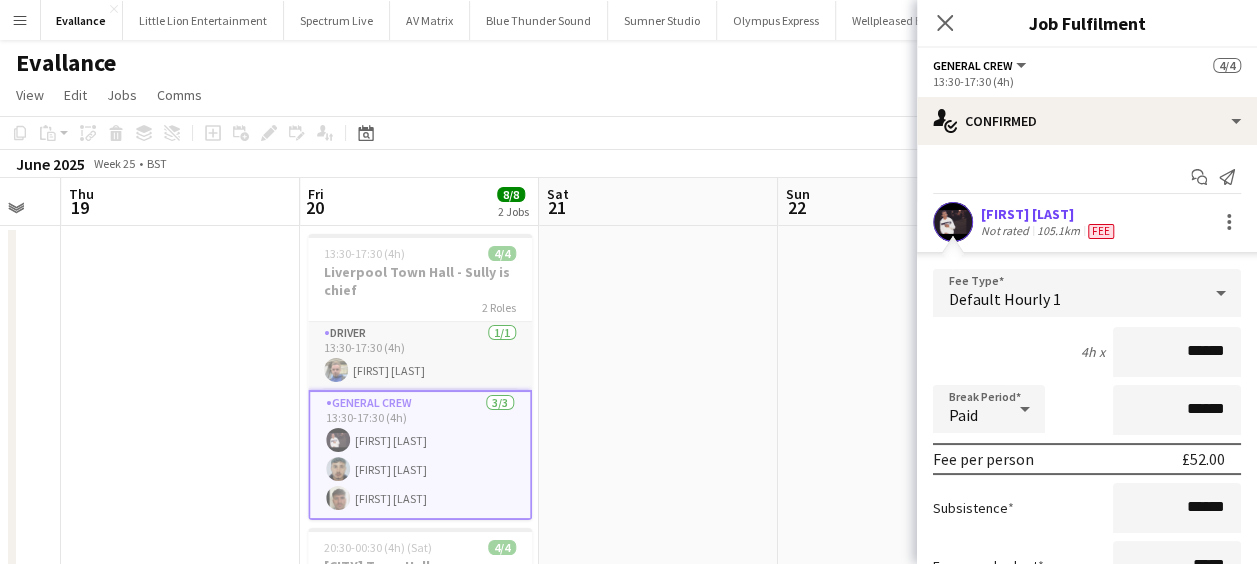 click on "Driver   1/1   13:30-17:30 (4h)
Sullivan Elliott" at bounding box center [420, 356] 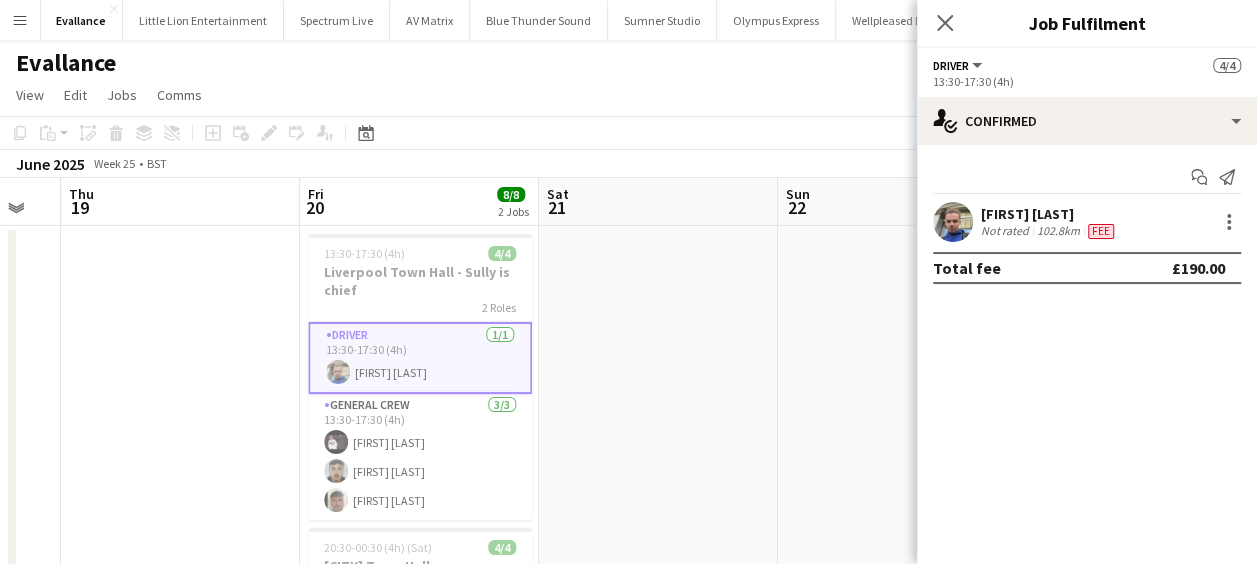 click on "Sullivan Elliott   Not rated   102.8km   Fee" at bounding box center (1087, 222) 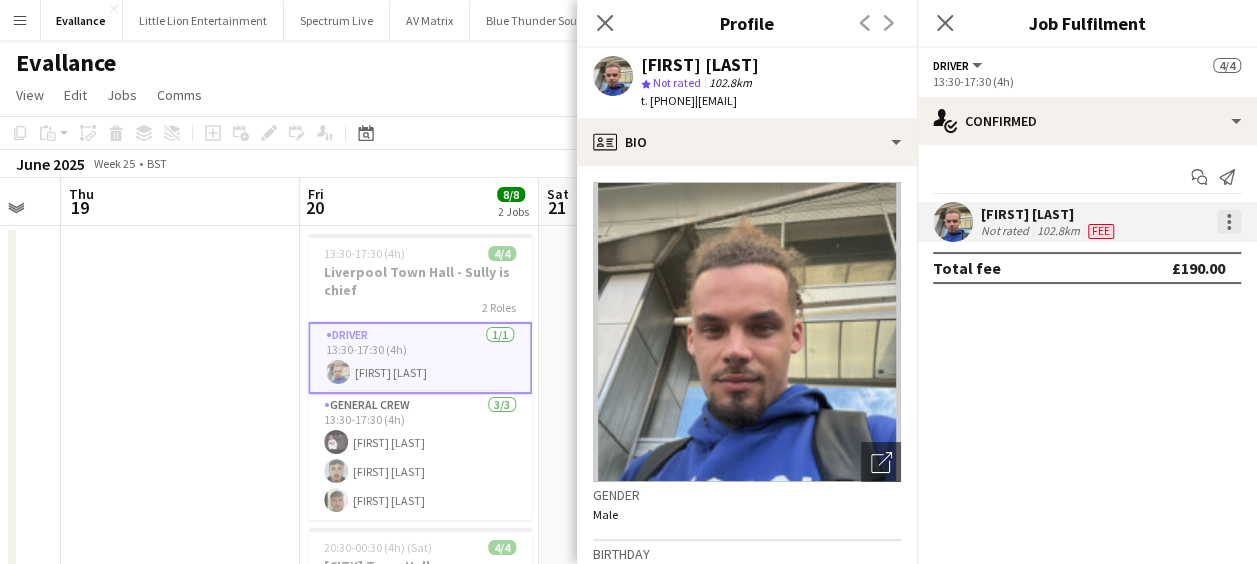 click at bounding box center (1229, 222) 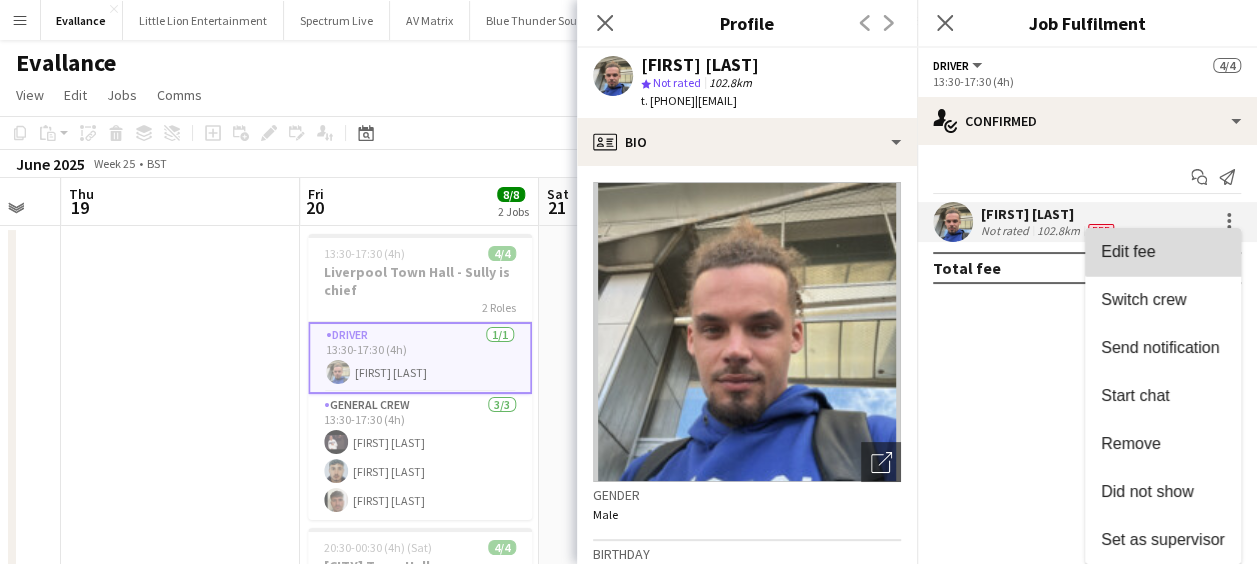 click on "Edit fee" at bounding box center (1163, 252) 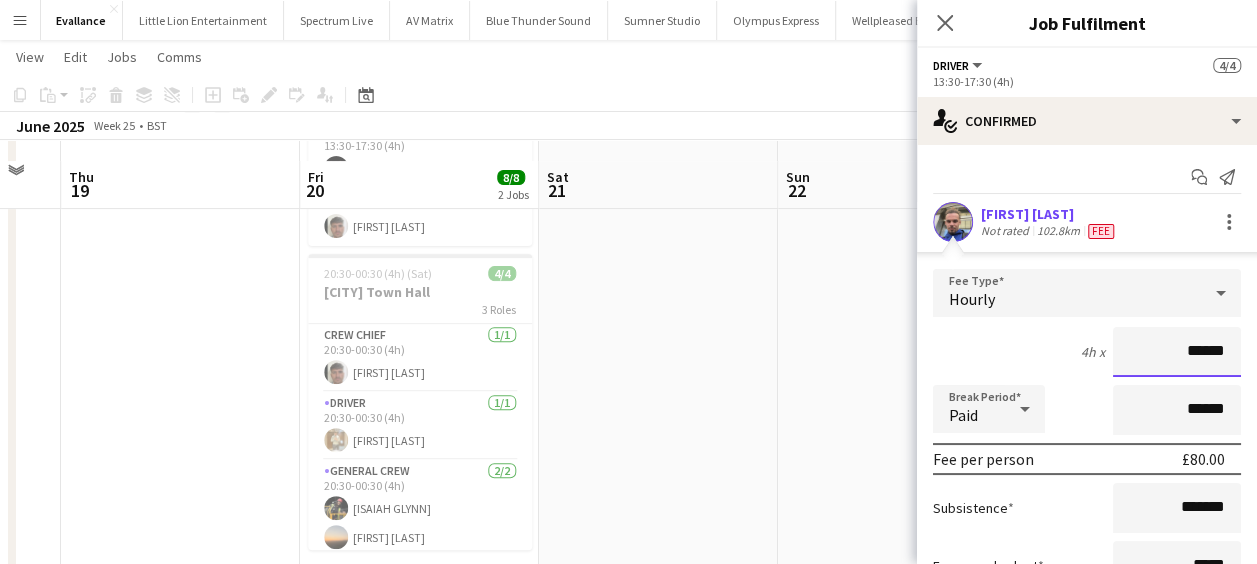 scroll, scrollTop: 300, scrollLeft: 0, axis: vertical 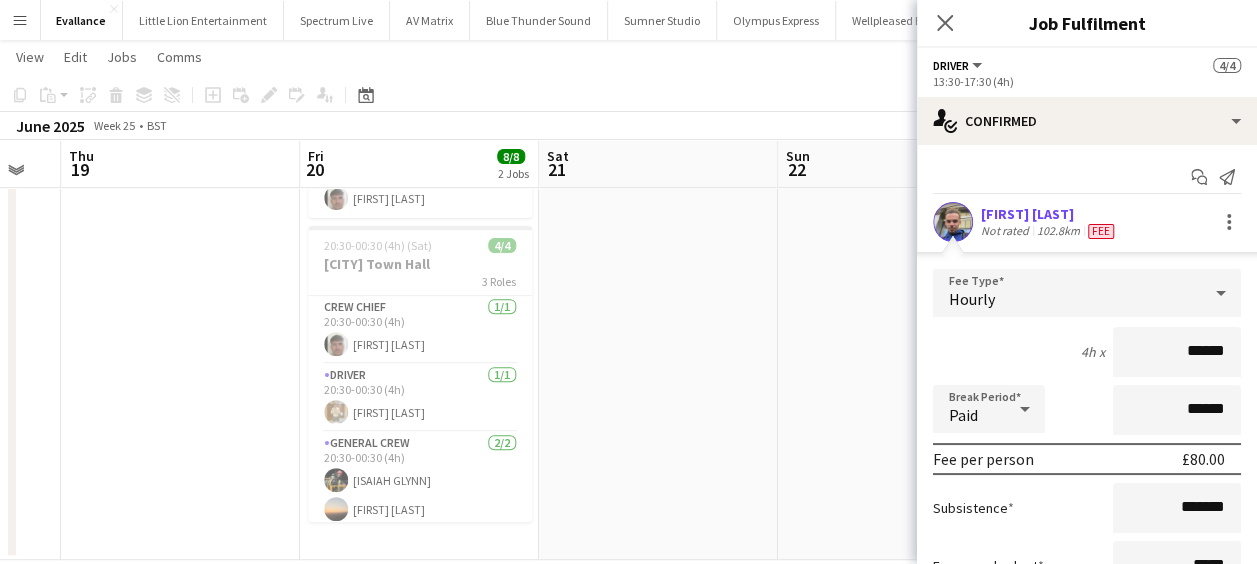 drag, startPoint x: 534, startPoint y: 380, endPoint x: 360, endPoint y: 384, distance: 174.04597 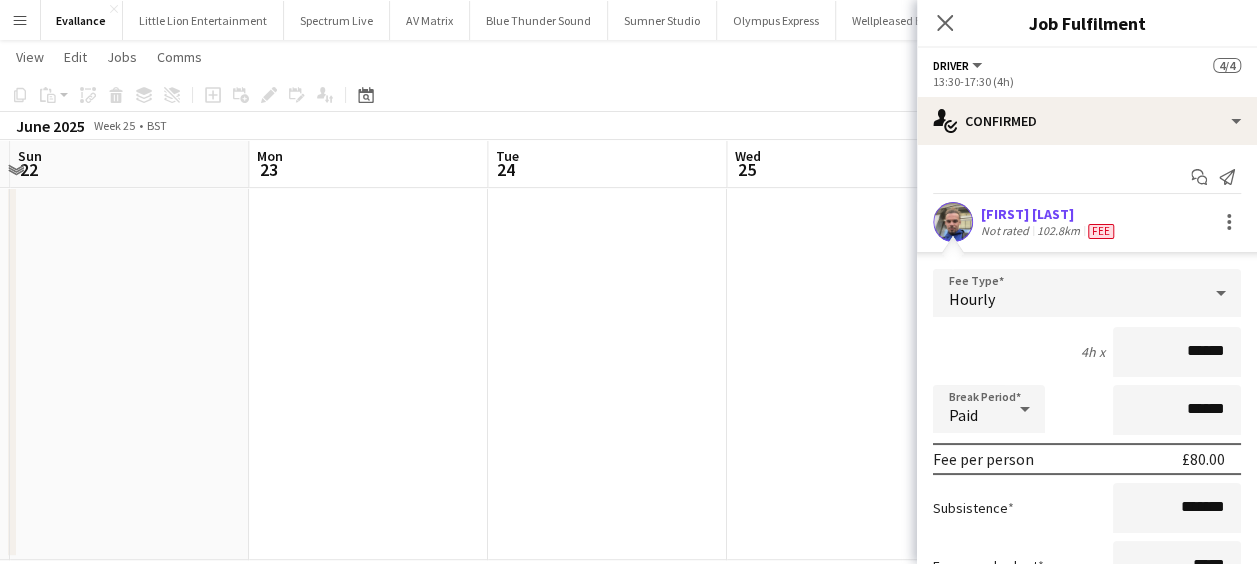 drag, startPoint x: 515, startPoint y: 375, endPoint x: 503, endPoint y: 361, distance: 18.439089 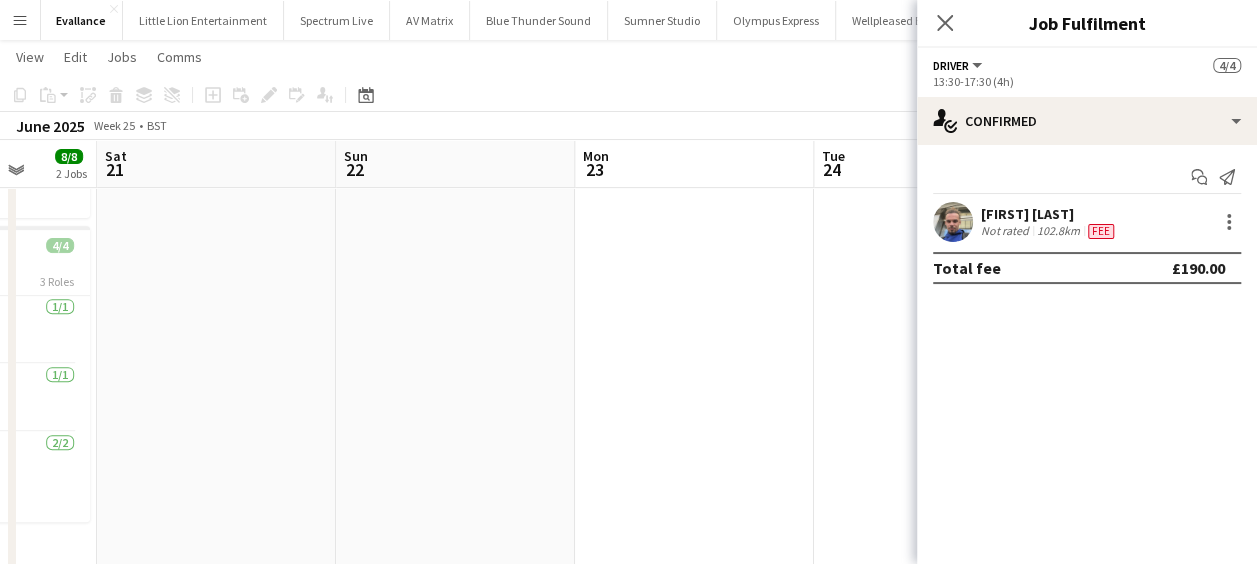 click at bounding box center [455, 276] 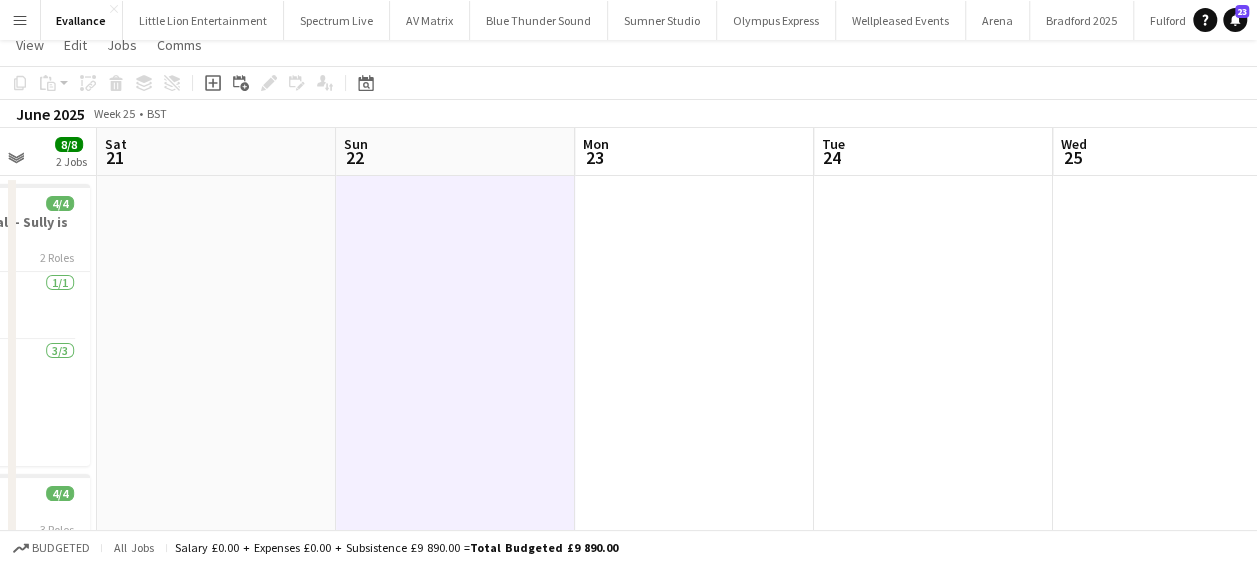 scroll, scrollTop: 0, scrollLeft: 0, axis: both 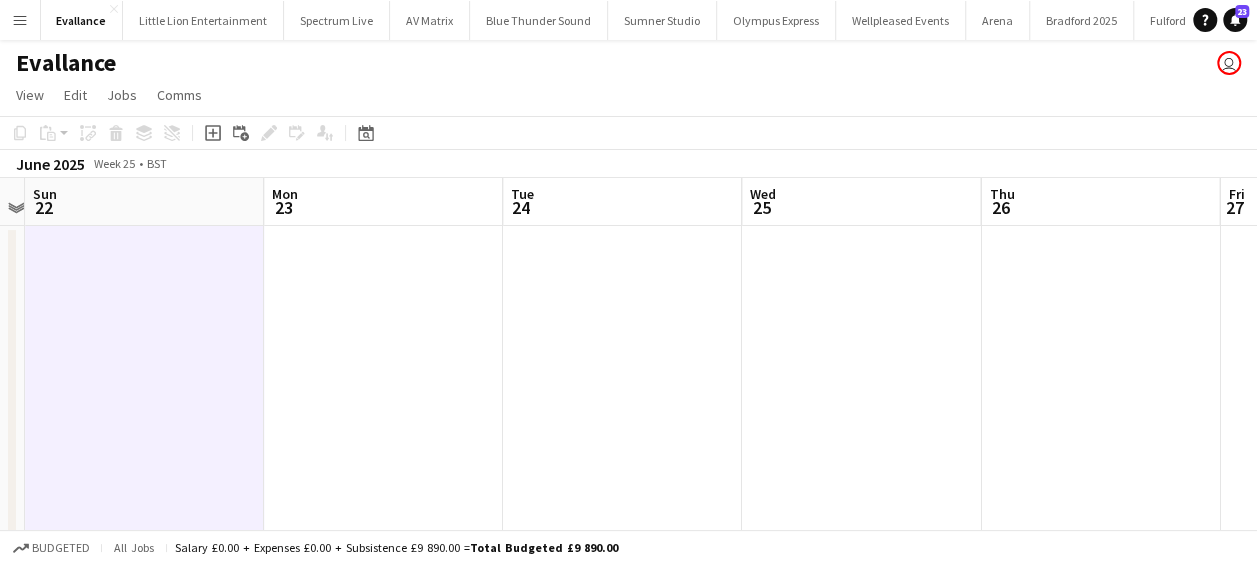 drag, startPoint x: 517, startPoint y: 389, endPoint x: 434, endPoint y: 388, distance: 83.00603 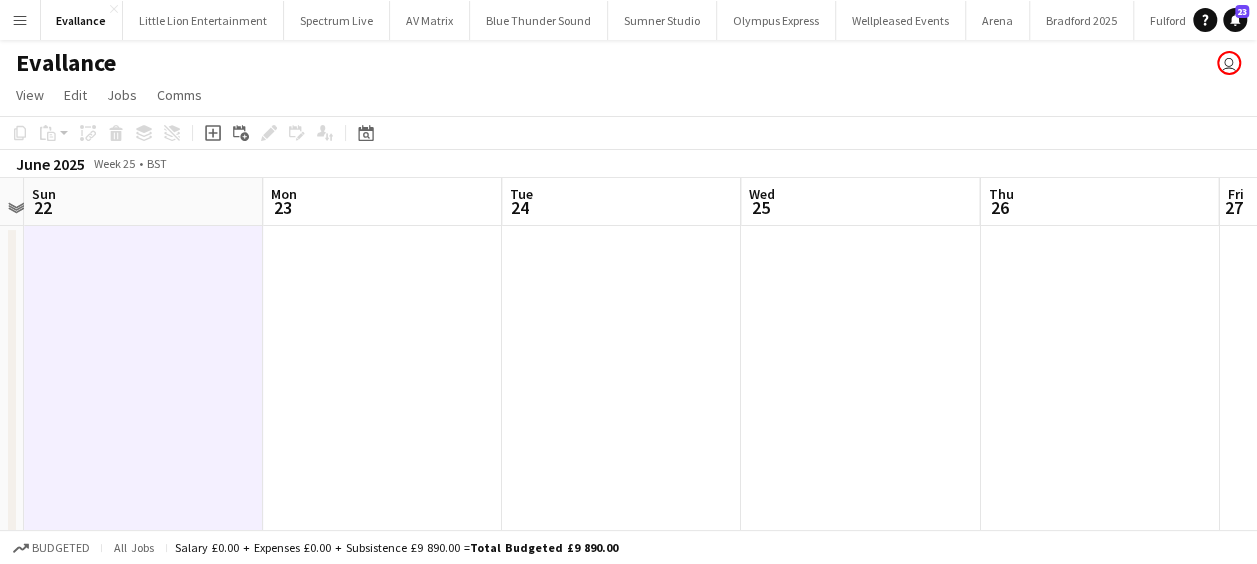 click on "Wed   18   Thu   19   Fri   20   8/8   2 Jobs   Sat   21   Sun   22   Mon   23   Tue   24   Wed   25   Thu   26   Fri   27   Sat   28   4/6   3 Jobs      13:30-17:30 (4h)    4/4   Liverpool Town Hall - Sully is chief   2 Roles   Driver   1/1   13:30-17:30 (4h)
Sullivan Elliott  General Crew   3/3   13:30-17:30 (4h)
Antonio Aiken Samuel Newell Price Luke Flynn     20:30-00:30 (4h) (Sat)   4/4   Liverpool Town Hall   3 Roles   Crew Chief   1/1   20:30-00:30 (4h)
Luke Flynn  Driver   1/1   20:30-00:30 (4h)
Charlie Mason  General Crew   2/2   20:30-00:30 (4h)
ISAIAH GLYNN Ewan Miller     07:30-11:30 (4h)    2/2   The Oakwood   2 Roles   Driver   1/1   07:30-11:30 (4h)
Benn Dyer  General Crew   1/1   07:30-11:30 (4h)
Peter Stevenson     13:00-17:00 (4h)    0/2   Last Drop Hotel & Spa 2 from Connor   2 Roles   Driver   0/1   13:00-17:00 (4h)
single-neutral-actions
General Crew   0/1   13:00-17:00 (4h)
single-neutral-actions
2/2" at bounding box center (628, 554) 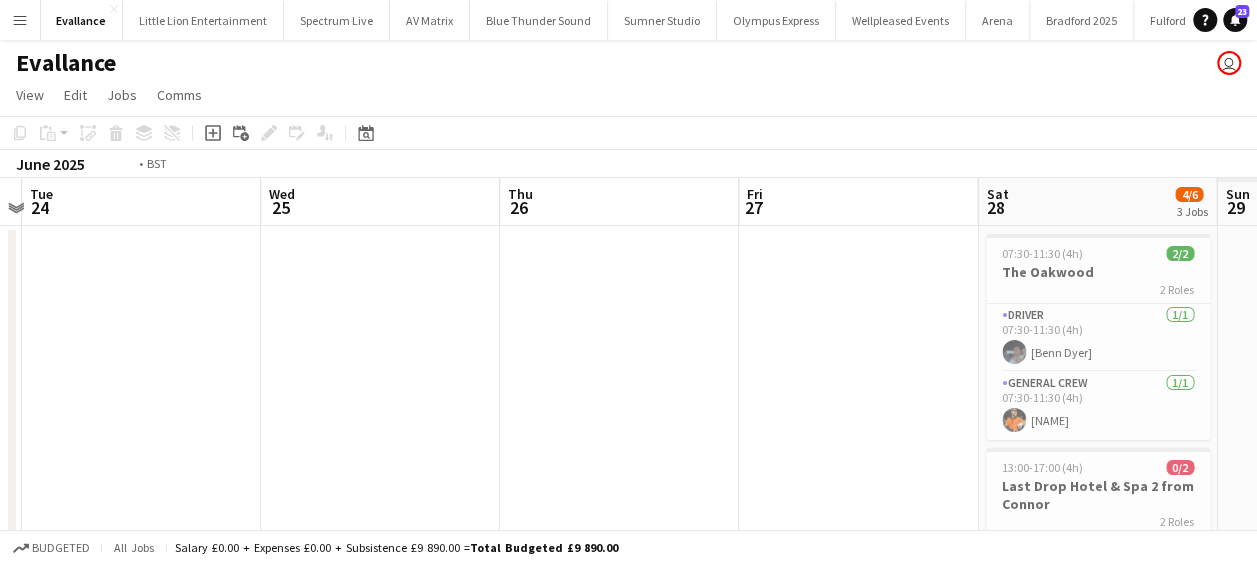 drag, startPoint x: 676, startPoint y: 396, endPoint x: 536, endPoint y: 389, distance: 140.1749 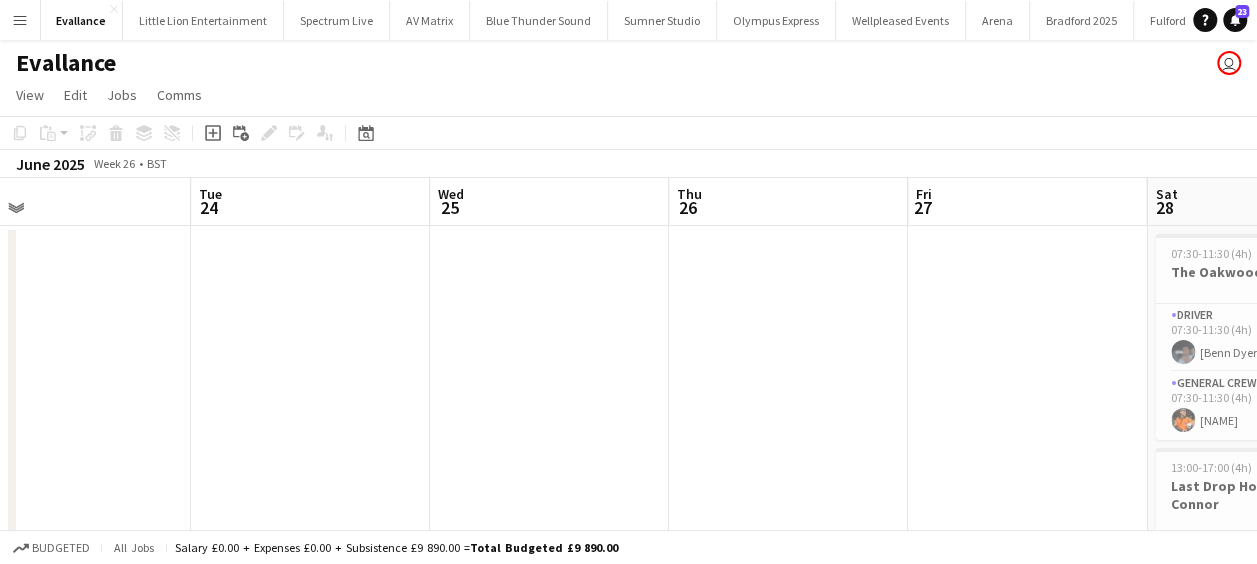 drag, startPoint x: 682, startPoint y: 386, endPoint x: 798, endPoint y: 386, distance: 116 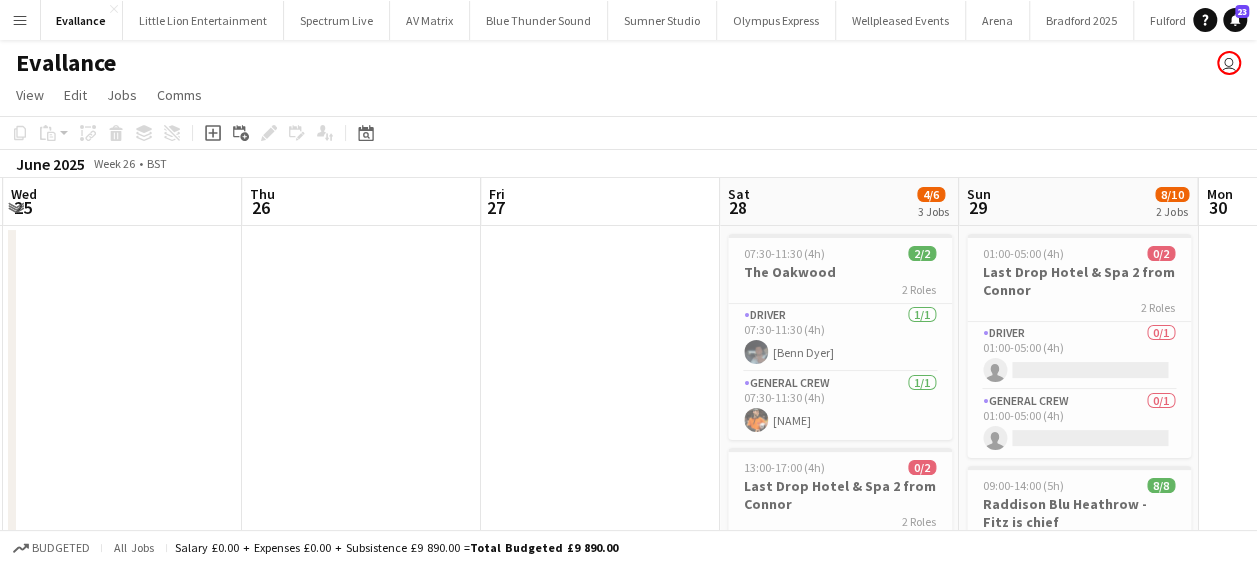drag, startPoint x: 756, startPoint y: 381, endPoint x: 657, endPoint y: 364, distance: 100.44899 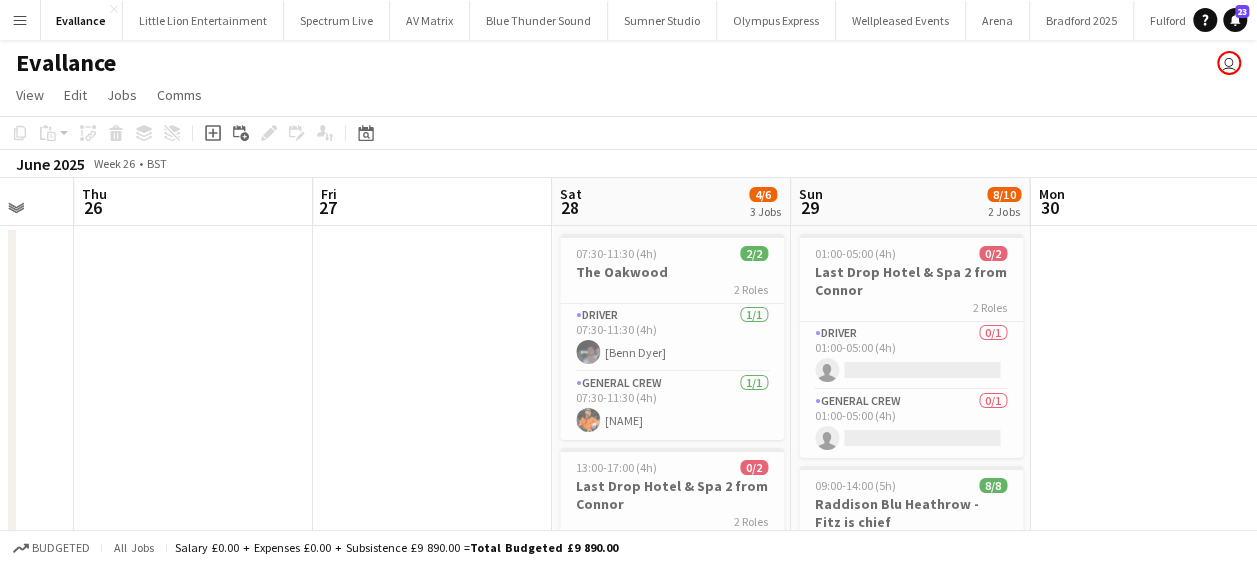 drag, startPoint x: 490, startPoint y: 355, endPoint x: 456, endPoint y: 353, distance: 34.058773 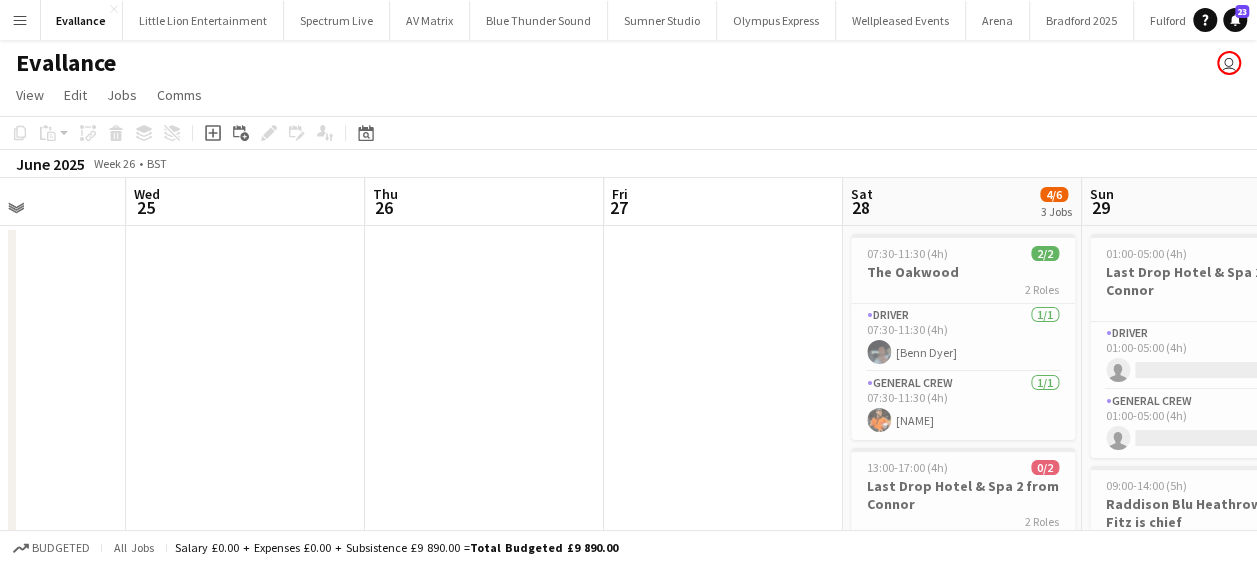 drag, startPoint x: 452, startPoint y: 352, endPoint x: 274, endPoint y: 328, distance: 179.61069 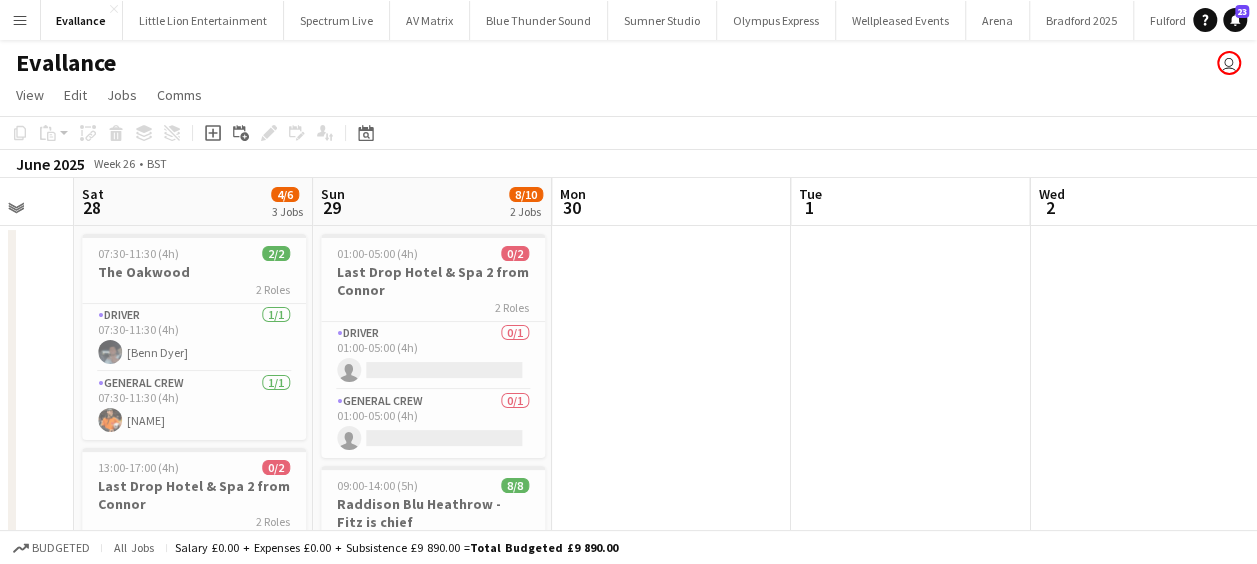 drag, startPoint x: 941, startPoint y: 366, endPoint x: 414, endPoint y: 368, distance: 527.0038 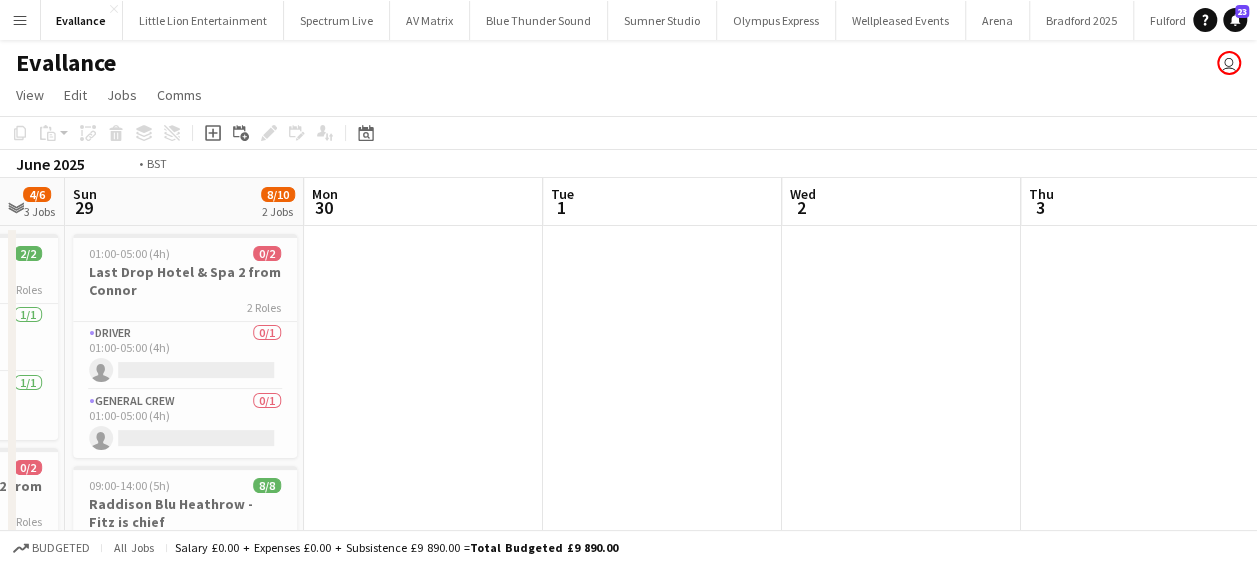 click on "Thu   26   Fri   27   Sat   28   4/6   3 Jobs   Sun   29   8/10   2 Jobs   Mon   30   Tue   1   Wed   2   Thu   3   Fri   4   12/12   2 Jobs   Sat   5   Sun   6      07:30-11:30 (4h)    2/2   The Oakwood   2 Roles   Driver   1/1   07:30-11:30 (4h)
Benn Dyer  General Crew   1/1   07:30-11:30 (4h)
Peter Stevenson     13:00-17:00 (4h)    0/2   Last Drop Hotel & Spa 2 from Connor   2 Roles   Driver   0/1   13:00-17:00 (4h)
single-neutral-actions
General Crew   0/1   13:00-17:00 (4h)
single-neutral-actions
23:45-02:45 (3h) (Sun)   2/2   The Oakwood   2 Roles   Driver   1/1   23:45-02:45 (3h)
Benn Dyer  General Crew   1/1   23:45-02:45 (3h)
Peter Stevenson     01:00-05:00 (4h)    0/2   Last Drop Hotel & Spa 2 from Connor   2 Roles   Driver   0/1   01:00-05:00 (4h)
single-neutral-actions
General Crew   0/1   01:00-05:00 (4h)
single-neutral-actions
8/8" at bounding box center (628, 554) 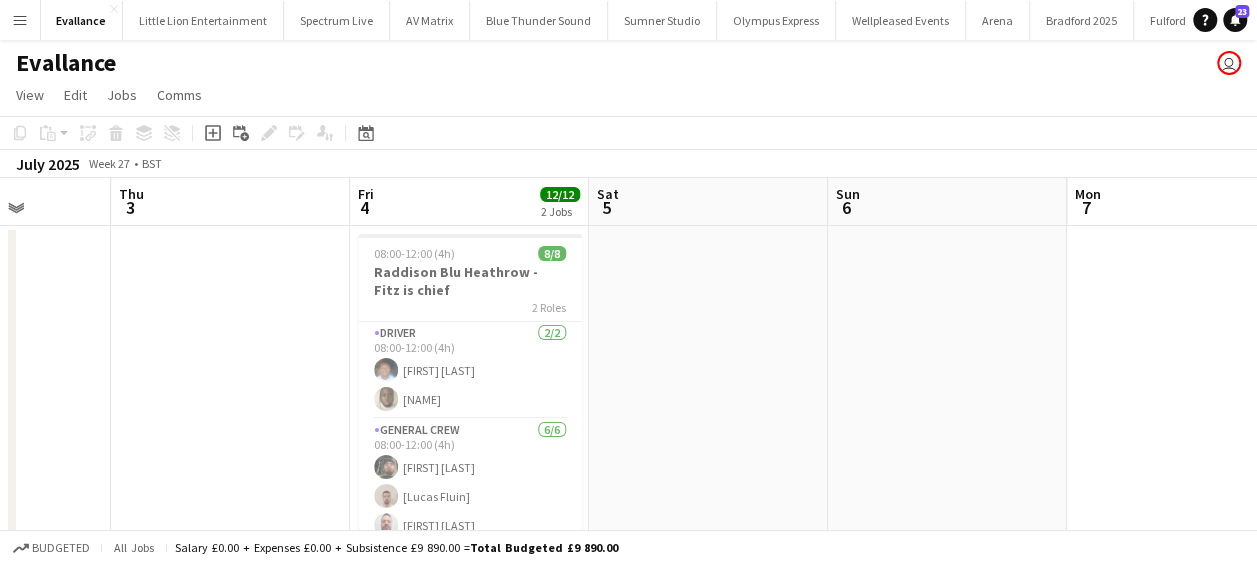 drag, startPoint x: 398, startPoint y: 324, endPoint x: 416, endPoint y: 324, distance: 18 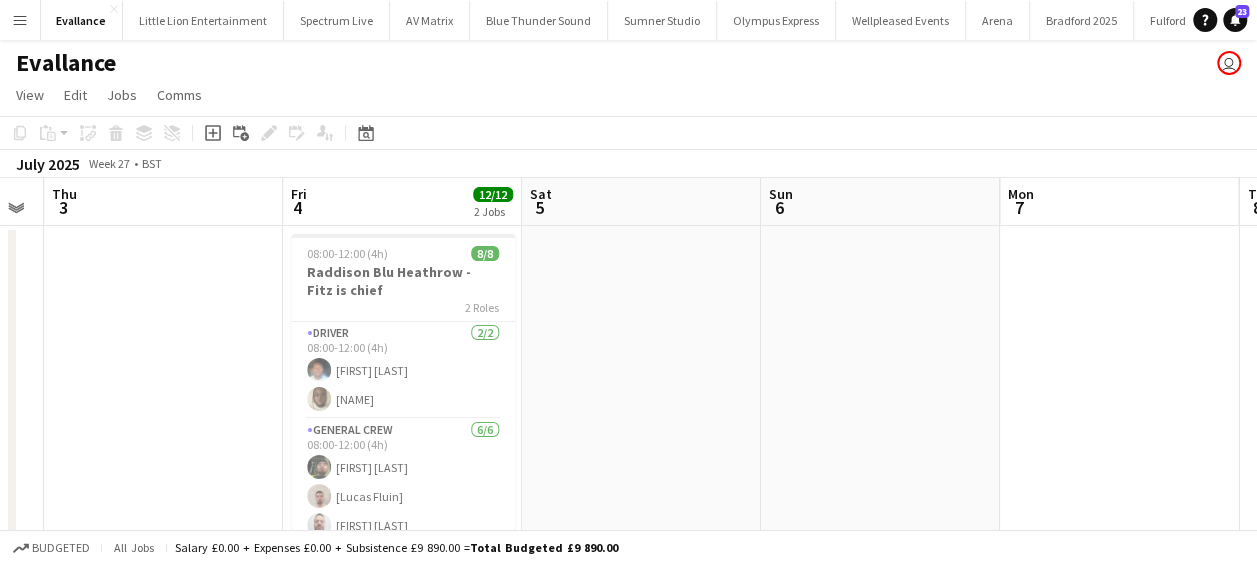 drag, startPoint x: 793, startPoint y: 326, endPoint x: 634, endPoint y: 342, distance: 159.80301 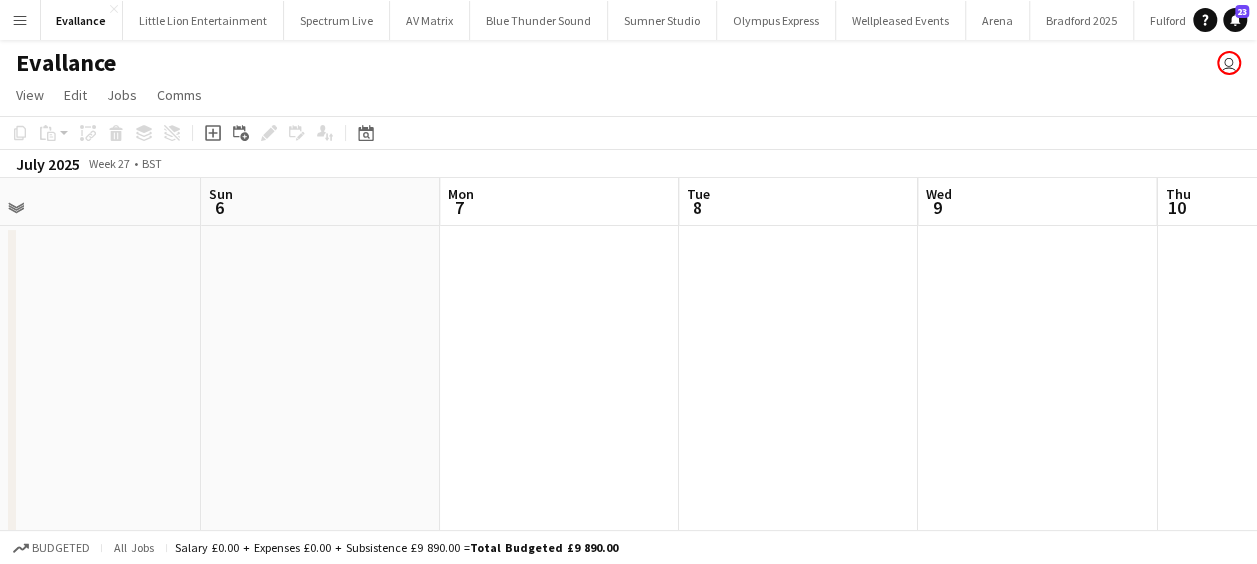 drag, startPoint x: 202, startPoint y: 341, endPoint x: 255, endPoint y: 341, distance: 53 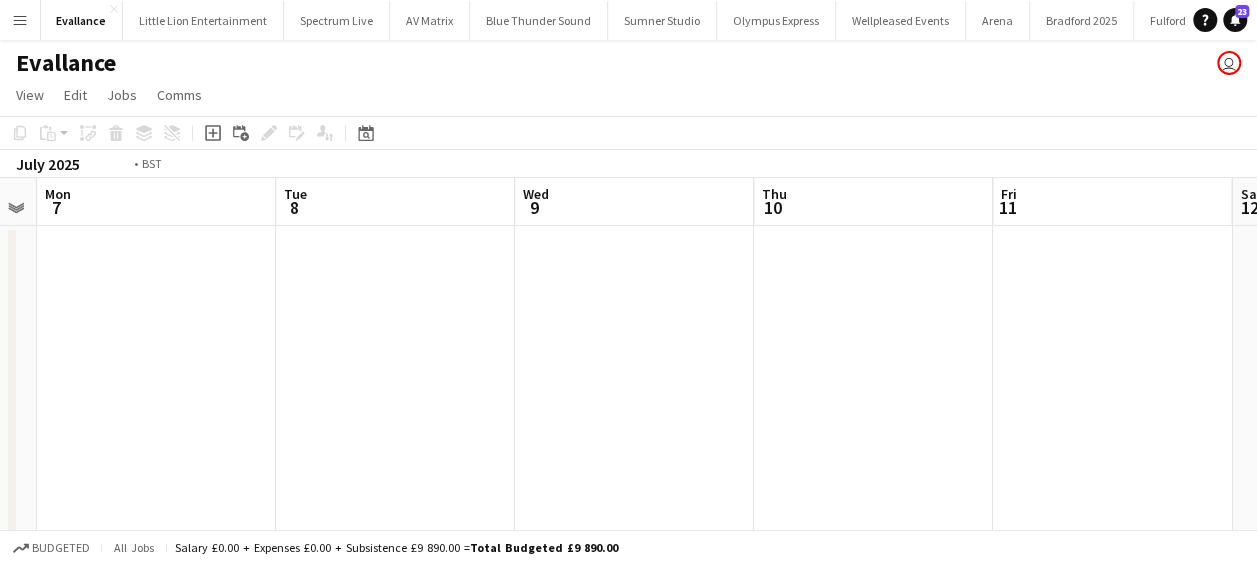 drag, startPoint x: 324, startPoint y: 346, endPoint x: 338, endPoint y: 346, distance: 14 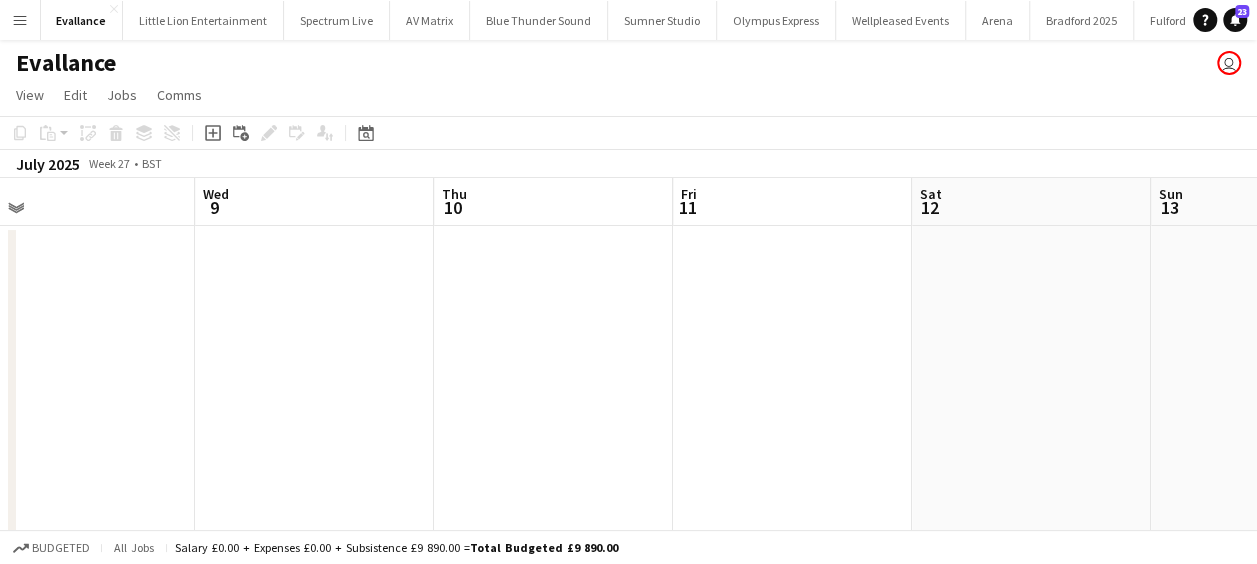 drag, startPoint x: 306, startPoint y: 334, endPoint x: 286, endPoint y: 336, distance: 20.09975 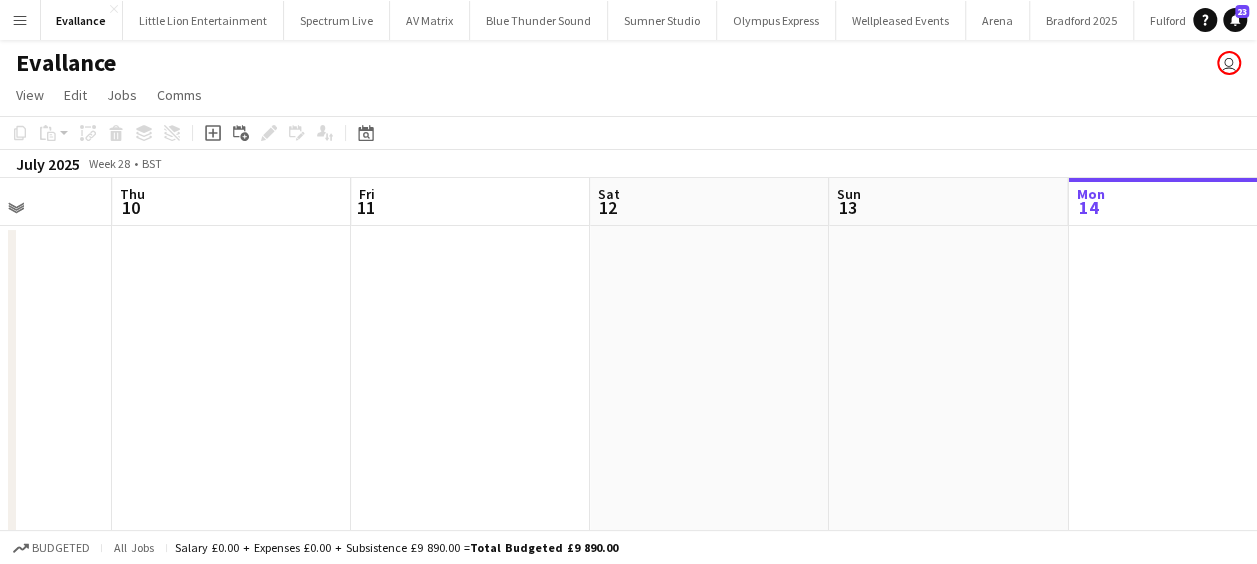 drag, startPoint x: 533, startPoint y: 345, endPoint x: 332, endPoint y: 345, distance: 201 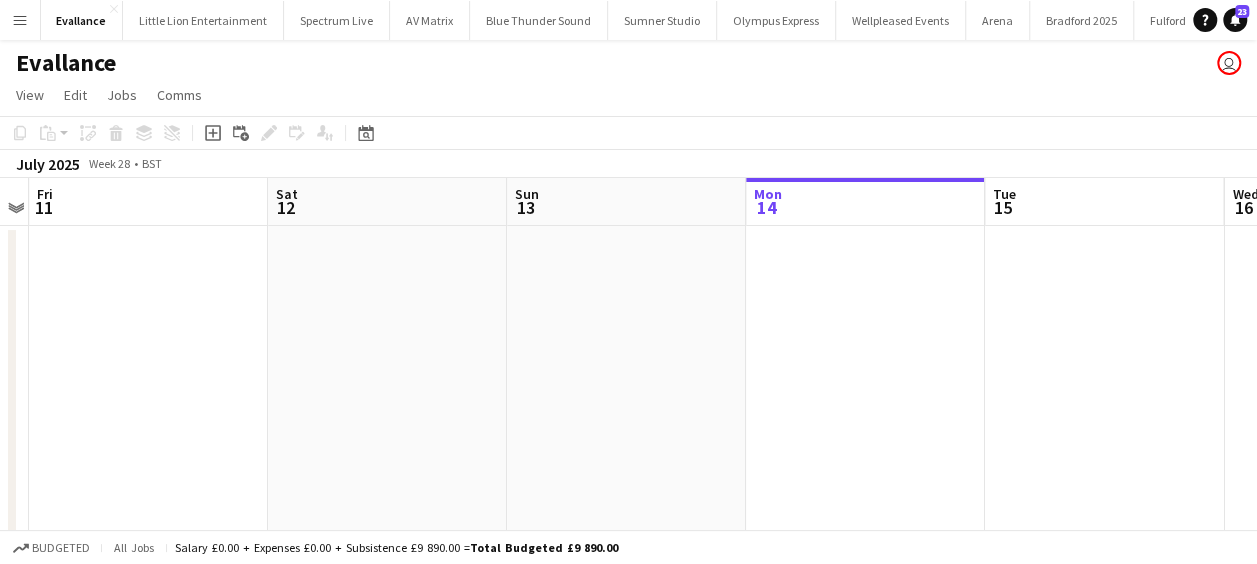 click on "Tue   8   Wed   9   Thu   10   Fri   11   Sat   12   Sun   13   Mon   14   Tue   15   Wed   16   Thu   17   Fri   18" at bounding box center [628, 554] 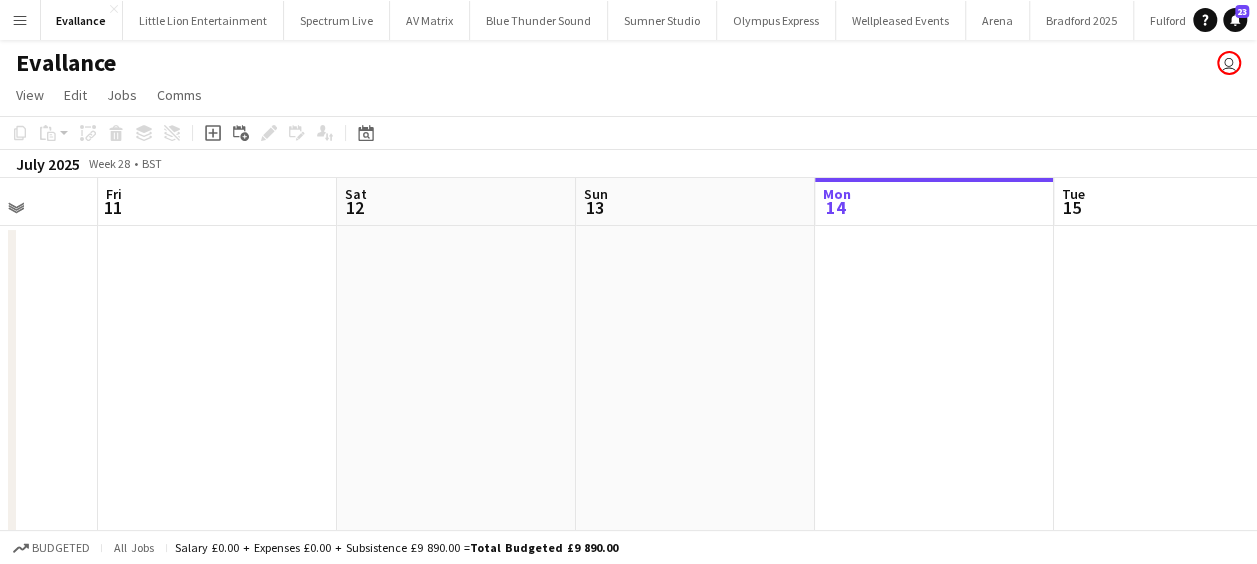 drag, startPoint x: 158, startPoint y: 315, endPoint x: 756, endPoint y: 346, distance: 598.803 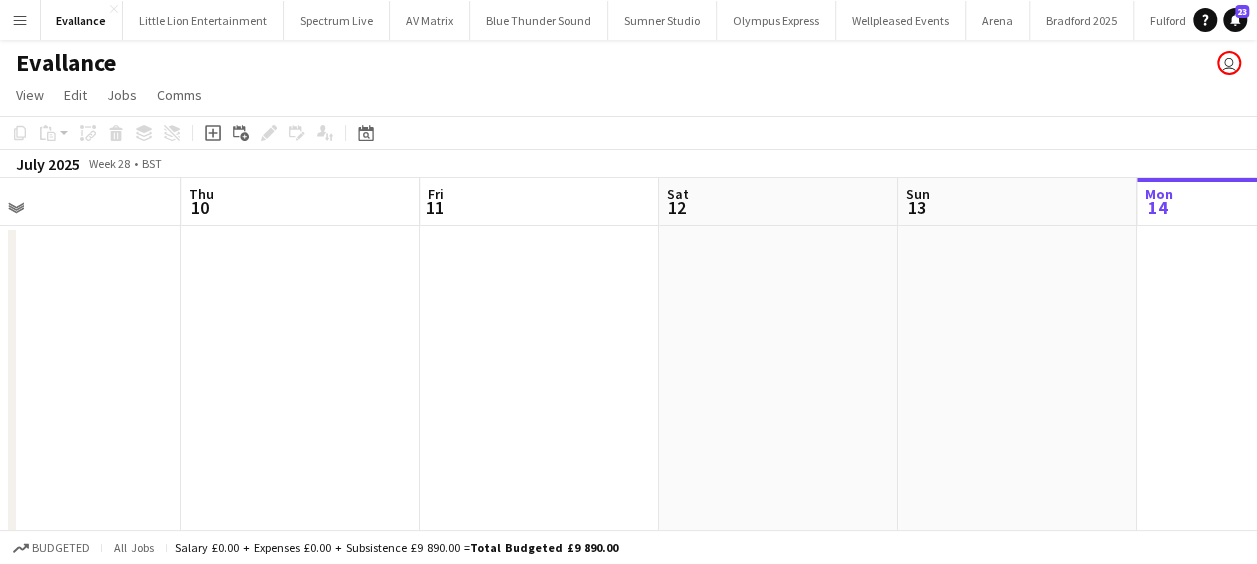 drag, startPoint x: 425, startPoint y: 347, endPoint x: 978, endPoint y: 362, distance: 553.20337 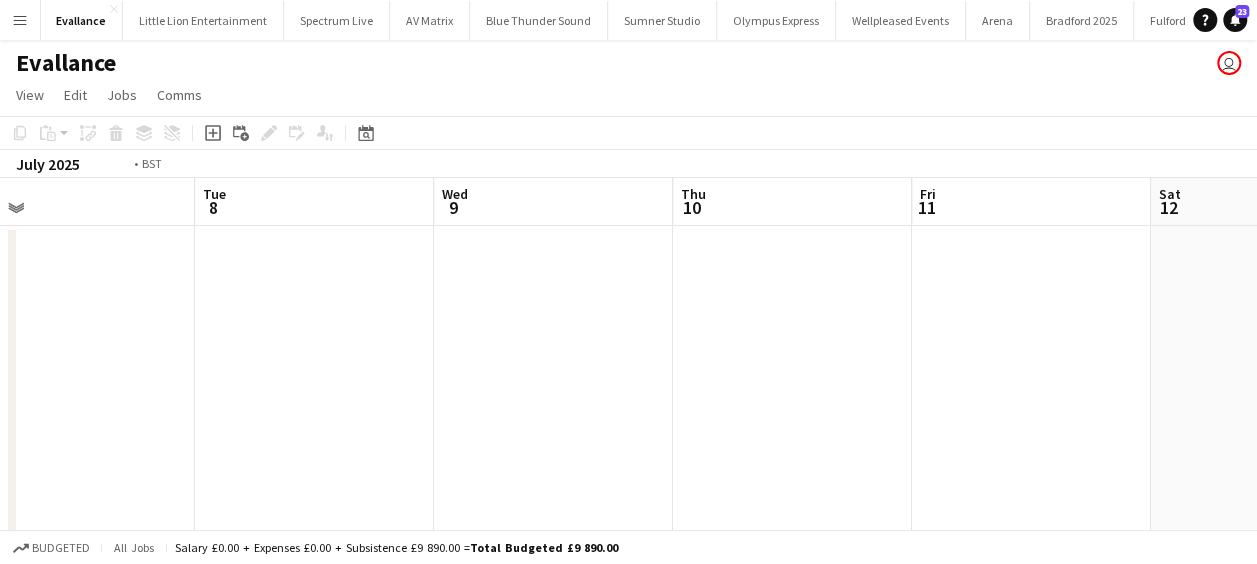 drag, startPoint x: 692, startPoint y: 365, endPoint x: 992, endPoint y: 369, distance: 300.02667 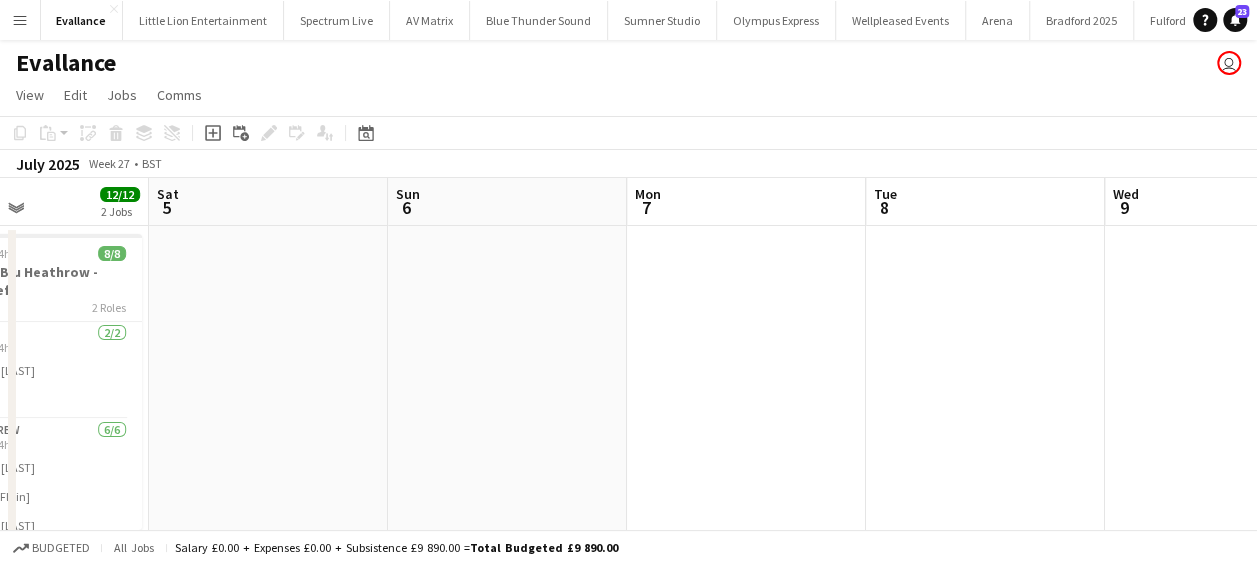 drag, startPoint x: 831, startPoint y: 368, endPoint x: 761, endPoint y: 369, distance: 70.00714 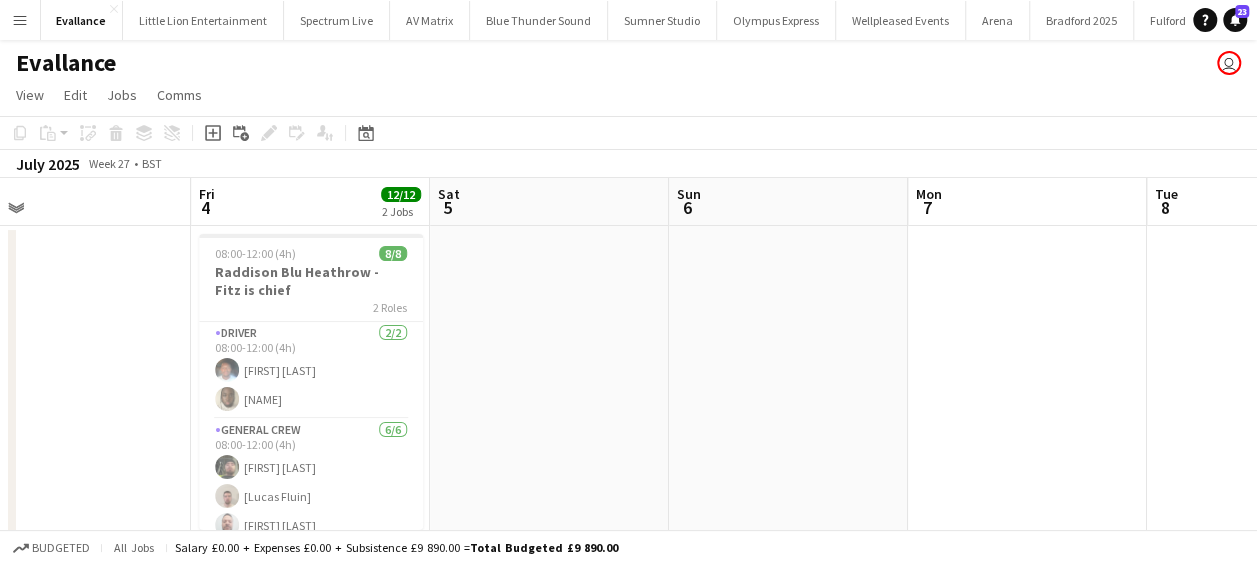 drag, startPoint x: 922, startPoint y: 369, endPoint x: 708, endPoint y: 368, distance: 214.00233 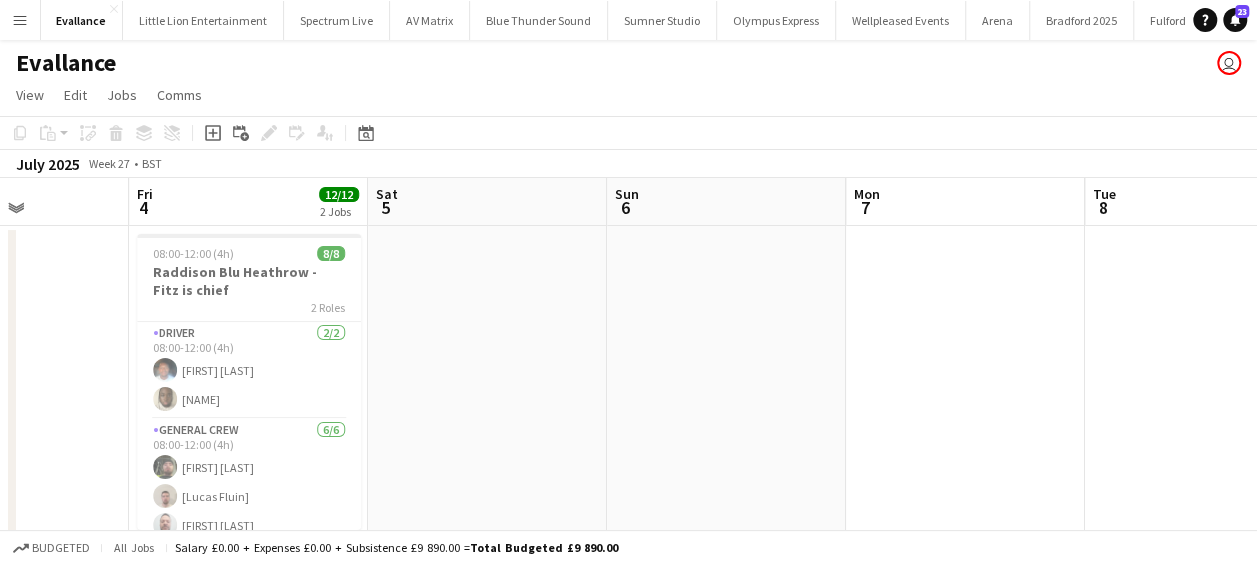 drag, startPoint x: 746, startPoint y: 368, endPoint x: 828, endPoint y: 373, distance: 82.1523 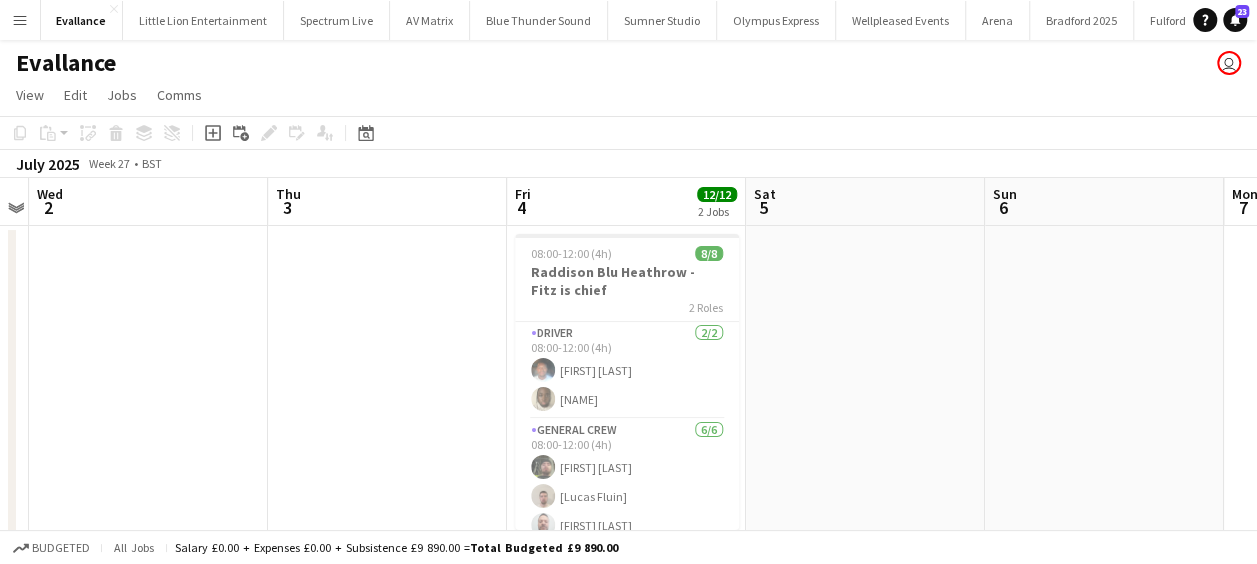 drag, startPoint x: 824, startPoint y: 372, endPoint x: 916, endPoint y: 380, distance: 92.34717 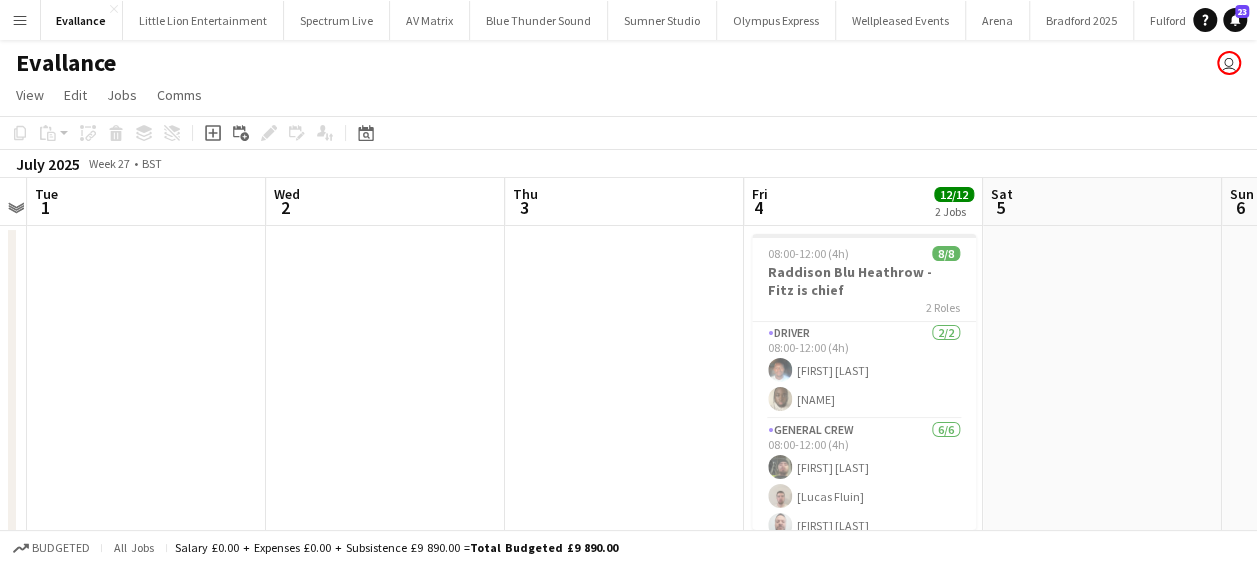 drag, startPoint x: 853, startPoint y: 380, endPoint x: 960, endPoint y: 380, distance: 107 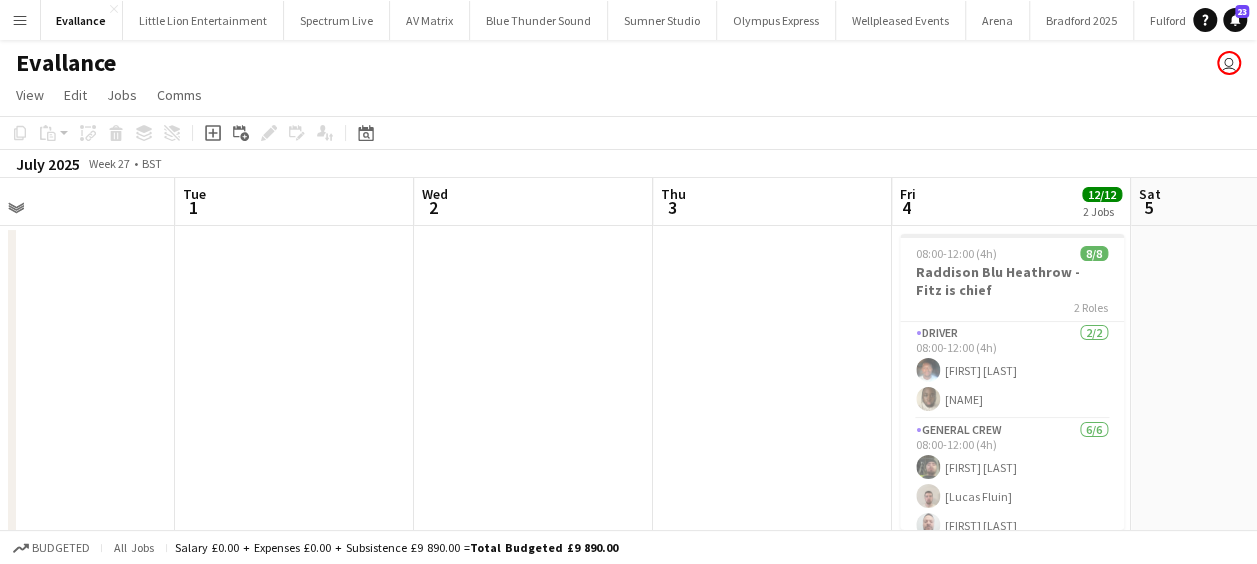 drag, startPoint x: 916, startPoint y: 365, endPoint x: 855, endPoint y: 372, distance: 61.400326 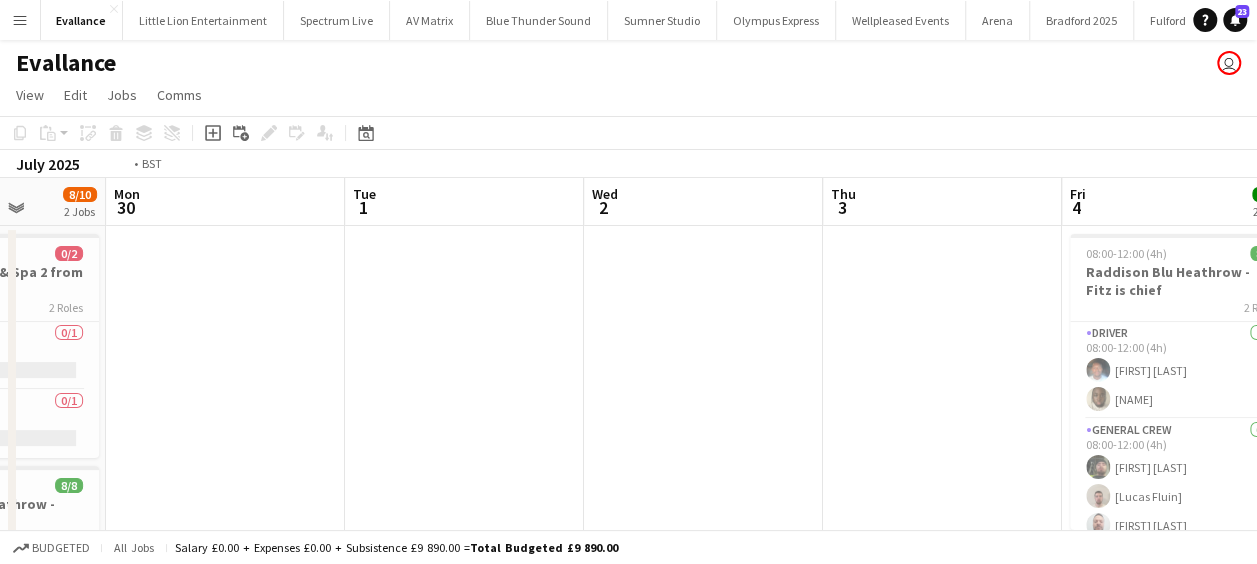 drag, startPoint x: 696, startPoint y: 373, endPoint x: 961, endPoint y: 374, distance: 265.0019 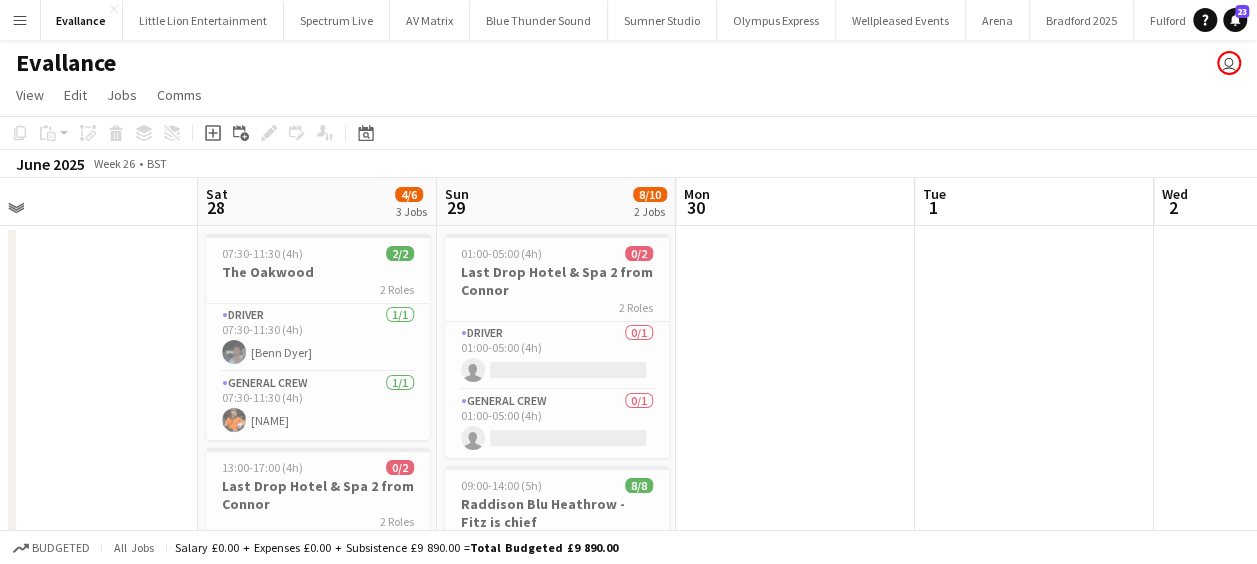 drag, startPoint x: 564, startPoint y: 376, endPoint x: 877, endPoint y: 373, distance: 313.01437 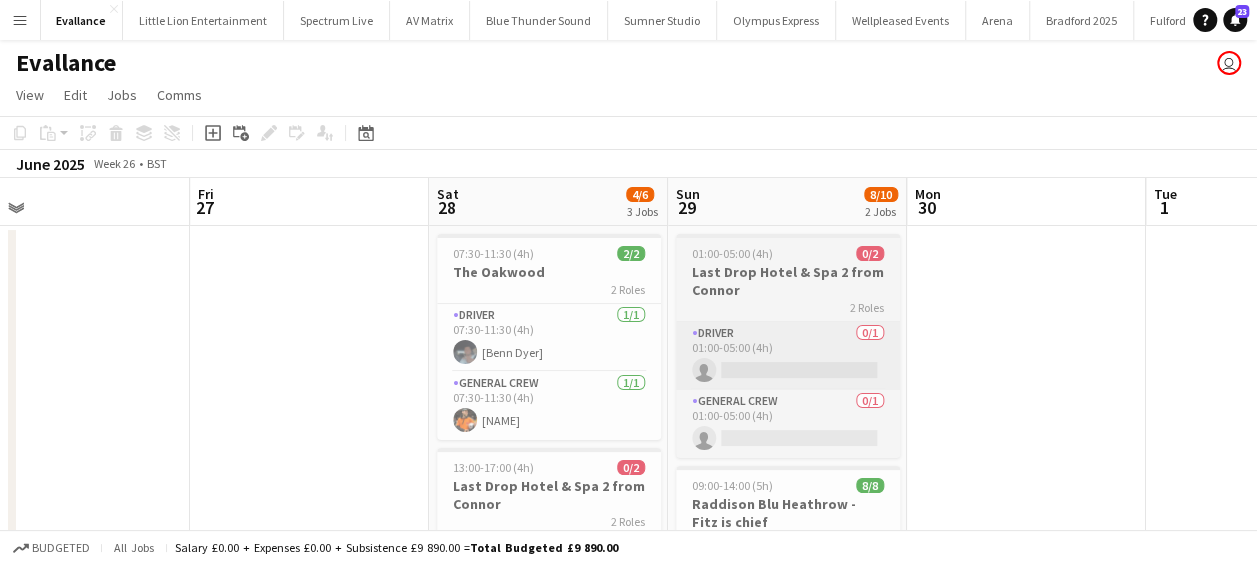drag, startPoint x: 988, startPoint y: 376, endPoint x: 822, endPoint y: 380, distance: 166.04819 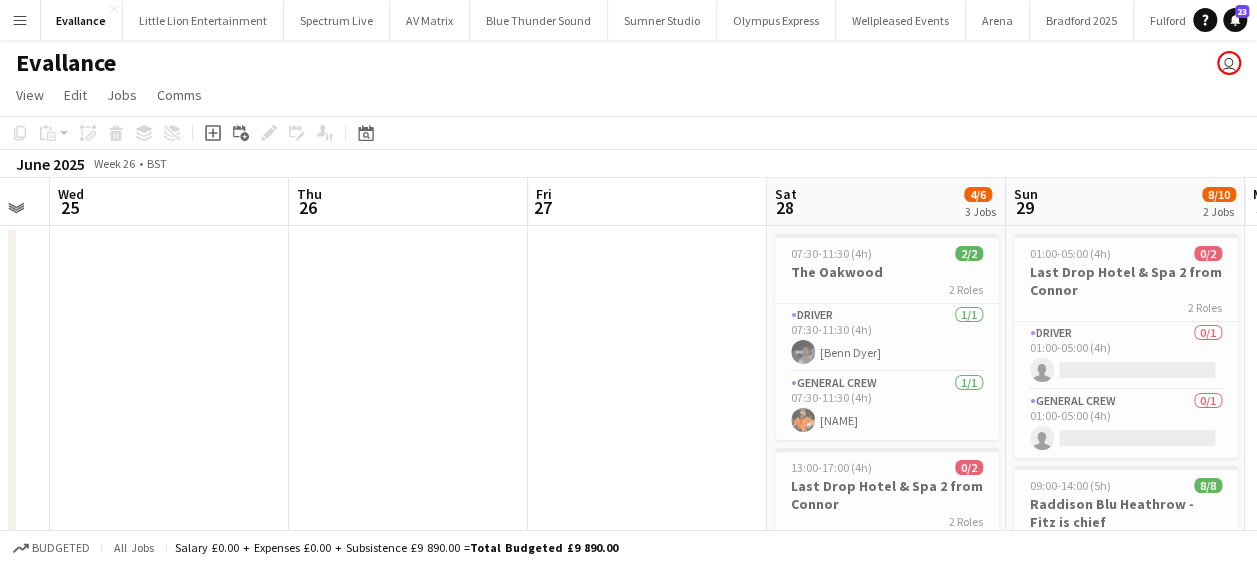 drag, startPoint x: 211, startPoint y: 361, endPoint x: 726, endPoint y: 362, distance: 515.001 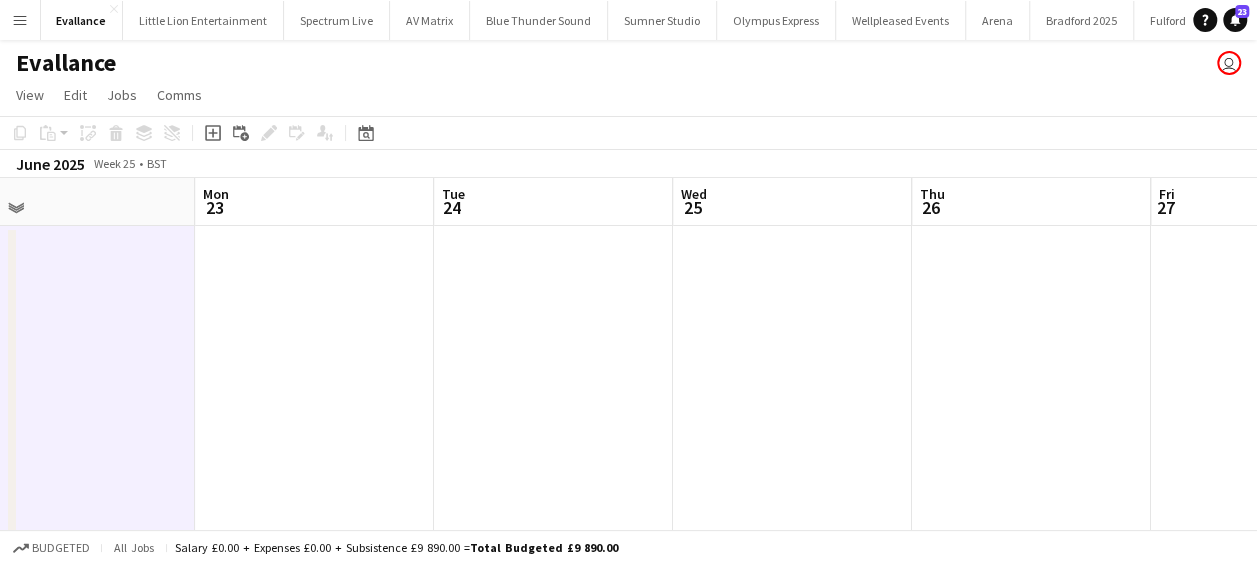 drag, startPoint x: 484, startPoint y: 361, endPoint x: 927, endPoint y: 371, distance: 443.11285 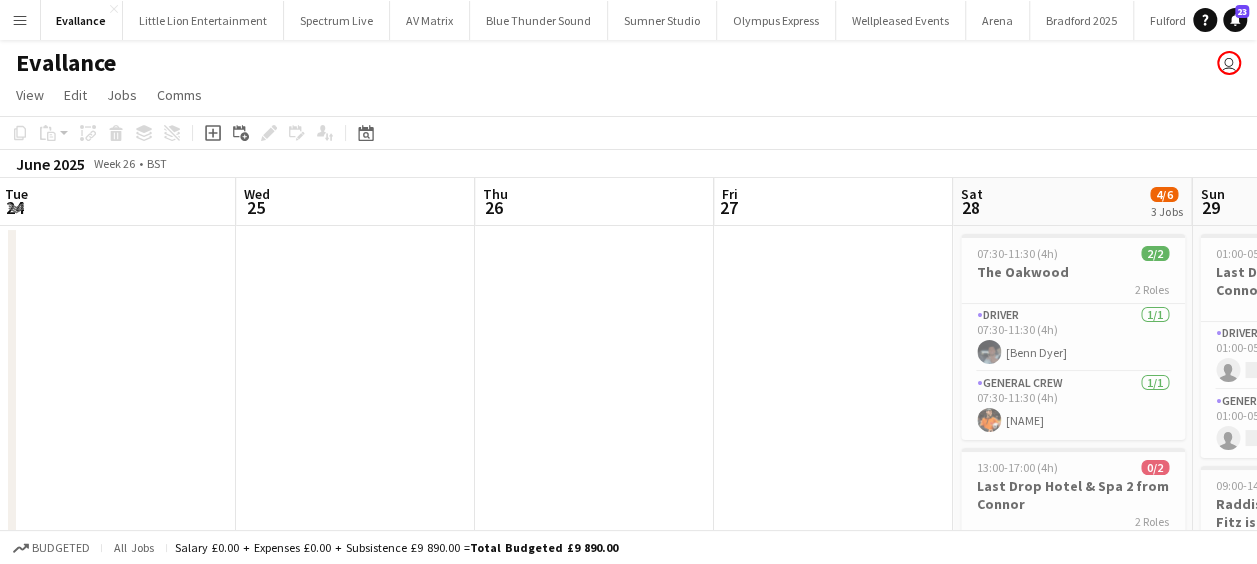 drag, startPoint x: 1031, startPoint y: 373, endPoint x: 298, endPoint y: 356, distance: 733.1971 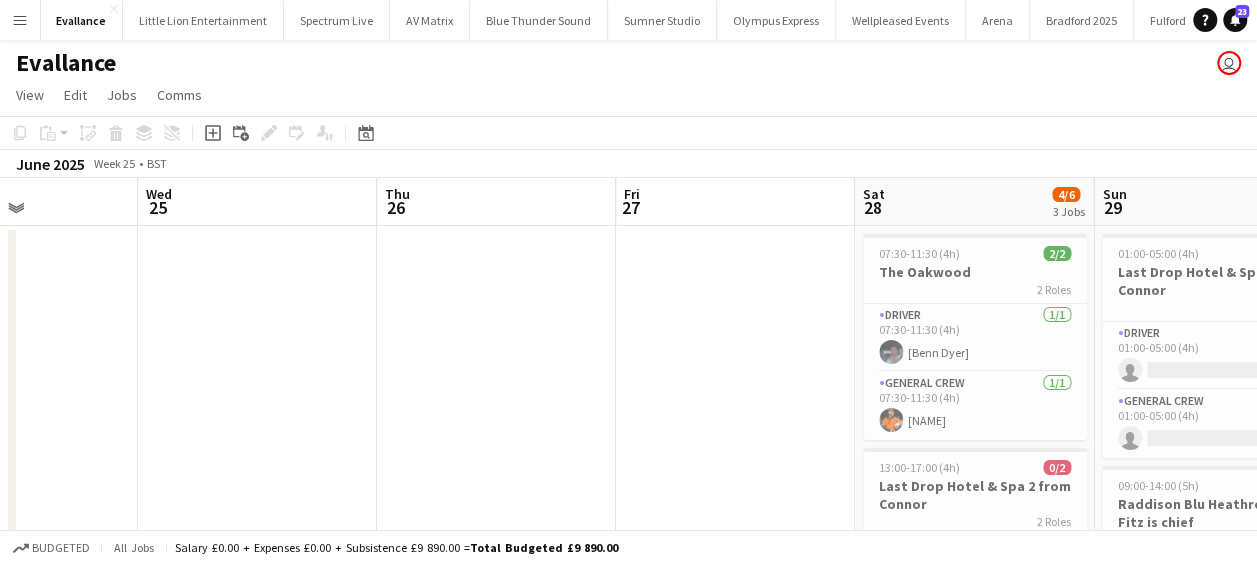 drag 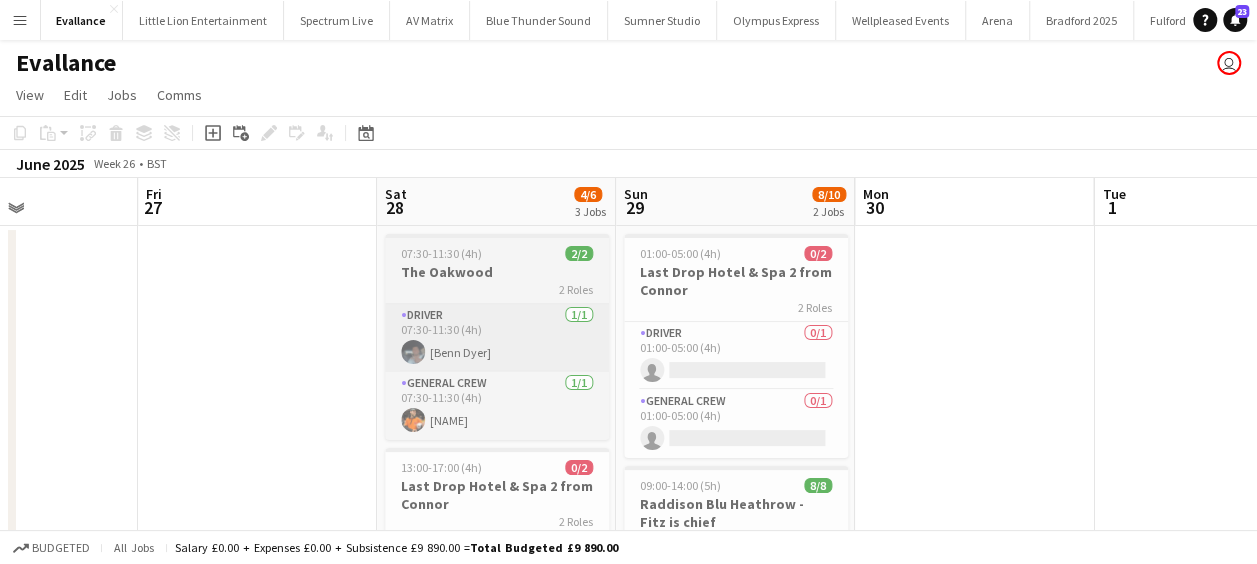 scroll, scrollTop: 0, scrollLeft: 842, axis: horizontal 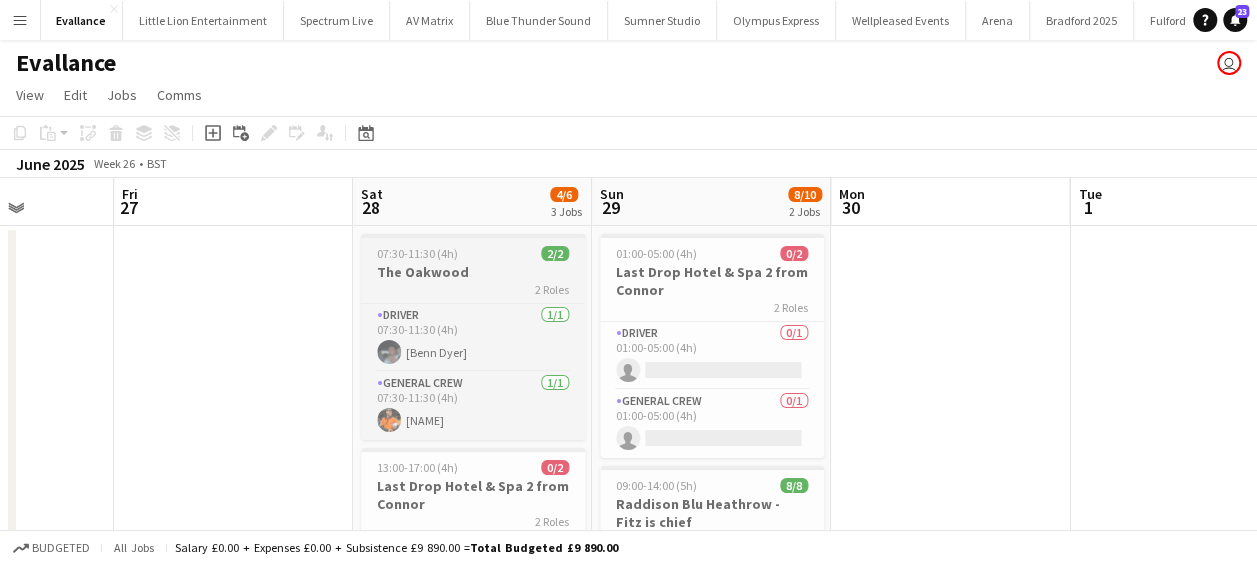 click on "The Oakwood" at bounding box center (473, 272) 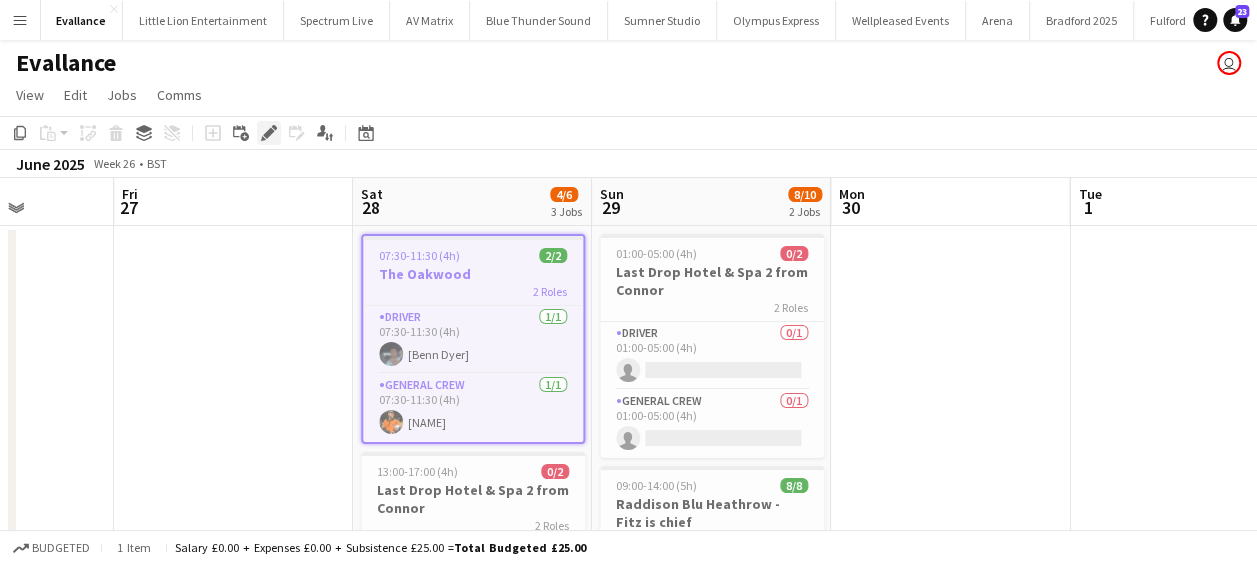 click 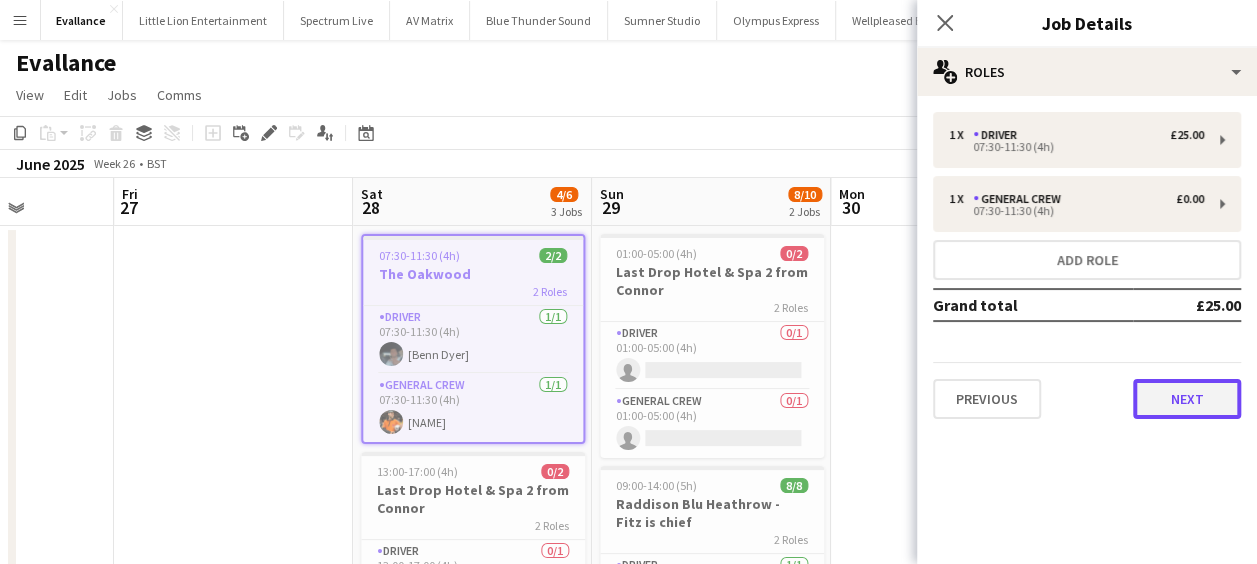 click on "Next" at bounding box center [1187, 399] 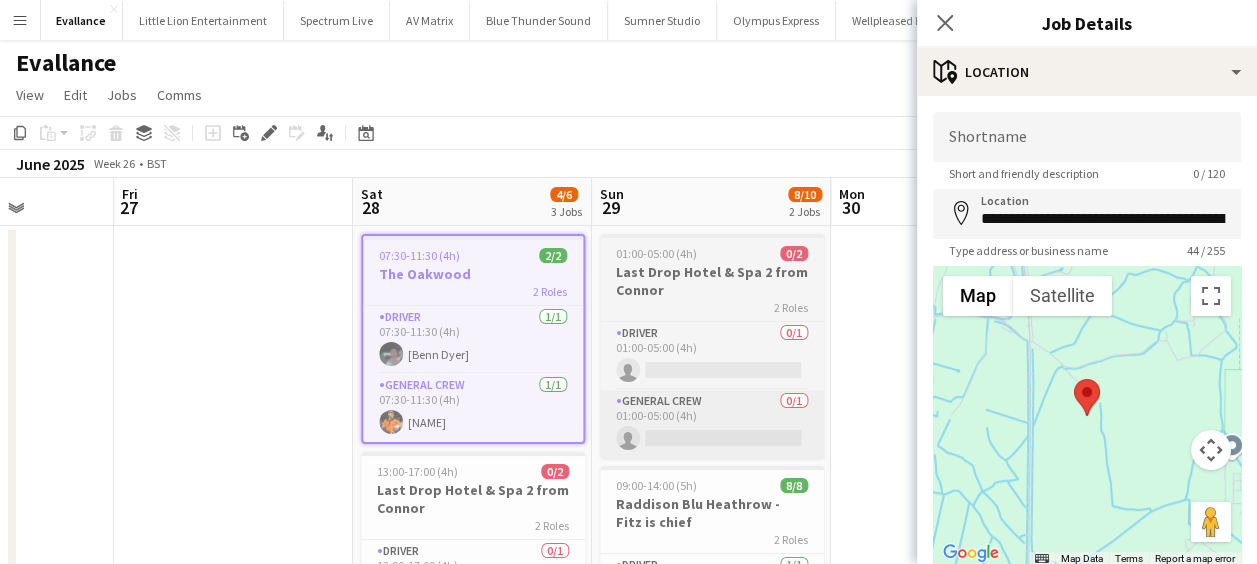 drag, startPoint x: 464, startPoint y: 403, endPoint x: 635, endPoint y: 393, distance: 171.29214 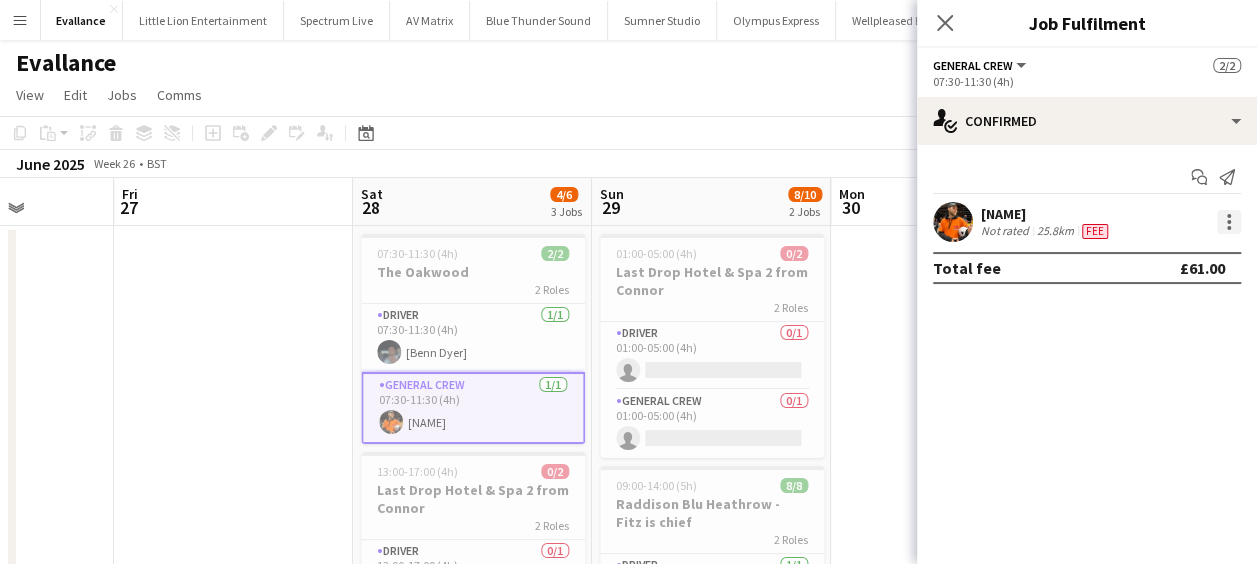 click at bounding box center (1229, 222) 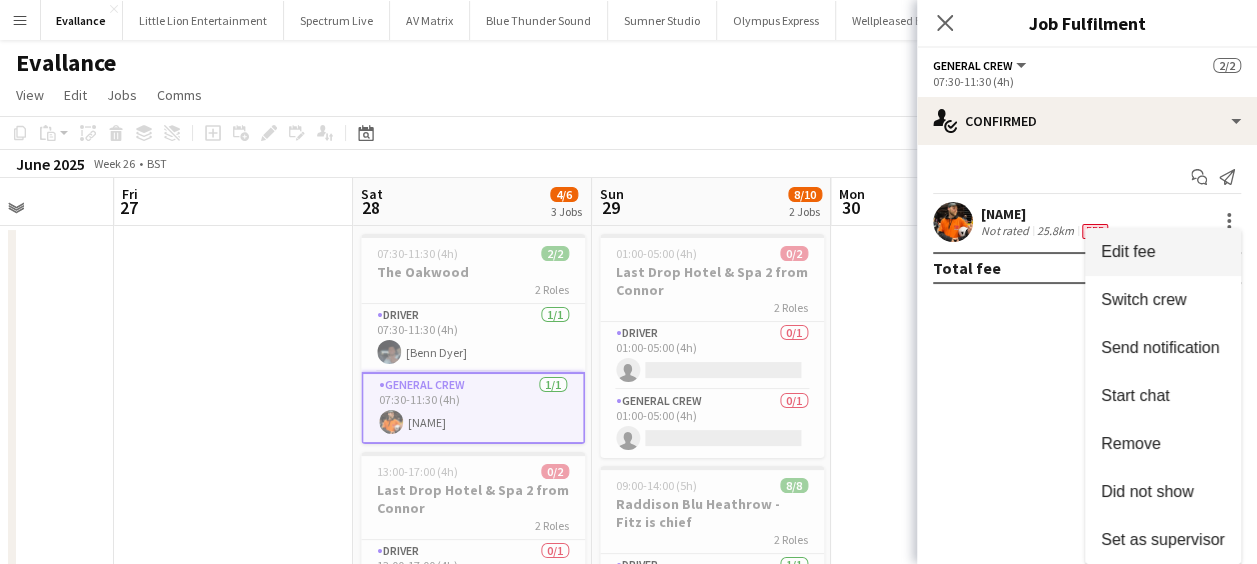 click on "Edit fee" at bounding box center [1128, 251] 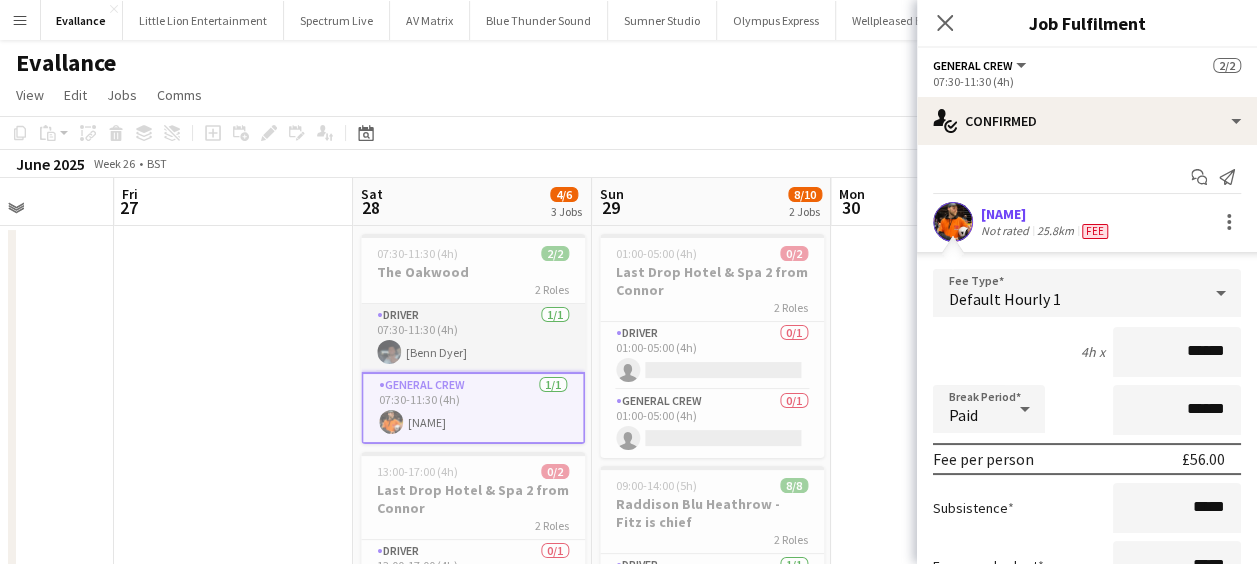 click on "Driver   1/1   07:30-11:30 (4h)
Benn Dyer" at bounding box center (473, 338) 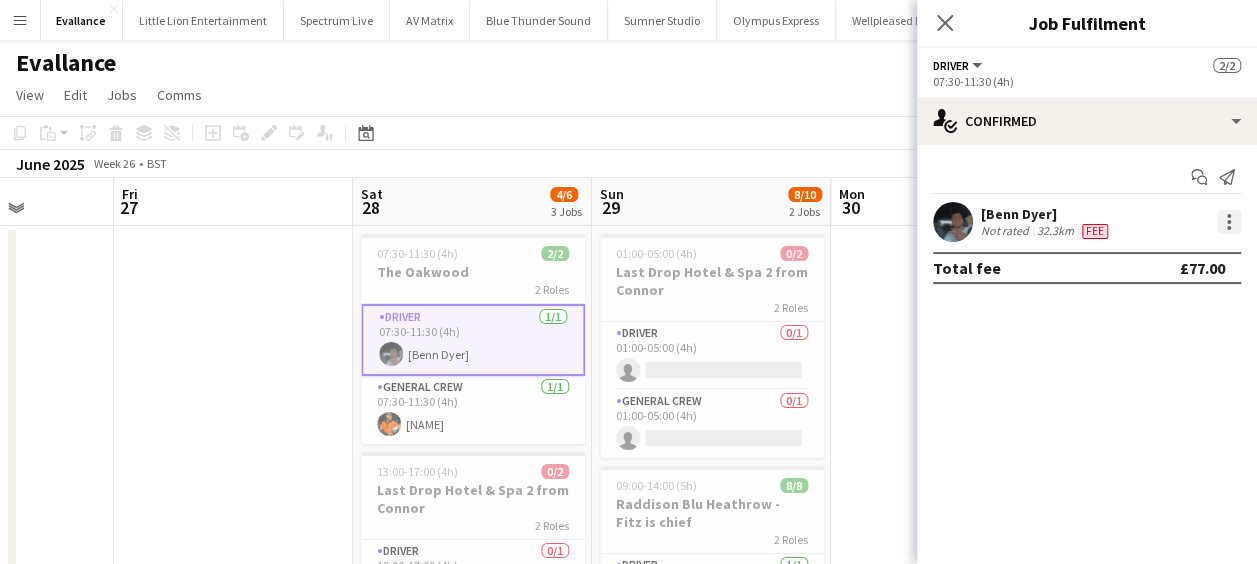 click at bounding box center [1229, 222] 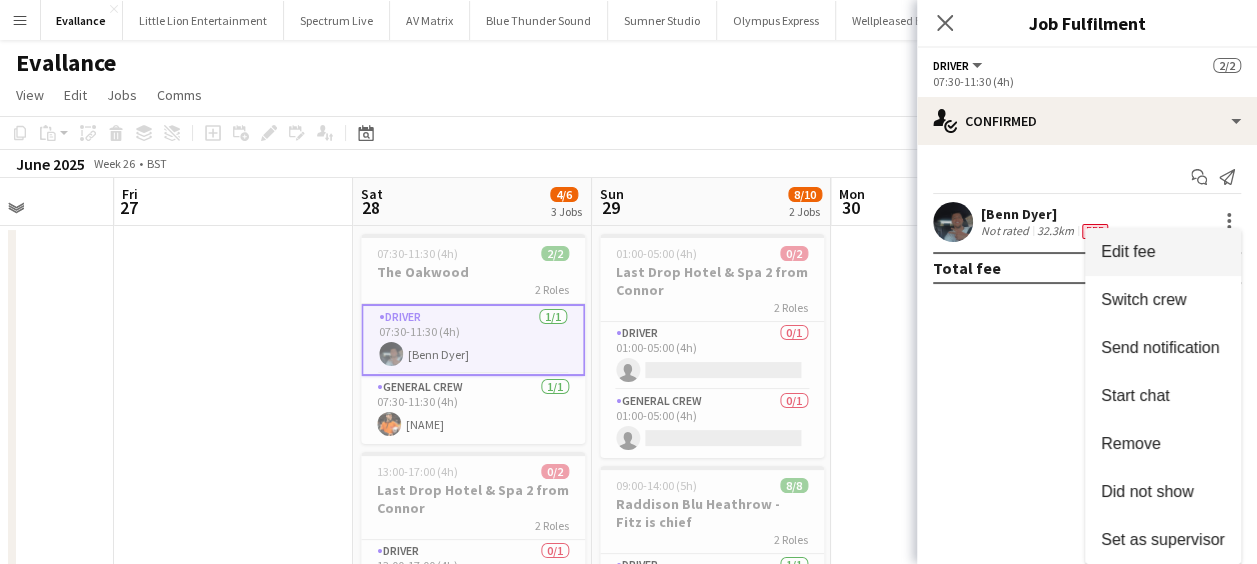 click on "Edit fee" at bounding box center [1128, 251] 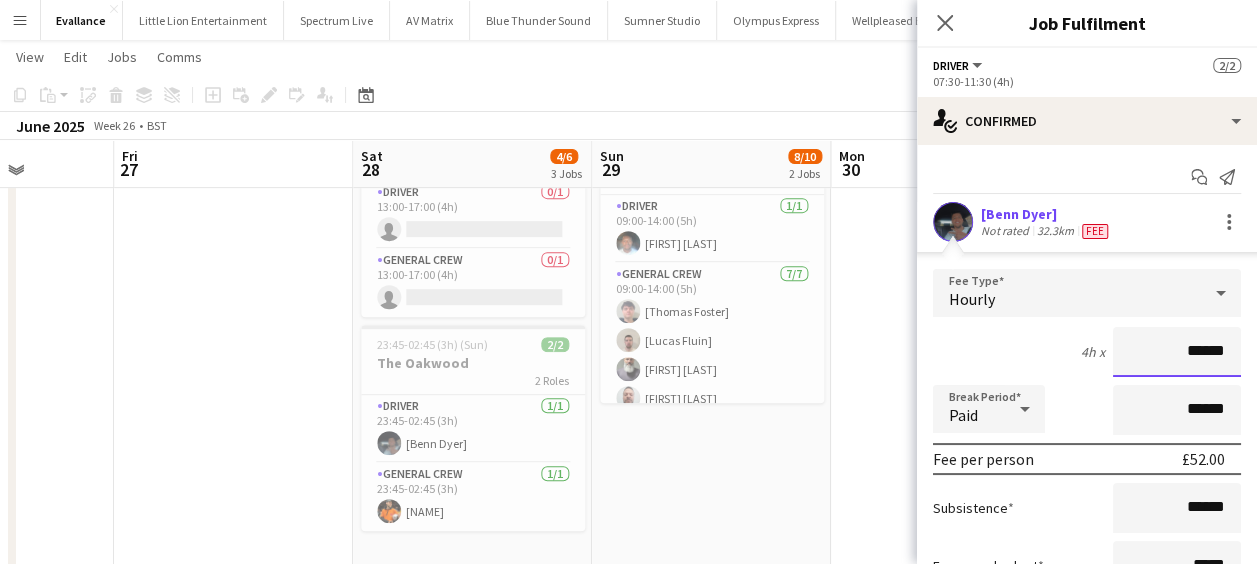 scroll, scrollTop: 398, scrollLeft: 0, axis: vertical 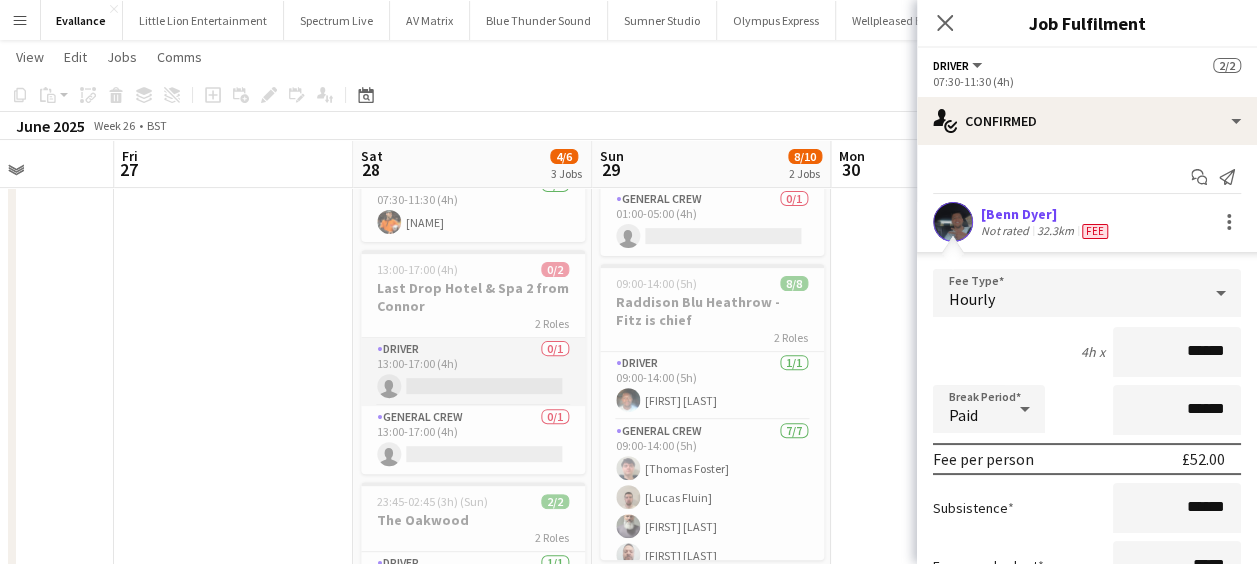 click on "Driver   0/1   13:00-17:00 (4h)
single-neutral-actions" at bounding box center (473, 372) 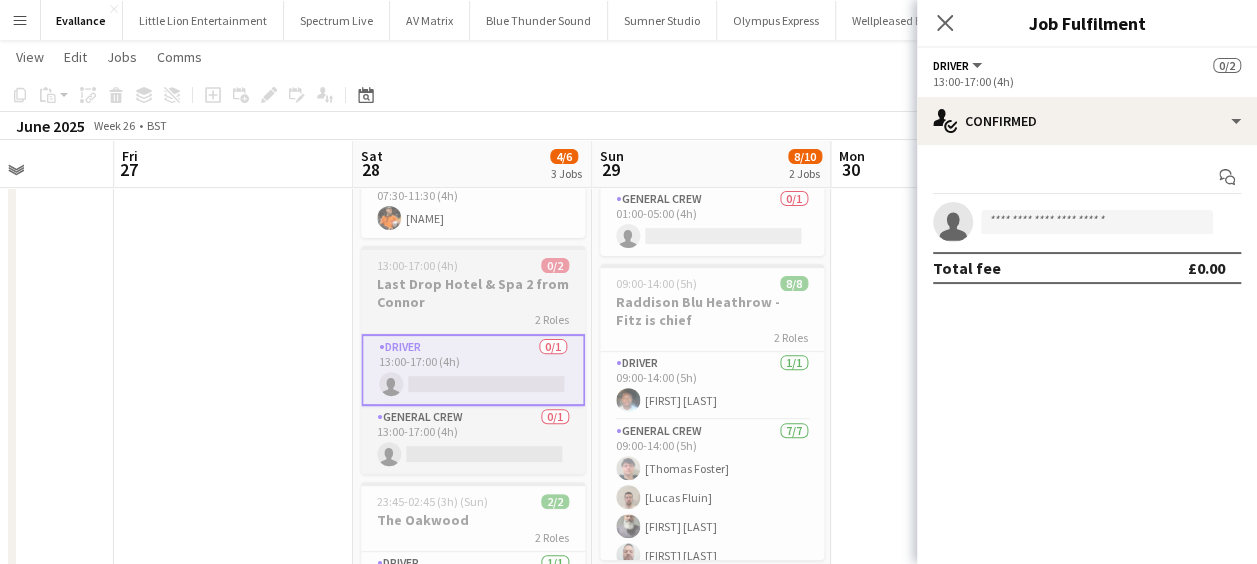 click on "Last Drop Hotel & Spa 2 from Connor" at bounding box center (473, 293) 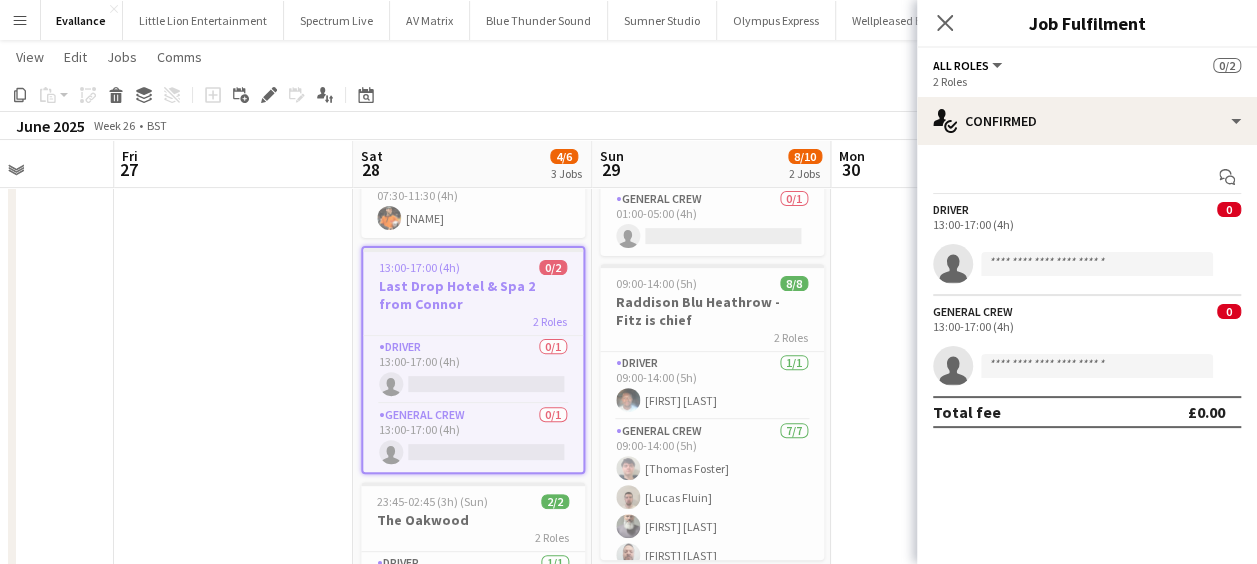 click on "Last Drop Hotel & Spa 2 from Connor" at bounding box center (473, 295) 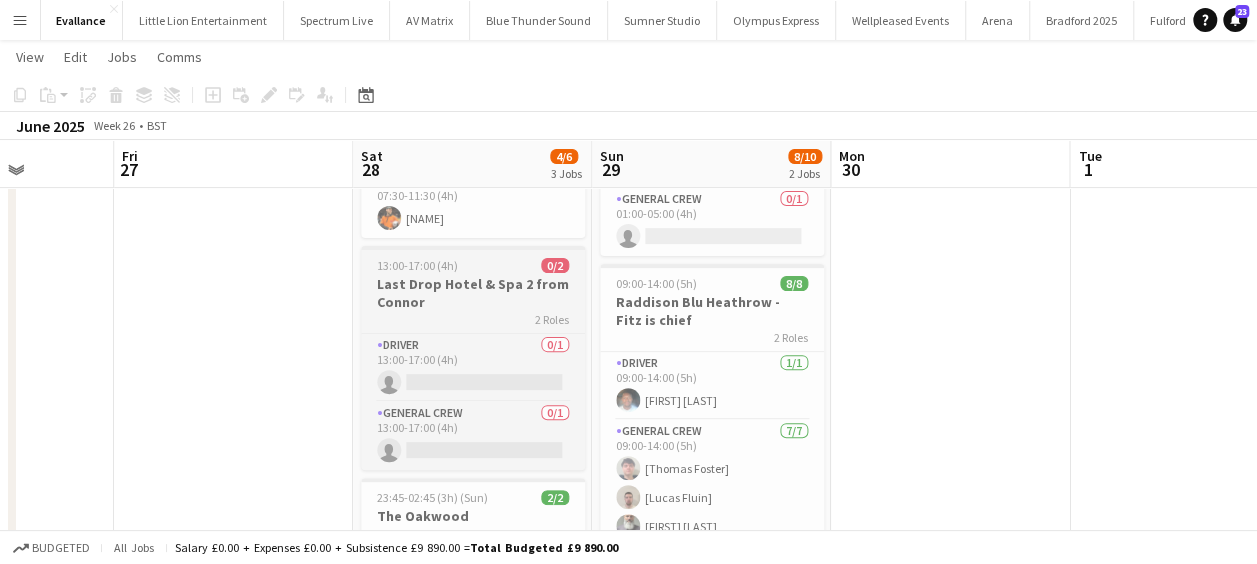 click on "Last Drop Hotel & Spa 2 from Connor" at bounding box center [473, 293] 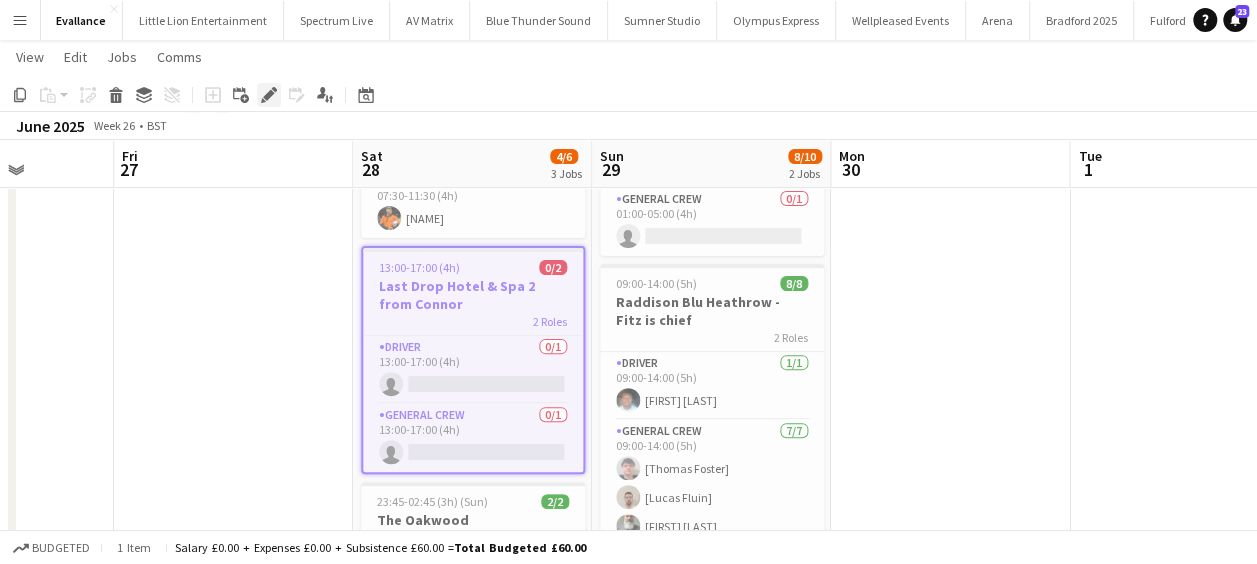 click on "Edit" 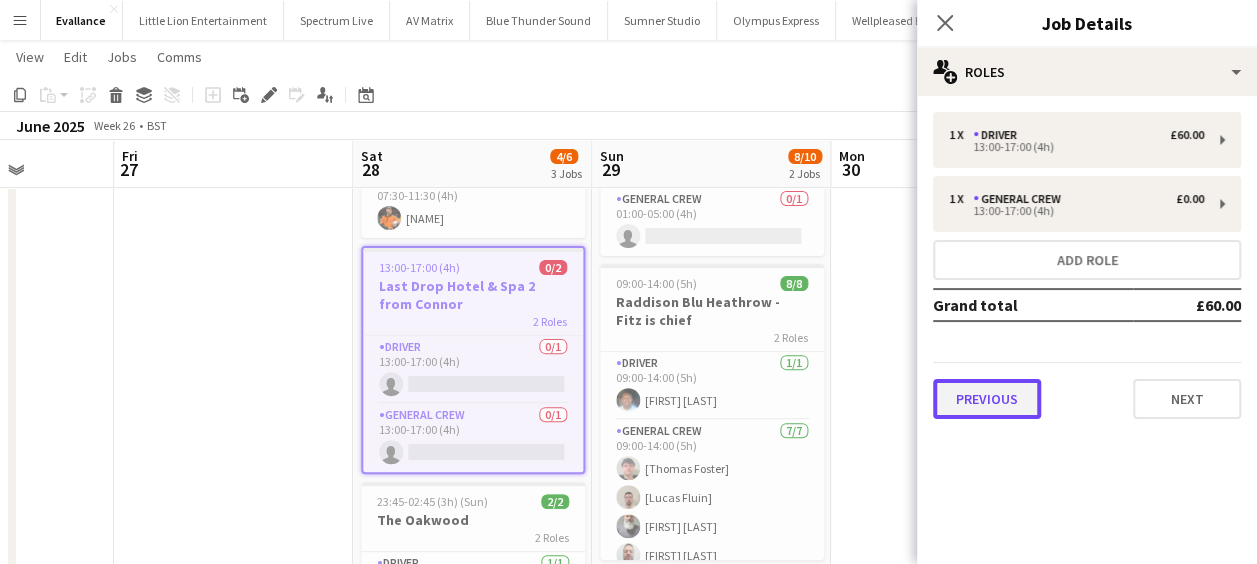 click on "Previous" at bounding box center [987, 399] 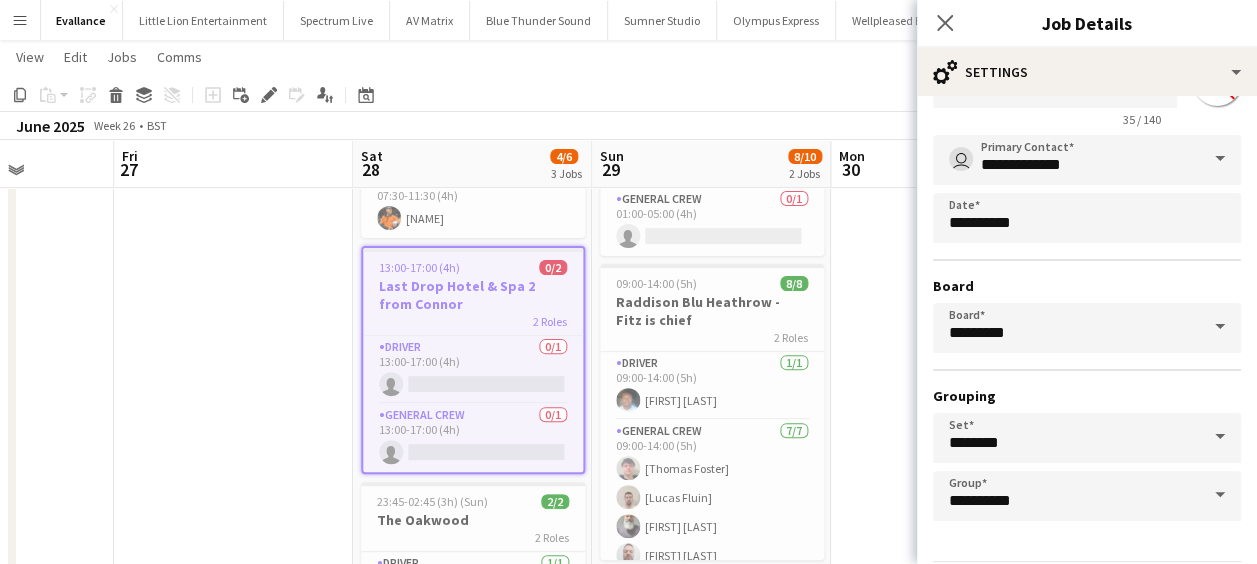 scroll, scrollTop: 154, scrollLeft: 0, axis: vertical 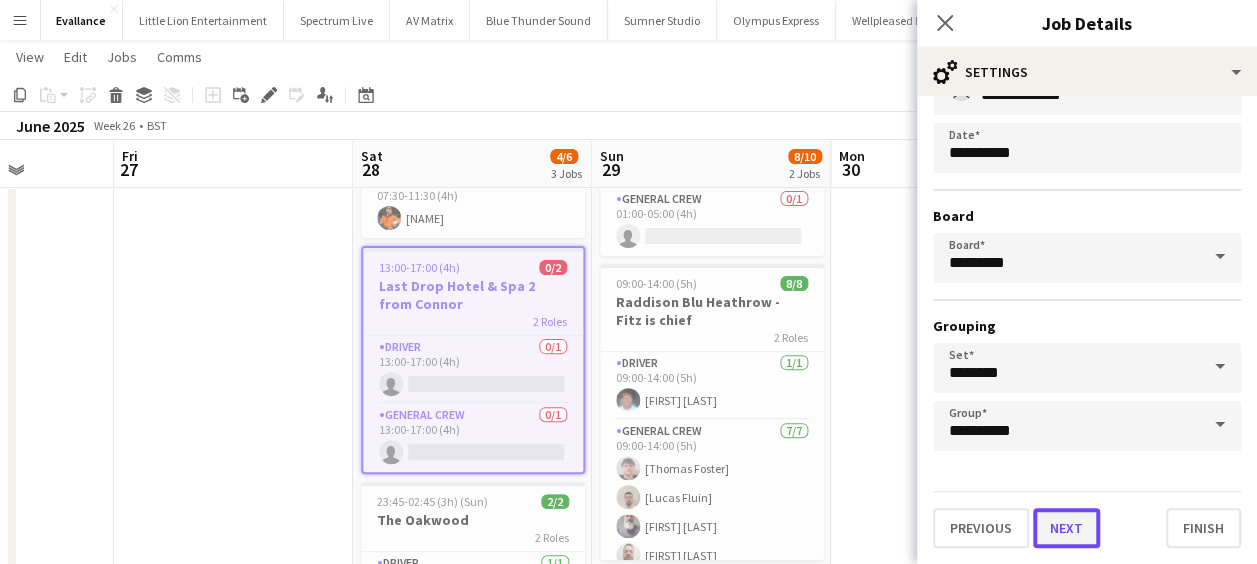 click on "Next" at bounding box center [1066, 528] 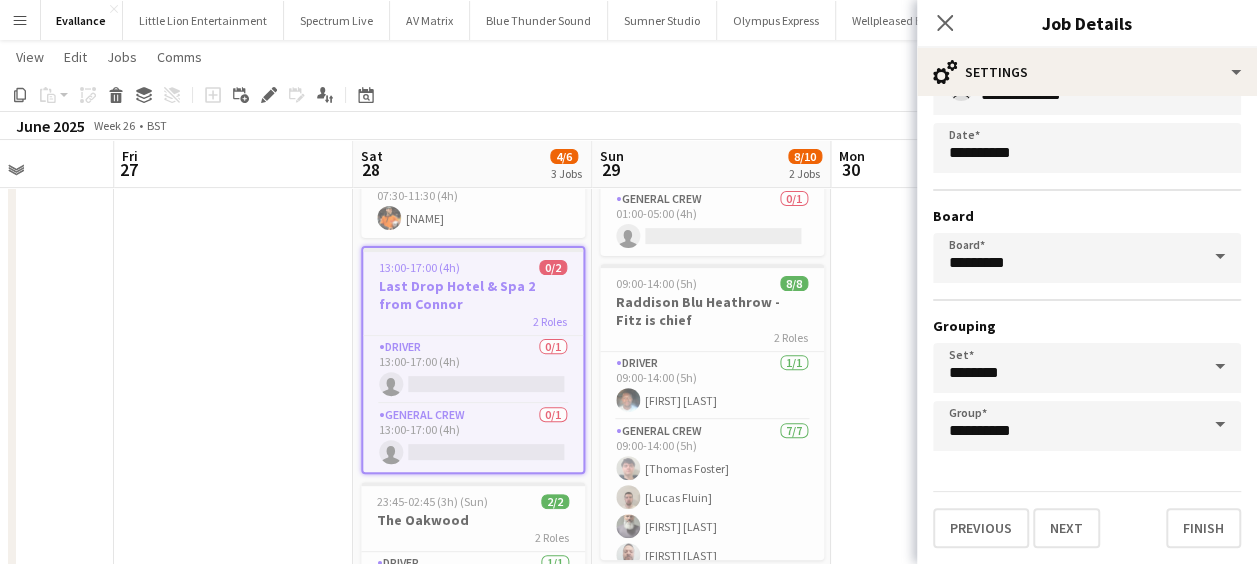 scroll, scrollTop: 0, scrollLeft: 0, axis: both 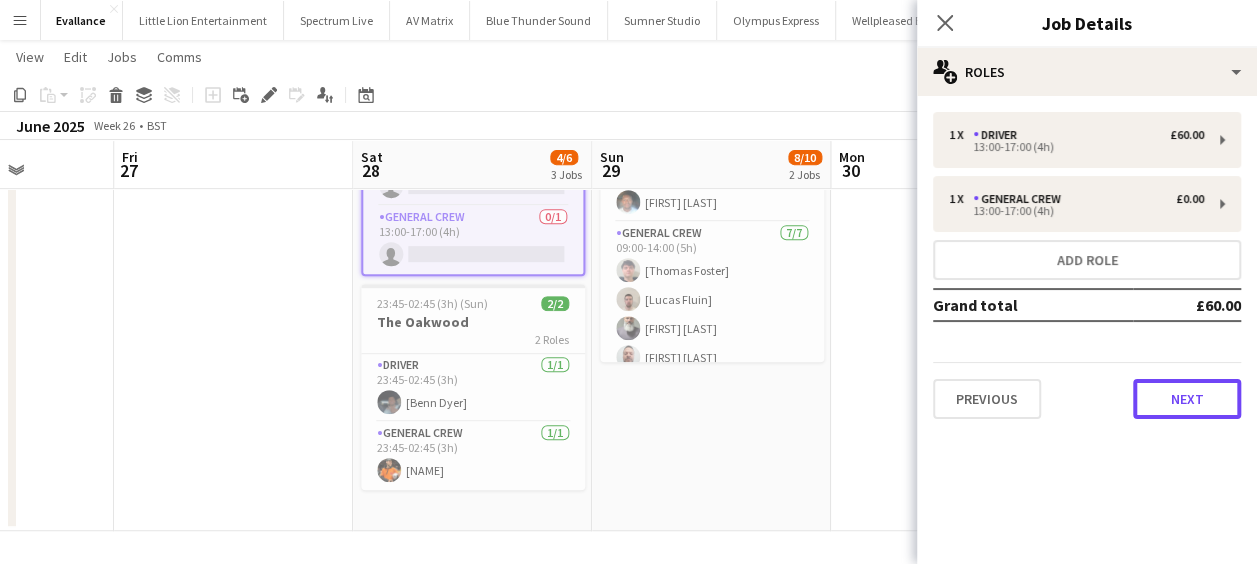 click on "Next" at bounding box center [1187, 399] 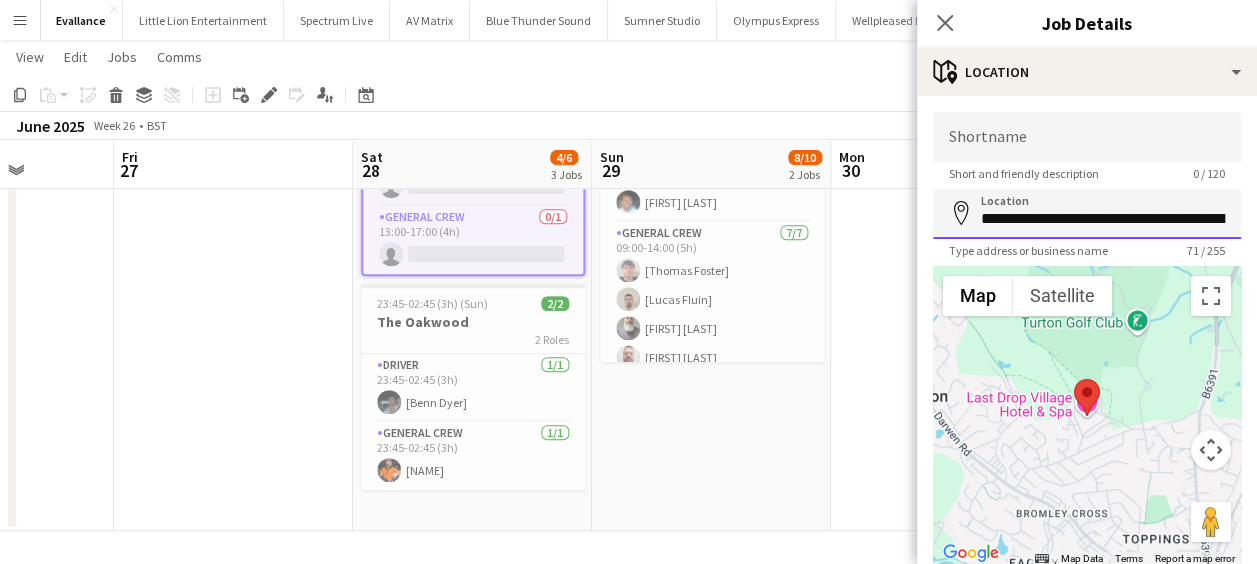 click on "**********" at bounding box center (1087, 214) 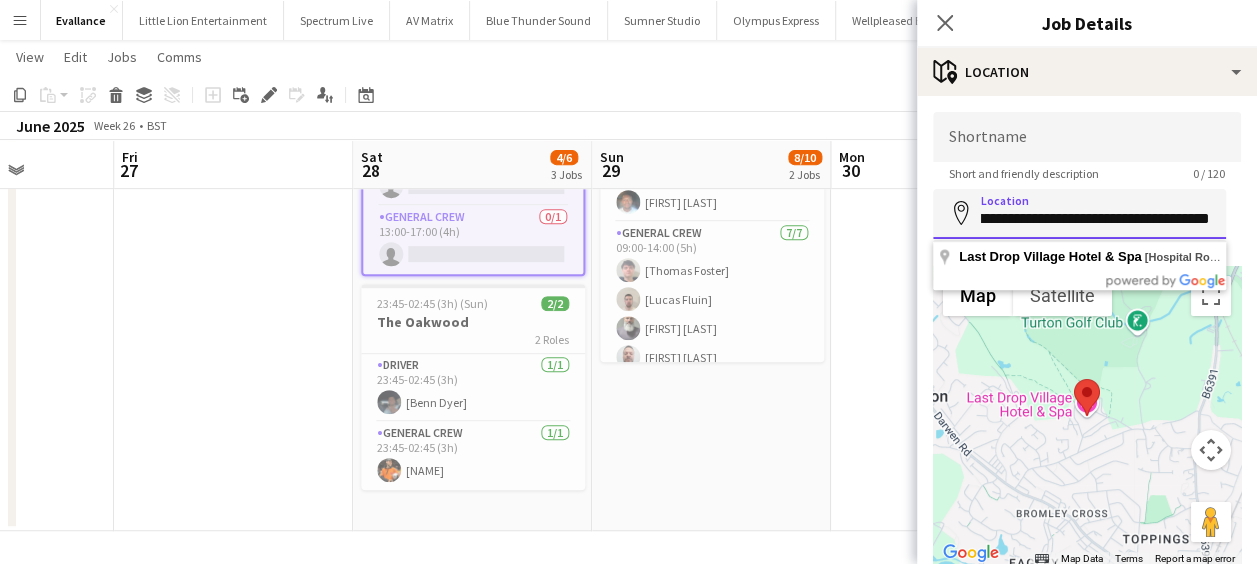 scroll, scrollTop: 0, scrollLeft: 245, axis: horizontal 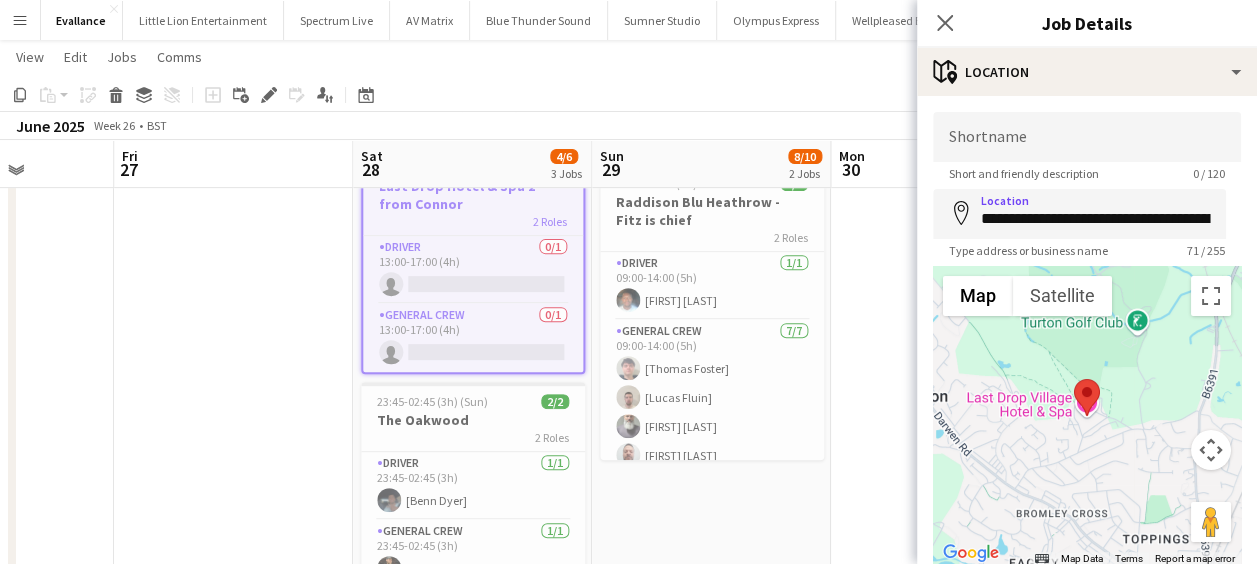 click at bounding box center (950, 276) 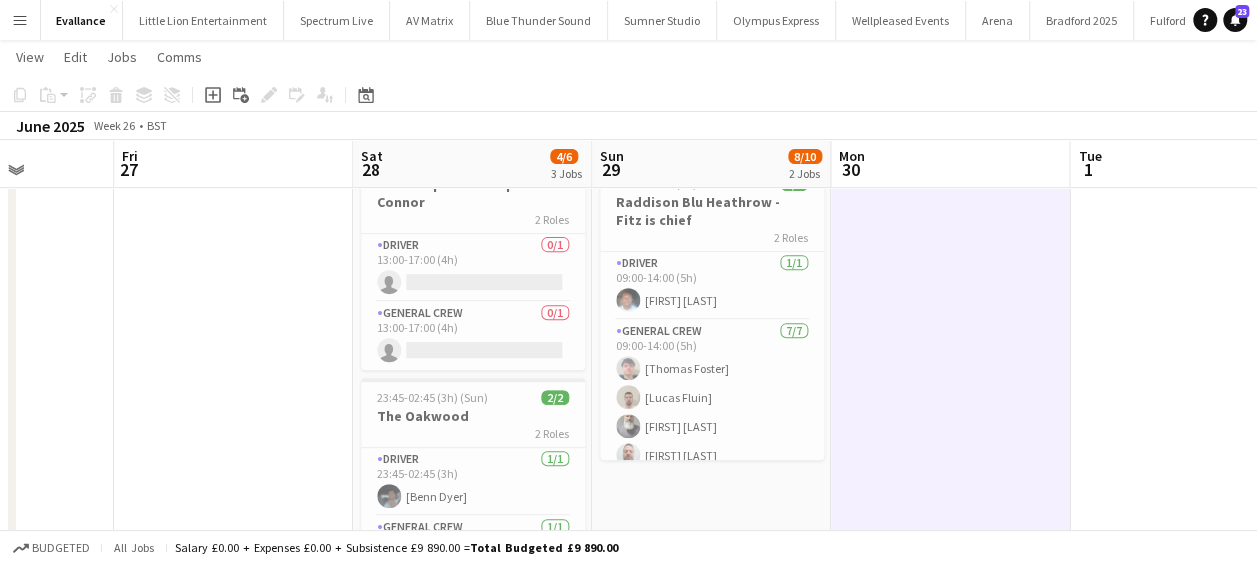 scroll, scrollTop: 0, scrollLeft: 924, axis: horizontal 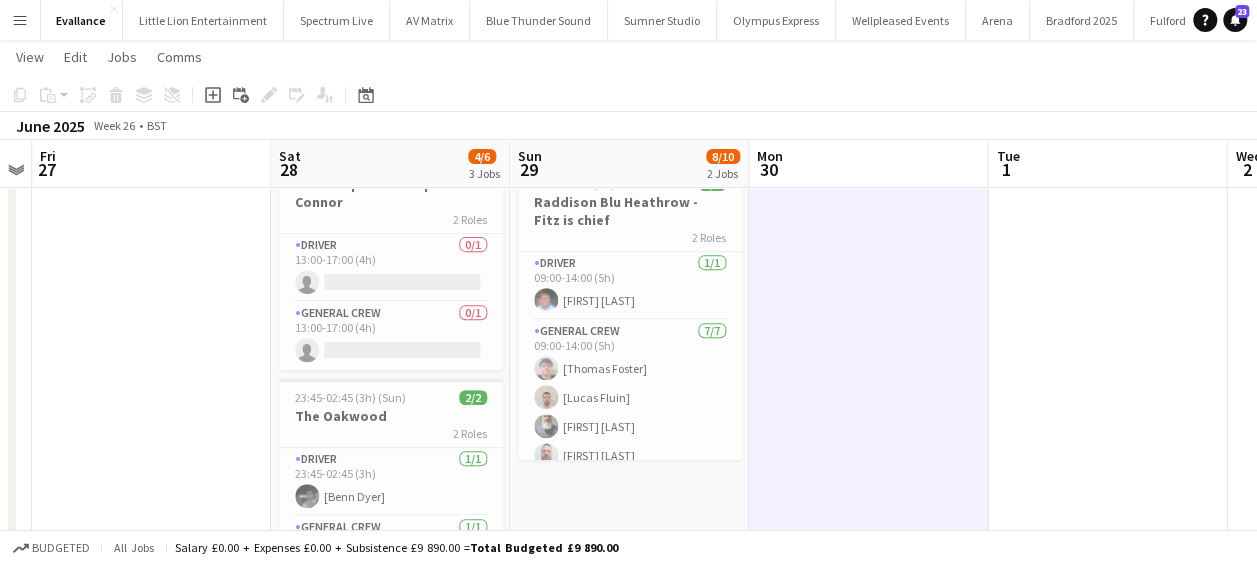 drag, startPoint x: 850, startPoint y: 357, endPoint x: 758, endPoint y: 361, distance: 92.086914 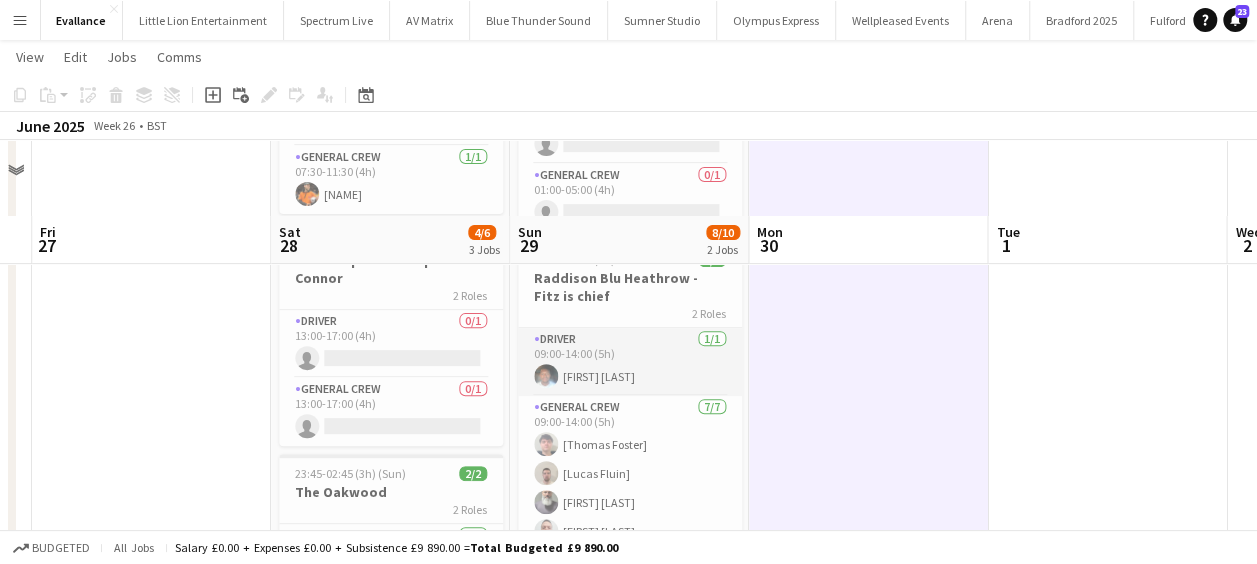 scroll, scrollTop: 200, scrollLeft: 0, axis: vertical 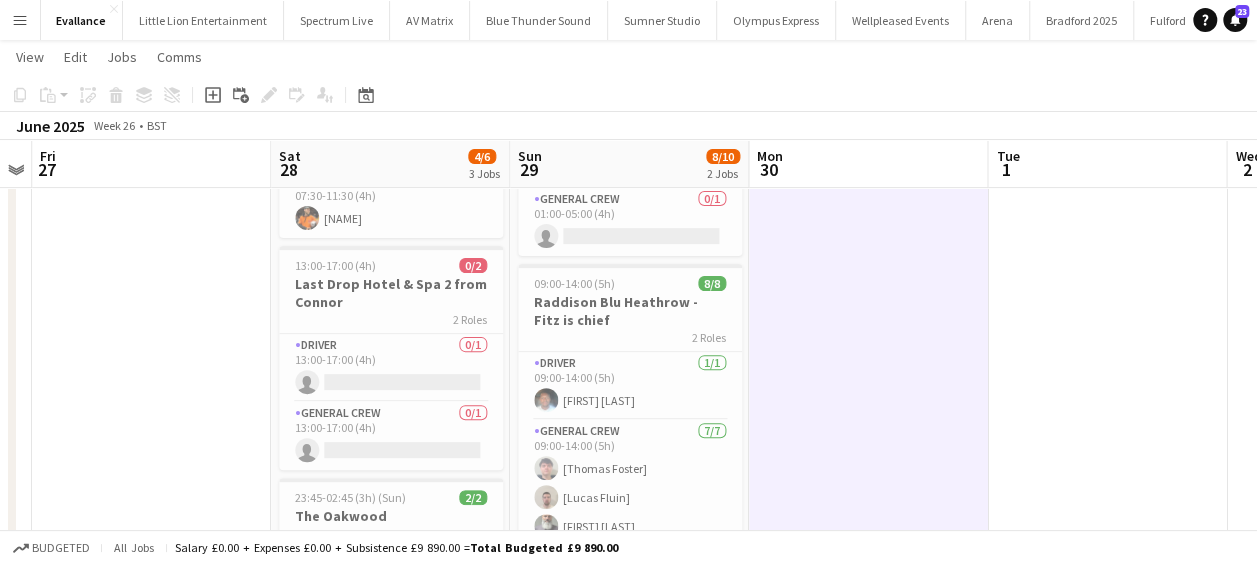 drag, startPoint x: 880, startPoint y: 342, endPoint x: 365, endPoint y: 356, distance: 515.19025 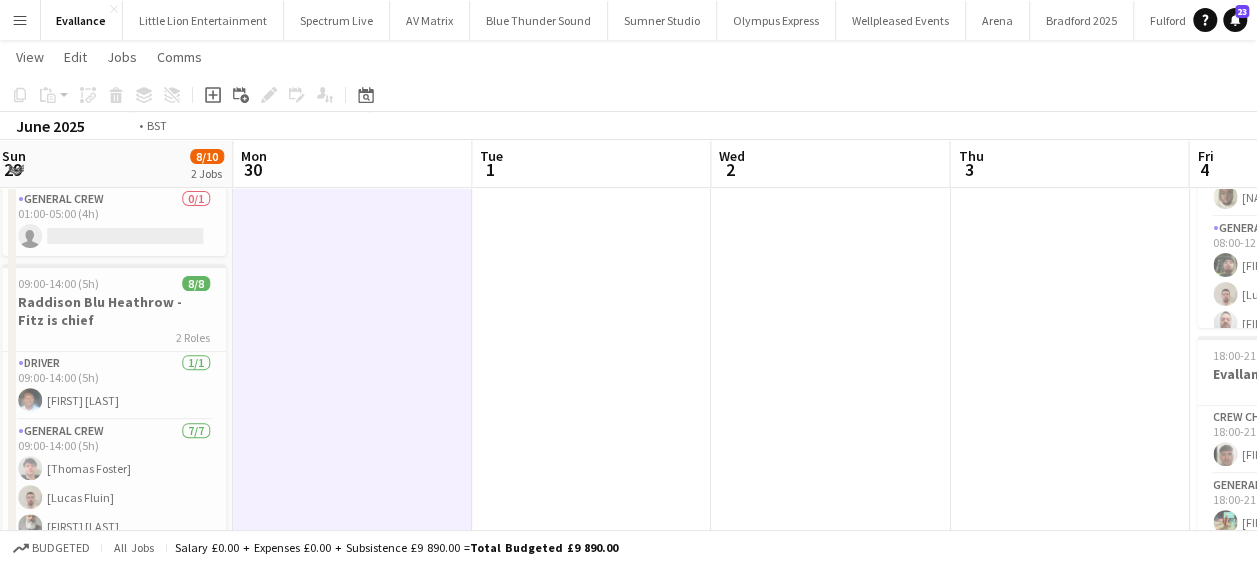 drag, startPoint x: 498, startPoint y: 344, endPoint x: 630, endPoint y: 342, distance: 132.01515 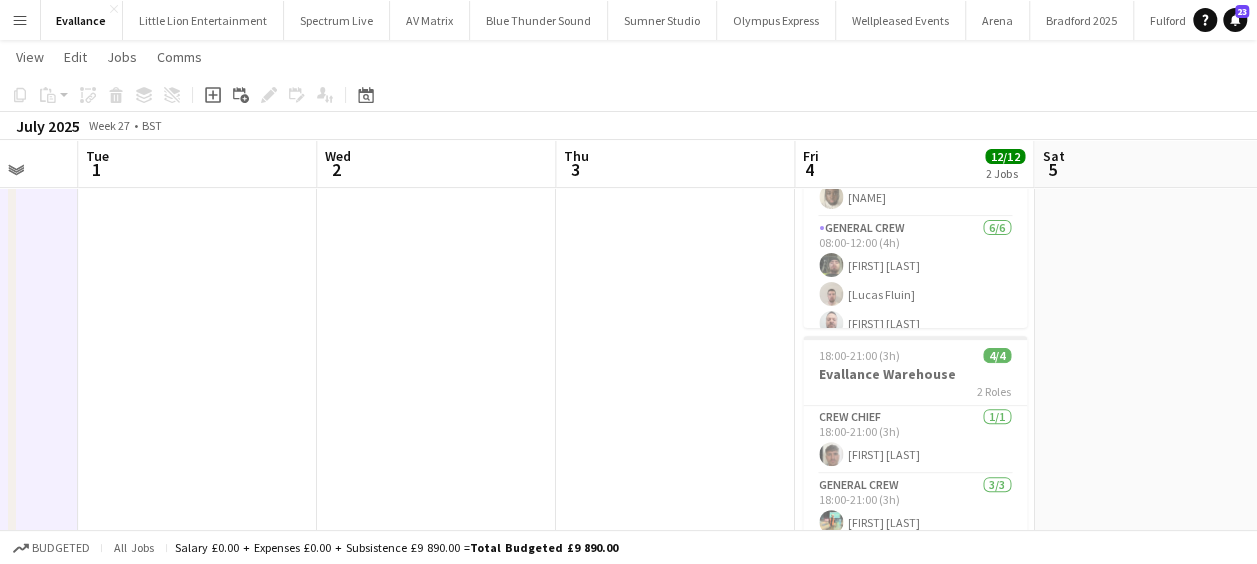 click on "Fri   27   Sat   28   4/6   3 Jobs   Sun   29   8/10   2 Jobs   Mon   30   Tue   1   Wed   2   Thu   3   Fri   4   12/12   2 Jobs   Sat   5   Sun   6   Mon   7      07:30-11:30 (4h)    2/2   The Oakwood   2 Roles   Driver   1/1   07:30-11:30 (4h)
Benn Dyer  General Crew   1/1   07:30-11:30 (4h)
Peter Stevenson     13:00-17:00 (4h)    0/2   Last Drop Hotel & Spa 2 from Connor   2 Roles   Driver   0/1   13:00-17:00 (4h)
single-neutral-actions
General Crew   0/1   13:00-17:00 (4h)
single-neutral-actions
23:45-02:45 (3h) (Sun)   2/2   The Oakwood   2 Roles   Driver   1/1   23:45-02:45 (3h)
Benn Dyer  General Crew   1/1   23:45-02:45 (3h)
Peter Stevenson     01:00-05:00 (4h)    0/2   Last Drop Hotel & Spa 2 from Connor   2 Roles   Driver   0/1   01:00-05:00 (4h)
single-neutral-actions
General Crew   0/1   01:00-05:00 (4h)
single-neutral-actions
8/8" at bounding box center (628, 303) 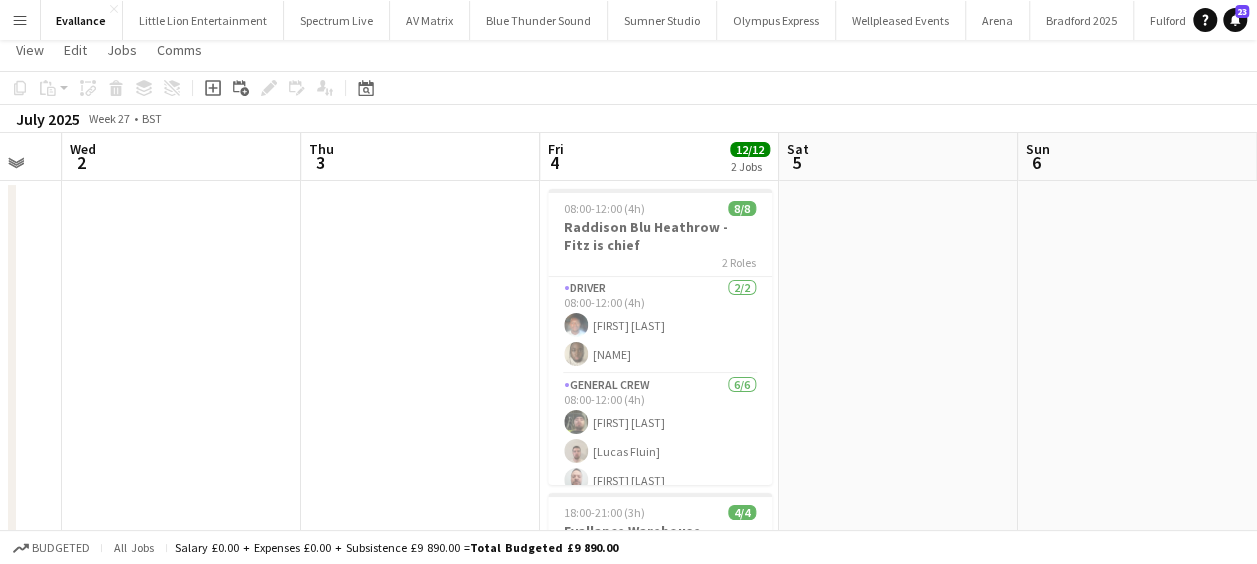 scroll, scrollTop: 0, scrollLeft: 0, axis: both 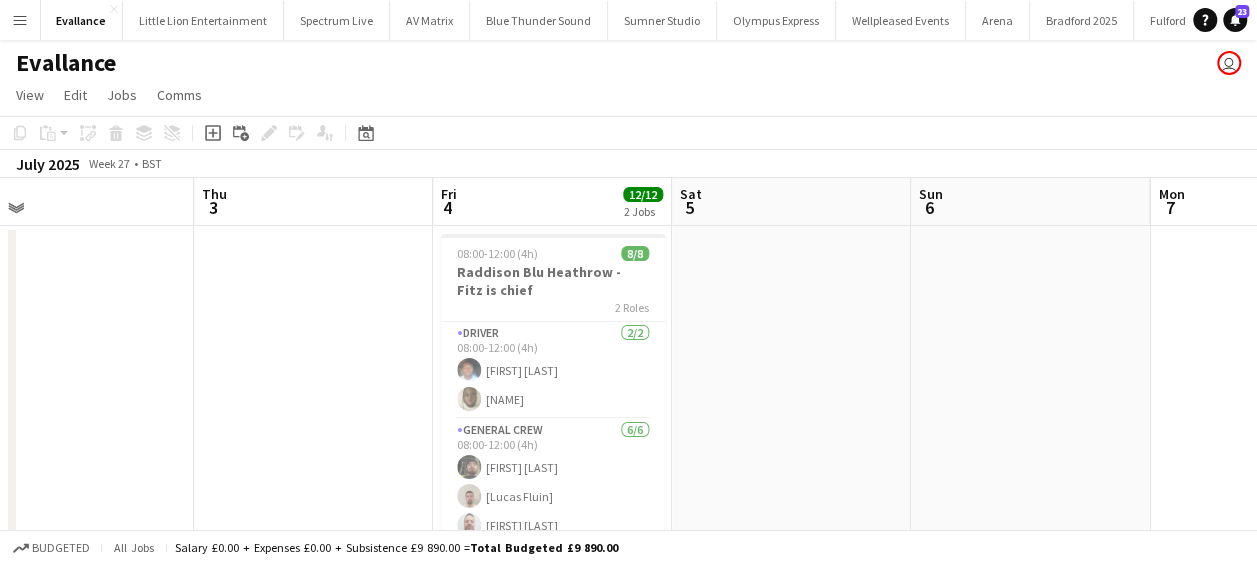 drag, startPoint x: 465, startPoint y: 397, endPoint x: 312, endPoint y: 378, distance: 154.17523 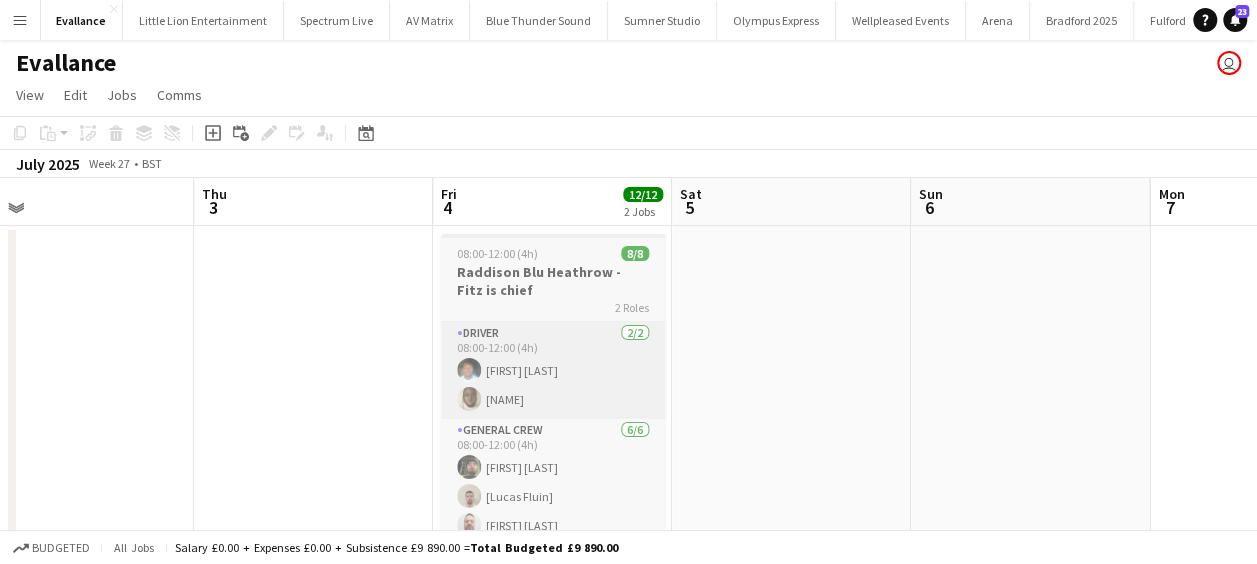 scroll, scrollTop: 0, scrollLeft: 808, axis: horizontal 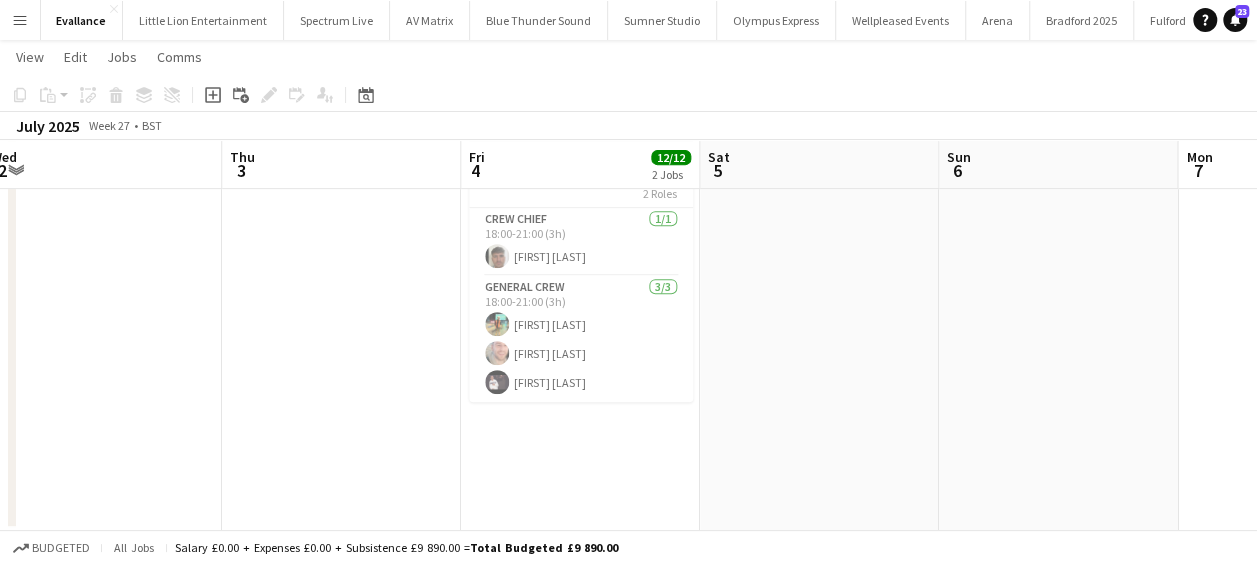 drag, startPoint x: 368, startPoint y: 407, endPoint x: 358, endPoint y: 404, distance: 10.440307 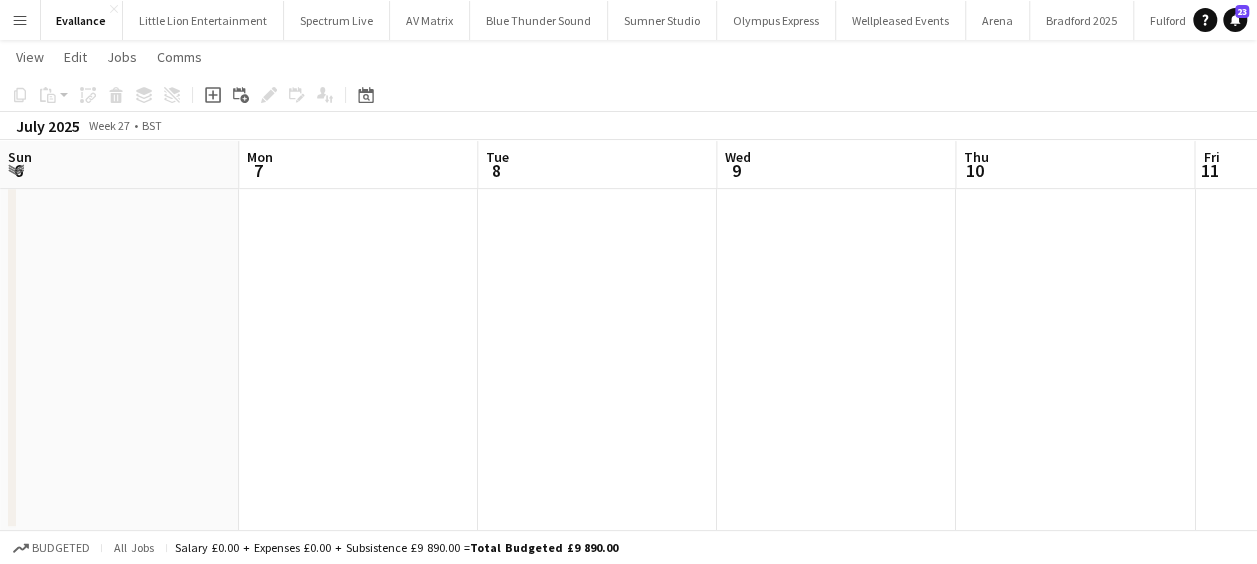 drag, startPoint x: 354, startPoint y: 393, endPoint x: 833, endPoint y: 396, distance: 479.0094 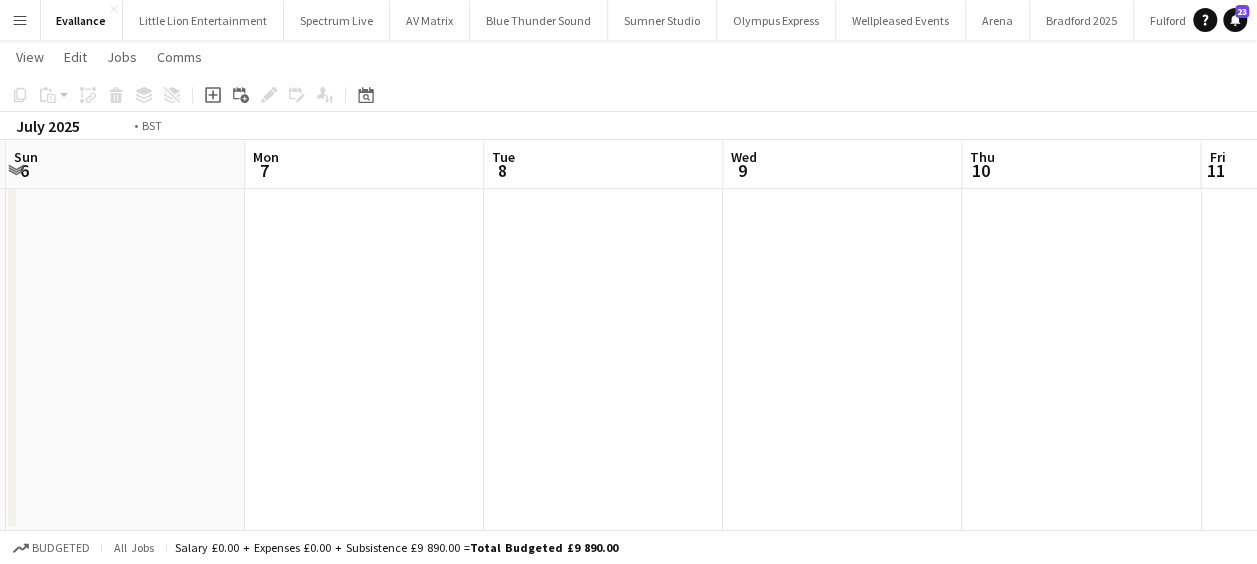 drag, startPoint x: 261, startPoint y: 374, endPoint x: 607, endPoint y: 370, distance: 346.02313 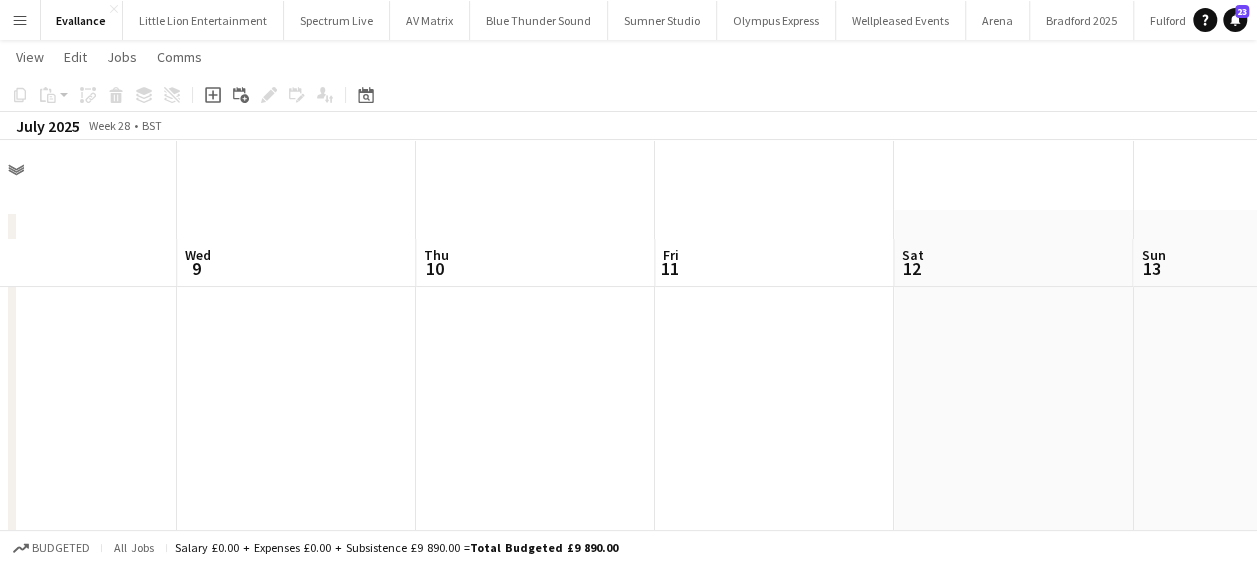 scroll, scrollTop: 0, scrollLeft: 0, axis: both 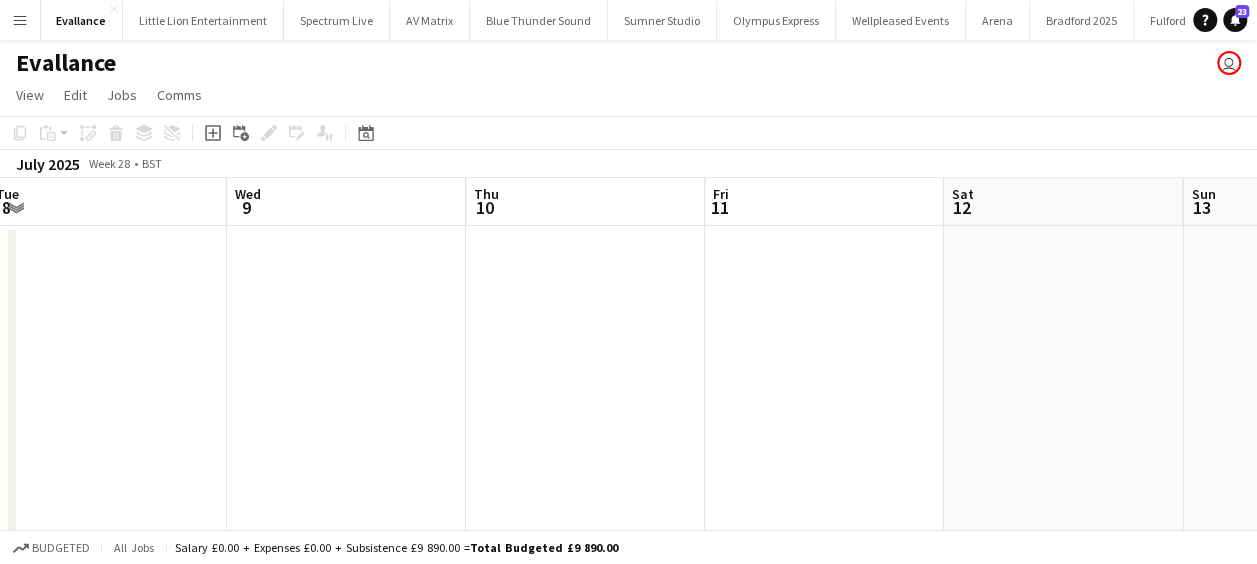 drag, startPoint x: 670, startPoint y: 368, endPoint x: 378, endPoint y: 324, distance: 295.29645 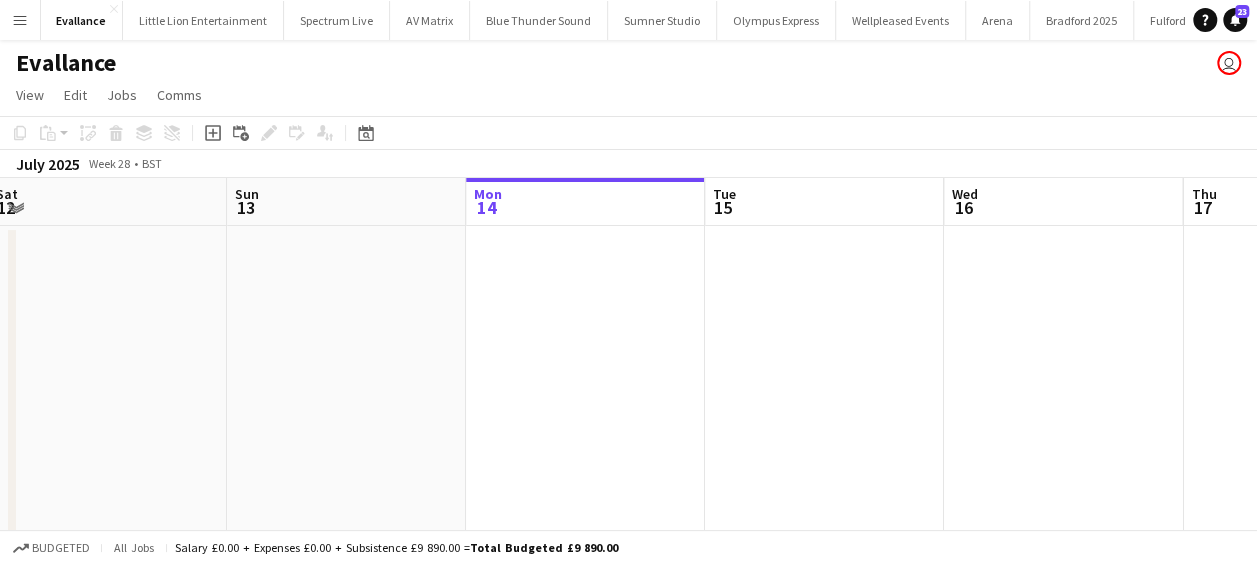 drag, startPoint x: 706, startPoint y: 351, endPoint x: 427, endPoint y: 319, distance: 280.82913 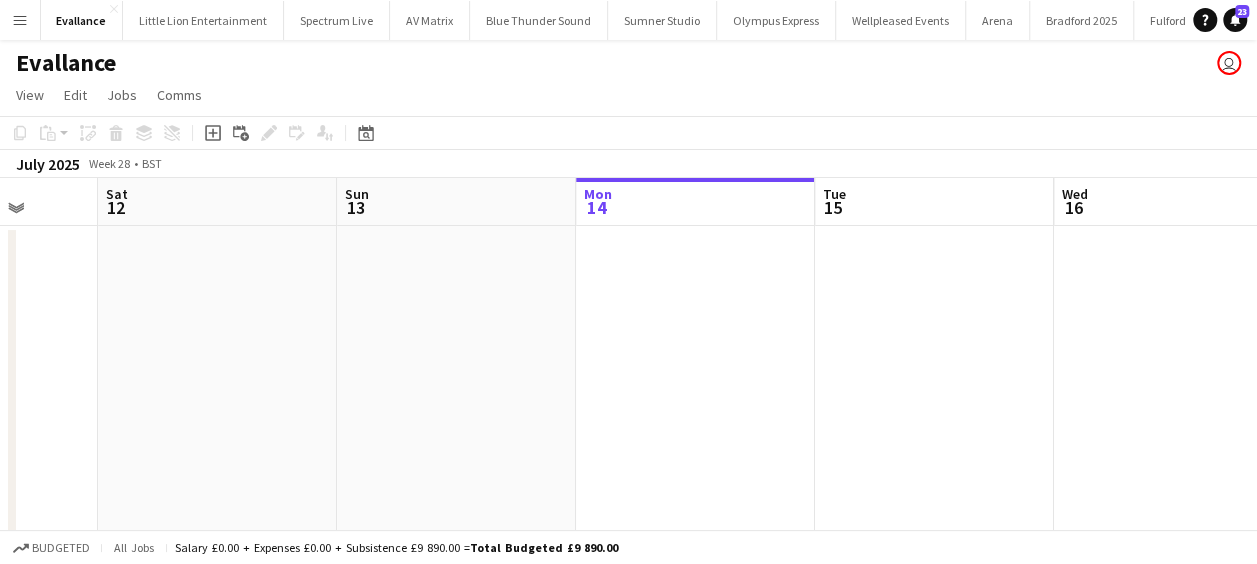 drag, startPoint x: 259, startPoint y: 304, endPoint x: 208, endPoint y: 291, distance: 52.63079 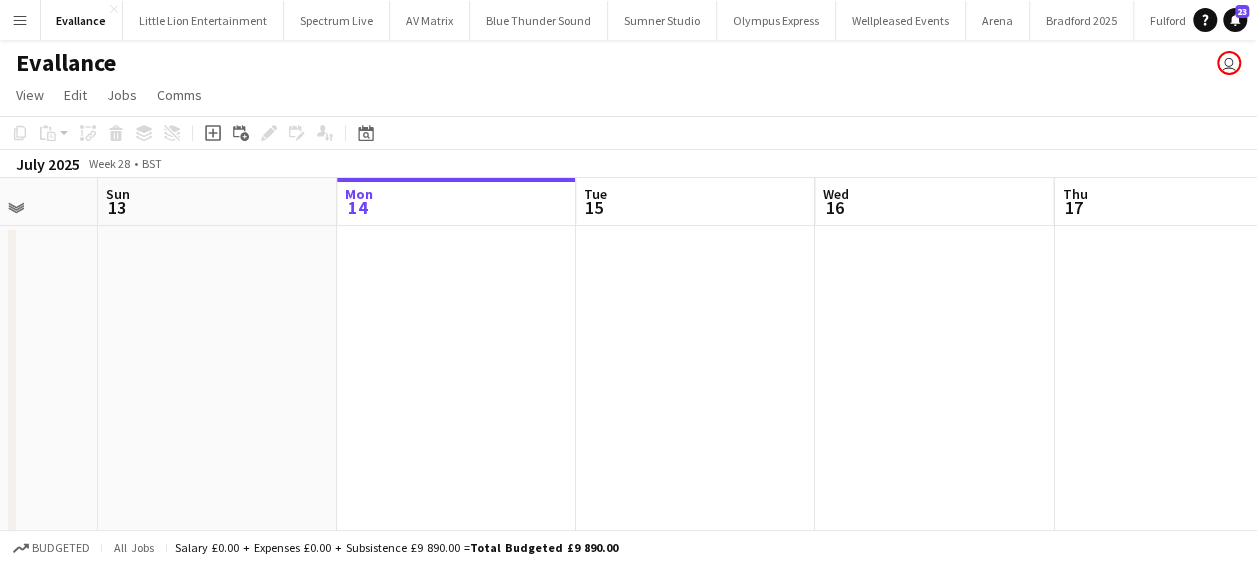 click on "Wed   9   Thu   10   Fri   11   Sat   12   Sun   13   Mon   14   Tue   15   Wed   16   Thu   17   Fri   18   Sat   19" at bounding box center (628, 554) 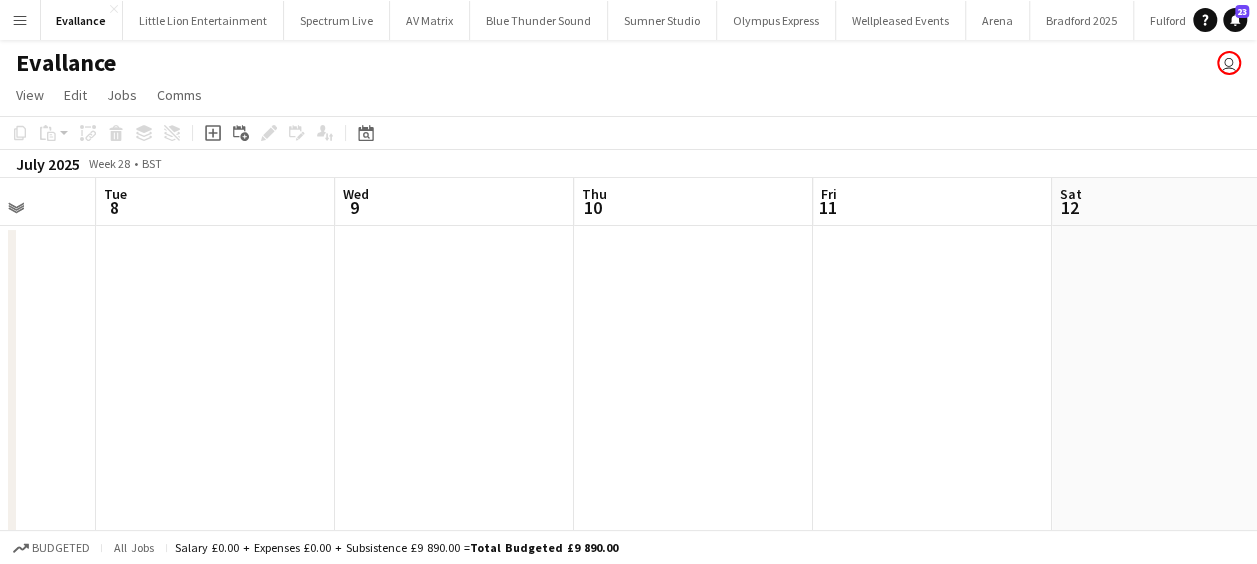 drag, startPoint x: 381, startPoint y: 310, endPoint x: 1009, endPoint y: 324, distance: 628.156 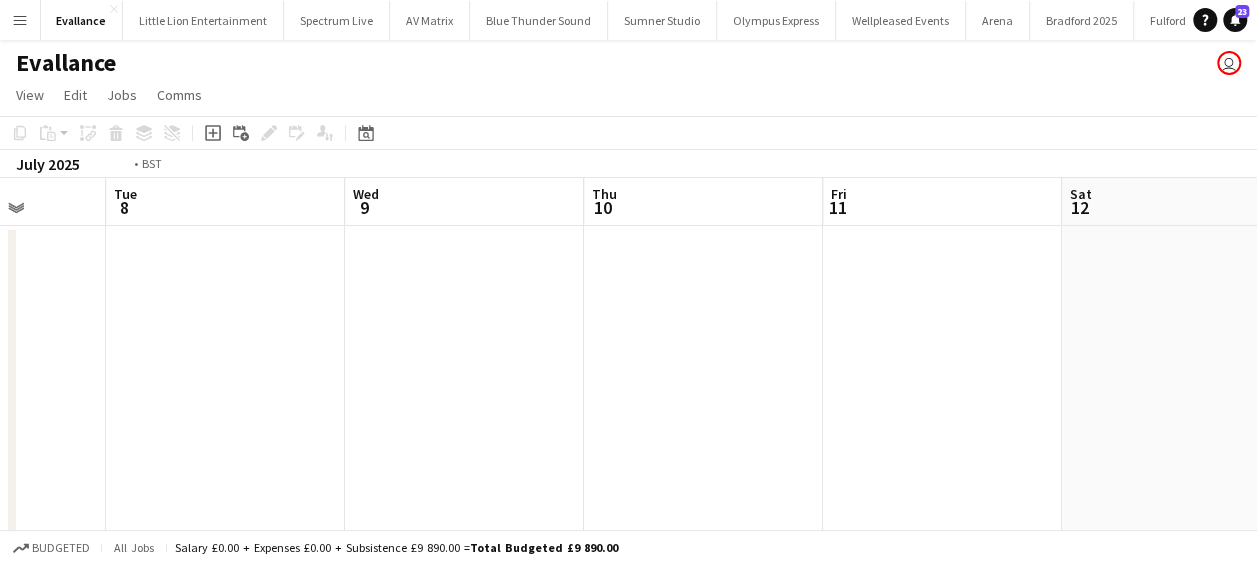 drag, startPoint x: 396, startPoint y: 314, endPoint x: 768, endPoint y: 331, distance: 372.38824 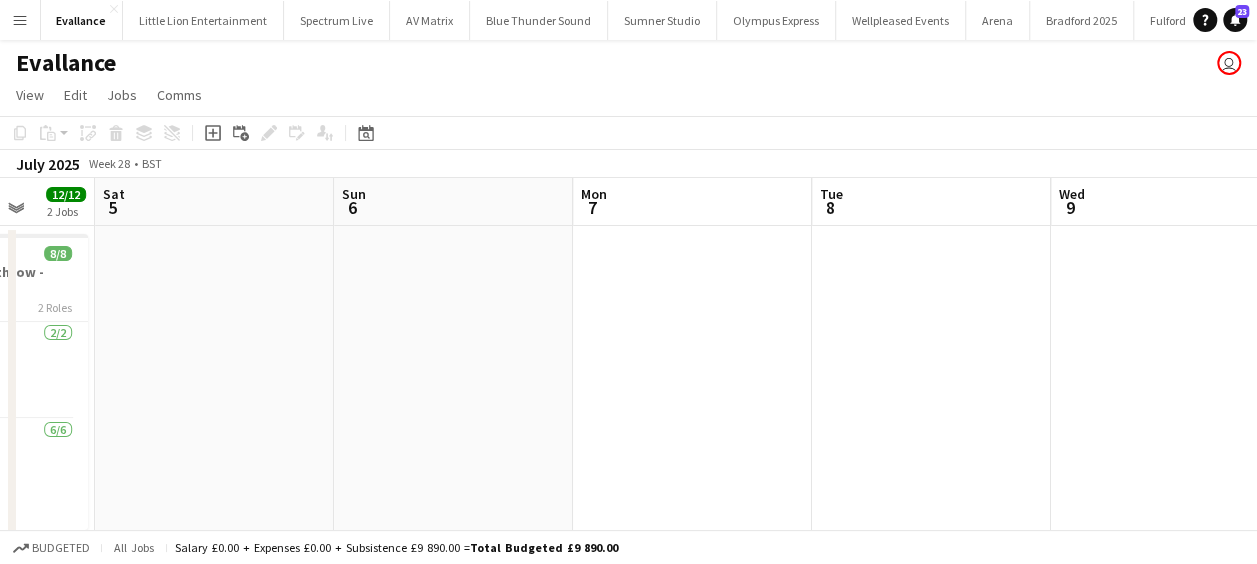 drag, startPoint x: 926, startPoint y: 353, endPoint x: 846, endPoint y: 354, distance: 80.00625 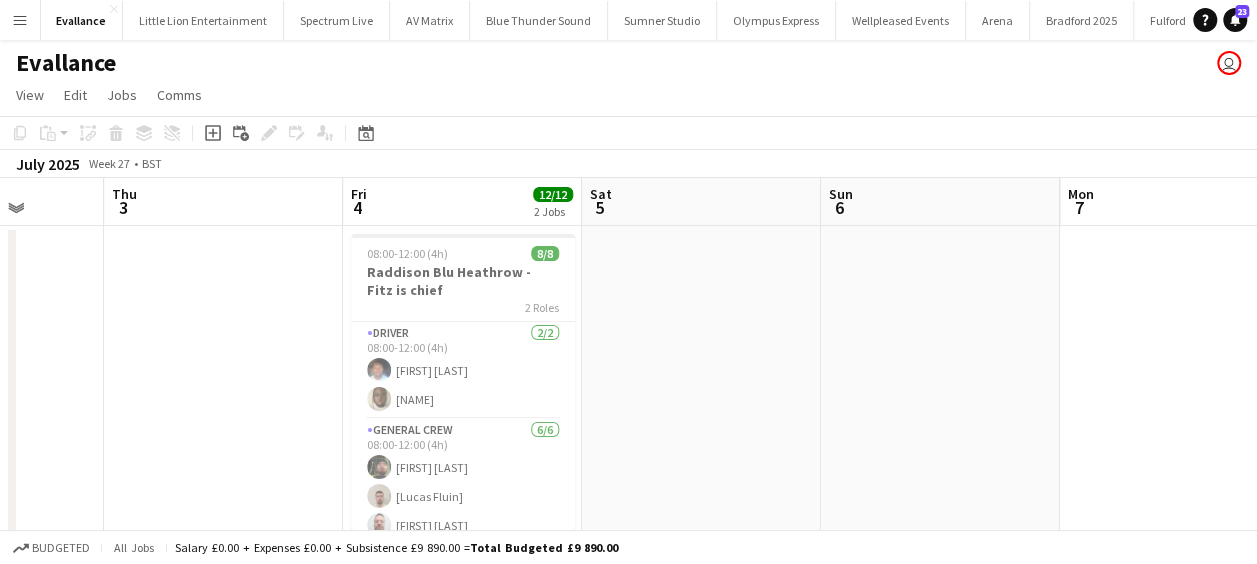 scroll, scrollTop: 0, scrollLeft: 522, axis: horizontal 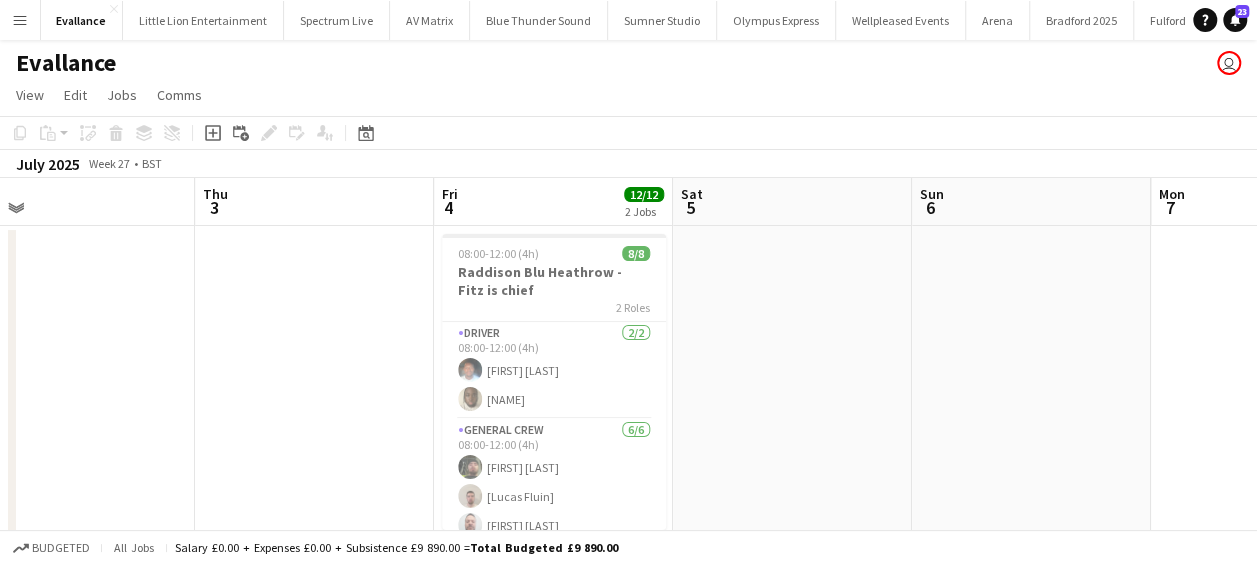 drag, startPoint x: 838, startPoint y: 354, endPoint x: 893, endPoint y: 354, distance: 55 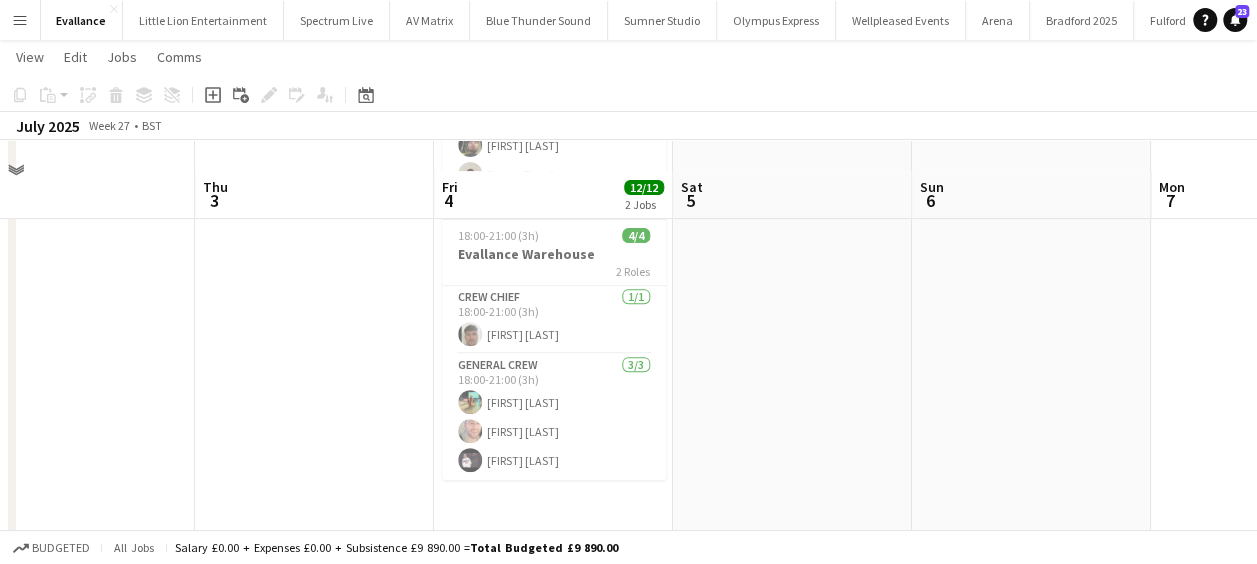 scroll, scrollTop: 298, scrollLeft: 0, axis: vertical 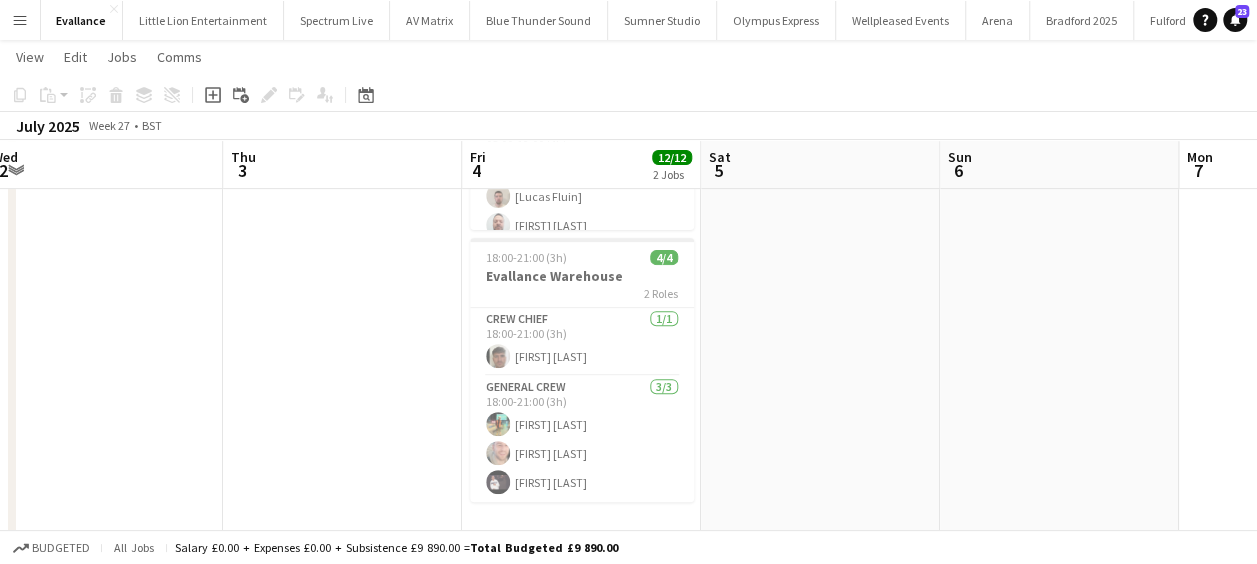 drag, startPoint x: 283, startPoint y: 368, endPoint x: 743, endPoint y: 390, distance: 460.5258 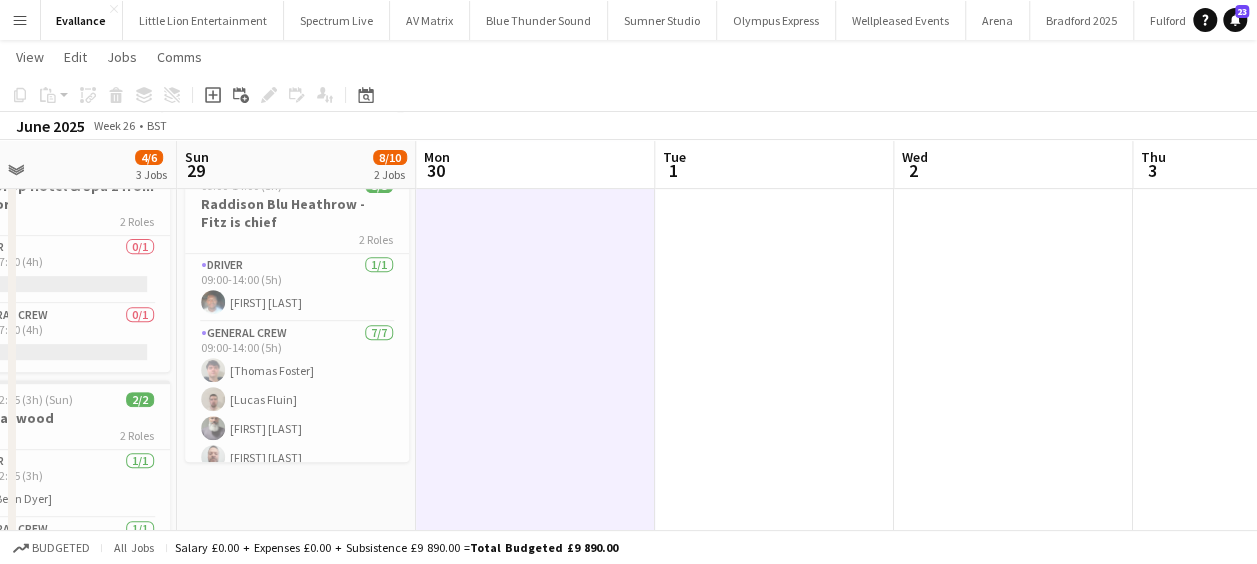 drag, startPoint x: 256, startPoint y: 392, endPoint x: 692, endPoint y: 393, distance: 436.00116 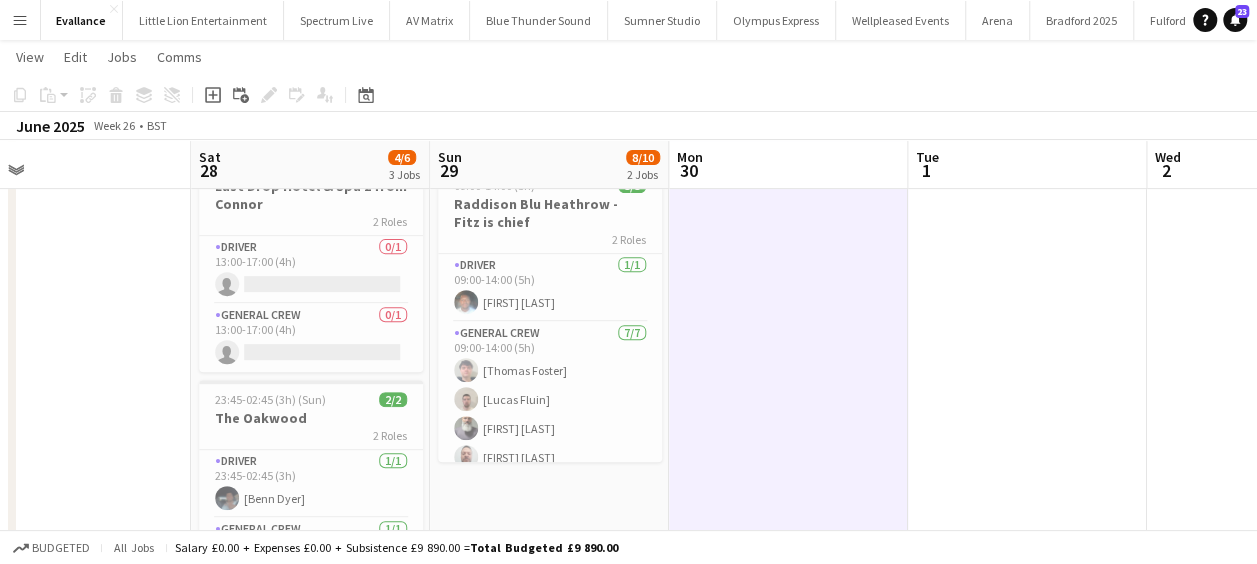 drag, startPoint x: 642, startPoint y: 394, endPoint x: 784, endPoint y: 396, distance: 142.01408 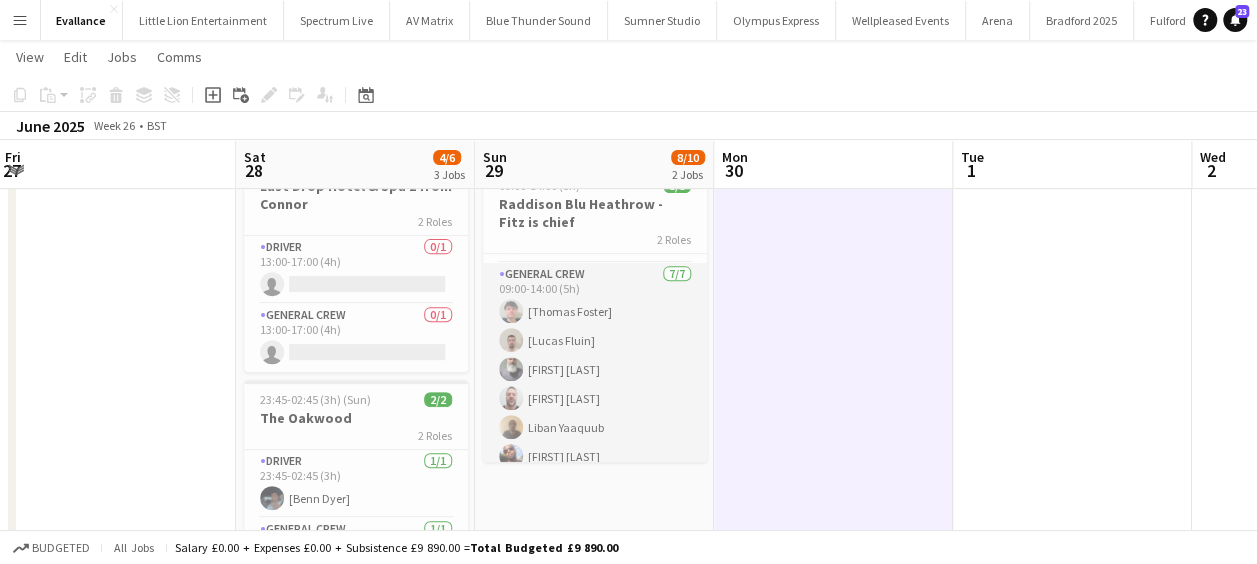 scroll, scrollTop: 101, scrollLeft: 0, axis: vertical 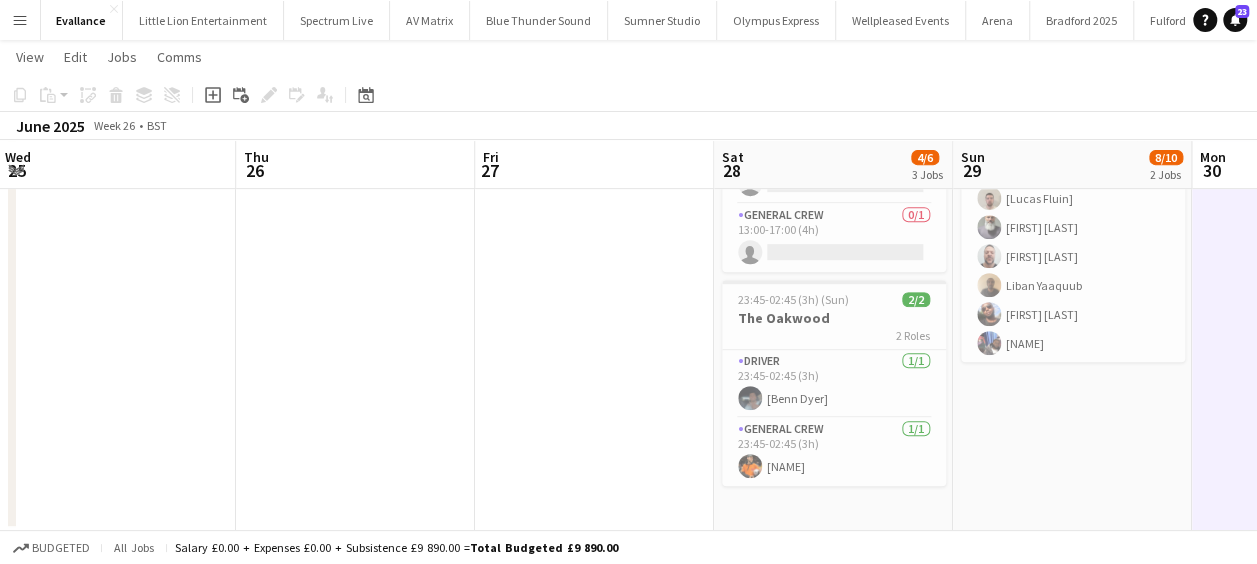 drag, startPoint x: 414, startPoint y: 413, endPoint x: 913, endPoint y: 425, distance: 499.14426 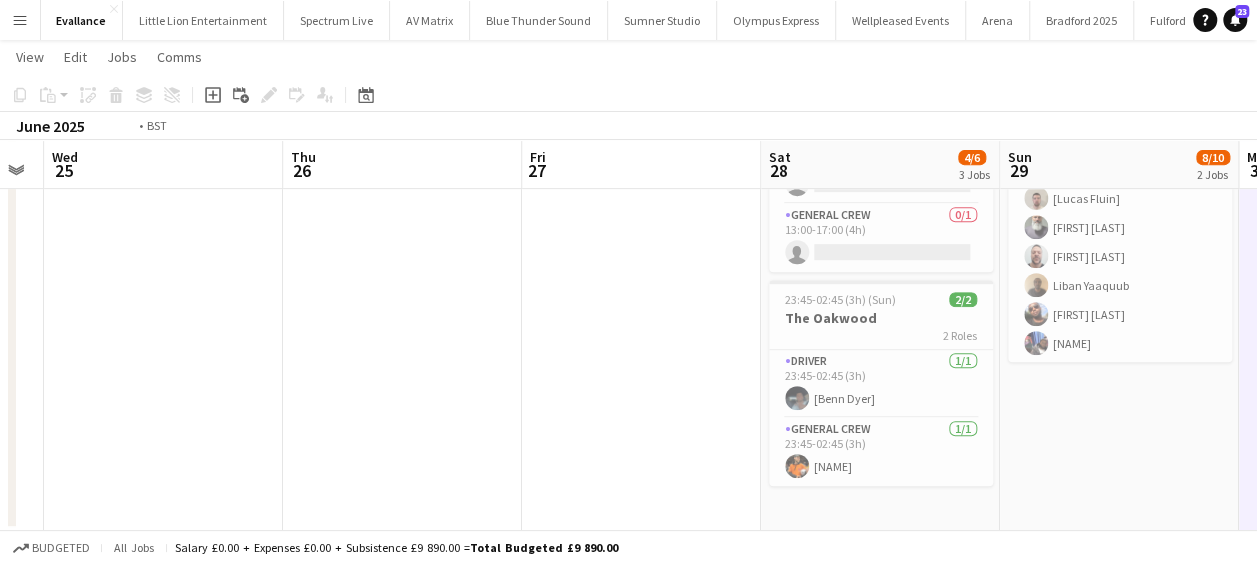 drag, startPoint x: 724, startPoint y: 415, endPoint x: 988, endPoint y: 415, distance: 264 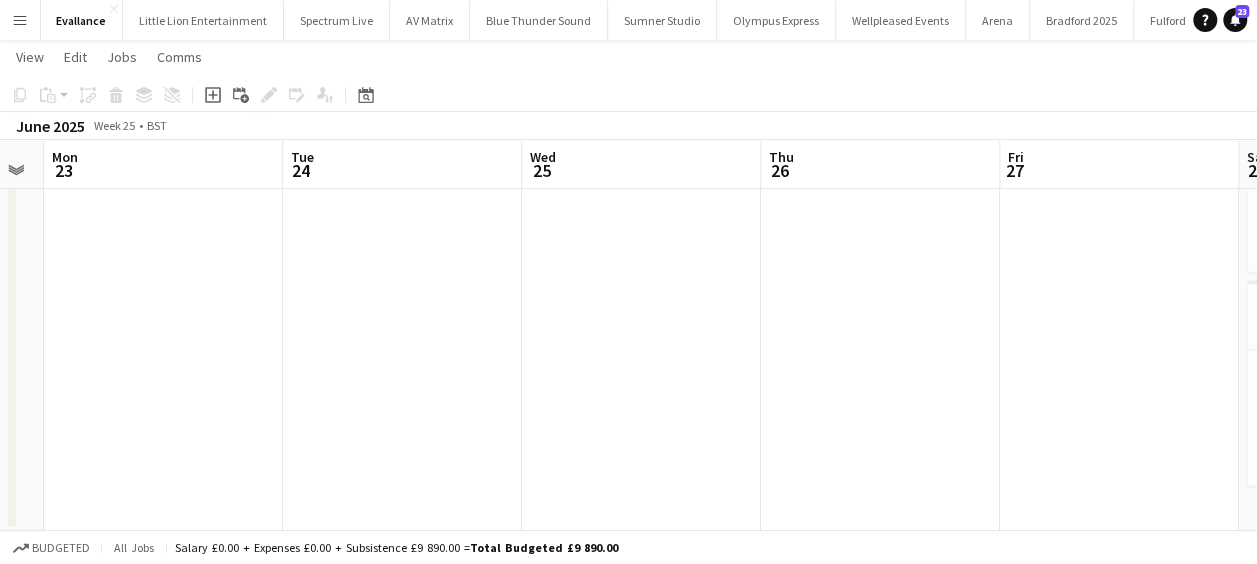 drag, startPoint x: 868, startPoint y: 414, endPoint x: 1056, endPoint y: 414, distance: 188 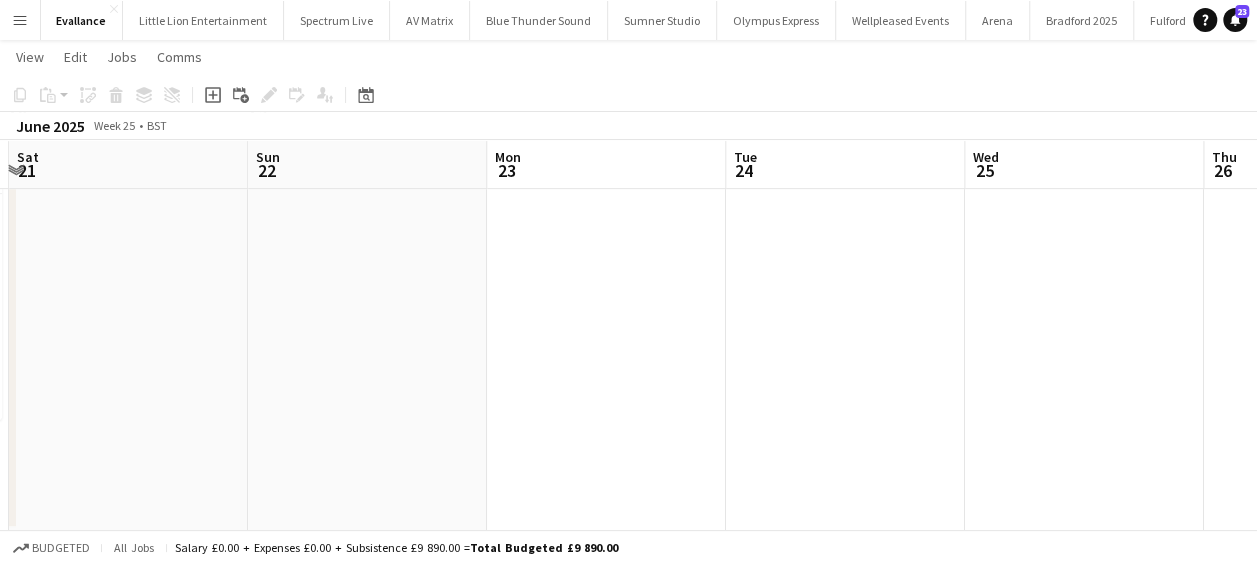 drag, startPoint x: 707, startPoint y: 413, endPoint x: 894, endPoint y: 422, distance: 187.21645 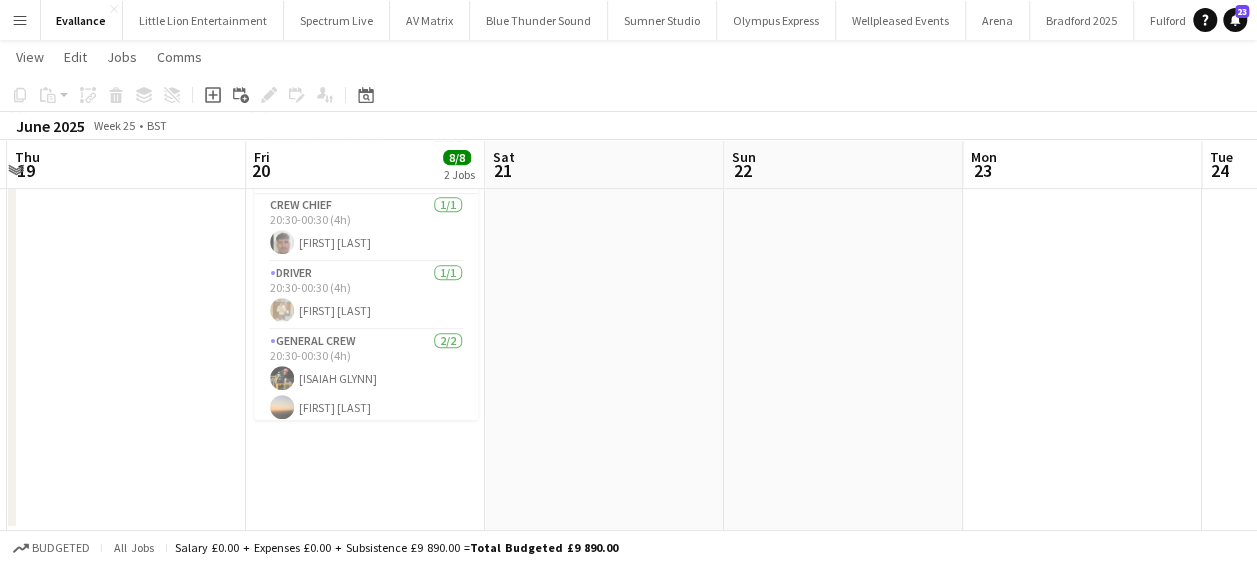 scroll, scrollTop: 0, scrollLeft: 550, axis: horizontal 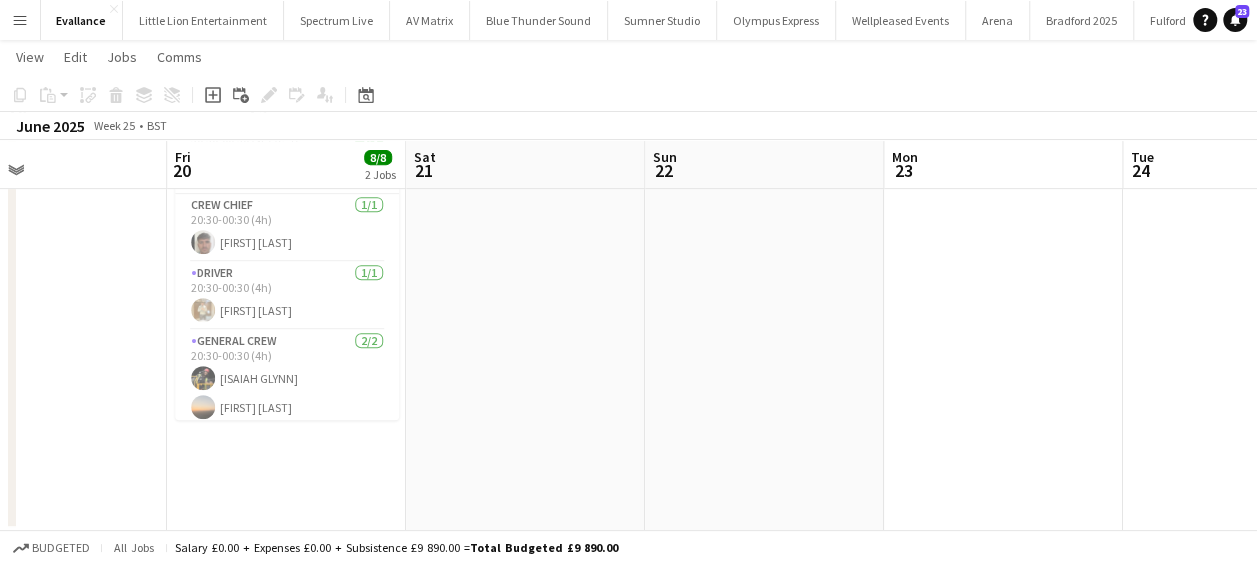 click on "Tue   17   Wed   18   Thu   19   Fri   20   8/8   2 Jobs   Sat   21   Sun   22   Mon   23   Tue   24   Wed   25   Thu   26   Fri   27      13:30-17:30 (4h)    4/4   Liverpool Town Hall - Sully is chief   2 Roles   Driver   1/1   13:30-17:30 (4h)
Sullivan Elliott  General Crew   3/3   13:30-17:30 (4h)
Antonio Aiken Samuel Newell Price Luke Flynn     20:30-00:30 (4h) (Sat)   4/4   Liverpool Town Hall   3 Roles   Crew Chief   1/1   20:30-00:30 (4h)
Luke Flynn  Driver   1/1   20:30-00:30 (4h)
Charlie Mason  General Crew   2/2   20:30-00:30 (4h)
ISAIAH GLYNN Ewan Miller" at bounding box center [628, 105] 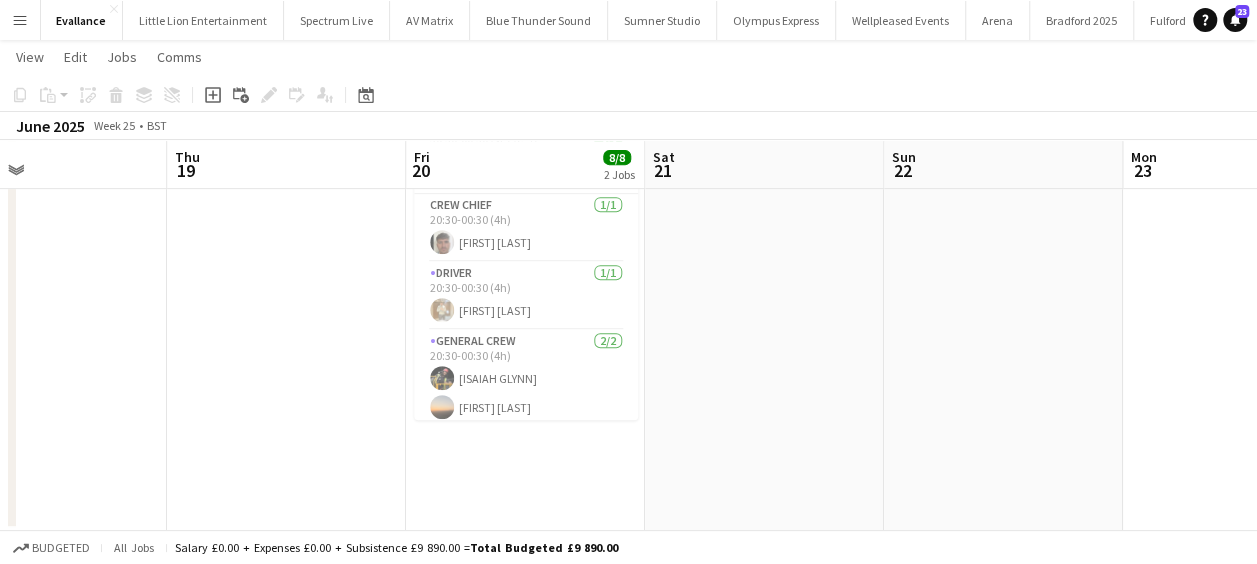 drag, startPoint x: 771, startPoint y: 449, endPoint x: 796, endPoint y: 449, distance: 25 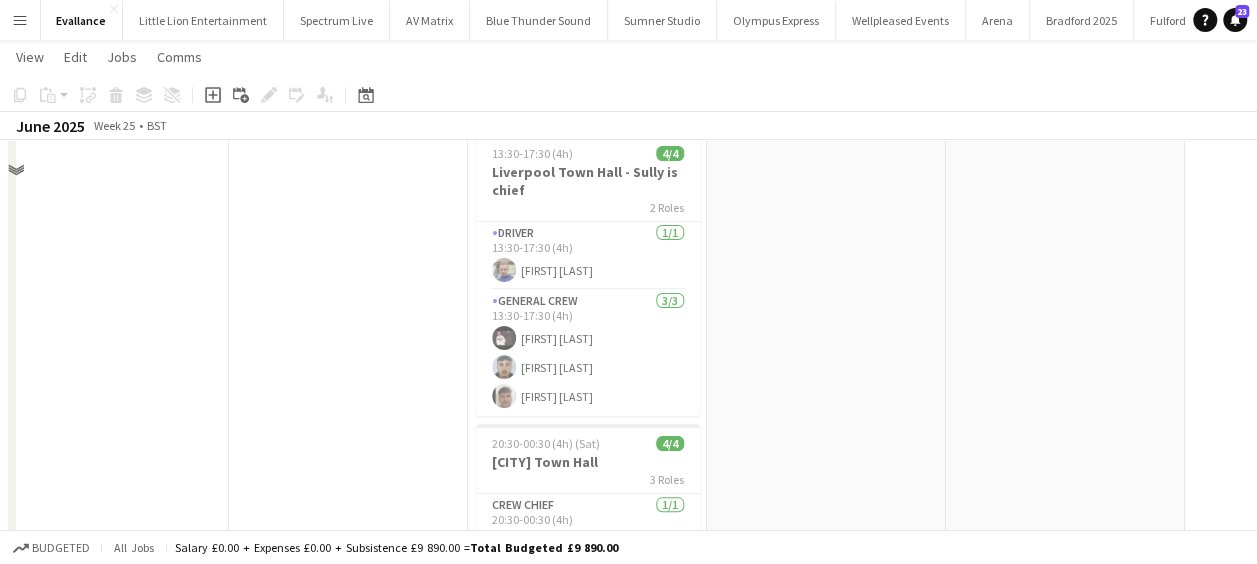 scroll, scrollTop: 0, scrollLeft: 0, axis: both 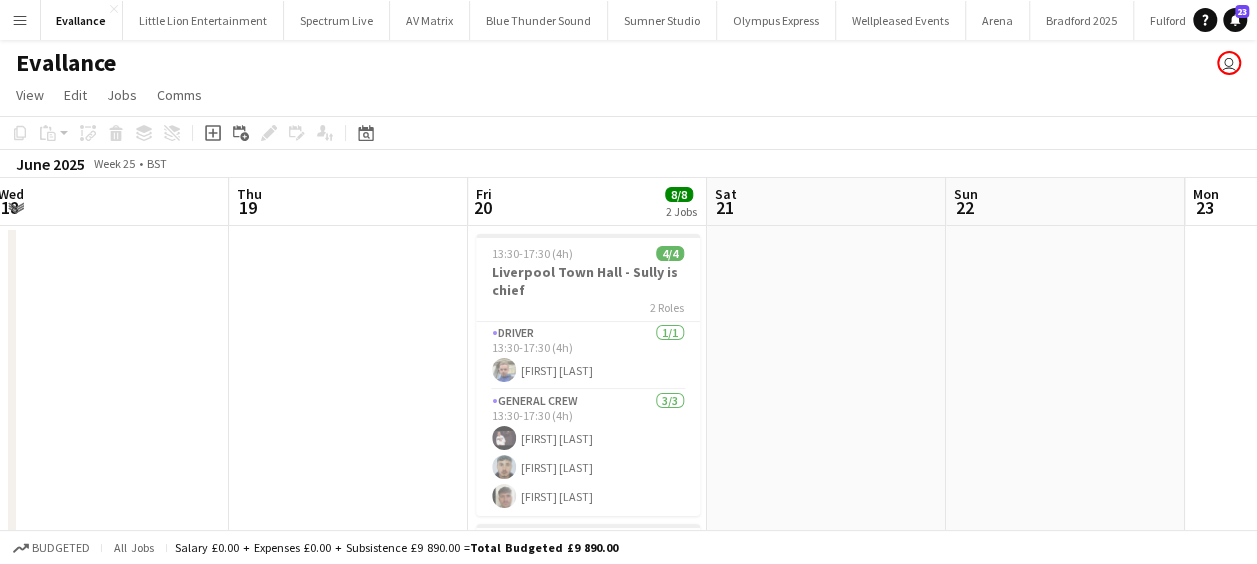 drag, startPoint x: 1066, startPoint y: 433, endPoint x: 1217, endPoint y: 432, distance: 151.00331 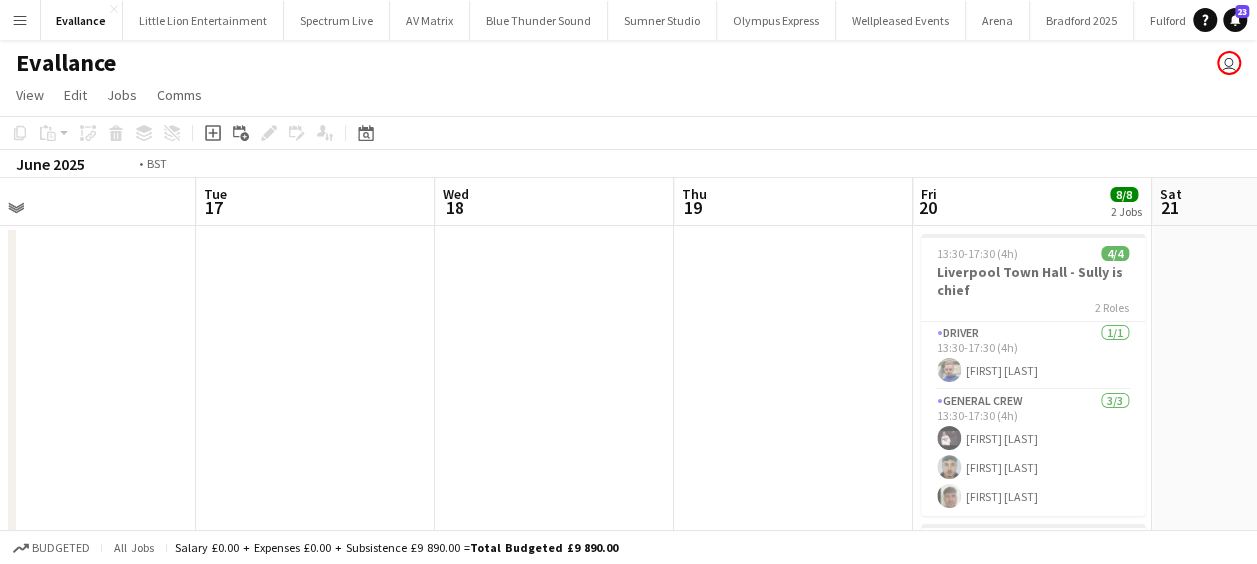 drag, startPoint x: 827, startPoint y: 420, endPoint x: 1275, endPoint y: 450, distance: 449.00333 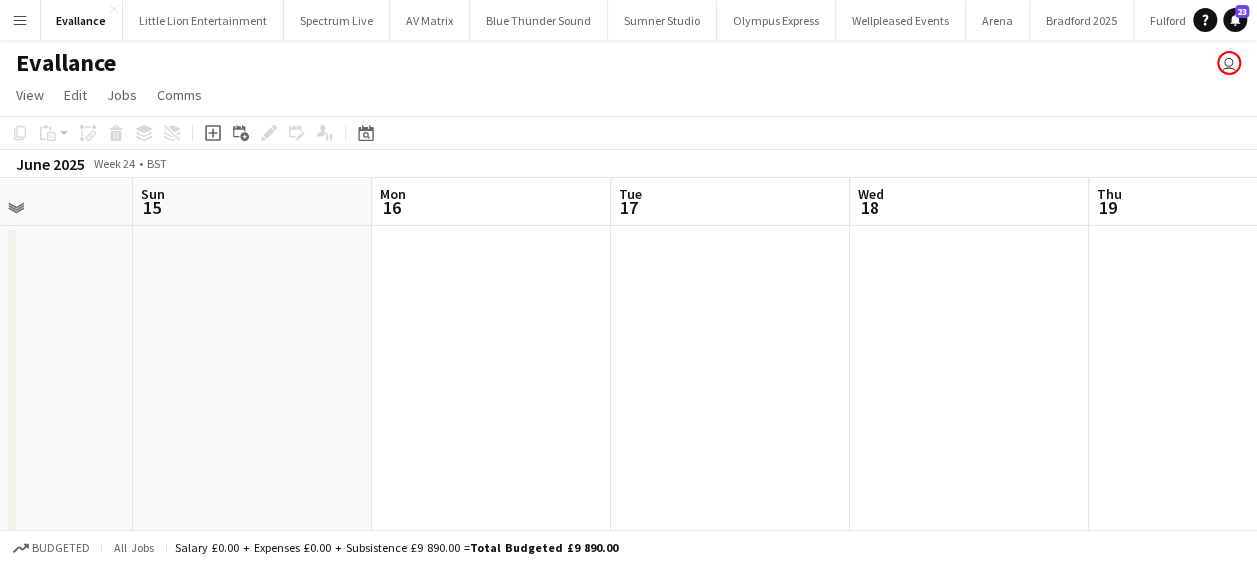 drag, startPoint x: 810, startPoint y: 410, endPoint x: 1140, endPoint y: 412, distance: 330.00607 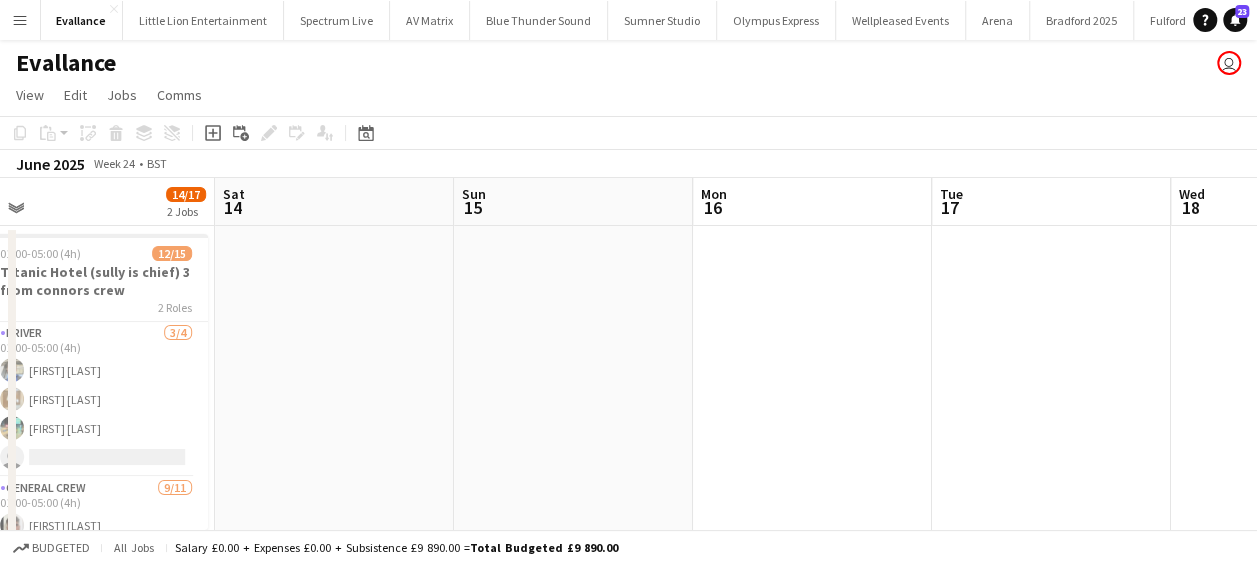 click on "Wed   11   Thu   12   Fri   13   14/17   2 Jobs   Sat   14   Sun   15   Mon   16   Tue   17   Wed   18   Thu   19   Fri   20   8/8   2 Jobs   Sat   21      01:00-05:00 (4h)    12/15   Titanic Hotel (sully is chief) 3 from connors crew   2 Roles   Driver   3/4   01:00-05:00 (4h)
Sullivan Elliott Charlie Mason Jake Hull
single-neutral-actions
General Crew   9/11   01:00-05:00 (4h)
Luke Flynn Antonio Aiken Joseph Bennett Ewan Miller Samuel Newell Price Remy Grierson Joe Weightman Raheel Mohammad Dom Riley
single-neutral-actions
single-neutral-actions
08:00-11:00 (3h)    2/2   Evallance Warehouse   1 Role   General Crew   2/2   08:00-11:00 (3h)
Jake Hull Luke Flynn     13:30-17:30 (4h)    4/4   Liverpool Town Hall - Sully is chief   2 Roles   Driver   1/1   13:30-17:30 (4h)
Sullivan Elliott  General Crew   3/3   13:30-17:30 (4h)
Antonio Aiken Samuel Newell Price Luke Flynn     4/4   3 Roles" at bounding box center [628, 554] 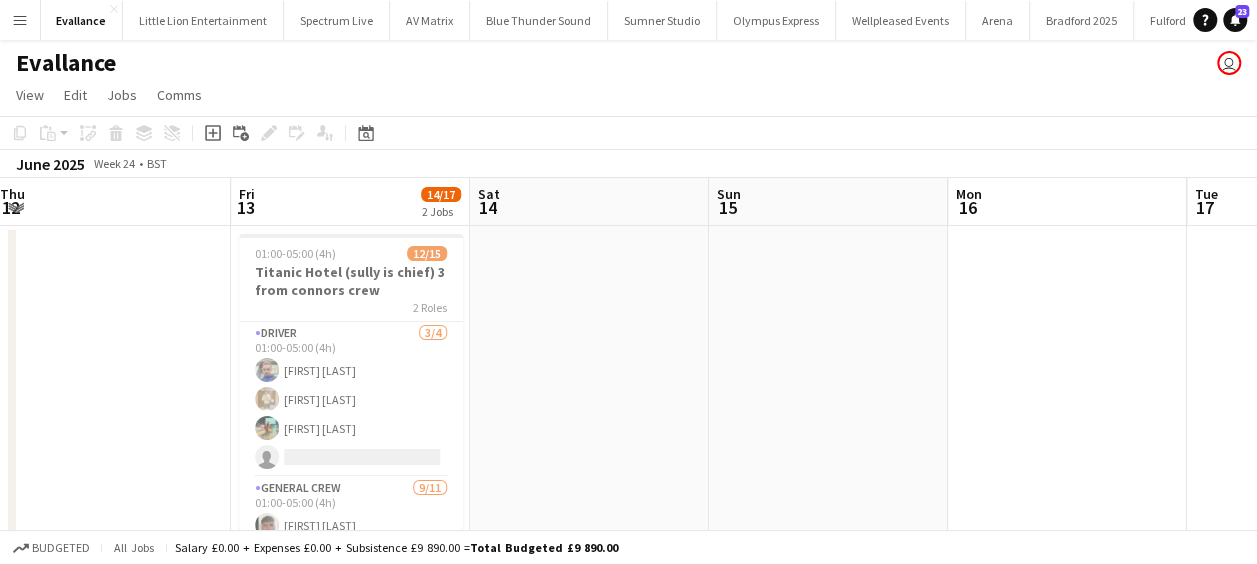 scroll, scrollTop: 398, scrollLeft: 0, axis: vertical 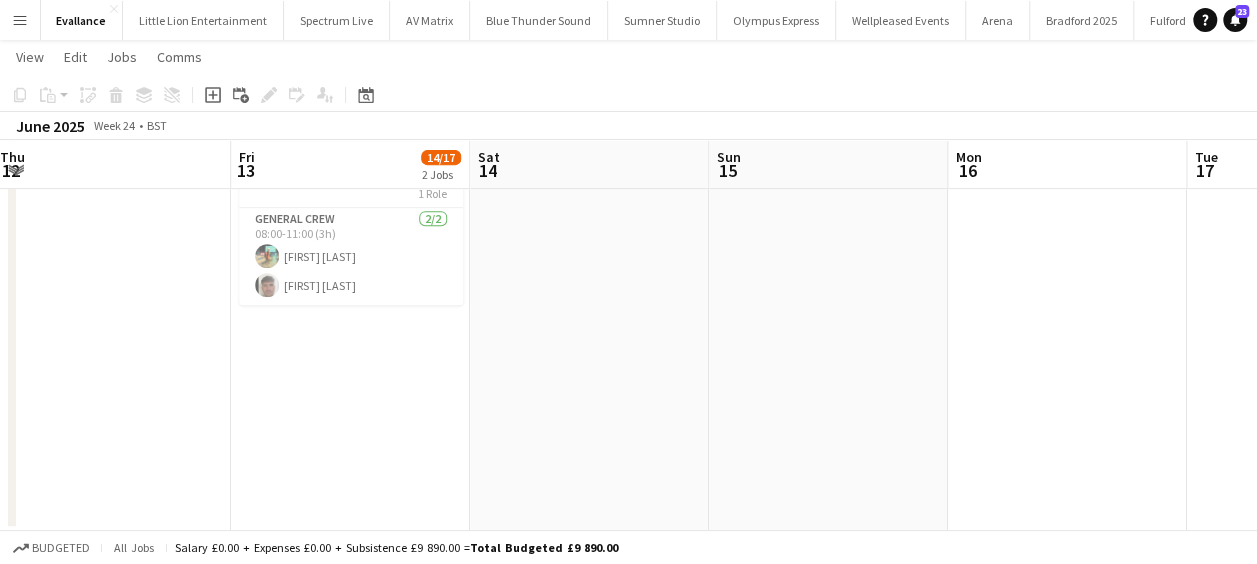 click on "Tue   10   Wed   11   Thu   12   Fri   13   14/17   2 Jobs   Sat   14   Sun   15   Mon   16   Tue   17   Wed   18   Thu   19   Fri   20   8/8   2 Jobs      01:00-05:00 (4h)    12/15   Titanic Hotel (sully is chief) 3 from connors crew   2 Roles   Driver   3/4   01:00-05:00 (4h)
Sullivan Elliott Charlie Mason Jake Hull
single-neutral-actions
General Crew   9/11   01:00-05:00 (4h)
Luke Flynn Antonio Aiken Joseph Bennett Ewan Miller Samuel Newell Price Remy Grierson Joe Weightman Raheel Mohammad Dom Riley
single-neutral-actions
single-neutral-actions
08:00-11:00 (3h)    2/2   Evallance Warehouse   1 Role   General Crew   2/2   08:00-11:00 (3h)
Jake Hull Luke Flynn     13:30-17:30 (4h)    4/4   Liverpool Town Hall - Sully is chief   2 Roles   Driver   1/1   13:30-17:30 (4h)
Sullivan Elliott  General Crew   3/3   13:30-17:30 (4h)
Antonio Aiken Samuel Newell Price Luke Flynn     4/4   3 Roles" at bounding box center [628, 105] 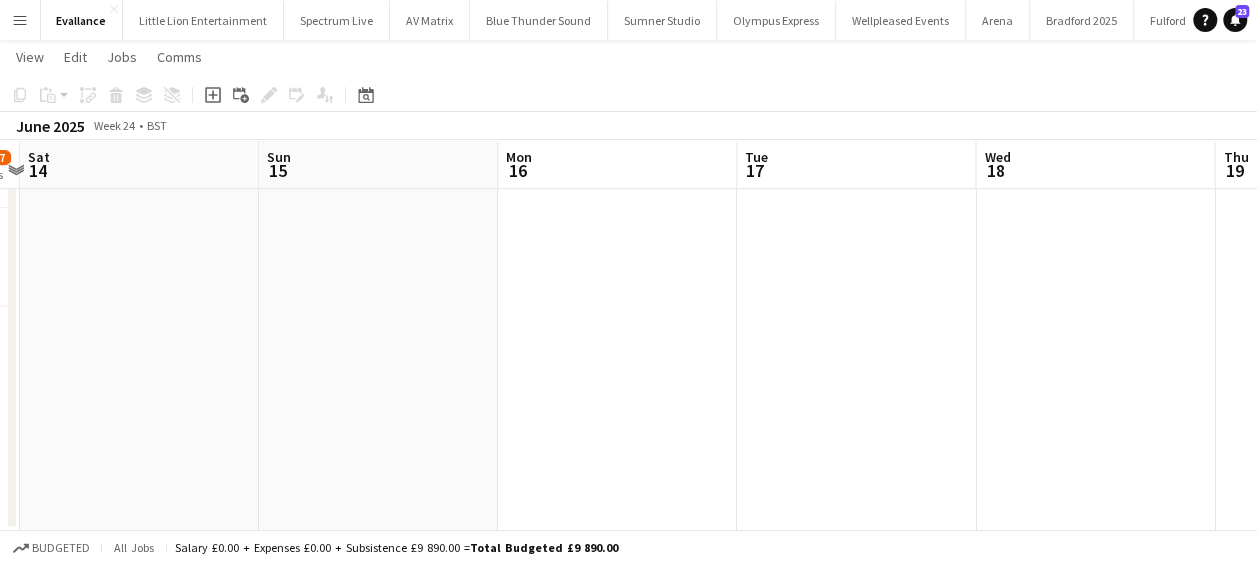 drag, startPoint x: 767, startPoint y: 419, endPoint x: 636, endPoint y: 416, distance: 131.03435 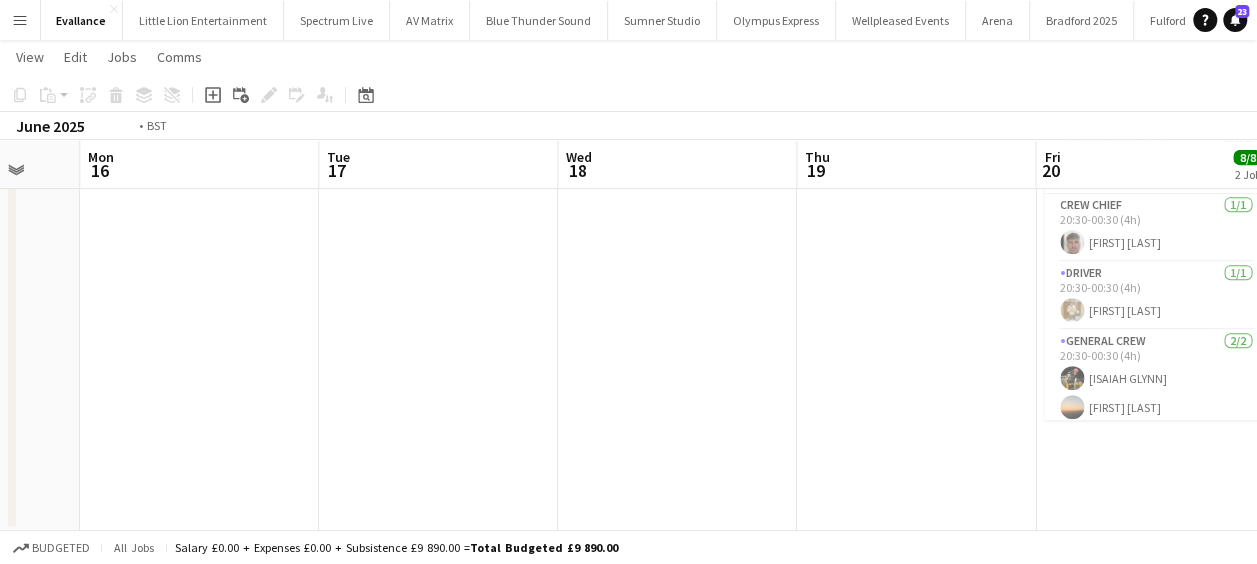 click on "Thu   12   Fri   13   14/17   2 Jobs   Sat   14   Sun   15   Mon   16   Tue   17   Wed   18   Thu   19   Fri   20   8/8   2 Jobs   Sat   21   Sun   22      01:00-05:00 (4h)    12/15   Titanic Hotel (sully is chief) 3 from connors crew   2 Roles   Driver   3/4   01:00-05:00 (4h)
Sullivan Elliott Charlie Mason Jake Hull
single-neutral-actions
General Crew   9/11   01:00-05:00 (4h)
Luke Flynn Antonio Aiken Joseph Bennett Ewan Miller Samuel Newell Price Remy Grierson Joe Weightman Raheel Mohammad Dom Riley
single-neutral-actions
single-neutral-actions
08:00-11:00 (3h)    2/2   Evallance Warehouse   1 Role   General Crew   2/2   08:00-11:00 (3h)
Jake Hull Luke Flynn     13:30-17:30 (4h)    4/4   Liverpool Town Hall - Sully is chief   2 Roles   Driver   1/1   13:30-17:30 (4h)
Sullivan Elliott  General Crew   3/3   13:30-17:30 (4h)
Antonio Aiken Samuel Newell Price Luke Flynn     4/4   3 Roles" at bounding box center [628, 105] 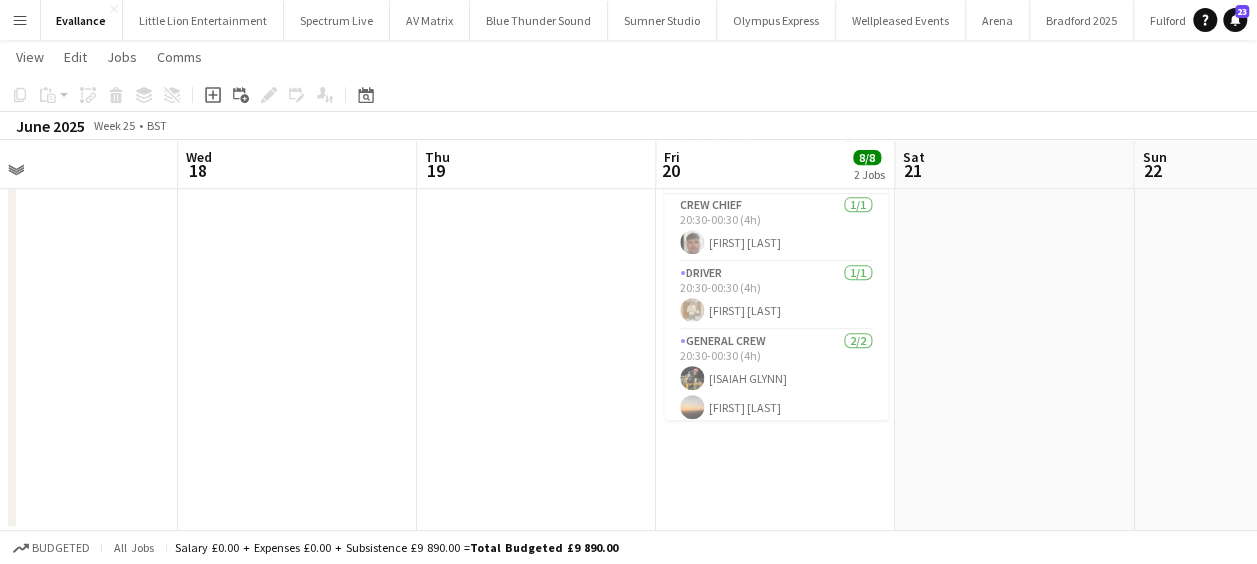 scroll, scrollTop: 0, scrollLeft: 624, axis: horizontal 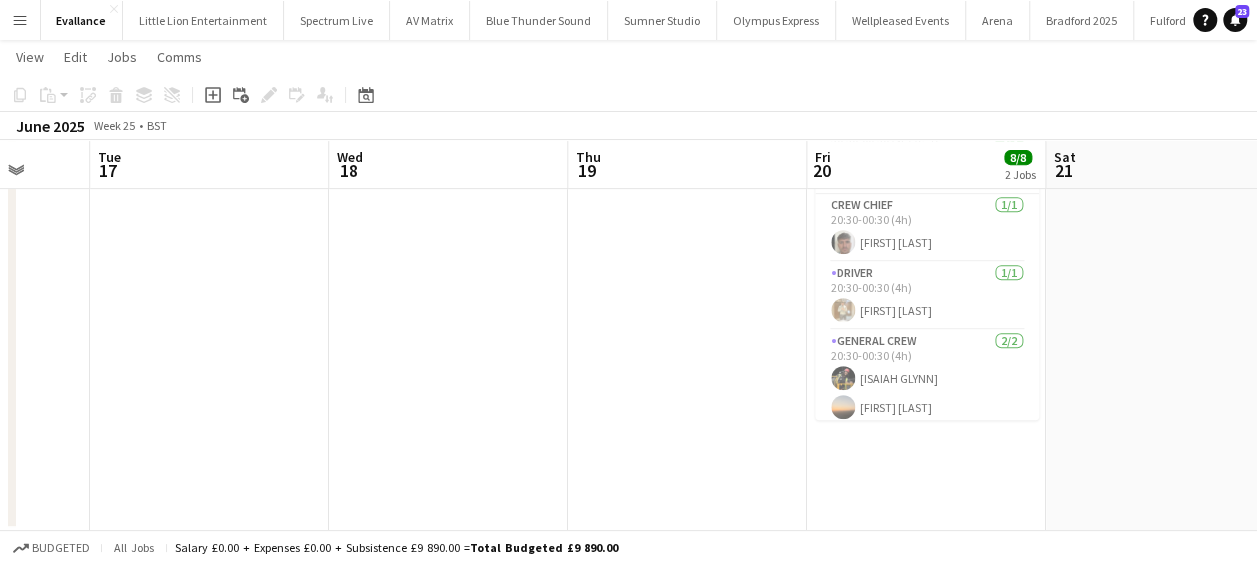 drag, startPoint x: 790, startPoint y: 420, endPoint x: 772, endPoint y: 422, distance: 18.110771 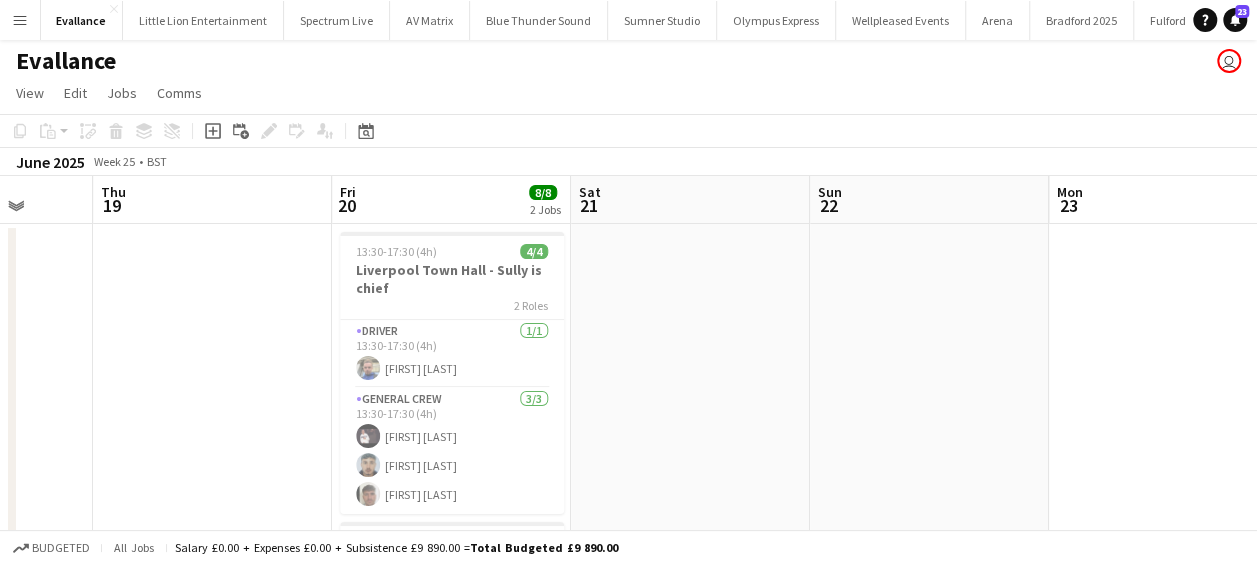 scroll, scrollTop: 0, scrollLeft: 0, axis: both 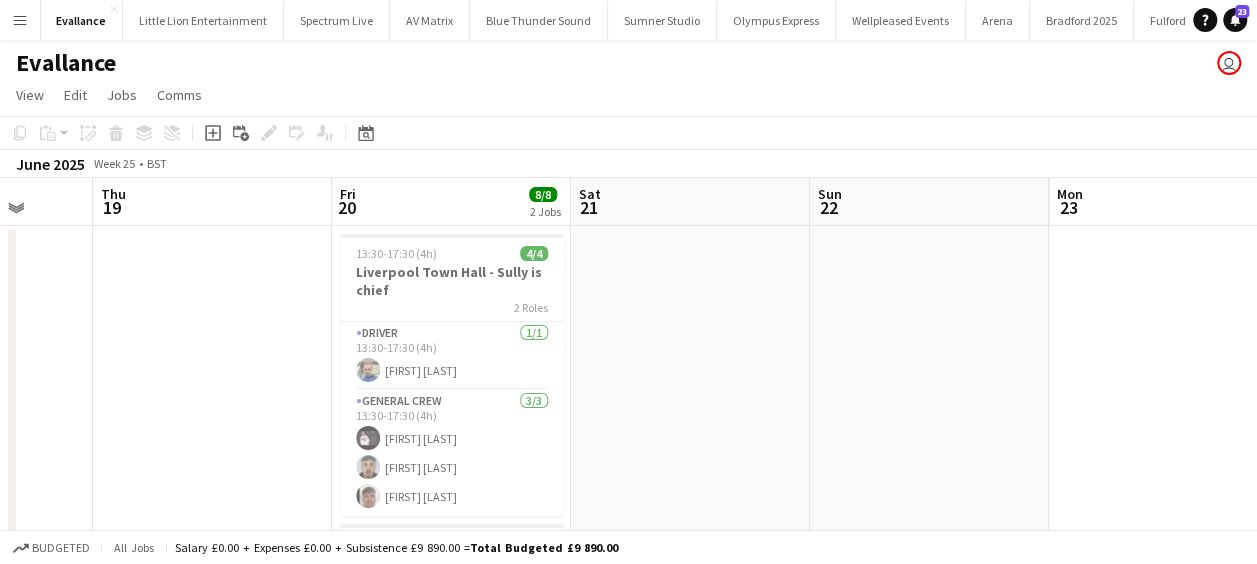 drag, startPoint x: 464, startPoint y: 403, endPoint x: 824, endPoint y: 394, distance: 360.1125 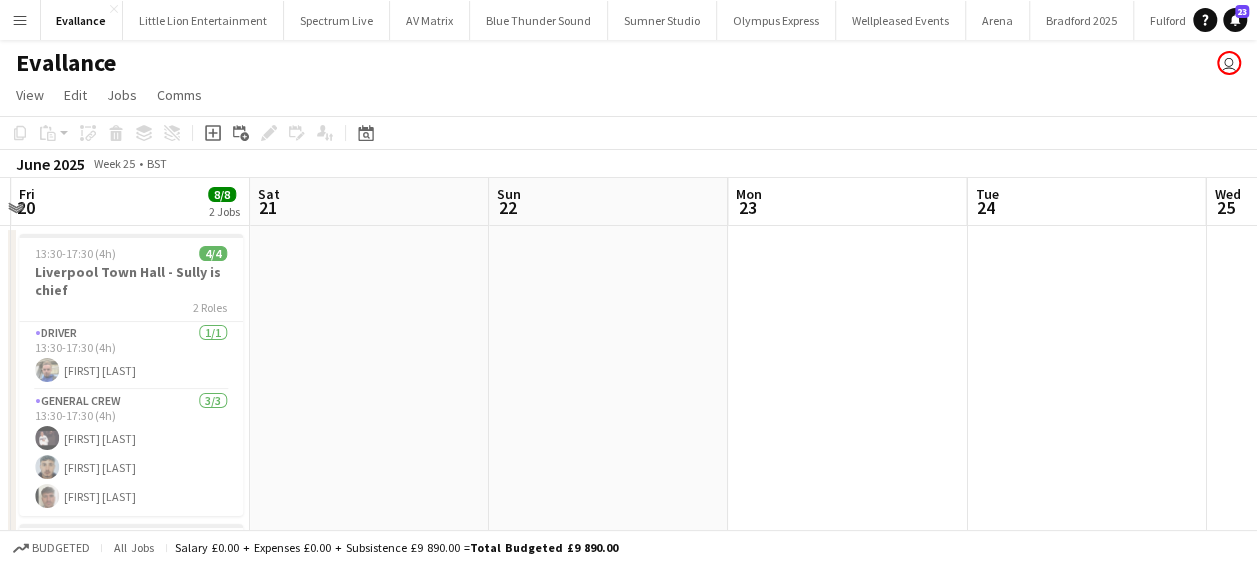 click on "Mon   16   Tue   17   Wed   18   Thu   19   Fri   20   8/8   2 Jobs   Sat   21   Sun   22   Mon   23   Tue   24   Wed   25   Thu   26      13:30-17:30 (4h)    4/4   Liverpool Town Hall - Sully is chief   2 Roles   Driver   1/1   13:30-17:30 (4h)
Sullivan Elliott  General Crew   3/3   13:30-17:30 (4h)
Antonio Aiken Samuel Newell Price Luke Flynn     20:30-00:30 (4h) (Sat)   4/4   Liverpool Town Hall   3 Roles   Crew Chief   1/1   20:30-00:30 (4h)
Luke Flynn  Driver   1/1   20:30-00:30 (4h)
Charlie Mason  General Crew   2/2   20:30-00:30 (4h)
ISAIAH GLYNN Ewan Miller" at bounding box center (628, 554) 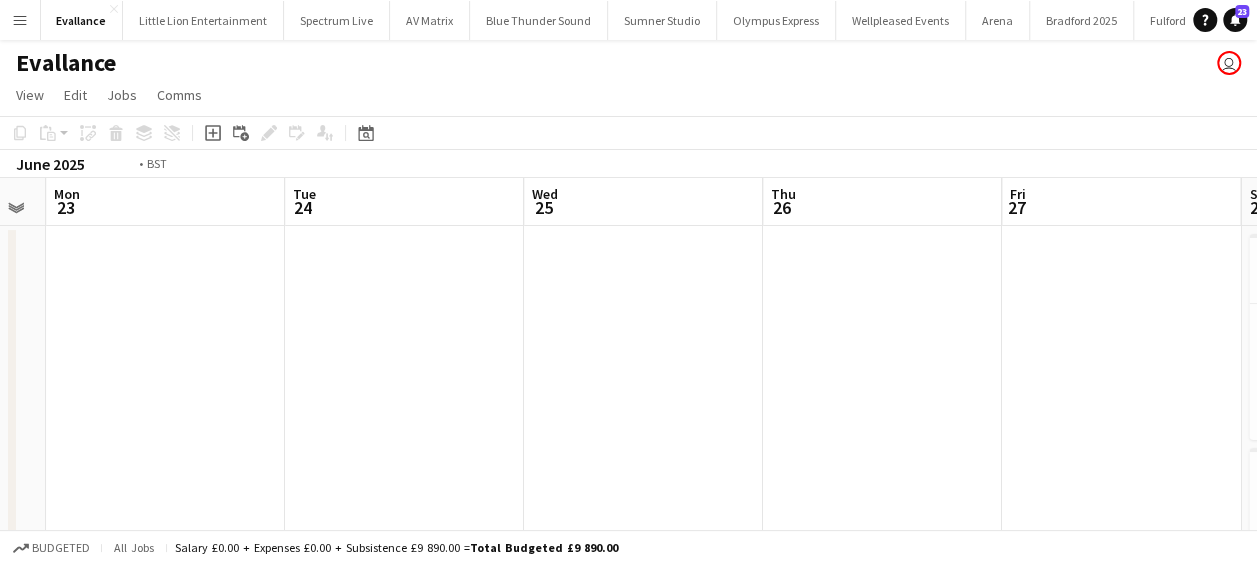 drag, startPoint x: 706, startPoint y: 382, endPoint x: 212, endPoint y: 387, distance: 494.0253 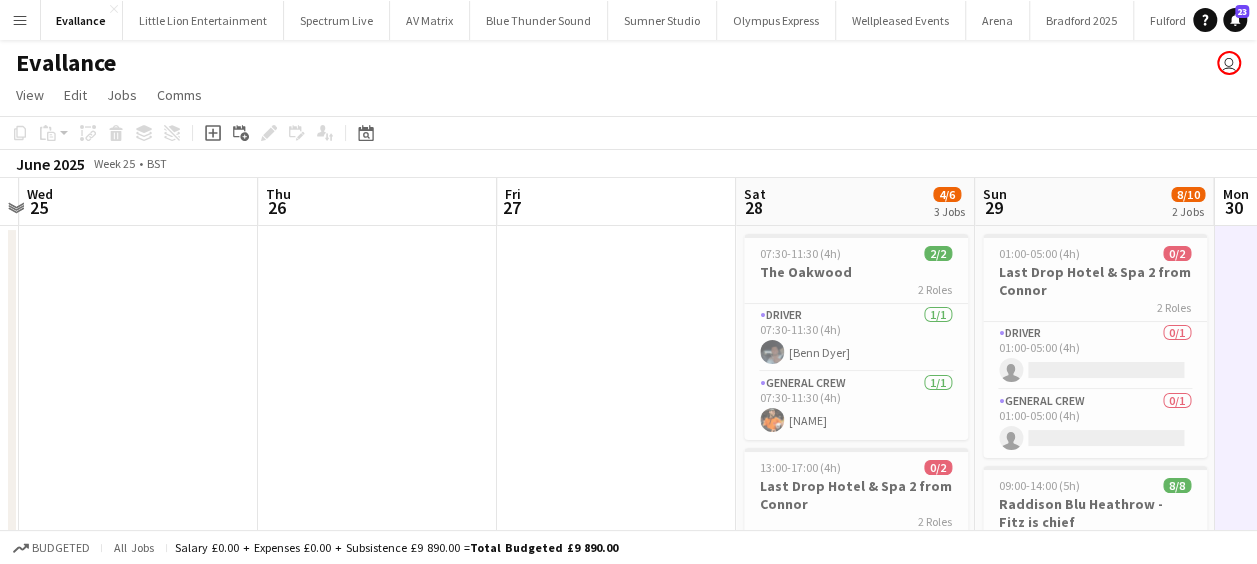 drag, startPoint x: 592, startPoint y: 365, endPoint x: 367, endPoint y: 372, distance: 225.10886 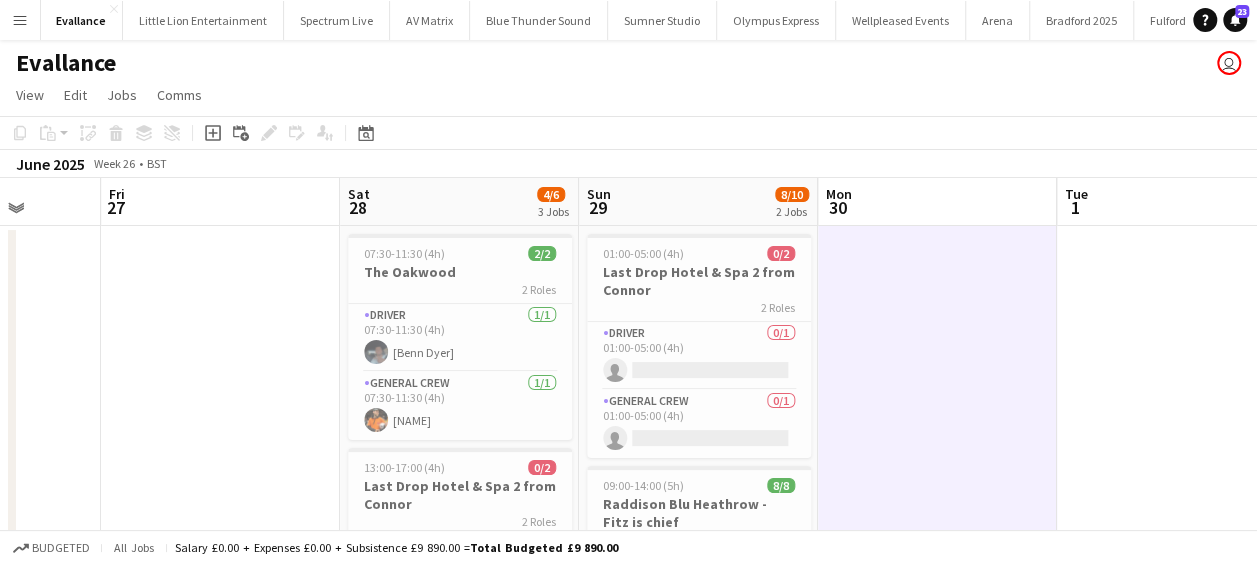 drag, startPoint x: 484, startPoint y: 352, endPoint x: 462, endPoint y: 352, distance: 22 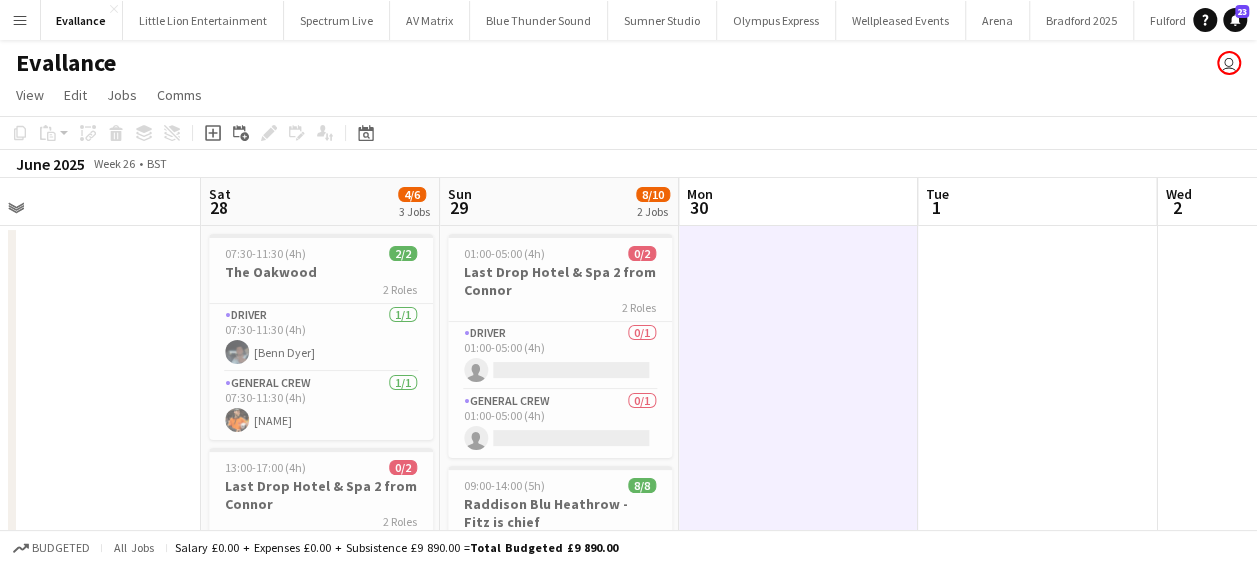 drag, startPoint x: 798, startPoint y: 334, endPoint x: 500, endPoint y: 336, distance: 298.0067 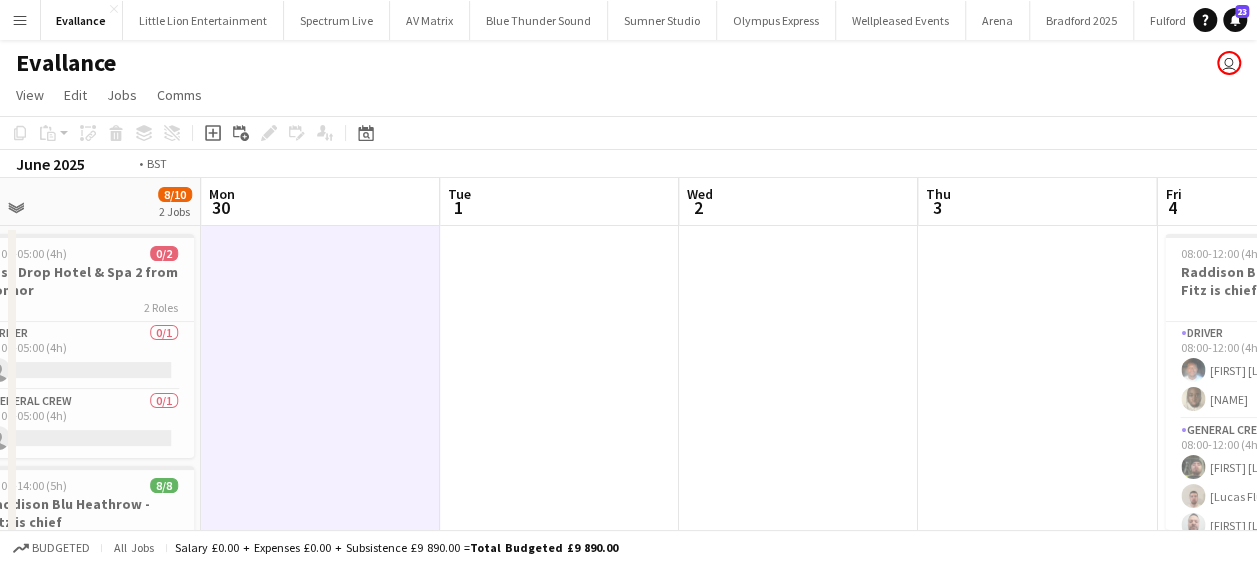 drag, startPoint x: 618, startPoint y: 338, endPoint x: 575, endPoint y: 342, distance: 43.185646 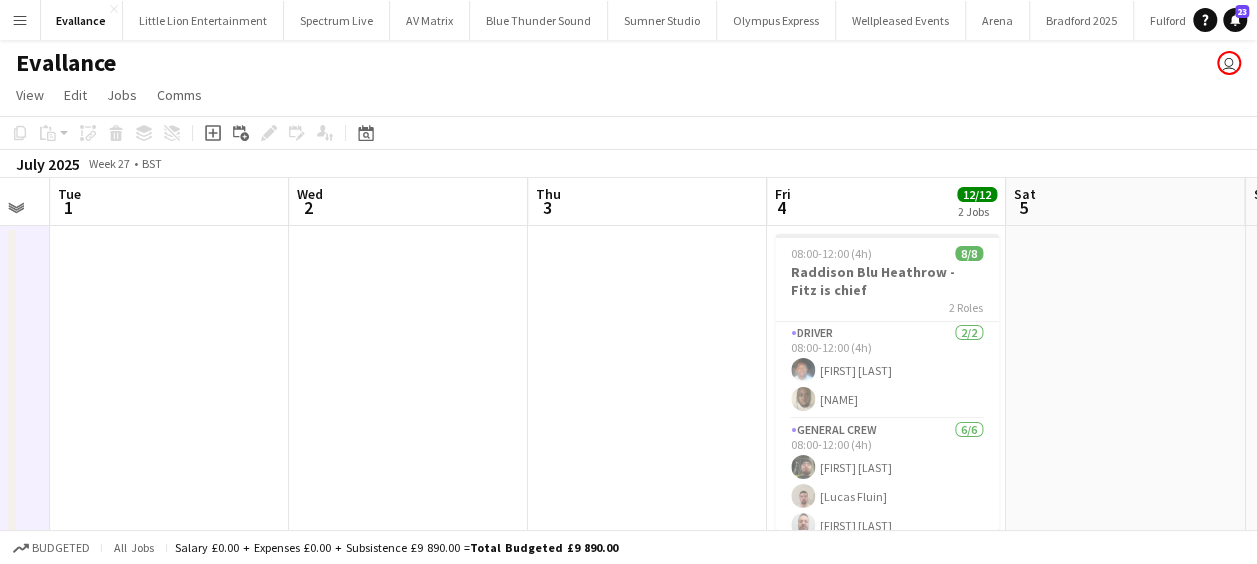 drag, startPoint x: 686, startPoint y: 345, endPoint x: 545, endPoint y: 344, distance: 141.00354 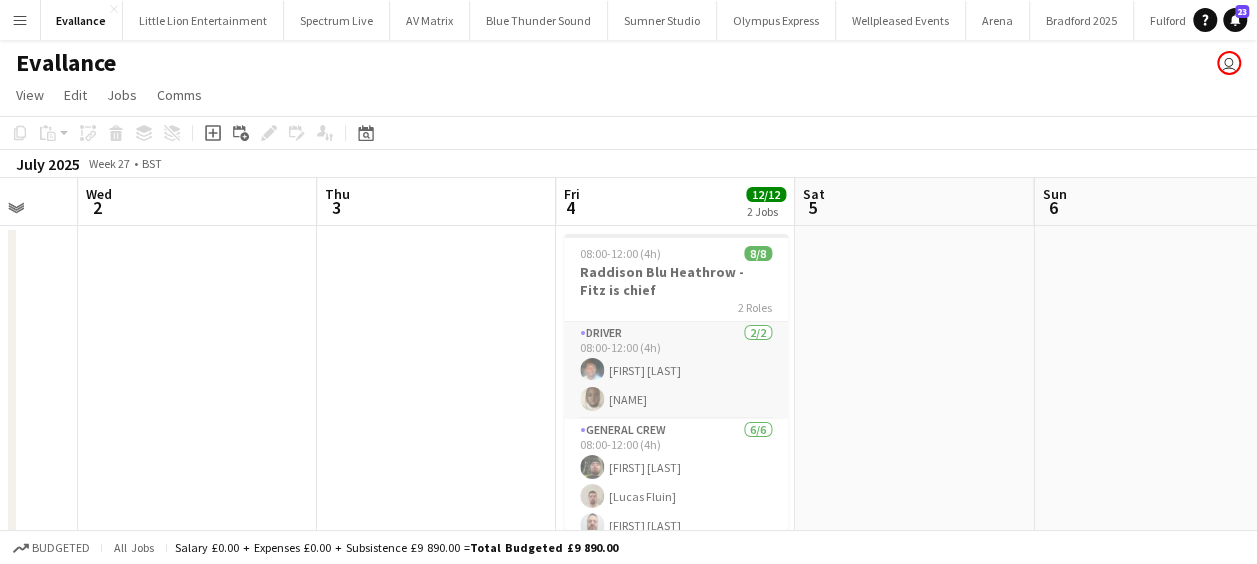 drag, startPoint x: 456, startPoint y: 330, endPoint x: 410, endPoint y: 322, distance: 46.69047 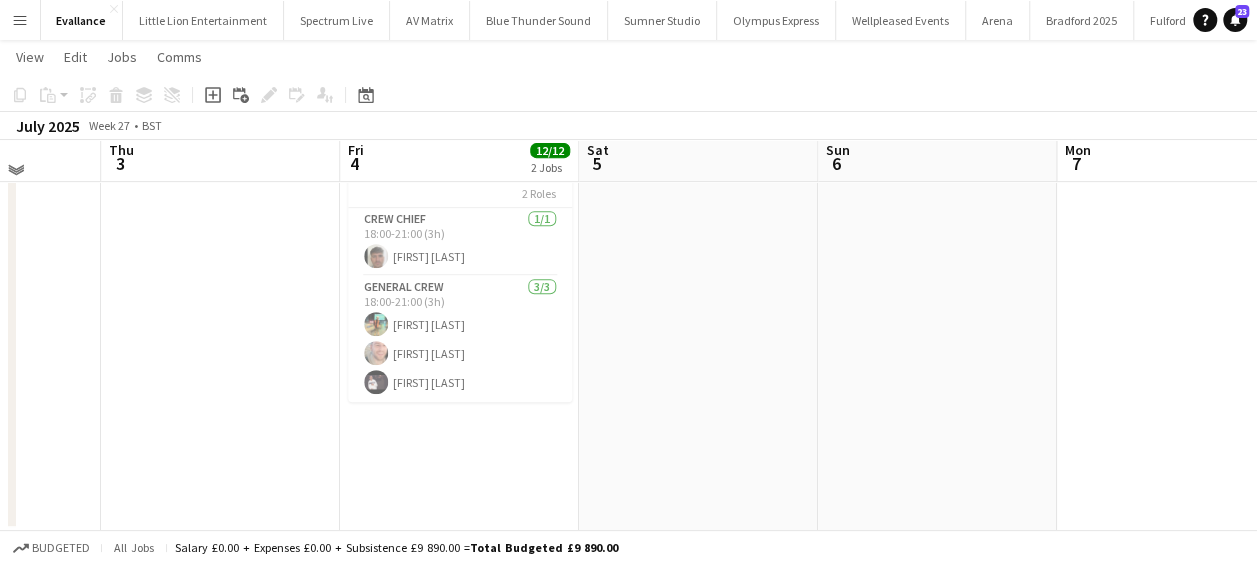 scroll, scrollTop: 298, scrollLeft: 0, axis: vertical 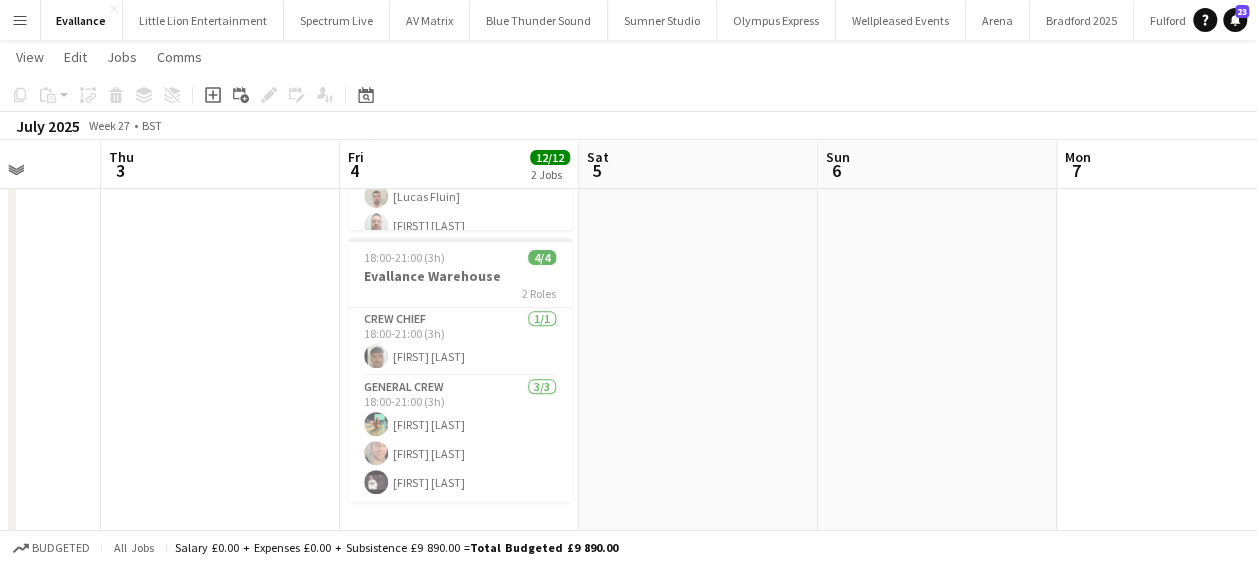 drag, startPoint x: 336, startPoint y: 293, endPoint x: 586, endPoint y: 284, distance: 250.16194 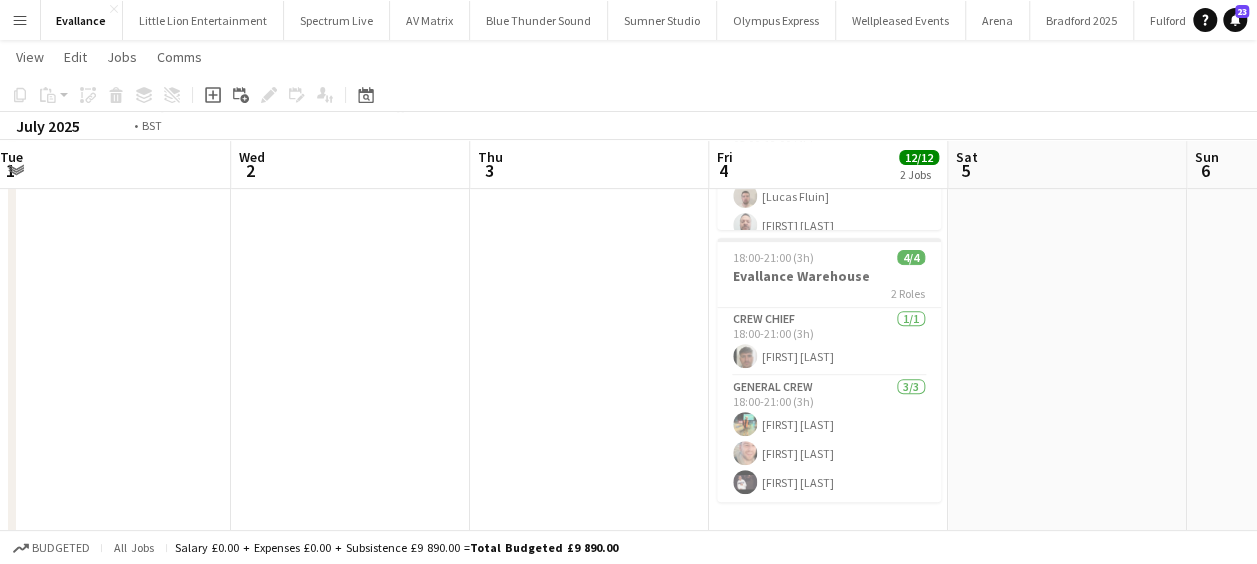 click on "Sun   29   8/10   2 Jobs   Mon   30   Tue   1   Wed   2   Thu   3   Fri   4   12/12   2 Jobs   Sat   5   Sun   6   Mon   7   Tue   8   Wed   9      01:00-05:00 (4h)    0/2   Last Drop Hotel & Spa 2 from Connor   2 Roles   Driver   0/1   01:00-05:00 (4h)
single-neutral-actions
General Crew   0/1   01:00-05:00 (4h)
single-neutral-actions
09:00-14:00 (5h)    8/8   Raddison Blu Heathrow - Fitz is chief   2 Roles   Driver   1/1   09:00-14:00 (5h)
Fitzgerald Williams-Owens  General Crew   7/7   09:00-14:00 (5h)
Thomas Foster Lucas Fluin Edvardas Draskinis Lionel Joseph Liban Yaaquub David Ryan Taoreed Alabi     08:00-12:00 (4h)    8/8   Raddison Blu Heathrow - Fitz is chief   2 Roles   Driver   2/2   08:00-12:00 (4h)
Fitzgerald Williams-Owens David Simbizi  General Crew   6/6   08:00-12:00 (4h)
Kane O’Neill Lucas Fluin Lionel Joseph Thomas Foster David Ryan Ona Ajala     18:00-21:00 (3h)    4/4   Evallance Warehouse   2 Roles" at bounding box center (628, 205) 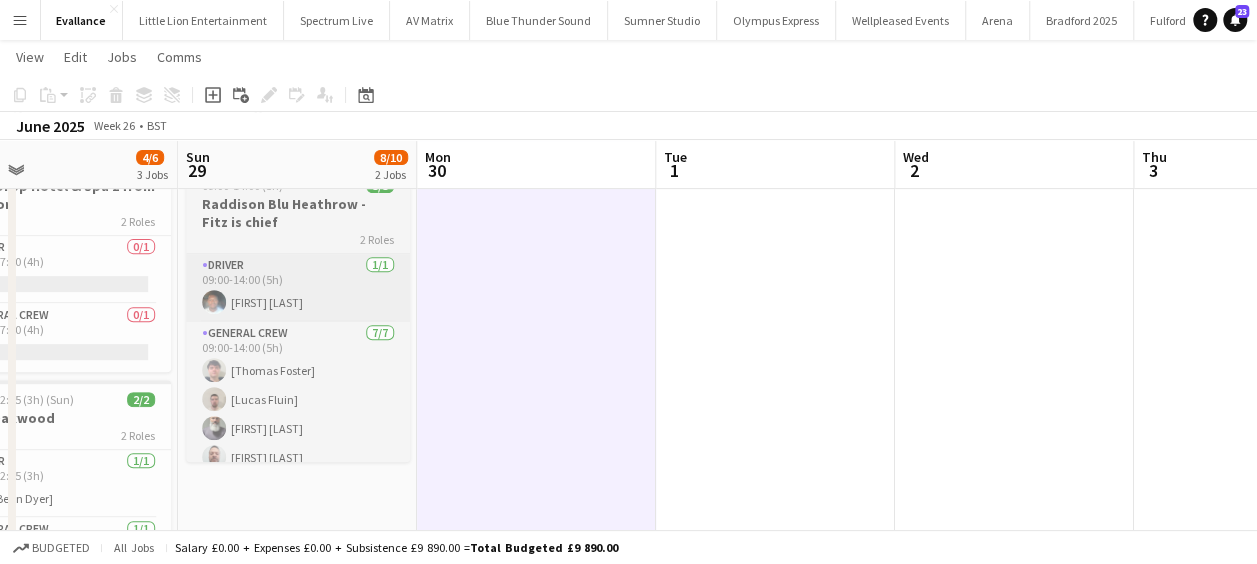 drag, startPoint x: 417, startPoint y: 308, endPoint x: 711, endPoint y: 302, distance: 294.06122 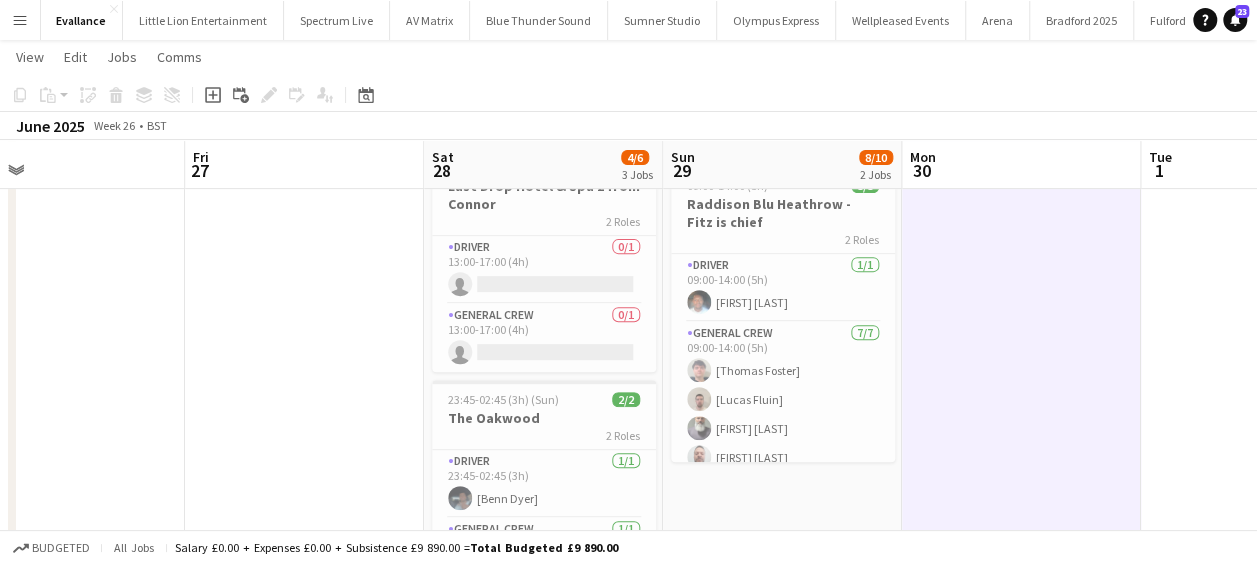 click on "Tue   24   Wed   25   Thu   26   Fri   27   Sat   28   4/6   3 Jobs   Sun   29   8/10   2 Jobs   Mon   30   Tue   1   Wed   2   Thu   3   Fri   4   12/12   2 Jobs      07:30-11:30 (4h)    2/2   The Oakwood   2 Roles   Driver   1/1   07:30-11:30 (4h)
Benn Dyer  General Crew   1/1   07:30-11:30 (4h)
Peter Stevenson     13:00-17:00 (4h)    0/2   Last Drop Hotel & Spa 2 from Connor   2 Roles   Driver   0/1   13:00-17:00 (4h)
single-neutral-actions
General Crew   0/1   13:00-17:00 (4h)
single-neutral-actions
23:45-02:45 (3h) (Sun)   2/2   The Oakwood   2 Roles   Driver   1/1   23:45-02:45 (3h)
Benn Dyer  General Crew   1/1   23:45-02:45 (3h)
Peter Stevenson     01:00-05:00 (4h)    0/2   Last Drop Hotel & Spa 2 from Connor   2 Roles   Driver   0/1   01:00-05:00 (4h)
single-neutral-actions
General Crew   0/1   01:00-05:00 (4h)
single-neutral-actions
8/8" at bounding box center (628, 205) 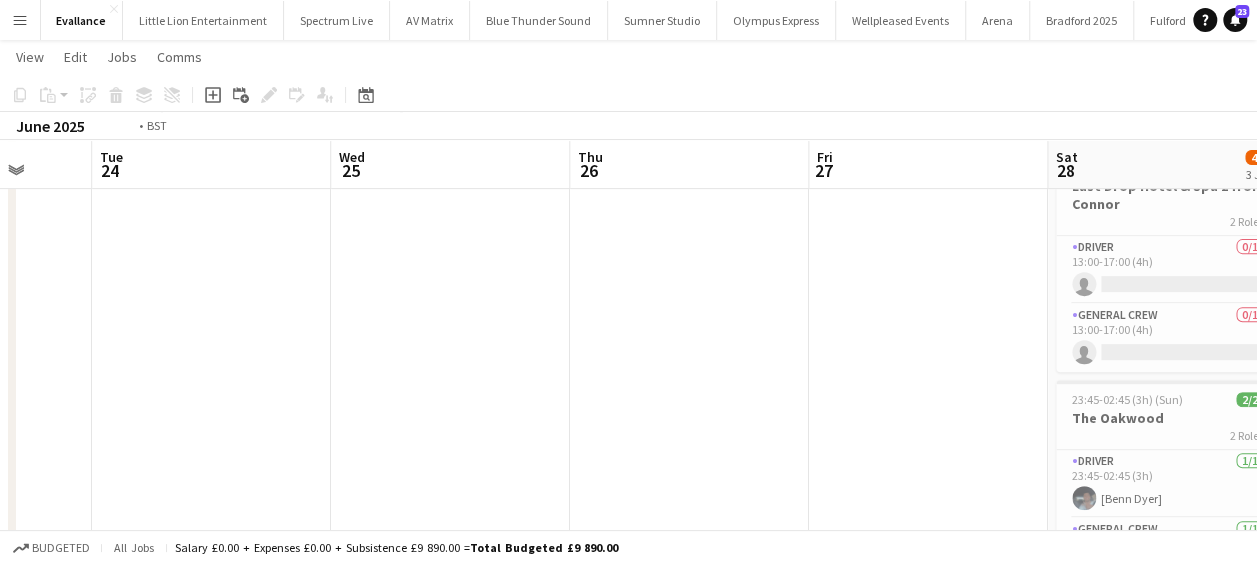 drag, startPoint x: 720, startPoint y: 324, endPoint x: 818, endPoint y: 329, distance: 98.12747 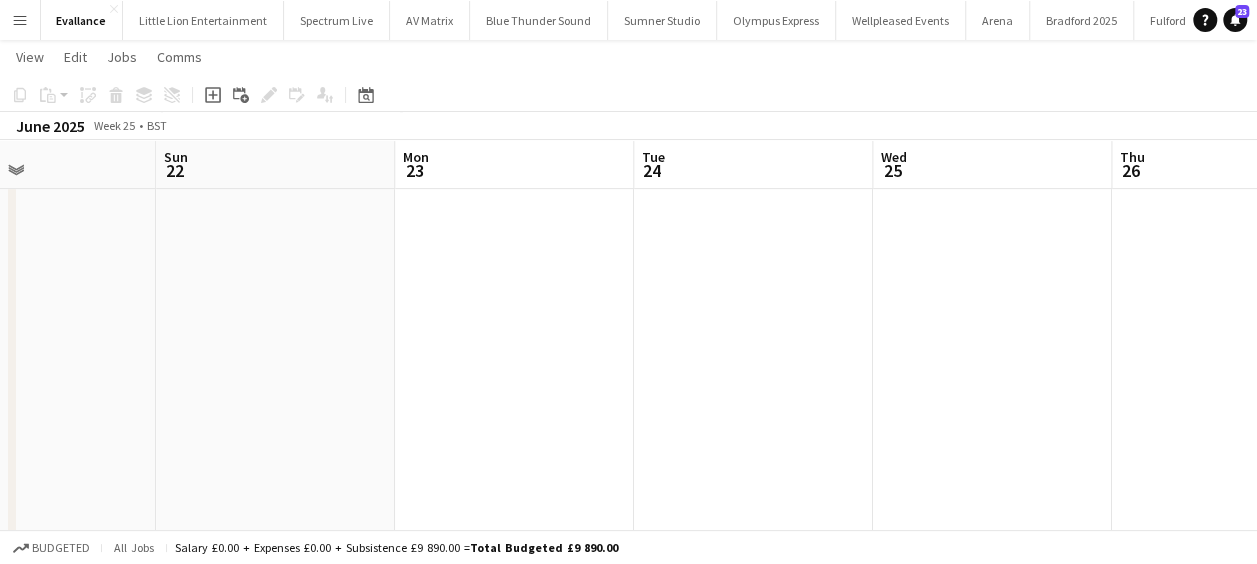 click on "Thu   19   Fri   20   8/8   2 Jobs   Sat   21   Sun   22   Mon   23   Tue   24   Wed   25   Thu   26   Fri   27   Sat   28   4/6   3 Jobs   Sun   29   8/10   2 Jobs      13:30-17:30 (4h)    4/4   Liverpool Town Hall - Sully is chief   2 Roles   Driver   1/1   13:30-17:30 (4h)
Sullivan Elliott  General Crew   3/3   13:30-17:30 (4h)
Antonio Aiken Samuel Newell Price Luke Flynn     20:30-00:30 (4h) (Sat)   4/4   Liverpool Town Hall   3 Roles   Crew Chief   1/1   20:30-00:30 (4h)
Luke Flynn  Driver   1/1   20:30-00:30 (4h)
Charlie Mason  General Crew   2/2   20:30-00:30 (4h)
ISAIAH GLYNN Ewan Miller     07:30-11:30 (4h)    2/2   The Oakwood   2 Roles   Driver   1/1   07:30-11:30 (4h)
Benn Dyer  General Crew   1/1   07:30-11:30 (4h)
Peter Stevenson     13:00-17:00 (4h)    0/2   Last Drop Hotel & Spa 2 from Connor   2 Roles   Driver   0/1   13:00-17:00 (4h)
single-neutral-actions
General Crew   0/1   13:00-17:00 (4h)
single-neutral-actions" at bounding box center [628, 205] 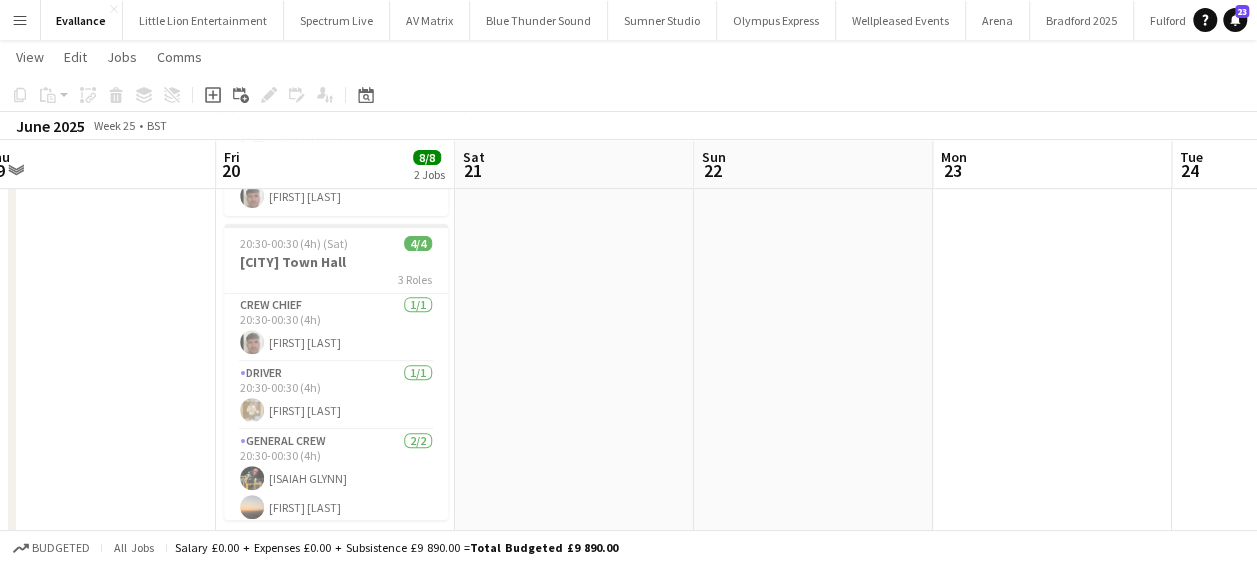drag, startPoint x: 1147, startPoint y: 338, endPoint x: 744, endPoint y: 348, distance: 403.12405 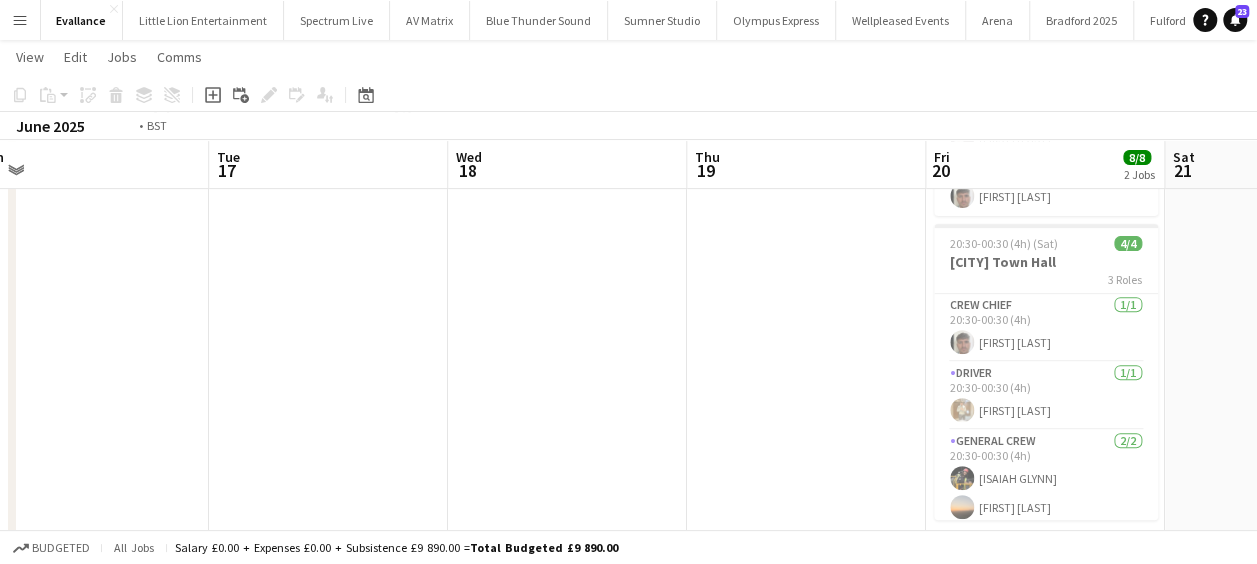 click on "Sat   14   Sun   15   Mon   16   Tue   17   Wed   18   Thu   19   Fri   20   8/8   2 Jobs   Sat   21   Sun   22   Mon   23   Tue   24      13:30-17:30 (4h)    4/4   Liverpool Town Hall - Sully is chief   2 Roles   Driver   1/1   13:30-17:30 (4h)
Sullivan Elliott  General Crew   3/3   13:30-17:30 (4h)
Antonio Aiken Samuel Newell Price Luke Flynn     20:30-00:30 (4h) (Sat)   4/4   Liverpool Town Hall   3 Roles   Crew Chief   1/1   20:30-00:30 (4h)
Luke Flynn  Driver   1/1   20:30-00:30 (4h)
Charlie Mason  General Crew   2/2   20:30-00:30 (4h)
ISAIAH GLYNN Ewan Miller" at bounding box center (628, 205) 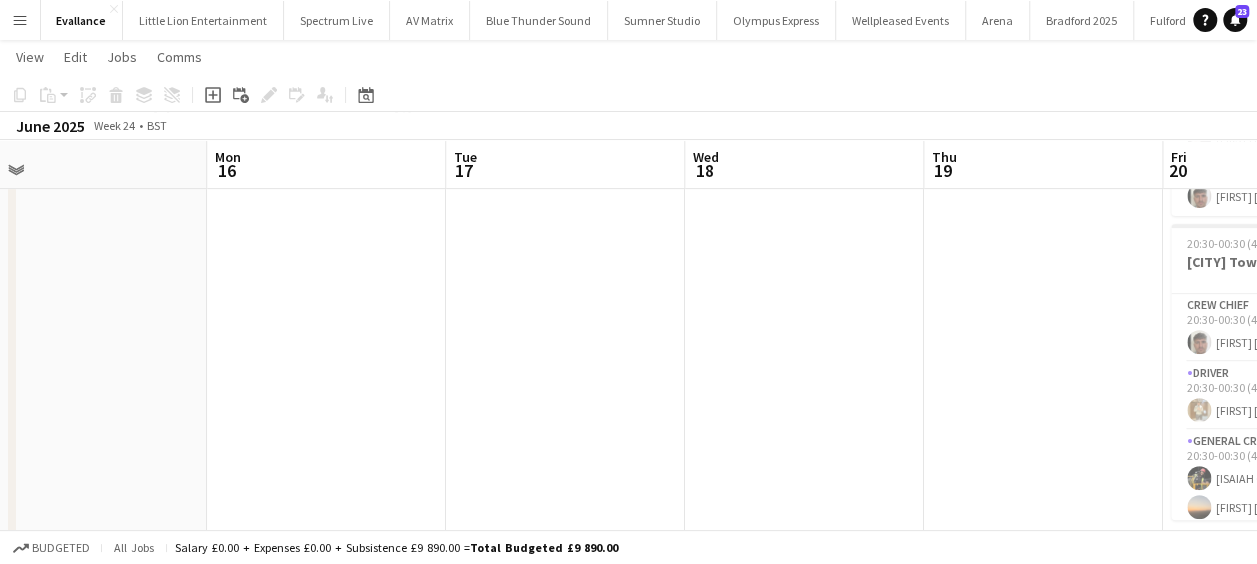 drag, startPoint x: 1206, startPoint y: 350, endPoint x: 856, endPoint y: 358, distance: 350.09143 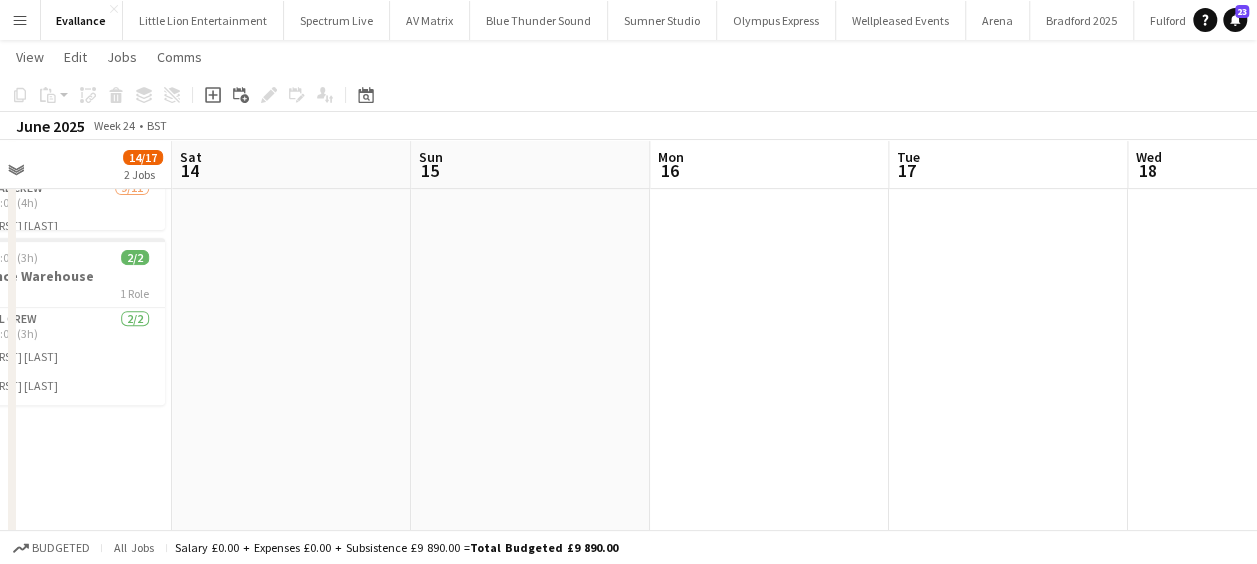 drag, startPoint x: 886, startPoint y: 358, endPoint x: 1180, endPoint y: 358, distance: 294 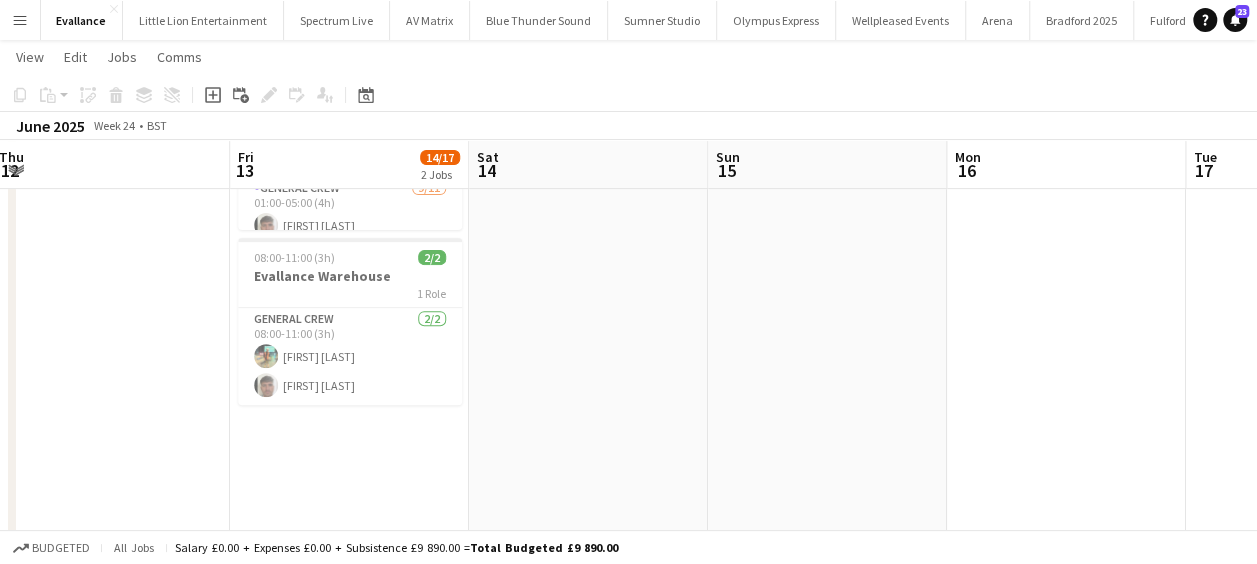 drag, startPoint x: 1028, startPoint y: 368, endPoint x: 1102, endPoint y: 368, distance: 74 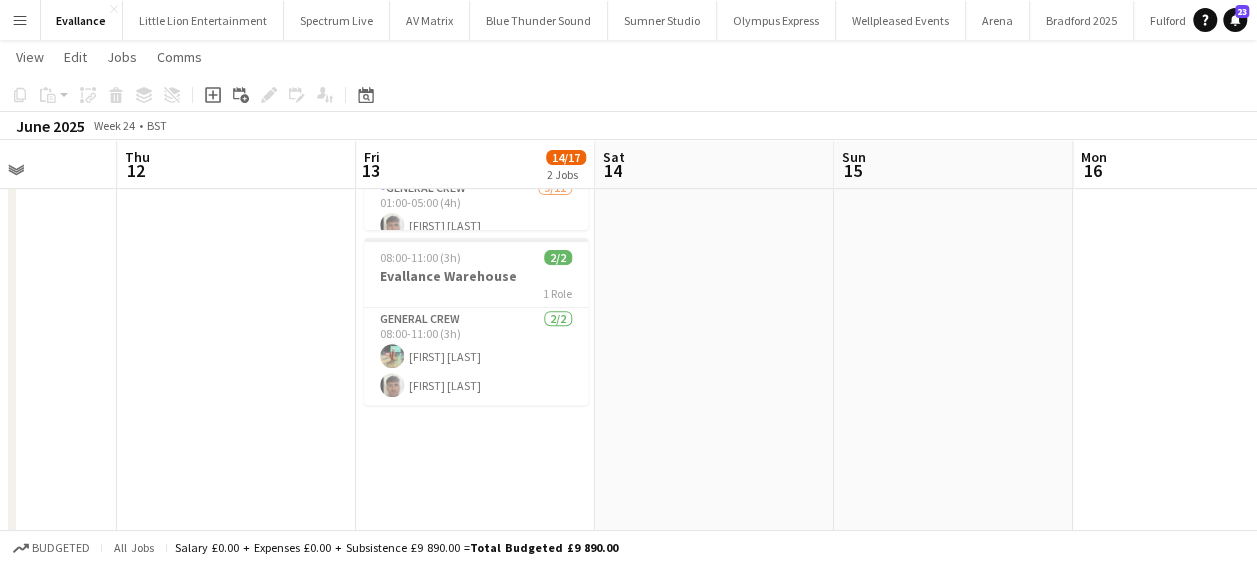 click on "Menu" at bounding box center (20, 20) 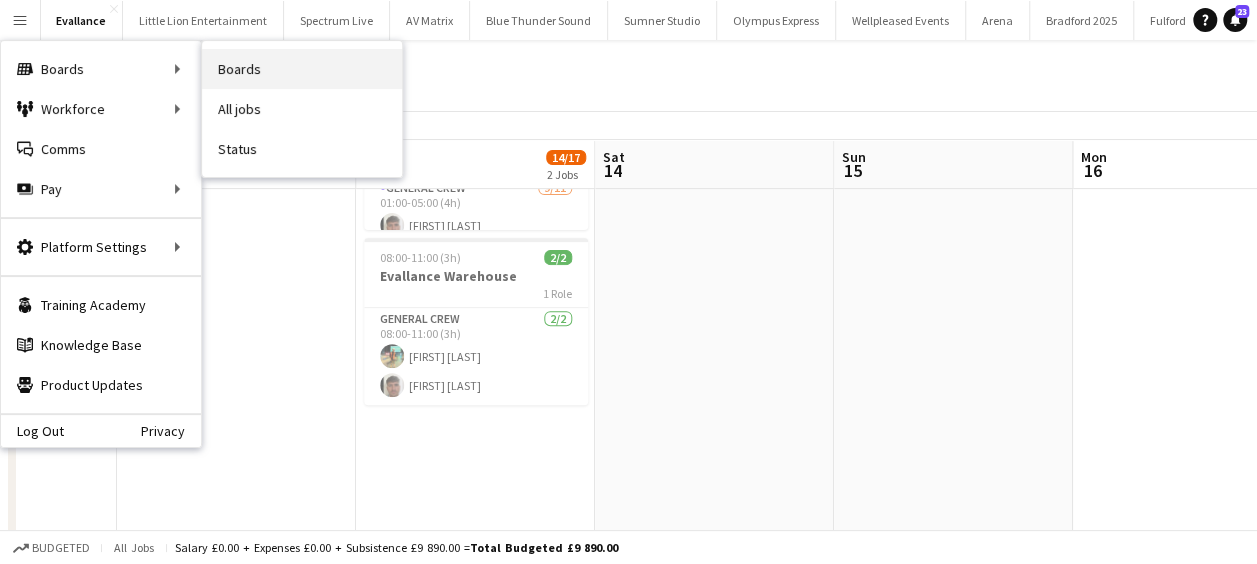 click on "Boards" at bounding box center [302, 69] 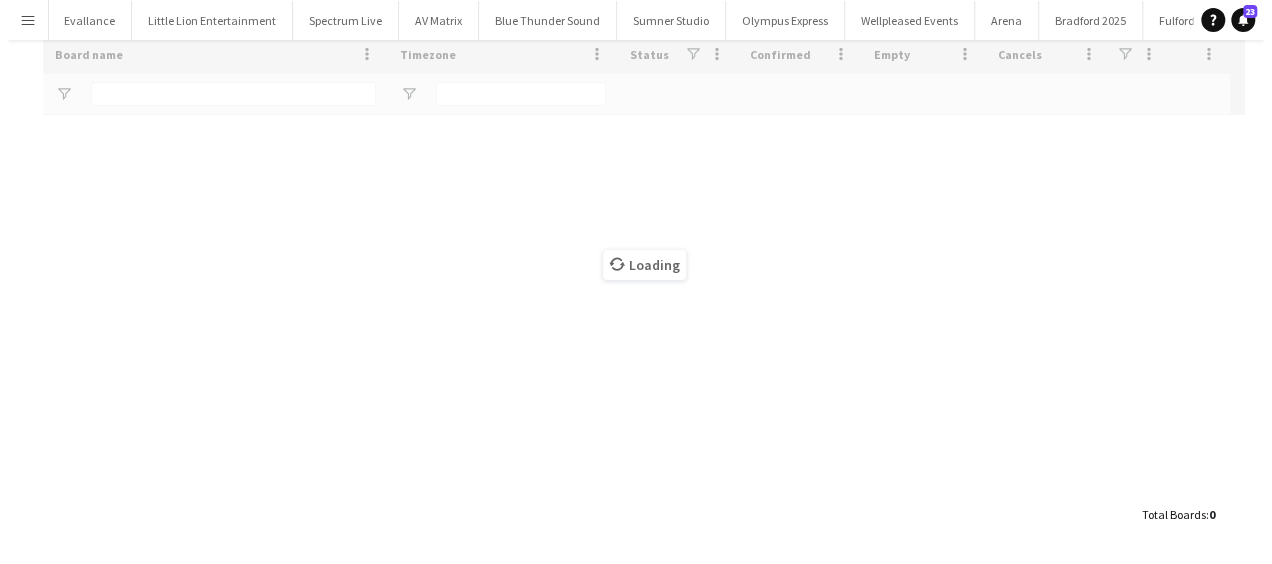 scroll, scrollTop: 0, scrollLeft: 0, axis: both 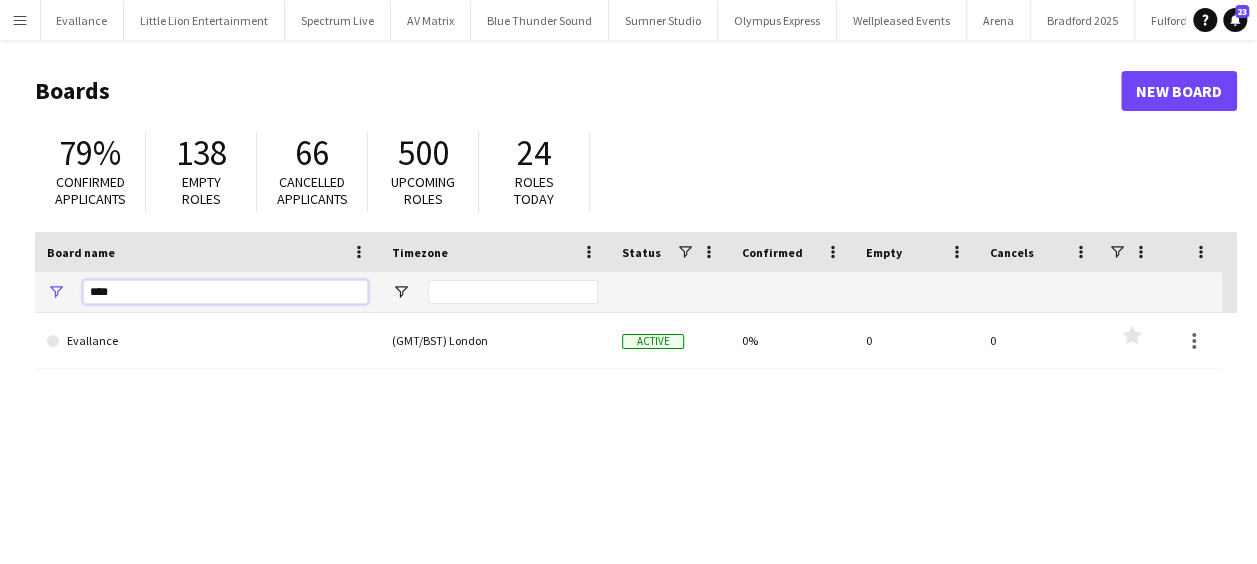 drag, startPoint x: 125, startPoint y: 287, endPoint x: 60, endPoint y: 292, distance: 65.192024 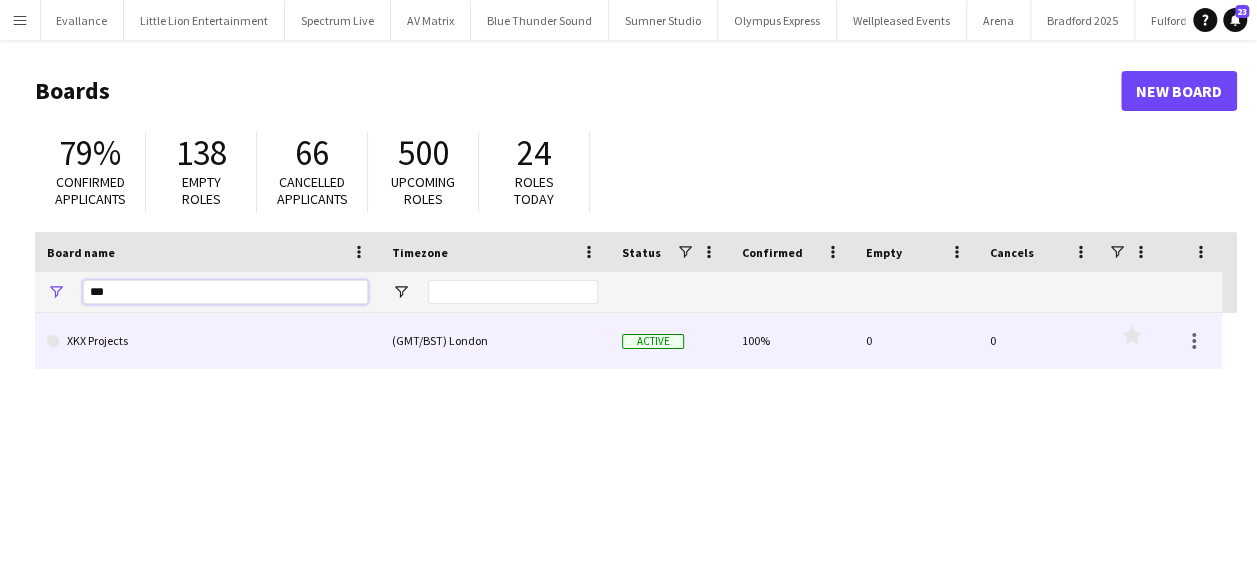 type on "***" 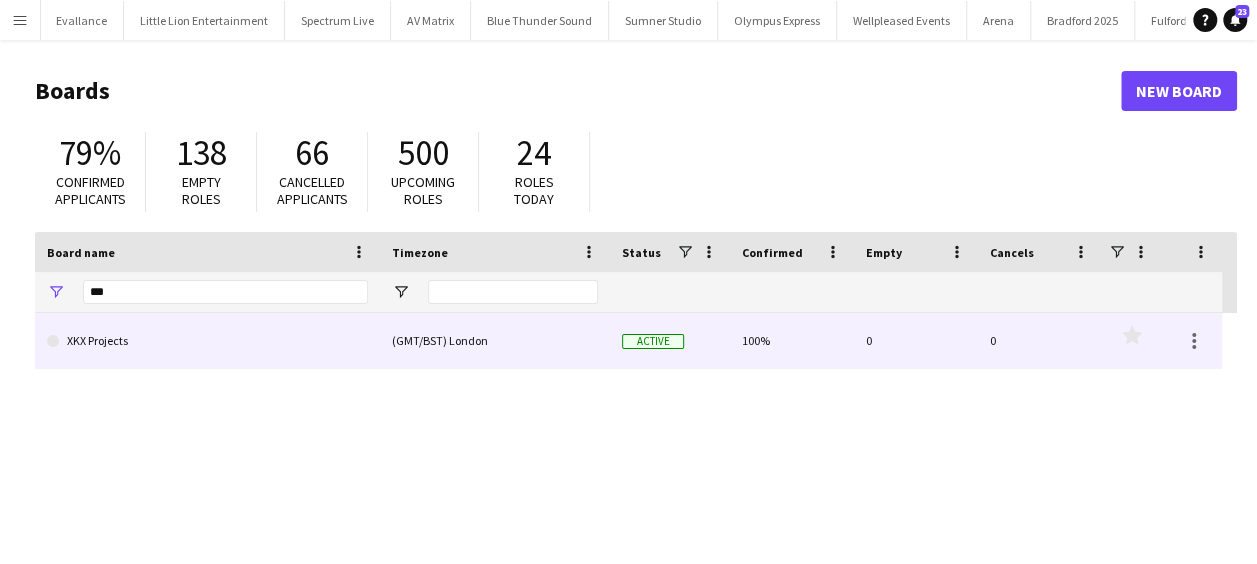 click on "XKX Projects" 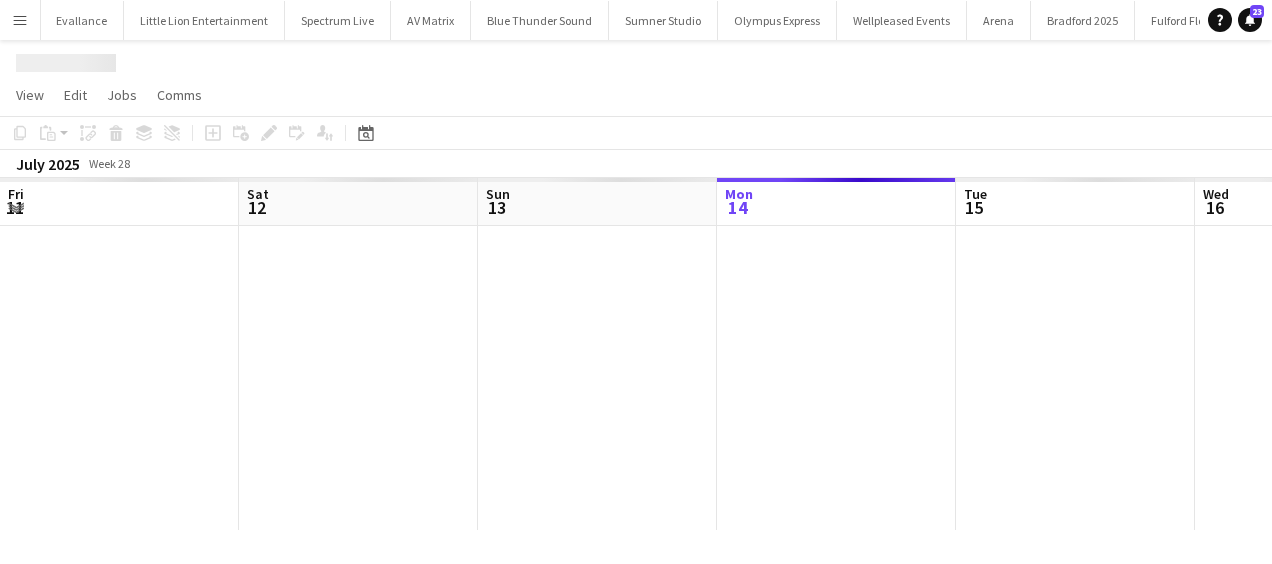 scroll, scrollTop: 0, scrollLeft: 478, axis: horizontal 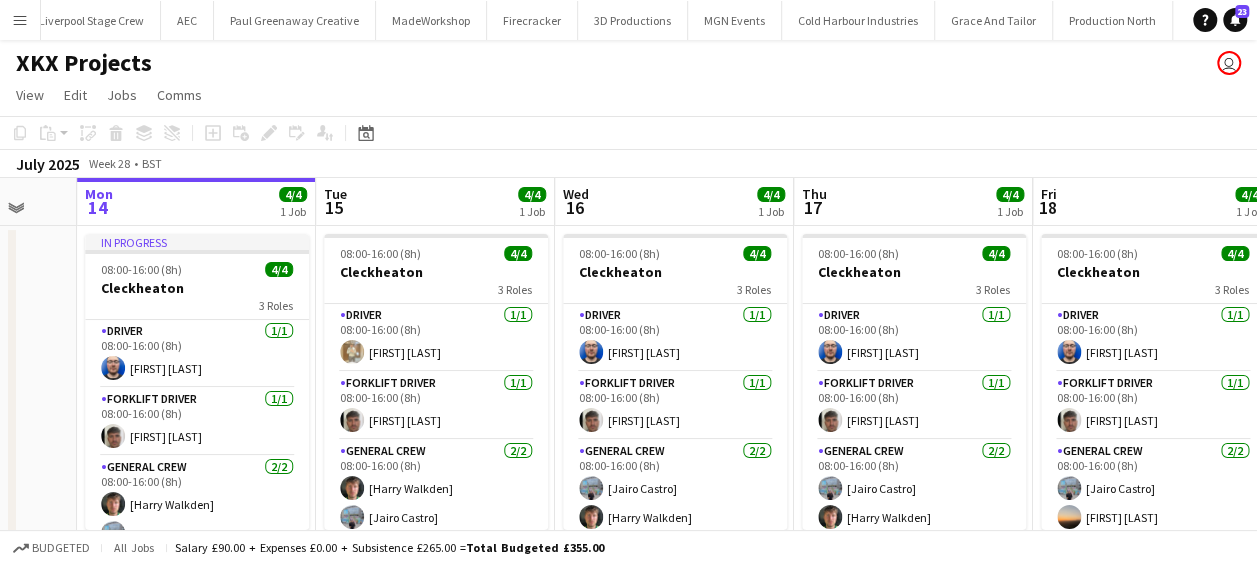 click on "Fri   11   4/4   1 Job   Sat   12   Sun   13   Mon   14   4/4   1 Job   Tue   15   4/4   1 Job   Wed   16   4/4   1 Job   Thu   17   4/4   1 Job   Fri   18   4/4   1 Job   Sat   19   Sun   20   Mon   21      08:00-16:00 (8h)    4/4   Cleckheaton   3 Roles   Driver   1/1   08:00-16:00 (8h)
Thomas Barker  Forklift Driver   1/1   08:00-16:00 (8h)
Luke Flynn  General Crew   2/2   08:00-16:00 (8h)
Jairo Castro Harry Walkden  In progress   08:00-16:00 (8h)    4/4   Cleckheaton   3 Roles   Driver   1/1   08:00-16:00 (8h)
Thomas Barker  Forklift Driver   1/1   08:00-16:00 (8h)
Luke Flynn  General Crew   2/2   08:00-16:00 (8h)
Harry Walkden Jairo Castro     08:00-16:00 (8h)    4/4   Cleckheaton   3 Roles   Driver   1/1   08:00-16:00 (8h)
Charlie Mason  Forklift Driver   1/1   08:00-16:00 (8h)
Luke Flynn  General Crew   2/2   08:00-16:00 (8h)
Harry Walkden Jairo Castro     08:00-16:00 (8h)    4/4   Cleckheaton   3 Roles   Driver   1/1   08:00-16:00 (8h)
Thomas Barker  Forklift Driver   1/1  Luke Flynn  2/2" at bounding box center (628, 374) 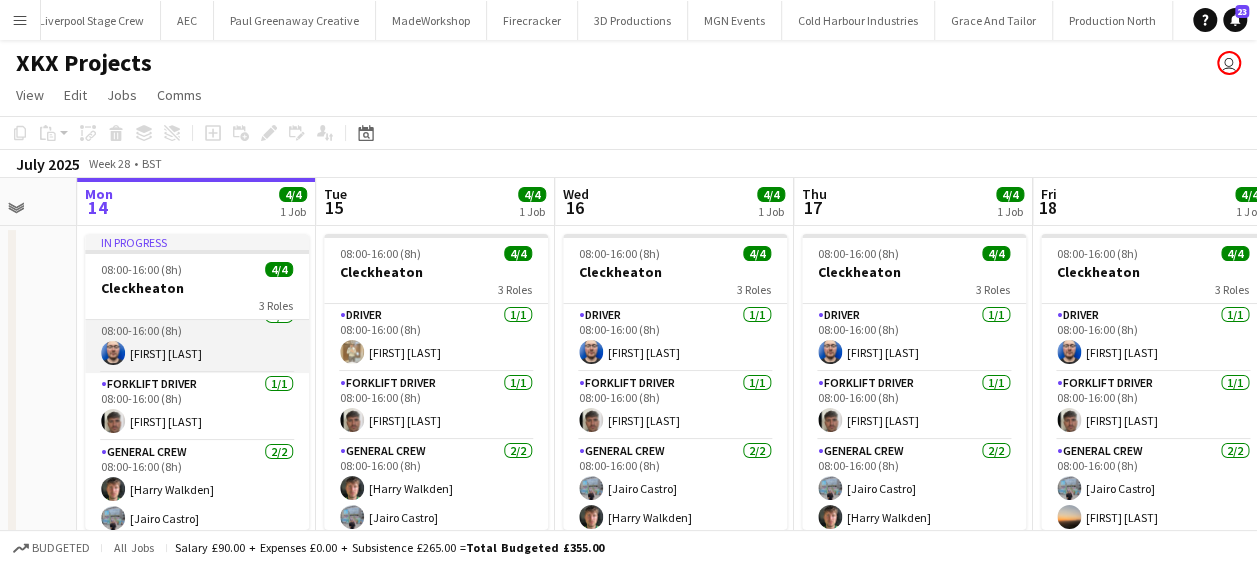 scroll, scrollTop: 22, scrollLeft: 0, axis: vertical 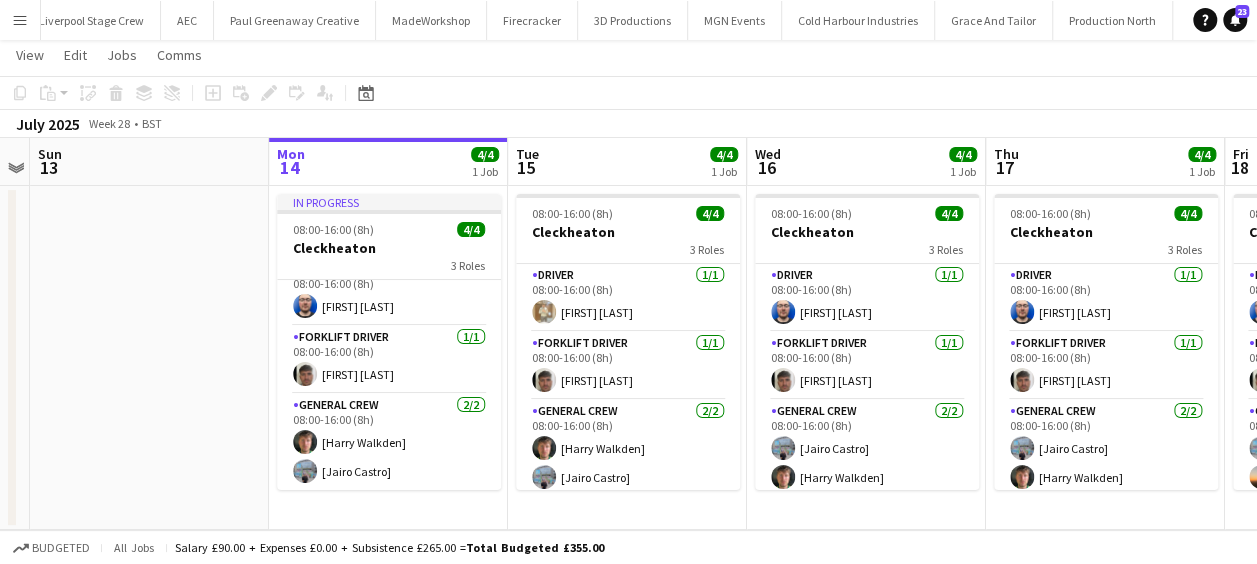 drag, startPoint x: 264, startPoint y: 377, endPoint x: 287, endPoint y: 377, distance: 23 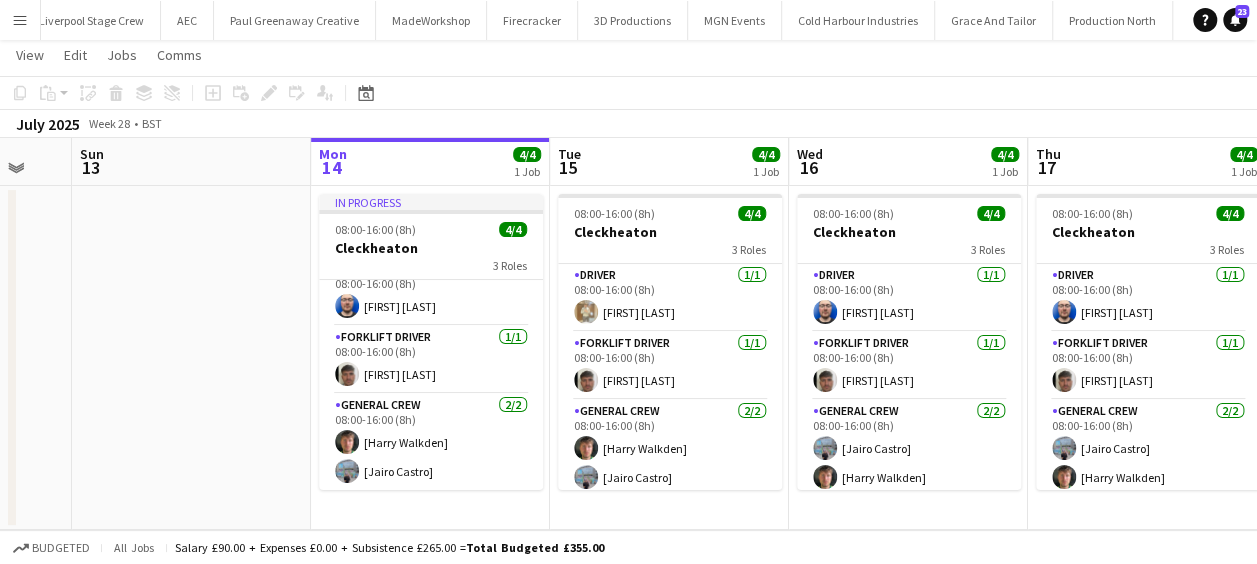 drag, startPoint x: 583, startPoint y: 386, endPoint x: 487, endPoint y: 376, distance: 96.519424 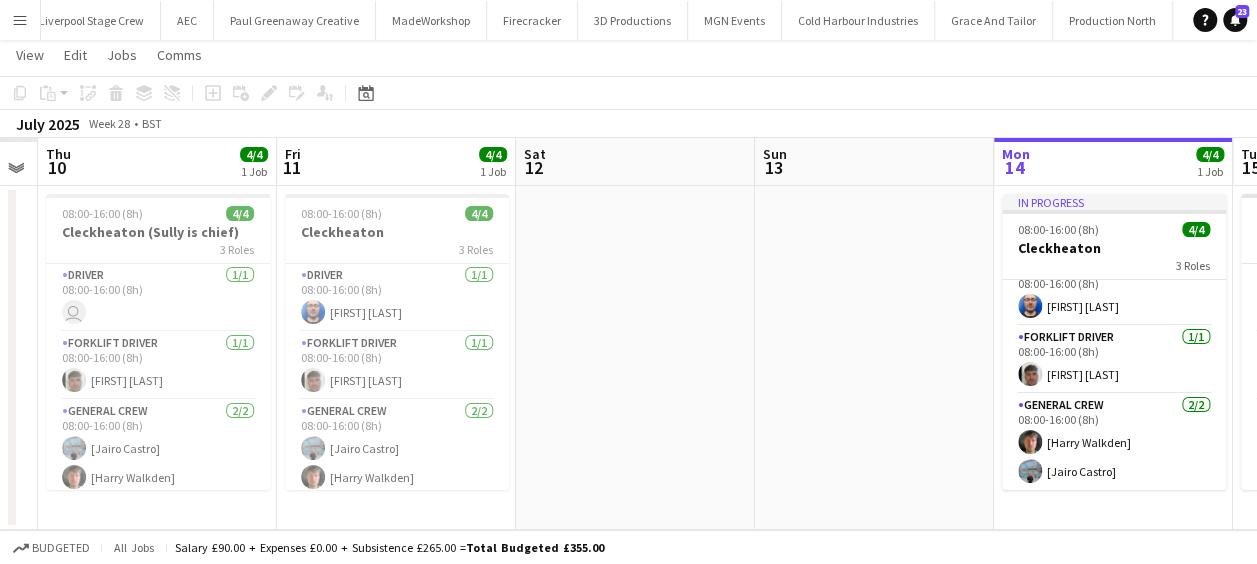 click on "Tue   8   Wed   9   Thu   10   4/4   1 Job   Fri   11   4/4   1 Job   Sat   12   Sun   13   Mon   14   4/4   1 Job   Tue   15   4/4   1 Job   Wed   16   4/4   1 Job   Thu   17   4/4   1 Job   Fri   18   4/4   1 Job      08:00-16:00 (8h)    4/4   Cleckheaton (Sully is chief)   3 Roles   Driver   1/1   08:00-16:00 (8h)
user
Forklift Driver   1/1   08:00-16:00 (8h)
Luke Flynn  General Crew   2/2   08:00-16:00 (8h)
Jairo Castro Harry Walkden     08:00-16:00 (8h)    4/4   Cleckheaton   3 Roles   Driver   1/1   08:00-16:00 (8h)
Thomas Barker  Forklift Driver   1/1   08:00-16:00 (8h)
Luke Flynn  General Crew   2/2   08:00-16:00 (8h)
Jairo Castro Harry Walkden  In progress   08:00-16:00 (8h)    4/4   Cleckheaton   3 Roles   Driver   1/1   08:00-16:00 (8h)
Thomas Barker  Forklift Driver   1/1   08:00-16:00 (8h)
Luke Flynn  General Crew   2/2   08:00-16:00 (8h)
Harry Walkden Jairo Castro     08:00-16:00 (8h)    4/4   Cleckheaton   3 Roles   Driver   1/1   08:00-16:00 (8h)
1/1" at bounding box center (628, 334) 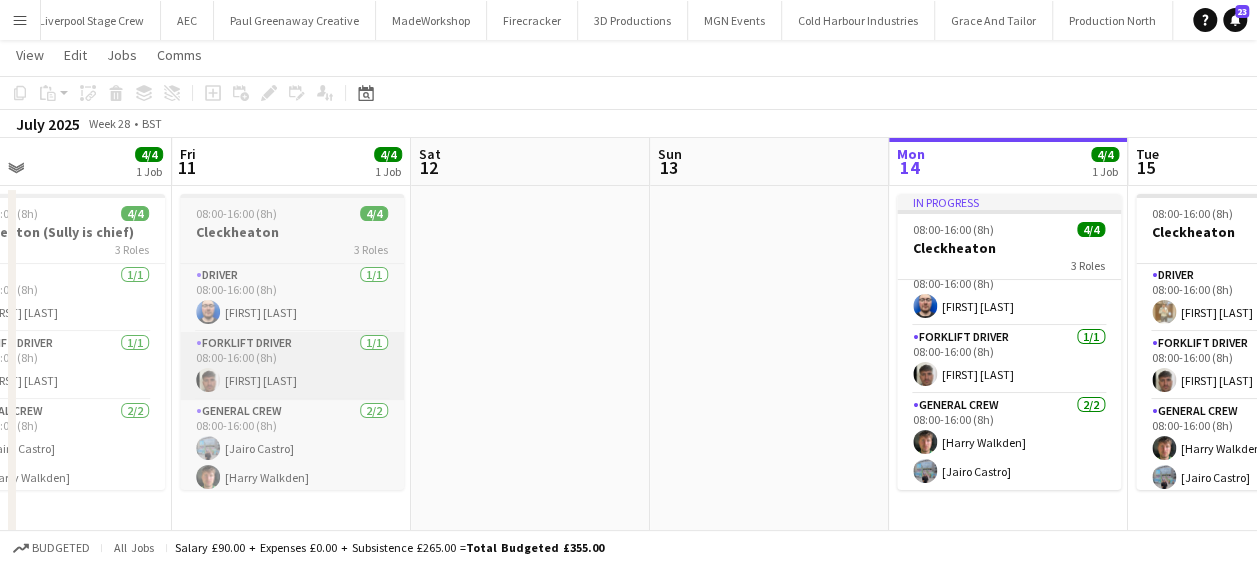 drag, startPoint x: 571, startPoint y: 375, endPoint x: 624, endPoint y: 379, distance: 53.15073 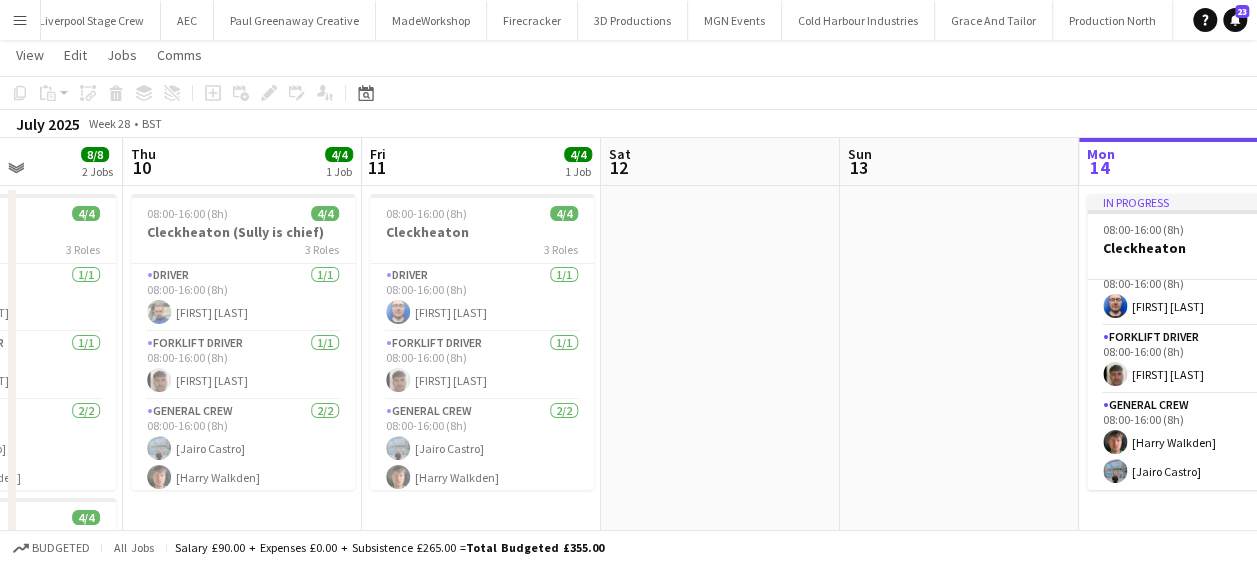 drag, startPoint x: 680, startPoint y: 379, endPoint x: 769, endPoint y: 369, distance: 89.560036 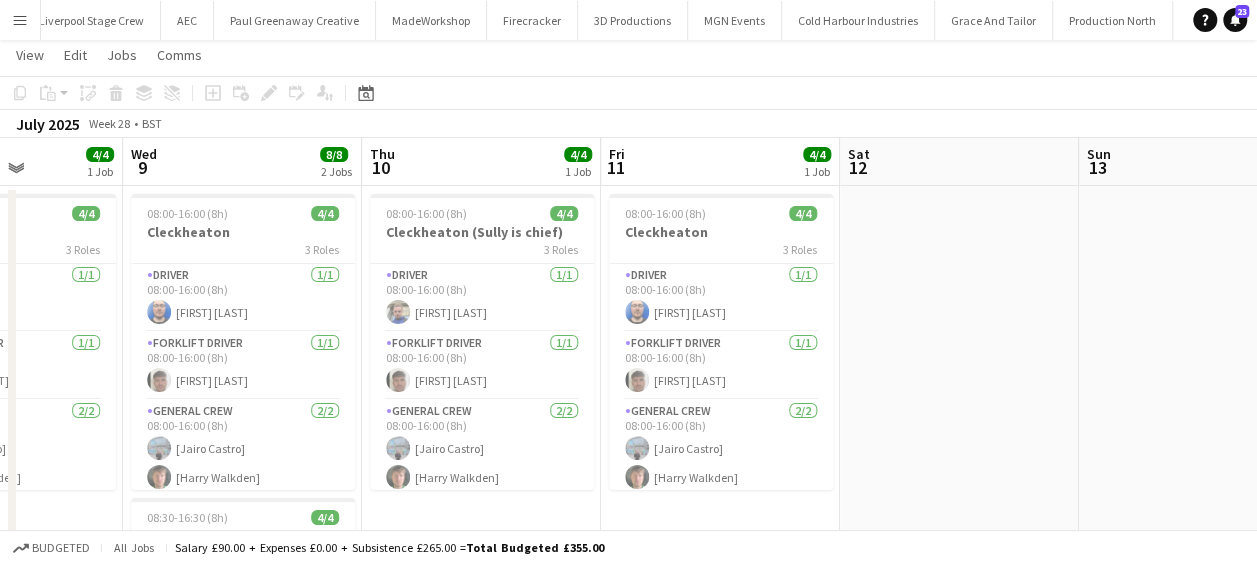 drag, startPoint x: 631, startPoint y: 382, endPoint x: 825, endPoint y: 381, distance: 194.00258 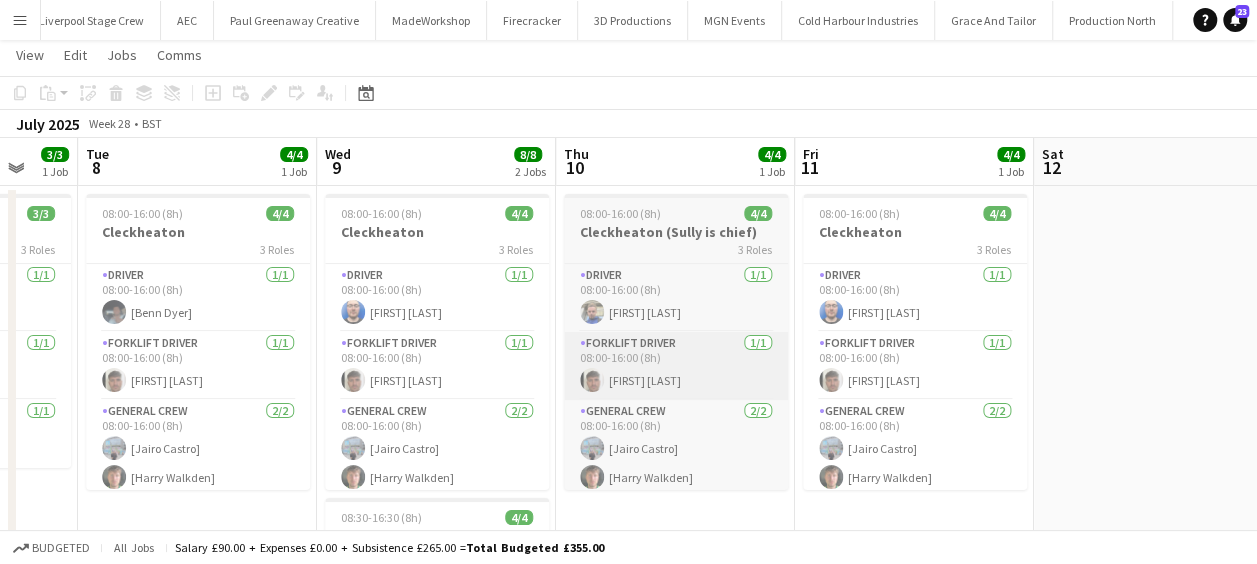 drag, startPoint x: 712, startPoint y: 389, endPoint x: 740, endPoint y: 389, distance: 28 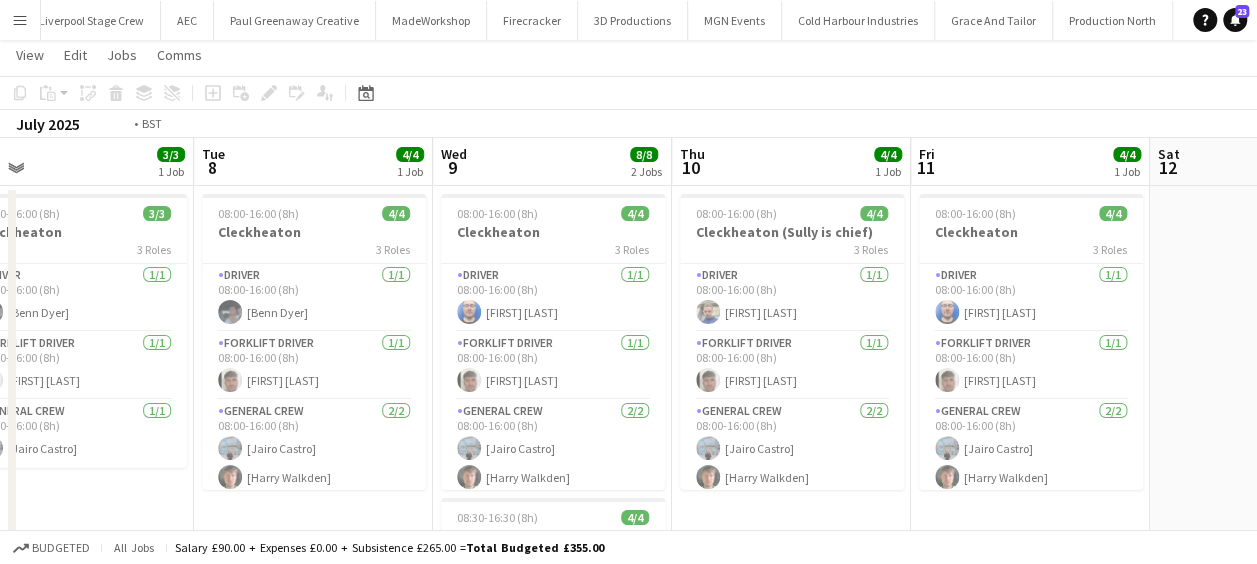 scroll, scrollTop: 0, scrollLeft: 621, axis: horizontal 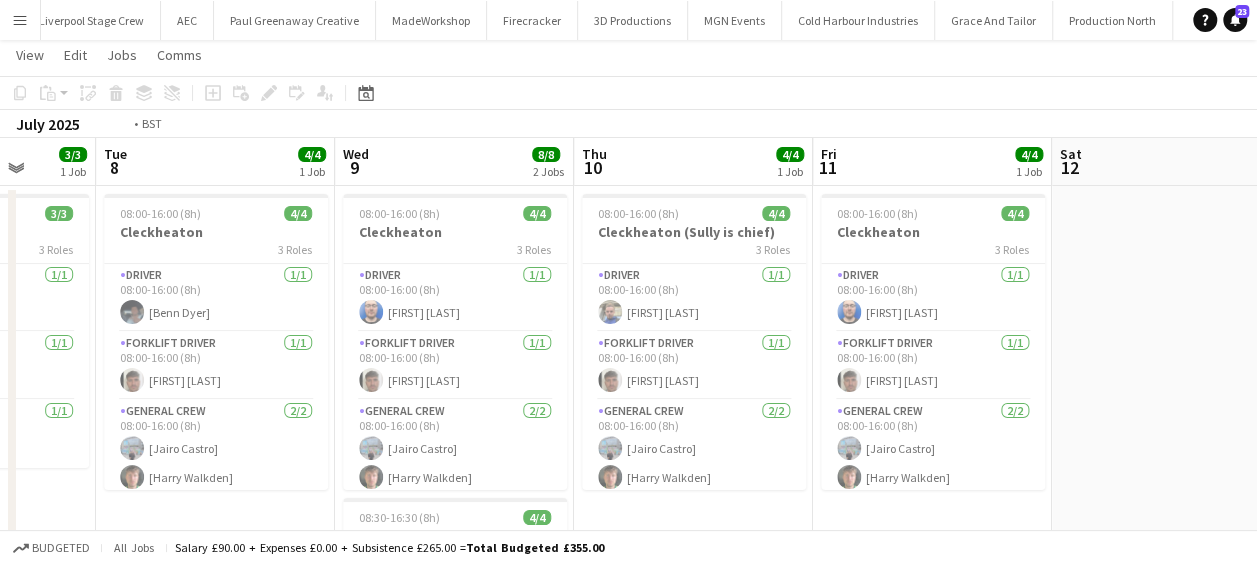 drag, startPoint x: 685, startPoint y: 390, endPoint x: 769, endPoint y: 390, distance: 84 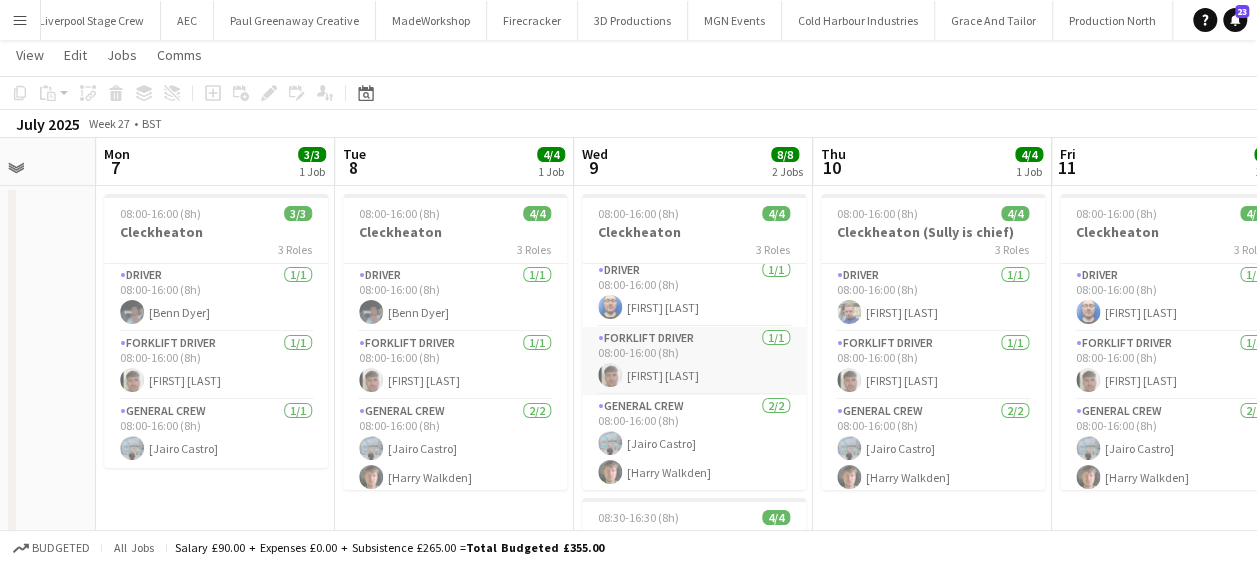 scroll, scrollTop: 6, scrollLeft: 0, axis: vertical 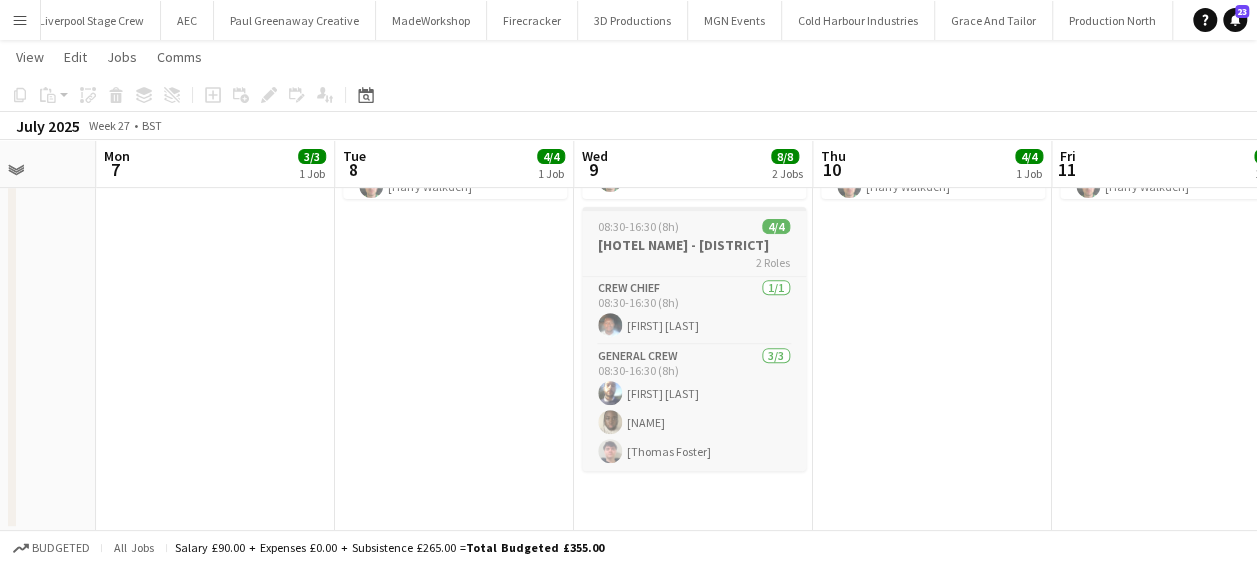 click on "08:30-16:30 (8h)    4/4" at bounding box center [694, 226] 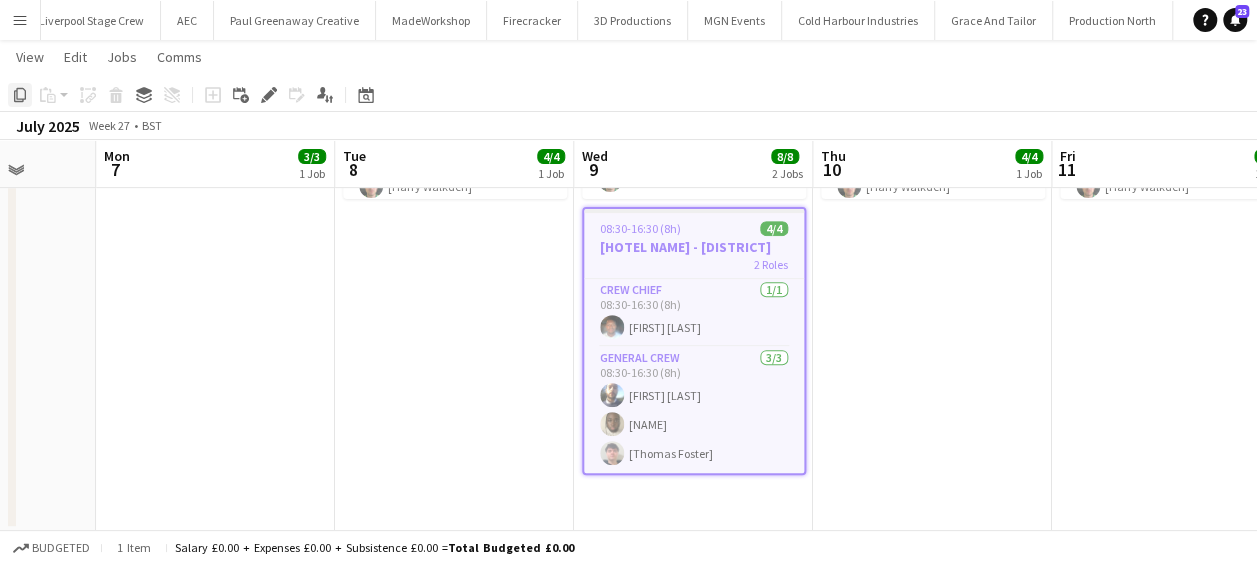 click on "Copy" 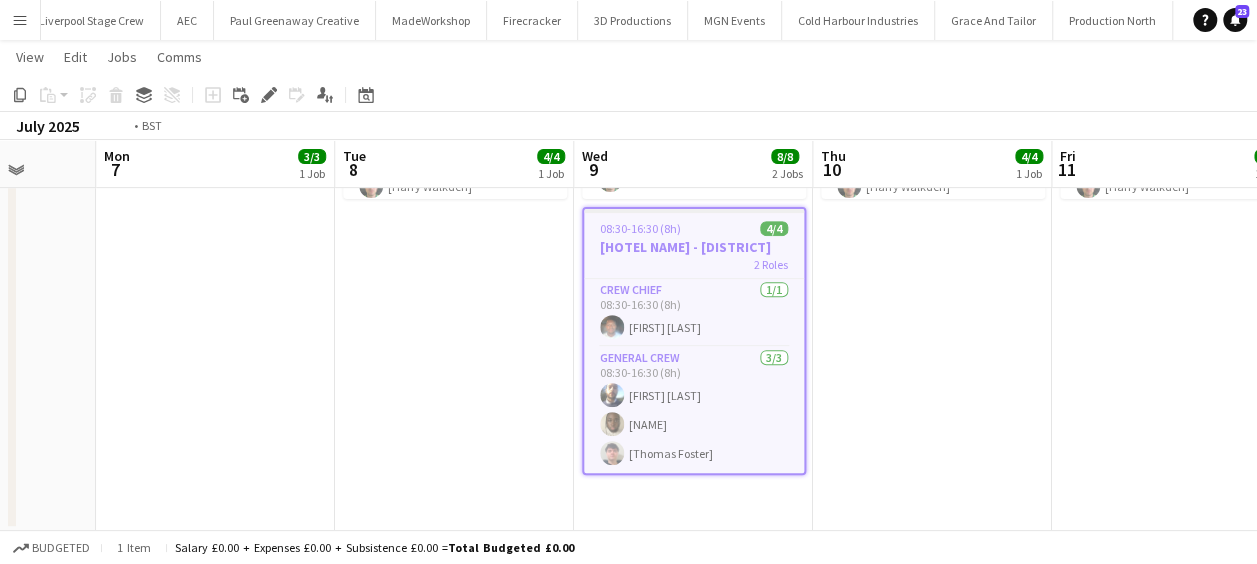 click on "Fri   4   4/4   1 Job   Sat   5   4/4   1 Job   Sun   6   Mon   7   3/3   1 Job   Tue   8   4/4   1 Job   Wed   9   8/8   2 Jobs   Thu   10   4/4   1 Job   Fri   11   4/4   1 Job   Sat   12   Sun   13   Mon   14   4/4   1 Job      08:00-16:00 (8h)    4/4   Cleckheaton   3 Roles   Driver   1/1   08:00-16:00 (8h)
Jake Hull  Forklift Driver   1/1   08:00-16:00 (8h)
Luke Flynn  General Crew   2/2   08:00-16:00 (8h)
Jairo Castro Ewan Miller     08:00-16:00 (8h)    4/4   Cleckheaton   3 Roles   Driver   1/1   08:00-16:00 (8h)
Jake Hull  Forklift Driver   1/1   08:00-16:00 (8h)
Luke Flynn  General Crew   2/2   08:00-16:00 (8h)
Jairo Castro Ewan Miller     08:00-16:00 (8h)    3/3   Cleckheaton   3 Roles   Driver   1/1   08:00-16:00 (8h)
Benn Dyer  Forklift Driver   1/1   08:00-16:00 (8h)
Luke Flynn  General Crew   1/1   08:00-16:00 (8h)
Jairo Castro     08:00-16:00 (8h)    4/4   Cleckheaton   3 Roles   Driver   1/1   08:00-16:00 (8h)
Benn Dyer  Forklift Driver   1/1   08:00-16:00 (8h)
Luke Flynn  2/2" at bounding box center [628, 140] 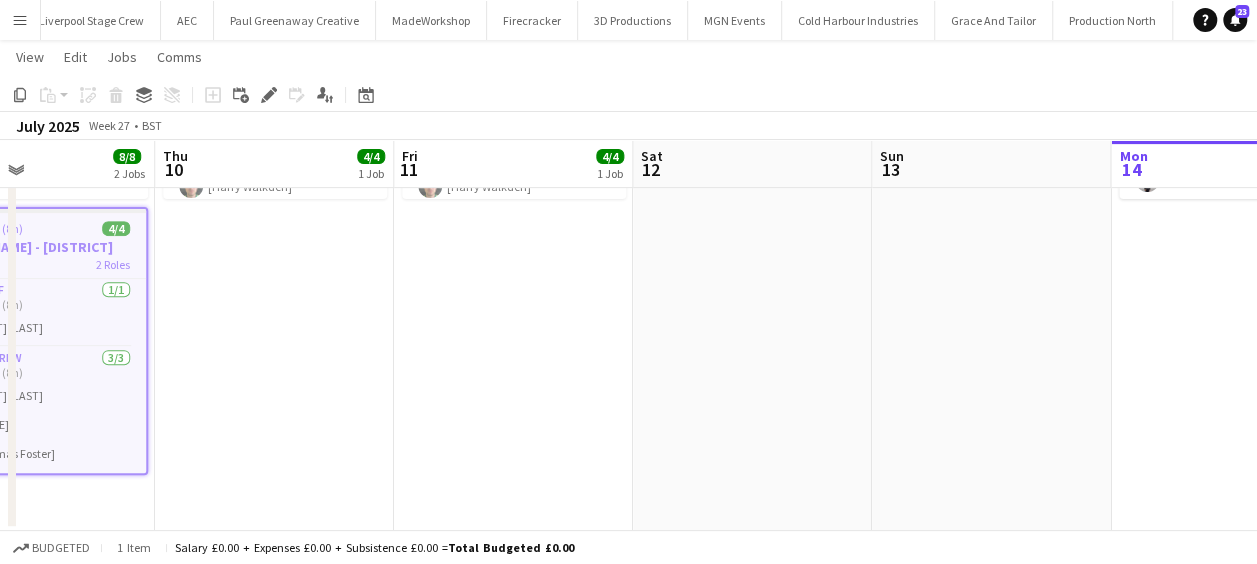 click on "Sun   6   Mon   7   3/3   1 Job   Tue   8   4/4   1 Job   Wed   9   8/8   2 Jobs   Thu   10   4/4   1 Job   Fri   11   4/4   1 Job   Sat   12   Sun   13   Mon   14   4/4   1 Job   Tue   15   4/4   1 Job   Wed   16   4/4   1 Job      08:00-16:00 (8h)    3/3   Cleckheaton   3 Roles   Driver   1/1   08:00-16:00 (8h)
Benn Dyer  Forklift Driver   1/1   08:00-16:00 (8h)
Luke Flynn  General Crew   1/1   08:00-16:00 (8h)
Jairo Castro     08:00-16:00 (8h)    4/4   Cleckheaton   3 Roles   Driver   1/1   08:00-16:00 (8h)
Benn Dyer  Forklift Driver   1/1   08:00-16:00 (8h)
Luke Flynn  General Crew   2/2   08:00-16:00 (8h)
Jairo Castro Harry Walkden     08:00-16:00 (8h)    4/4   Cleckheaton   3 Roles   Driver   1/1   08:00-16:00 (8h)
Thomas Barker  Forklift Driver   1/1   08:00-16:00 (8h)
Luke Flynn  General Crew   2/2   08:00-16:00 (8h)
Jairo Castro Harry Walkden     08:30-16:30 (8h)    4/4   Holiday Inn - Whitechapel   2 Roles   Crew Chief   1/1   08:30-16:30 (8h)
Fitzgerald Williams-Owens  General Crew" at bounding box center [628, 140] 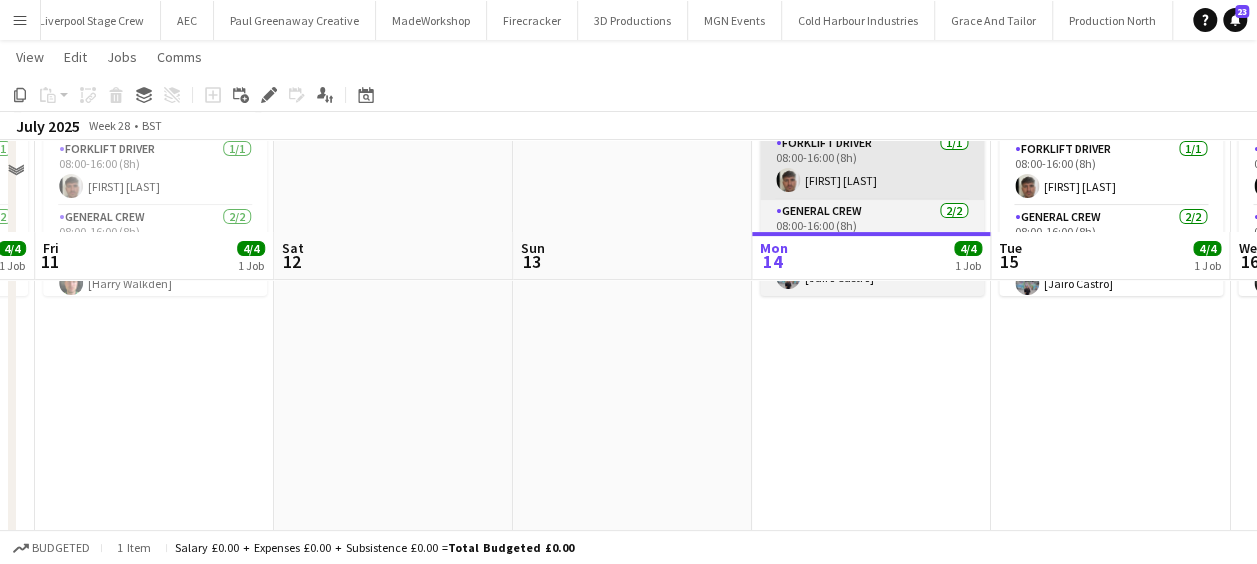 scroll, scrollTop: 29, scrollLeft: 0, axis: vertical 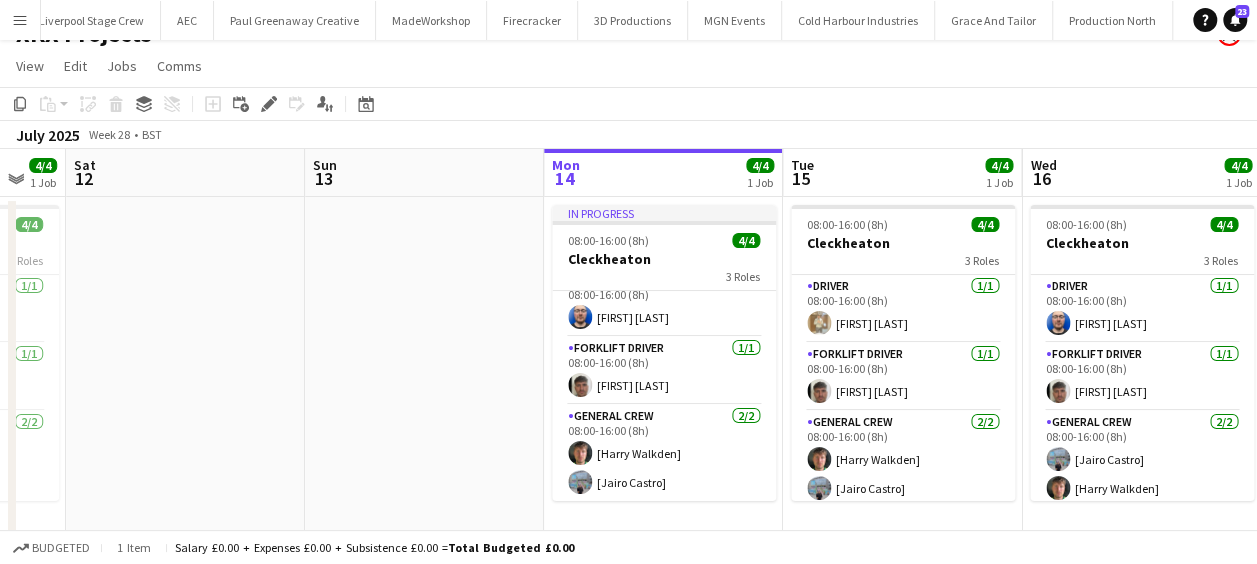 drag, startPoint x: 682, startPoint y: 377, endPoint x: 518, endPoint y: 360, distance: 164.87874 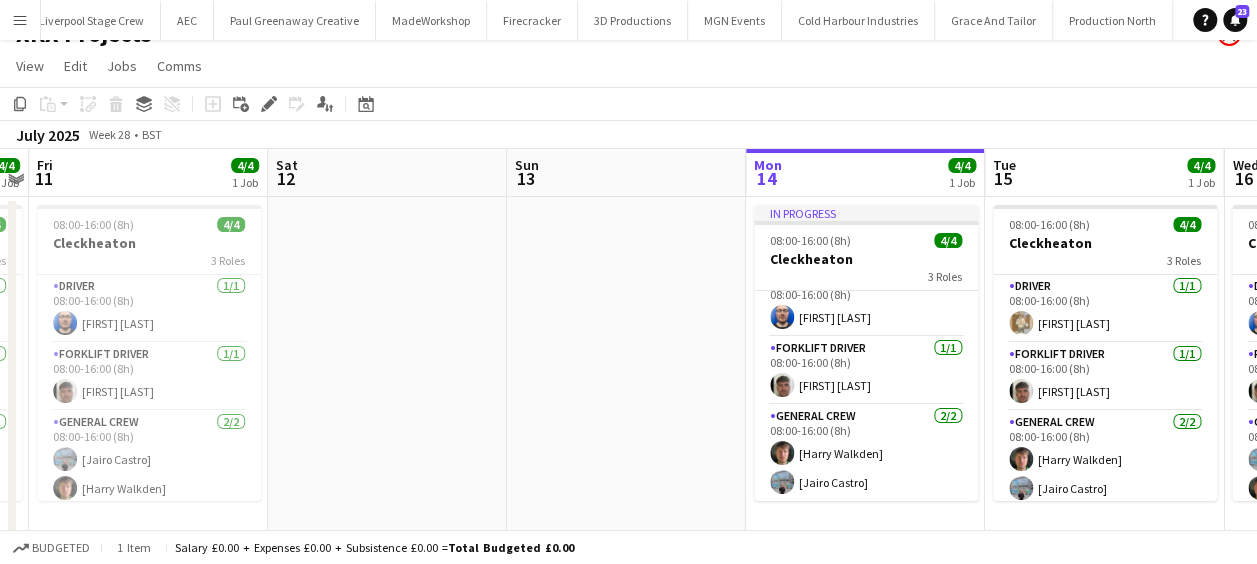 click on "Tue   8   4/4   1 Job   Wed   9   8/8   2 Jobs   Thu   10   4/4   1 Job   Fri   11   4/4   1 Job   Sat   12   Sun   13   Mon   14   4/4   1 Job   Tue   15   4/4   1 Job   Wed   16   4/4   1 Job   Thu   17   4/4   1 Job   Fri   18   4/4   1 Job      08:00-16:00 (8h)    4/4   Cleckheaton   3 Roles   Driver   1/1   08:00-16:00 (8h)
Benn Dyer  Forklift Driver   1/1   08:00-16:00 (8h)
Luke Flynn  General Crew   2/2   08:00-16:00 (8h)
Jairo Castro Harry Walkden     08:00-16:00 (8h)    4/4   Cleckheaton   3 Roles   Driver   1/1   08:00-16:00 (8h)
Thomas Barker  Forklift Driver   1/1   08:00-16:00 (8h)
Luke Flynn  General Crew   2/2   08:00-16:00 (8h)
Jairo Castro Harry Walkden     08:30-16:30 (8h)    4/4   Holiday Inn - Whitechapel   2 Roles   Crew Chief   1/1   08:30-16:30 (8h)
Fitzgerald Williams-Owens  General Crew   3/3   08:30-16:30 (8h)
Ben Scott David Simbizi Thomas Foster     08:00-16:00 (8h)    4/4   Cleckheaton (Sully is chief)   3 Roles   Driver   1/1   08:00-16:00 (8h)
Sullivan Elliott  1/1" at bounding box center [628, 491] 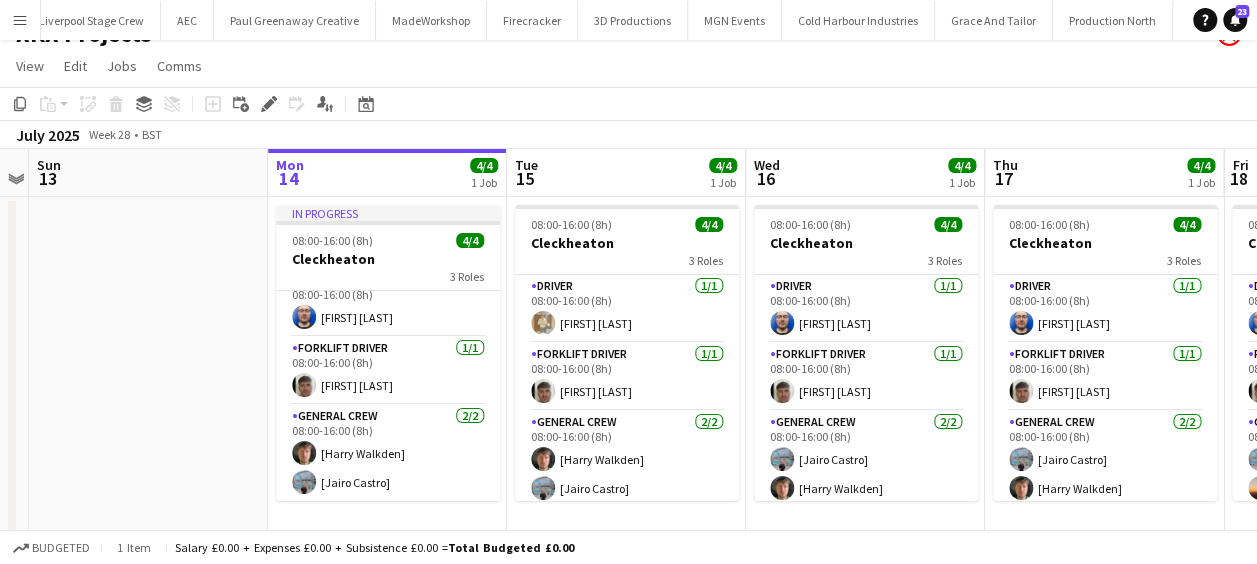 scroll, scrollTop: 0, scrollLeft: 690, axis: horizontal 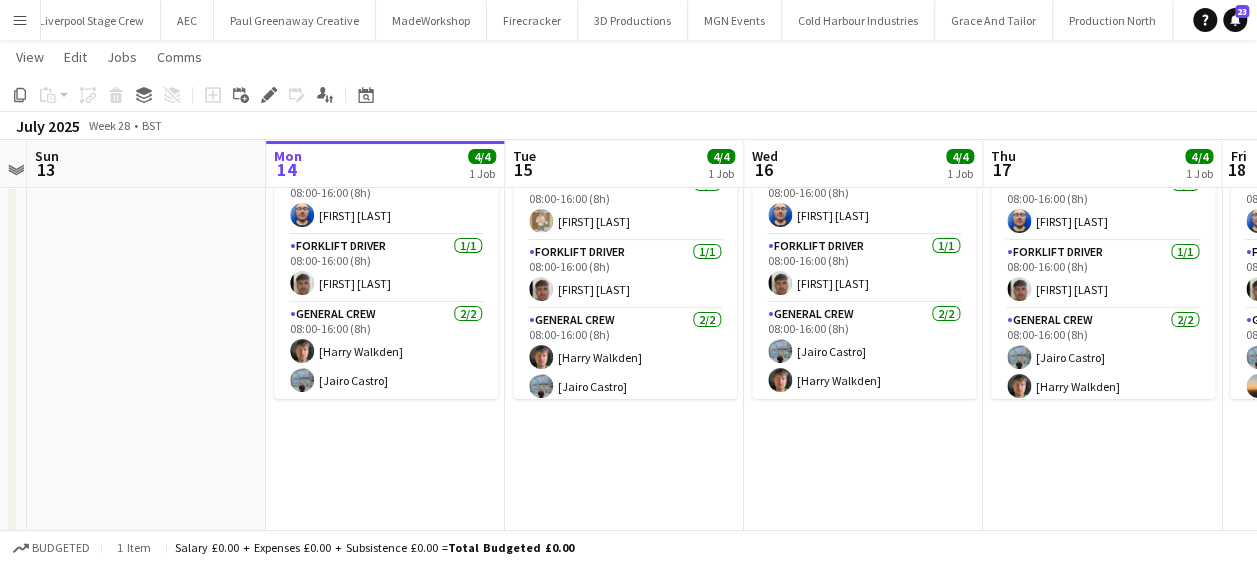 click on "08:00-16:00 (8h)    4/4   Cleckheaton   3 Roles   Driver   1/1   08:00-16:00 (8h)
Thomas Barker  Forklift Driver   1/1   08:00-16:00 (8h)
Luke Flynn  General Crew   2/2   08:00-16:00 (8h)
Jairo Castro Harry Walkden" at bounding box center [863, 413] 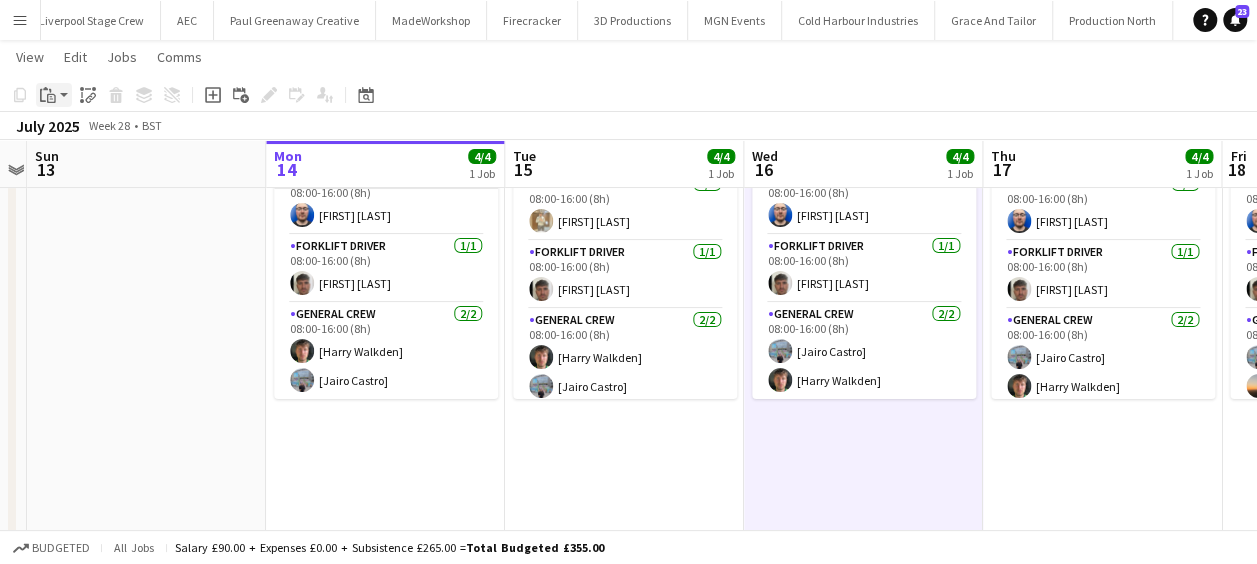 click 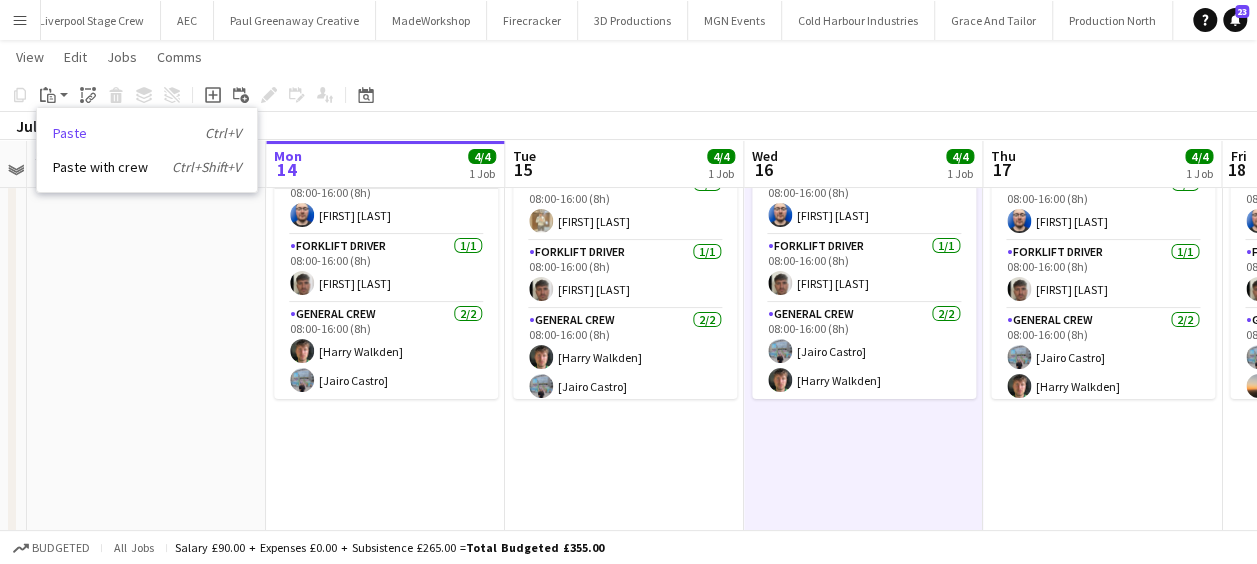 click on "Paste   Ctrl+V" at bounding box center [147, 133] 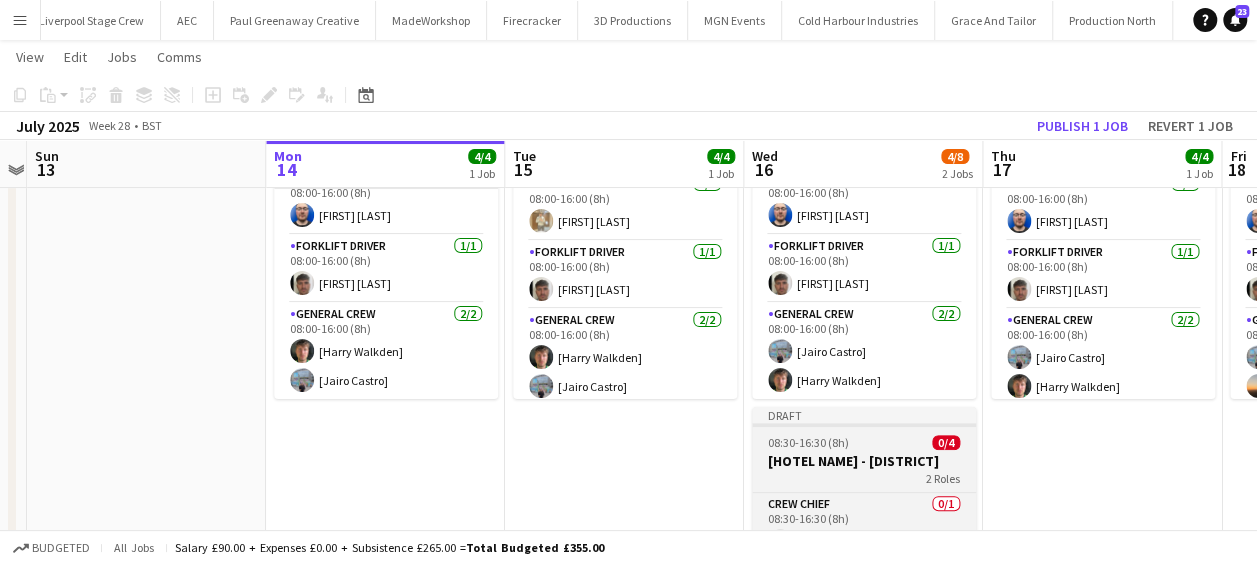 click on "Draft   08:30-16:30 (8h)    0/4   Holiday Inn - Whitechapel   2 Roles   Crew Chief   0/1   08:30-16:30 (8h)
single-neutral-actions
General Crew   0/3   08:30-16:30 (8h)
single-neutral-actions
single-neutral-actions
single-neutral-actions" at bounding box center (864, 547) 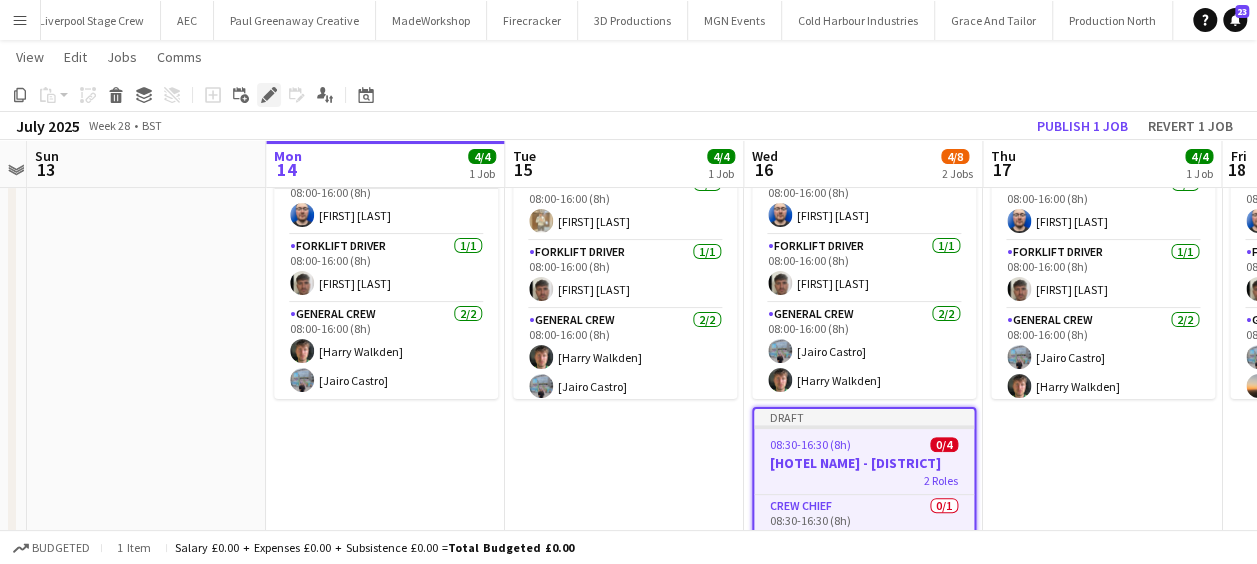 click on "Edit" at bounding box center [269, 95] 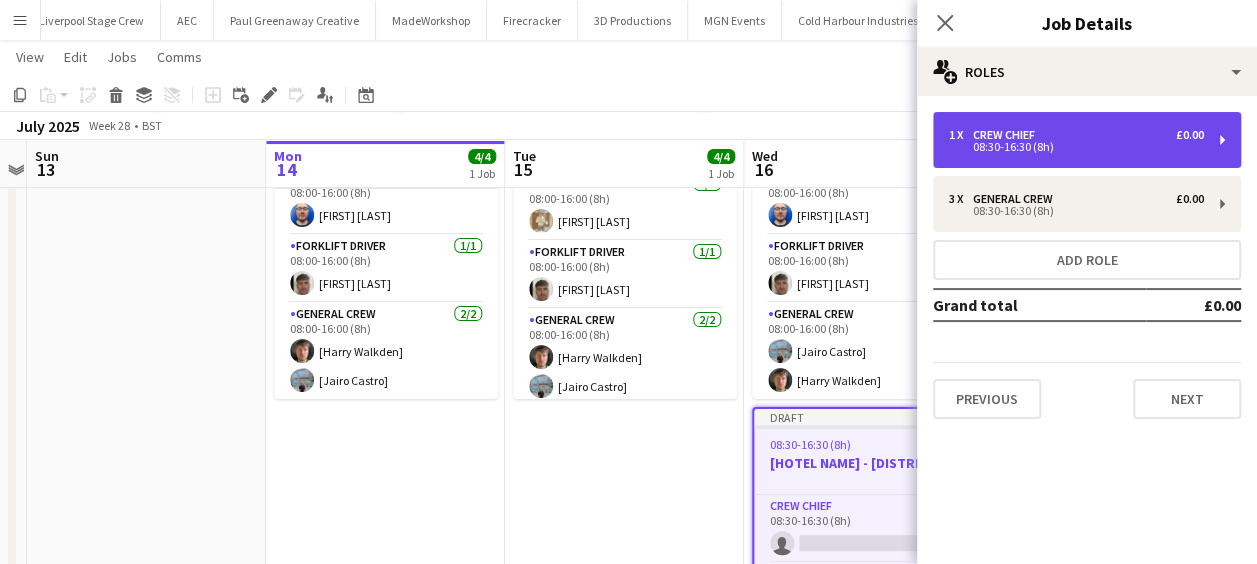 click on "08:30-16:30 (8h)" at bounding box center (1076, 147) 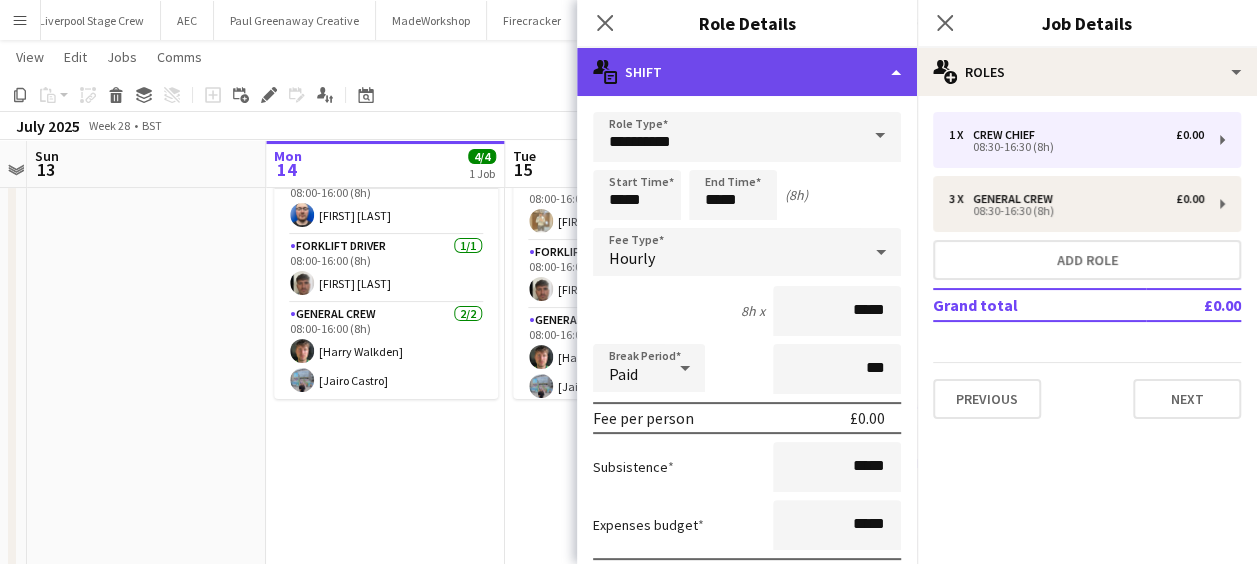 click on "multiple-actions-text
Shift" 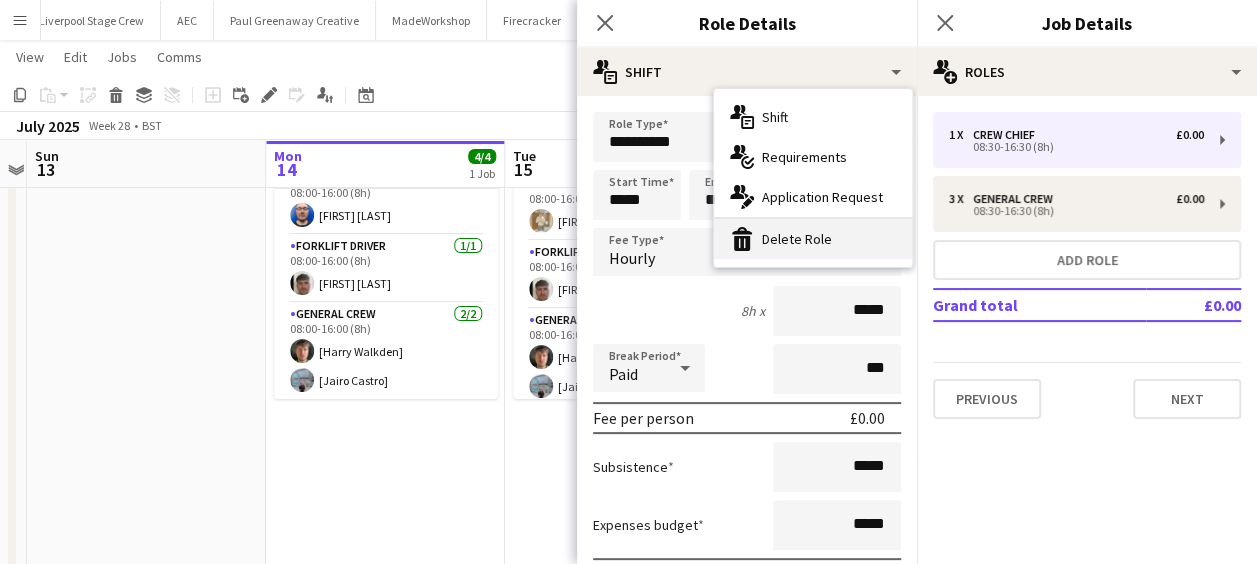 click on "bin-2
Delete Role" at bounding box center [813, 239] 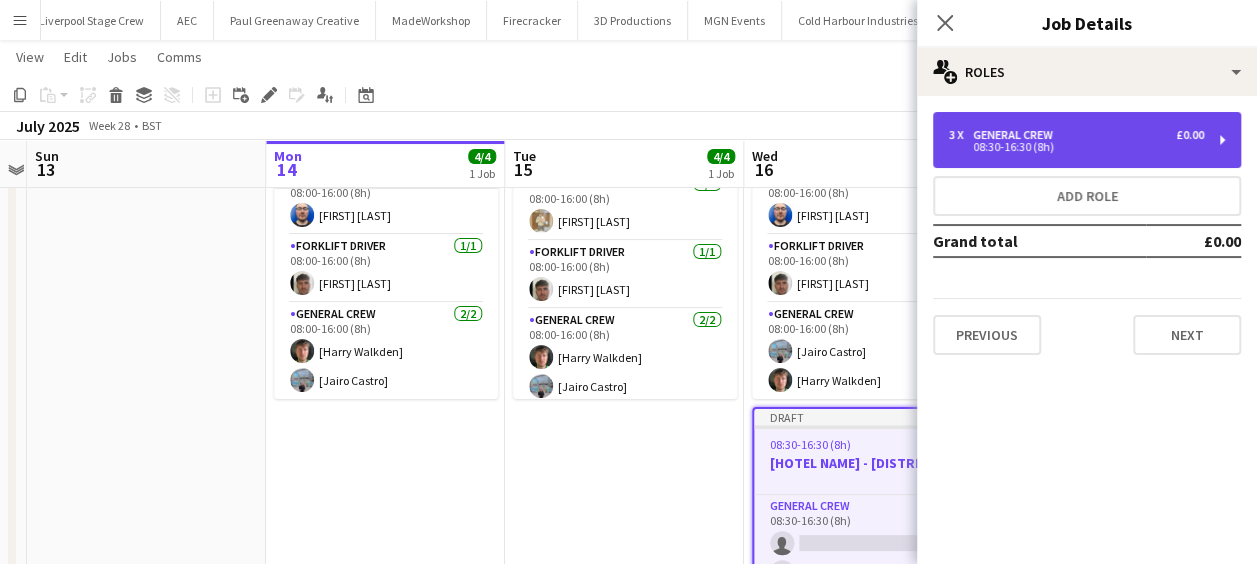 click on "3 x   General Crew   £0.00   08:30-16:30 (8h)" at bounding box center [1087, 140] 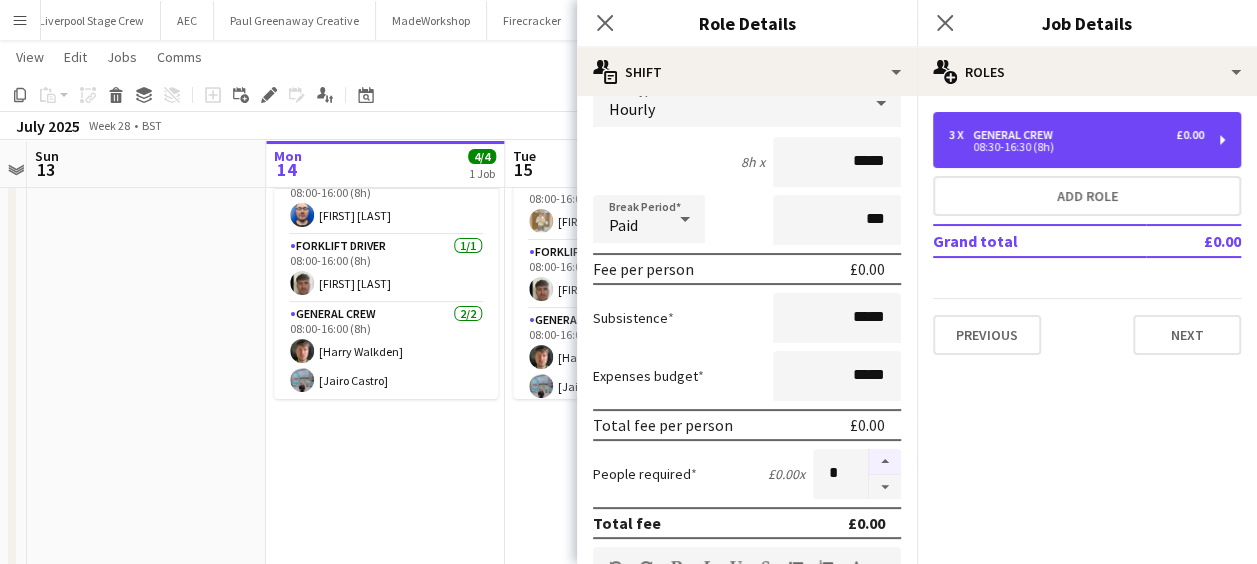 scroll, scrollTop: 200, scrollLeft: 0, axis: vertical 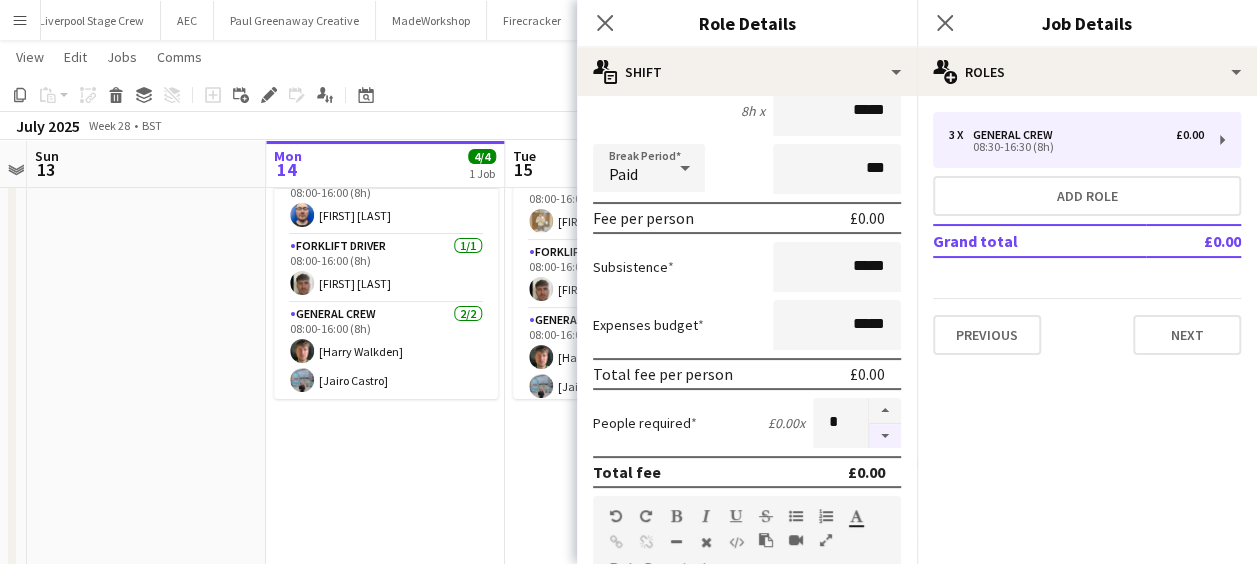 click at bounding box center [885, 436] 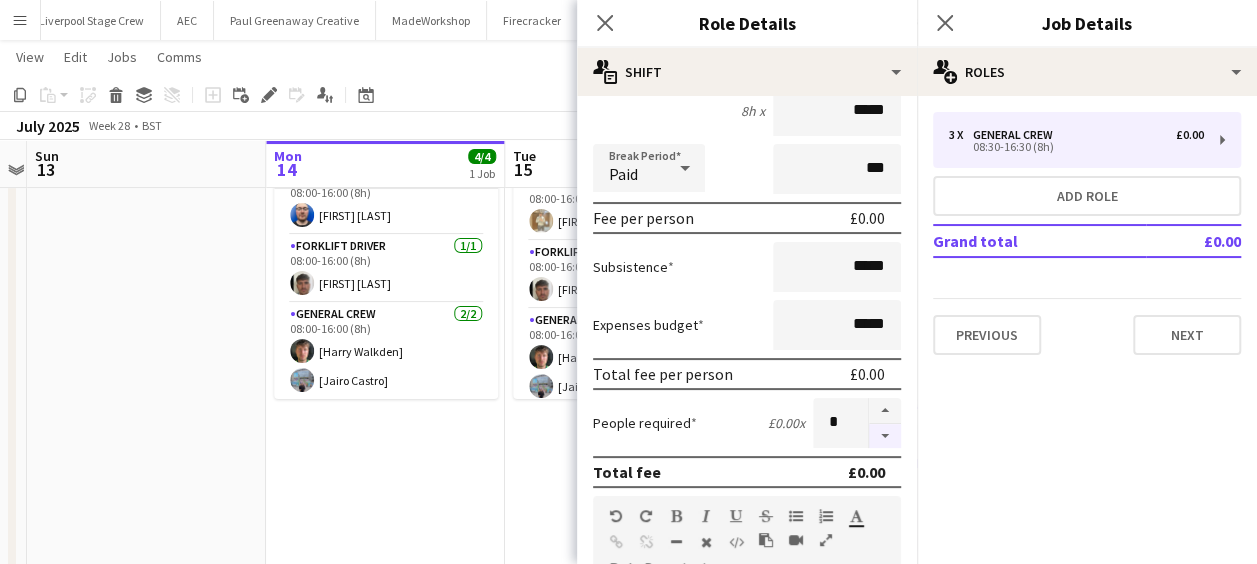 type on "*" 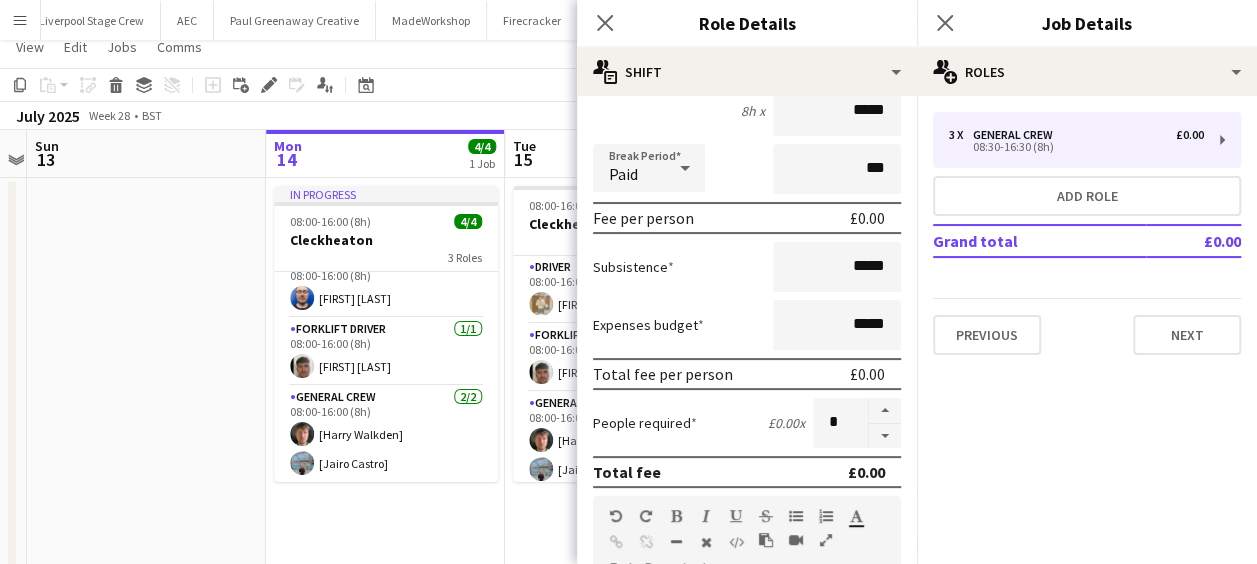 scroll, scrollTop: 0, scrollLeft: 0, axis: both 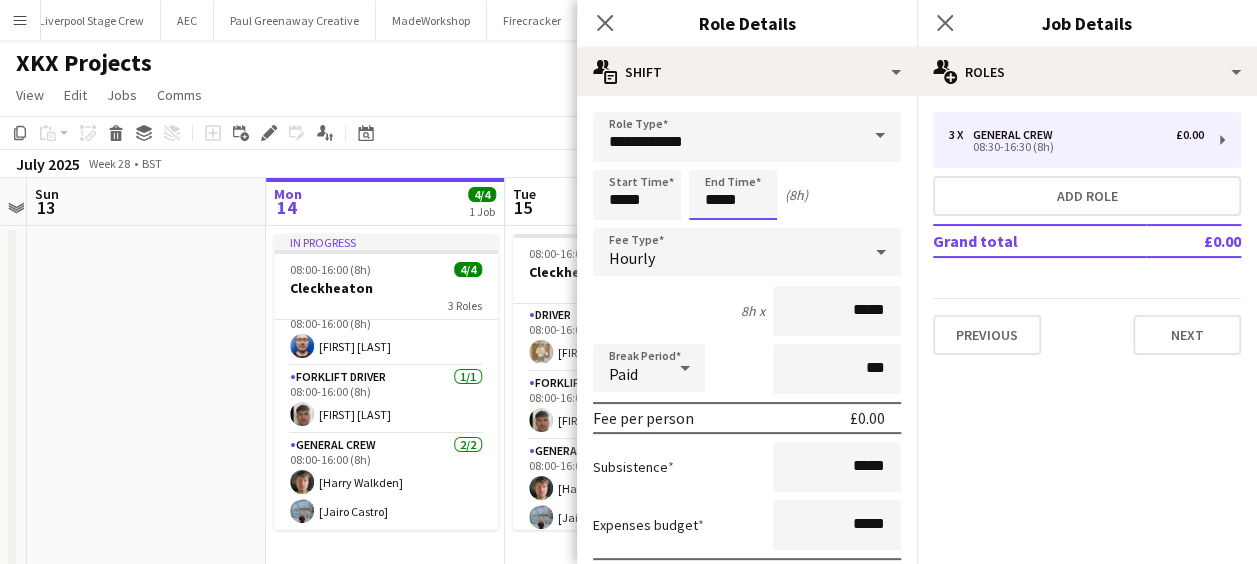 click on "*****" at bounding box center (733, 195) 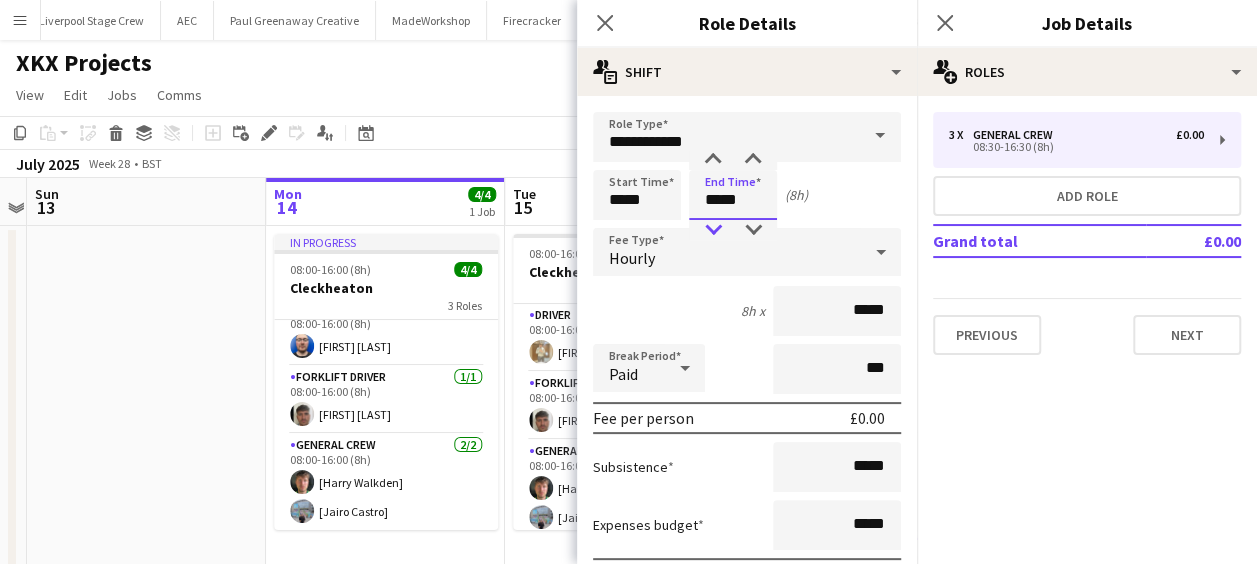 click at bounding box center [713, 230] 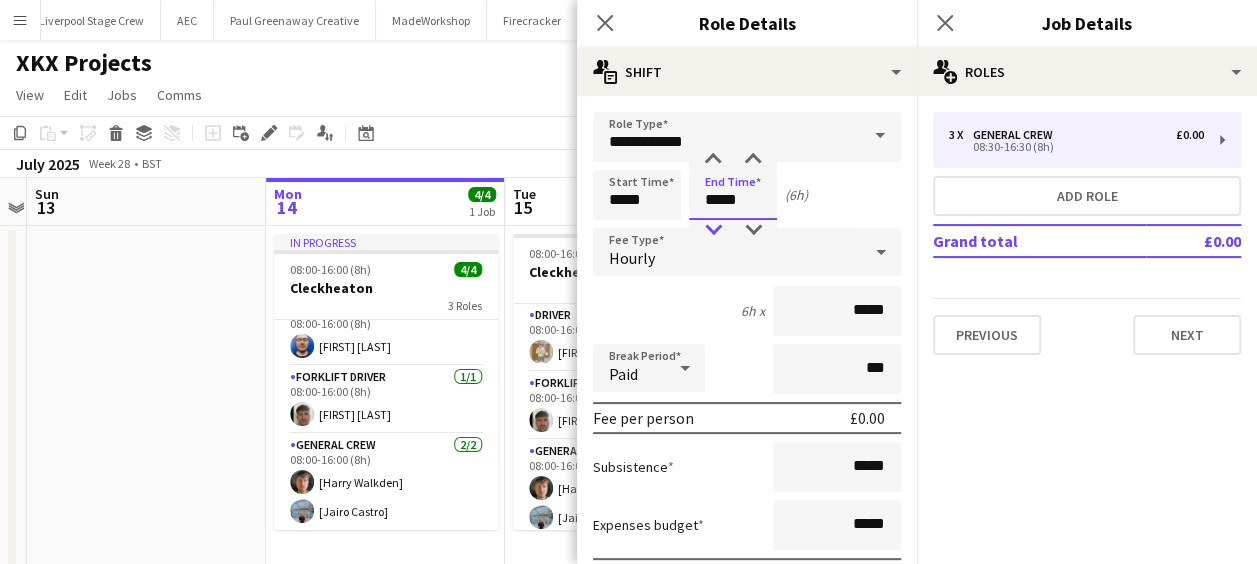 click at bounding box center (713, 230) 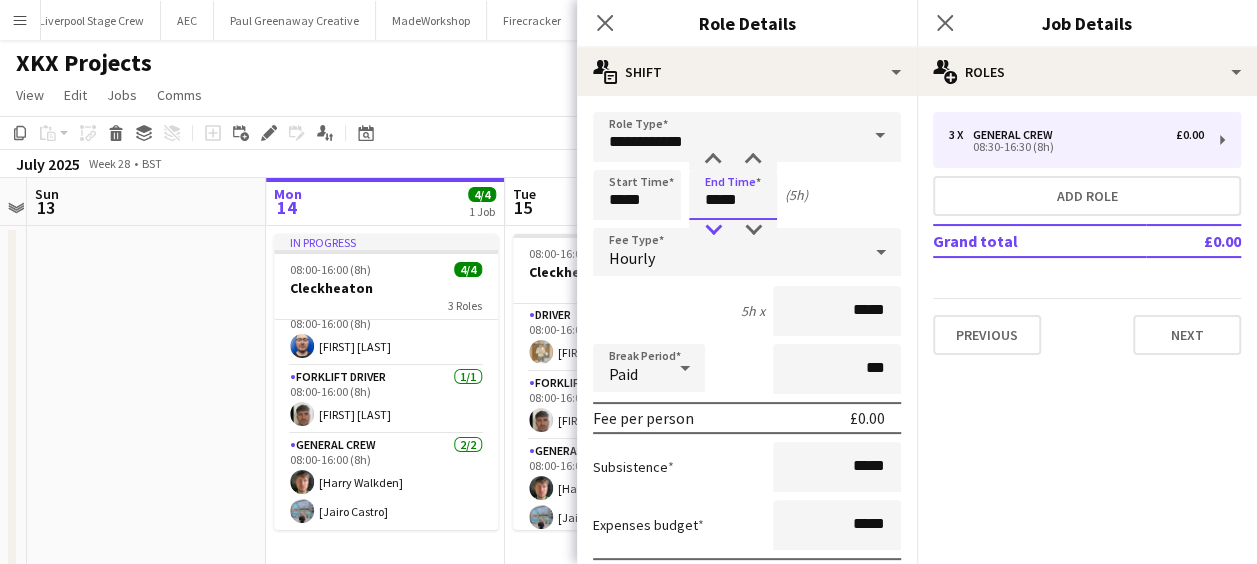 type on "*****" 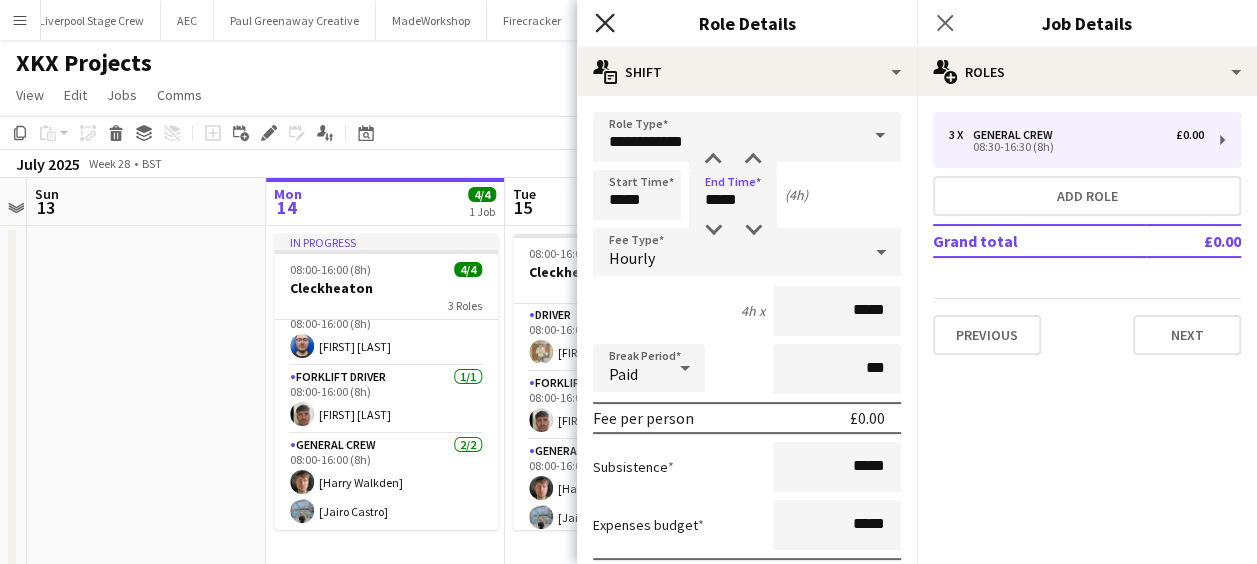 click on "Close pop-in" 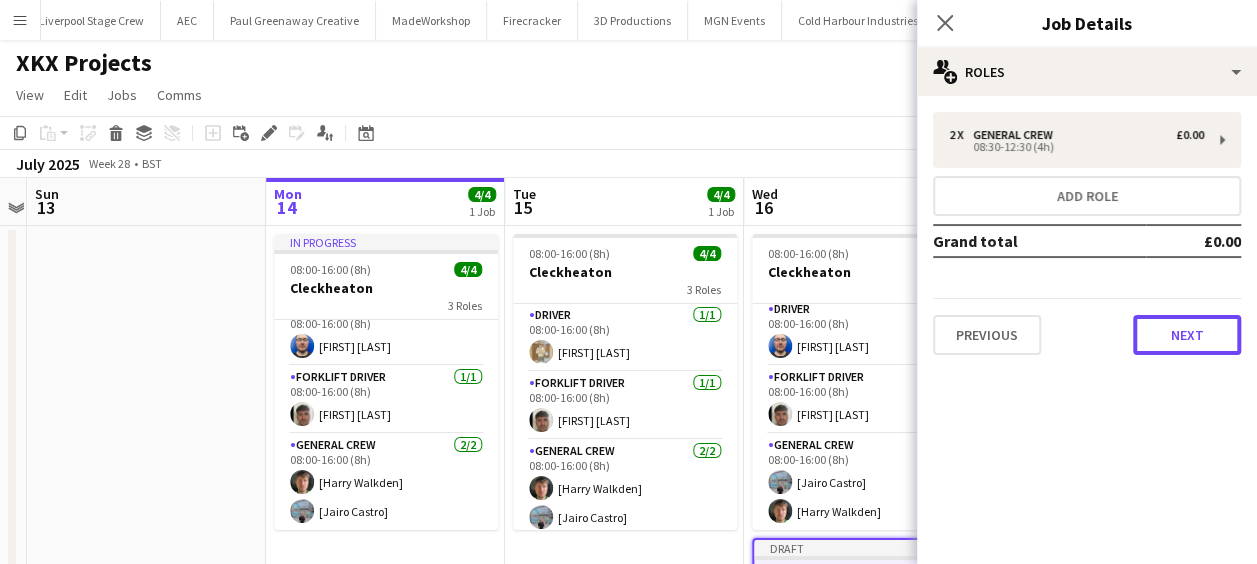 click on "Next" at bounding box center (1187, 335) 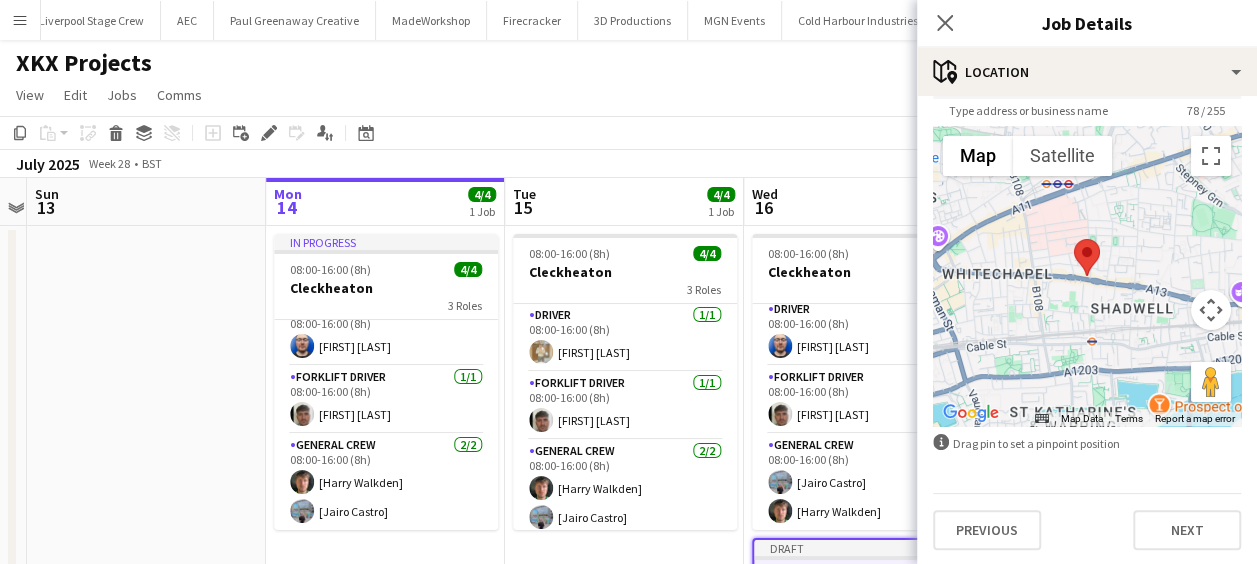 scroll, scrollTop: 142, scrollLeft: 0, axis: vertical 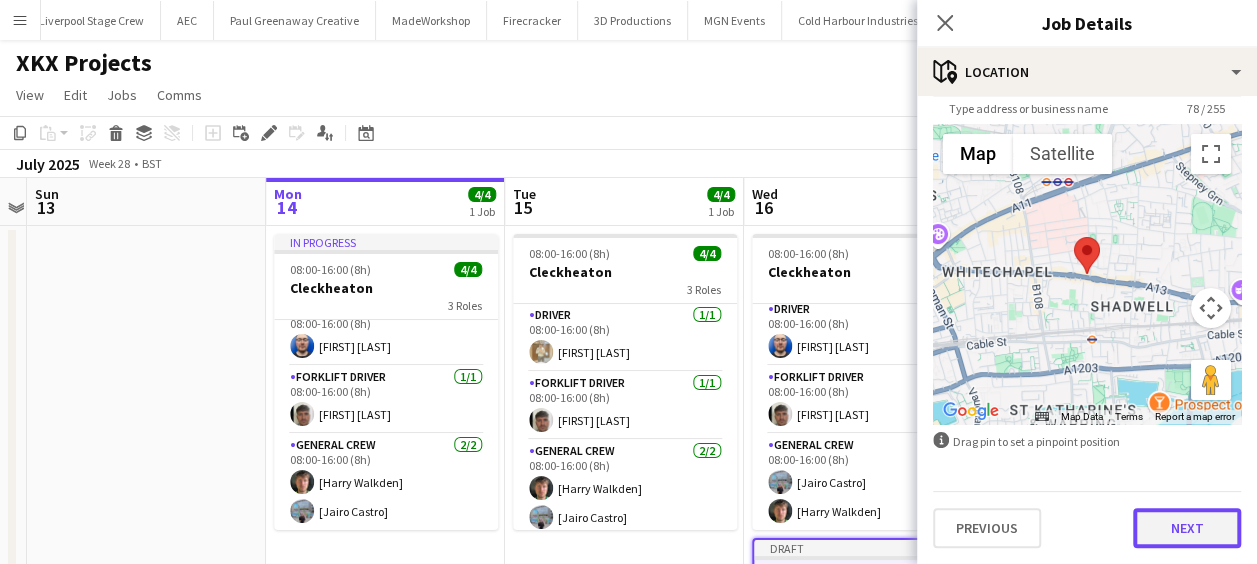 click on "Next" at bounding box center [1187, 528] 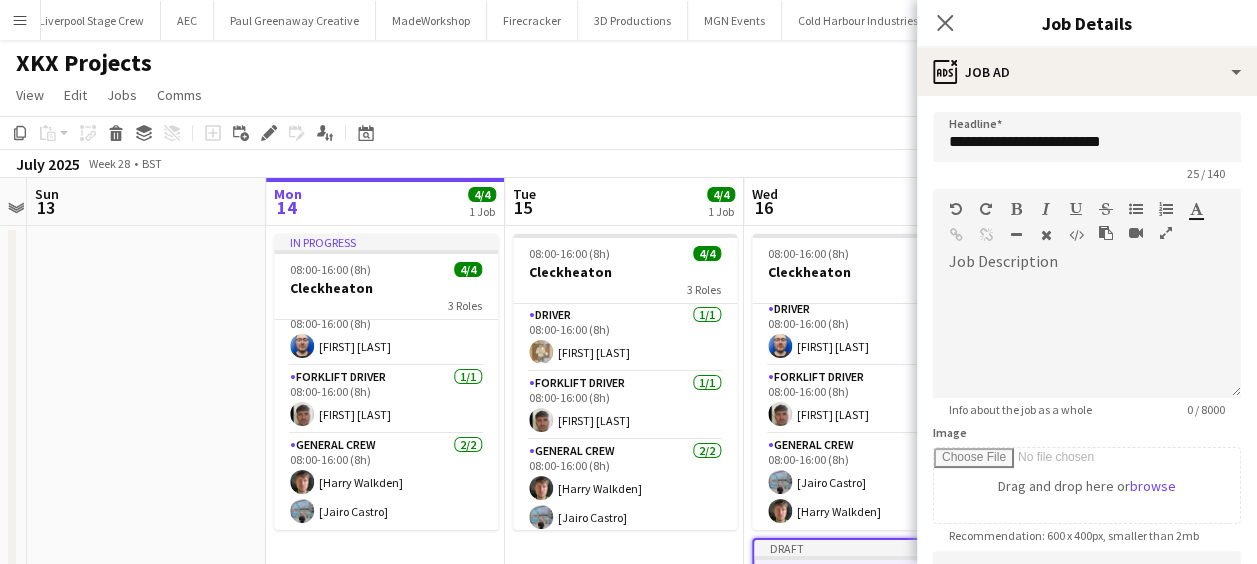 scroll, scrollTop: 0, scrollLeft: 0, axis: both 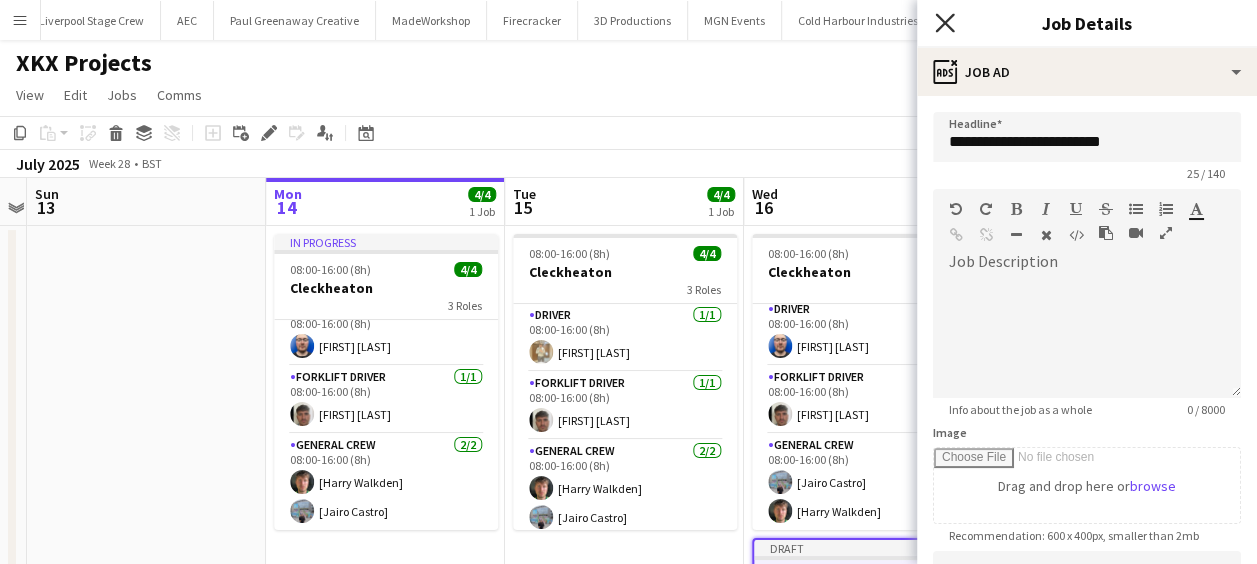 click 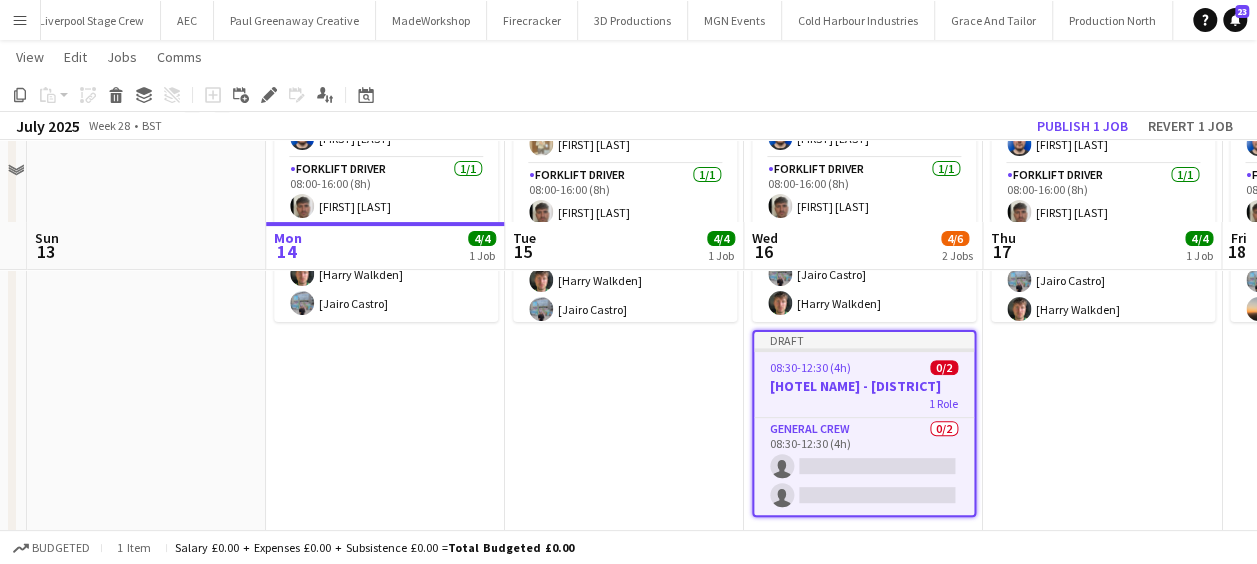 scroll, scrollTop: 300, scrollLeft: 0, axis: vertical 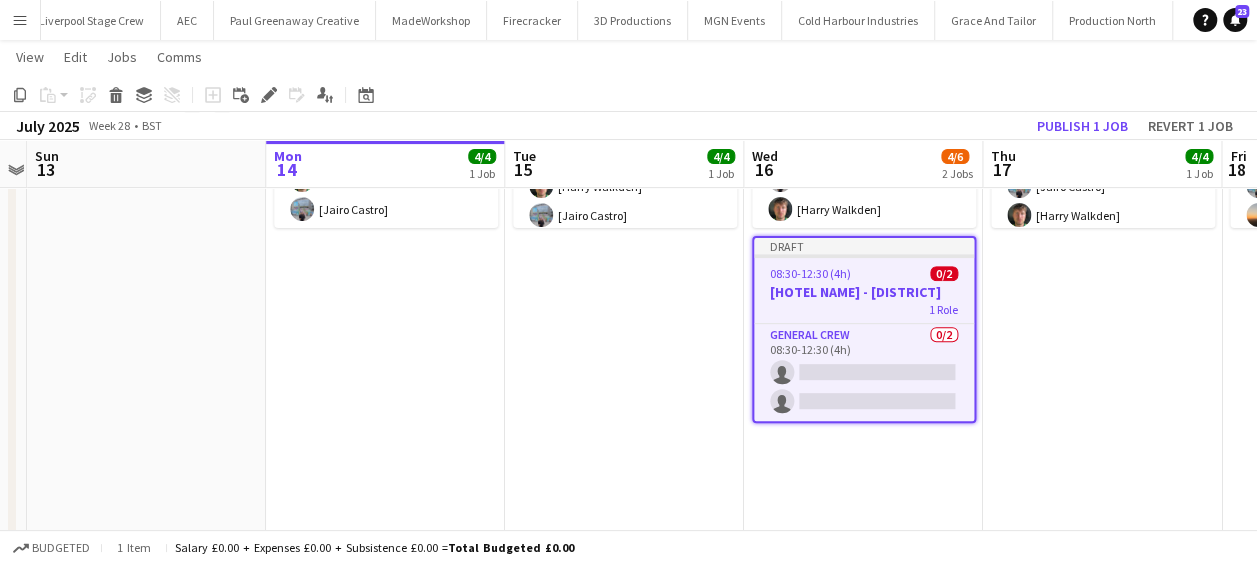 click on "08:00-16:00 (8h)    4/4   Cleckheaton   3 Roles   Driver   1/1   08:00-16:00 (8h)
Thomas Barker  Forklift Driver   1/1   08:00-16:00 (8h)
Luke Flynn  General Crew   2/2   08:00-16:00 (8h)
Jairo Castro Harry Walkden" at bounding box center [1102, 248] 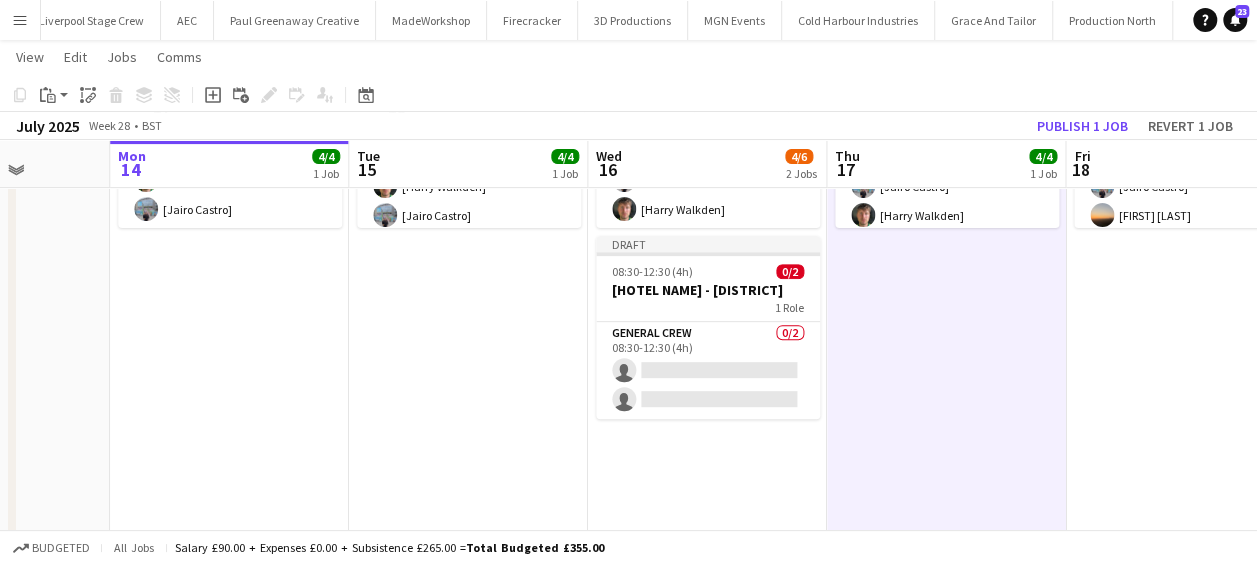 scroll, scrollTop: 0, scrollLeft: 885, axis: horizontal 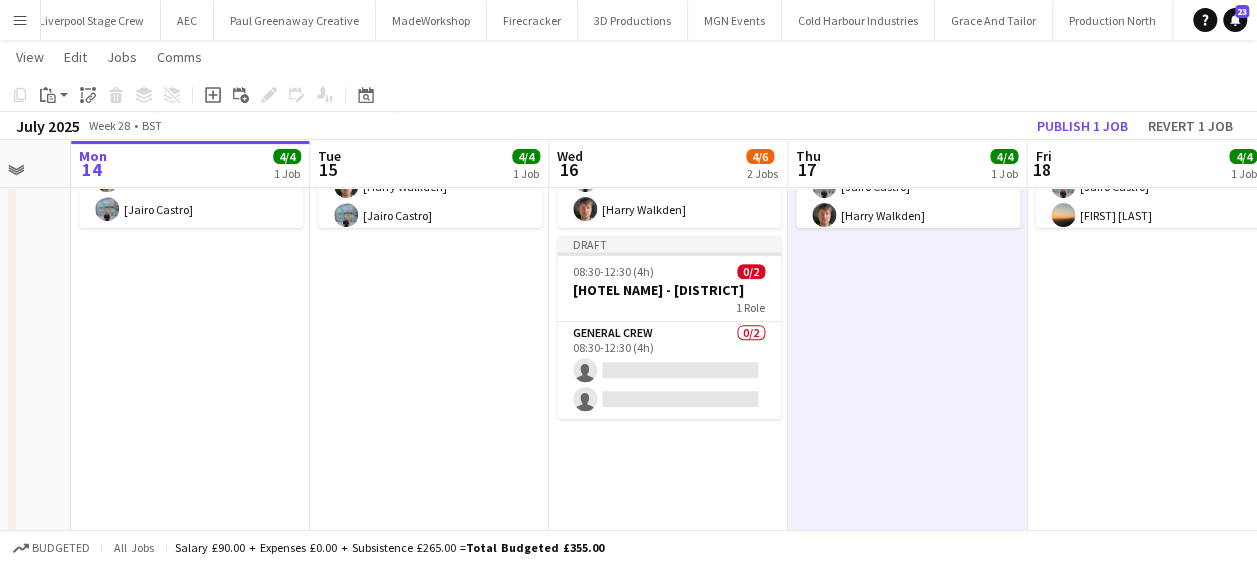 drag, startPoint x: 880, startPoint y: 338, endPoint x: 841, endPoint y: 338, distance: 39 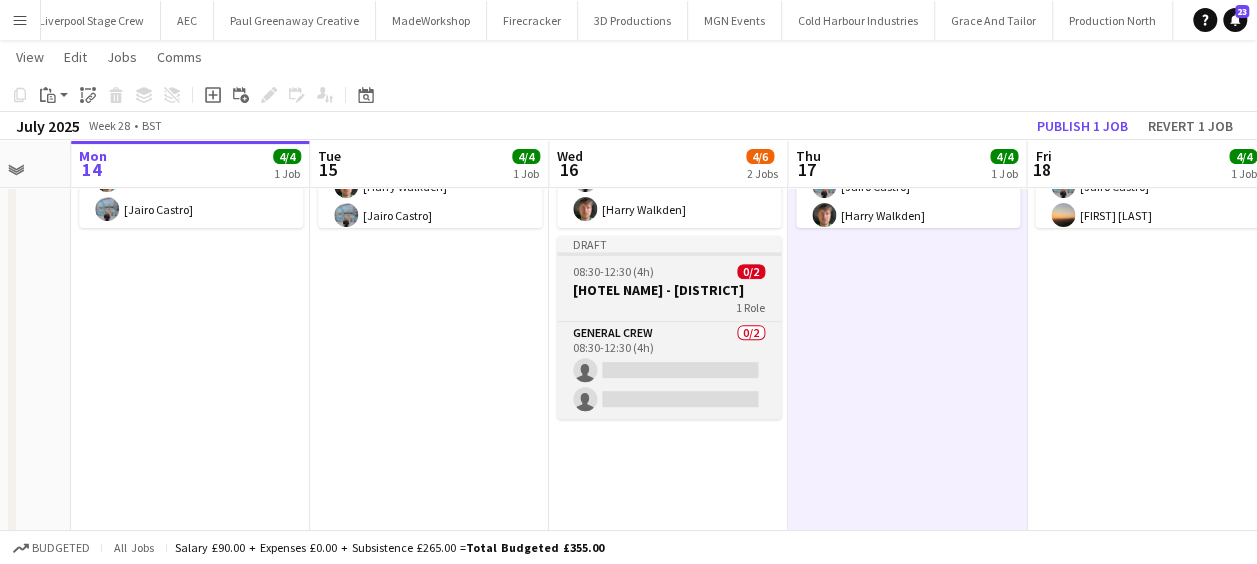 click on "Draft   08:30-12:30 (4h)    0/2   Holiday Inn - Whitechapel   1 Role   General Crew   0/2   08:30-12:30 (4h)
single-neutral-actions
single-neutral-actions" at bounding box center [669, 327] 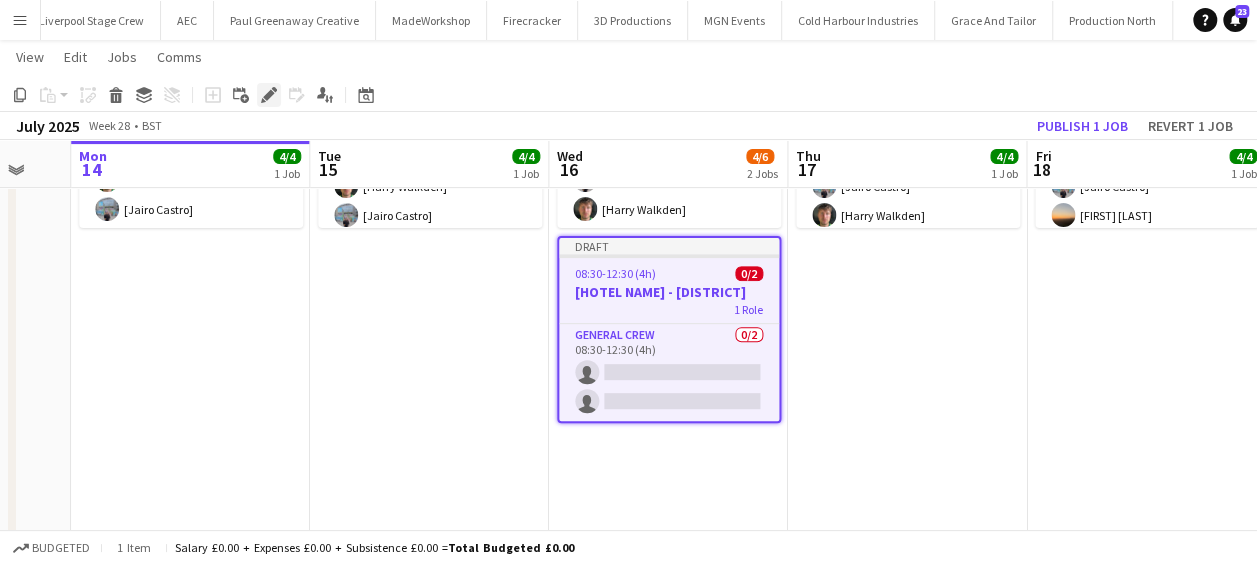 click on "Edit" at bounding box center (269, 95) 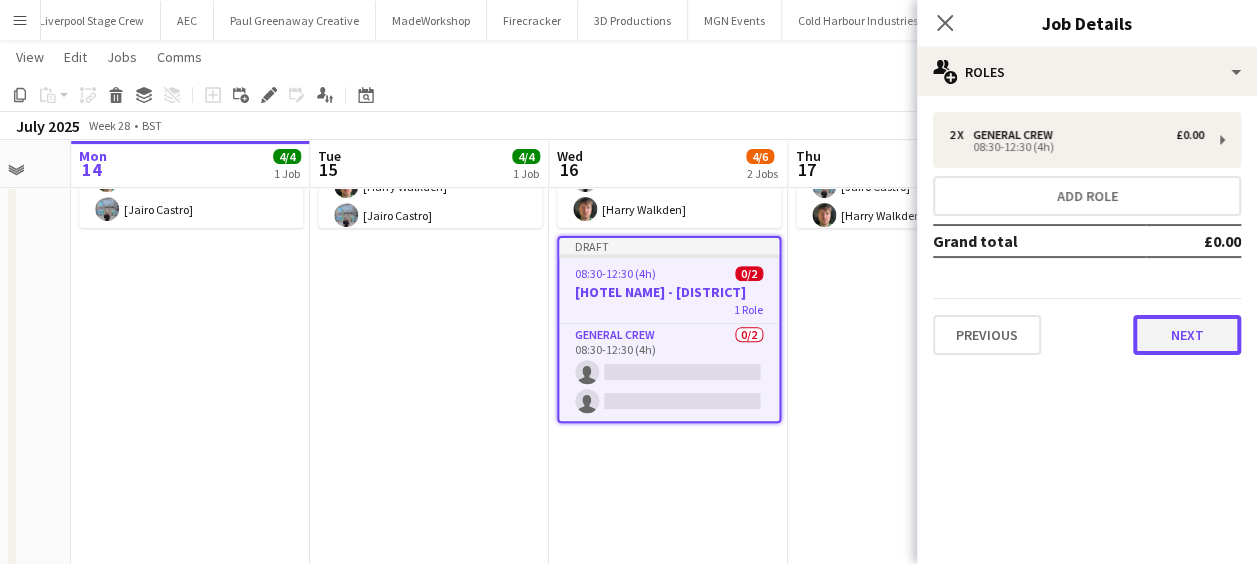 click on "Next" at bounding box center (1187, 335) 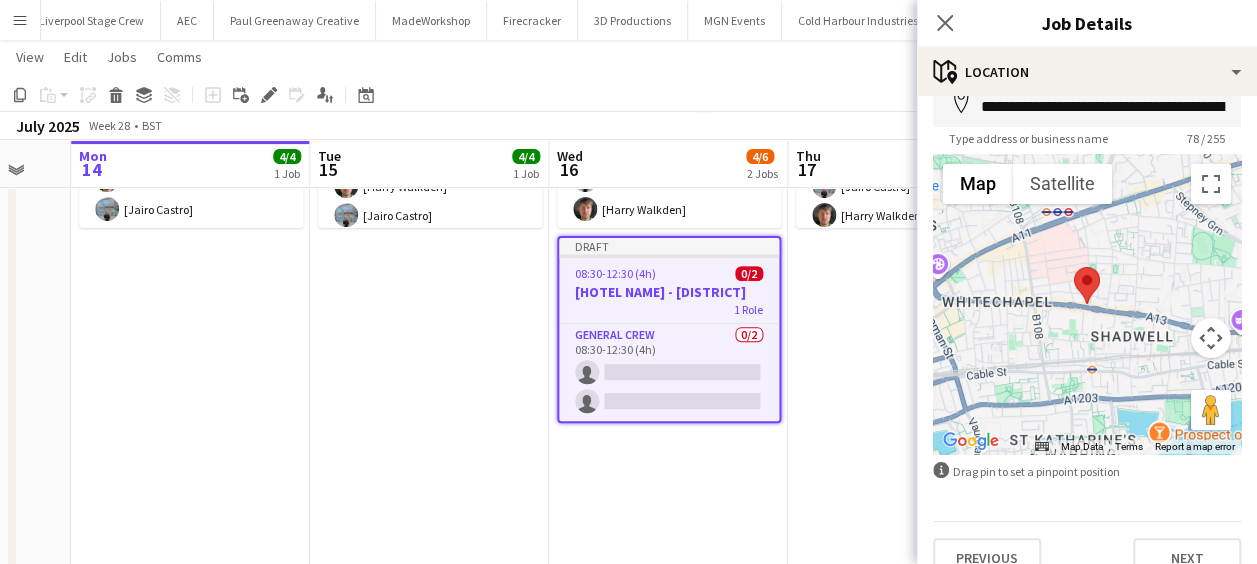 scroll, scrollTop: 142, scrollLeft: 0, axis: vertical 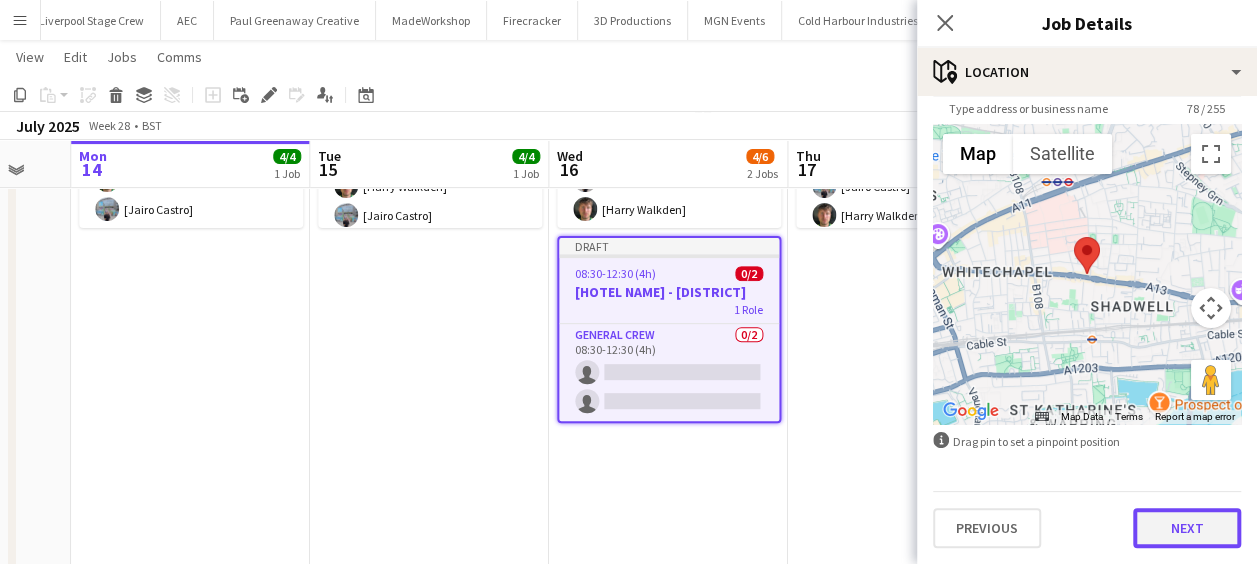 click on "Next" at bounding box center [1187, 528] 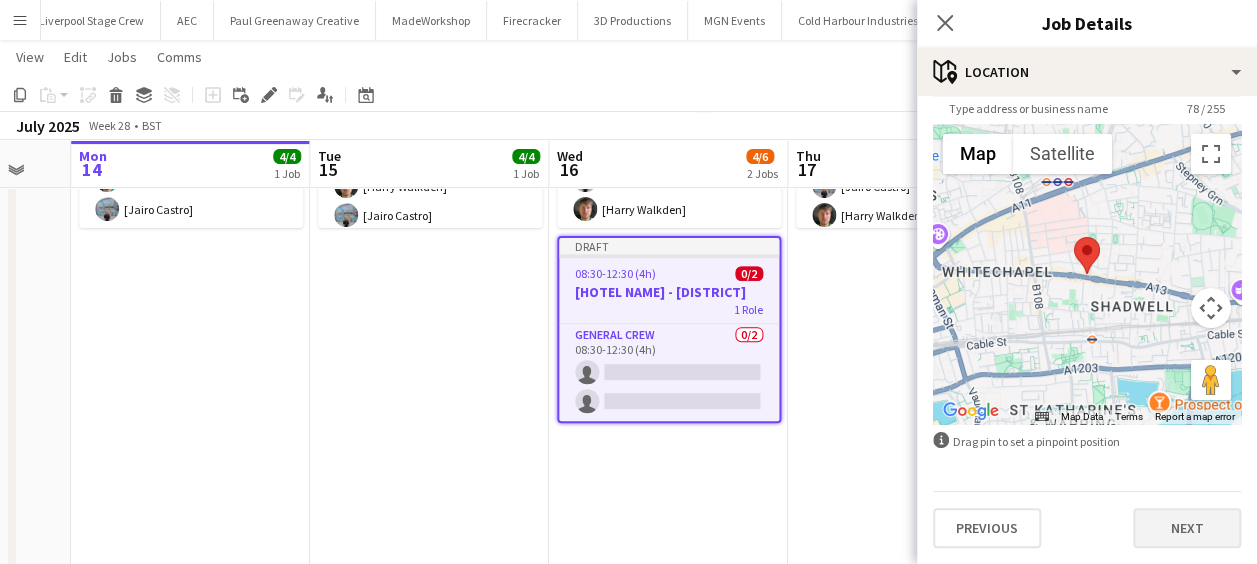 scroll, scrollTop: 0, scrollLeft: 0, axis: both 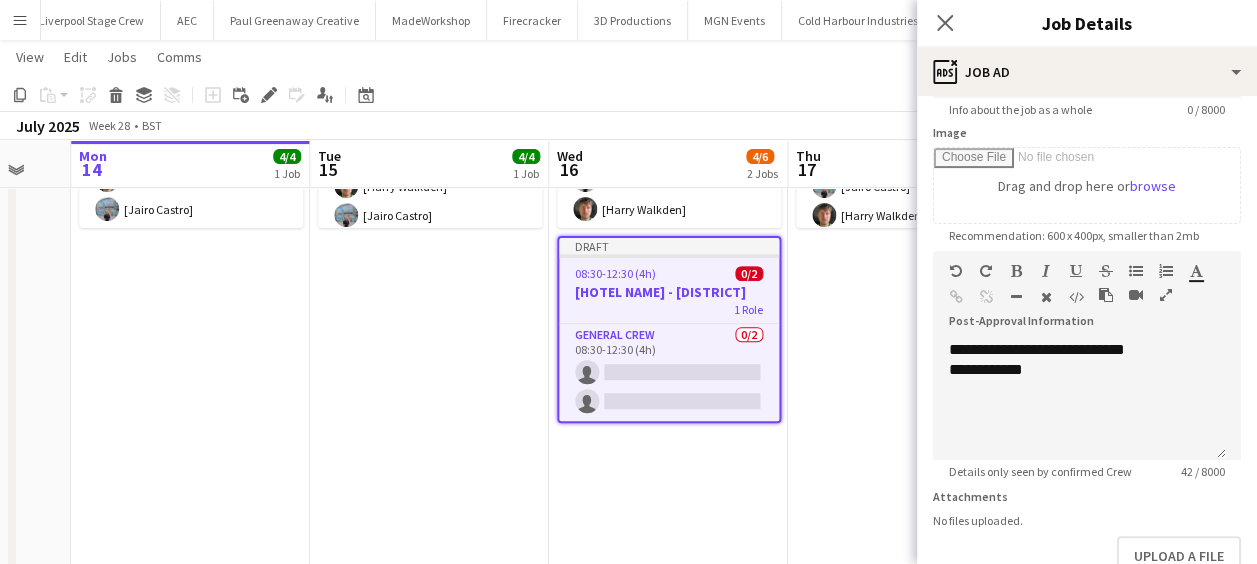 click on "08:00-16:00 (8h)    4/4   Cleckheaton   3 Roles   Driver   1/1   08:00-16:00 (8h)
Thomas Barker  Forklift Driver   1/1   08:00-16:00 (8h)
Luke Flynn  General Crew   2/2   08:00-16:00 (8h)
Jairo Castro Harry Walkden" at bounding box center [907, 248] 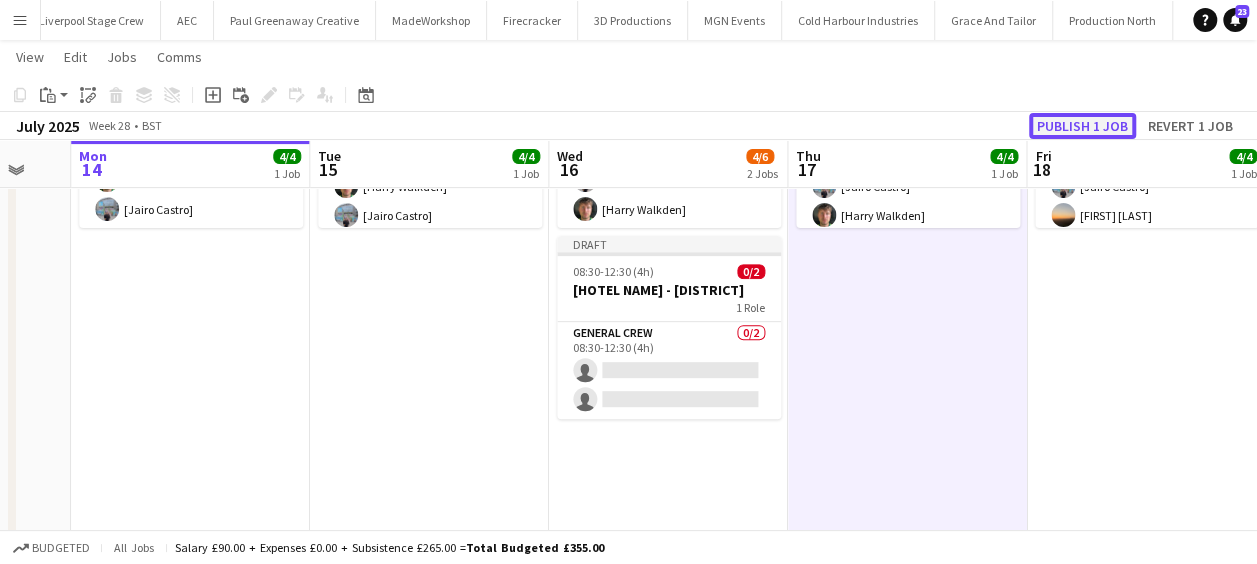 click on "Publish 1 job" 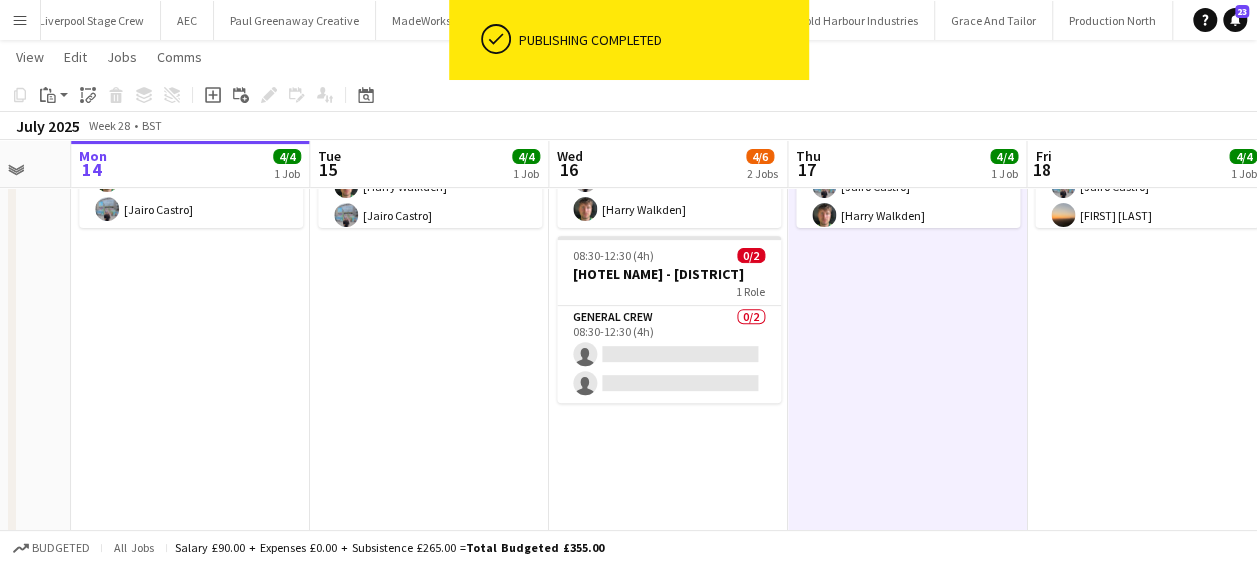 click on "Menu" at bounding box center (20, 20) 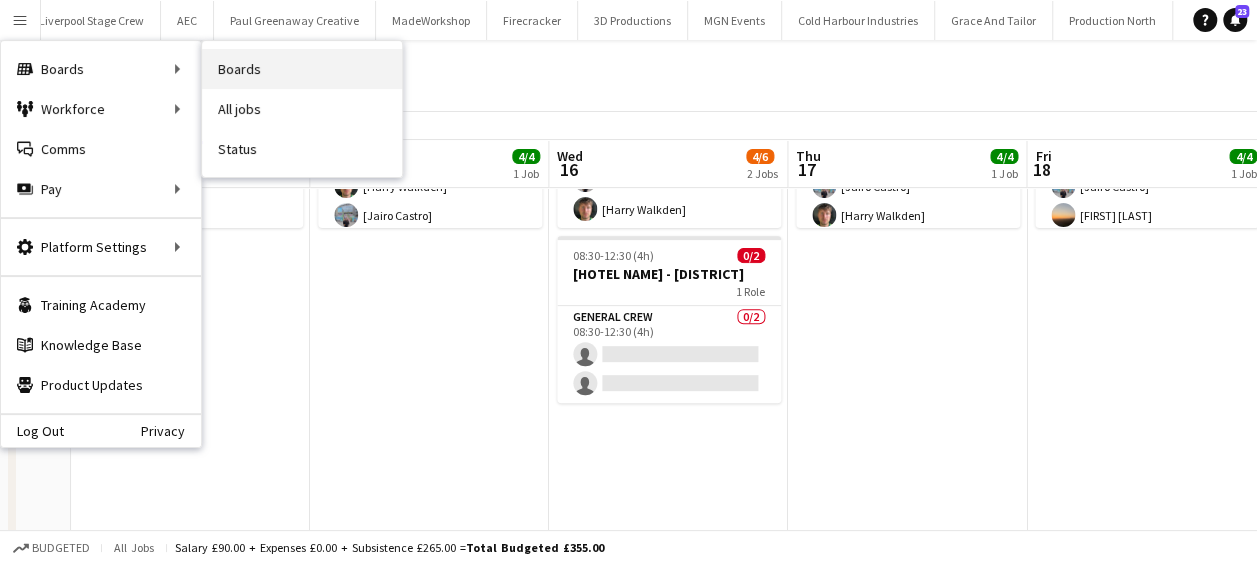 click on "Boards" at bounding box center [302, 69] 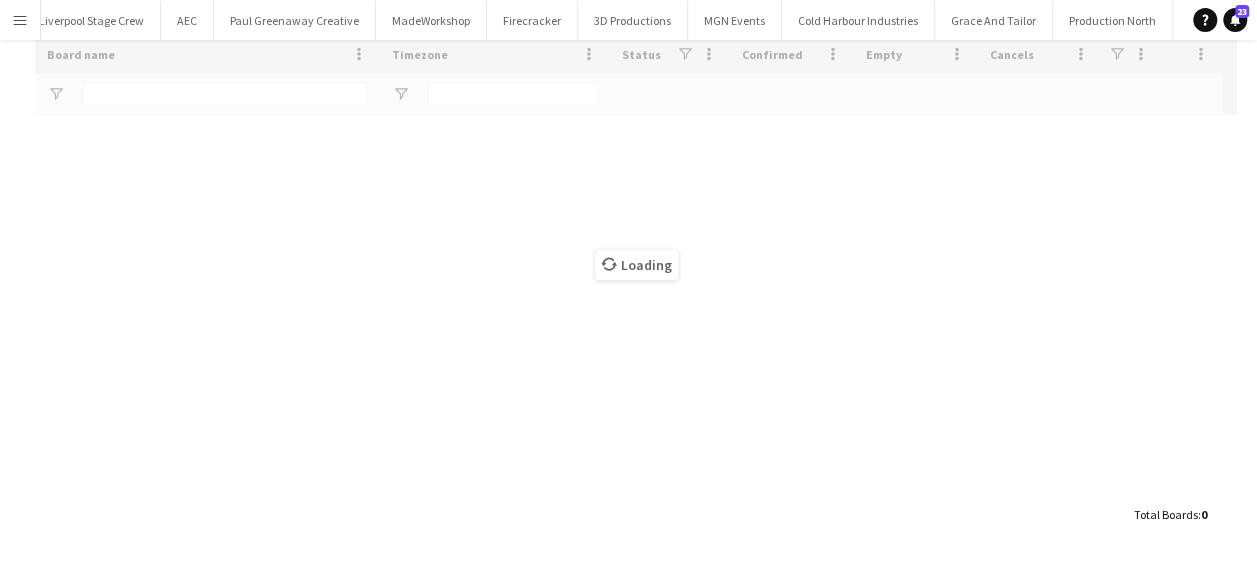 scroll, scrollTop: 0, scrollLeft: 0, axis: both 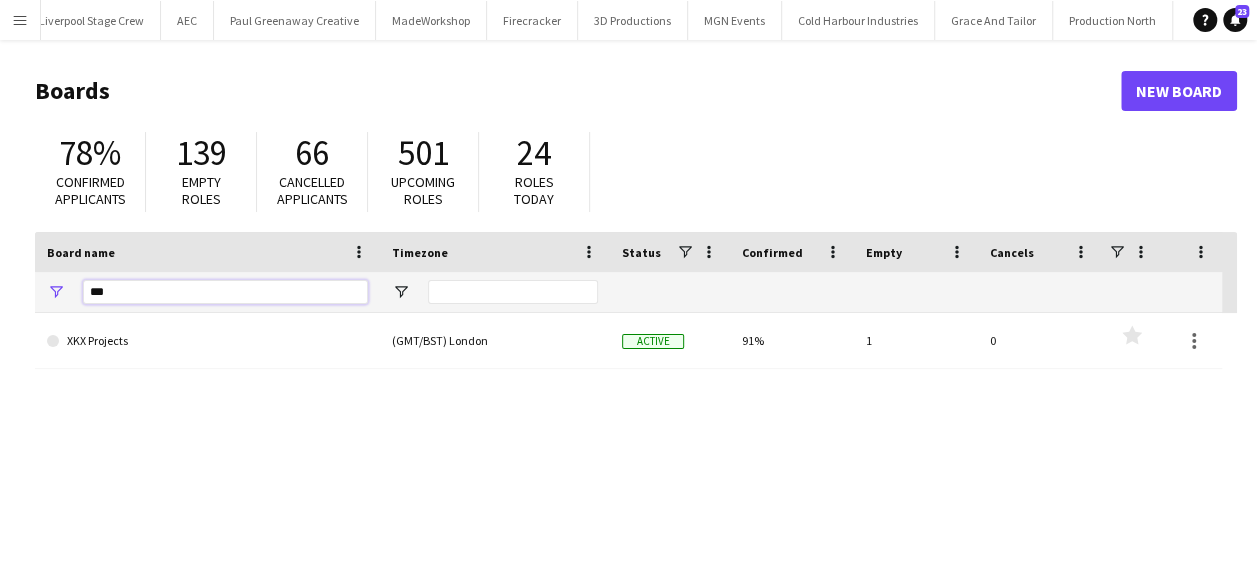 drag, startPoint x: 144, startPoint y: 296, endPoint x: 22, endPoint y: 298, distance: 122.016396 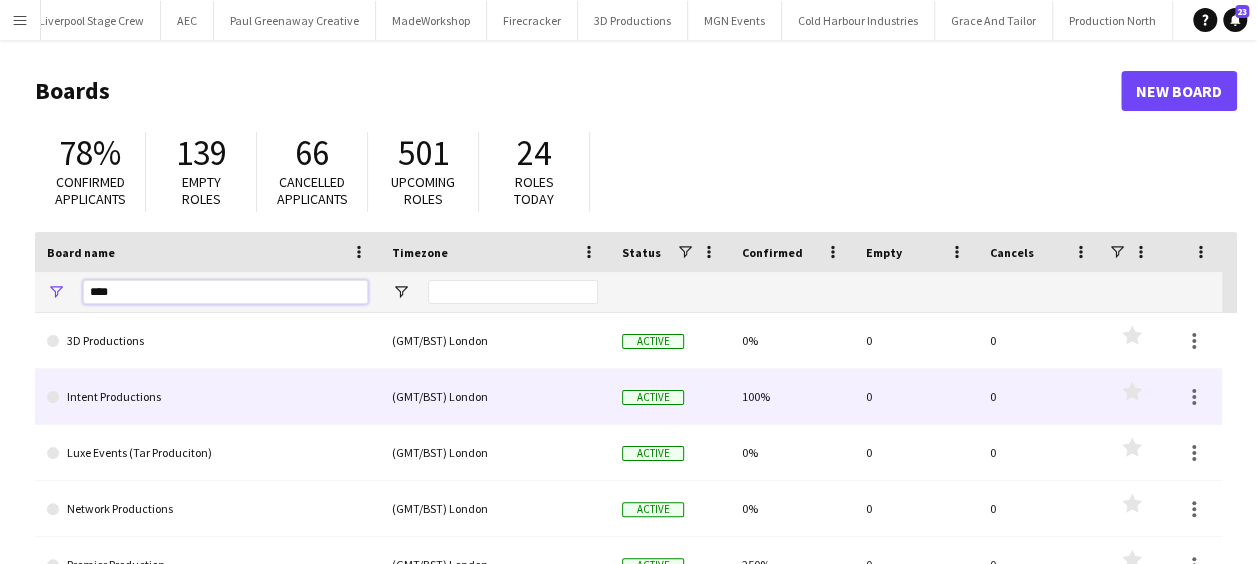 scroll, scrollTop: 37, scrollLeft: 0, axis: vertical 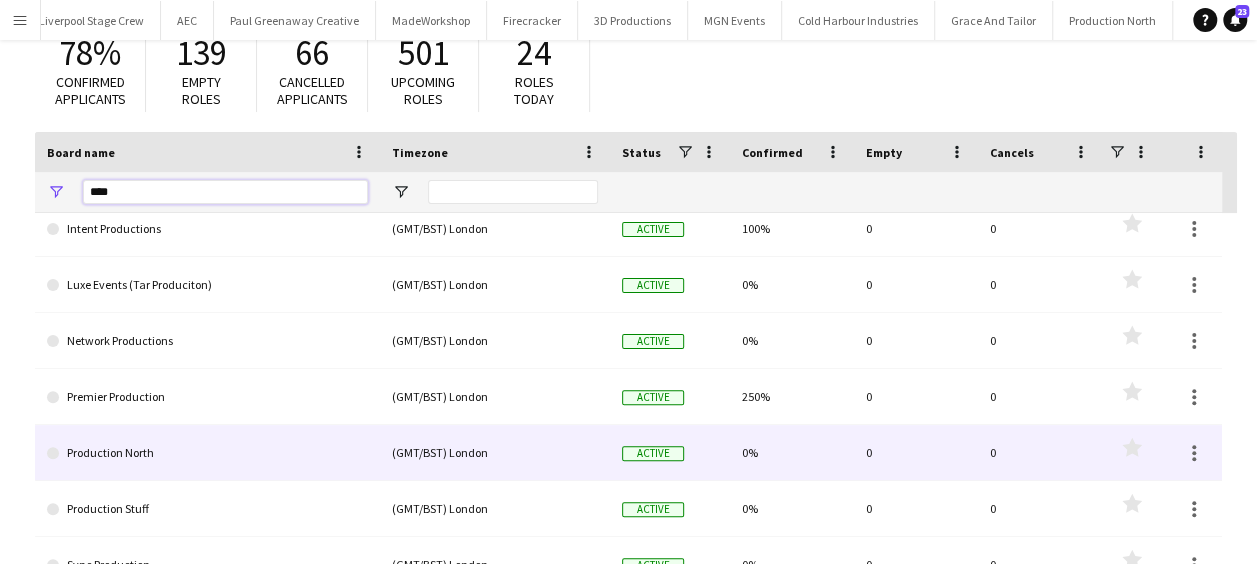 type on "****" 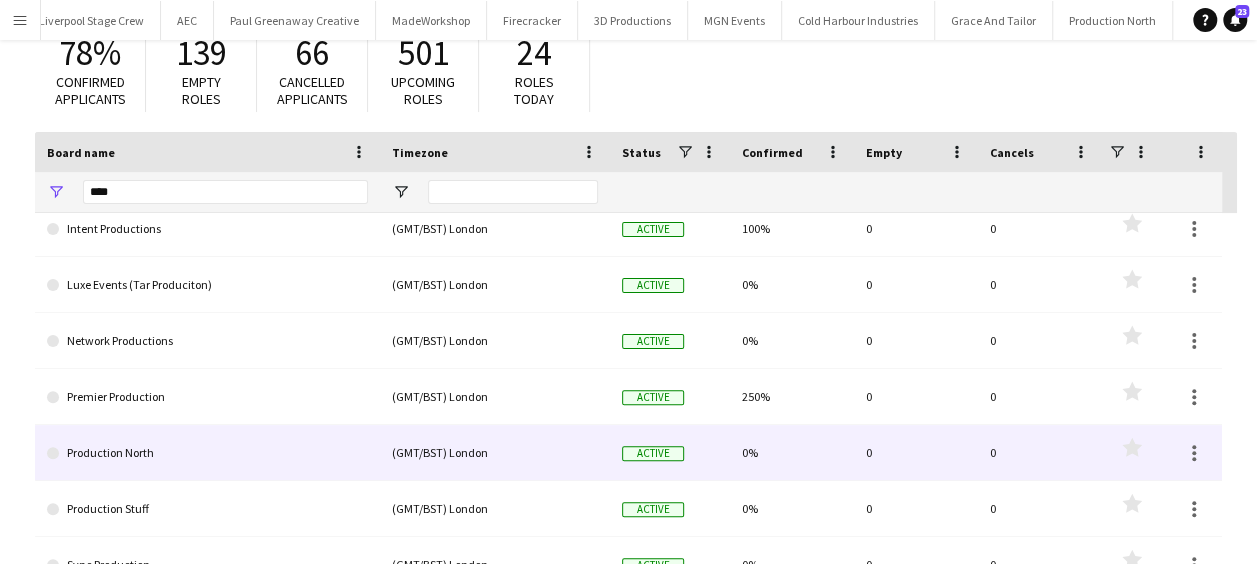 click on "Production North" 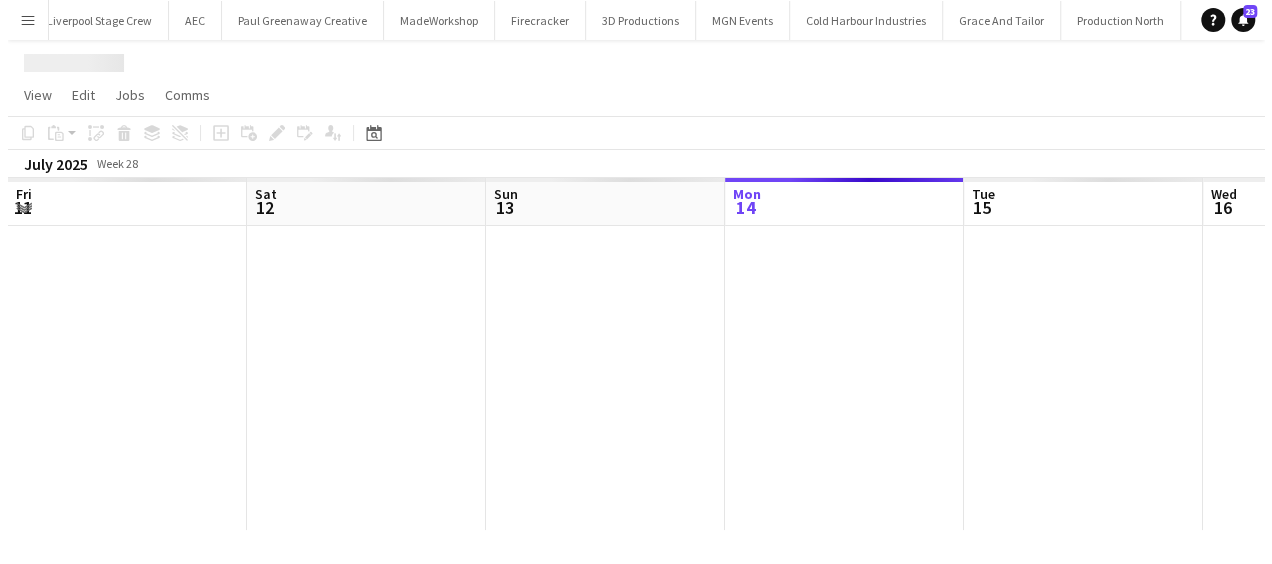 scroll, scrollTop: 0, scrollLeft: 0, axis: both 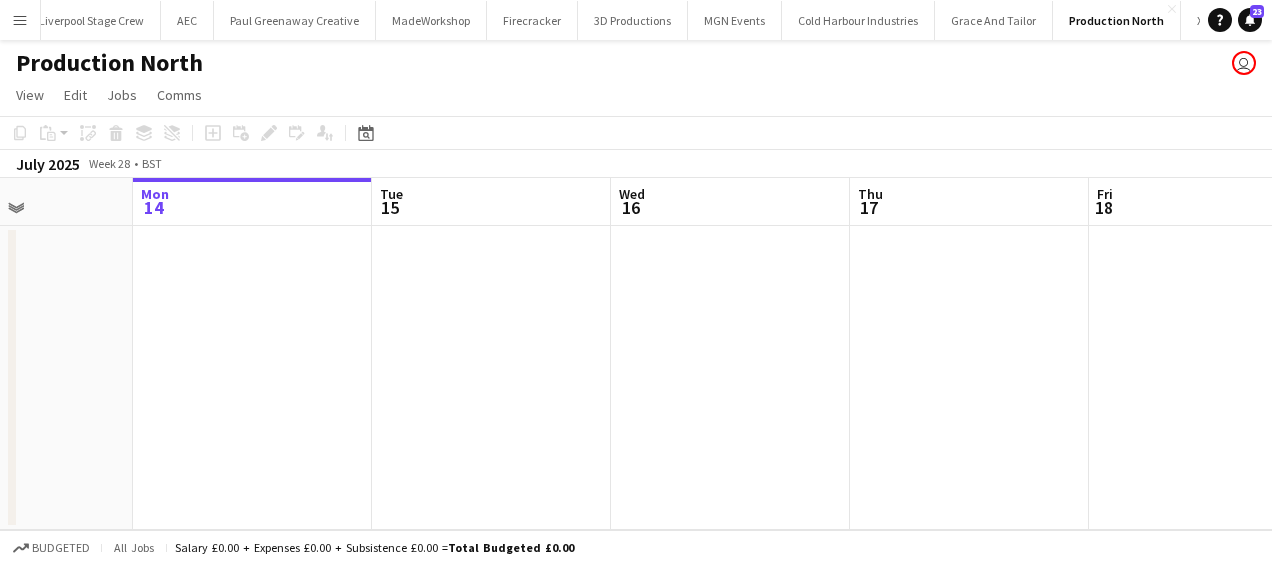 drag, startPoint x: 358, startPoint y: 288, endPoint x: 730, endPoint y: 290, distance: 372.00537 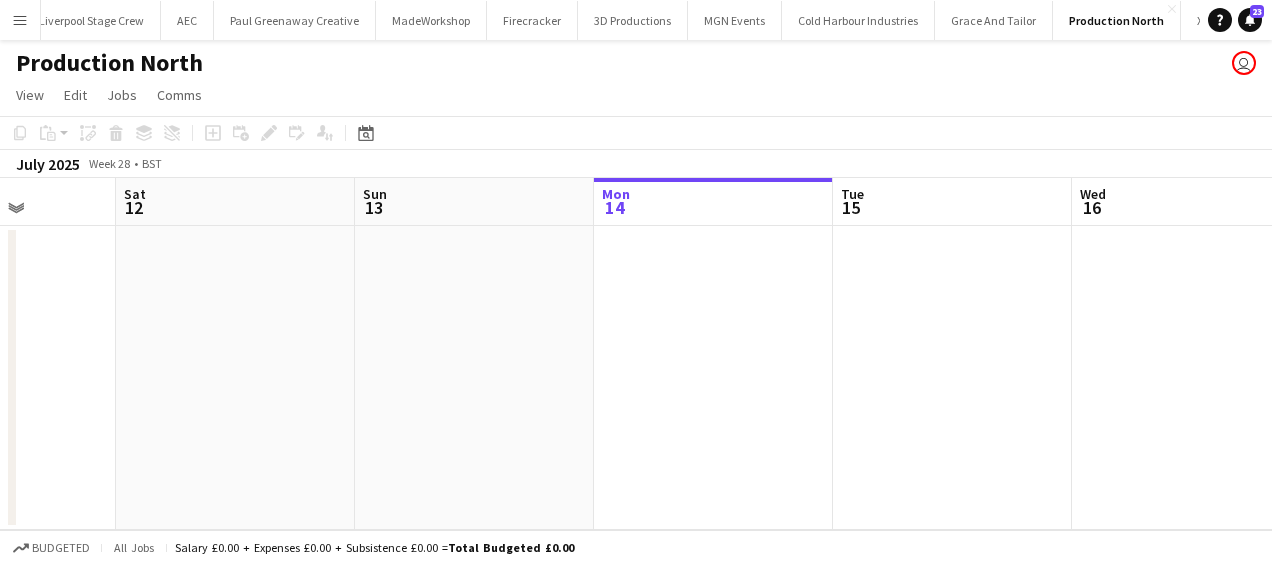 click on "Wed   9   Thu   10   Fri   11   Sat   12   Sun   13   Mon   14   Tue   15   Wed   16   Thu   17   Fri   18   Sat   19" at bounding box center (636, 354) 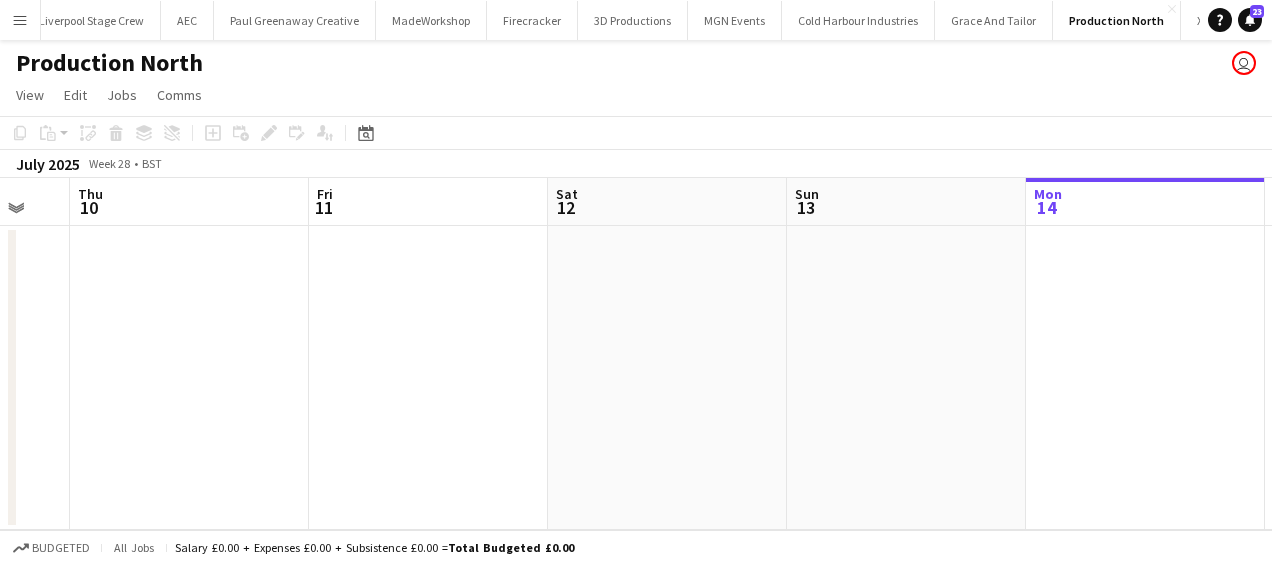 drag, startPoint x: 791, startPoint y: 324, endPoint x: 840, endPoint y: 330, distance: 49.365982 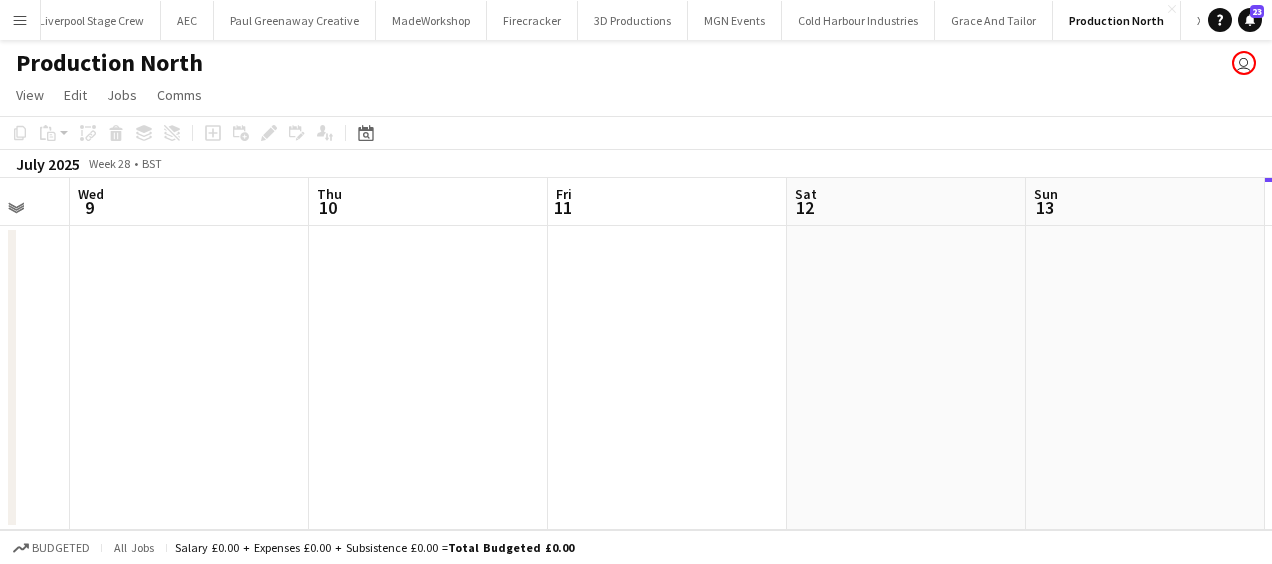 drag, startPoint x: 1000, startPoint y: 331, endPoint x: 1024, endPoint y: 336, distance: 24.5153 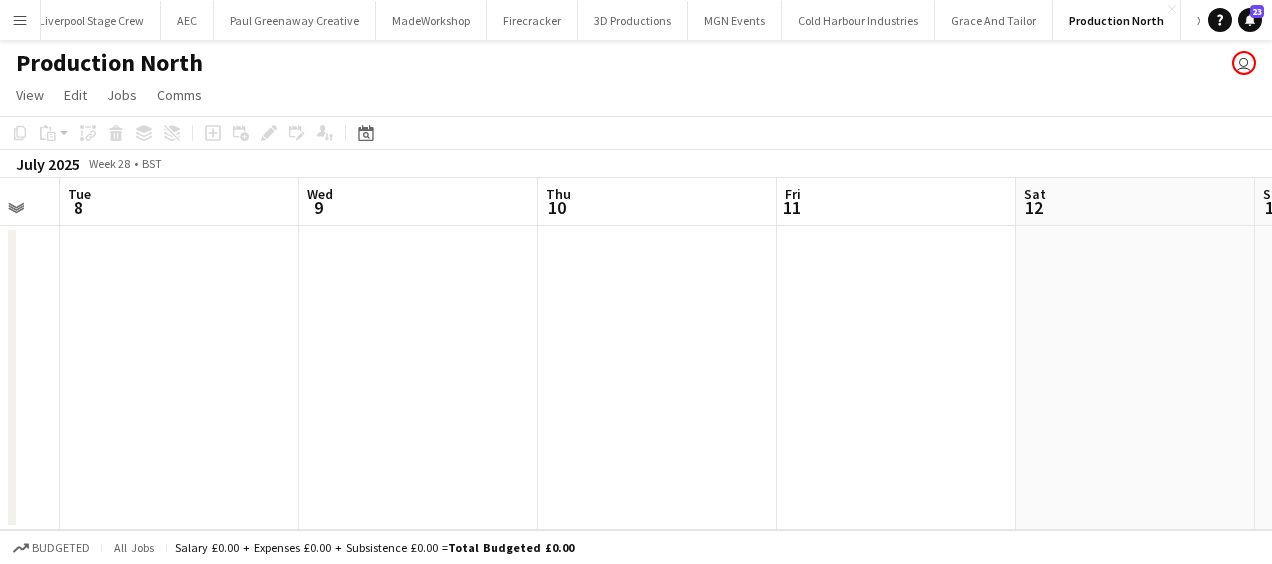 click on "Sun   6   Mon   7   Tue   8   Wed   9   Thu   10   Fri   11   Sat   12   Sun   13   Mon   14   Tue   15   Wed   16" at bounding box center [636, 354] 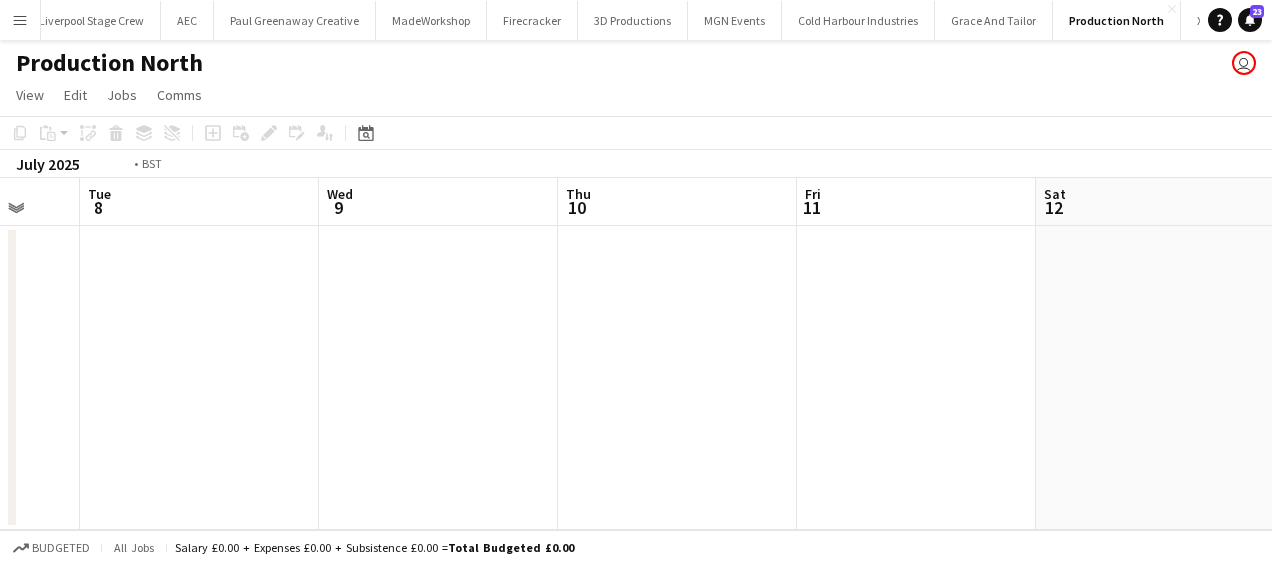 drag, startPoint x: 994, startPoint y: 346, endPoint x: 876, endPoint y: 364, distance: 119.36499 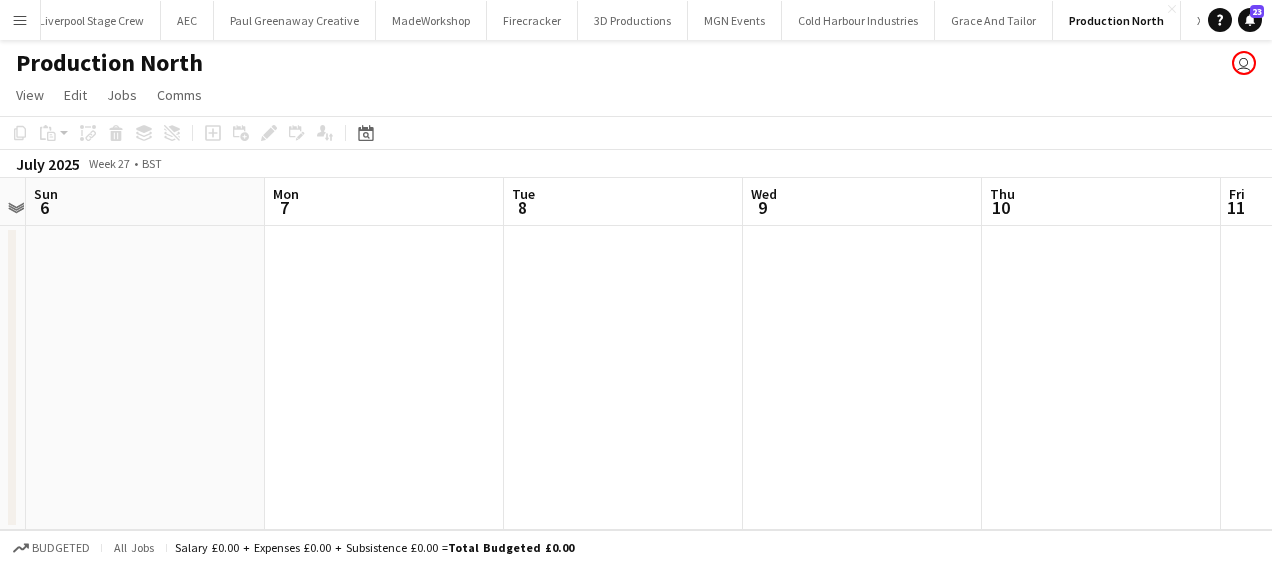 drag, startPoint x: 876, startPoint y: 364, endPoint x: 1043, endPoint y: 361, distance: 167.02695 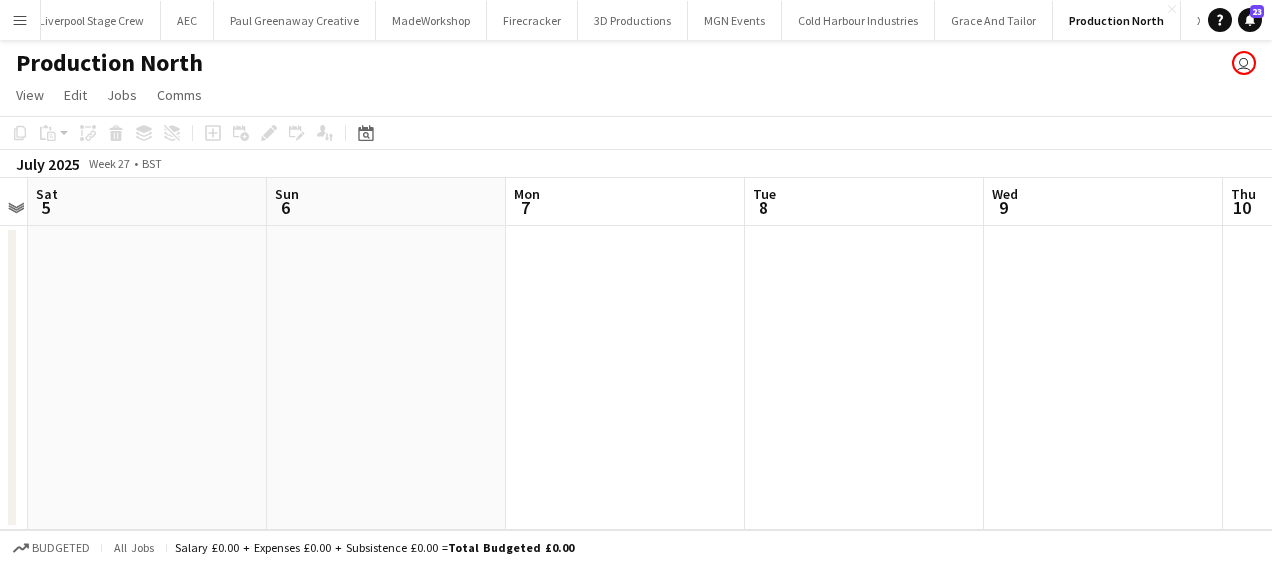 drag, startPoint x: 1071, startPoint y: 355, endPoint x: 962, endPoint y: 358, distance: 109.041275 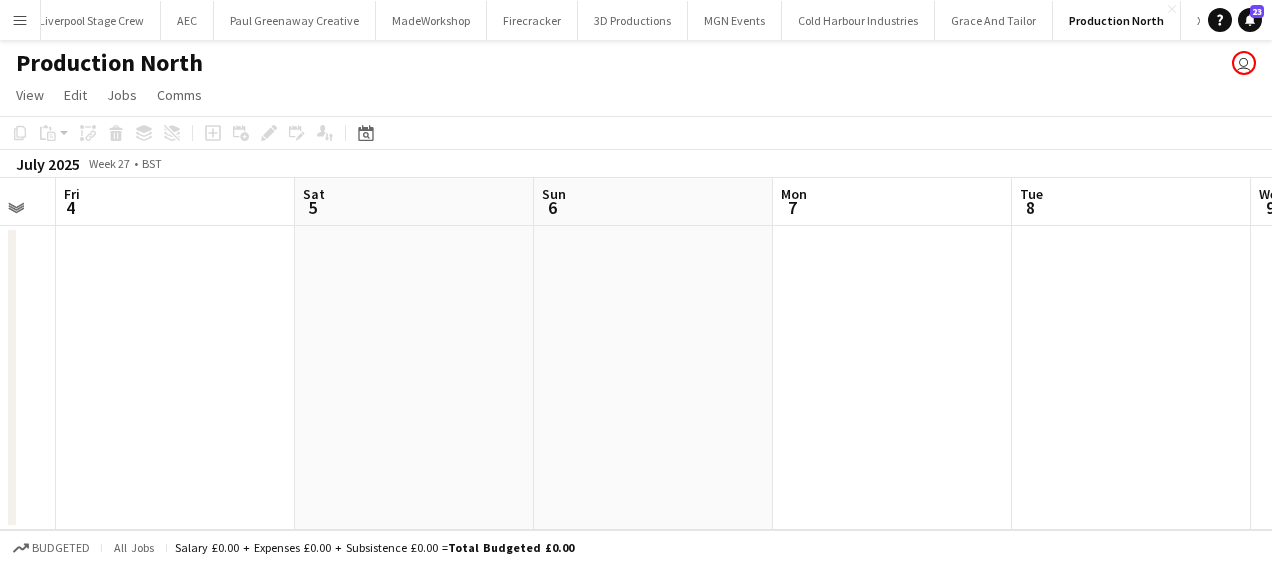 drag, startPoint x: 1108, startPoint y: 358, endPoint x: 1148, endPoint y: 360, distance: 40.04997 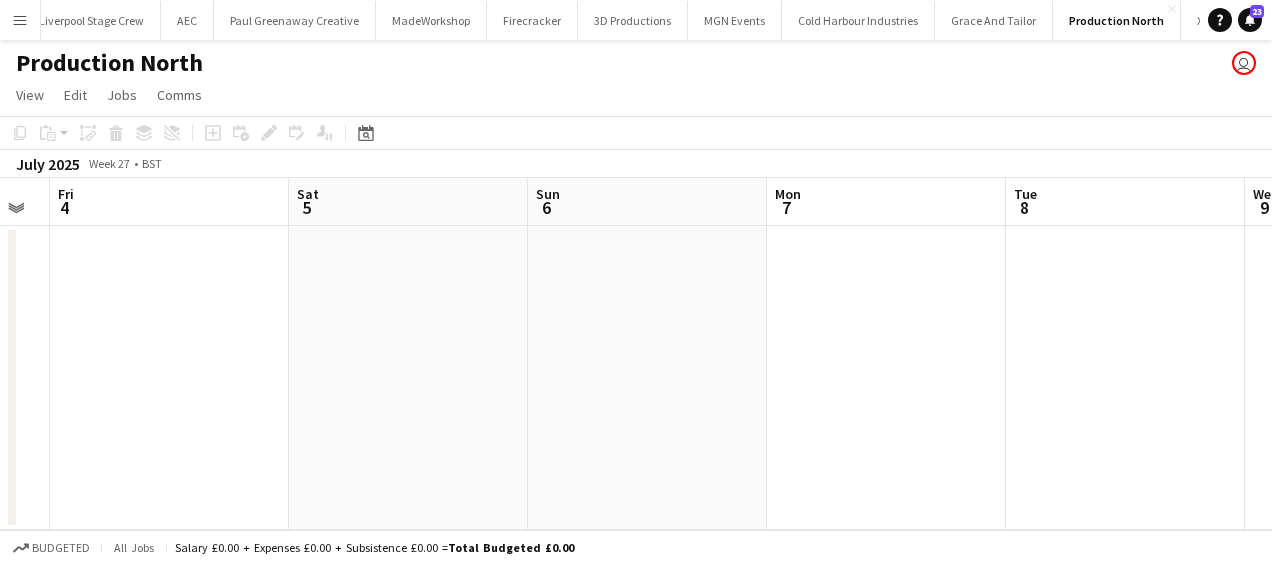 click on "Wed   2   Thu   3   Fri   4   Sat   5   Sun   6   Mon   7   Tue   8   Wed   9   Thu   10   Fri   11   Sat   12" at bounding box center [636, 354] 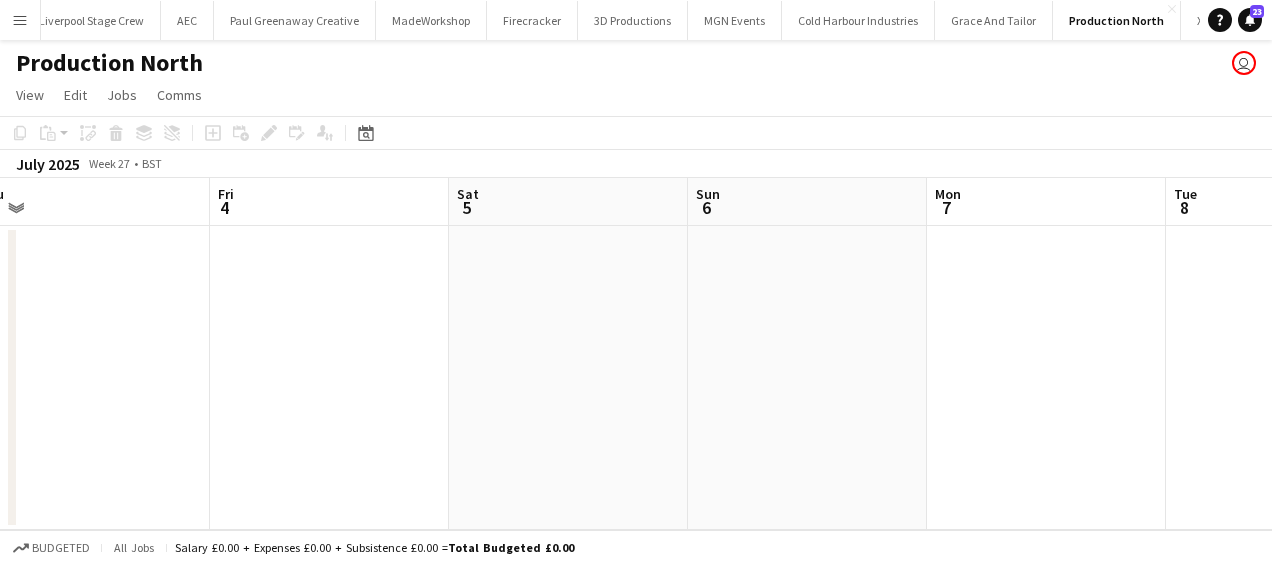 drag, startPoint x: 1086, startPoint y: 365, endPoint x: 1158, endPoint y: 363, distance: 72.02777 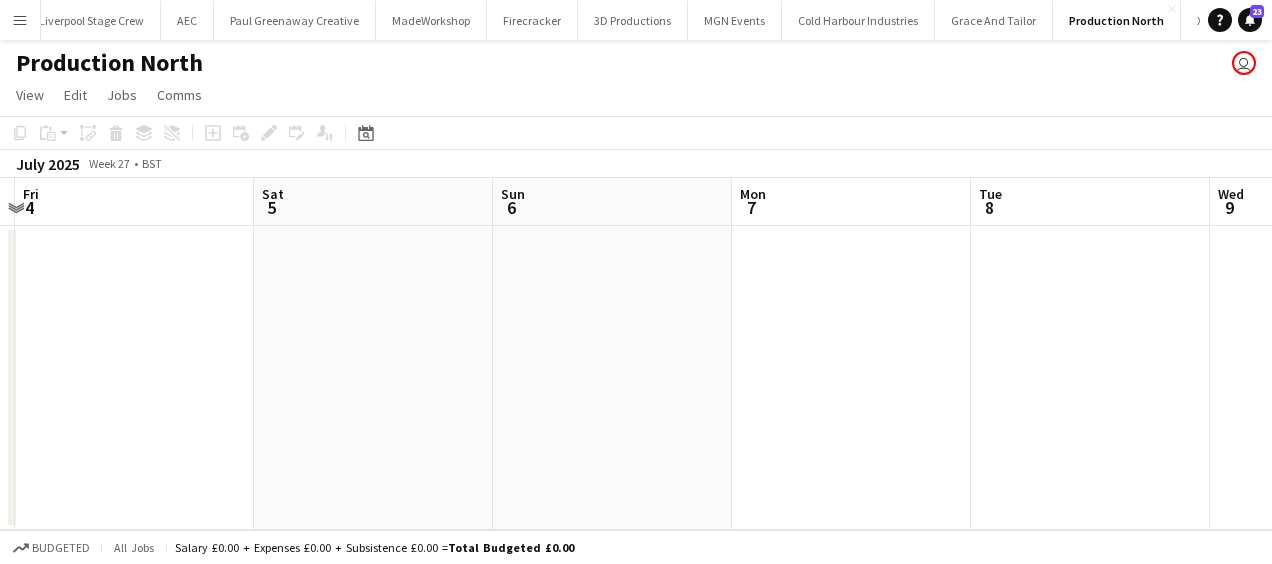 drag, startPoint x: 1063, startPoint y: 402, endPoint x: 876, endPoint y: 408, distance: 187.09624 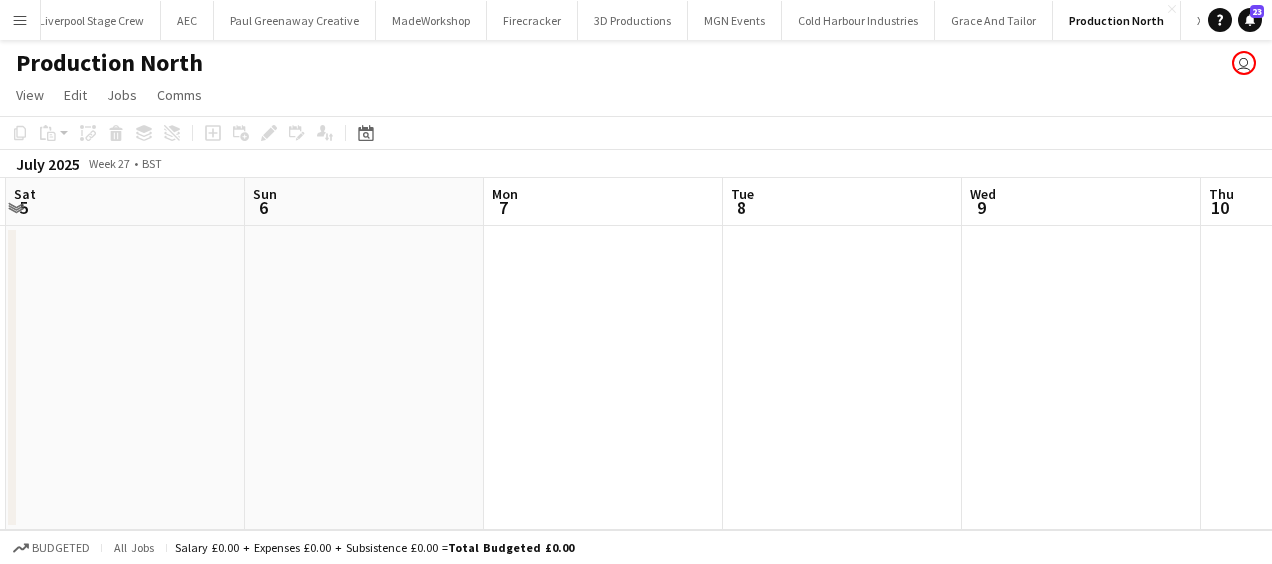 drag, startPoint x: 948, startPoint y: 399, endPoint x: 908, endPoint y: 399, distance: 40 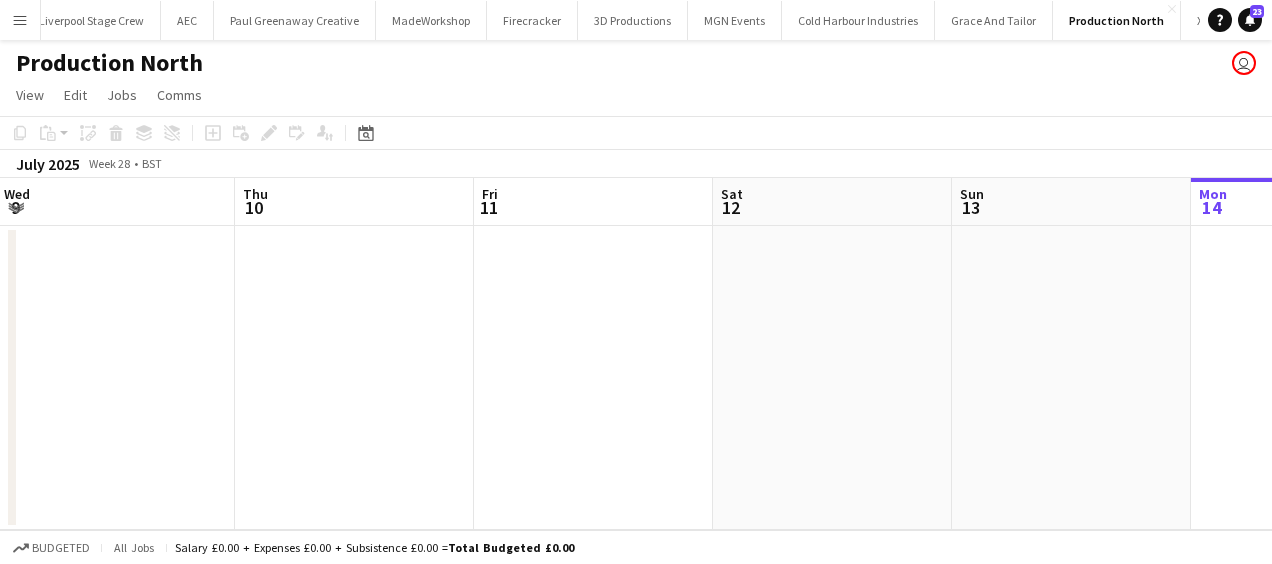 drag, startPoint x: 987, startPoint y: 382, endPoint x: 362, endPoint y: 387, distance: 625.02 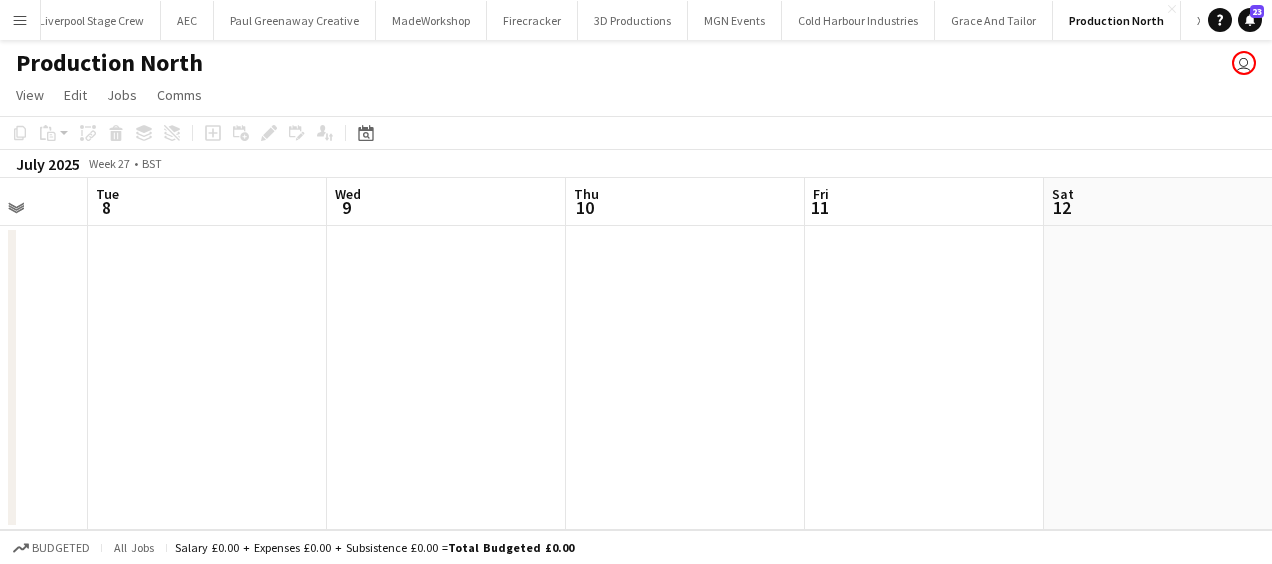 drag, startPoint x: 722, startPoint y: 376, endPoint x: 554, endPoint y: 386, distance: 168.29736 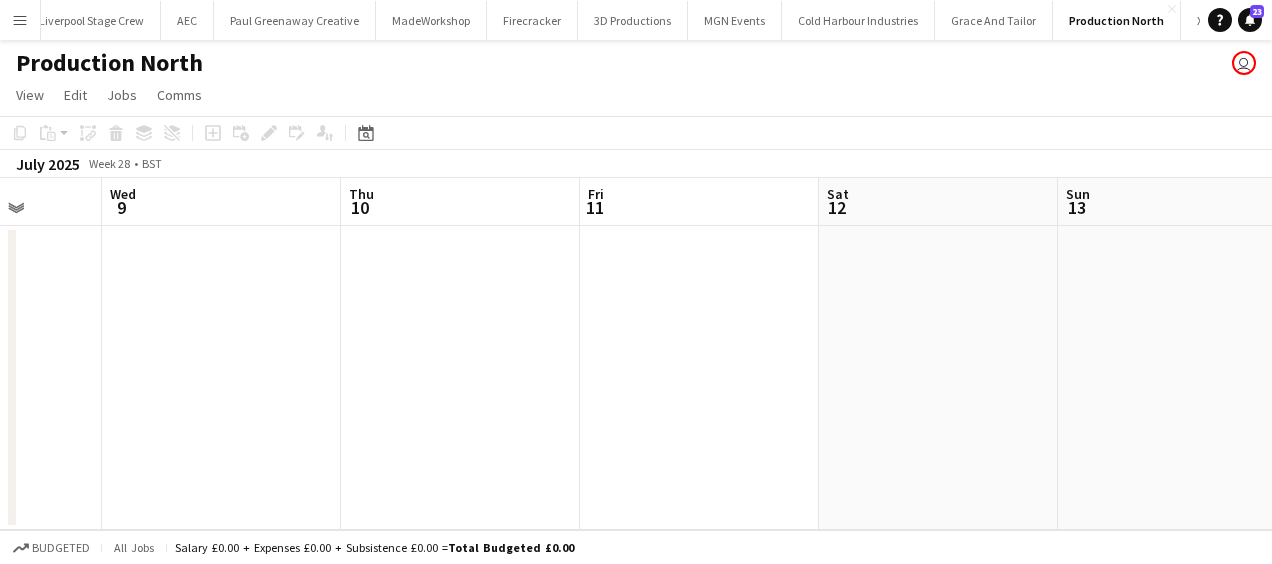 drag, startPoint x: 674, startPoint y: 386, endPoint x: 346, endPoint y: 388, distance: 328.0061 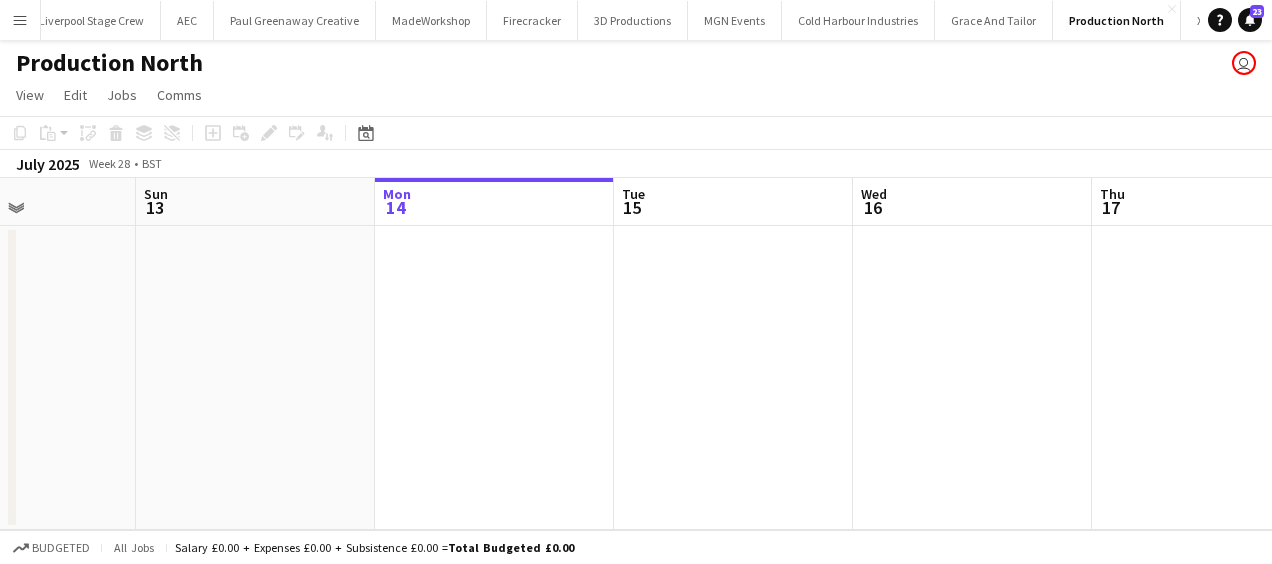 drag, startPoint x: 561, startPoint y: 403, endPoint x: 593, endPoint y: 402, distance: 32.01562 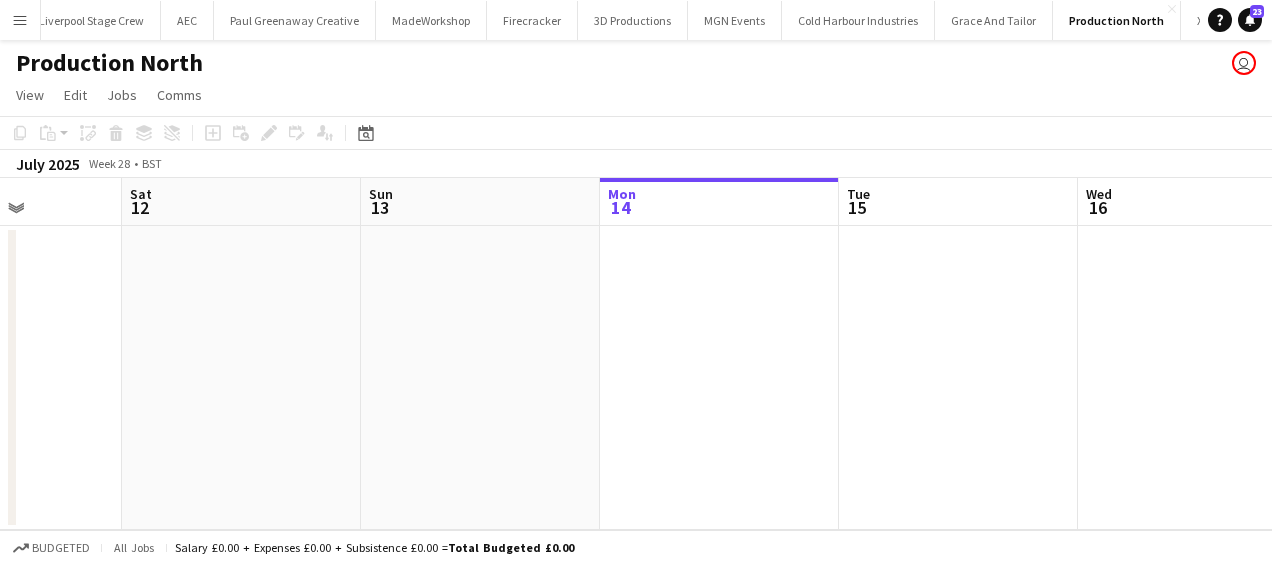 drag, startPoint x: 602, startPoint y: 414, endPoint x: 672, endPoint y: 397, distance: 72.03471 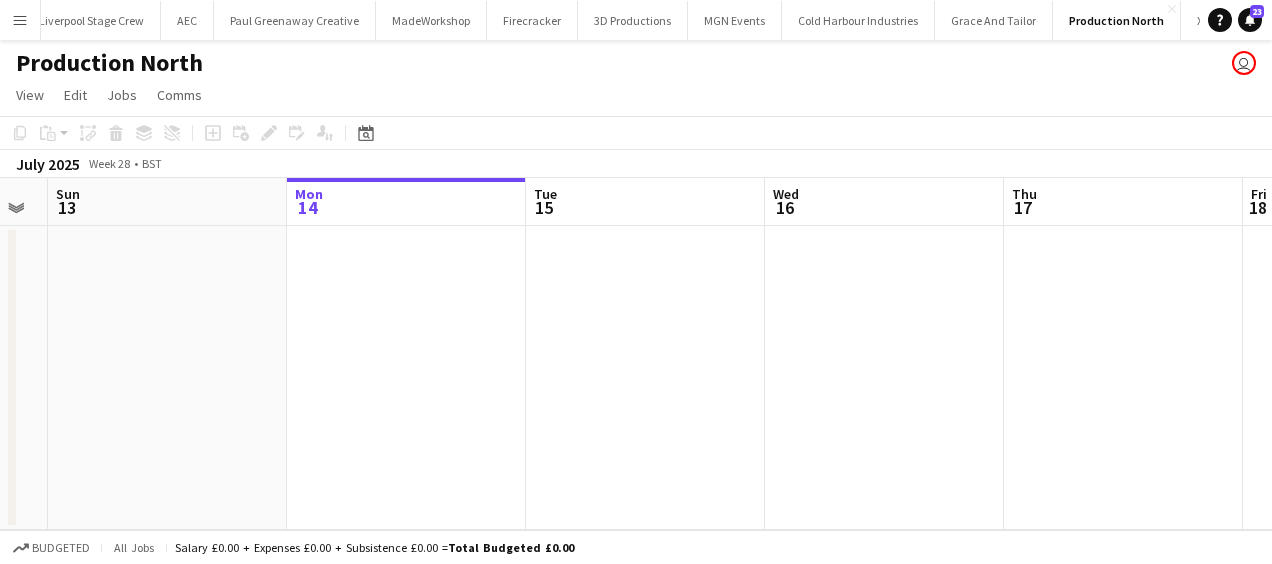 click on "Wed   9   Thu   10   Fri   11   Sat   12   Sun   13   Mon   14   Tue   15   Wed   16   Thu   17   Fri   18   Sat   19" at bounding box center [636, 354] 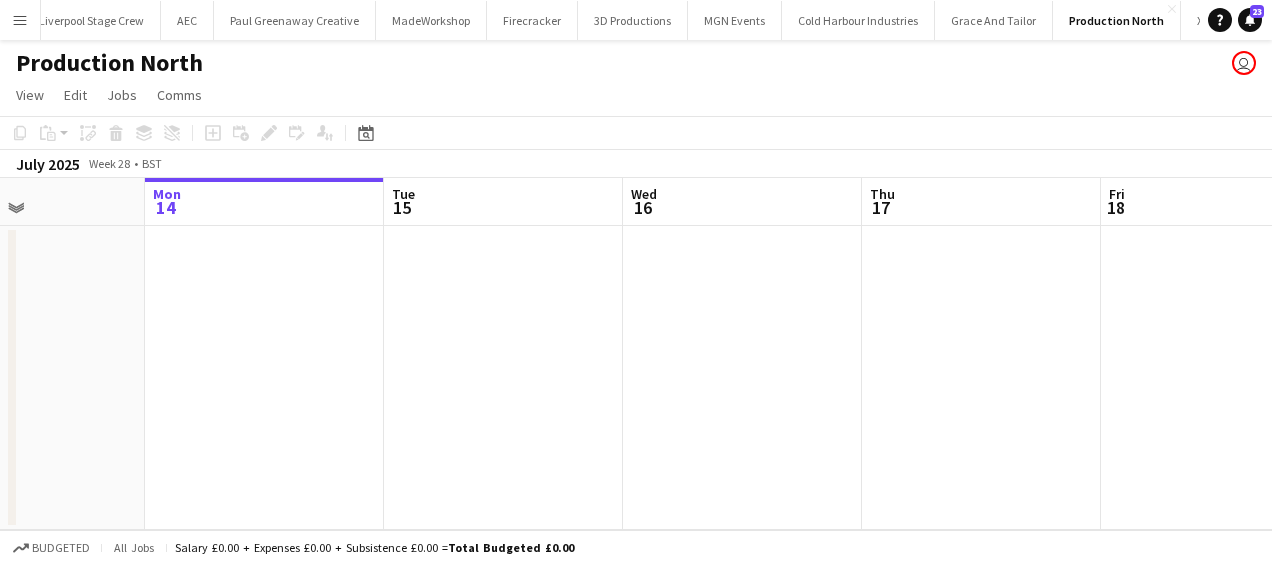 click at bounding box center [742, 378] 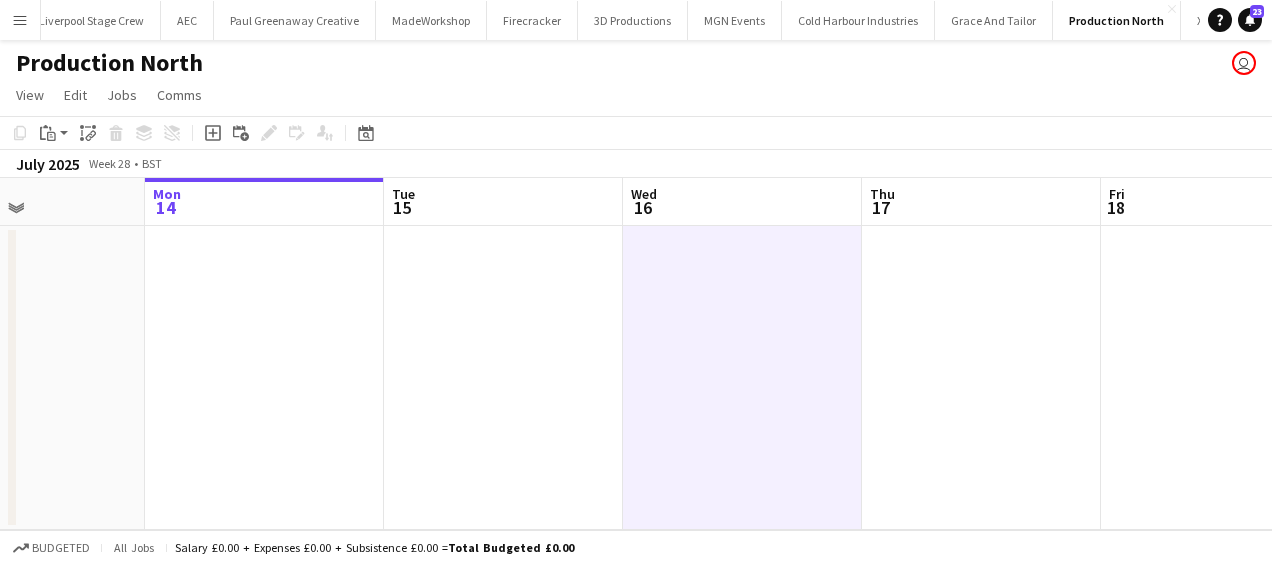 drag, startPoint x: 726, startPoint y: 334, endPoint x: 868, endPoint y: 338, distance: 142.05632 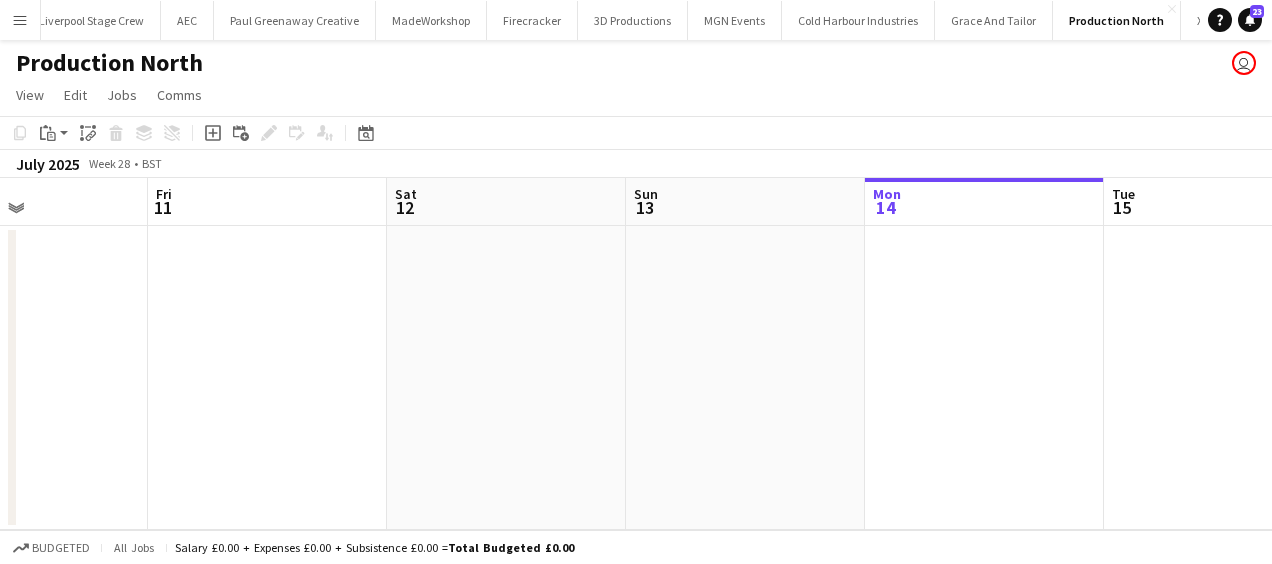 click on "Tue   8   Wed   9   Thu   10   Fri   11   Sat   12   Sun   13   Mon   14   Tue   15   Wed   16   Thu   17   Fri   18" at bounding box center [636, 354] 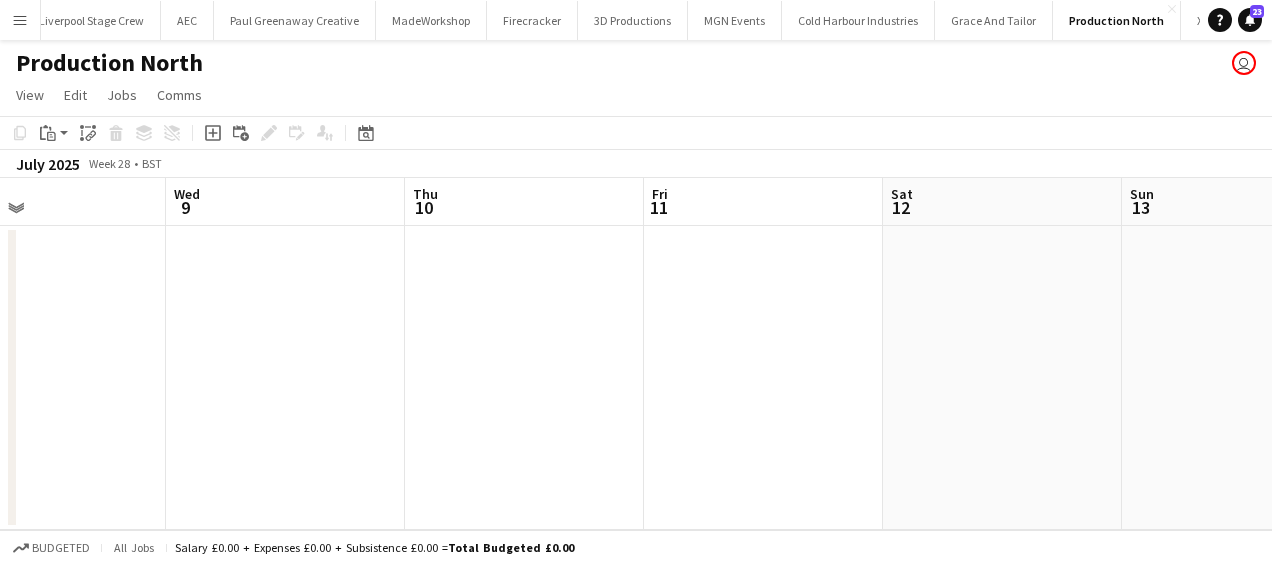 drag, startPoint x: 1070, startPoint y: 401, endPoint x: 437, endPoint y: 392, distance: 633.06396 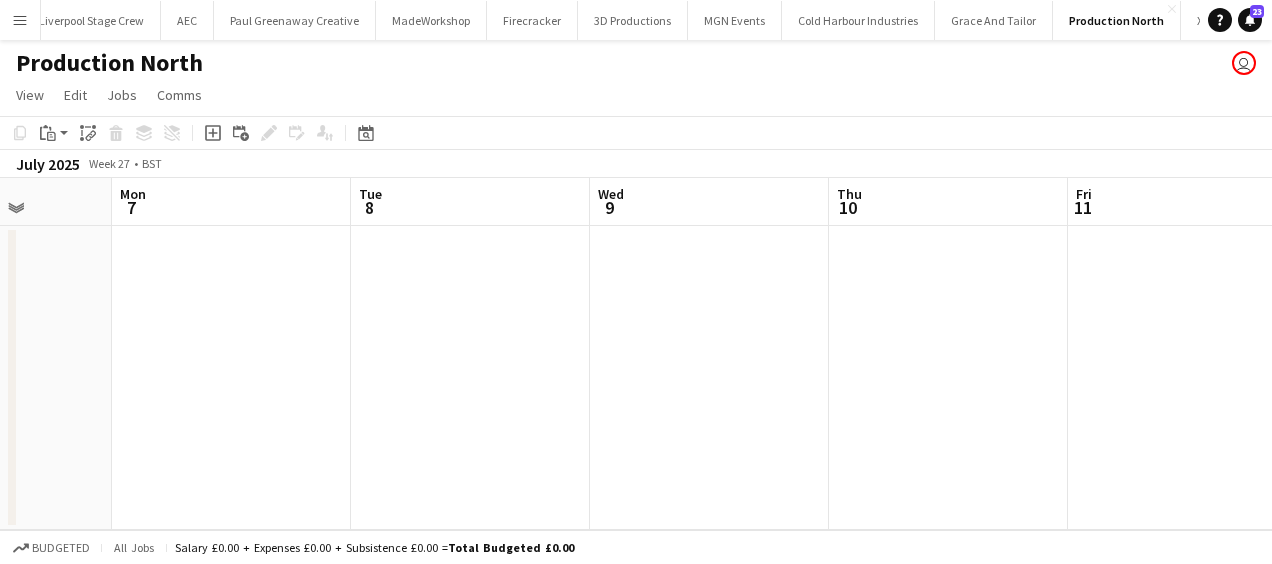 click on "Fri   4   Sat   5   Sun   6   Mon   7   Tue   8   Wed   9   Thu   10   Fri   11   Sat   12   Sun   13   Mon   14" at bounding box center (636, 354) 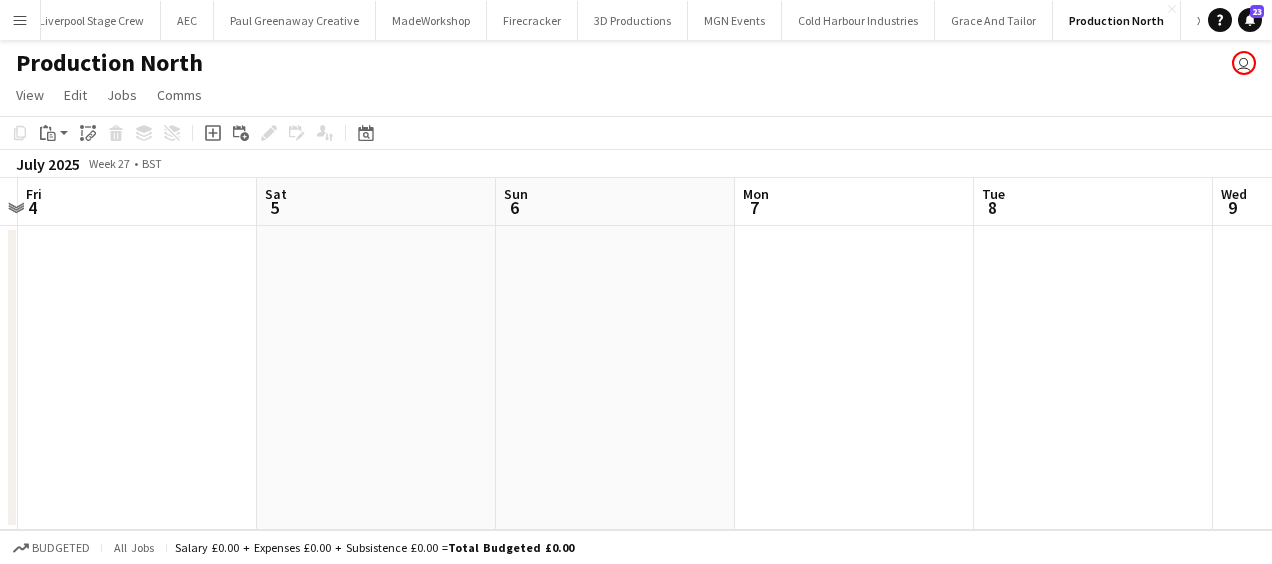 drag, startPoint x: 657, startPoint y: 444, endPoint x: 604, endPoint y: 412, distance: 61.91123 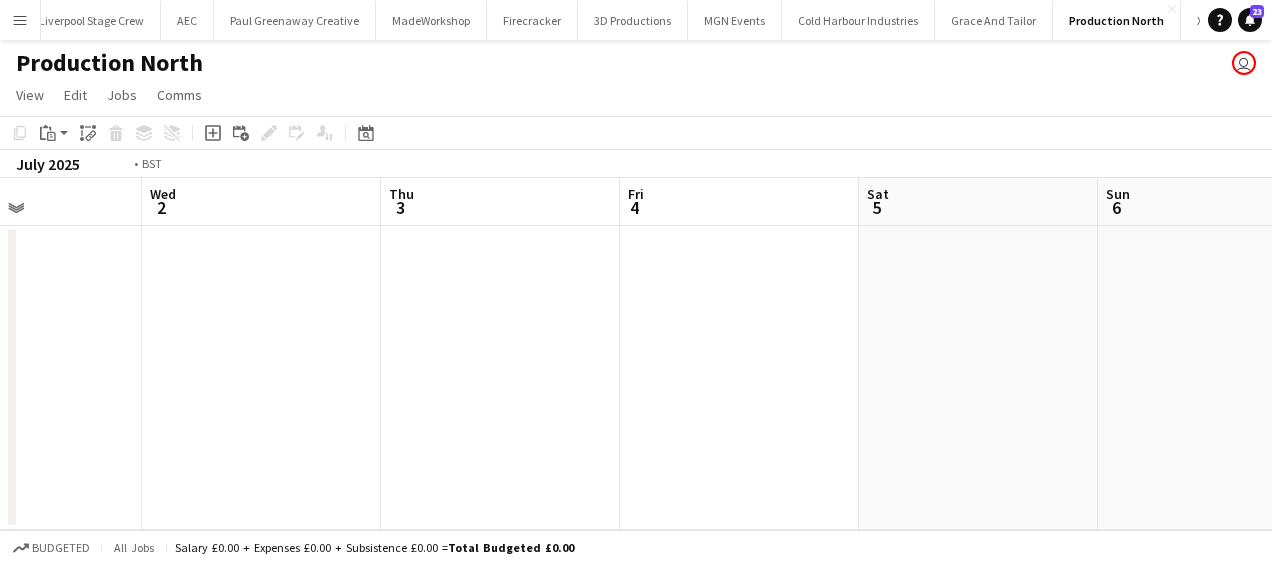 drag, startPoint x: 604, startPoint y: 412, endPoint x: 1090, endPoint y: 412, distance: 486 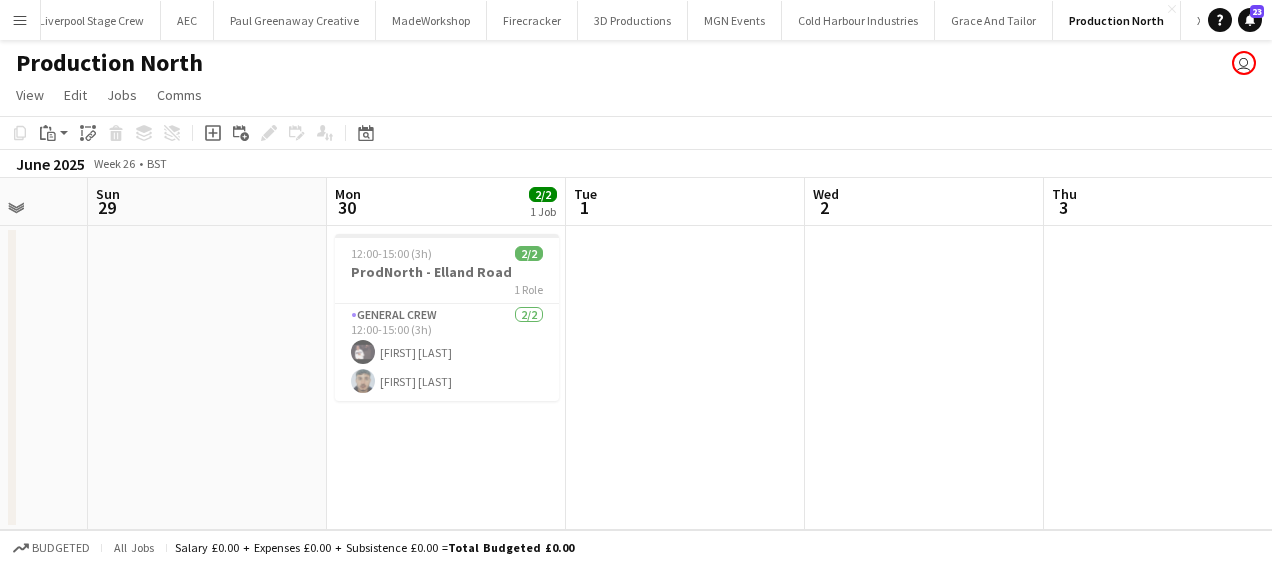 drag, startPoint x: 1002, startPoint y: 414, endPoint x: 1239, endPoint y: 417, distance: 237.01898 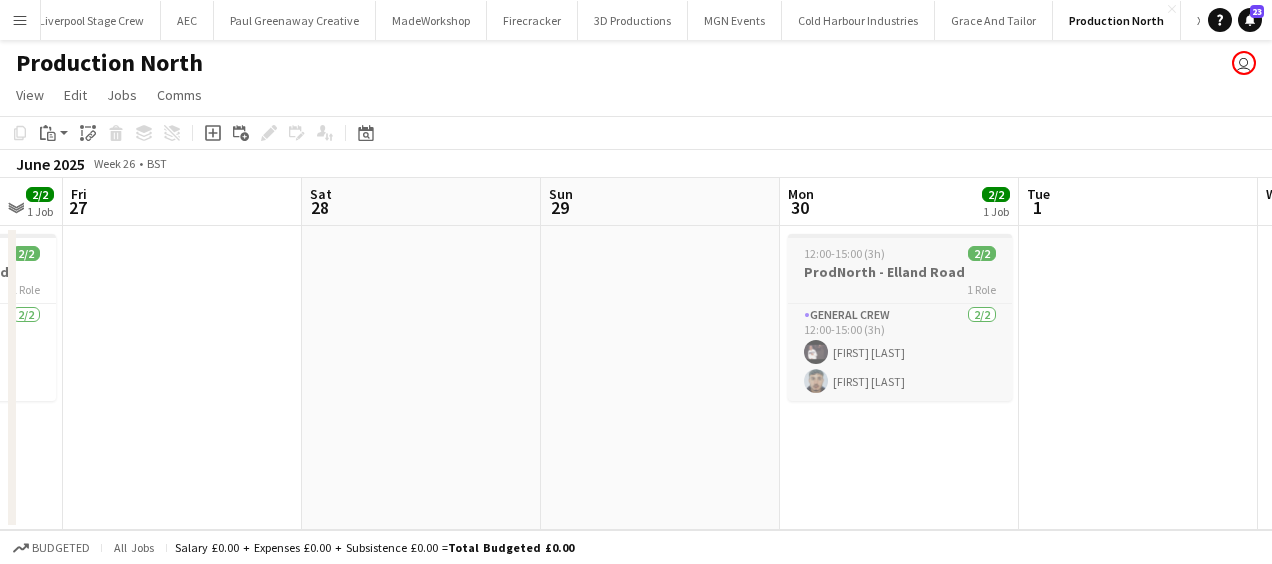 click on "1 Role" at bounding box center (900, 289) 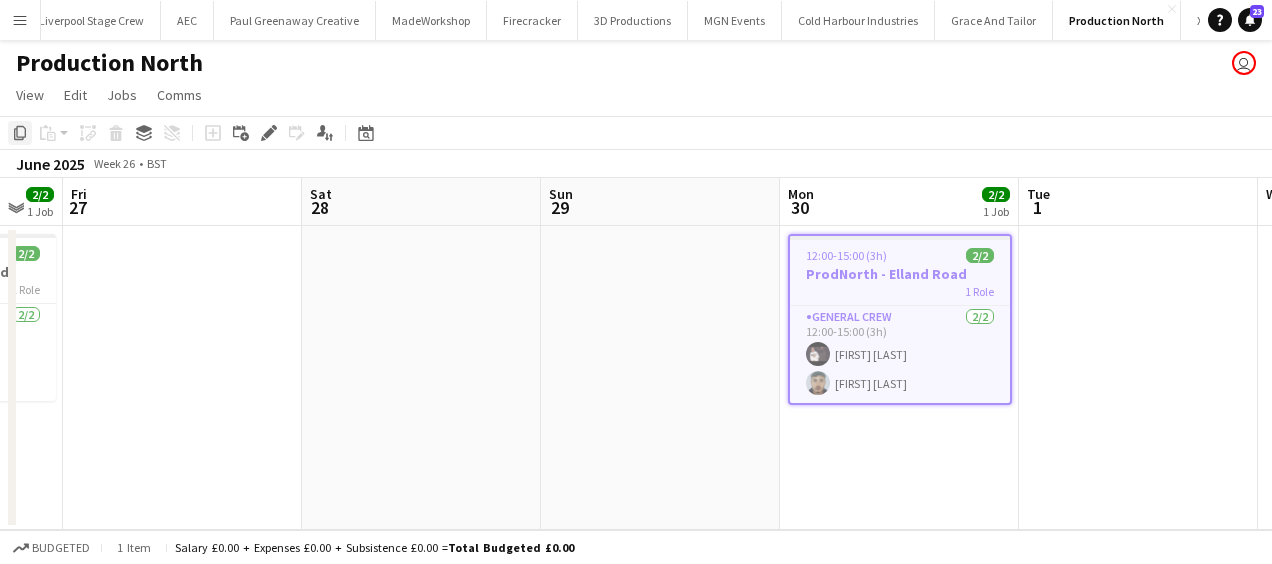 click on "Copy" at bounding box center (20, 133) 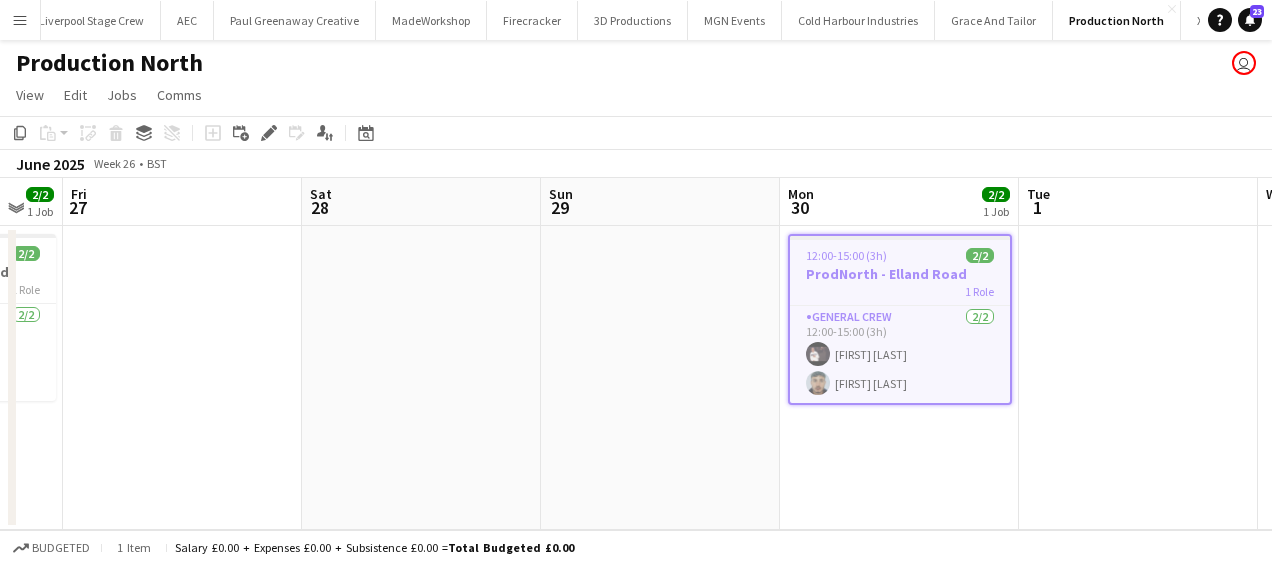 click on "Tue   24   2/2   1 Job   Wed   25   Thu   26   2/2   1 Job   Fri   27   Sat   28   Sun   29   Mon   30   2/2   1 Job   Tue   1   Wed   2   Thu   3   Fri   4      08:30-13:30 (5h)    2/2   ProdNorth - Elland Road   1 Role   General Crew   2/2   08:30-13:30 (5h)
Samuel Newell Price Antonio Aiken     13:00-16:00 (3h)    2/2   ProdNorth - Elland Road   1 Role   General Crew   2/2   13:00-16:00 (3h)
Orry McClean Panashe Ruwaya     12:00-15:00 (3h)    2/2   ProdNorth - Elland Road   1 Role   General Crew   2/2   12:00-15:00 (3h)
Antonio Aiken Samuel Newell Price" at bounding box center (636, 354) 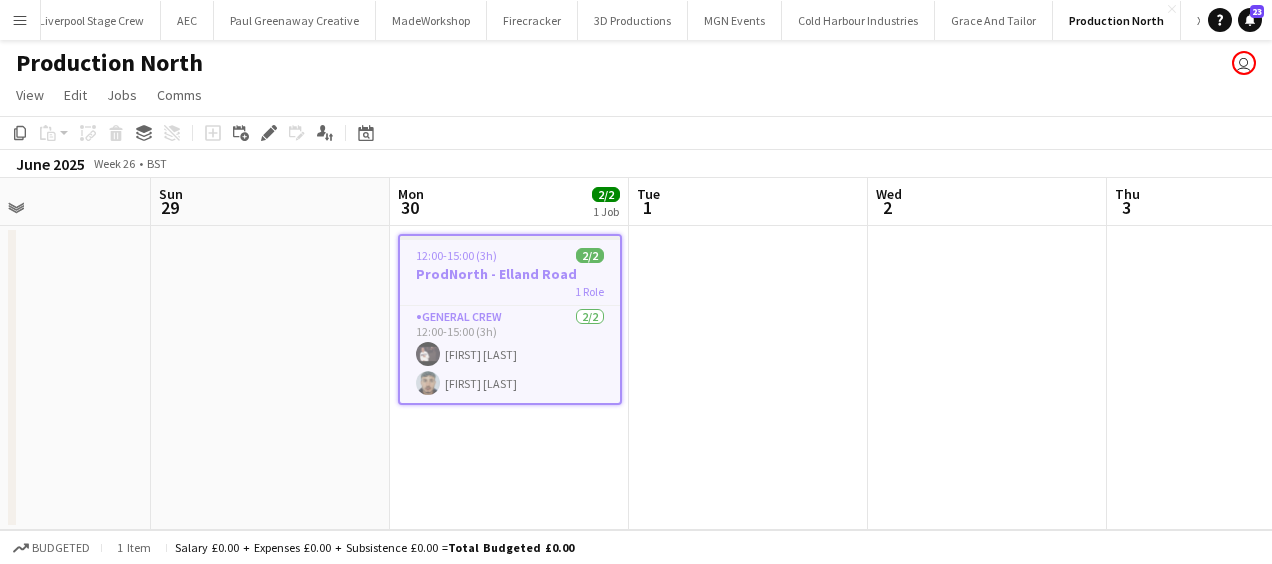 drag, startPoint x: 1153, startPoint y: 354, endPoint x: 789, endPoint y: 357, distance: 364.01236 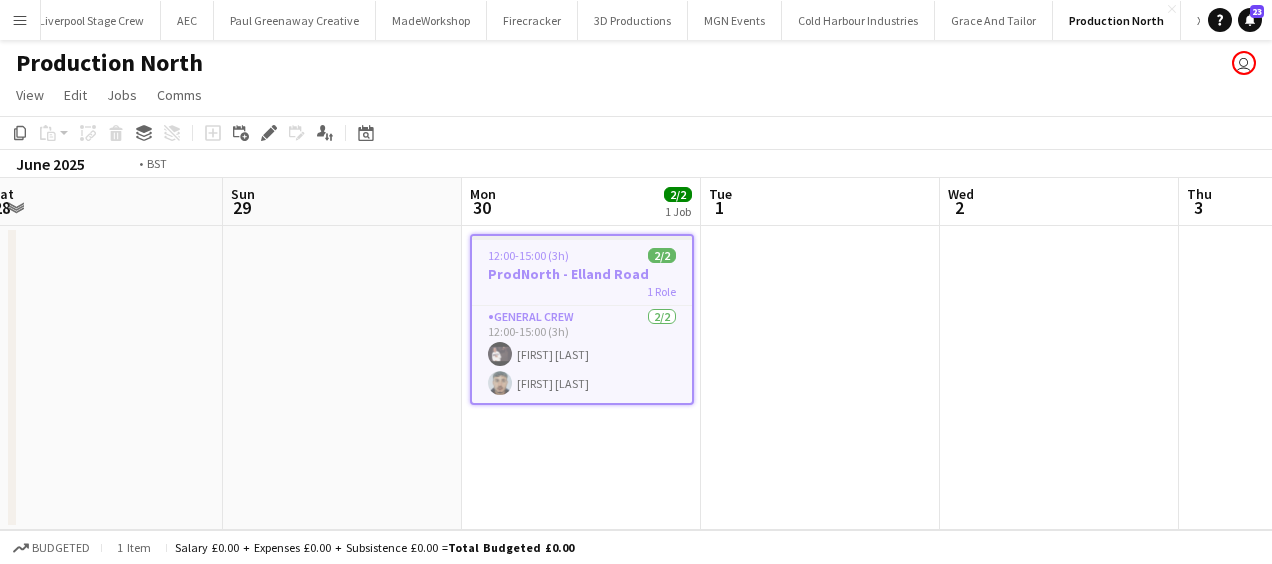 click on "Thu   26   2/2   1 Job   Fri   27   Sat   28   Sun   29   Mon   30   2/2   1 Job   Tue   1   Wed   2   Thu   3   Fri   4   Sat   5   Sun   6      13:00-16:00 (3h)    2/2   ProdNorth - Elland Road   1 Role   General Crew   2/2   13:00-16:00 (3h)
Orry McClean Panashe Ruwaya     12:00-15:00 (3h)    2/2   ProdNorth - Elland Road   1 Role   General Crew   2/2   12:00-15:00 (3h)
Antonio Aiken Samuel Newell Price" at bounding box center [636, 354] 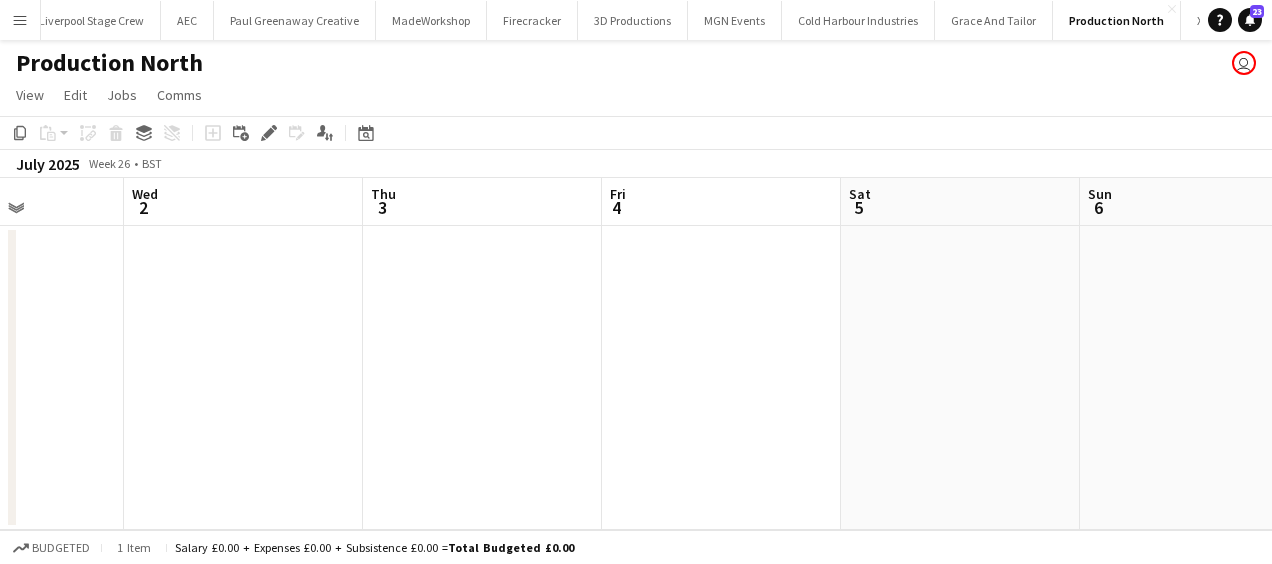 drag, startPoint x: 1027, startPoint y: 388, endPoint x: 772, endPoint y: 425, distance: 257.67032 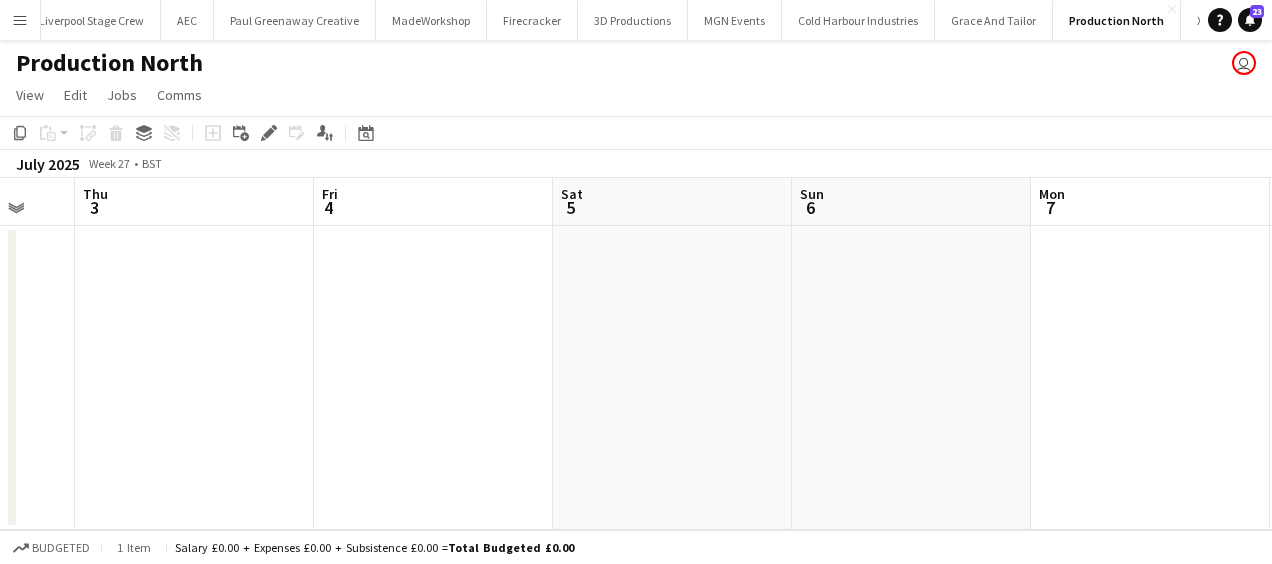 click on "Mon   30   2/2   1 Job   Tue   1   Wed   2   Thu   3   Fri   4   Sat   5   Sun   6   Mon   7   Tue   8   Wed   9   Thu   10      12:00-15:00 (3h)    2/2   ProdNorth - Elland Road   1 Role   General Crew   2/2   12:00-15:00 (3h)
Antonio Aiken Samuel Newell Price" at bounding box center (636, 354) 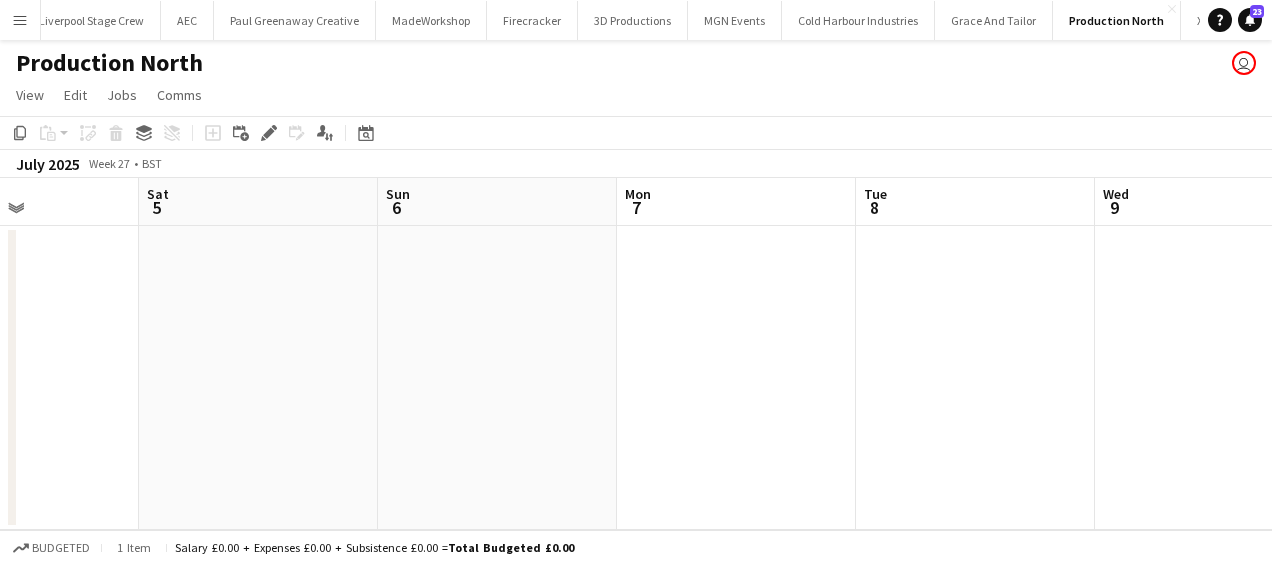 drag, startPoint x: 1101, startPoint y: 414, endPoint x: 648, endPoint y: 420, distance: 453.03973 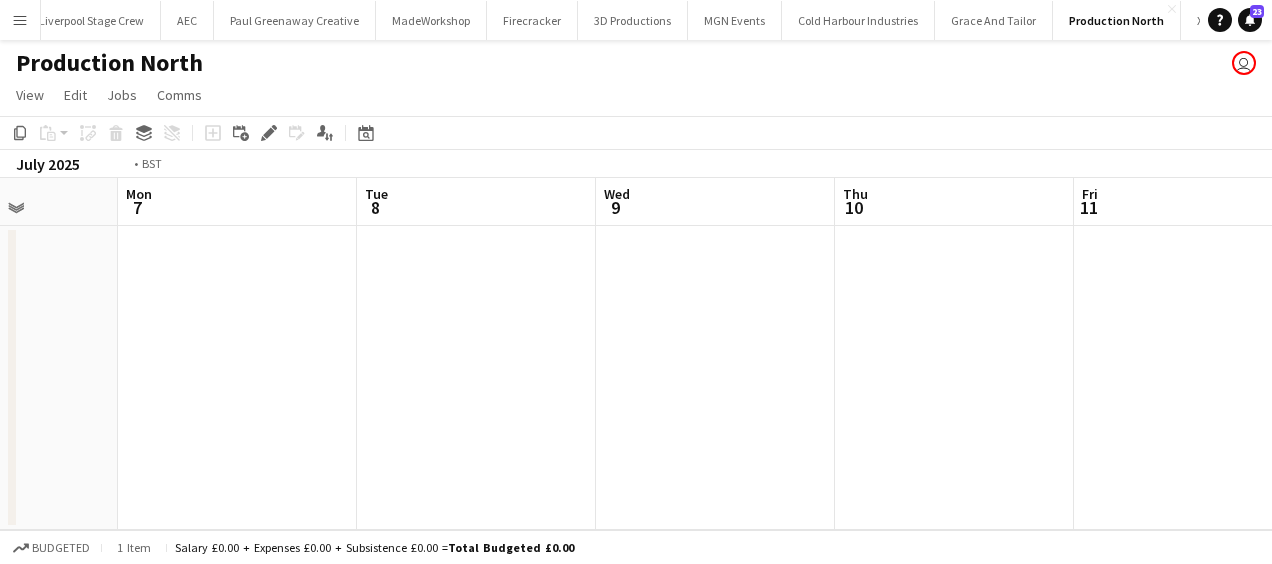 click on "Fri   4   Sat   5   Sun   6   Mon   7   Tue   8   Wed   9   Thu   10   Fri   11   Sat   12   Sun   13   Mon   14" at bounding box center (636, 354) 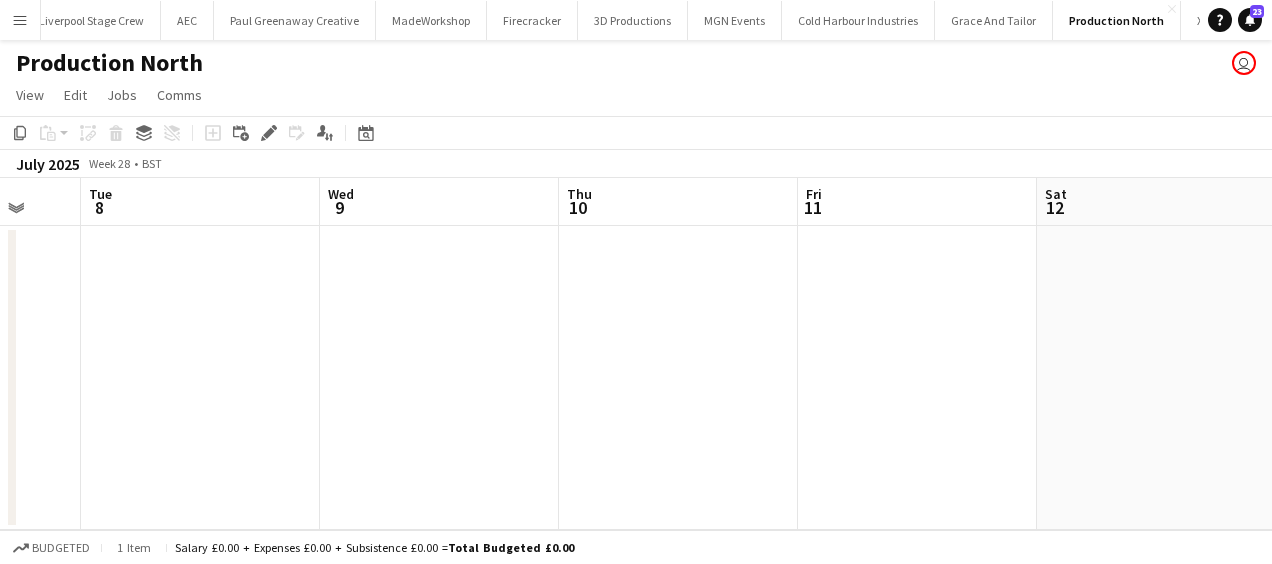 drag, startPoint x: 1062, startPoint y: 391, endPoint x: 698, endPoint y: 406, distance: 364.30893 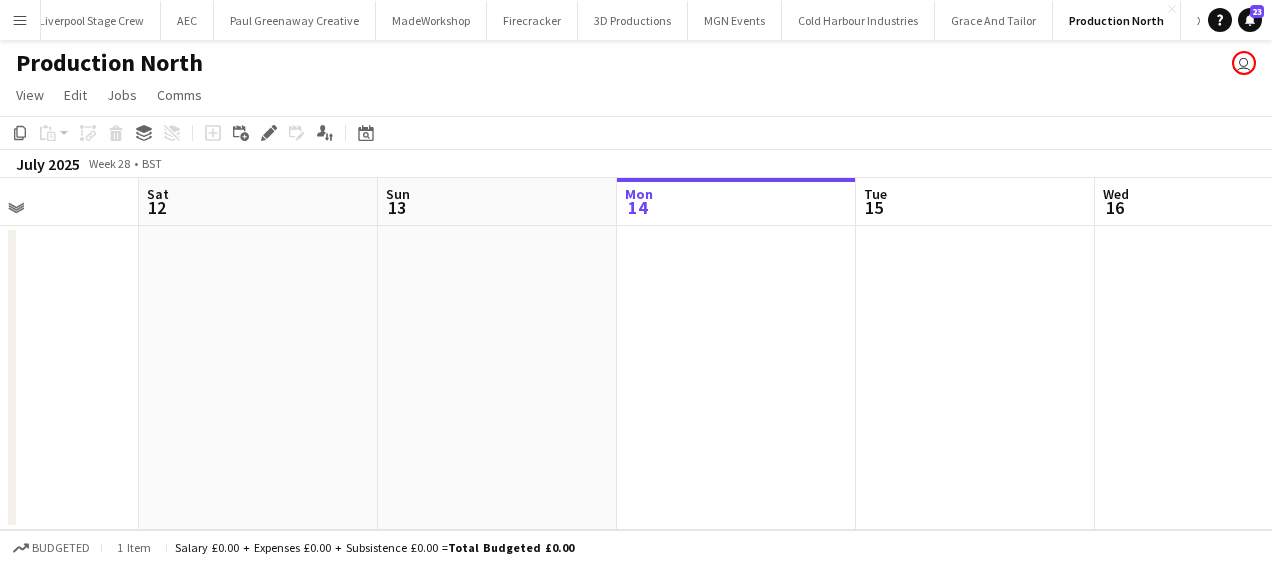drag, startPoint x: 925, startPoint y: 428, endPoint x: 1087, endPoint y: 410, distance: 162.99693 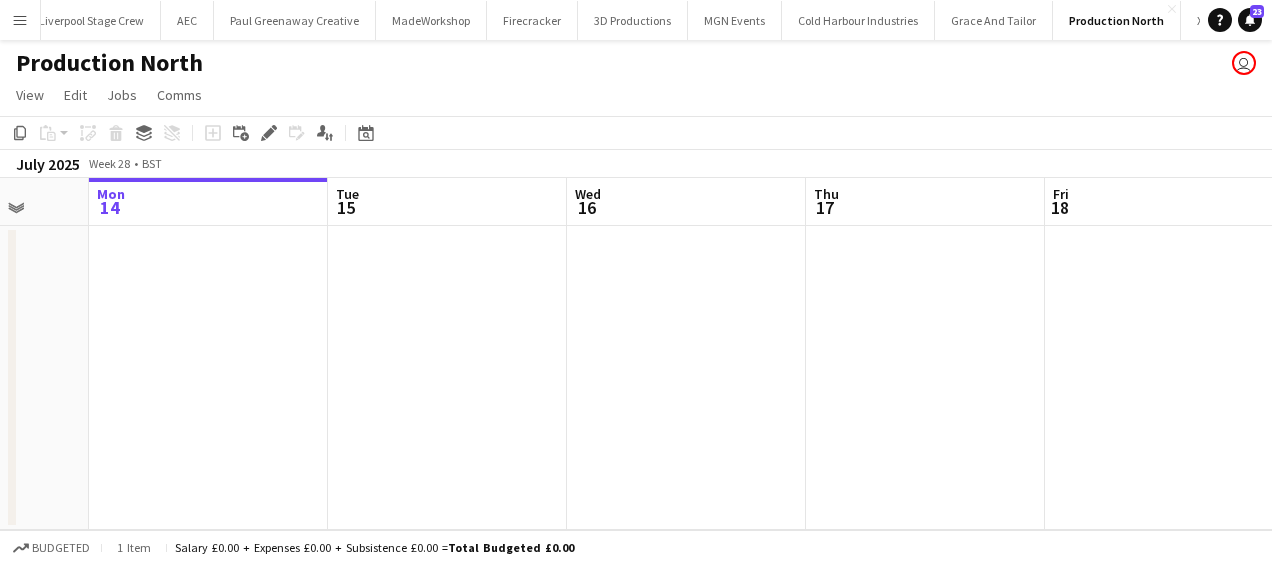 click on "Thu   10   Fri   11   Sat   12   Sun   13   Mon   14   Tue   15   Wed   16   Thu   17   Fri   18   Sat   19   Sun   20" at bounding box center (636, 354) 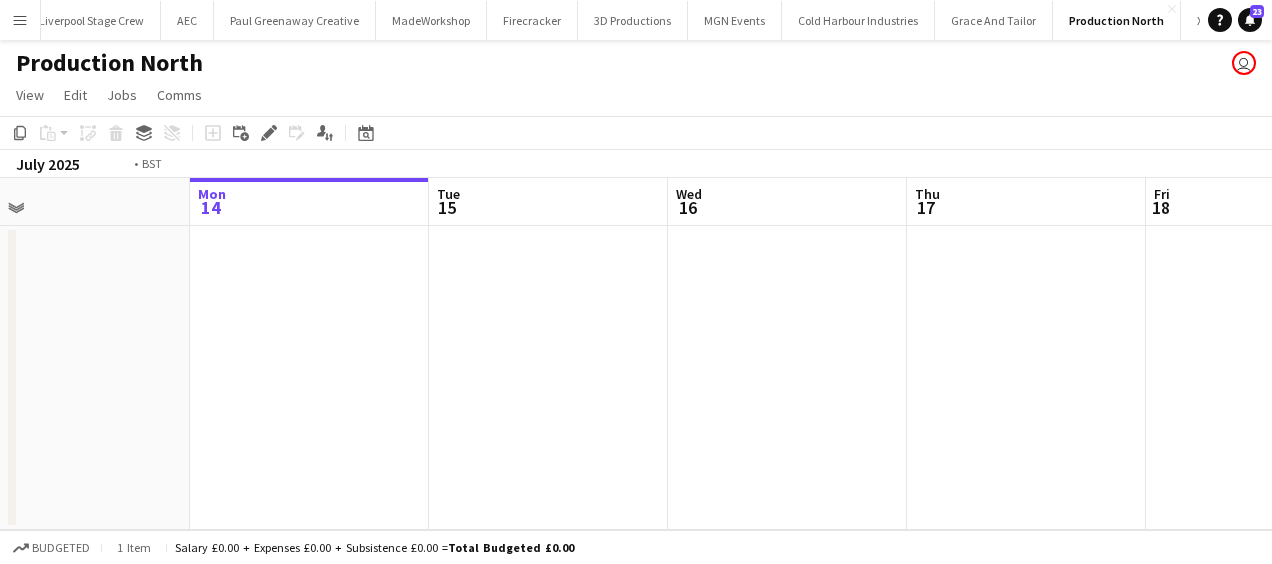 drag, startPoint x: 831, startPoint y: 422, endPoint x: 730, endPoint y: 421, distance: 101.00495 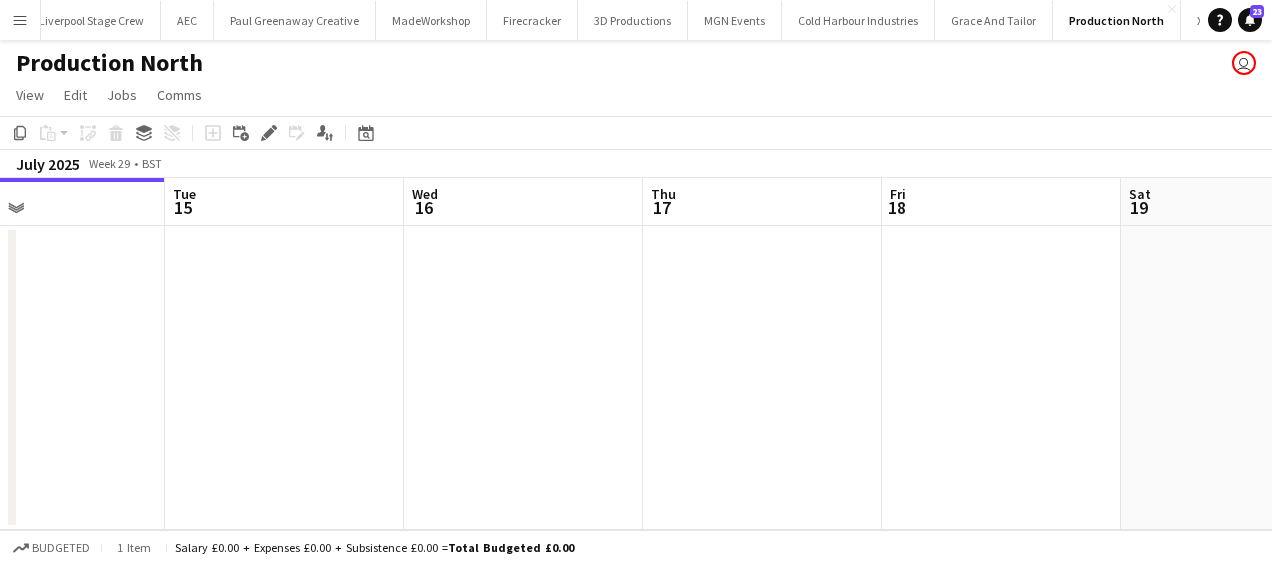 click at bounding box center (523, 378) 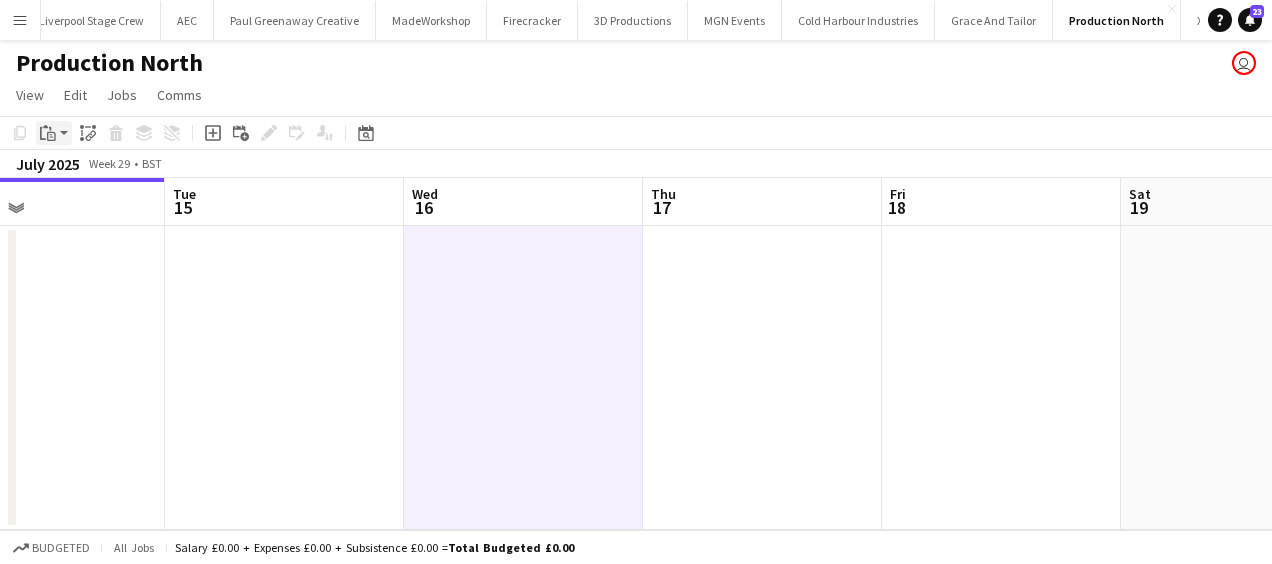 click on "Paste" 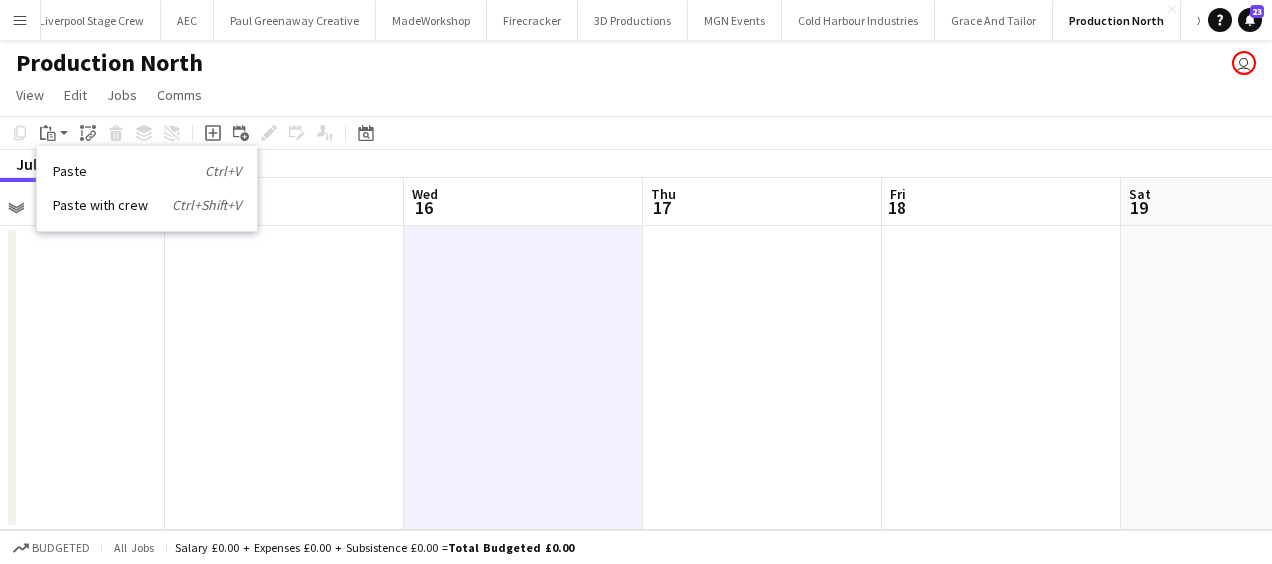 click on "Paste   Ctrl+V" at bounding box center (147, 171) 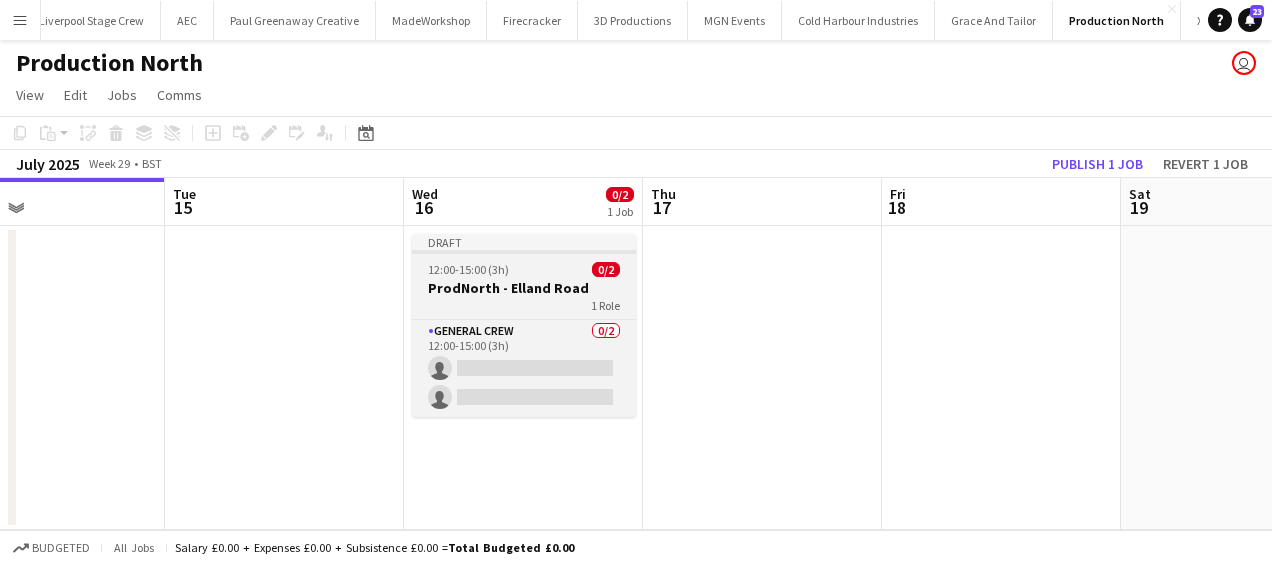 click on "Draft   12:00-15:00 (3h)    0/2   ProdNorth - Elland Road   1 Role   General Crew   0/2   12:00-15:00 (3h)
single-neutral-actions
single-neutral-actions" at bounding box center (524, 325) 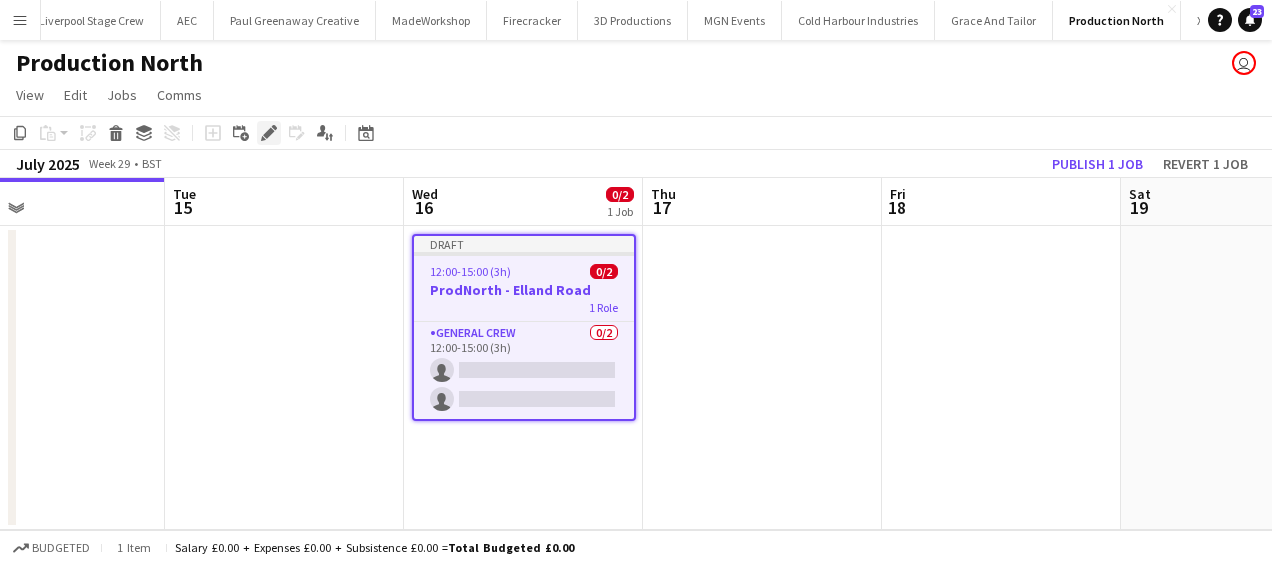 click 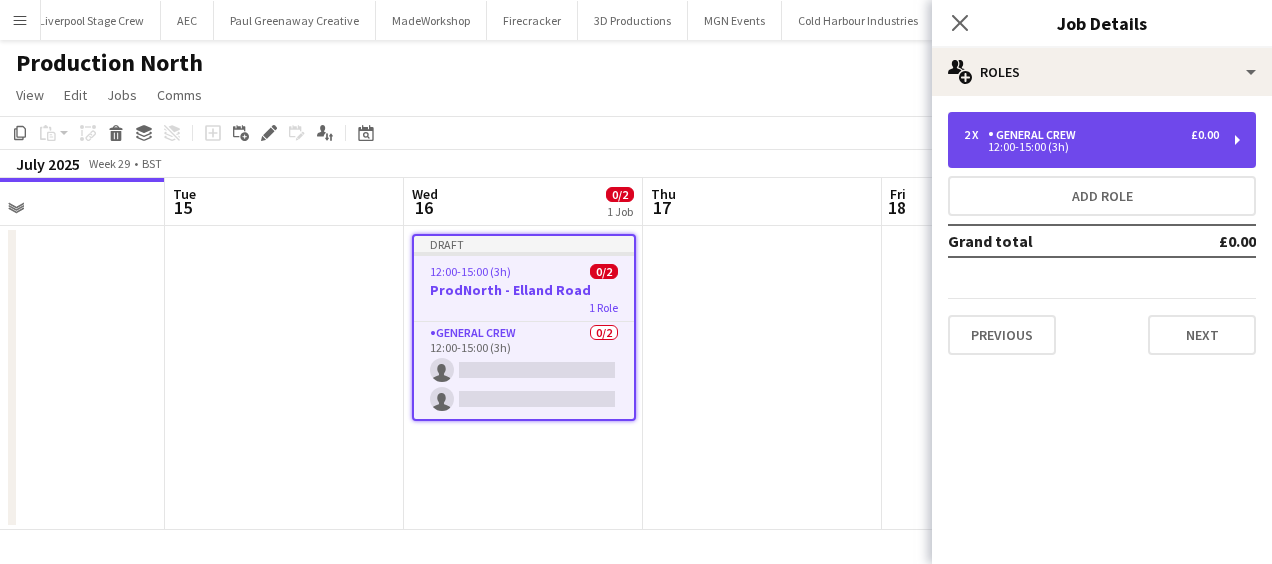 click on "12:00-15:00 (3h)" at bounding box center (1091, 147) 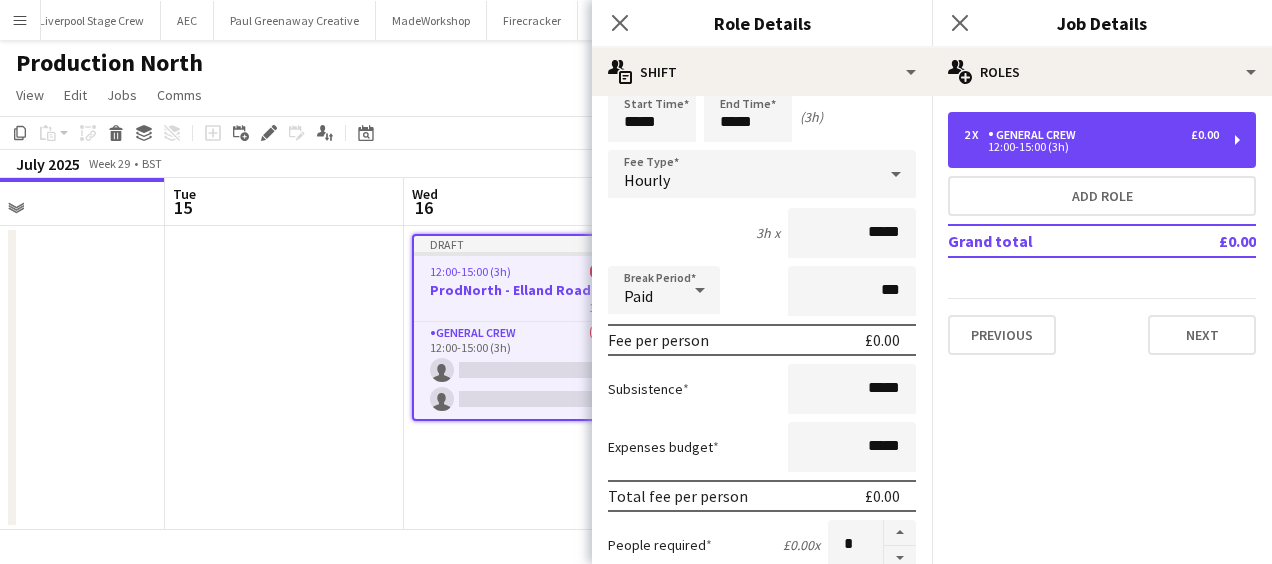 scroll, scrollTop: 200, scrollLeft: 0, axis: vertical 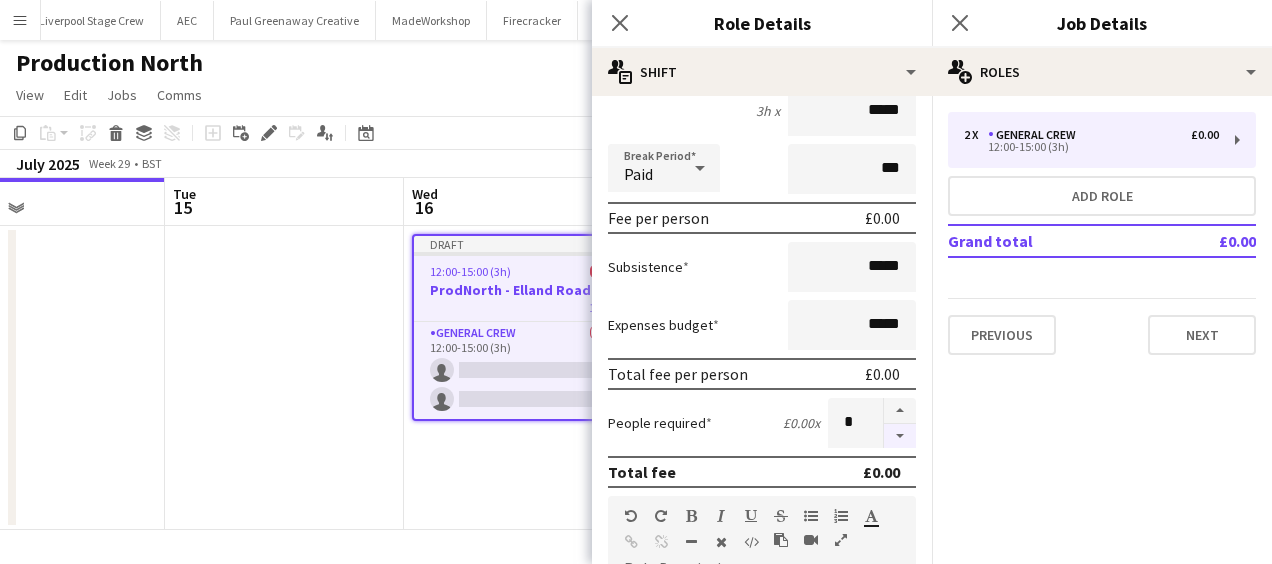 click at bounding box center (900, 436) 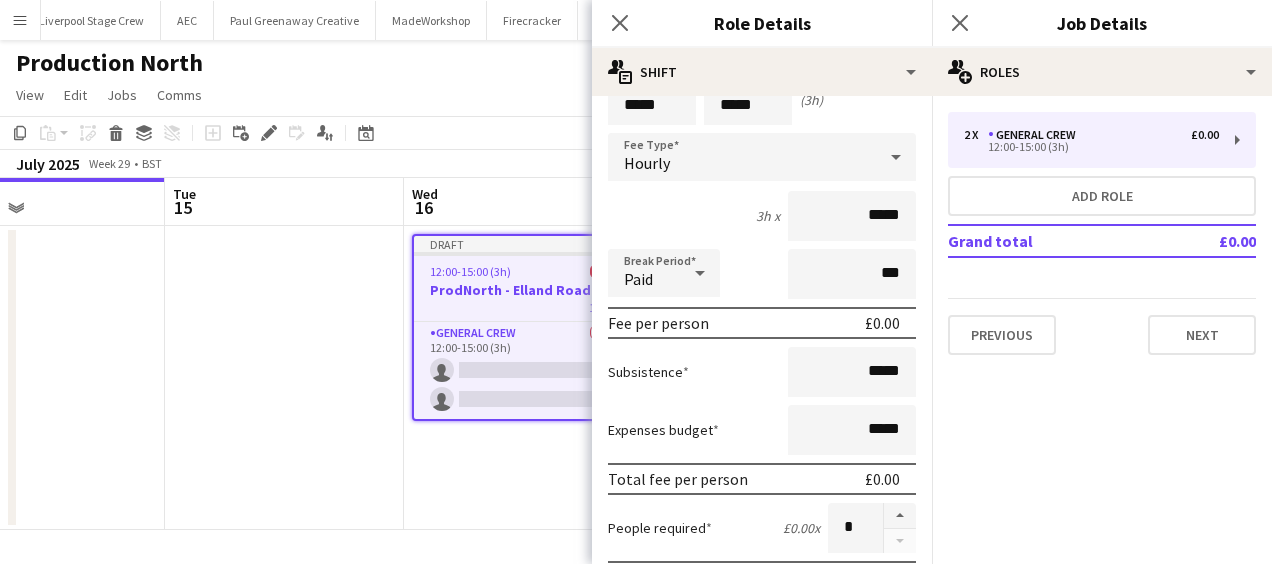scroll, scrollTop: 0, scrollLeft: 0, axis: both 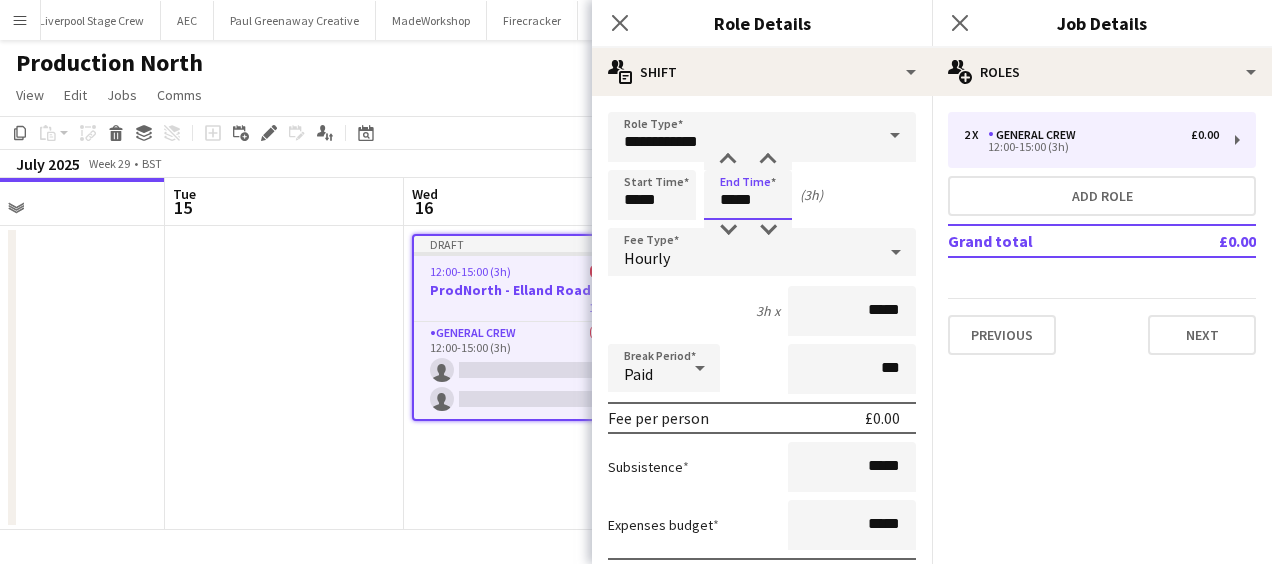 drag, startPoint x: 736, startPoint y: 201, endPoint x: 646, endPoint y: 205, distance: 90.088844 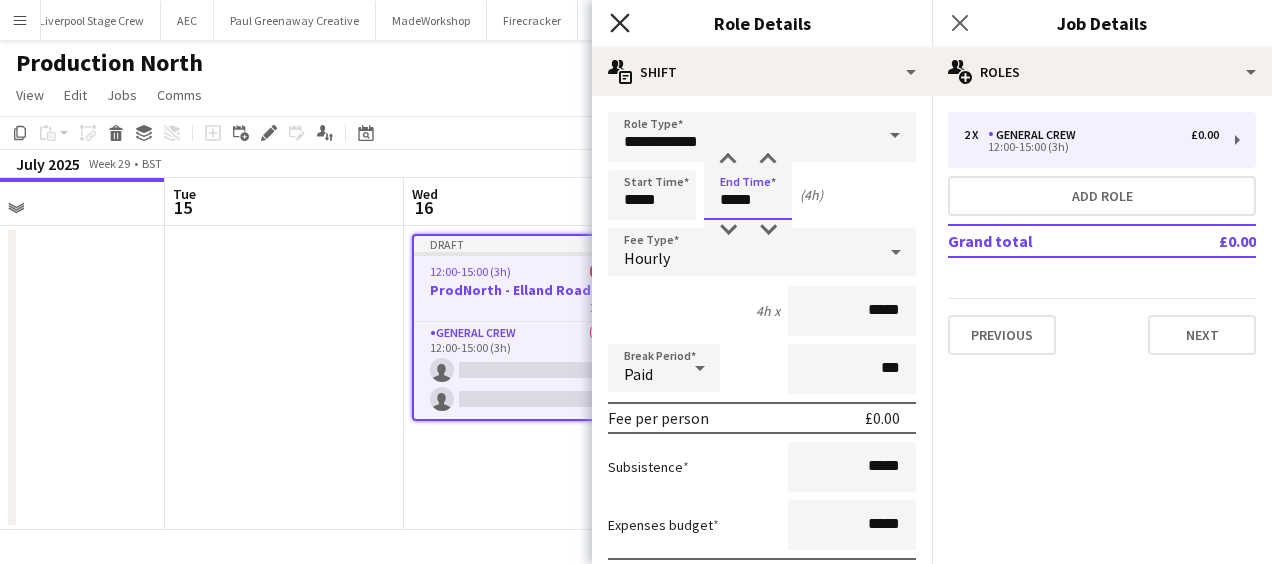 type on "*****" 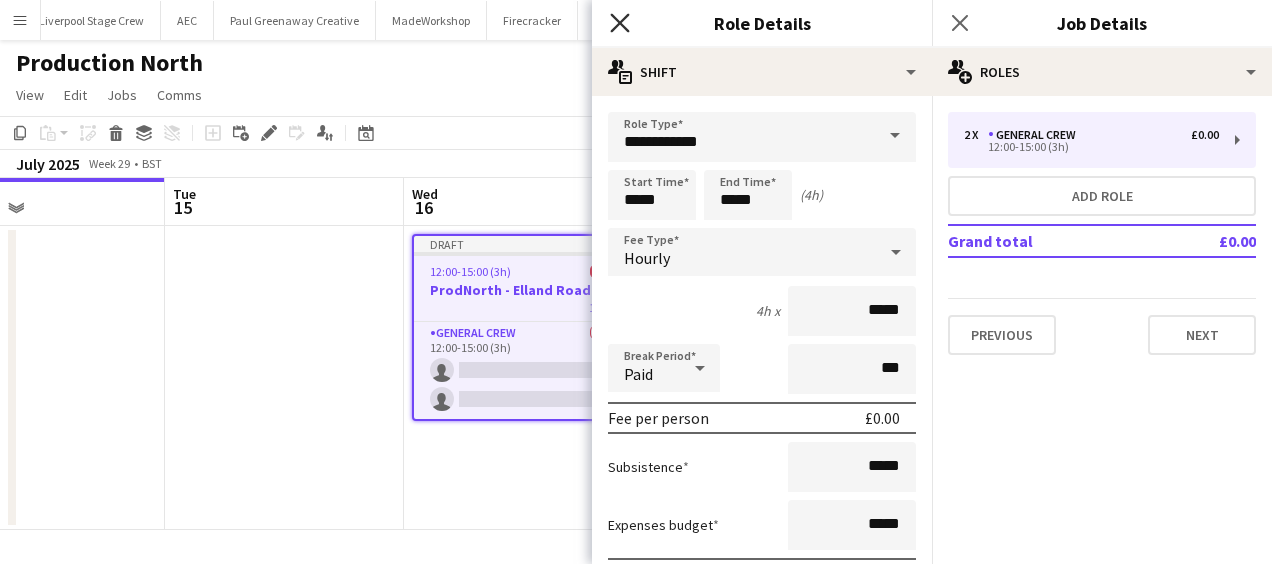 click on "Close pop-in" 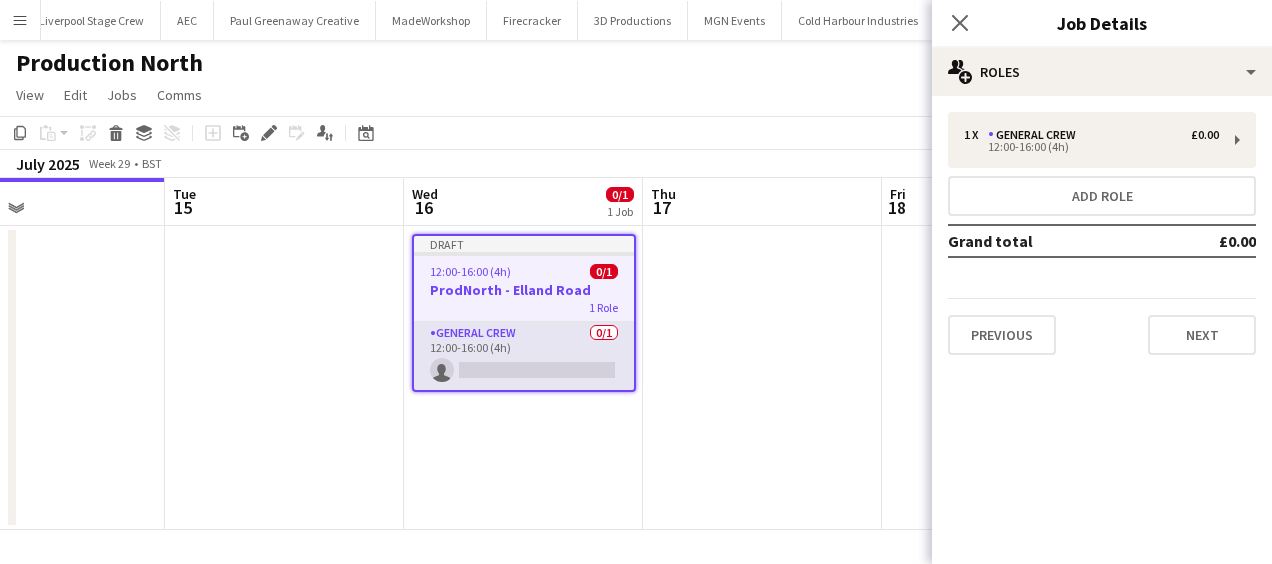 click on "General Crew   0/1   12:00-16:00 (4h)
single-neutral-actions" at bounding box center [524, 356] 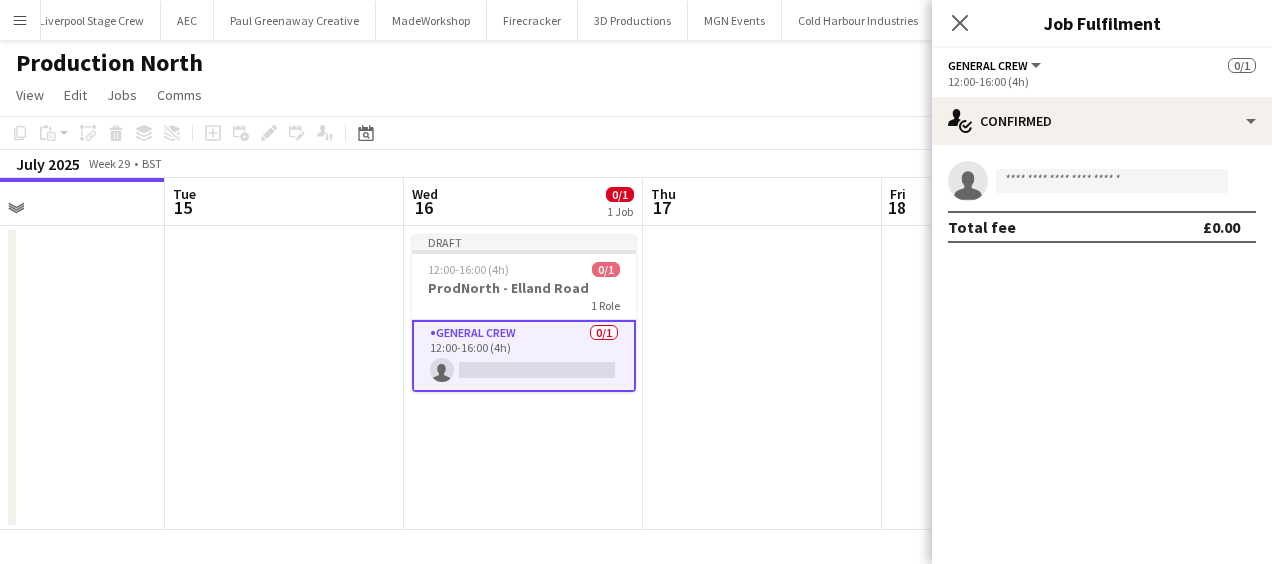 click on "single-neutral-actions" at bounding box center [1102, 181] 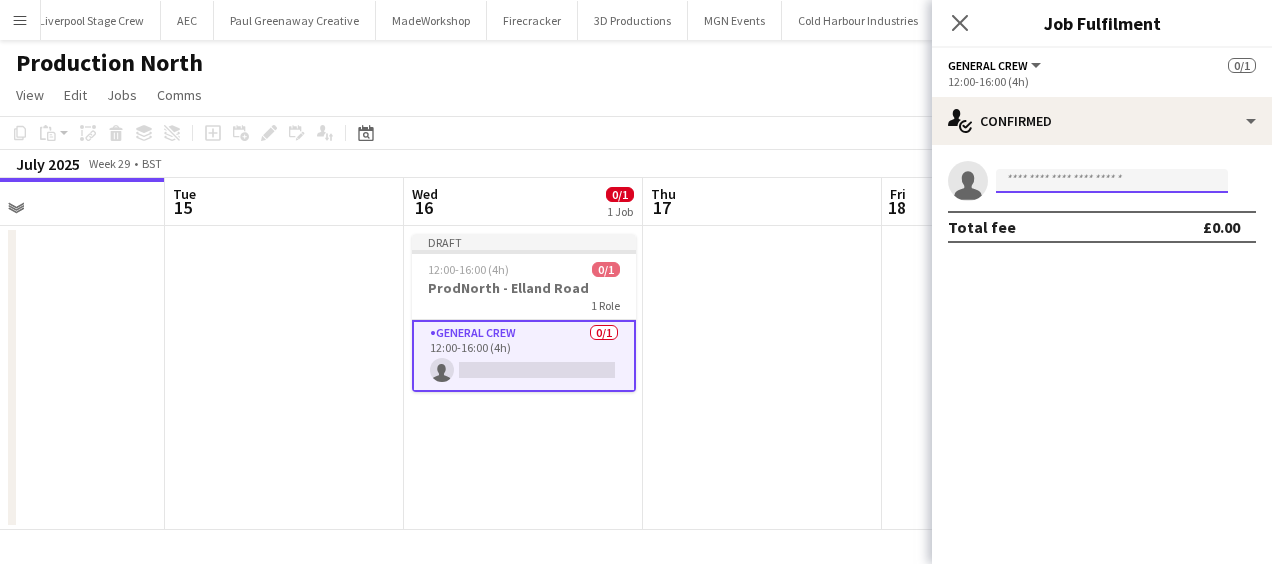 click at bounding box center (1112, 181) 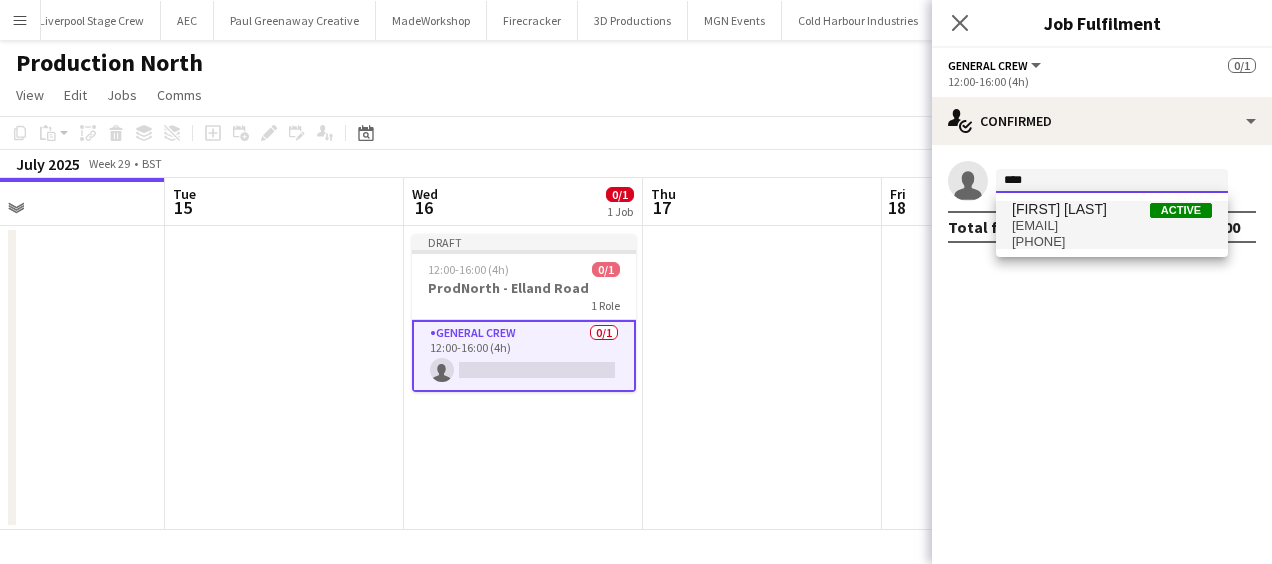 type on "****" 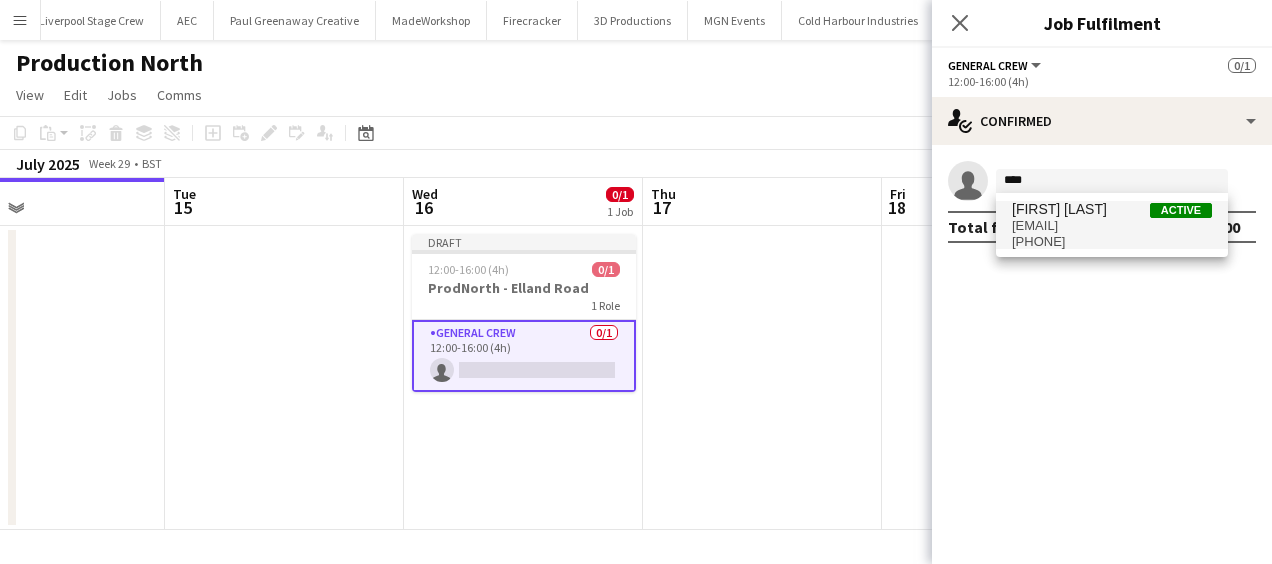 click on "Antonio Aiken  Active" at bounding box center [1112, 209] 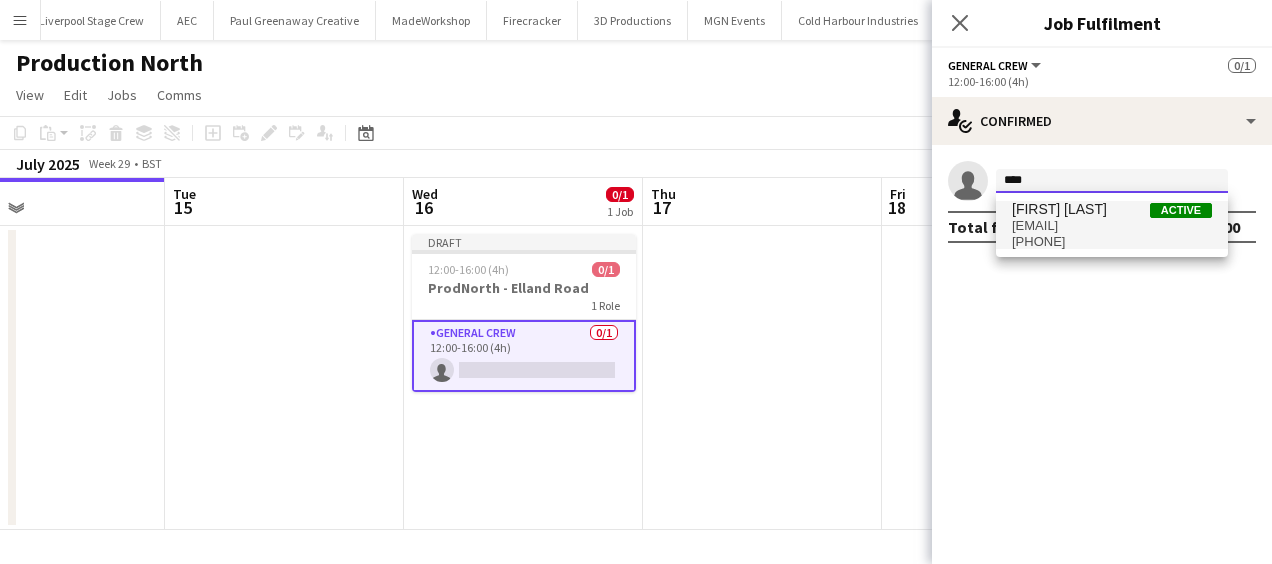 type 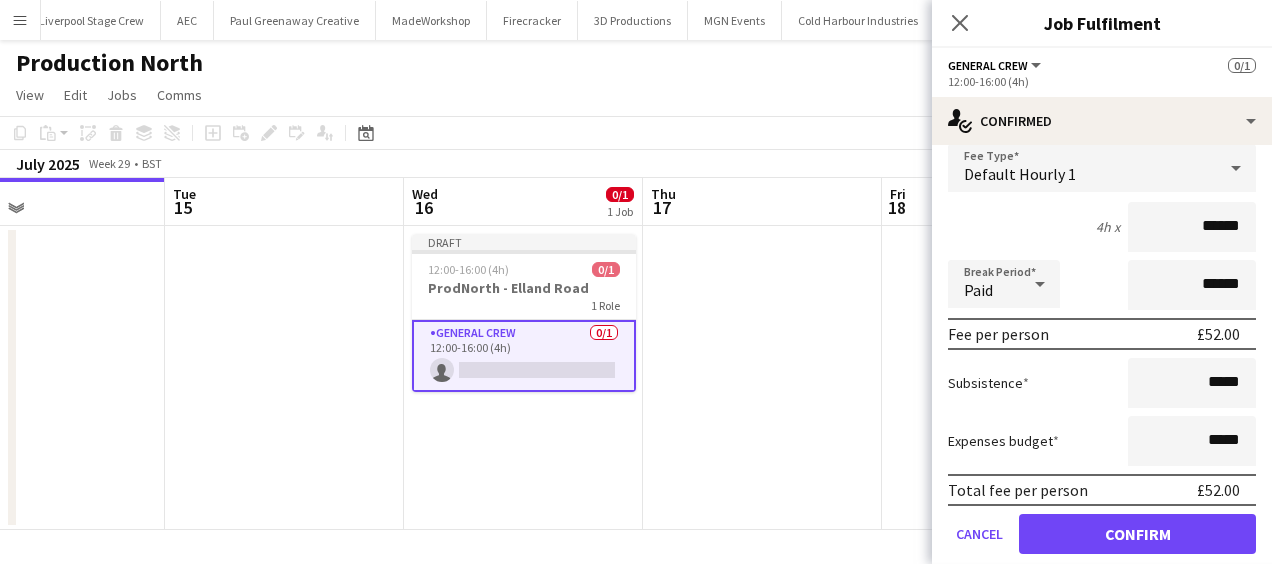 scroll, scrollTop: 148, scrollLeft: 0, axis: vertical 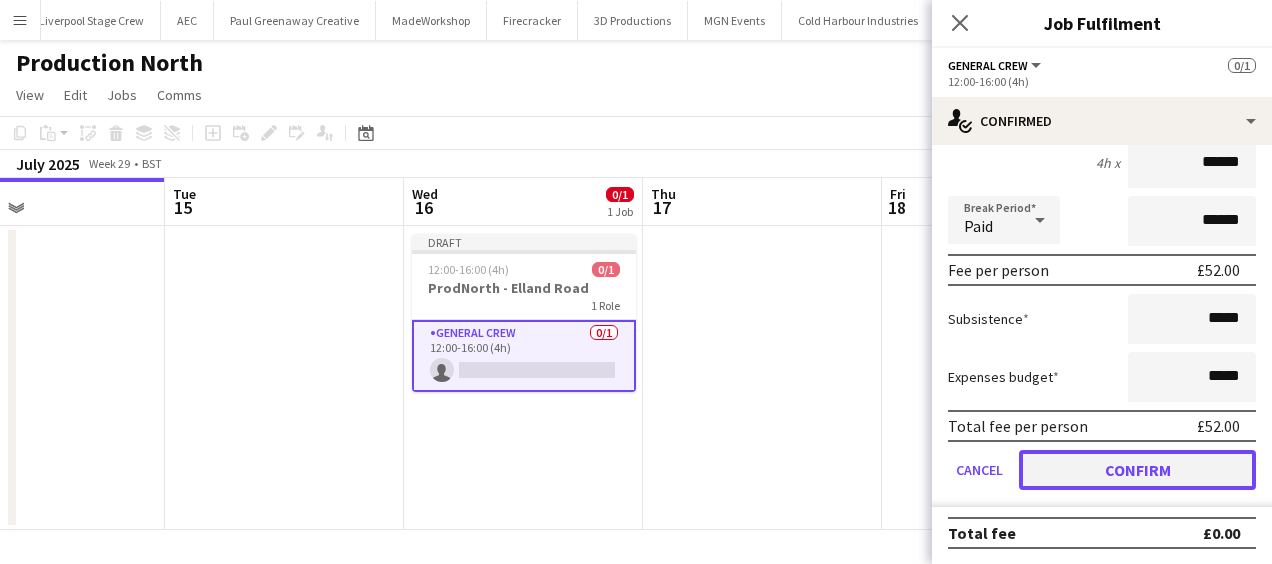 click on "Confirm" at bounding box center [1137, 470] 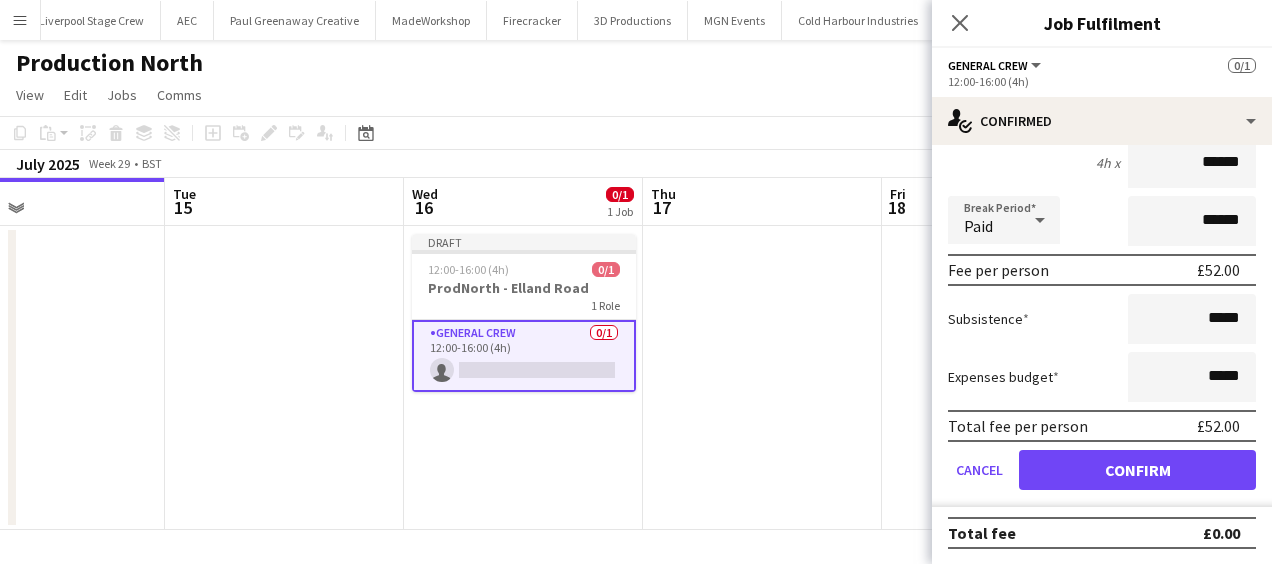 scroll, scrollTop: 0, scrollLeft: 0, axis: both 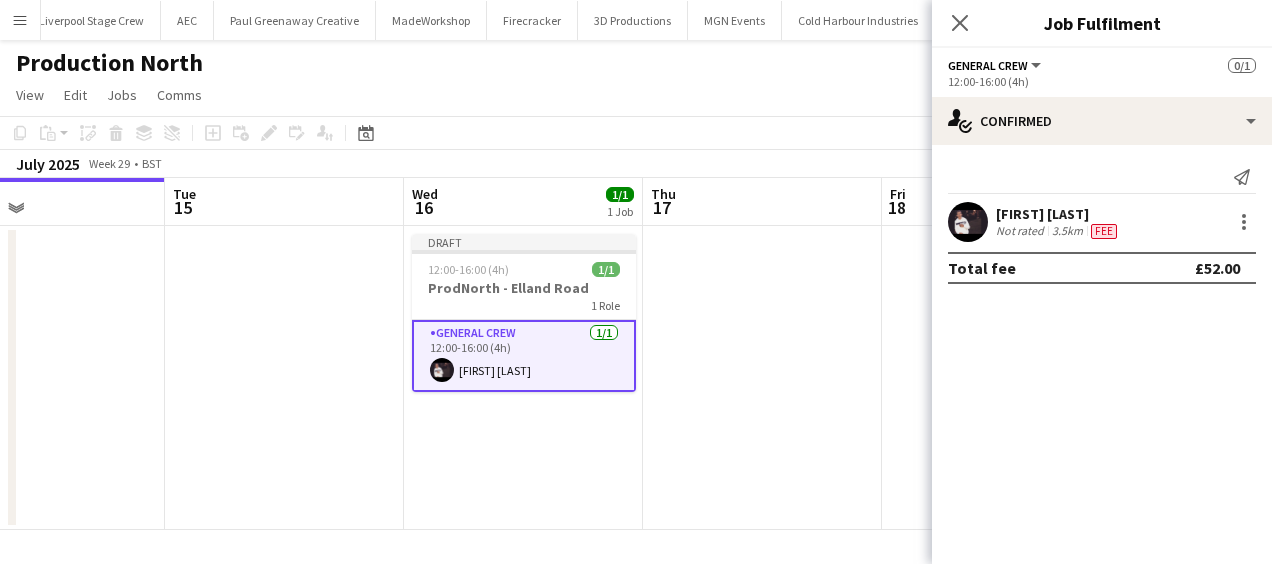 click at bounding box center [762, 378] 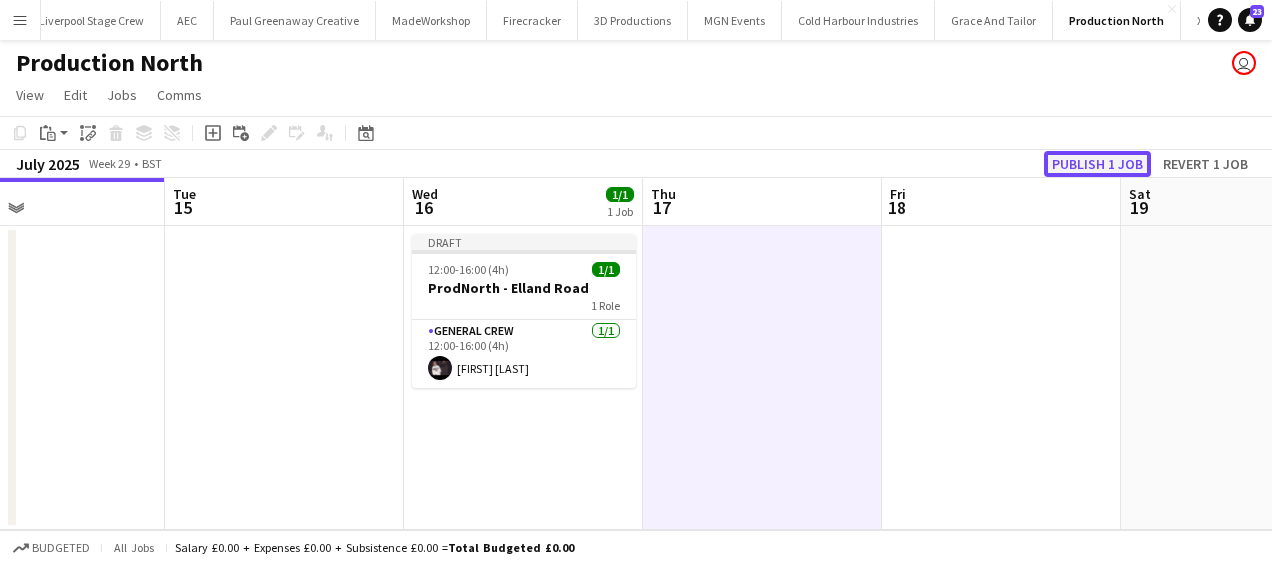 click on "Publish 1 job" 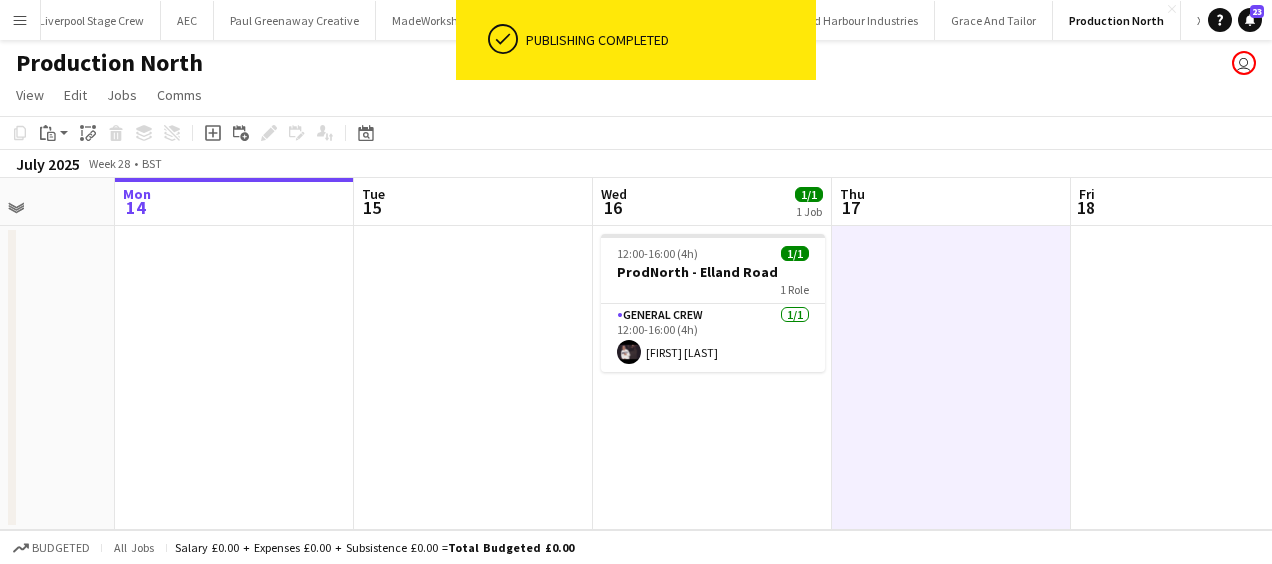 scroll, scrollTop: 0, scrollLeft: 479, axis: horizontal 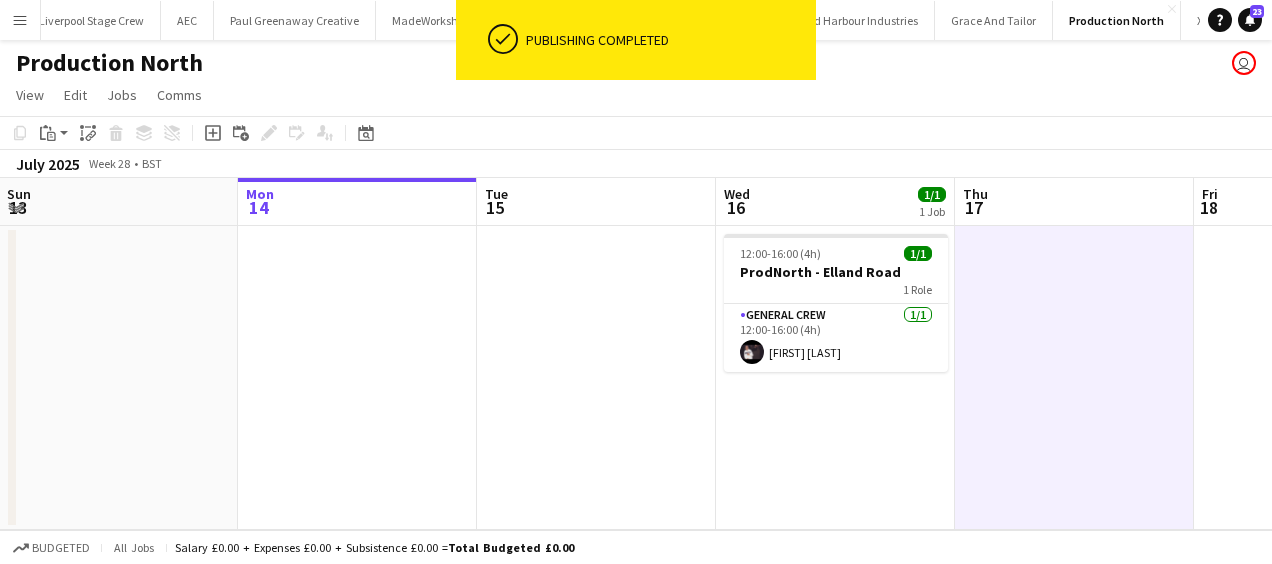 drag, startPoint x: 350, startPoint y: 422, endPoint x: 661, endPoint y: 428, distance: 311.05786 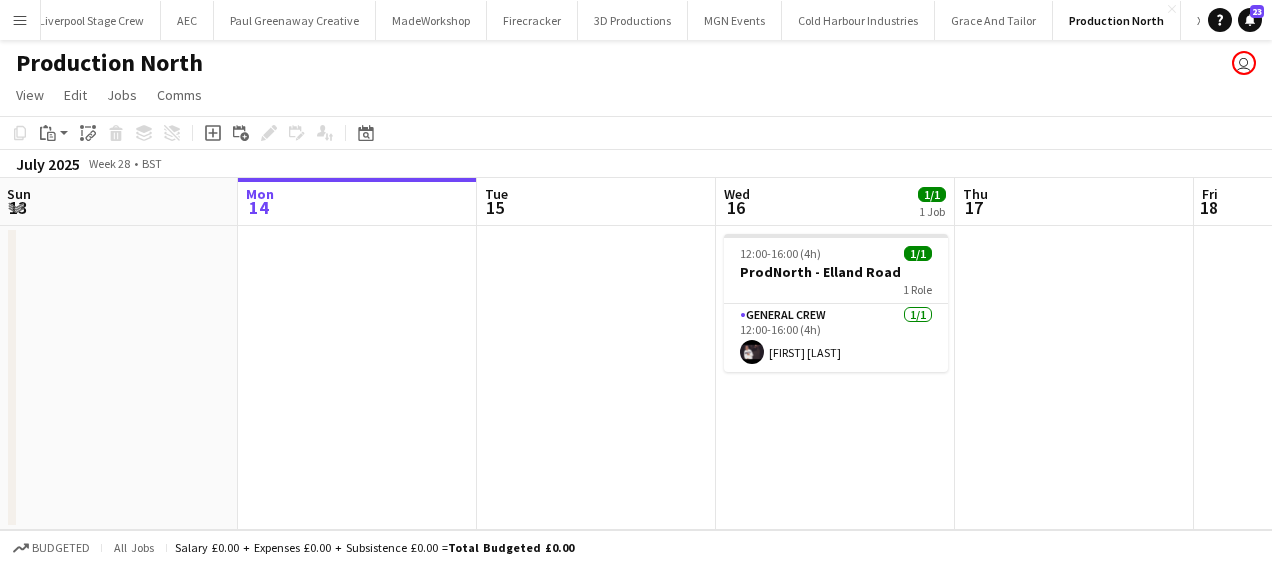 scroll, scrollTop: 0, scrollLeft: 593, axis: horizontal 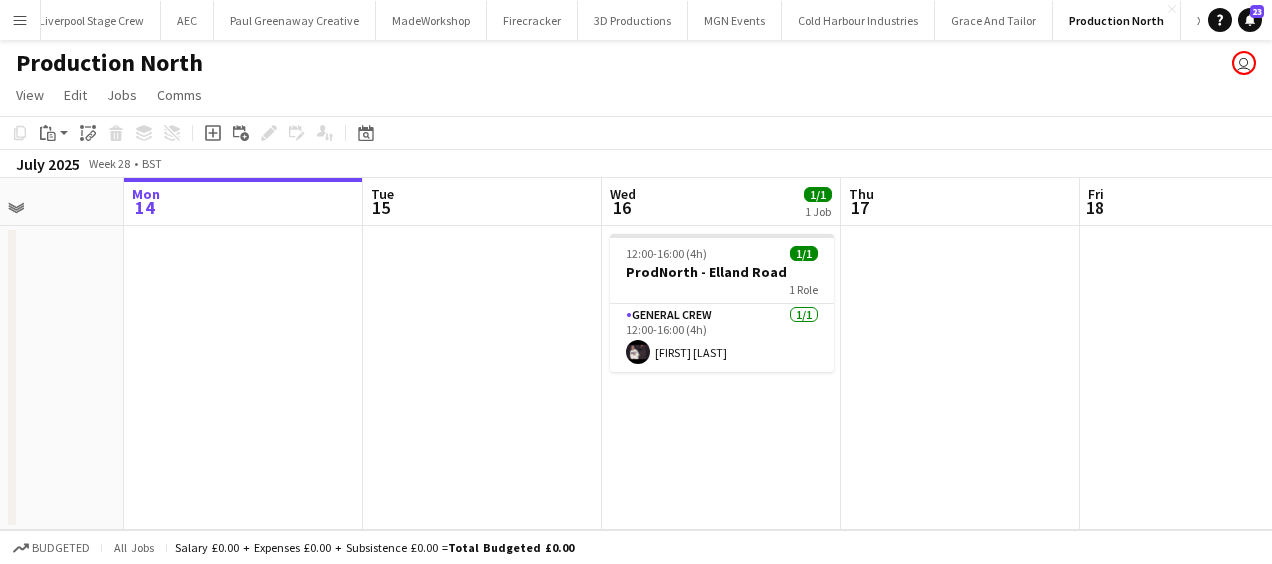 click on "Fri   11   Sat   12   Sun   13   Mon   14   Tue   15   Wed   16   1/1   1 Job   Thu   17   Fri   18   Sat   19   Sun   20   Mon   21      12:00-16:00 (4h)    1/1   ProdNorth - Elland Road   1 Role   General Crew   1/1   12:00-16:00 (4h)
Antonio Aiken" at bounding box center [636, 354] 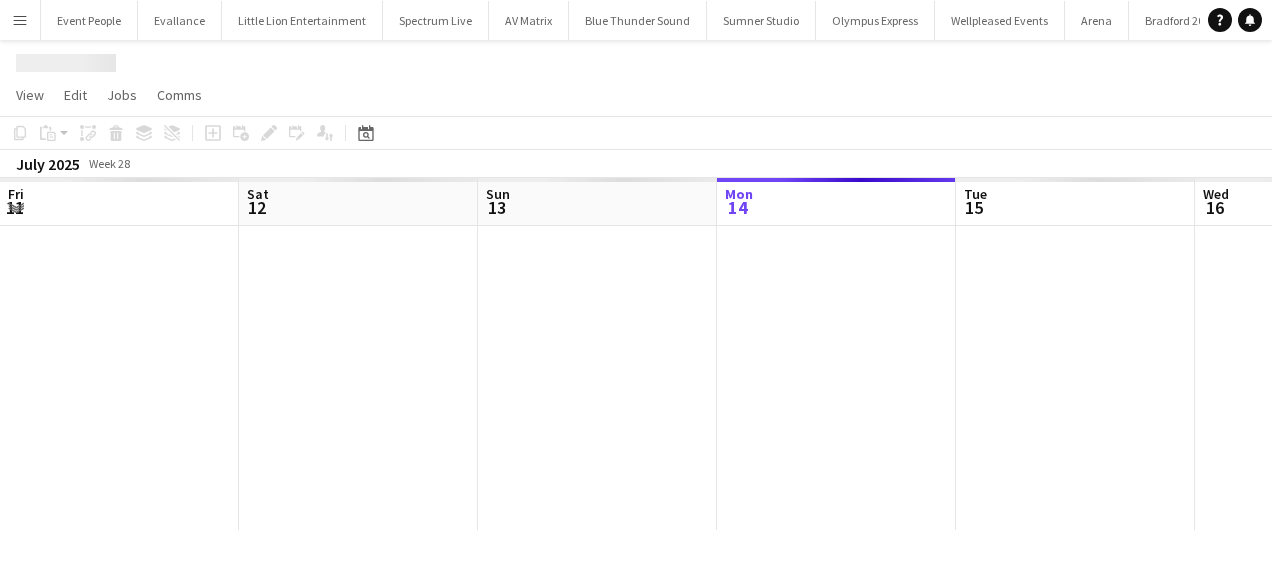 scroll, scrollTop: 0, scrollLeft: 0, axis: both 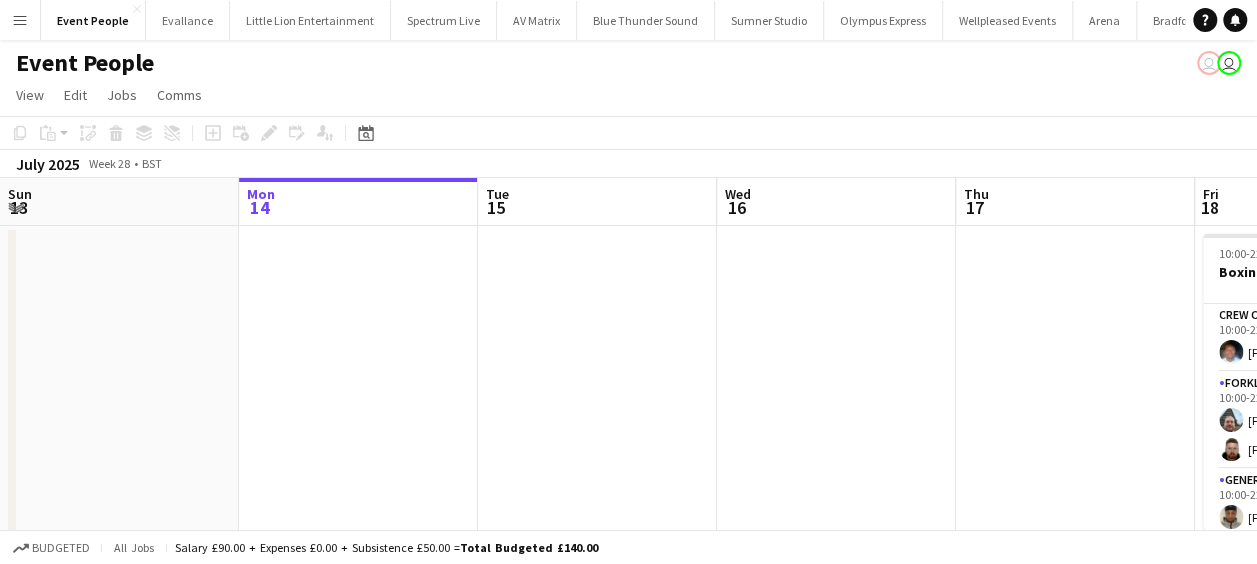 click on "Menu" at bounding box center (20, 20) 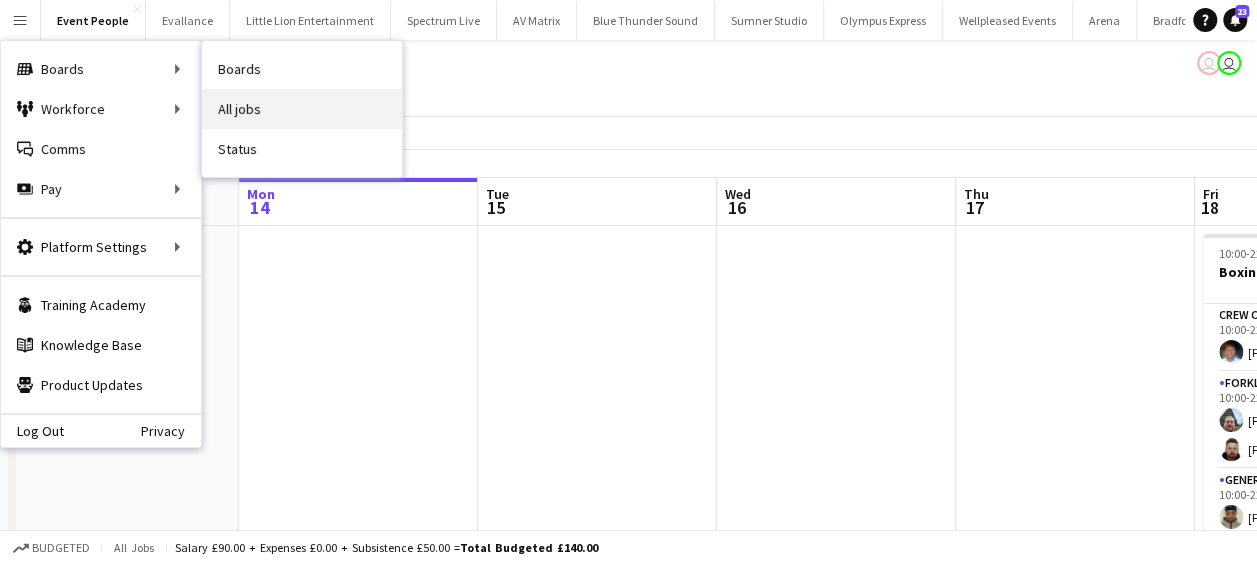 click on "All jobs" at bounding box center (302, 109) 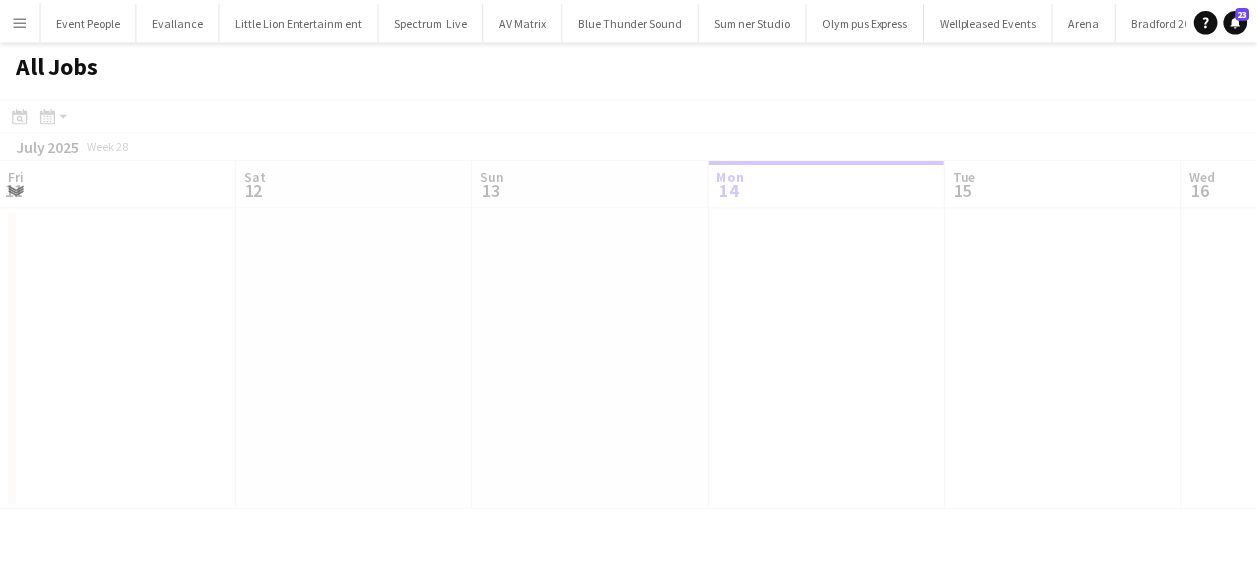 scroll, scrollTop: 0, scrollLeft: 478, axis: horizontal 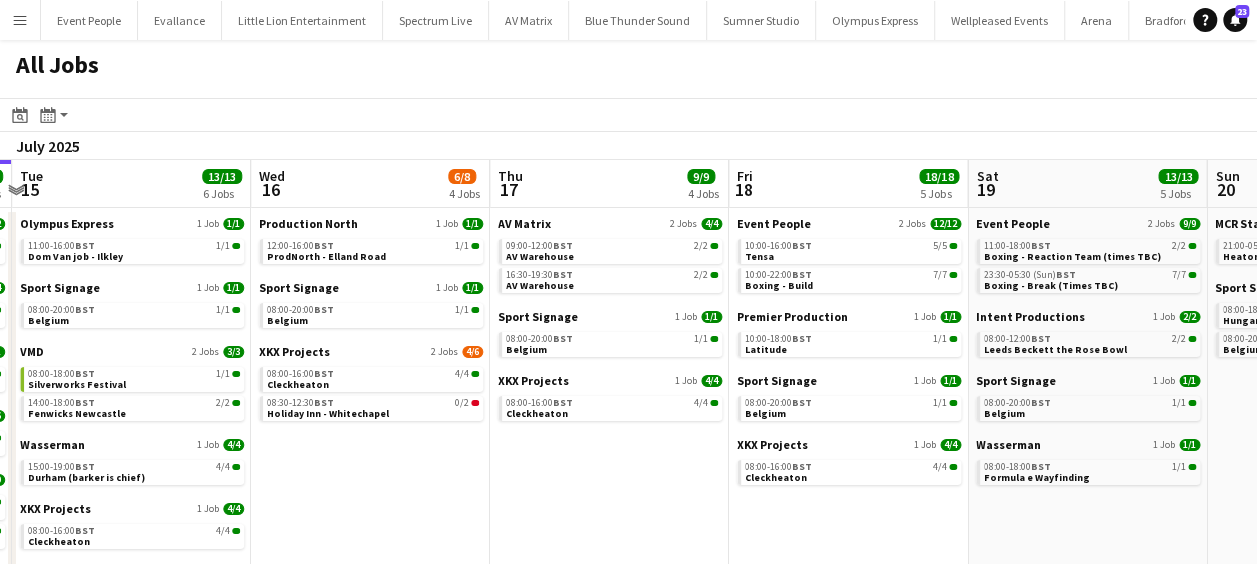 drag, startPoint x: 754, startPoint y: 379, endPoint x: 301, endPoint y: 346, distance: 454.2004 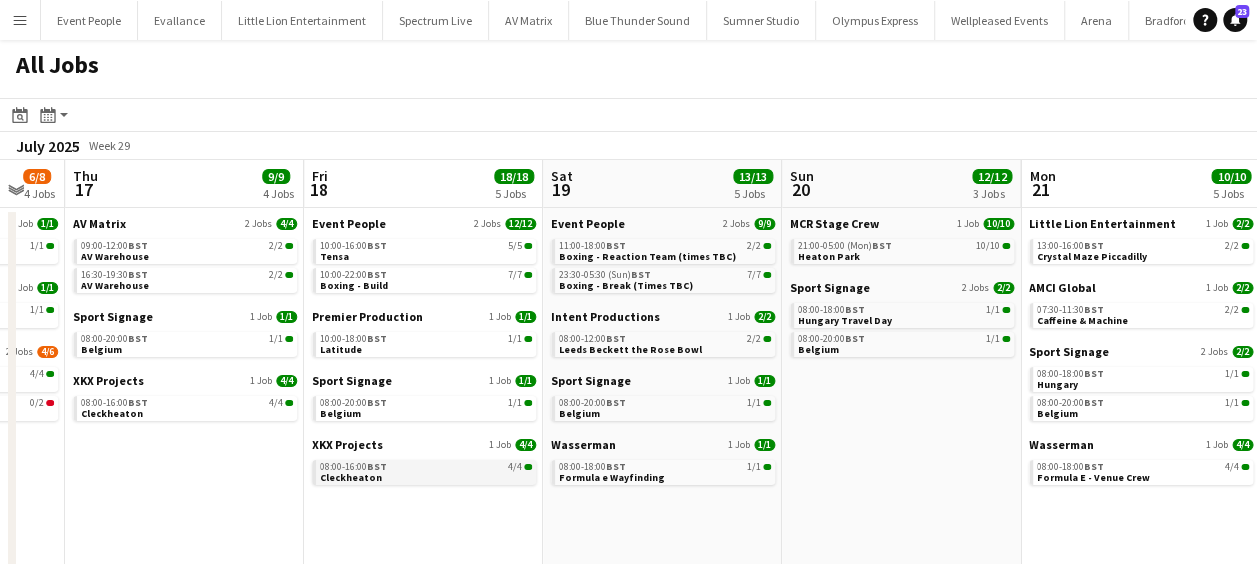 drag, startPoint x: 647, startPoint y: 471, endPoint x: 322, endPoint y: 460, distance: 325.1861 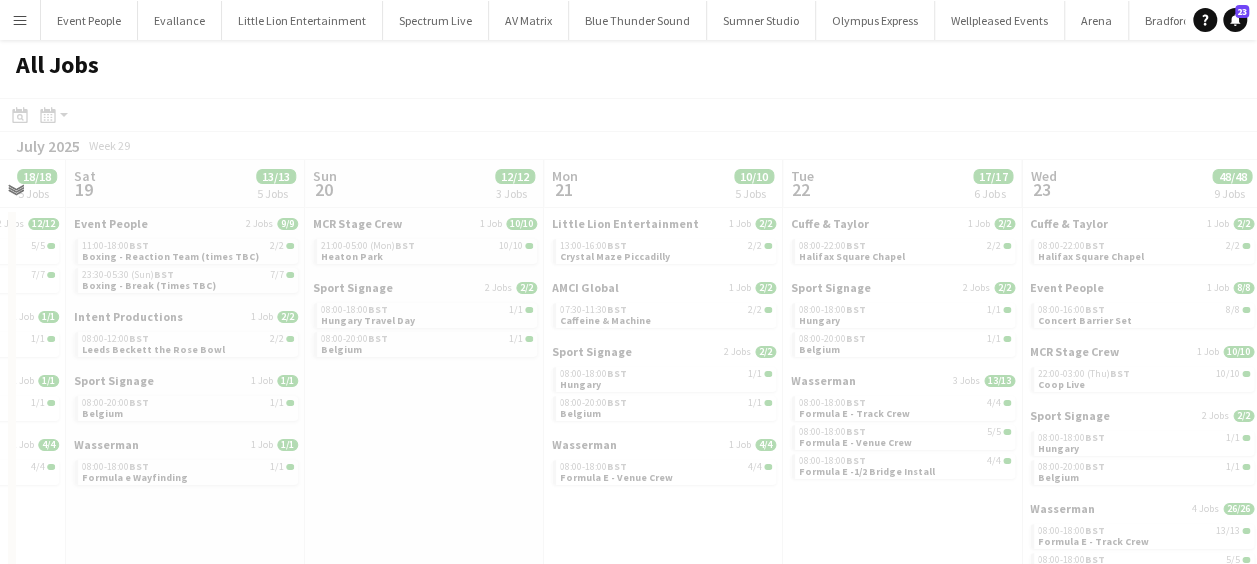 scroll, scrollTop: 0, scrollLeft: 600, axis: horizontal 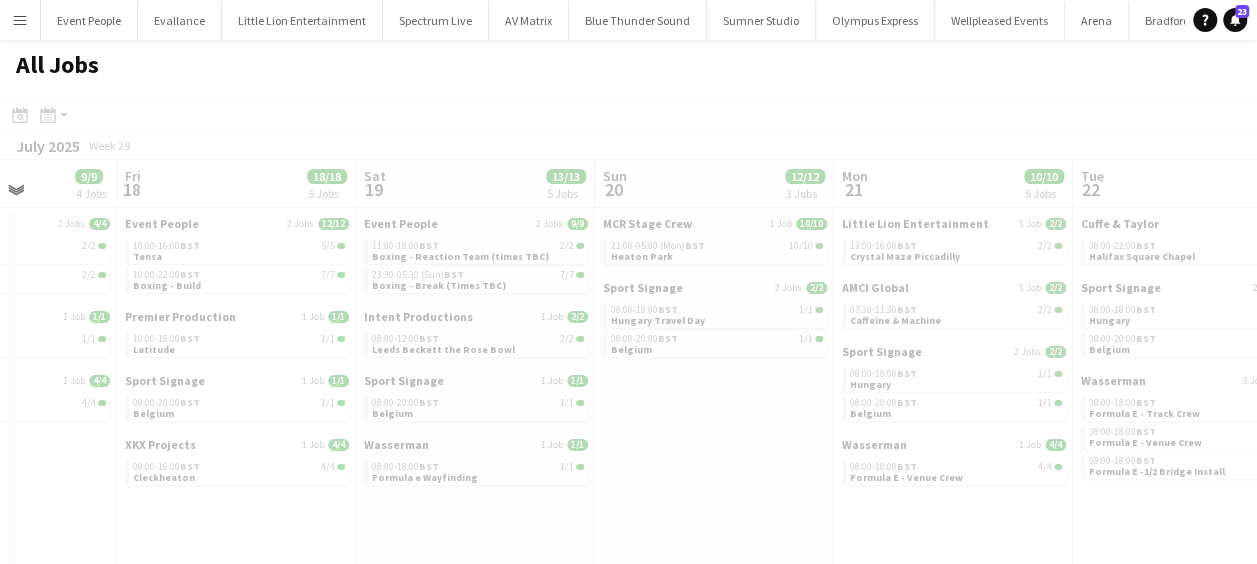 click on "Olympus Express   1 Job   1/1   11:00-16:00    BST   1/1   Dom Van job - Ilkley   Sport Signage   1 Job   1/1   08:00-20:00    BST   1/1   Belgium   VMD" 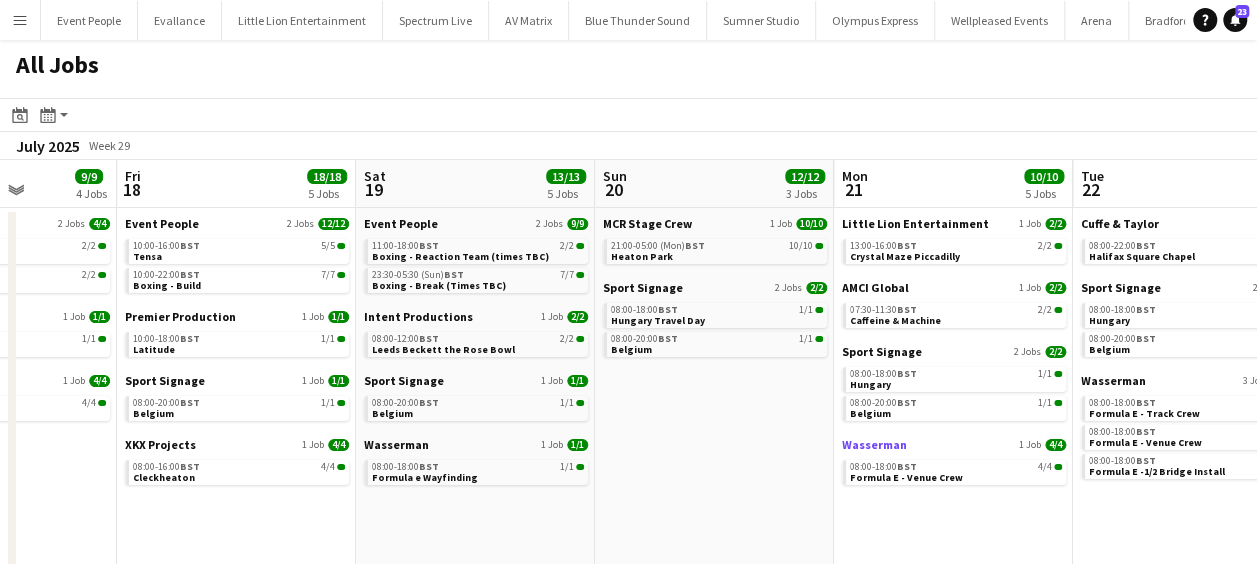 click on "Wasserman" at bounding box center [874, 444] 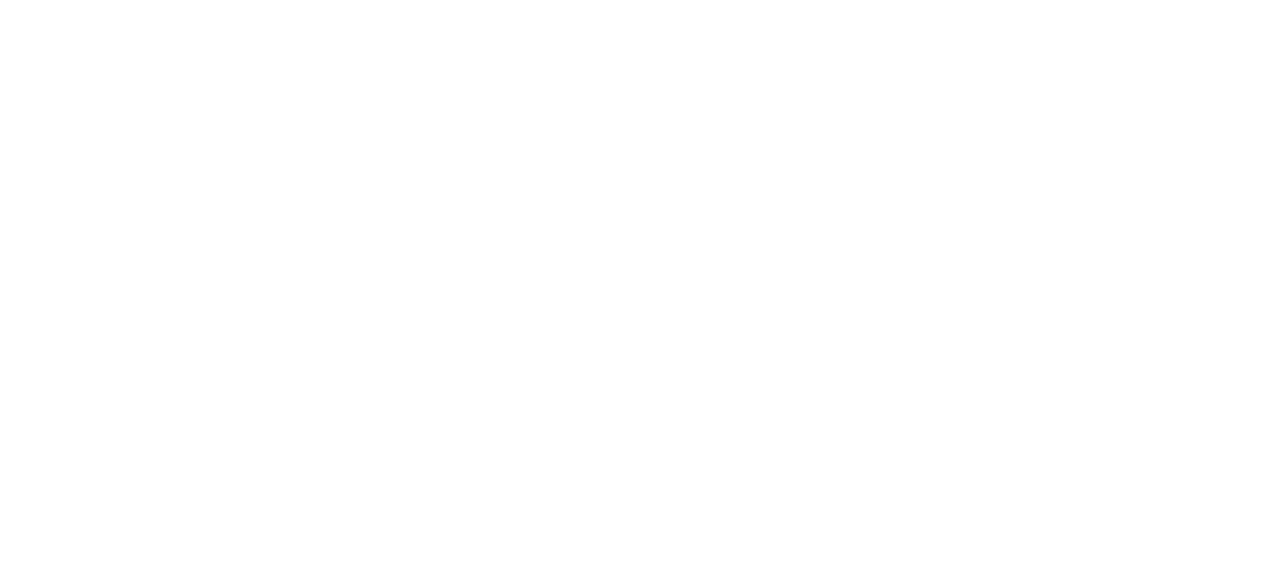 scroll, scrollTop: 0, scrollLeft: 0, axis: both 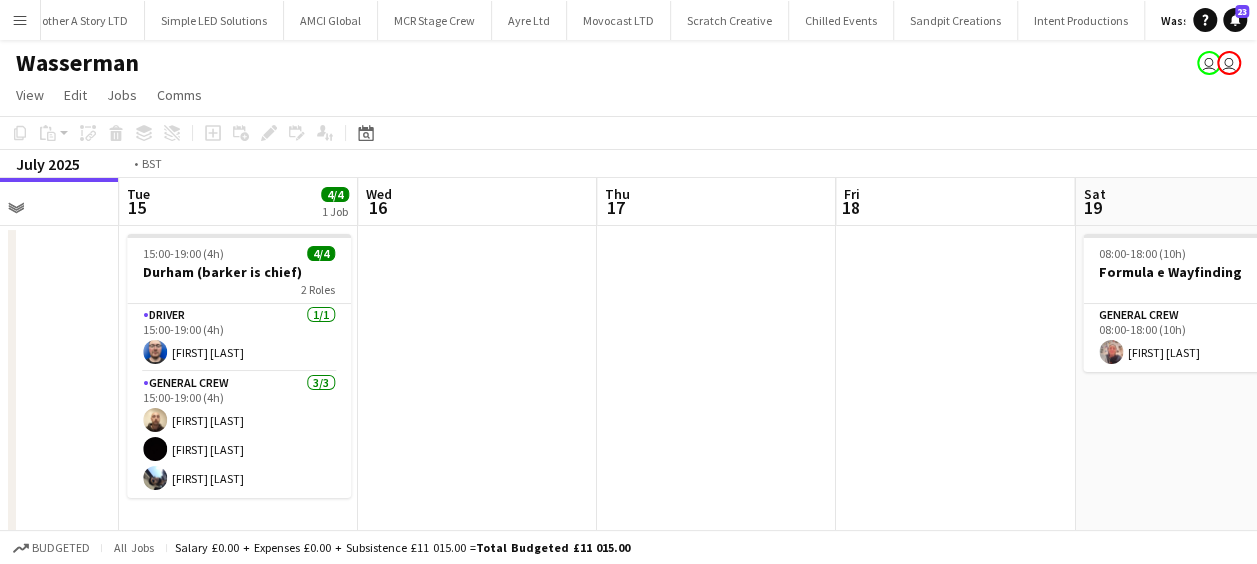 drag, startPoint x: 1179, startPoint y: 356, endPoint x: 714, endPoint y: 358, distance: 465.0043 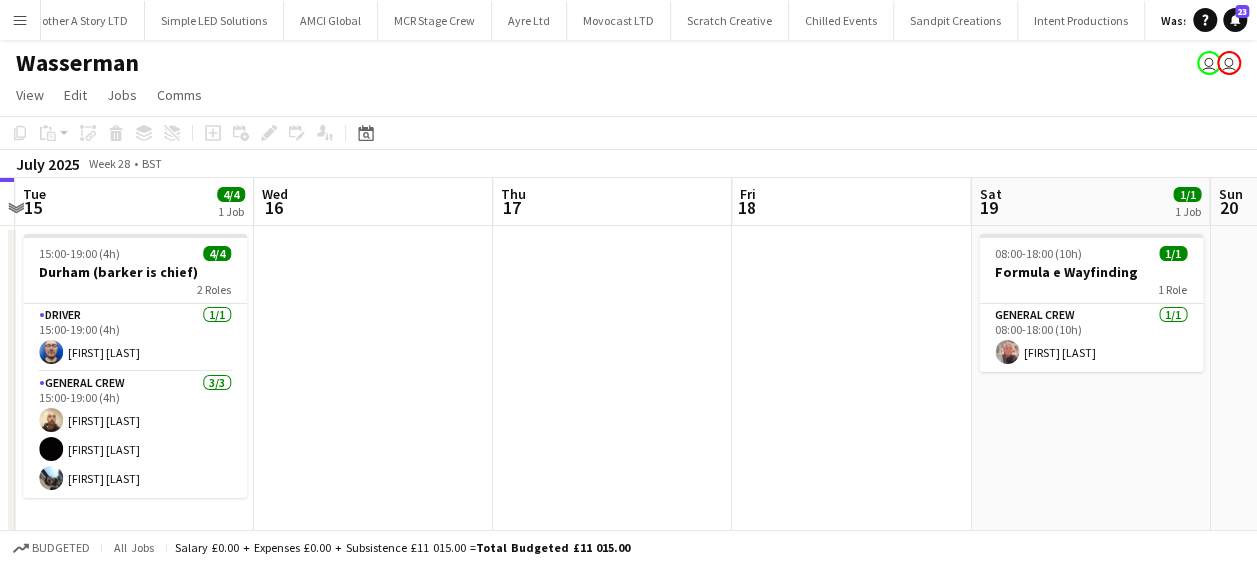 drag, startPoint x: 712, startPoint y: 338, endPoint x: 617, endPoint y: 338, distance: 95 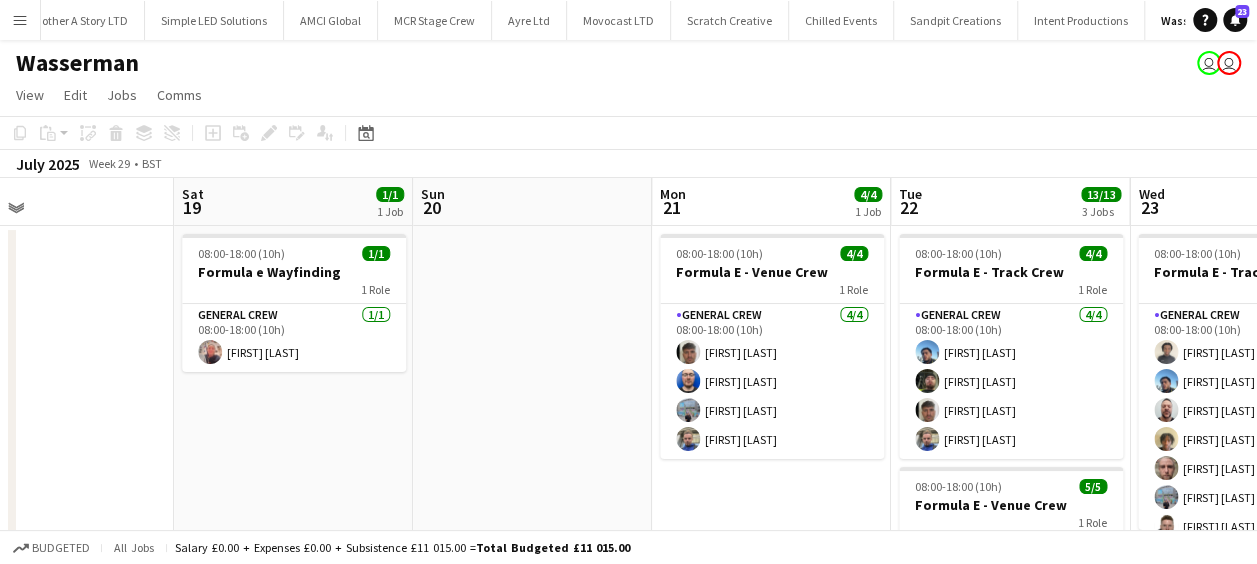 drag, startPoint x: 806, startPoint y: 375, endPoint x: 574, endPoint y: 395, distance: 232.86047 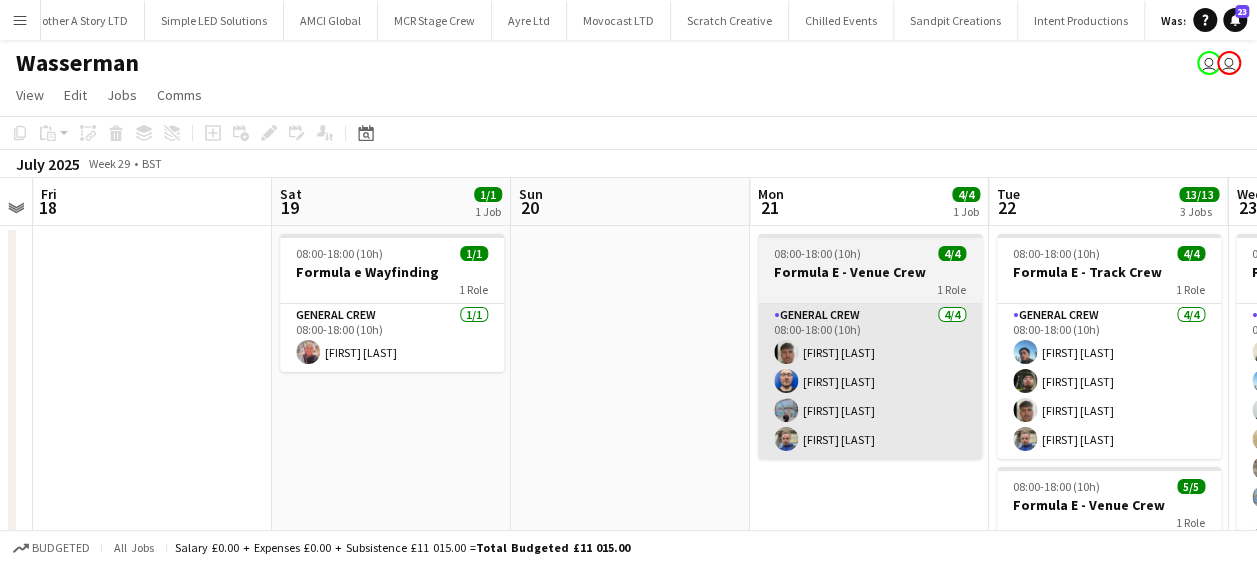 drag, startPoint x: 621, startPoint y: 384, endPoint x: 414, endPoint y: 378, distance: 207.08694 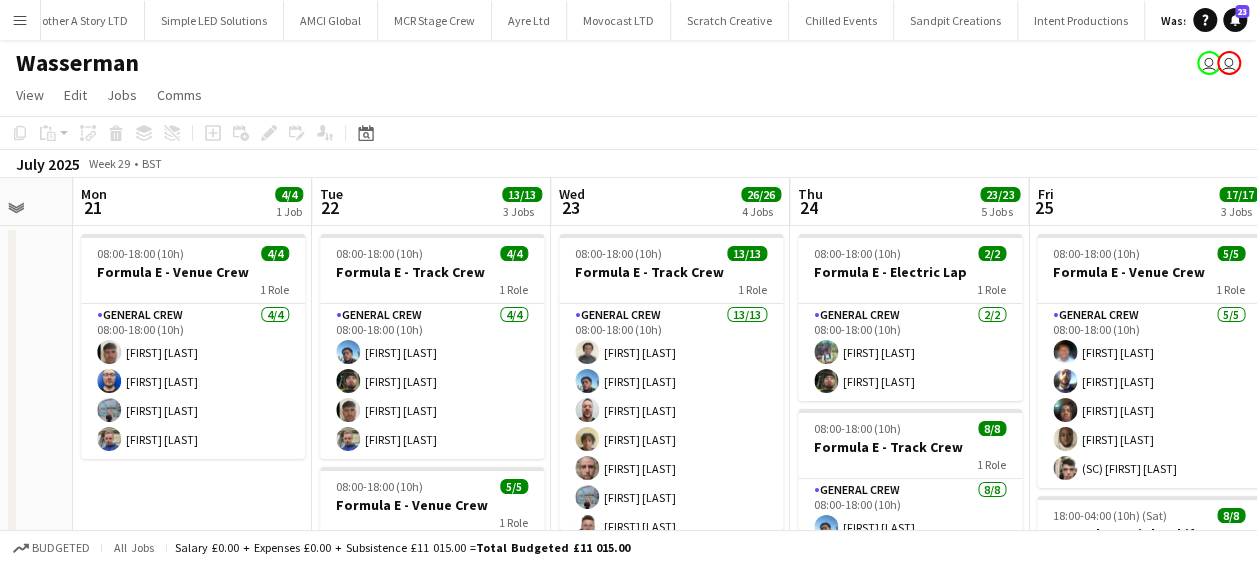 scroll, scrollTop: 0, scrollLeft: 884, axis: horizontal 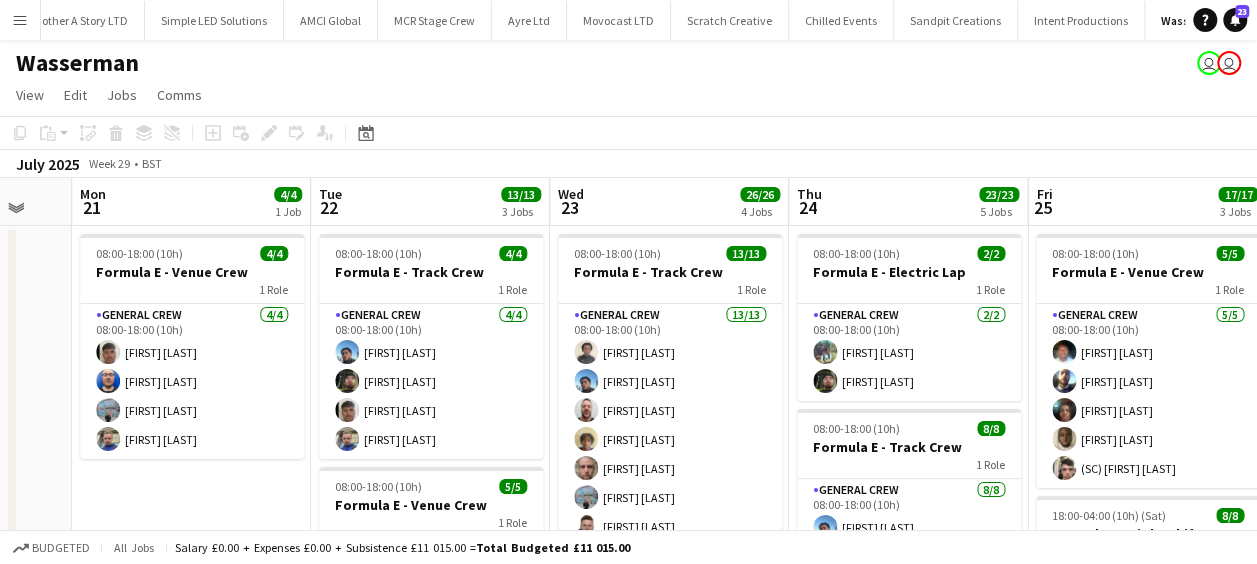drag, startPoint x: 448, startPoint y: 347, endPoint x: 281, endPoint y: 326, distance: 168.31519 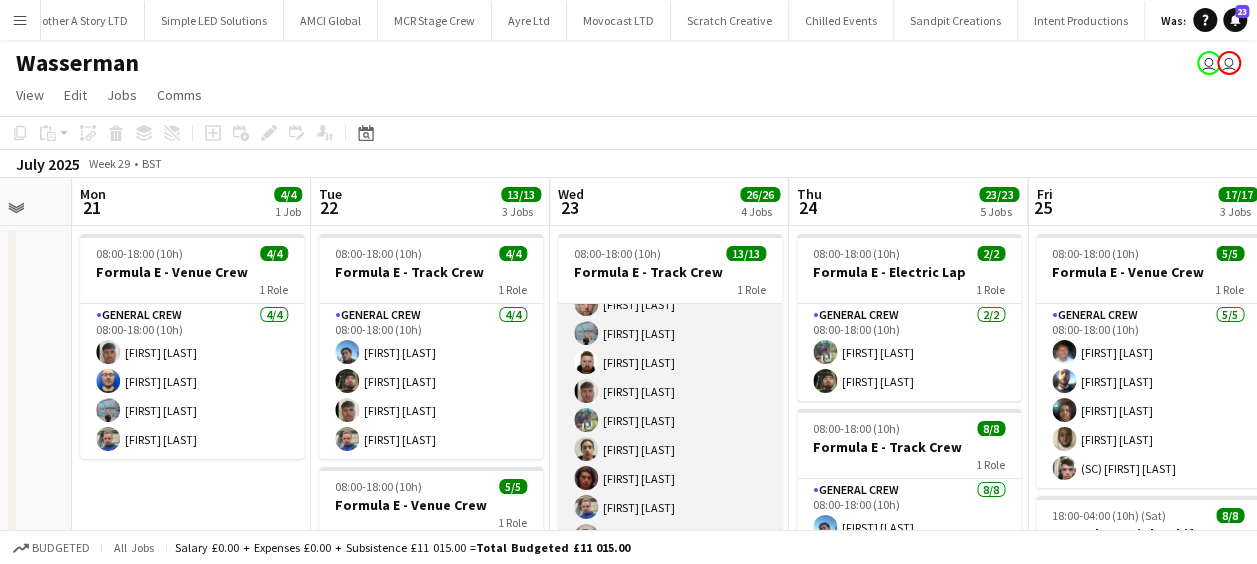 scroll, scrollTop: 189, scrollLeft: 0, axis: vertical 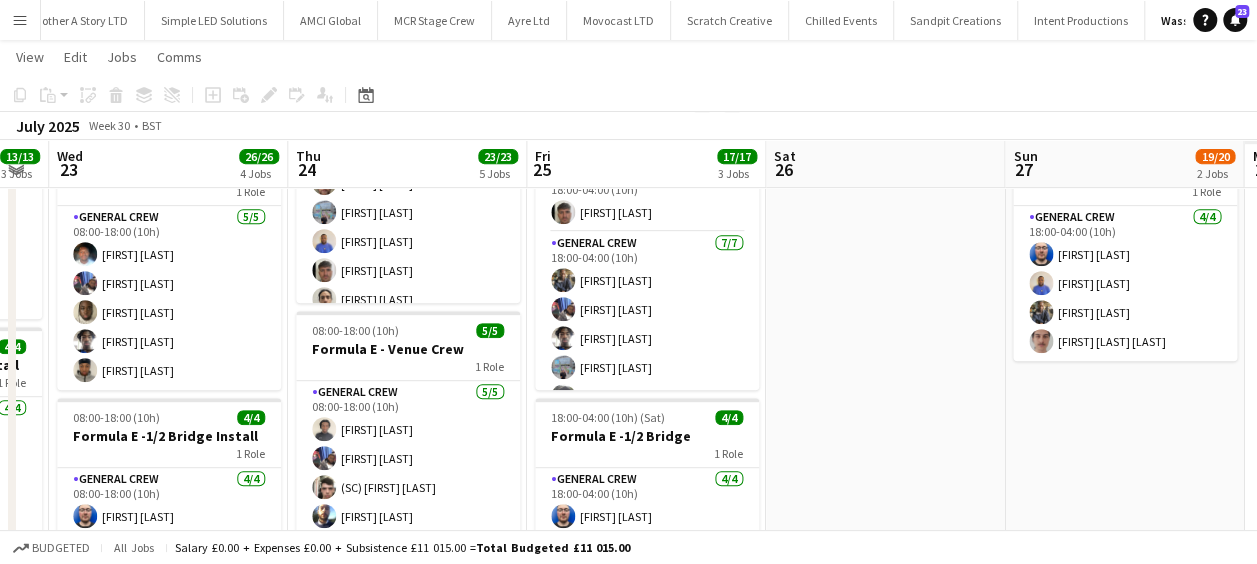 click on "Sat   19   1/1   1 Job   Sun   20   Mon   21   4/4   1 Job   Tue   22   13/13   3 Jobs   Wed   23   26/26   4 Jobs   Thu   24   23/23   5 Jobs   Fri   25   17/17   3 Jobs   Sat   26   Sun   27   19/20   2 Jobs   Mon   28   Tue   29      08:00-18:00 (10h)    1/1   Formula e Wayfinding   1 Role   General Crew   1/1   08:00-18:00 (10h)
[FIRST] [LAST]     08:00-18:00 (10h)    4/4   Formula E - Venue Crew   1 Role   General Crew   4/4   08:00-18:00 (10h)
[FIRST] [LAST] [FIRST] [LAST] [FIRST] [LAST] [FIRST] [LAST]     08:00-18:00 (10h)    4/4   Formula E - Track Crew   1 Role   General Crew   4/4   08:00-18:00 (10h)
[FIRST] [LAST] [FIRST] [LAST] [FIRST] [LAST] [FIRST] [LAST]     08:00-18:00 (10h)    5/5   Formula E - Venue Crew   1 Role   General Crew   5/5   08:00-18:00 (10h)
[FIRST] [LAST] [FIRST] [LAST] [FIRST] [LAST] [FIRST] [LAST] [FIRST] [LAST]     08:00-18:00 (10h)    4/4   Formula E -1/2 Bridge Install   1 Role   General Crew   4/4   08:00-18:00 (10h)
[FIRST] [LAST] [FIRST] [LAST] [FIRST] [LAST] [FIRST] [LAST]" at bounding box center (628, 413) 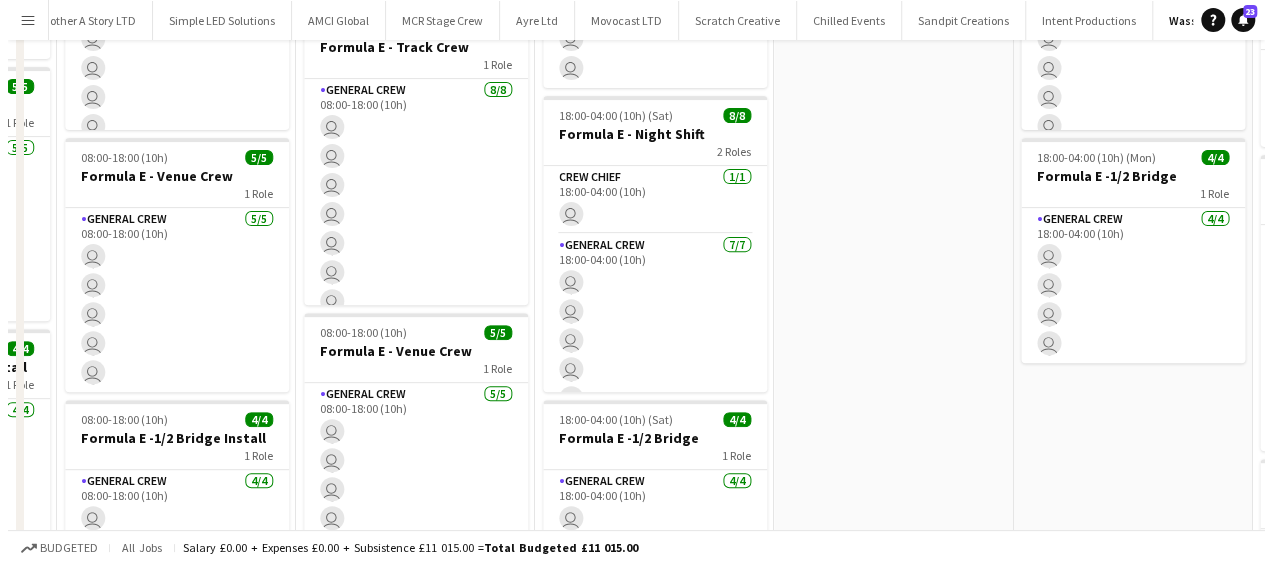 scroll, scrollTop: 0, scrollLeft: 0, axis: both 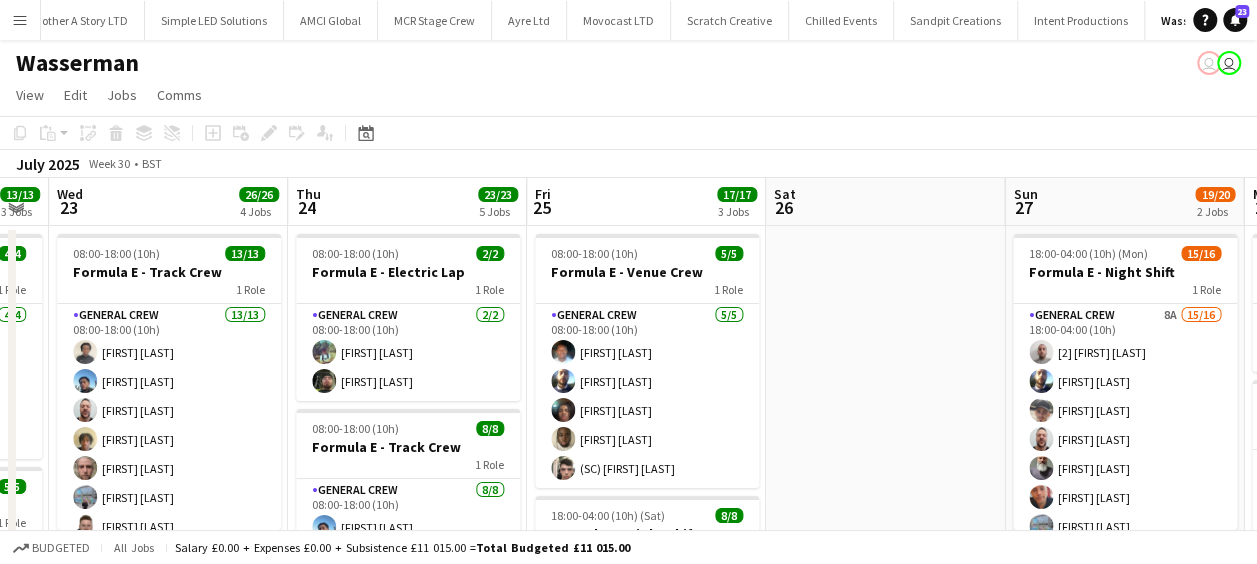 click on "Menu" at bounding box center [20, 20] 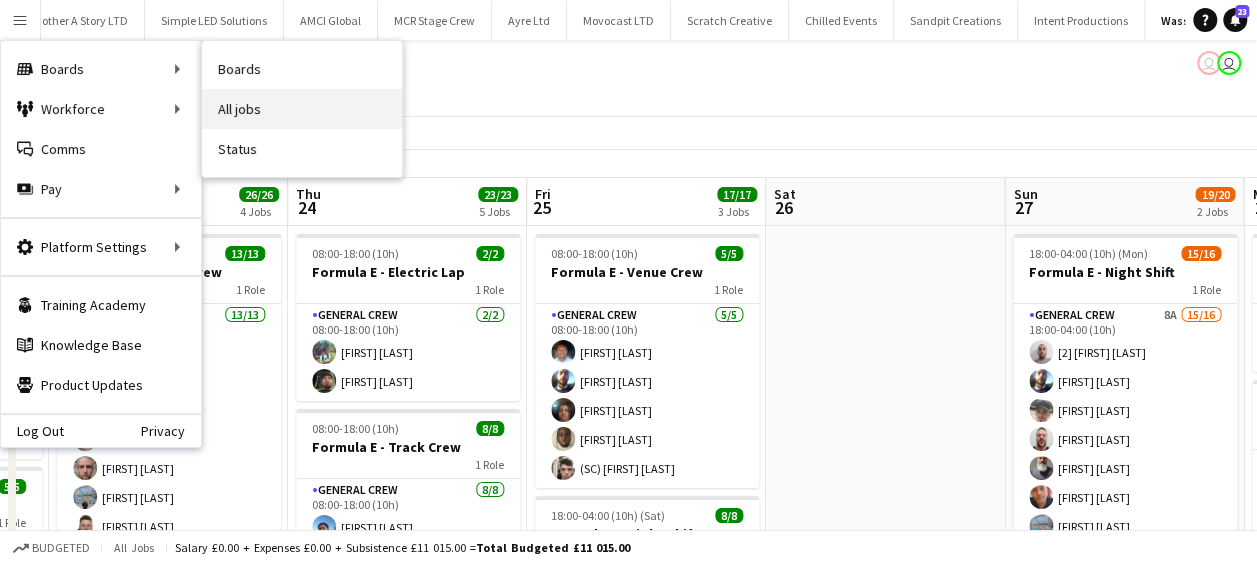 click on "All jobs" at bounding box center [302, 109] 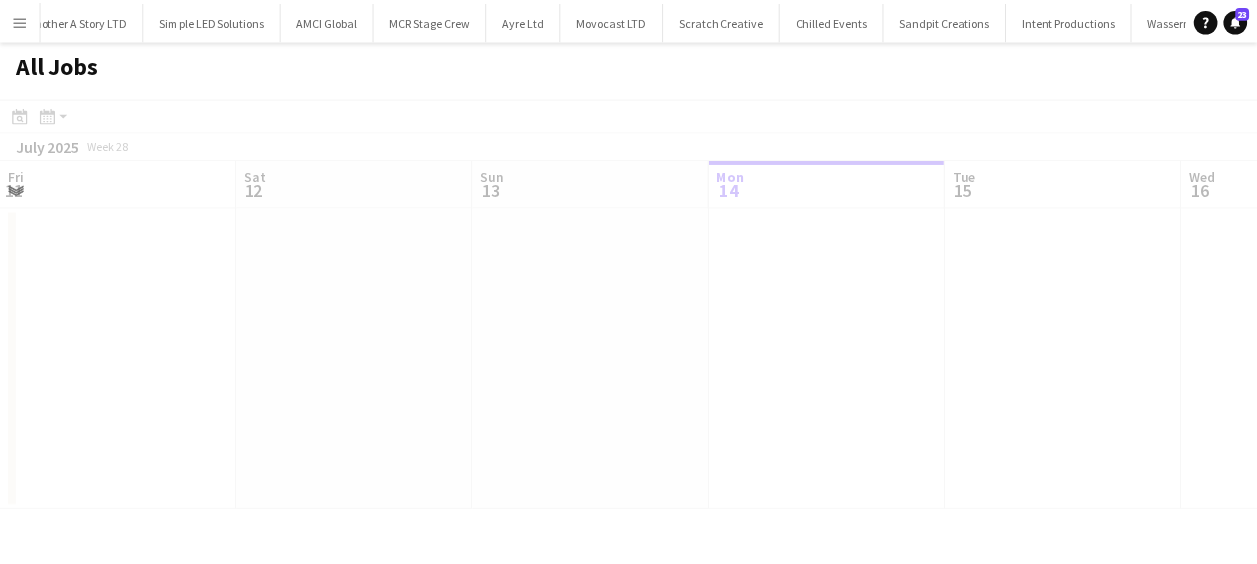 scroll, scrollTop: 0, scrollLeft: 478, axis: horizontal 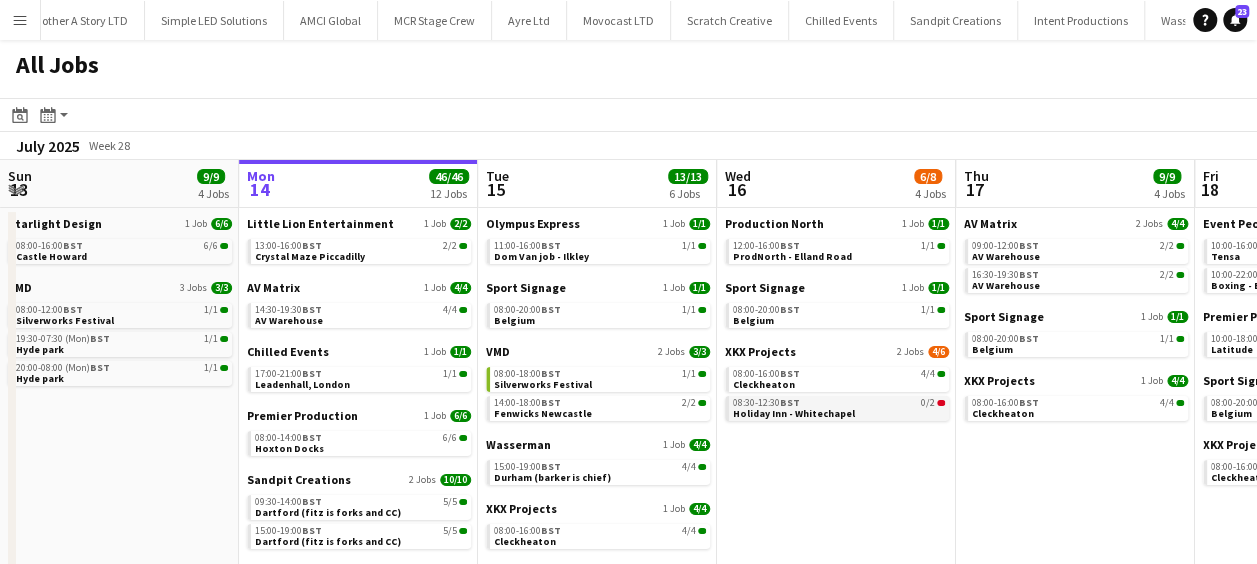 click on "Holiday Inn - Whitechapel" at bounding box center (794, 413) 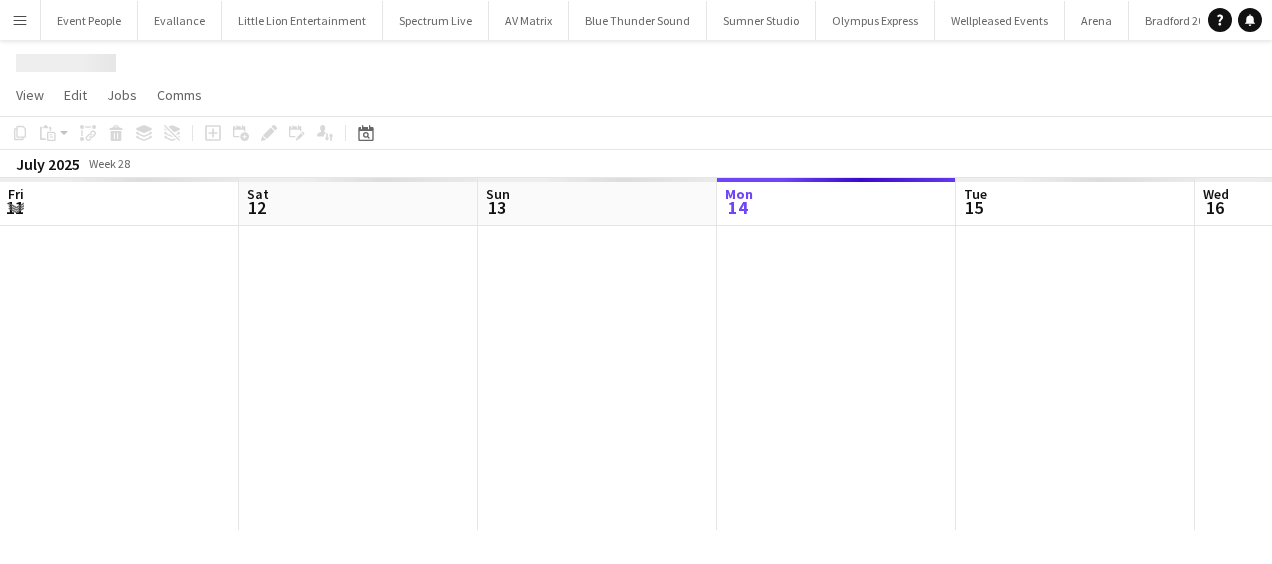 scroll, scrollTop: 0, scrollLeft: 0, axis: both 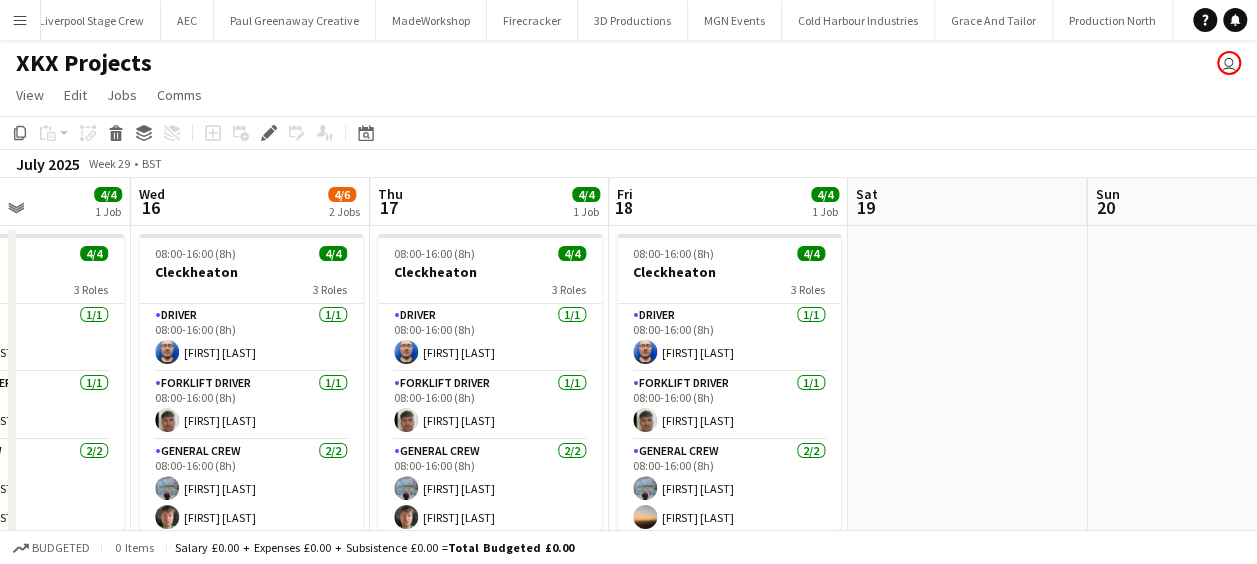 click on "Sat   12   Sun   13   Mon   14   4/4   1 Job   Tue   15   4/4   1 Job   Wed   16   4/6   2 Jobs   Thu   17   4/4   1 Job   Fri   18   4/4   1 Job   Sat   19   Sun   20   Mon   21   Tue   22      08:00-16:00 (8h)    4/4   Cleckheaton   3 Roles   Driver   1/1   08:00-16:00 (8h)
Thomas Barker  Forklift Driver   1/1   08:00-16:00 (8h)
Luke Flynn  General Crew   2/2   08:00-16:00 (8h)
Harry Walkden Jairo Castro     08:00-16:00 (8h)    4/4   Cleckheaton   3 Roles   Driver   1/1   08:00-16:00 (8h)
Charlie Mason  Forklift Driver   1/1   08:00-16:00 (8h)
Luke Flynn  General Crew   2/2   08:00-16:00 (8h)
Harry Walkden Jairo Castro     08:00-16:00 (8h)    4/4   Cleckheaton   3 Roles   Driver   1/1   08:00-16:00 (8h)
Thomas Barker  Forklift Driver   1/1   08:00-16:00 (8h)
Luke Flynn  General Crew   2/2   08:00-16:00 (8h)
Jairo Castro Harry Walkden     08:30-12:30 (4h)    0/2   Holiday Inn - Whitechapel   1 Role   General Crew   0/2   08:30-12:30 (4h)
single-neutral-actions" at bounding box center [628, 471] 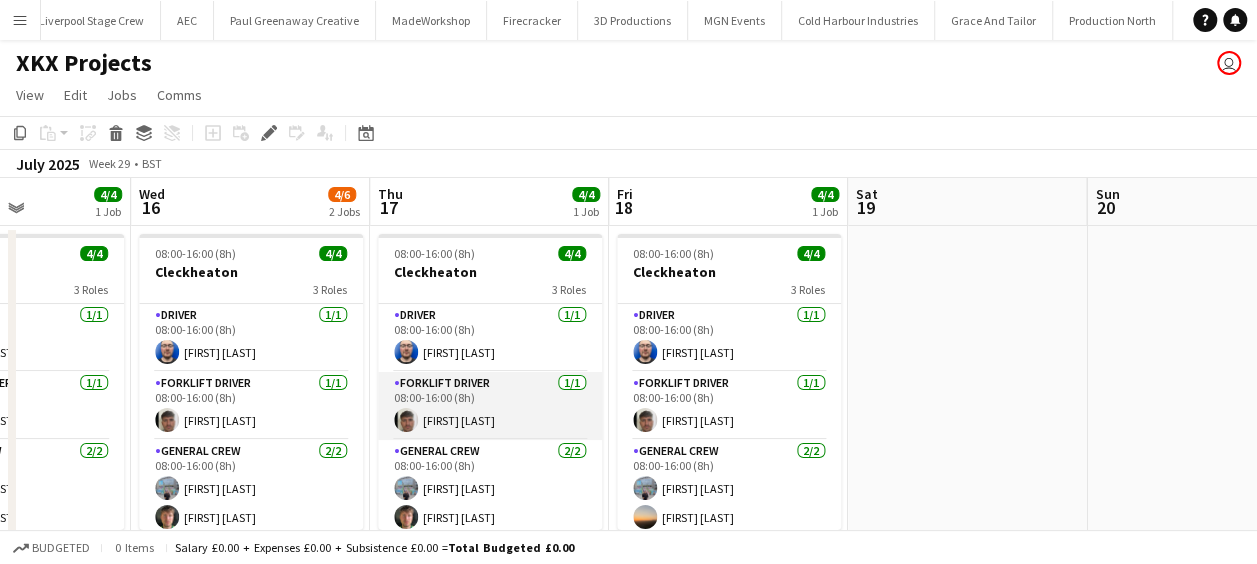 scroll, scrollTop: 6, scrollLeft: 0, axis: vertical 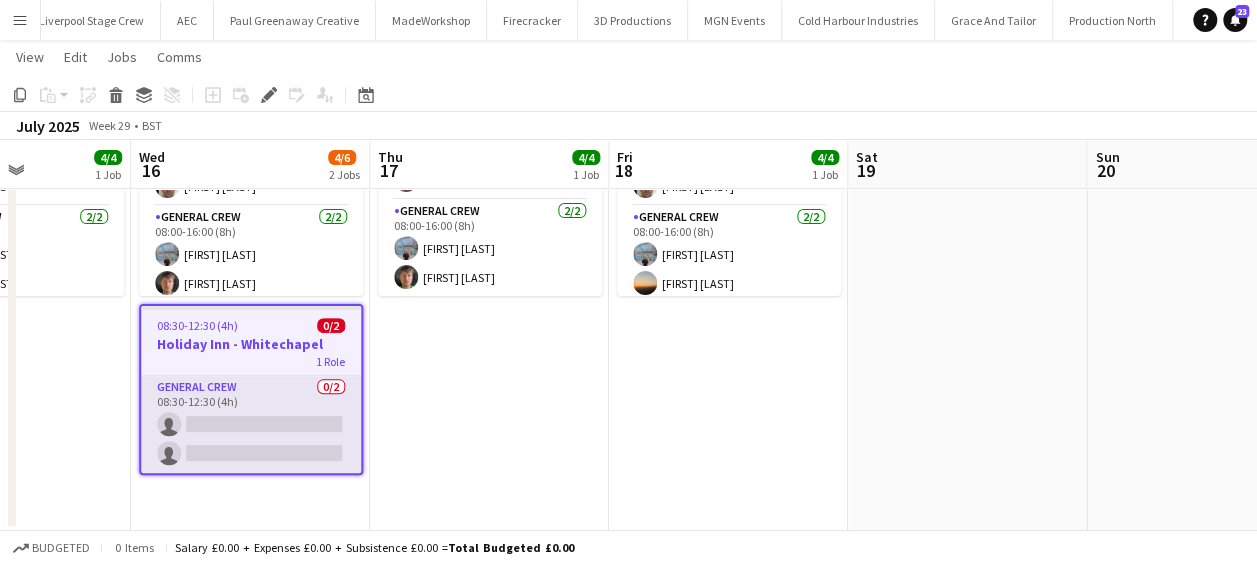 click on "General Crew   0/2   08:30-12:30 (4h)
single-neutral-actions
single-neutral-actions" at bounding box center (251, 424) 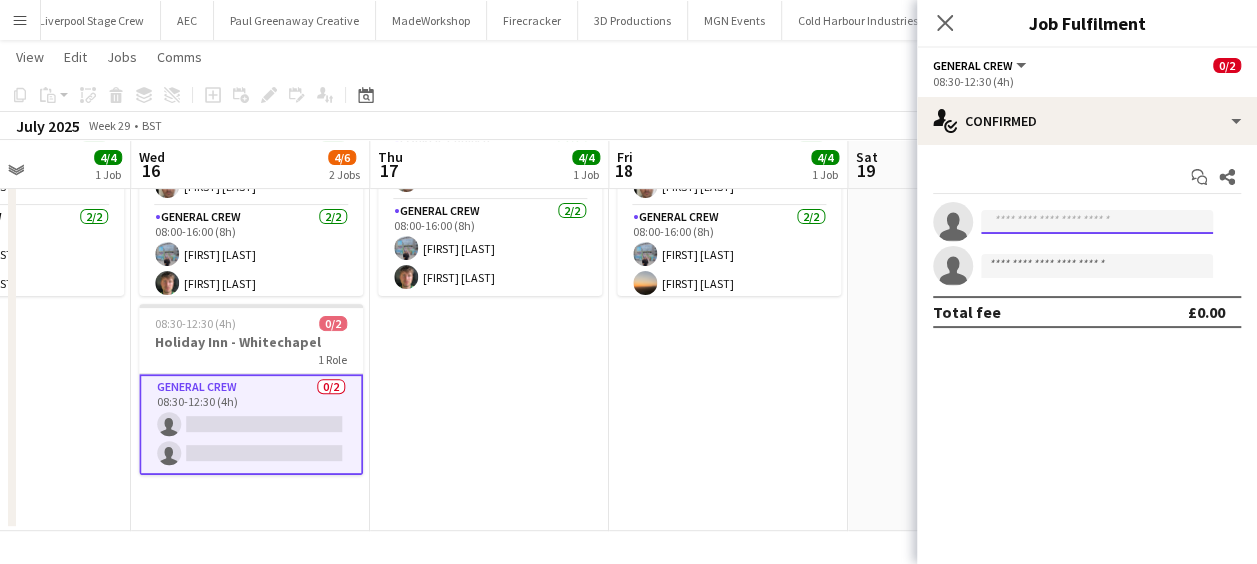 click at bounding box center [1097, 222] 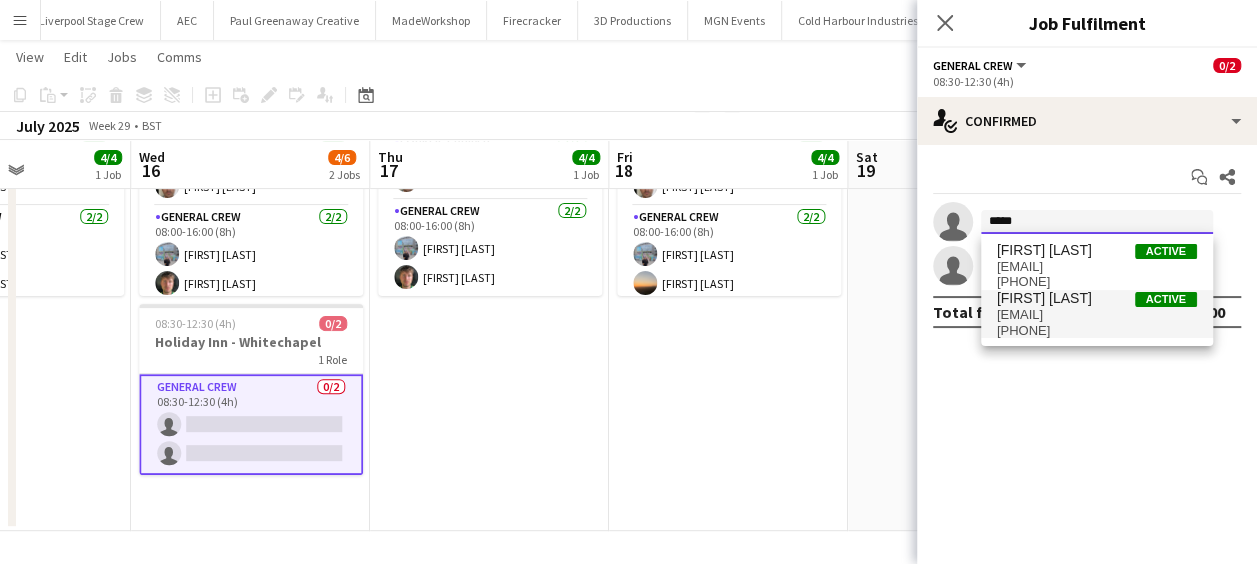 type on "*****" 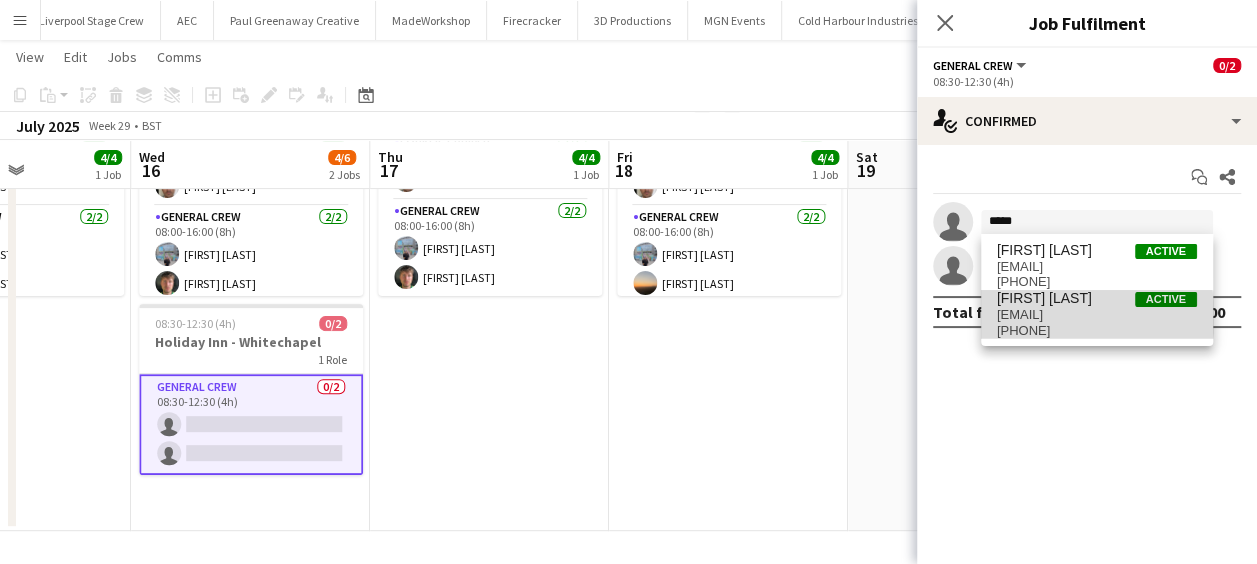 click on "botfcmcp@icloud.com" at bounding box center [1097, 315] 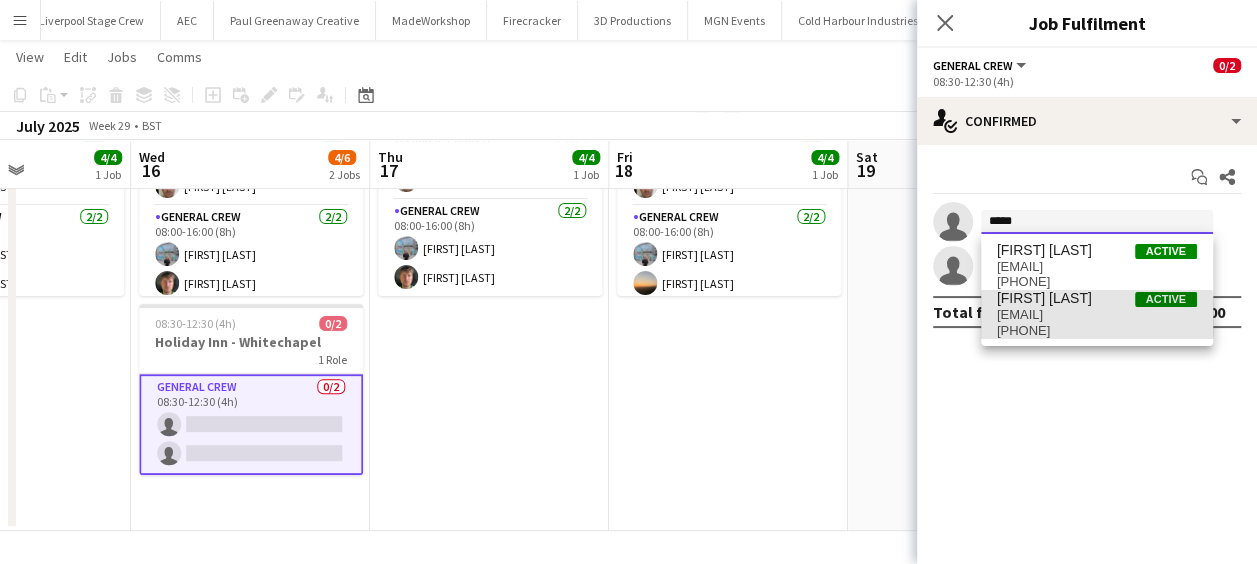 type 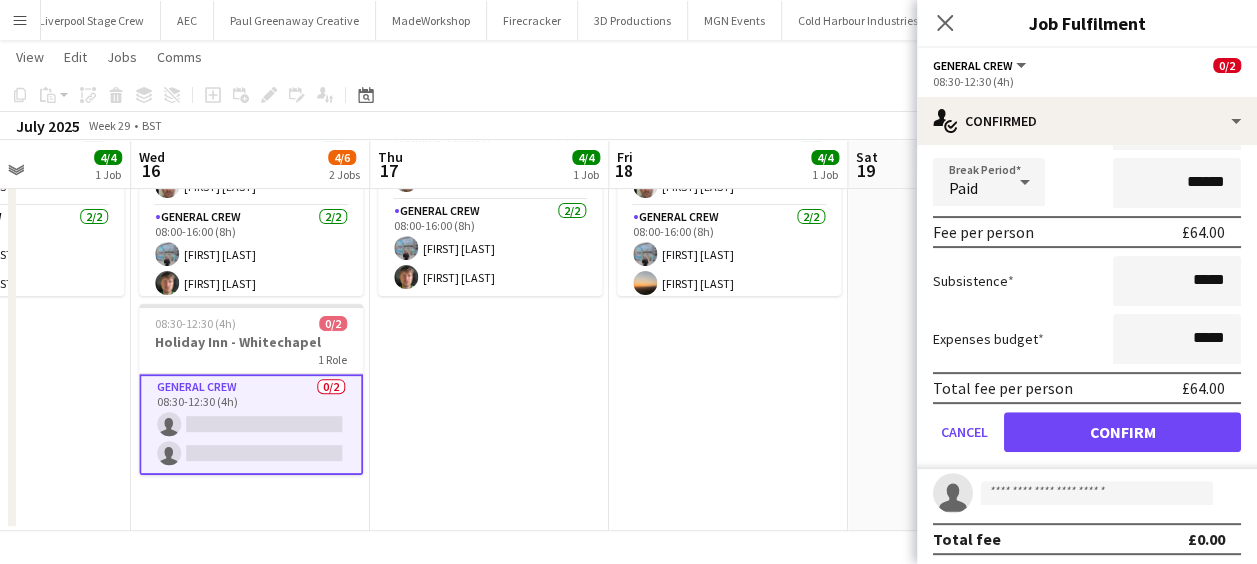 scroll, scrollTop: 233, scrollLeft: 0, axis: vertical 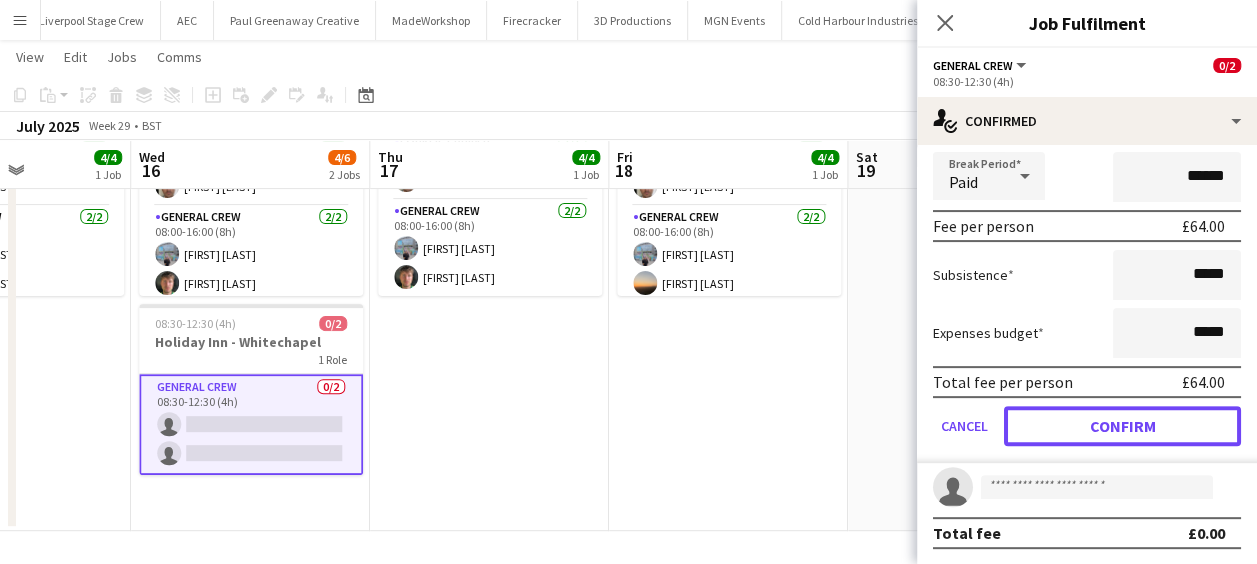 drag, startPoint x: 1094, startPoint y: 423, endPoint x: 1078, endPoint y: 424, distance: 16.03122 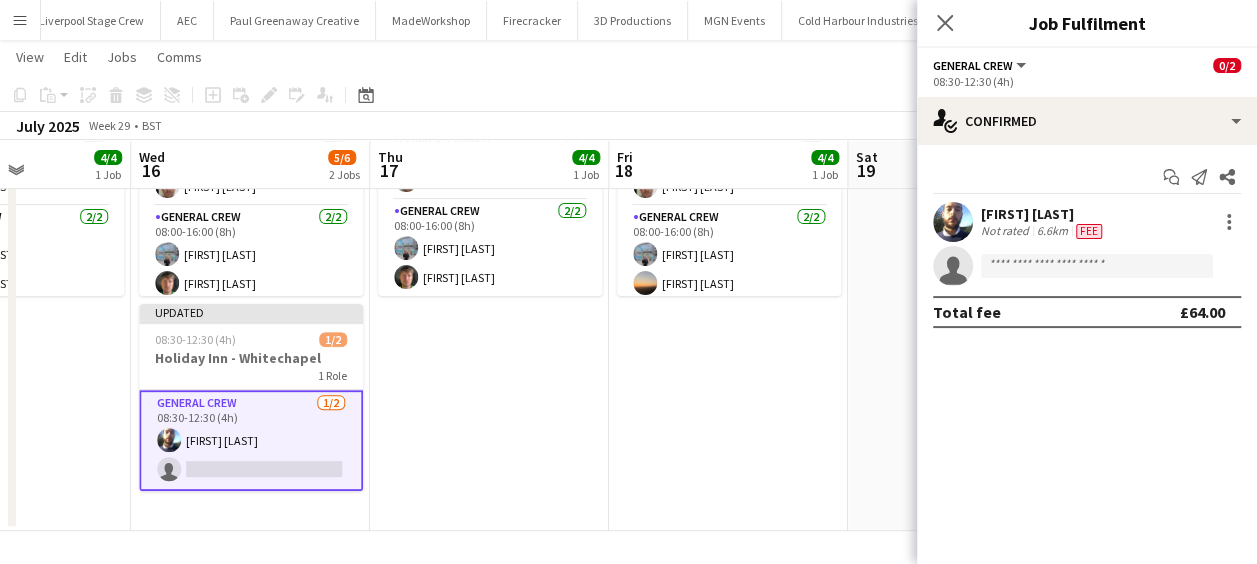 scroll, scrollTop: 0, scrollLeft: 0, axis: both 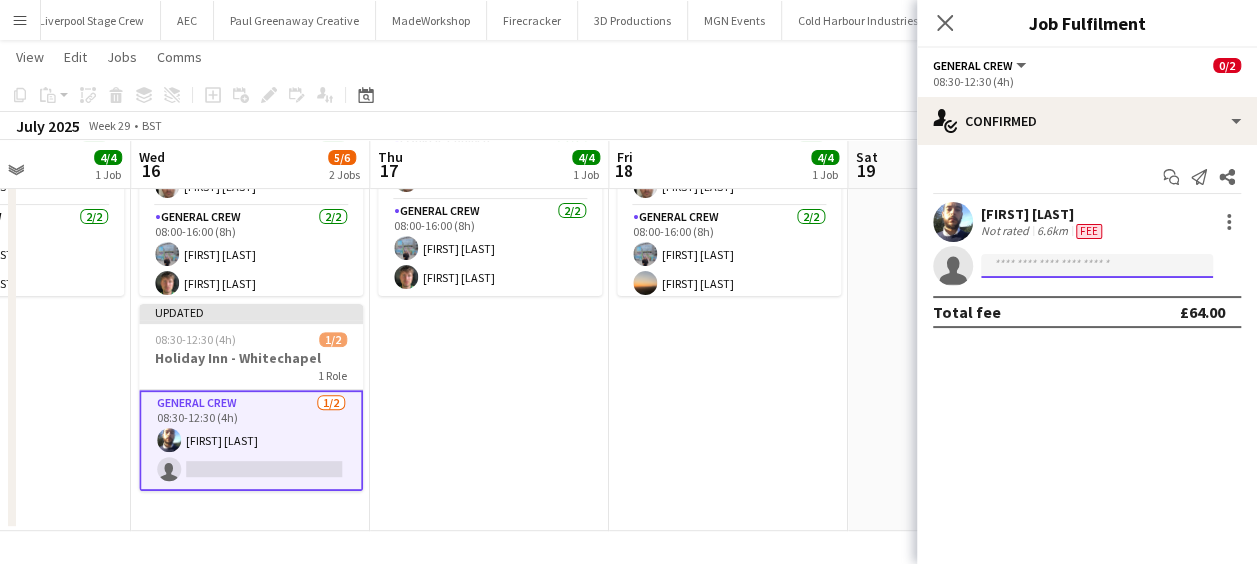 click on "Menu
Boards
Boards   Boards   All jobs   Status
Workforce
Workforce   My Workforce   Recruiting
Comms
Comms
Pay
Pay   Approvals   Payments   Reports
Platform Settings
Platform Settings   App settings   Your settings   Profiles
Training Academy
Training Academy
Knowledge Base
Knowledge Base
Product Updates
Product Updates   Log Out   Privacy   Event People
Close
Evallance
Close
Little Lion Entertainment
Close
Spectrum Live
Close
AV Matrix
Close
Blue Thunder Sound
Close
Sumner Studio
Close
Olympus Express
Close
Wellpleased Events" at bounding box center [628, 166] 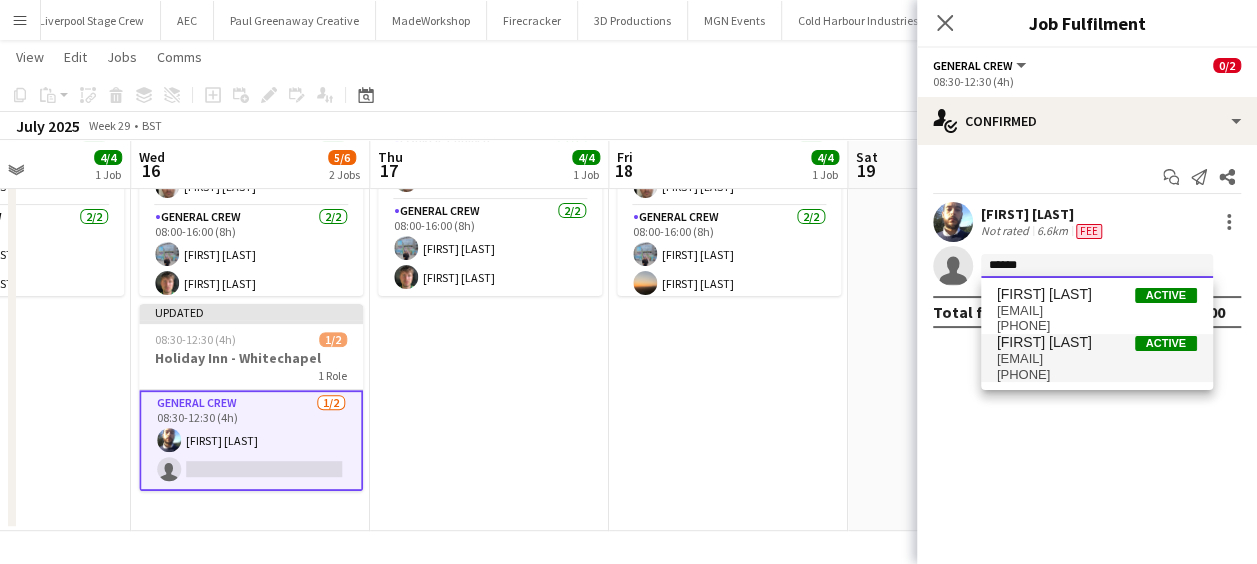 type on "******" 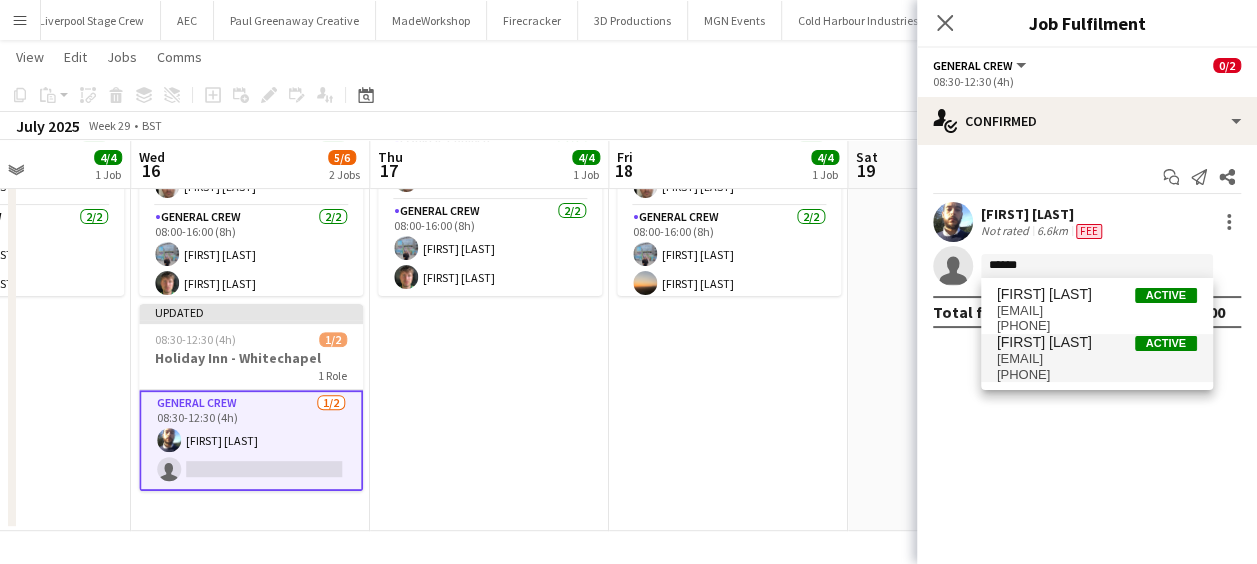 click on "stefansimpson-soye@hotmail.co.uk" at bounding box center [1097, 359] 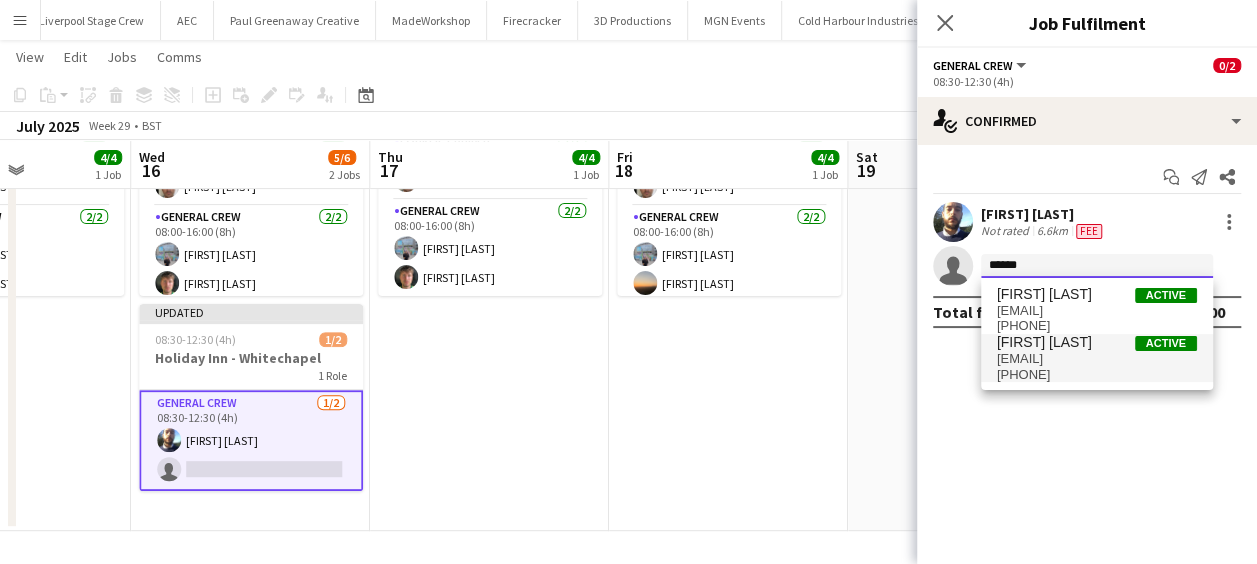 type 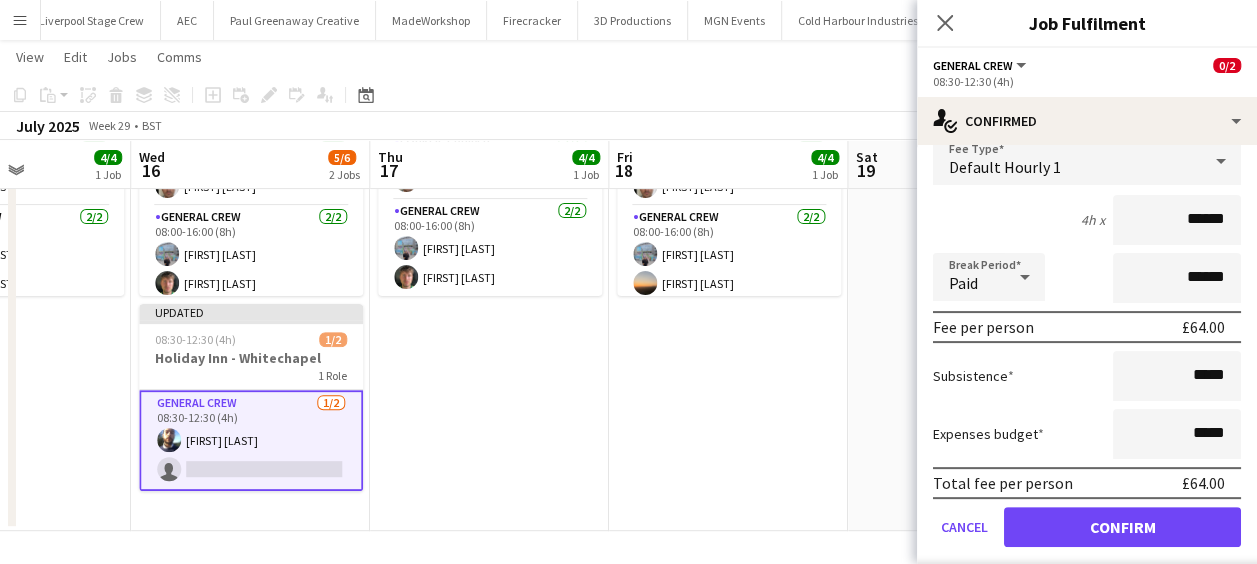 scroll, scrollTop: 233, scrollLeft: 0, axis: vertical 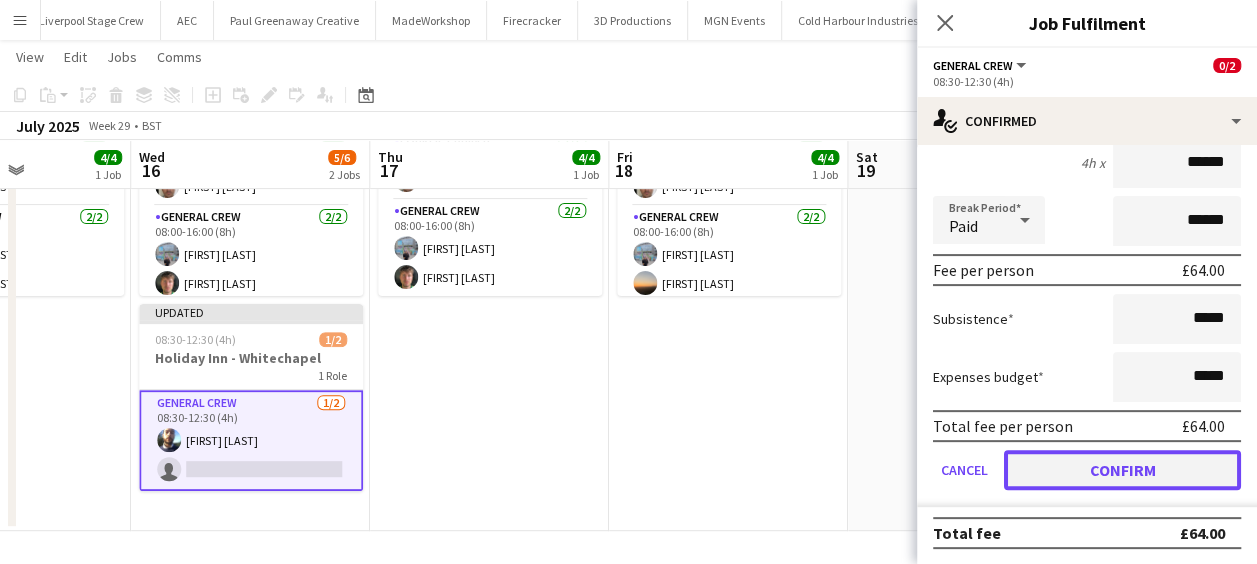 click on "Confirm" at bounding box center (1122, 470) 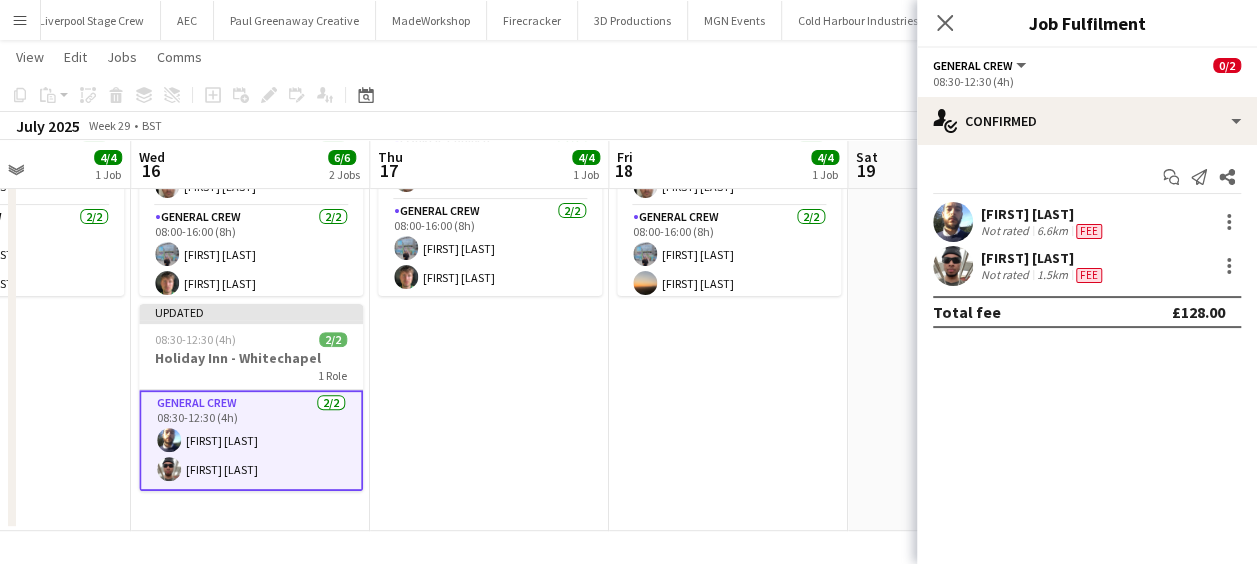 scroll, scrollTop: 0, scrollLeft: 0, axis: both 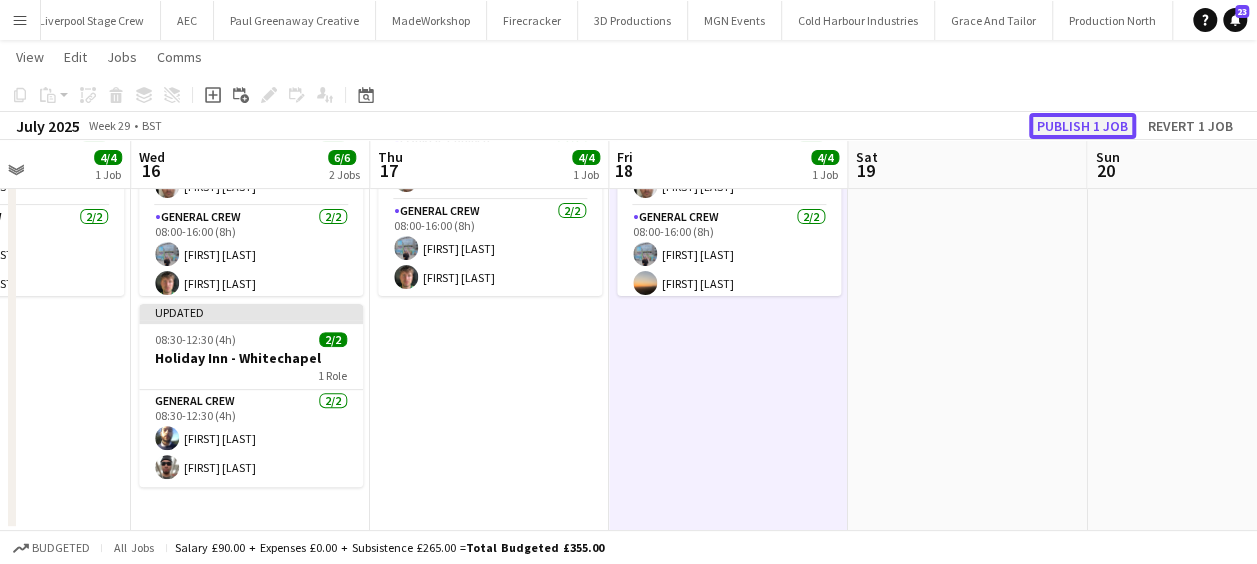 click on "Publish 1 job" 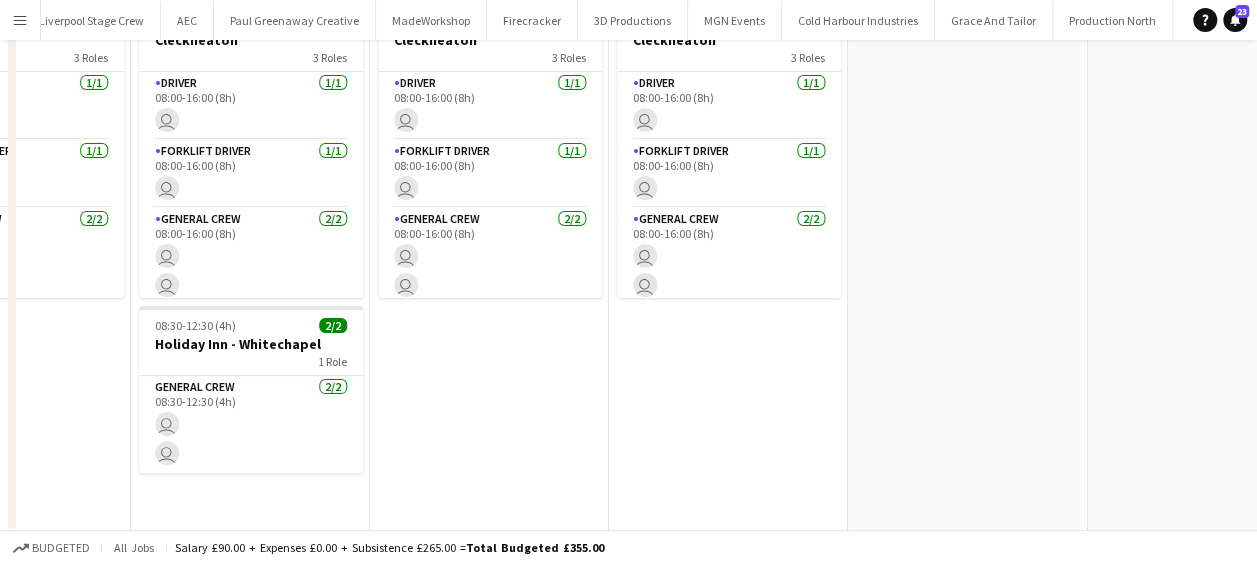 scroll, scrollTop: 0, scrollLeft: 0, axis: both 